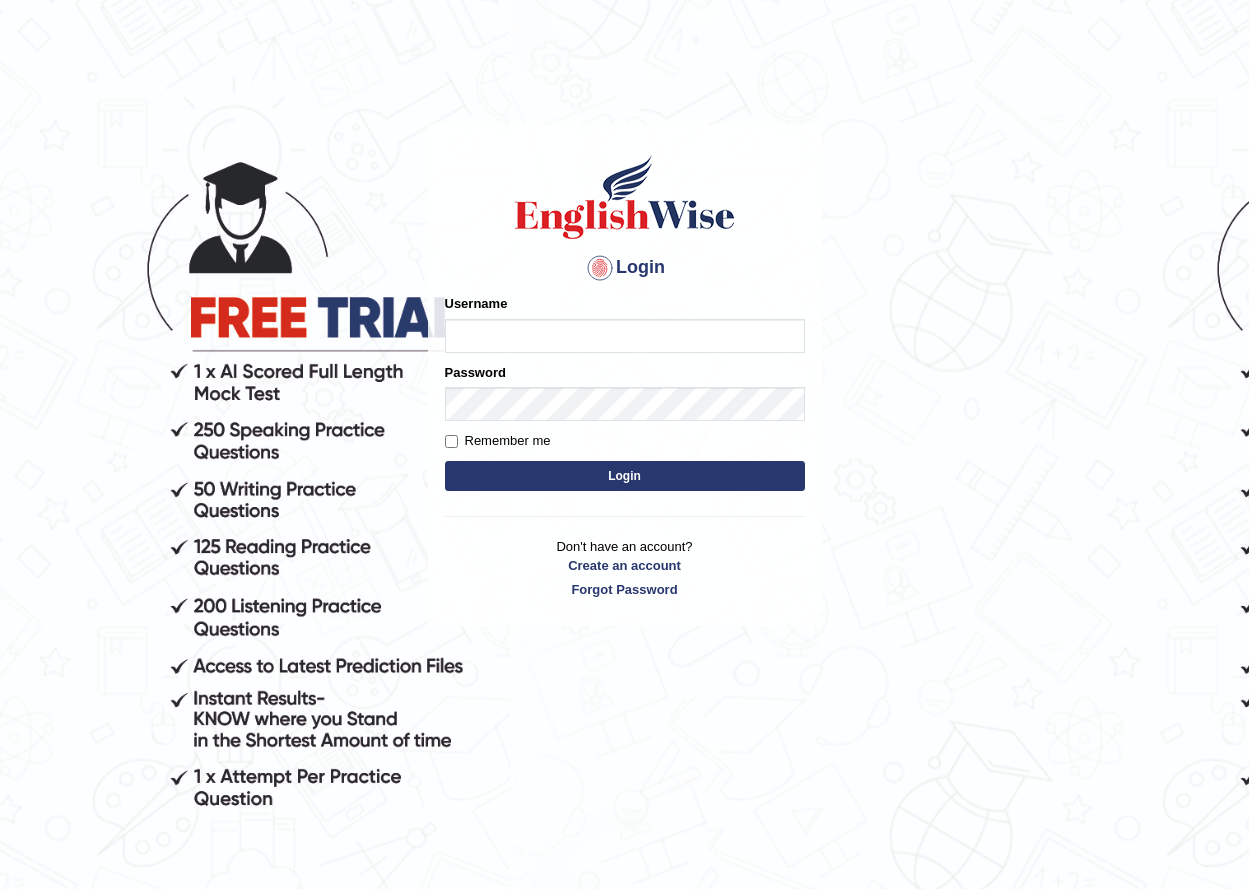 scroll, scrollTop: 0, scrollLeft: 0, axis: both 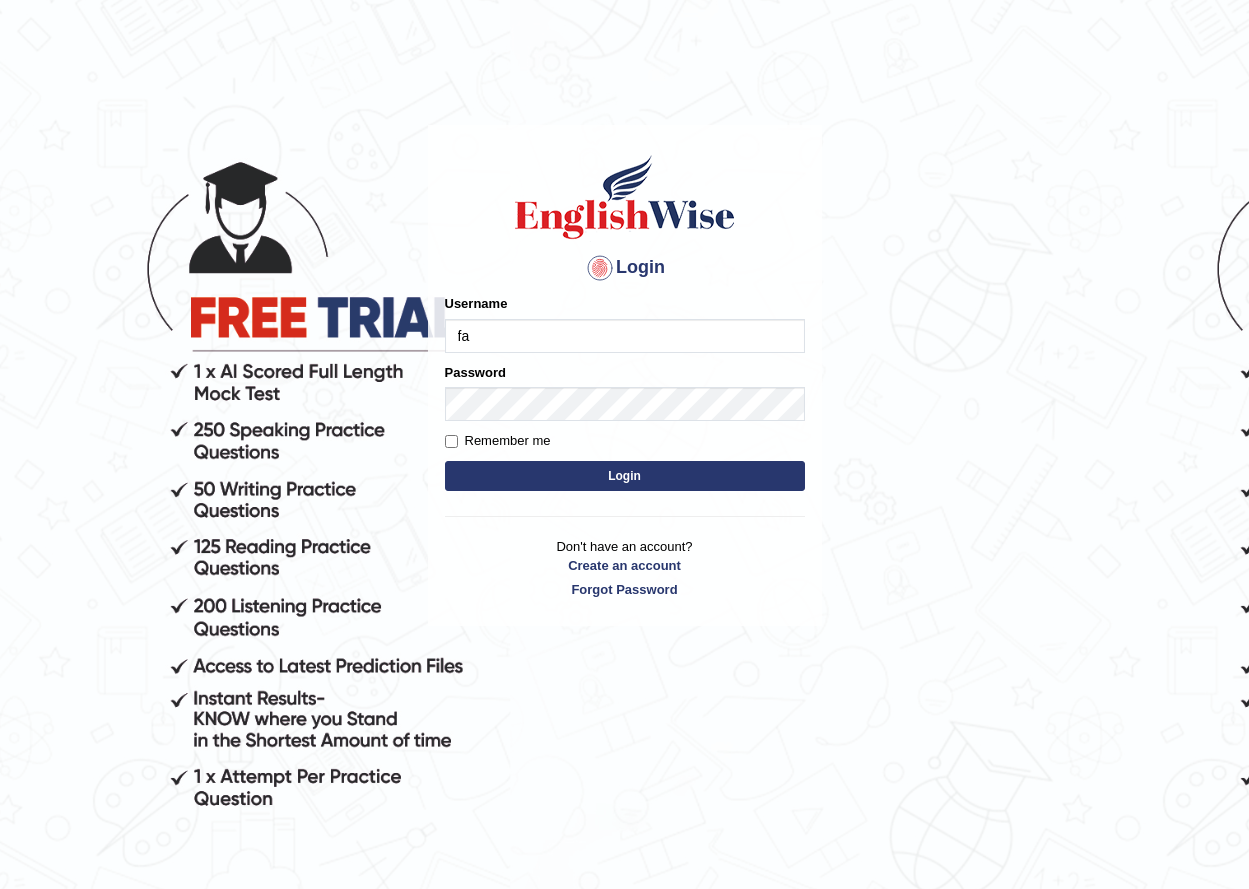 type on "fatme_parramatta" 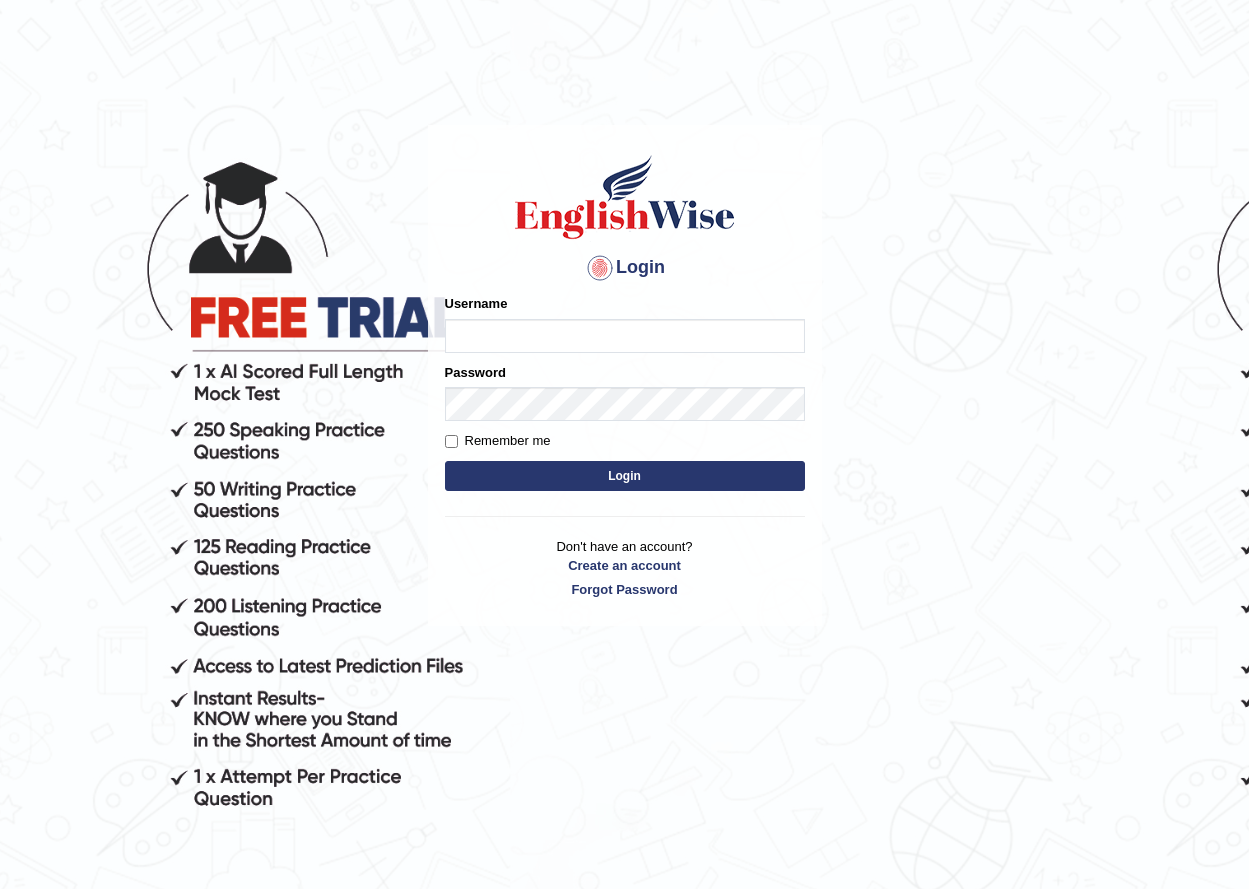 scroll, scrollTop: 0, scrollLeft: 0, axis: both 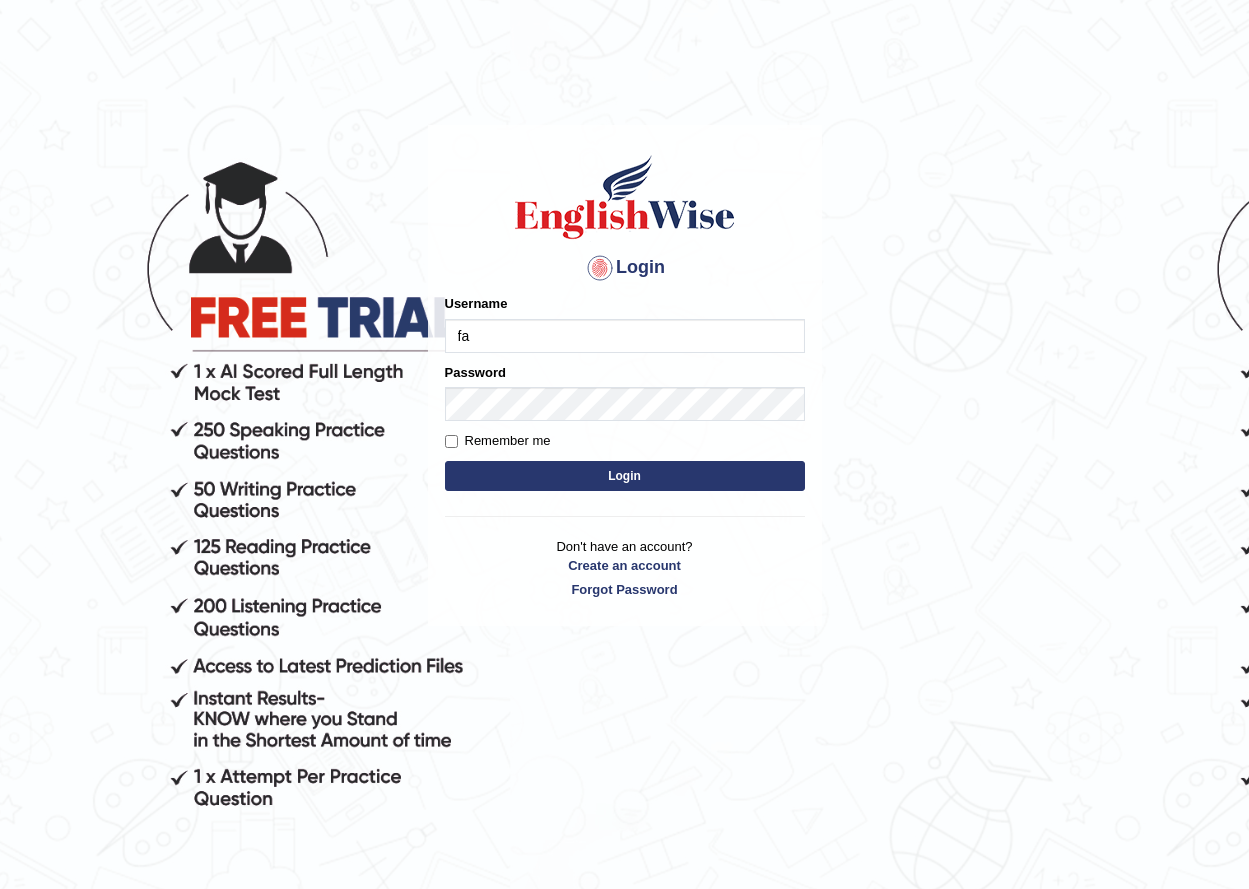 type on "fatme_parramatta" 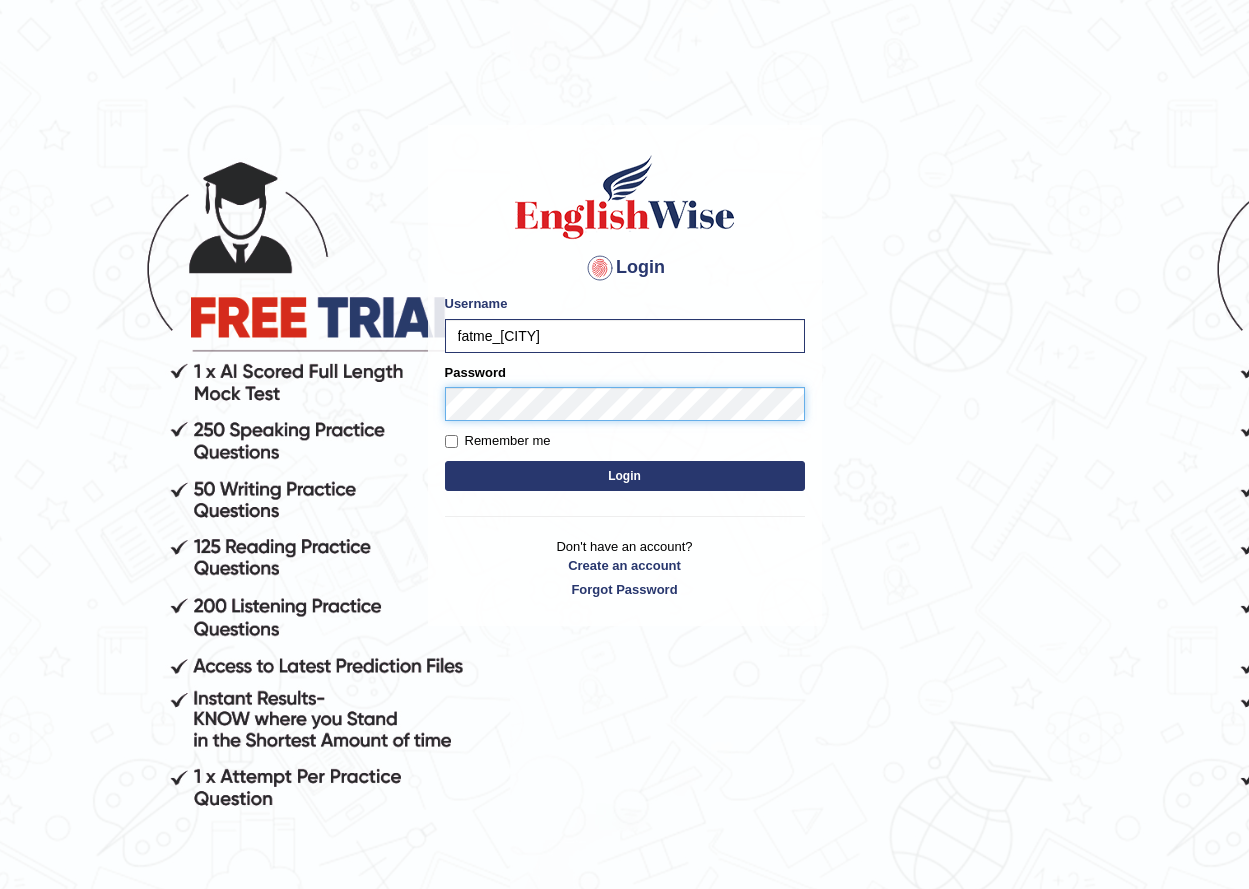 click on "Login" at bounding box center [625, 476] 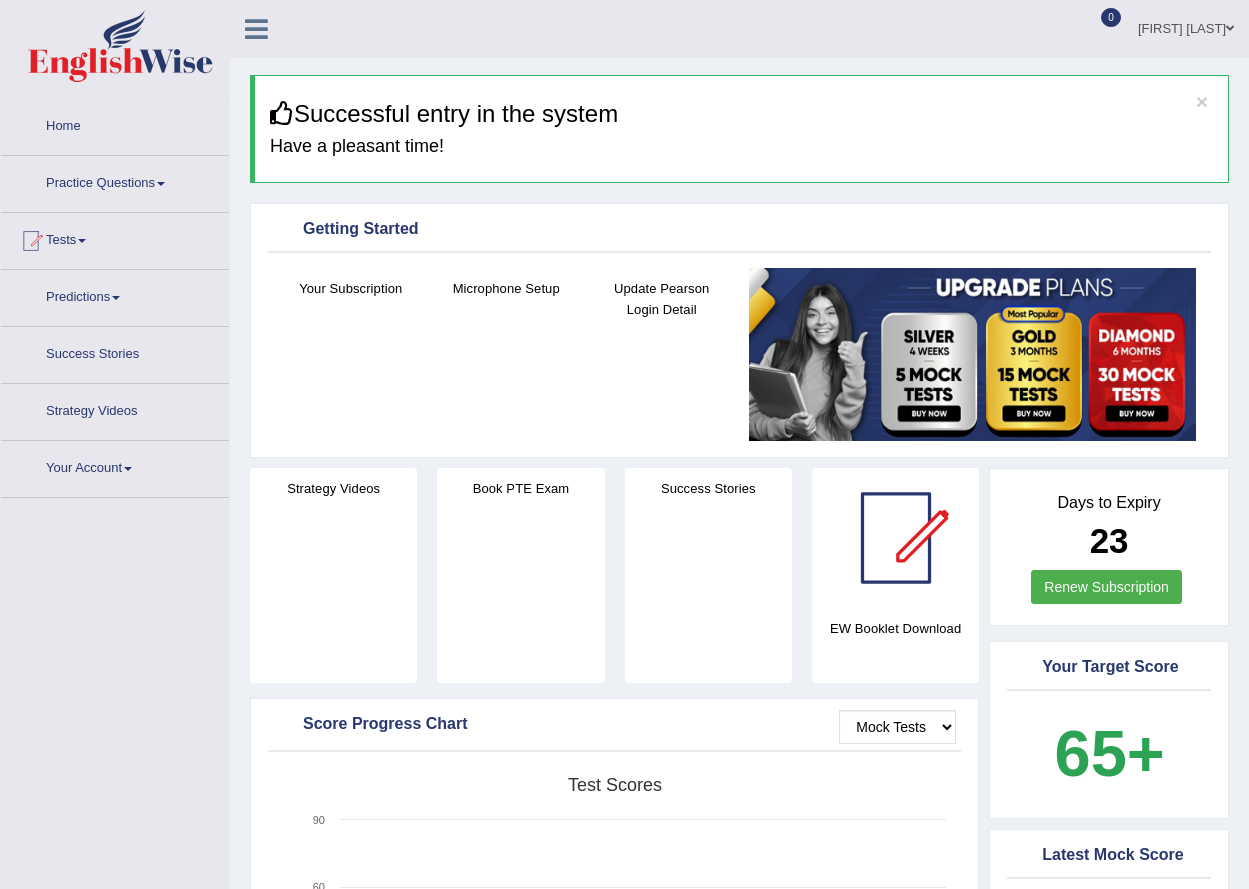 scroll, scrollTop: 0, scrollLeft: 0, axis: both 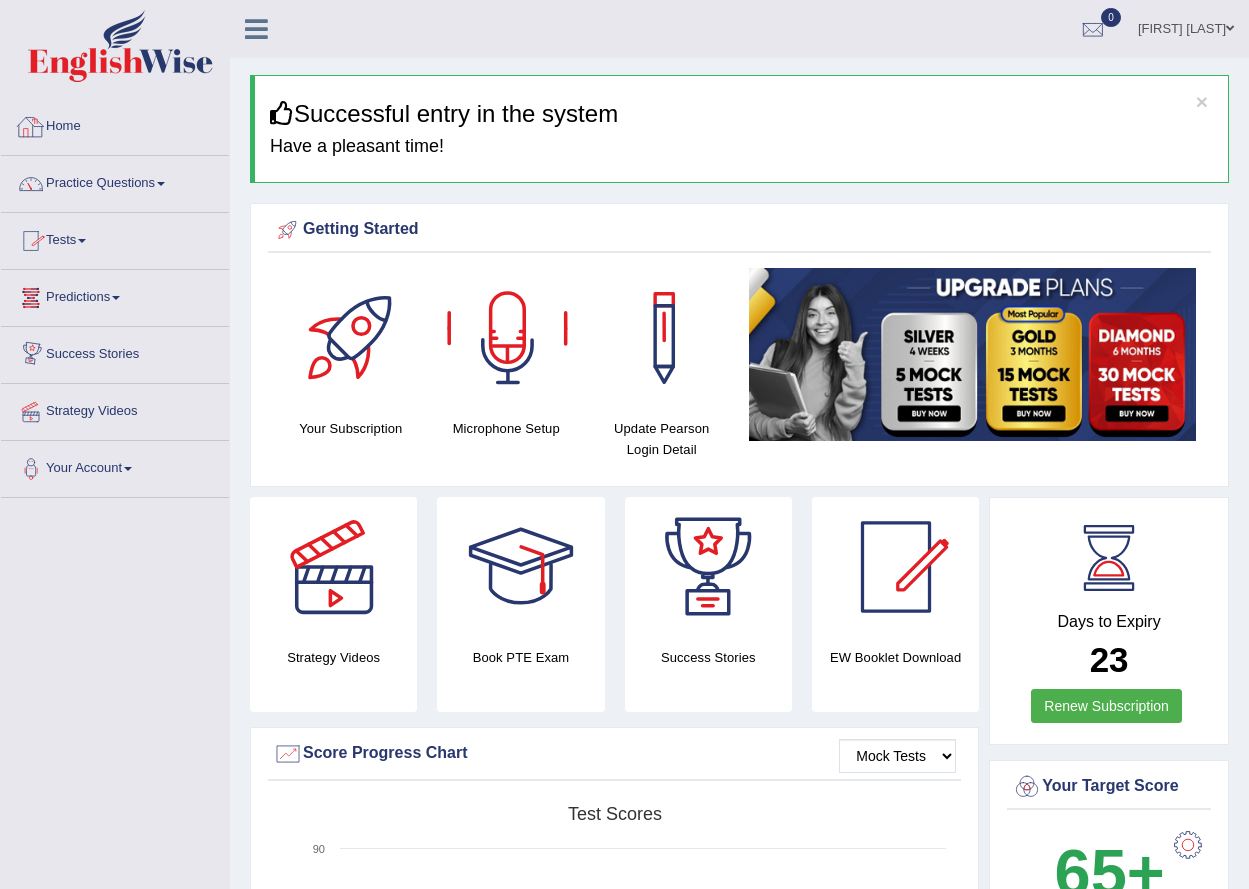 click on "Practice Questions" at bounding box center [115, 181] 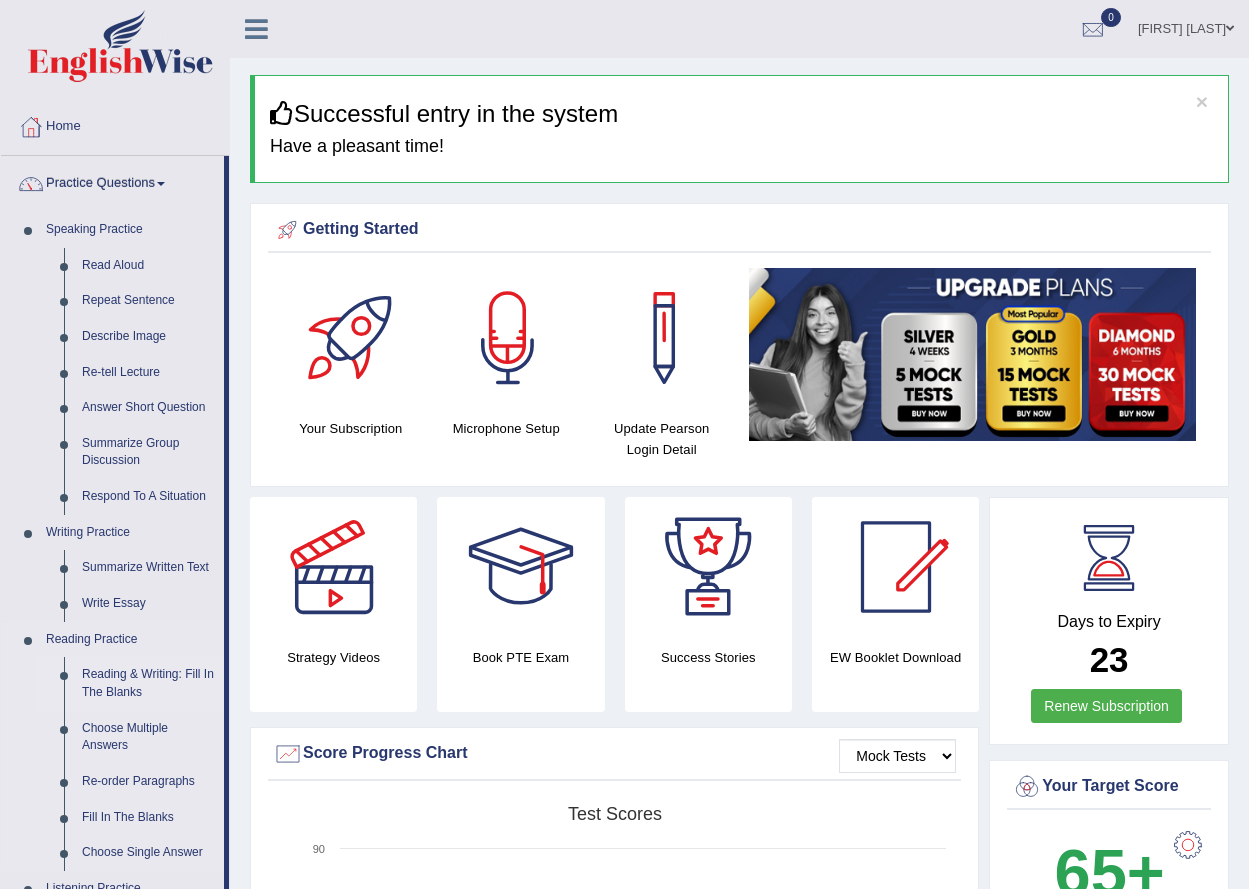click on "Reading & Writing: Fill In The Blanks" at bounding box center [148, 683] 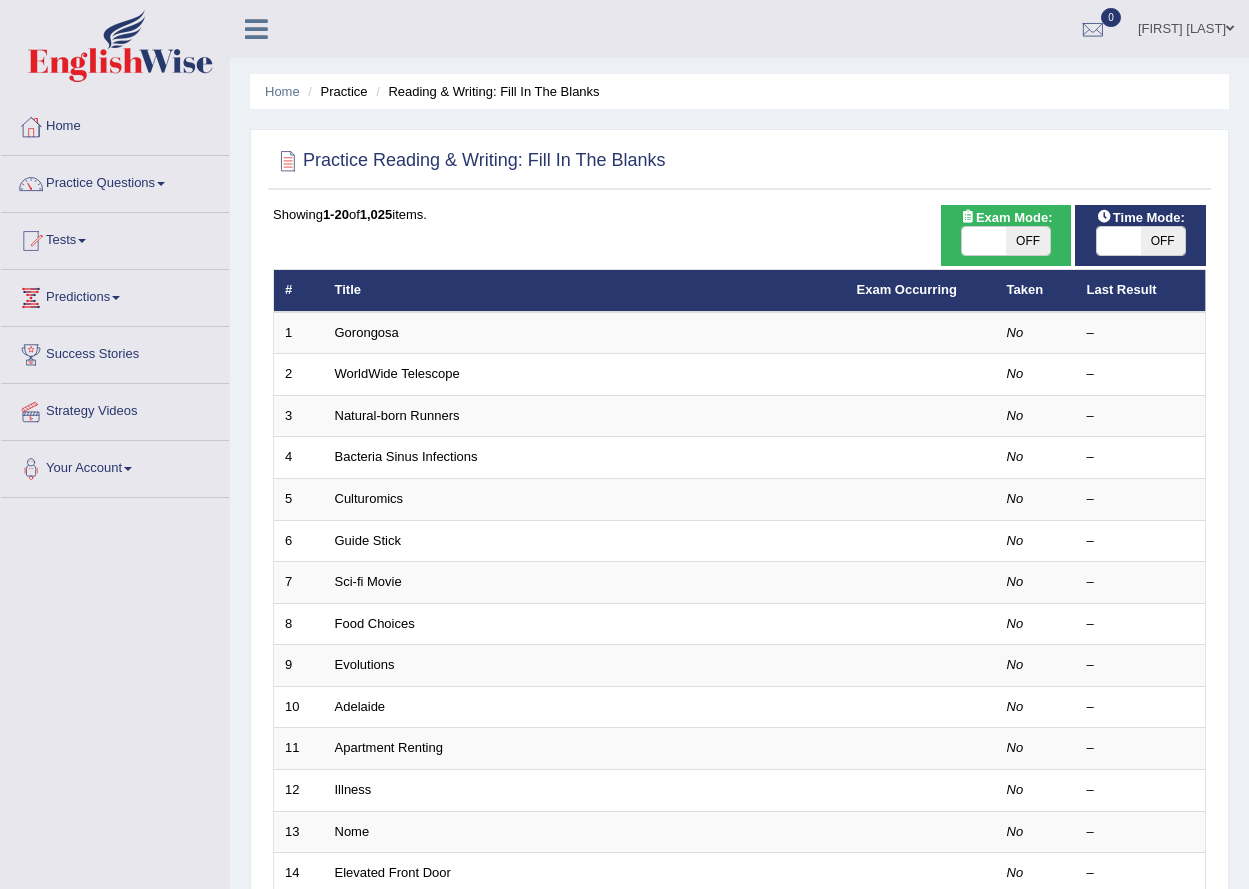 scroll, scrollTop: 0, scrollLeft: 0, axis: both 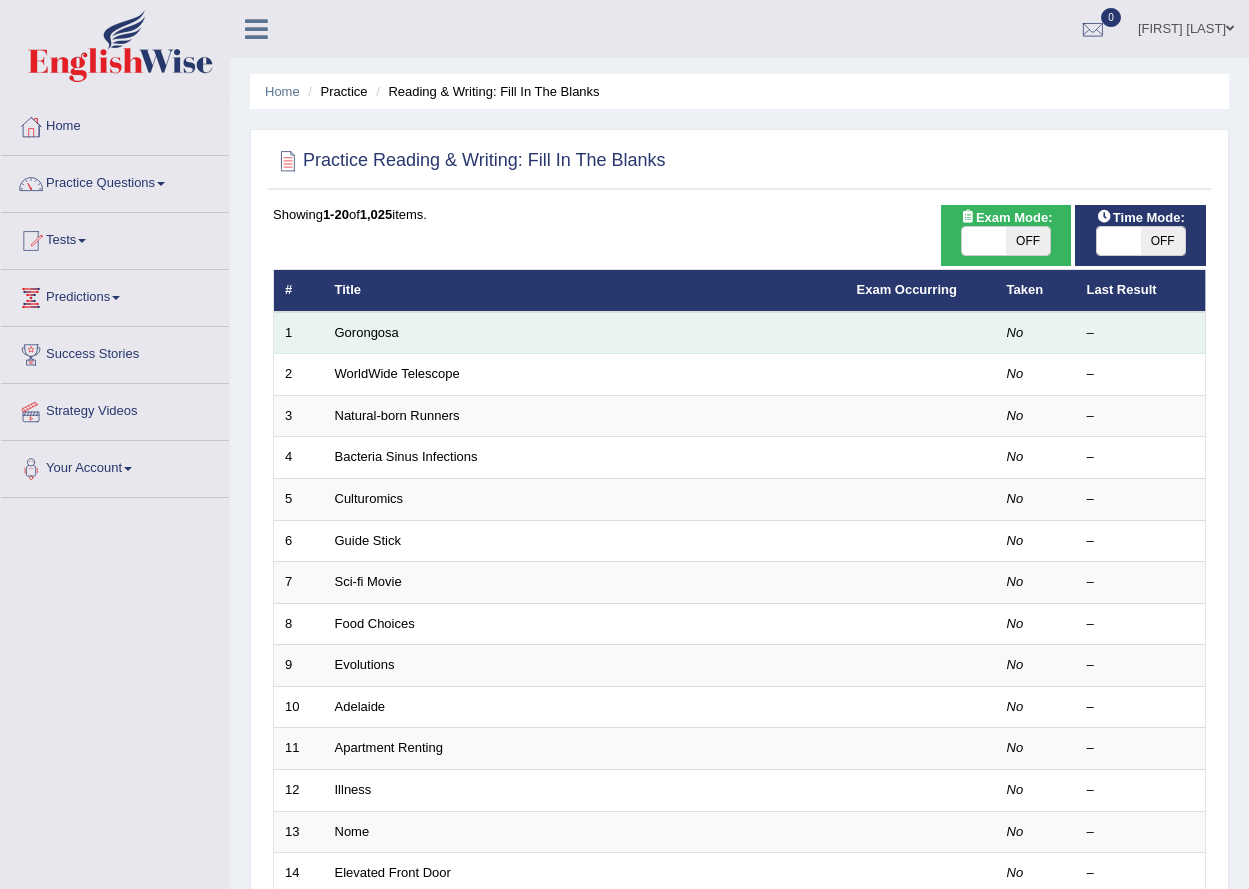 click on "Gorongosa" at bounding box center (585, 333) 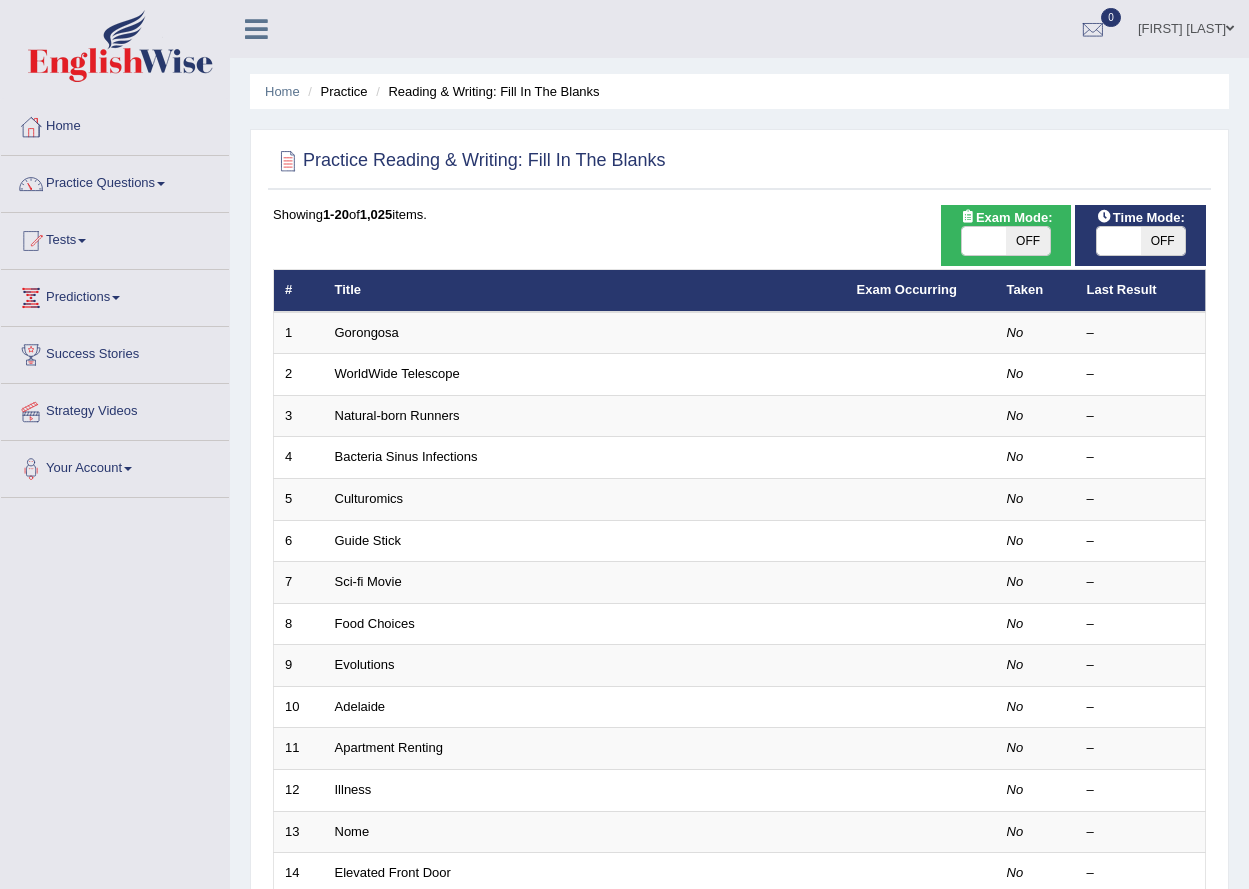 click on "Gorongosa" at bounding box center (585, 333) 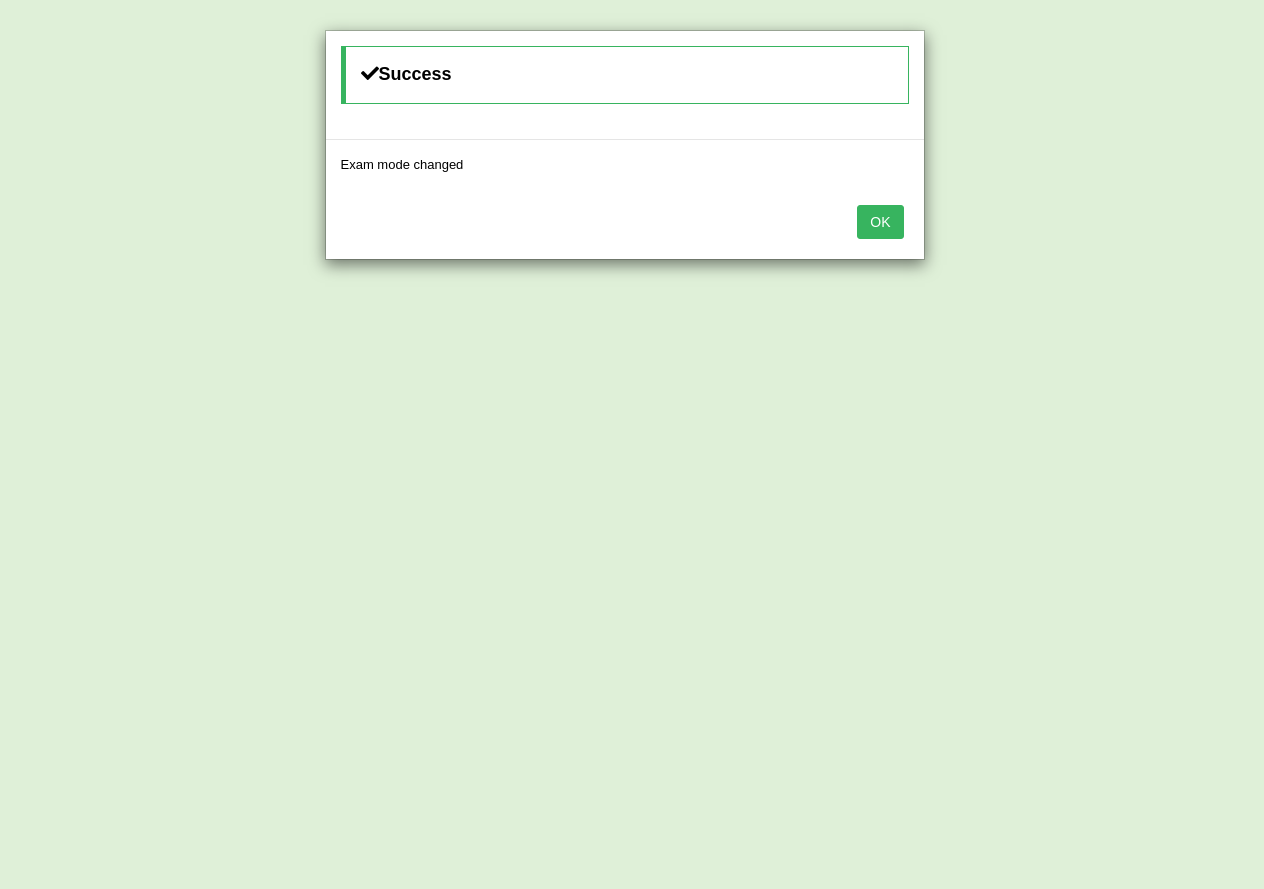 click on "OK" at bounding box center [880, 222] 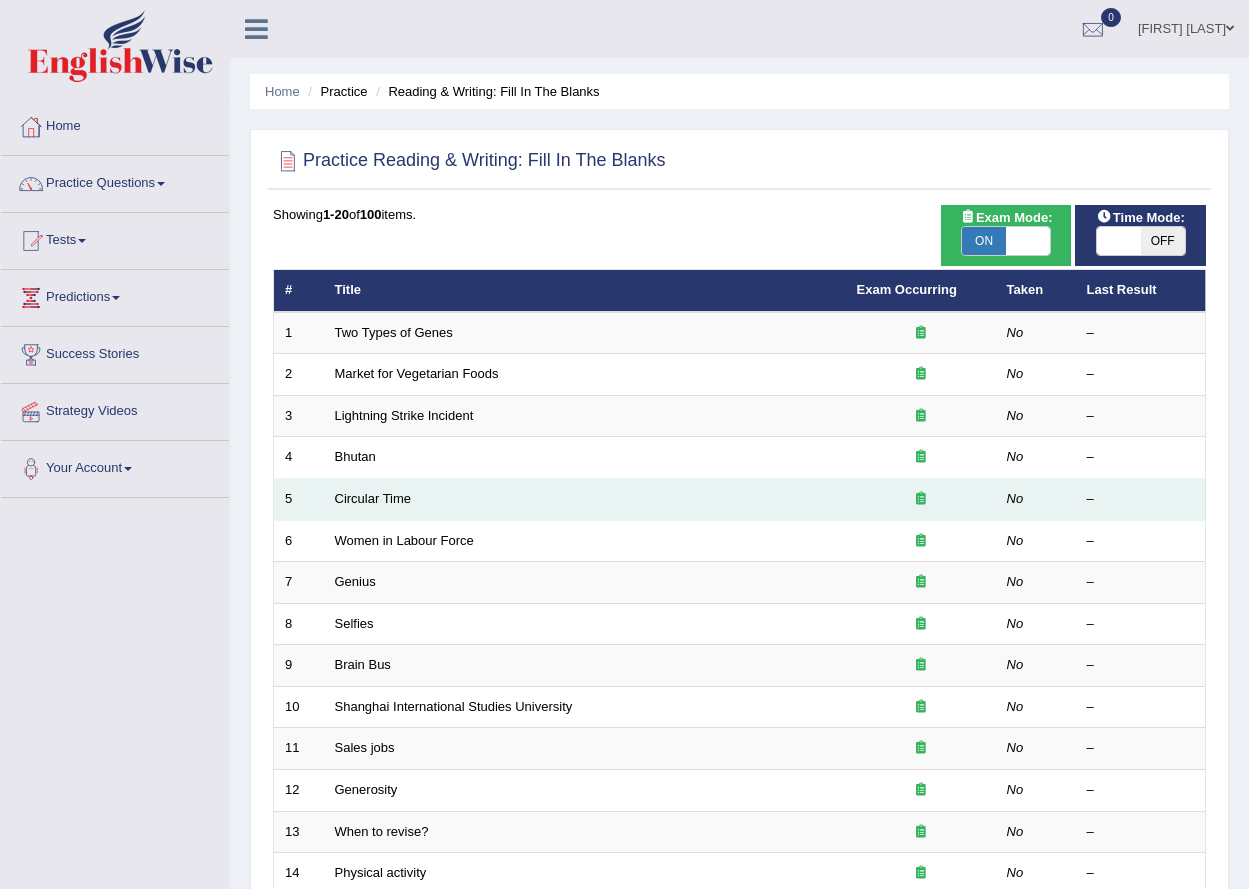 scroll, scrollTop: 0, scrollLeft: 0, axis: both 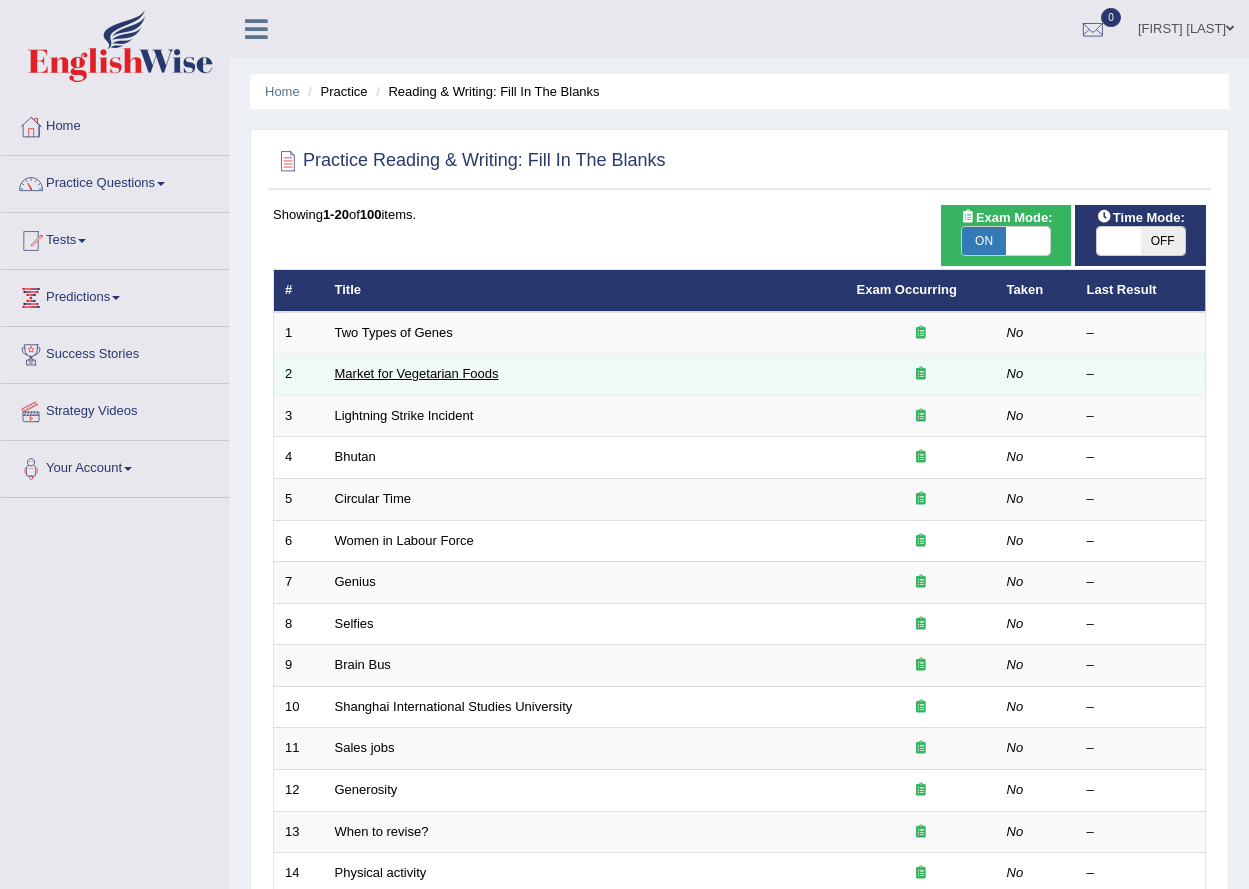 click on "Market for Vegetarian Foods" at bounding box center (417, 373) 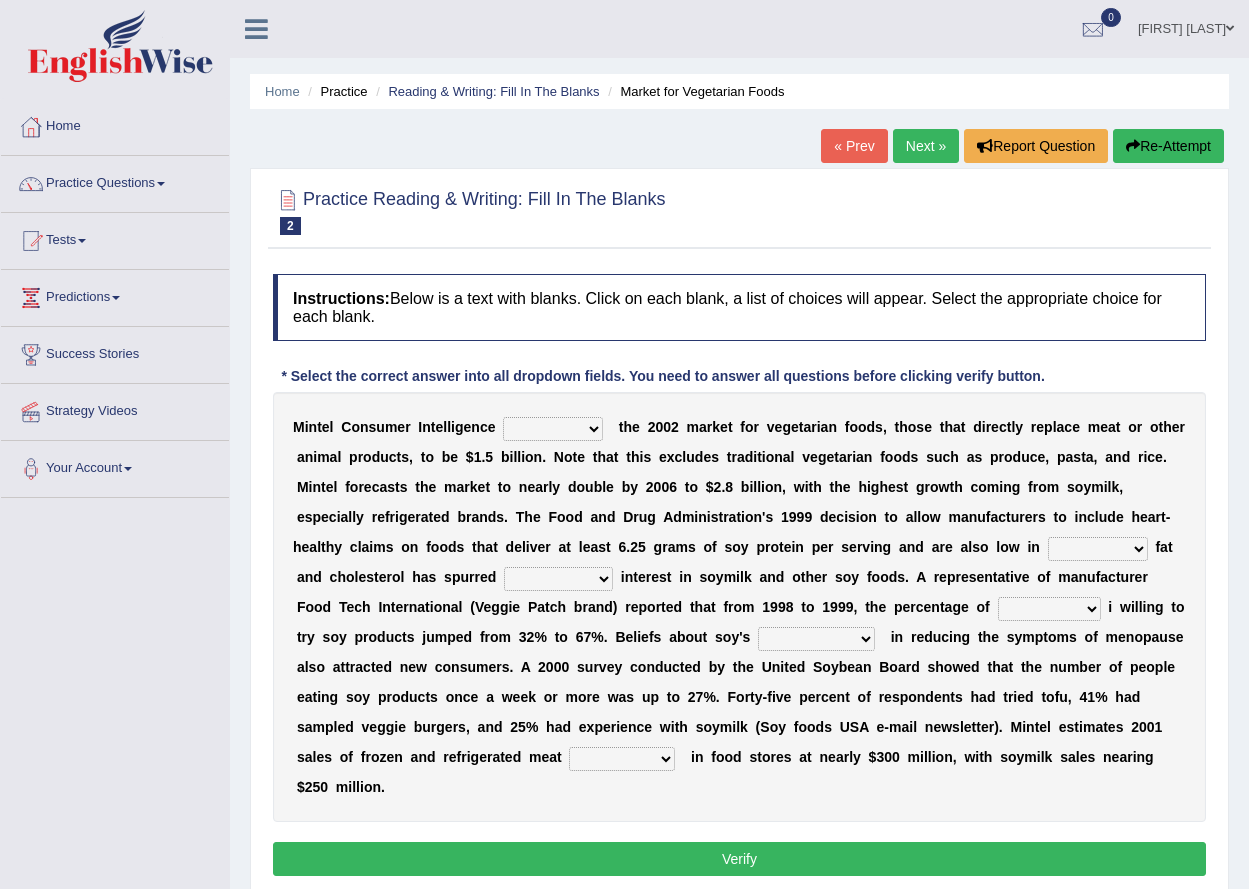 scroll, scrollTop: 0, scrollLeft: 0, axis: both 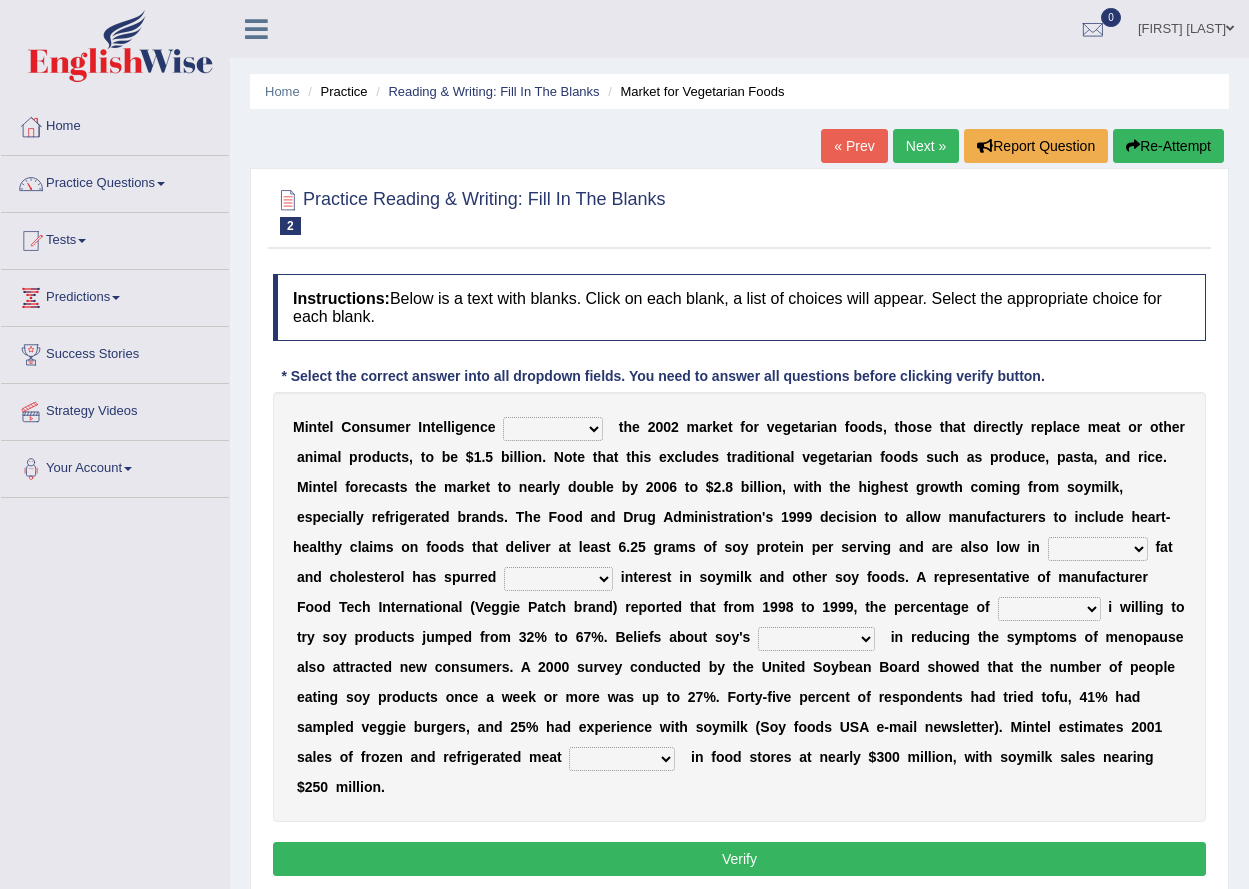 click on "deals fulfills creates estimates" at bounding box center (553, 429) 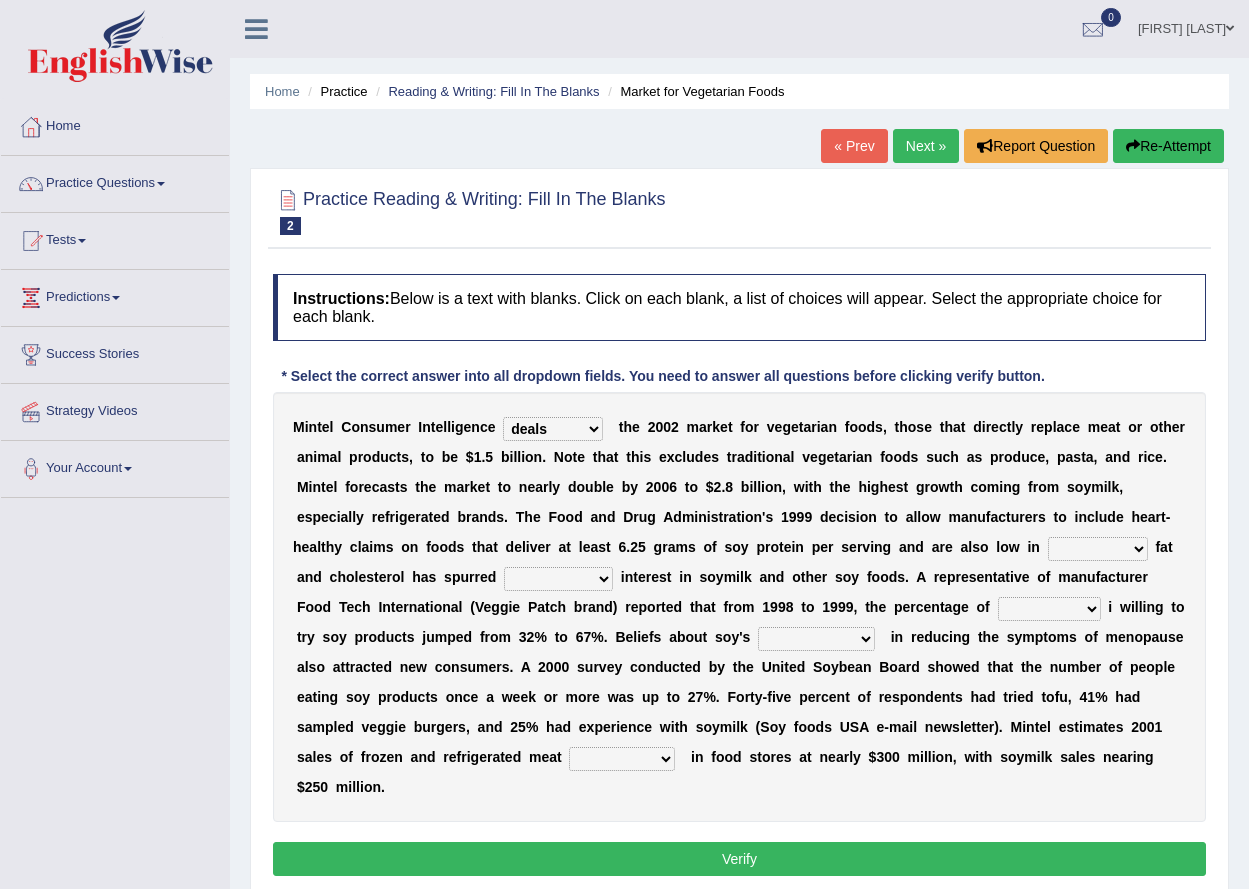 click on "deals fulfills creates estimates" at bounding box center [553, 429] 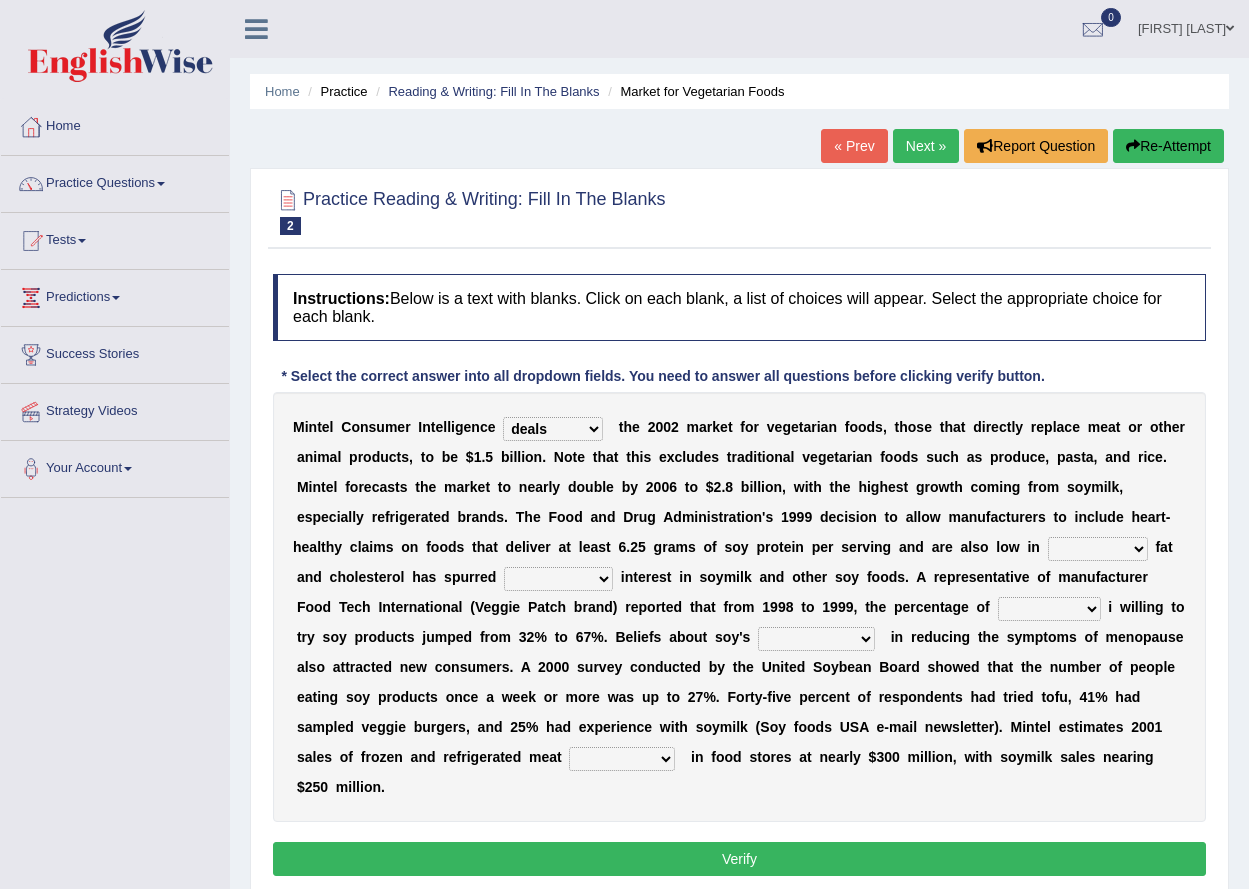 click on "saturated solid acid liquid" at bounding box center [1098, 549] 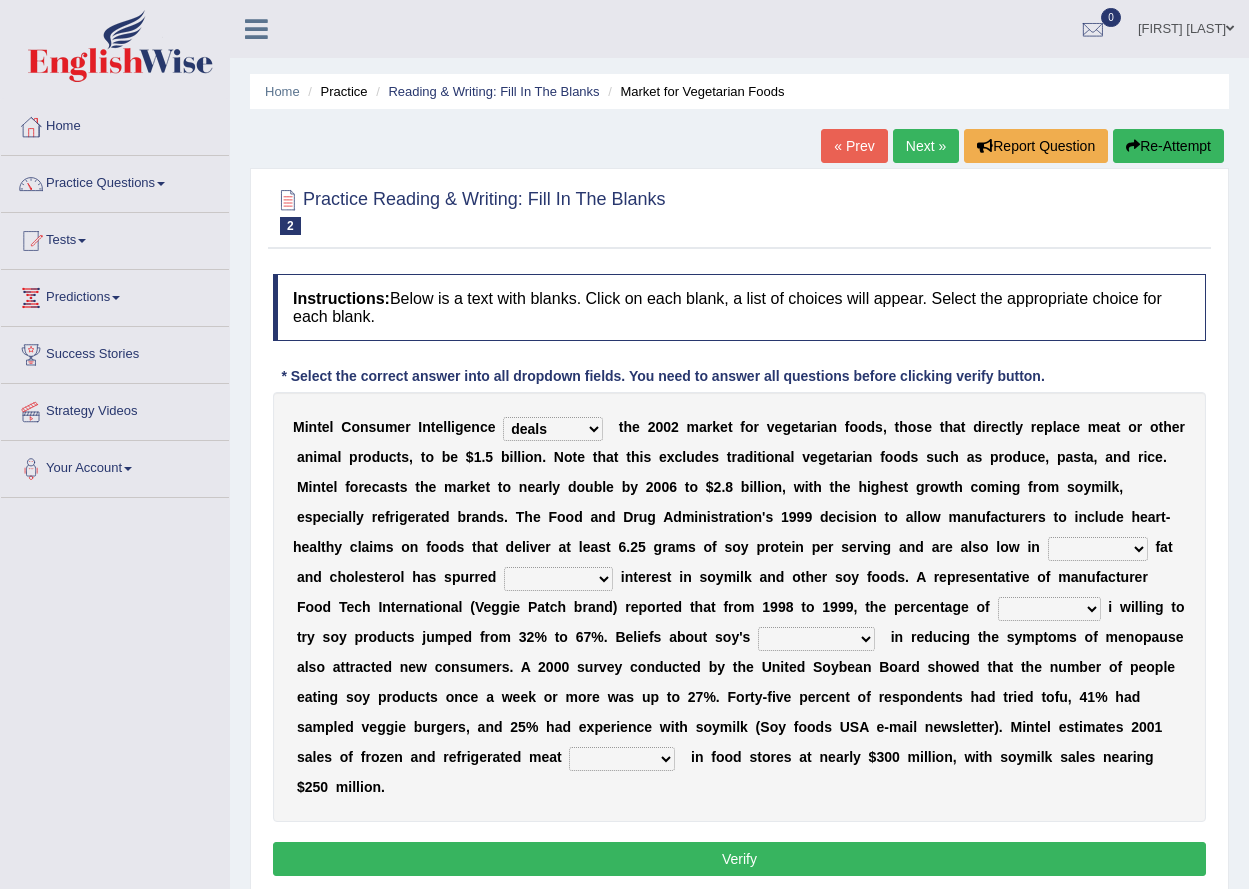 select on "saturated" 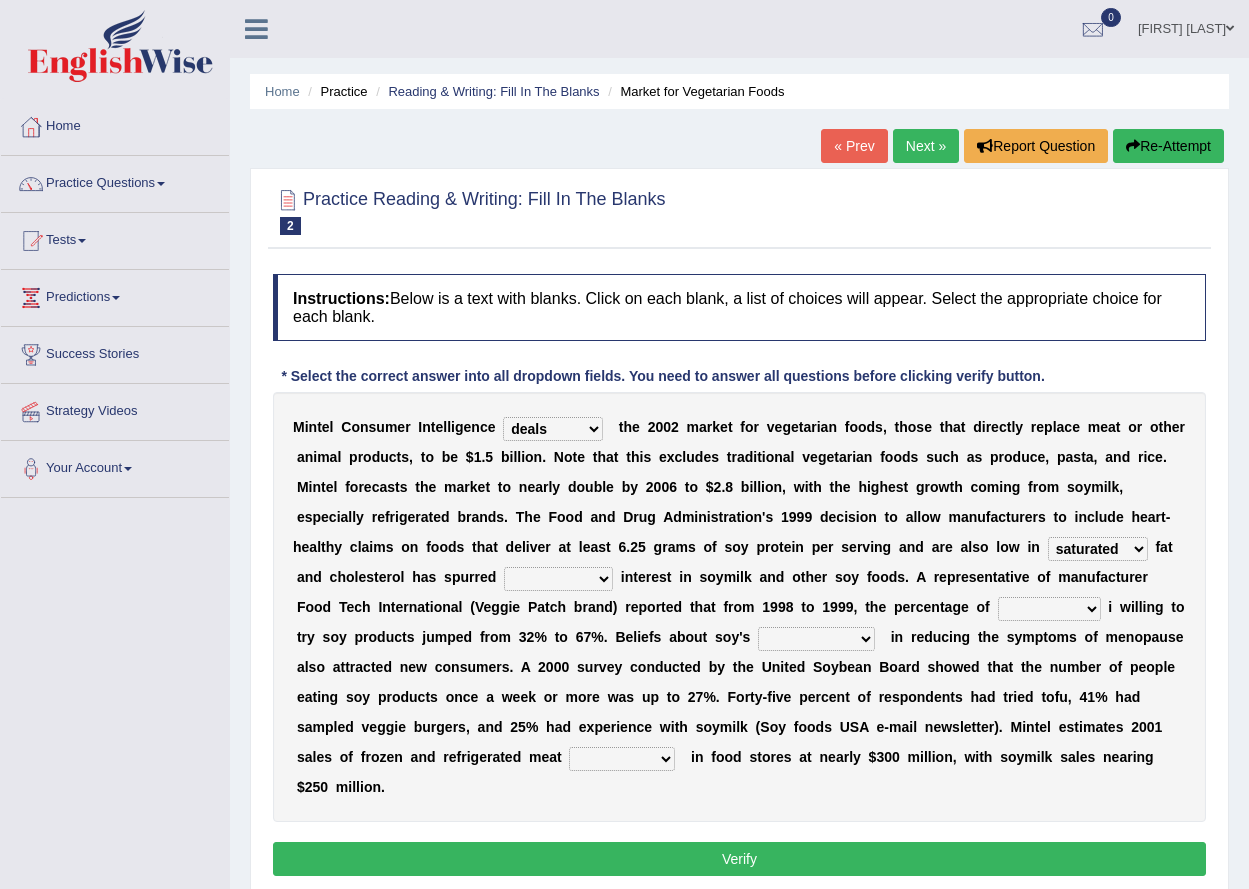 click on "good big tremendous extreme" at bounding box center [558, 579] 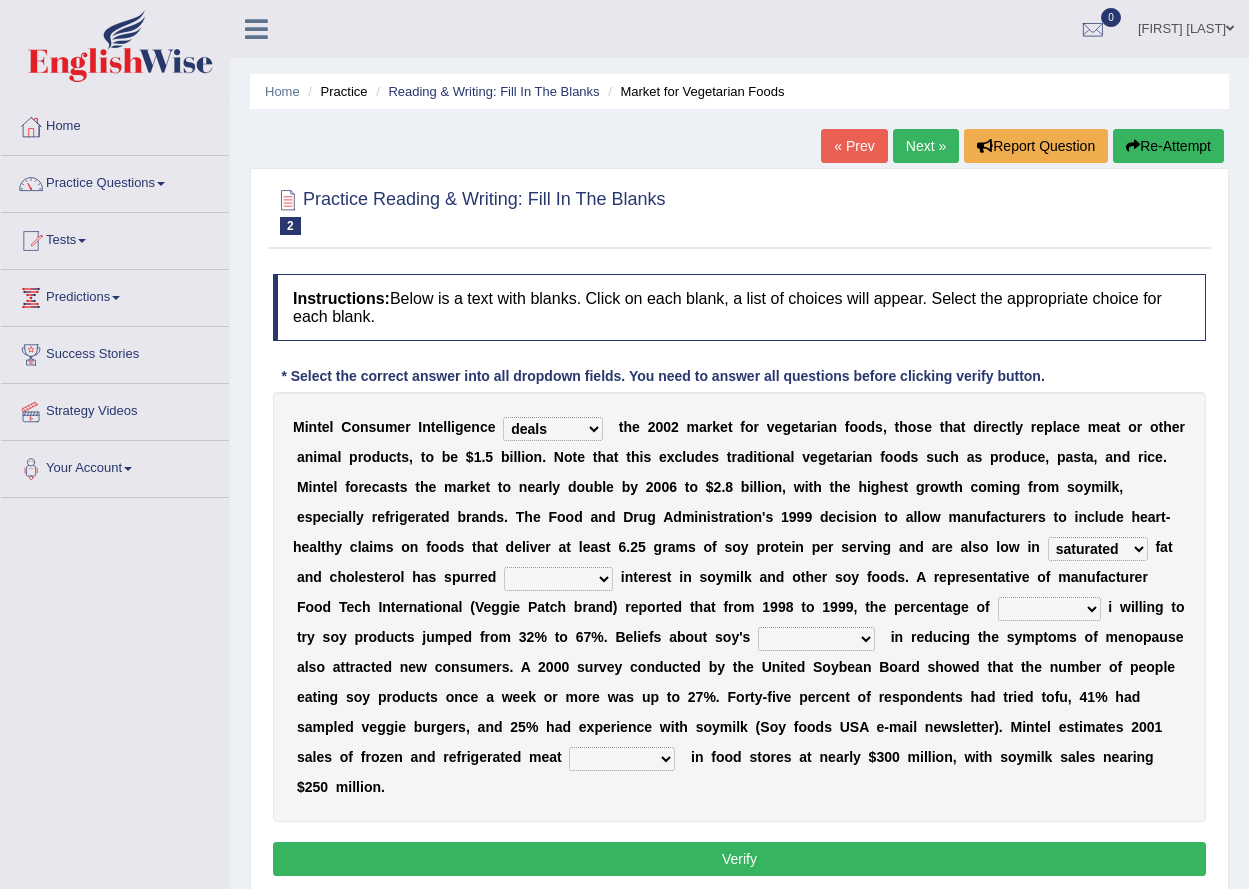 select on "good" 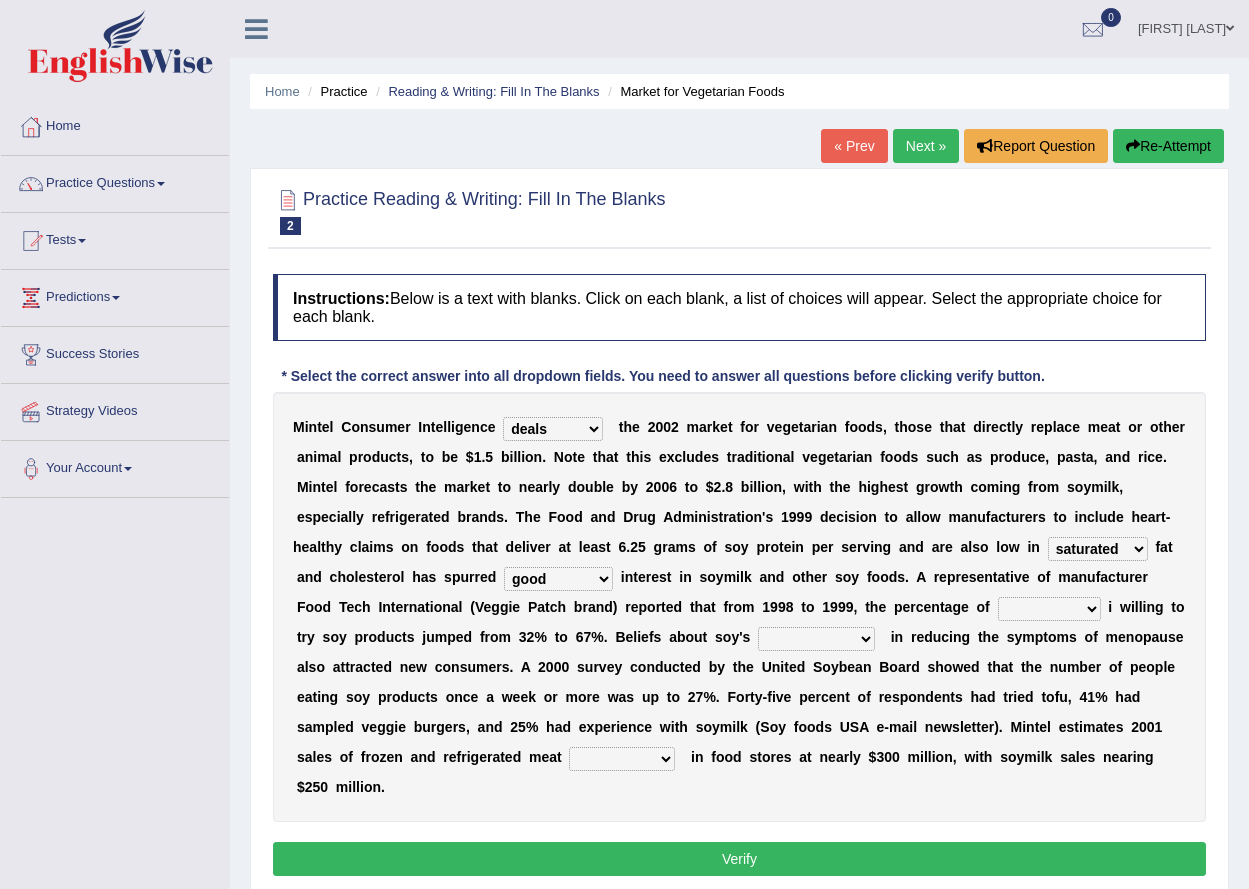 click on "guests consumers customers clients" at bounding box center (1049, 609) 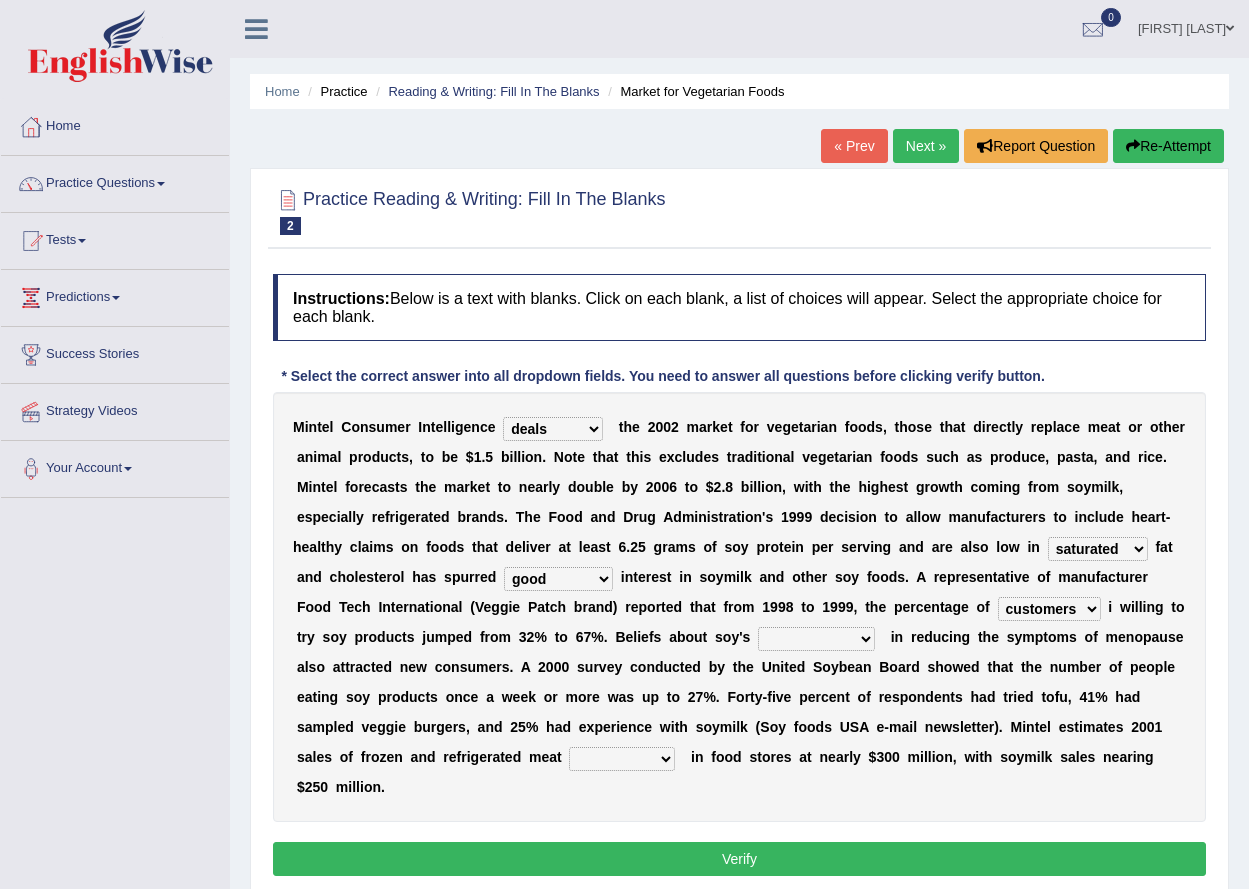 click on "guests consumers customers clients" at bounding box center [1049, 609] 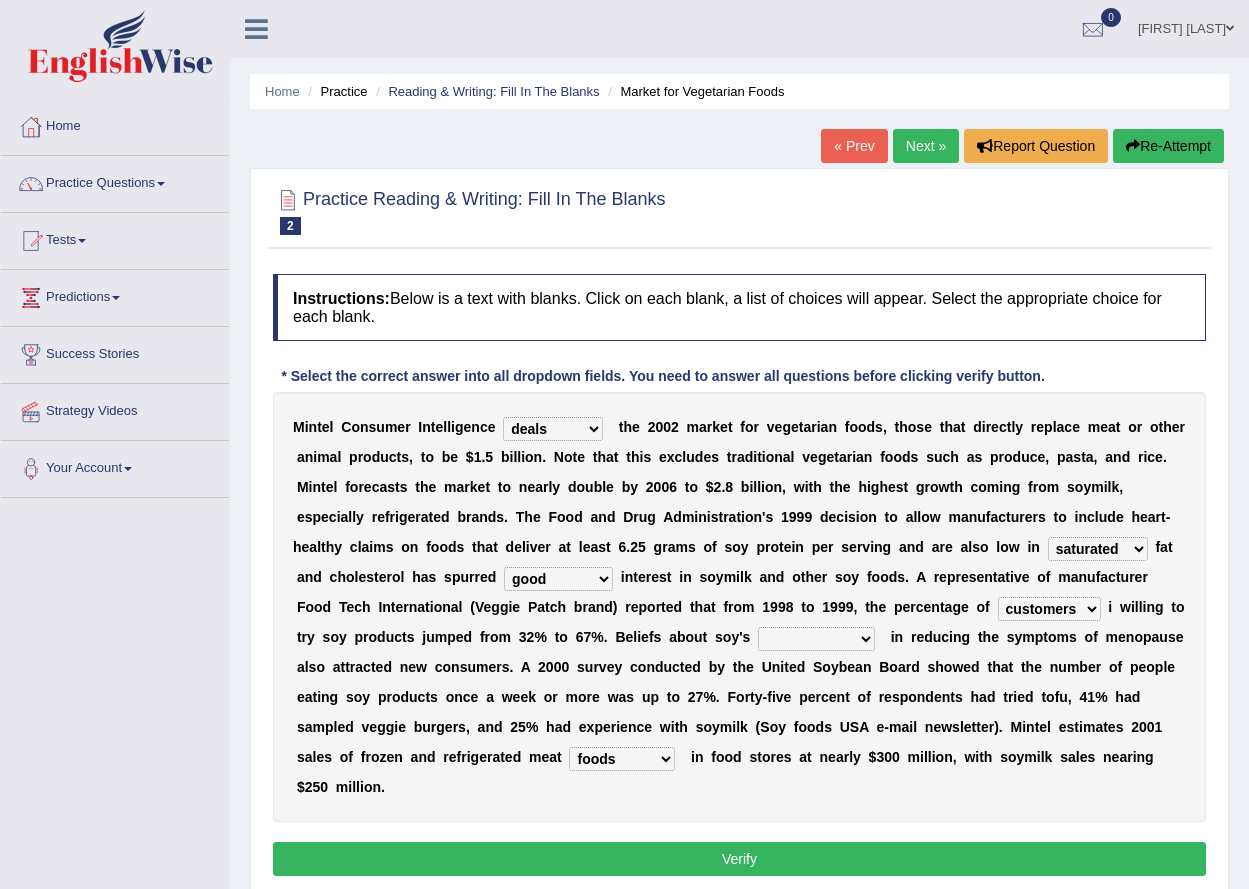 click on "Verify" at bounding box center [739, 859] 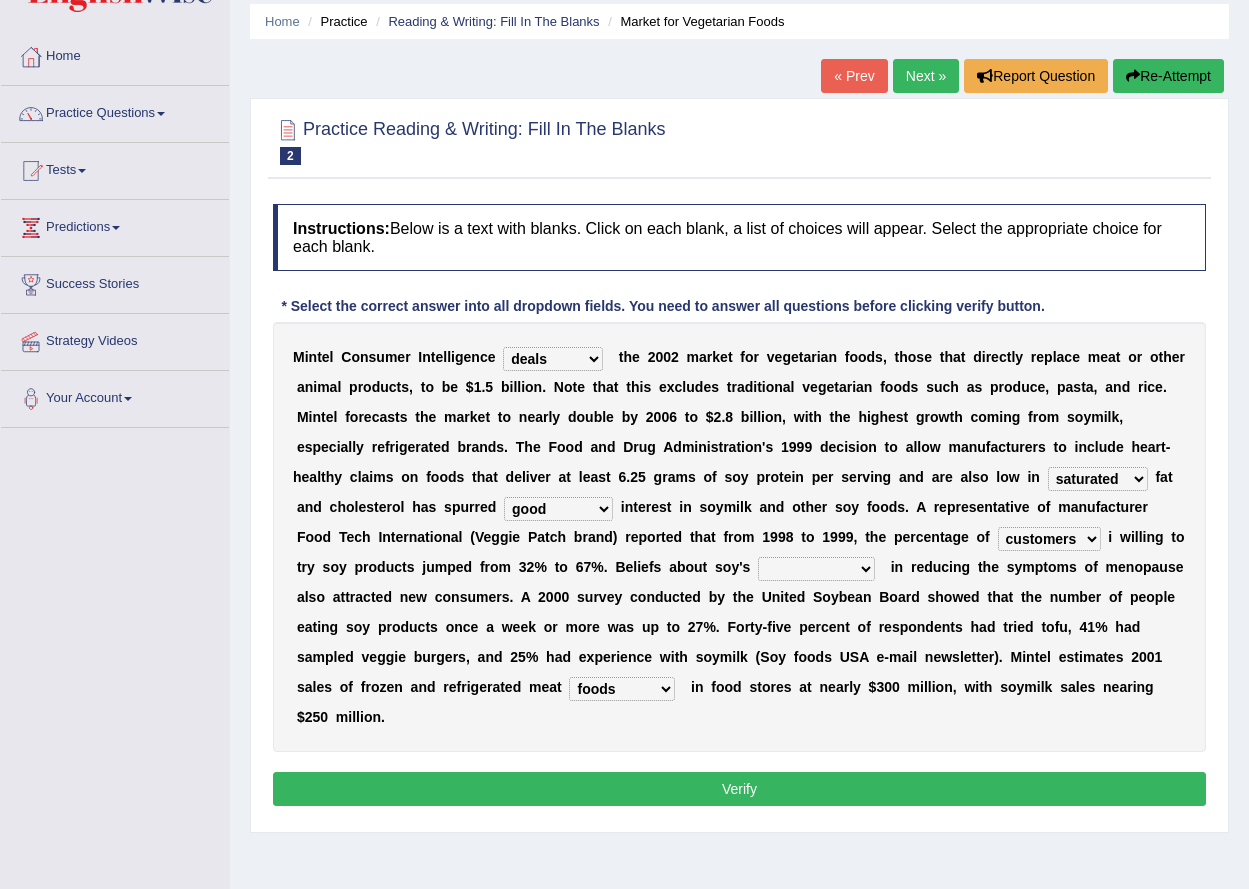 scroll, scrollTop: 161, scrollLeft: 0, axis: vertical 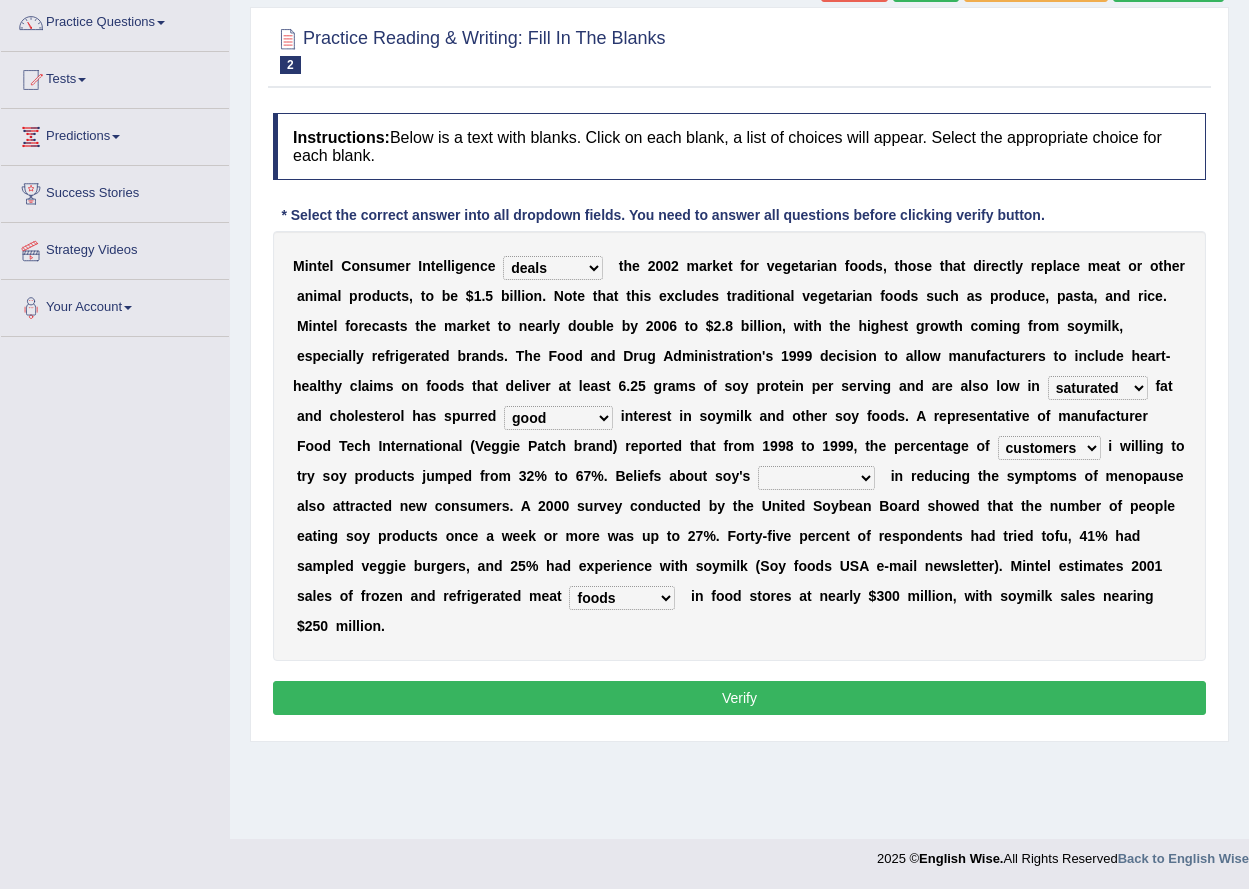 click on "effectiveness timeliness efficiency goodness" at bounding box center [816, 478] 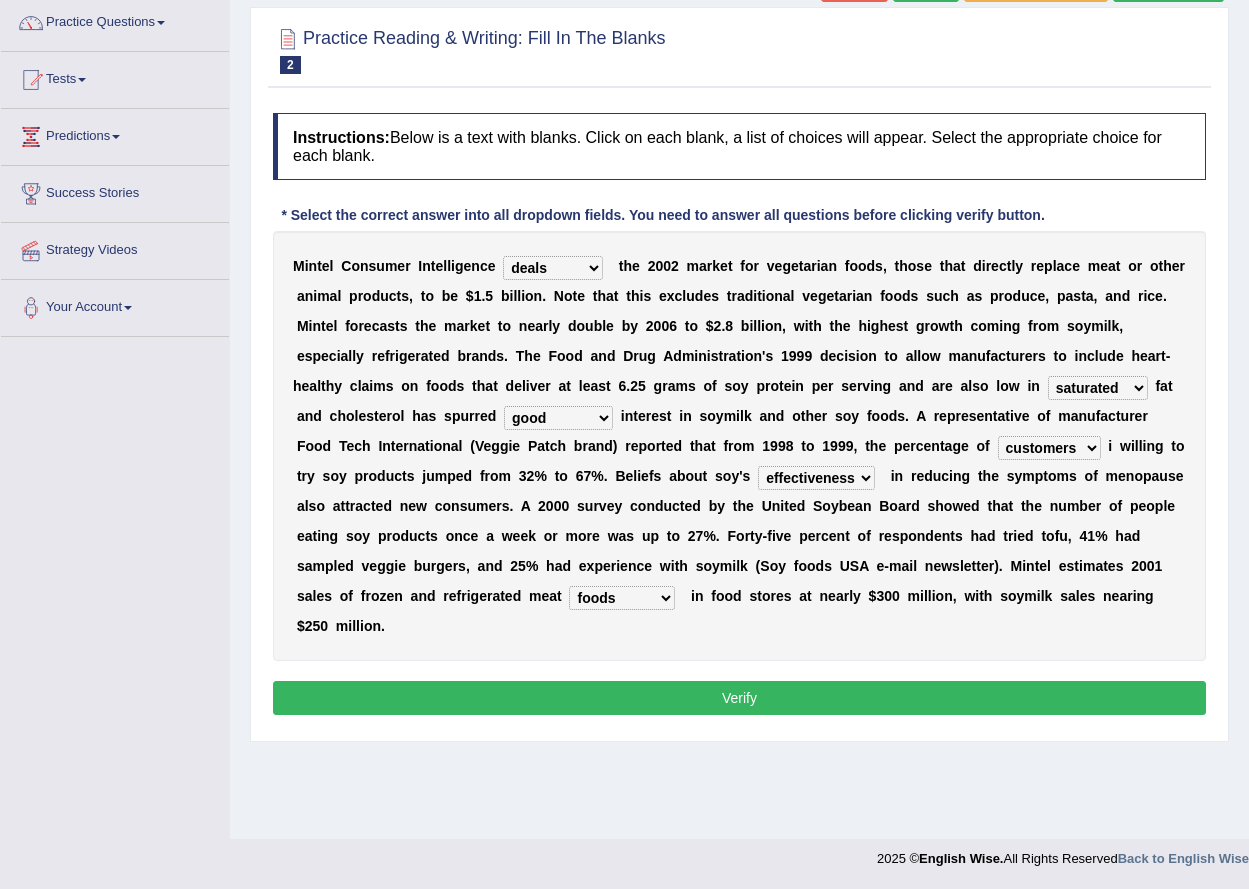 click on "Verify" at bounding box center [739, 698] 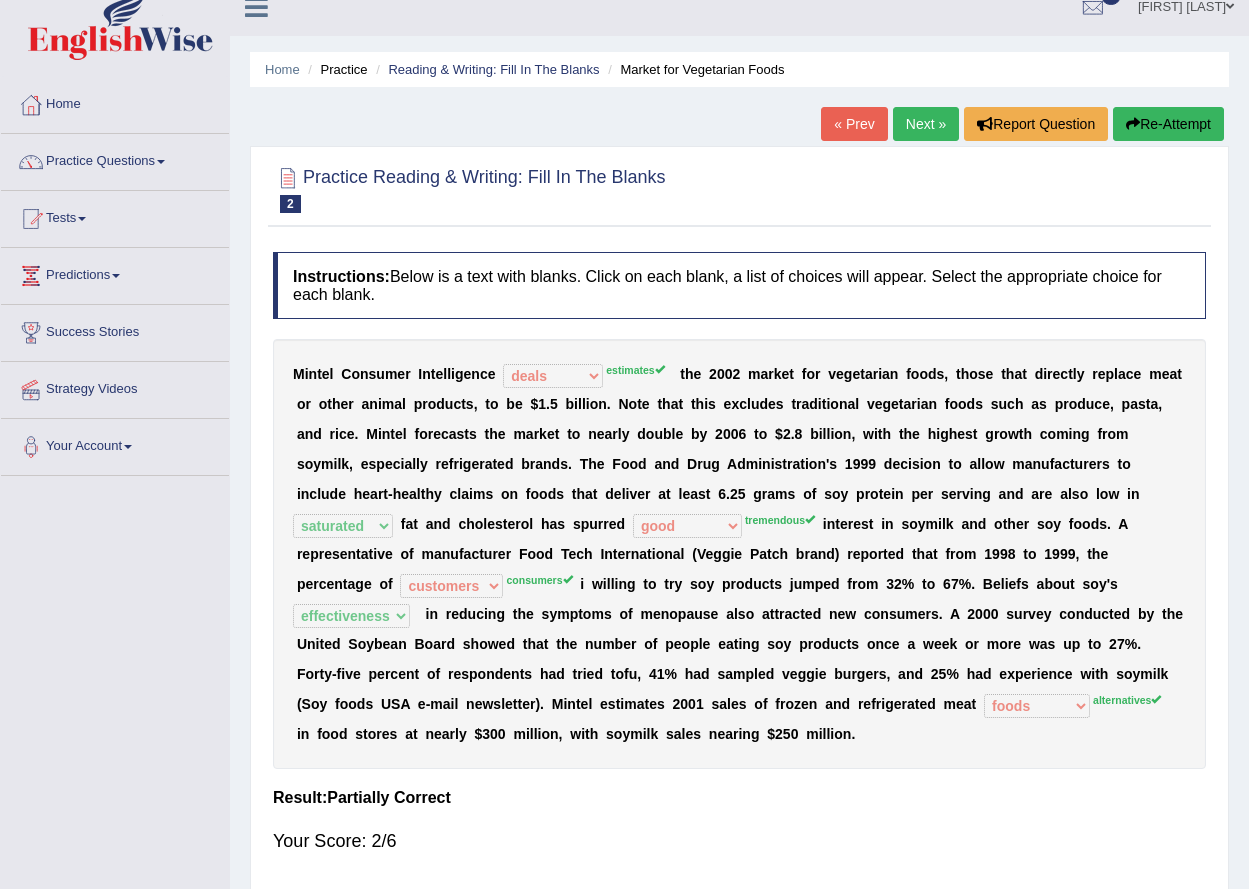 scroll, scrollTop: 0, scrollLeft: 0, axis: both 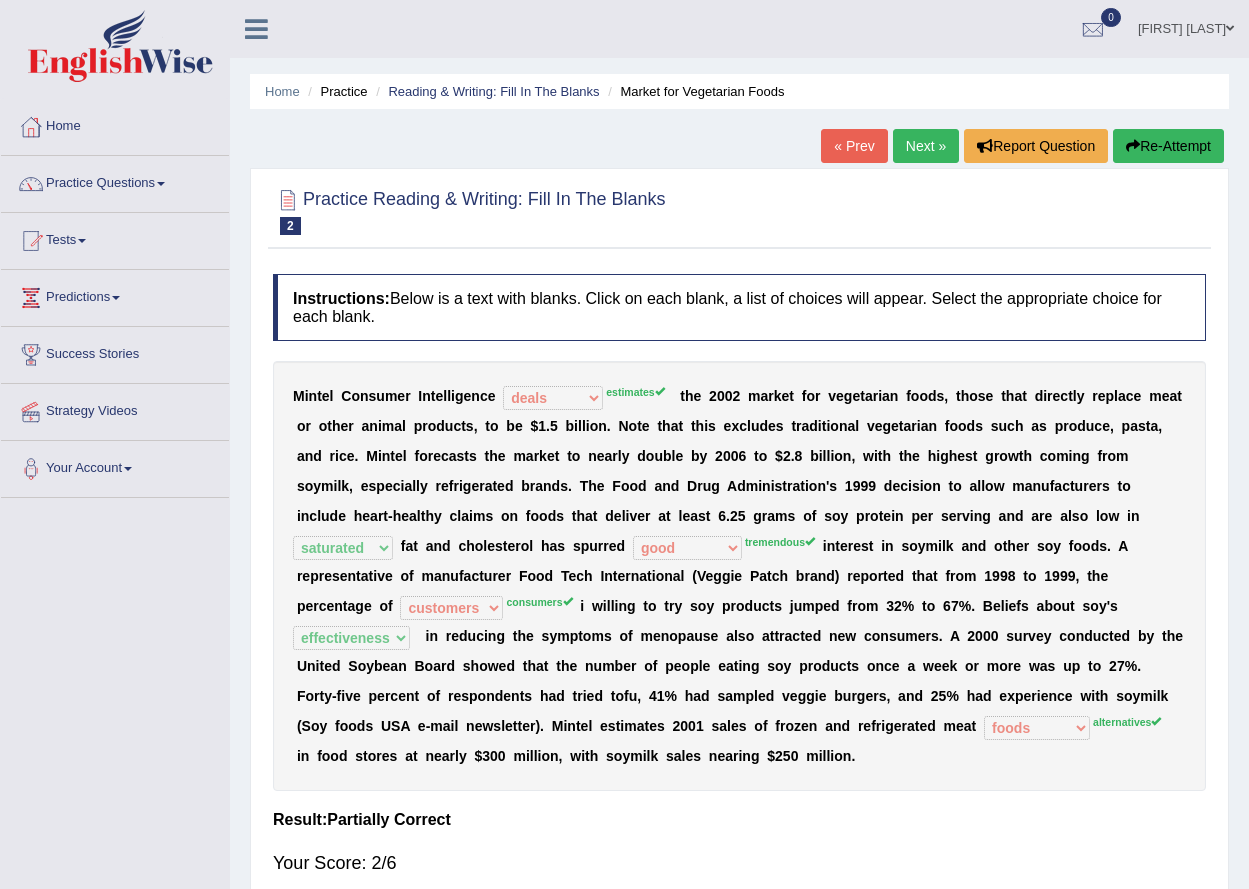 click on "Next »" at bounding box center (926, 146) 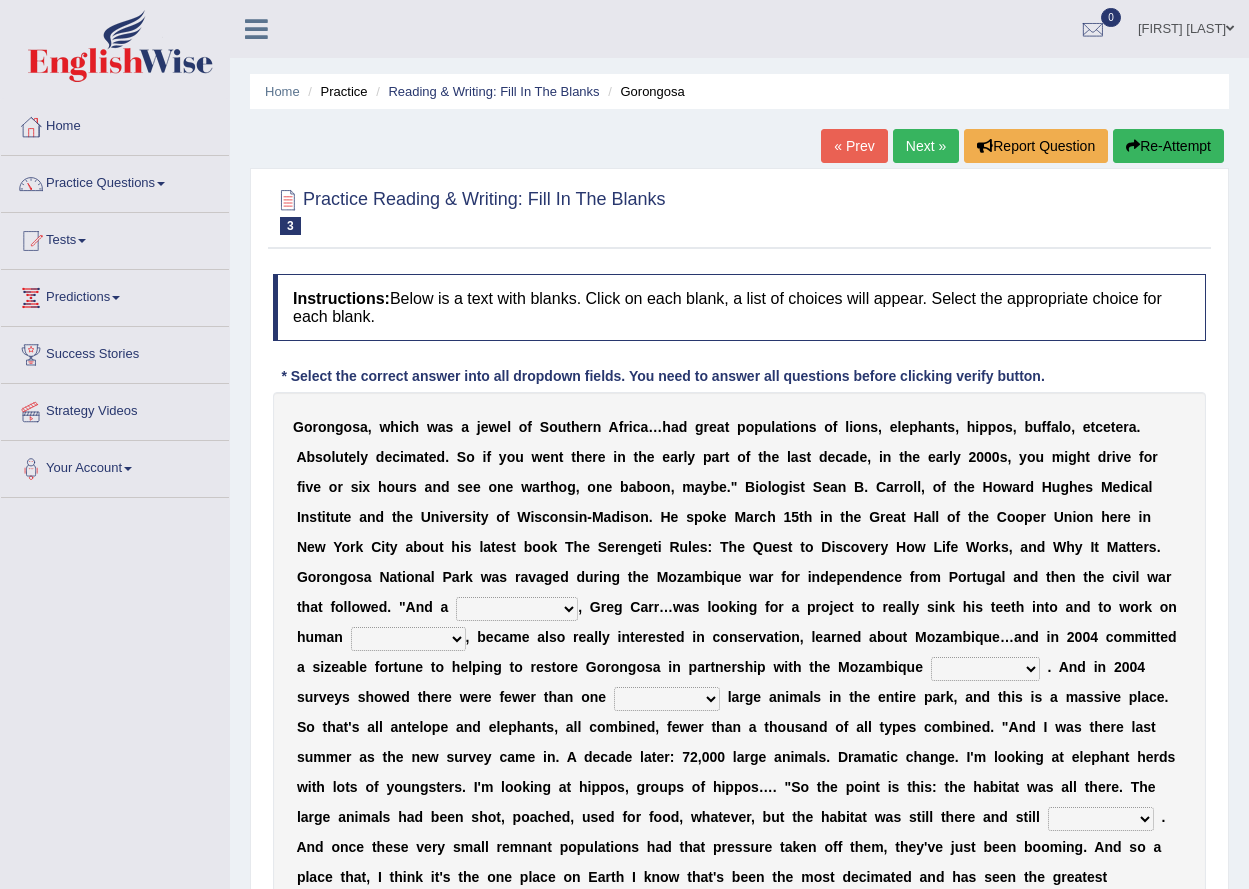 scroll, scrollTop: 0, scrollLeft: 0, axis: both 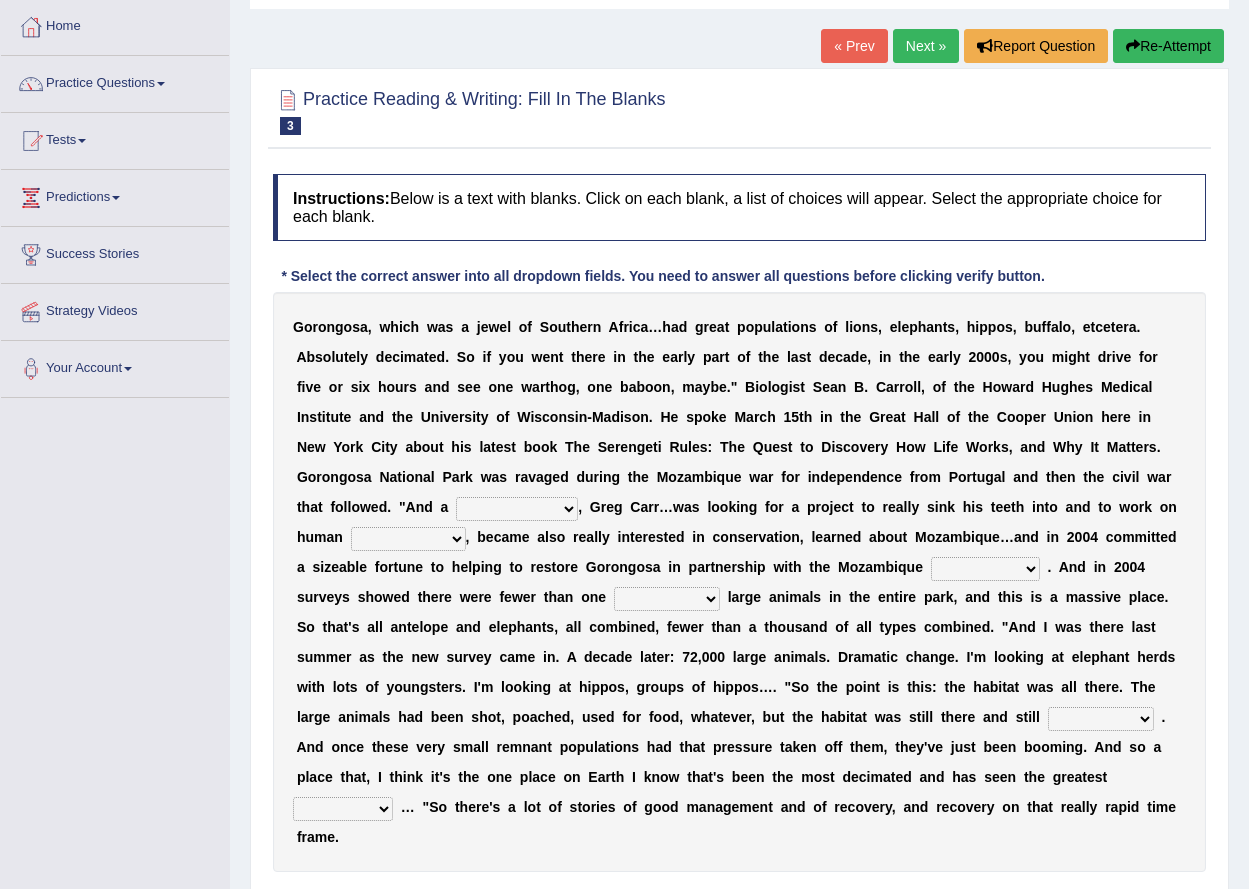 click on "passion solstice ballast philanthropist" at bounding box center [517, 509] 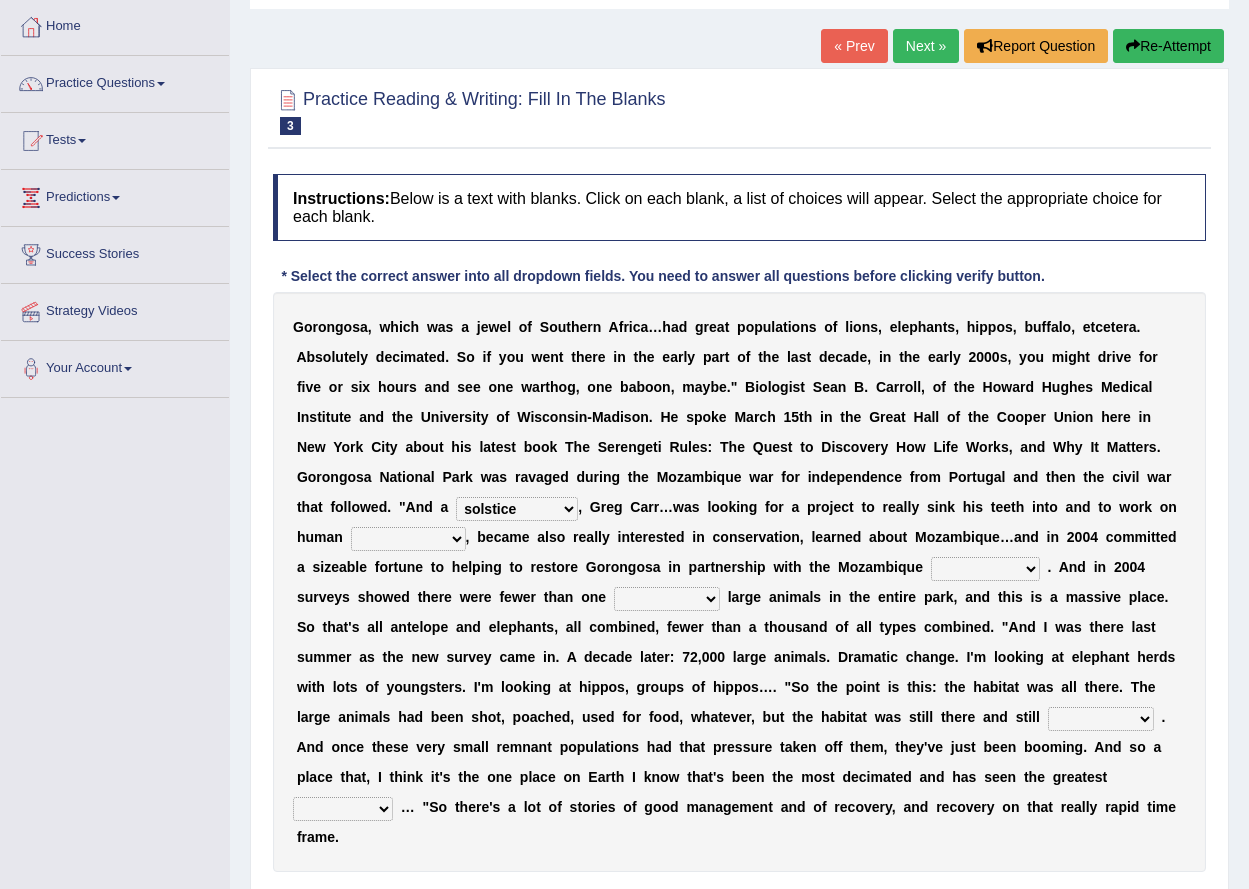 click on "passion solstice ballast philanthropist" at bounding box center [517, 509] 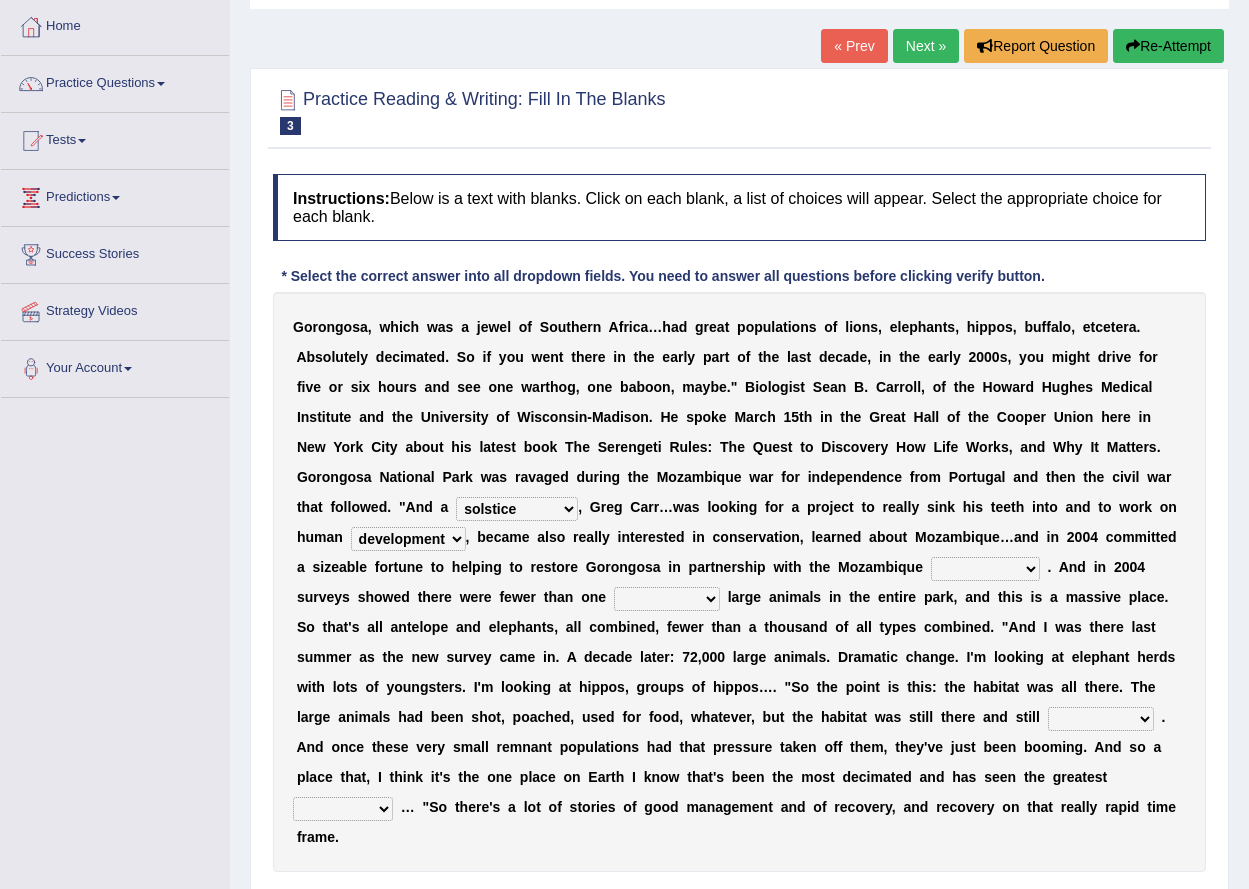 click on "parliament semanticist government journalist" at bounding box center [985, 569] 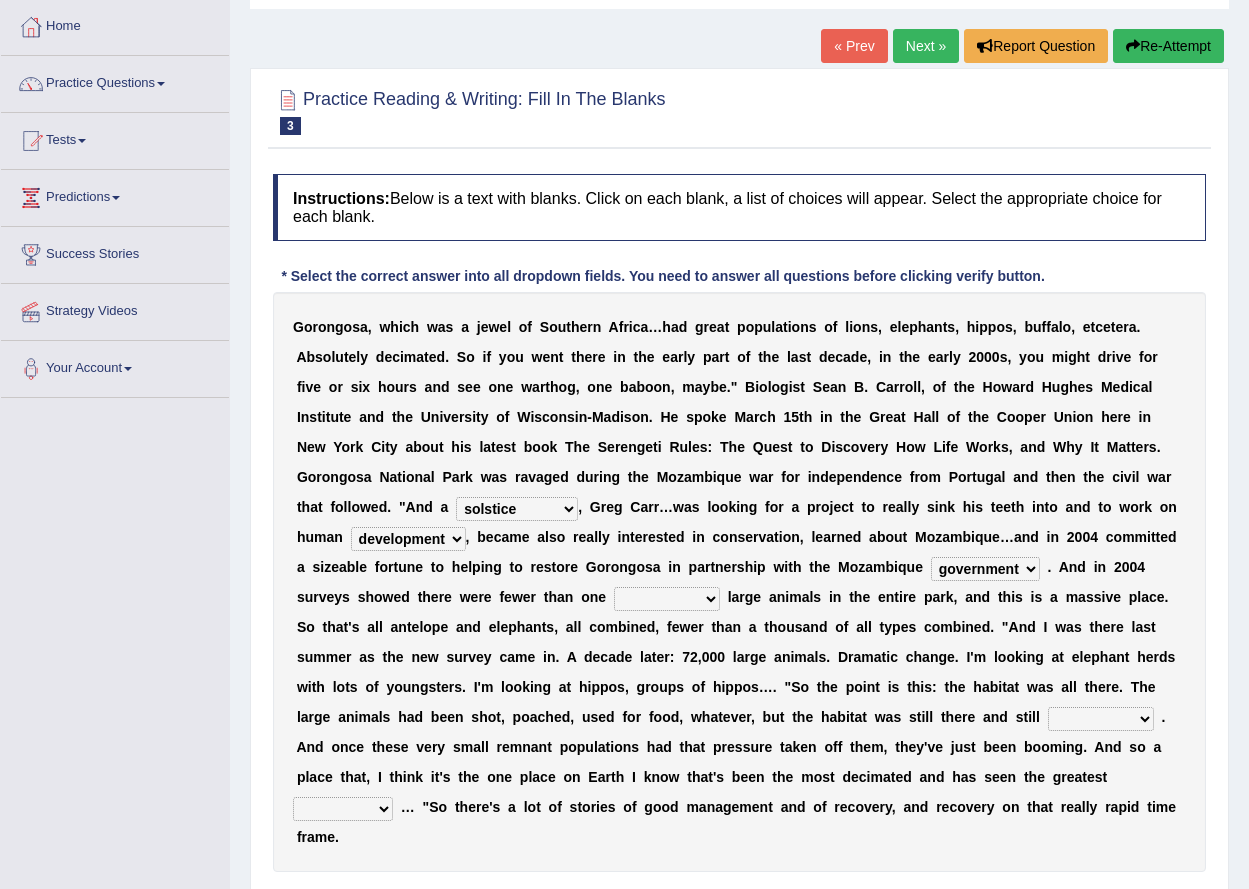 click on "deflowered embowered roundest thousand" at bounding box center (667, 599) 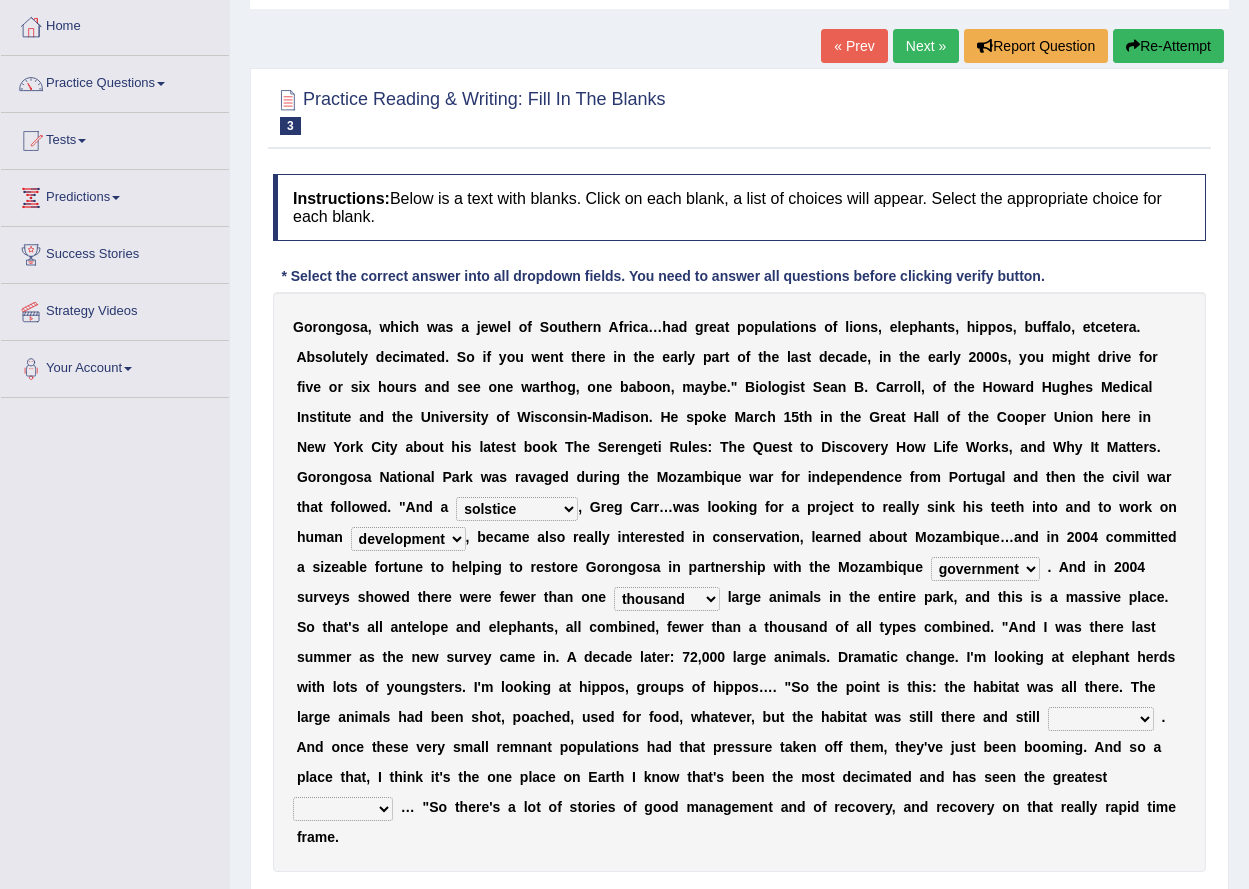 click on "deflowered embowered roundest thousand" at bounding box center (667, 599) 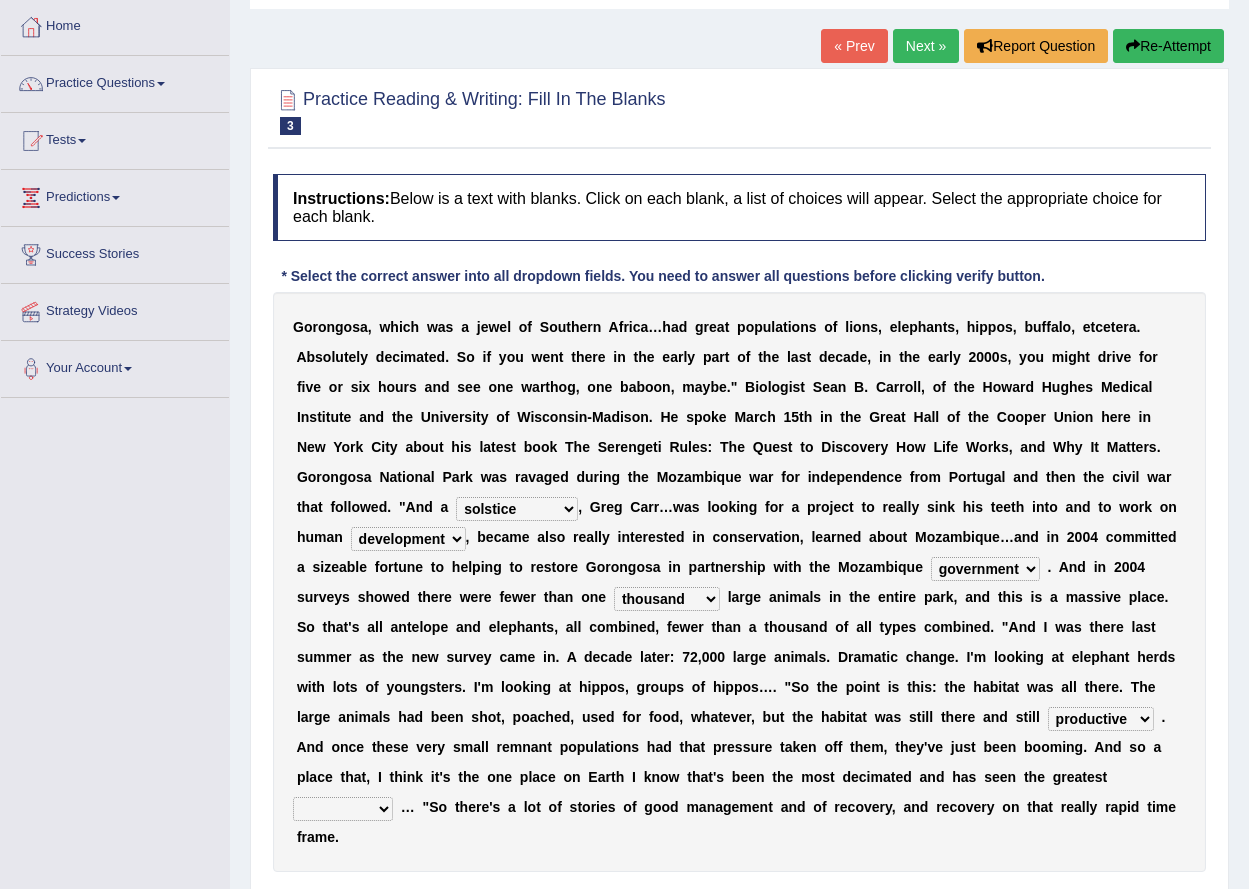click on "recovery efficacy golly stumpy" at bounding box center [343, 809] 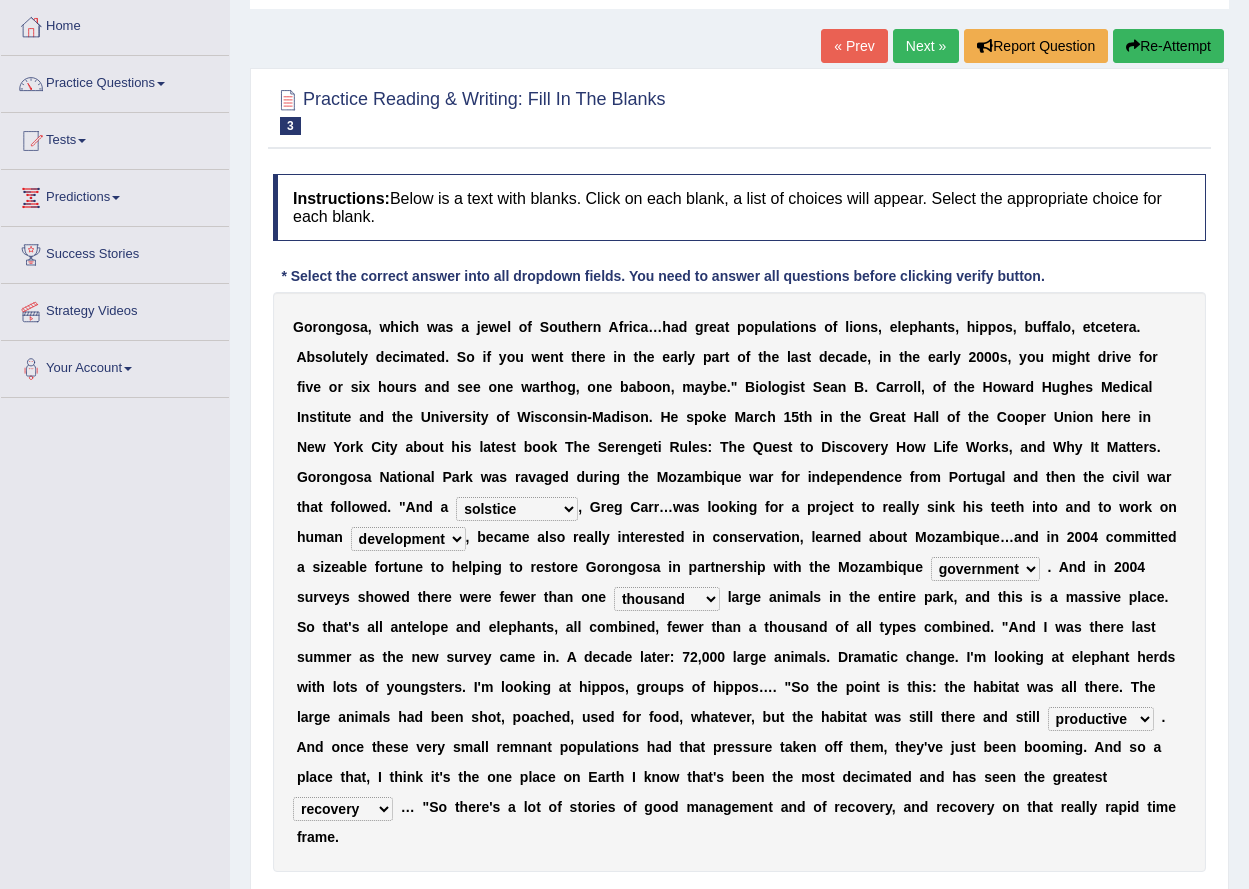 click on "recovery efficacy golly stumpy" at bounding box center (343, 809) 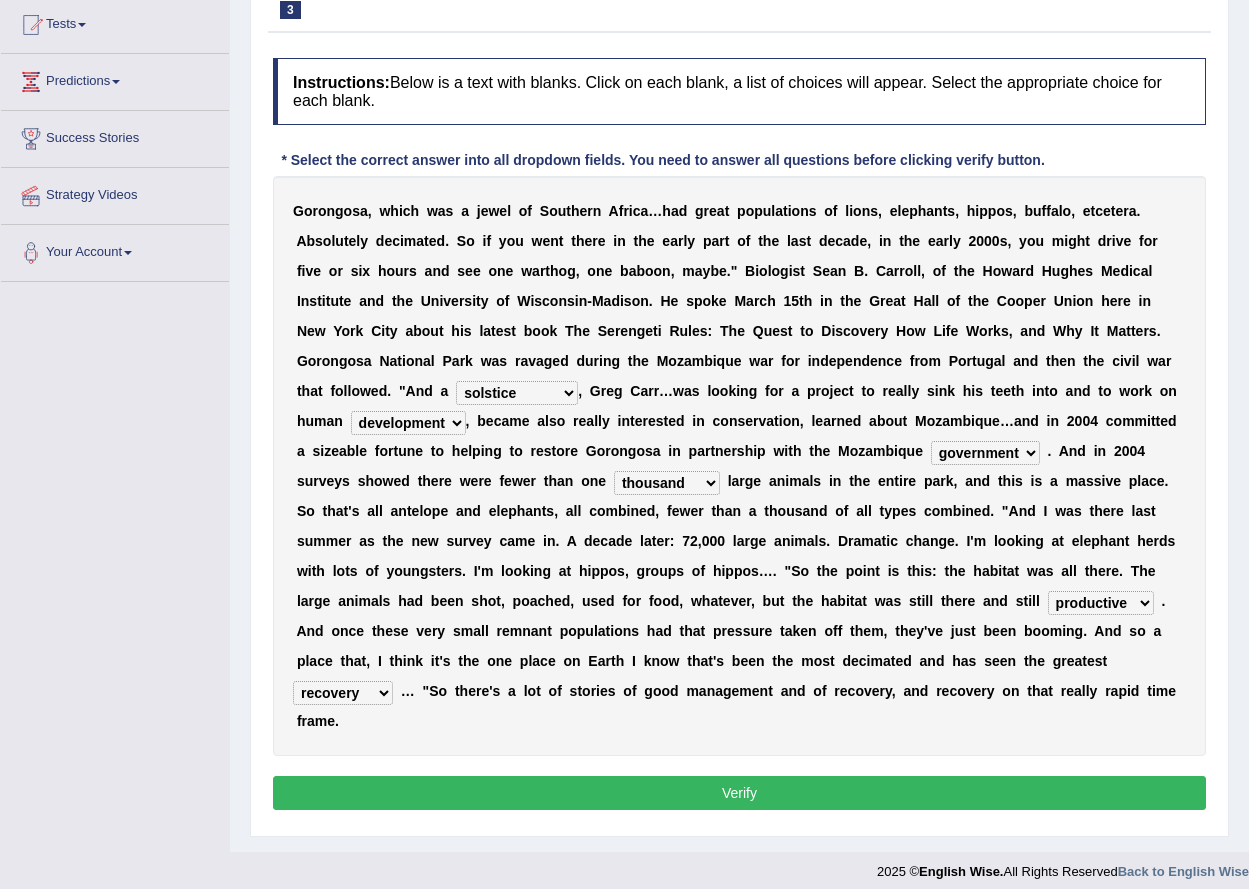 scroll, scrollTop: 229, scrollLeft: 0, axis: vertical 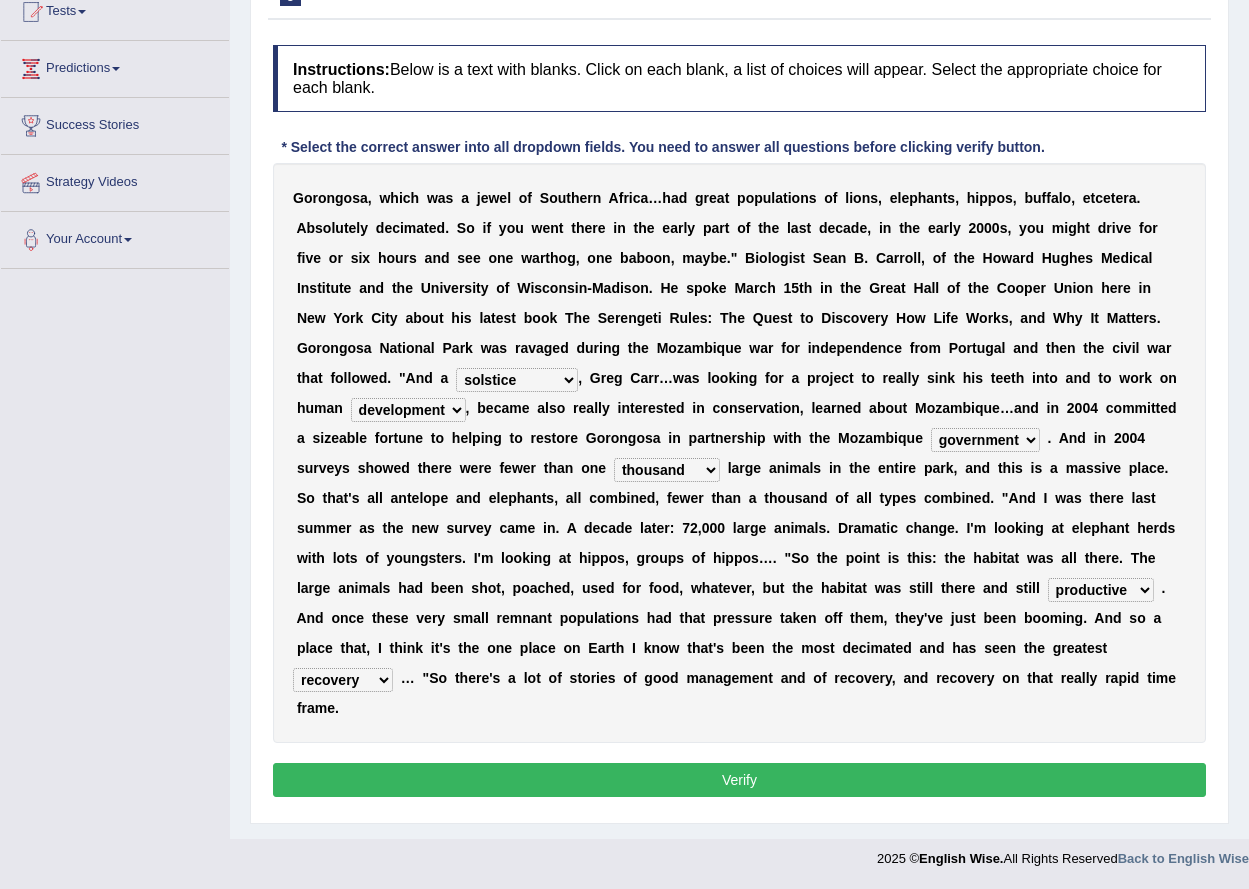 click on "Verify" at bounding box center [739, 780] 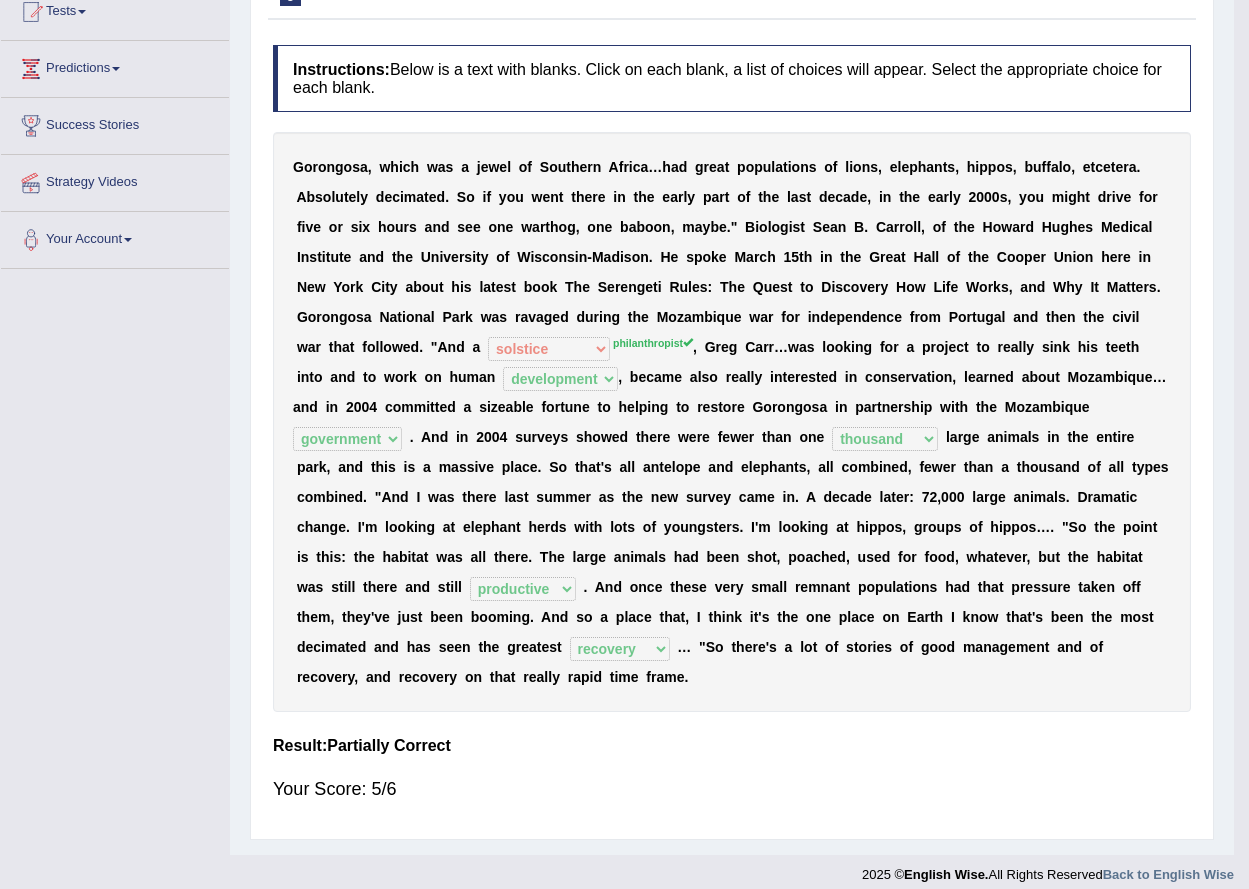 scroll, scrollTop: 164, scrollLeft: 0, axis: vertical 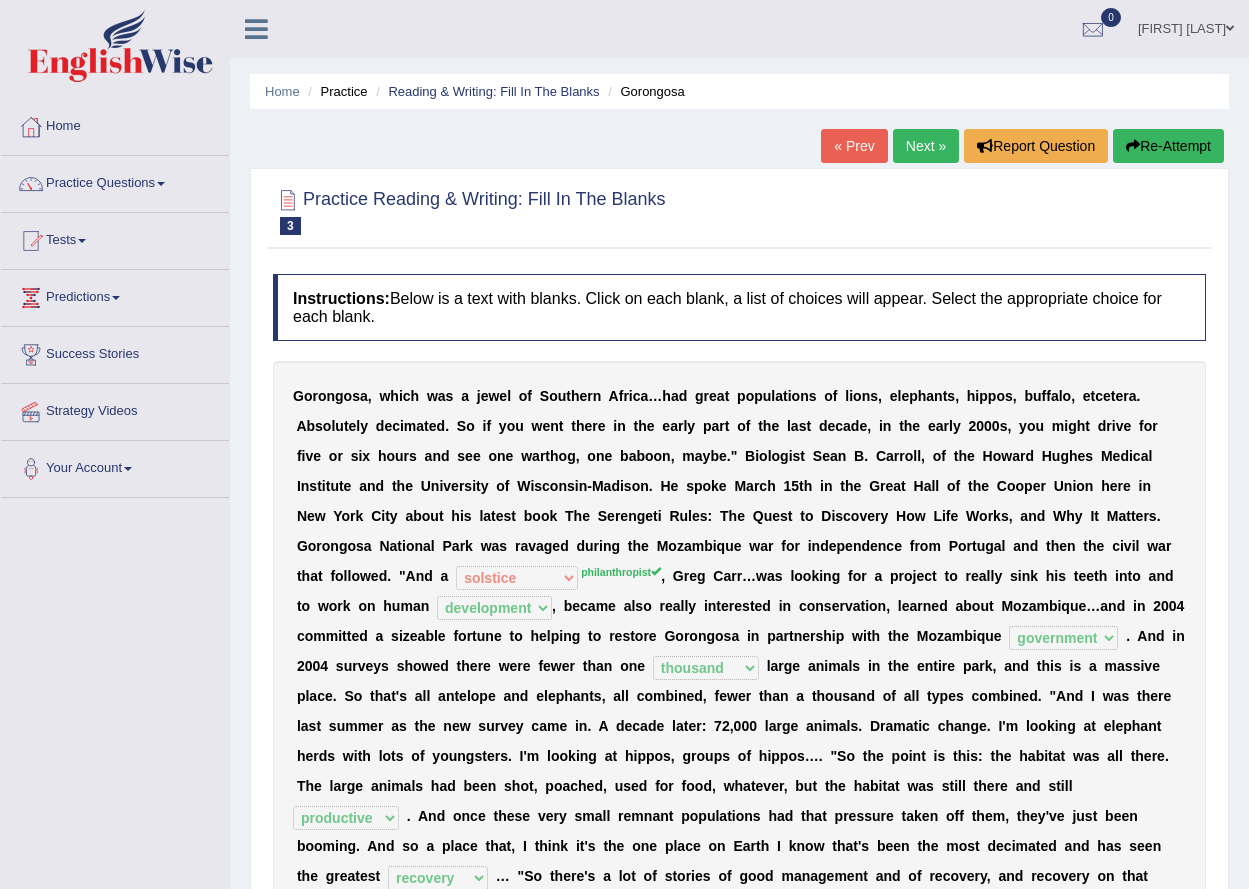 click on "Next »" at bounding box center (926, 146) 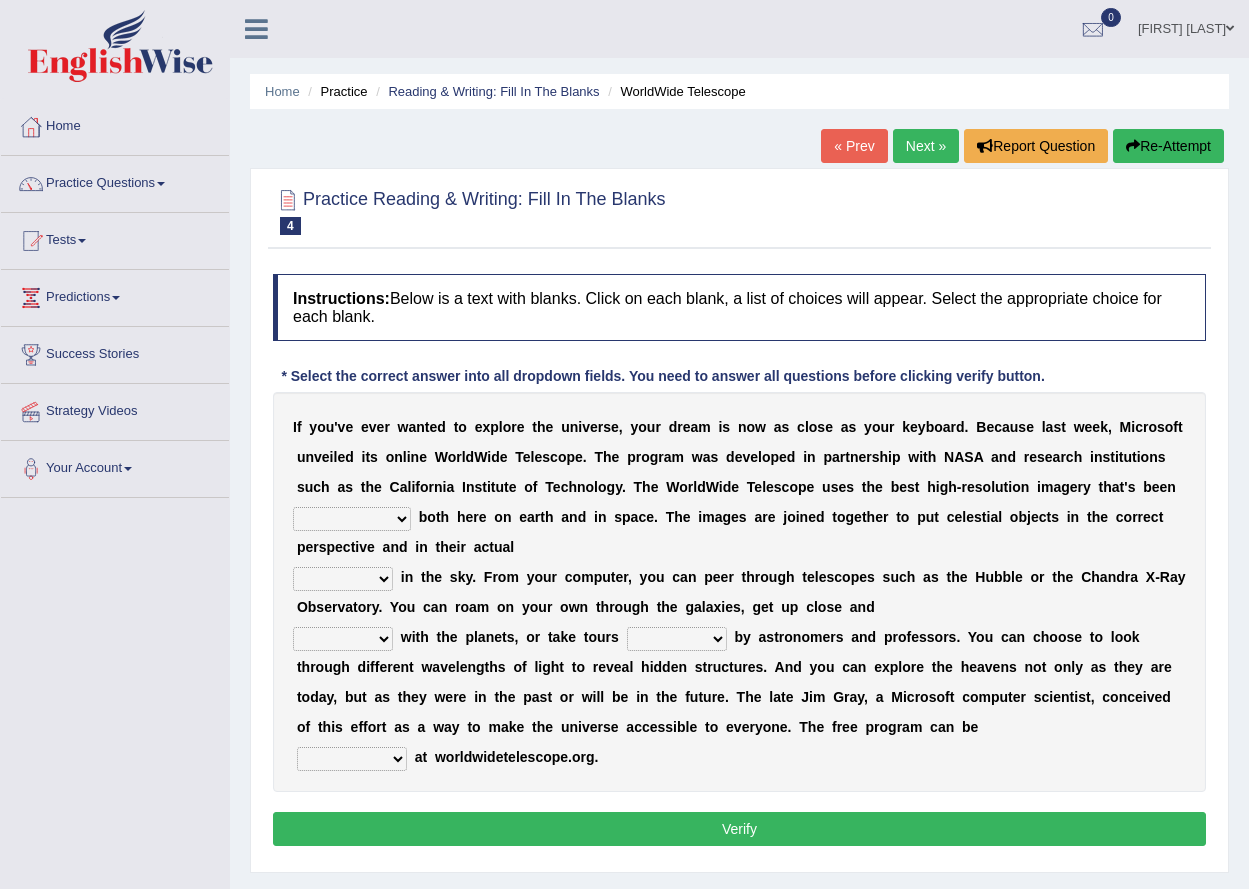 scroll, scrollTop: 0, scrollLeft: 0, axis: both 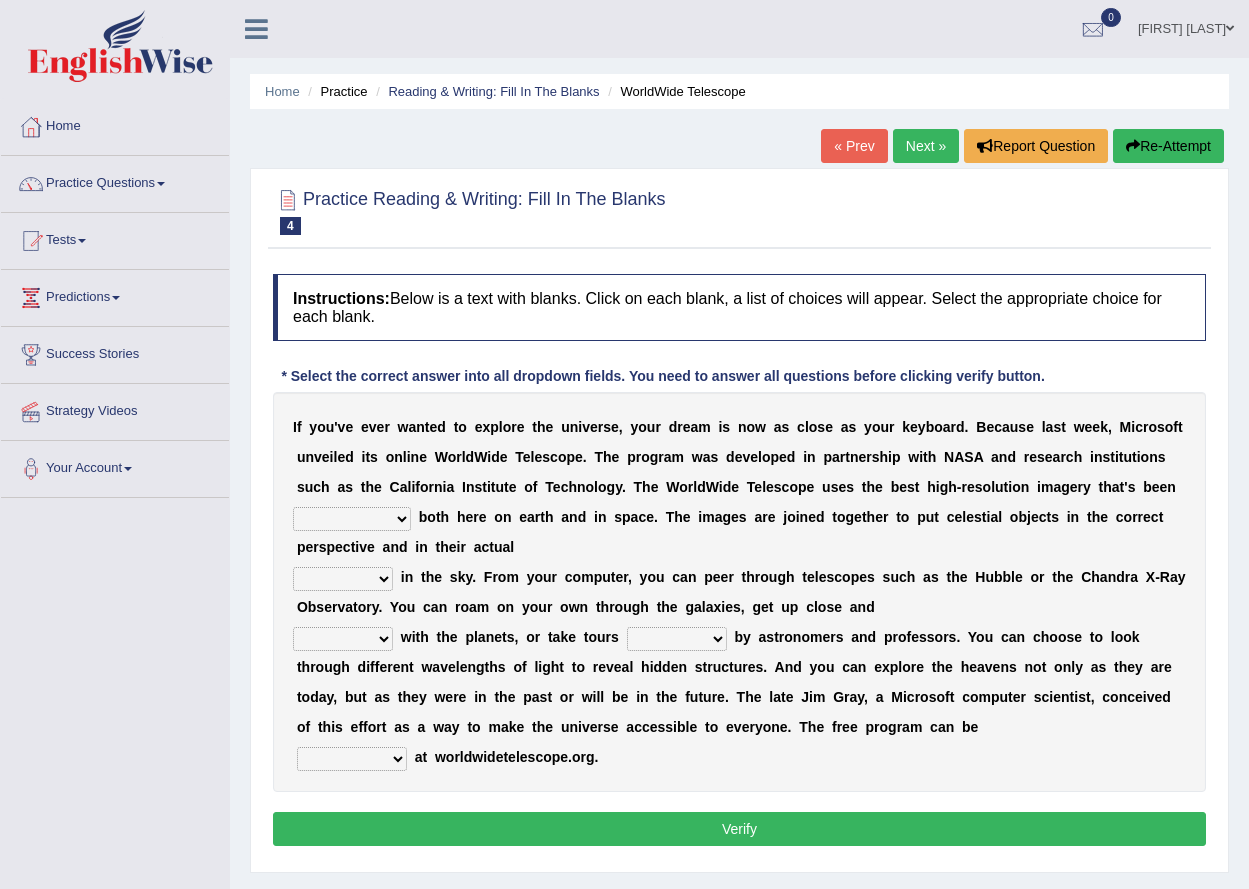 click on "degraded ascended remonstrated generated" at bounding box center [352, 519] 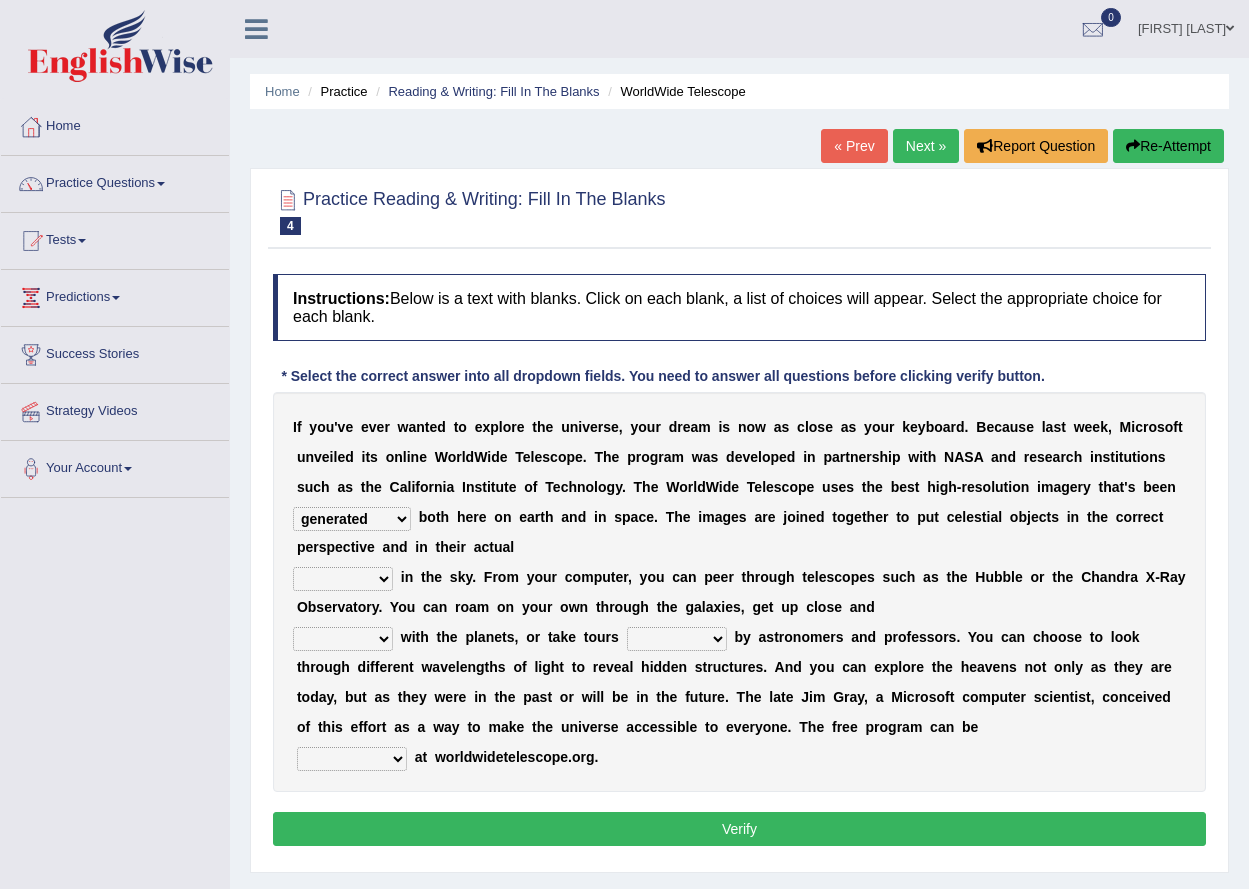 click on "aspects parts conditions positions" at bounding box center (343, 579) 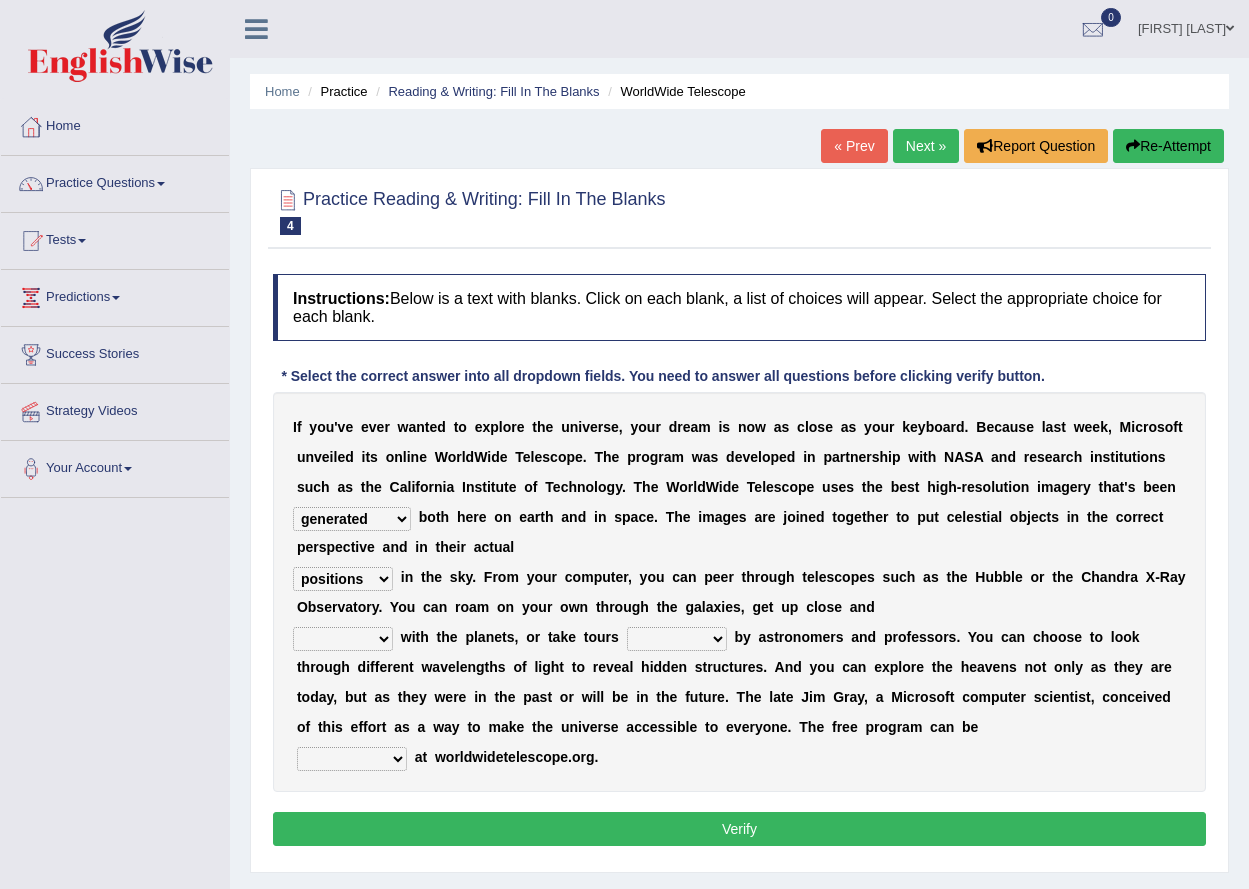 click on "personal individual apart polite" at bounding box center (343, 639) 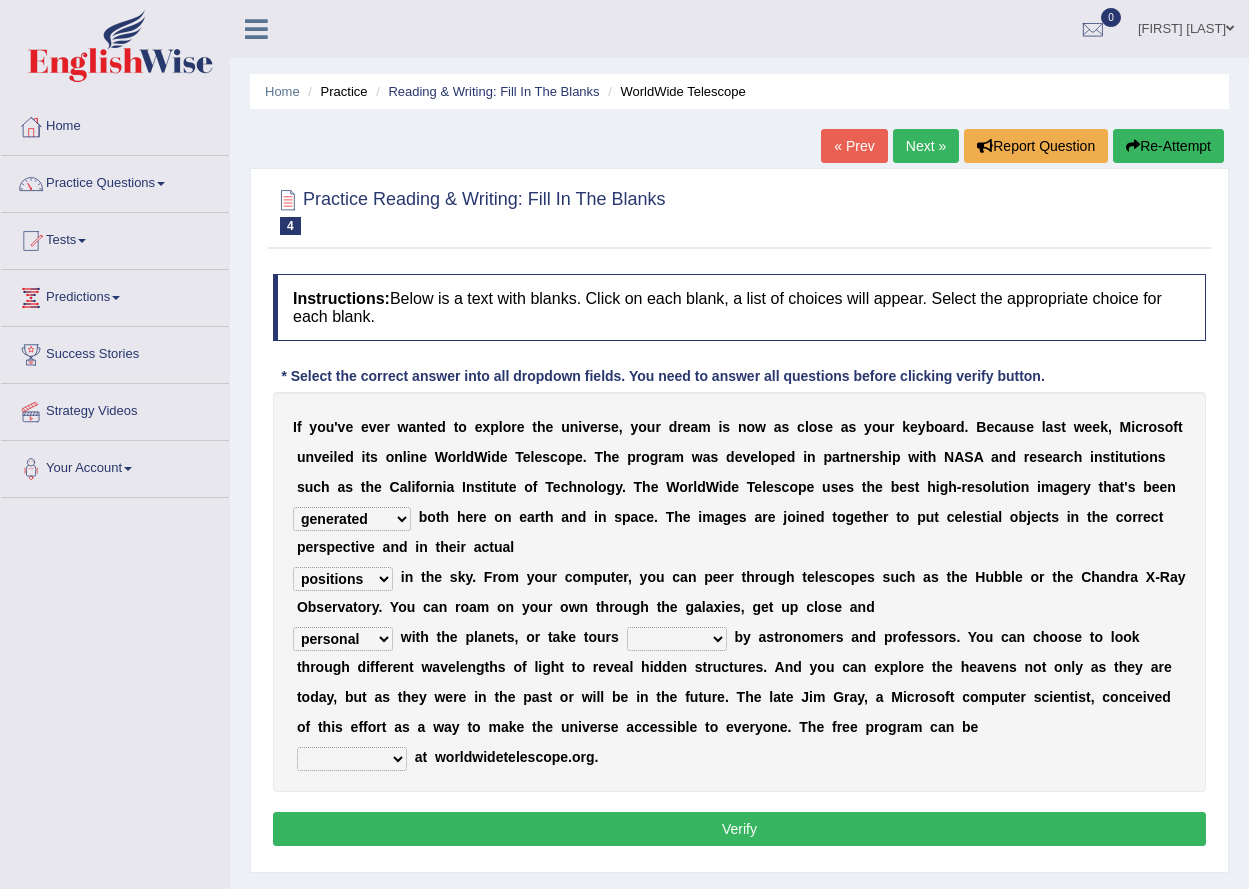 click on "guide guided guiding to guide" at bounding box center [677, 639] 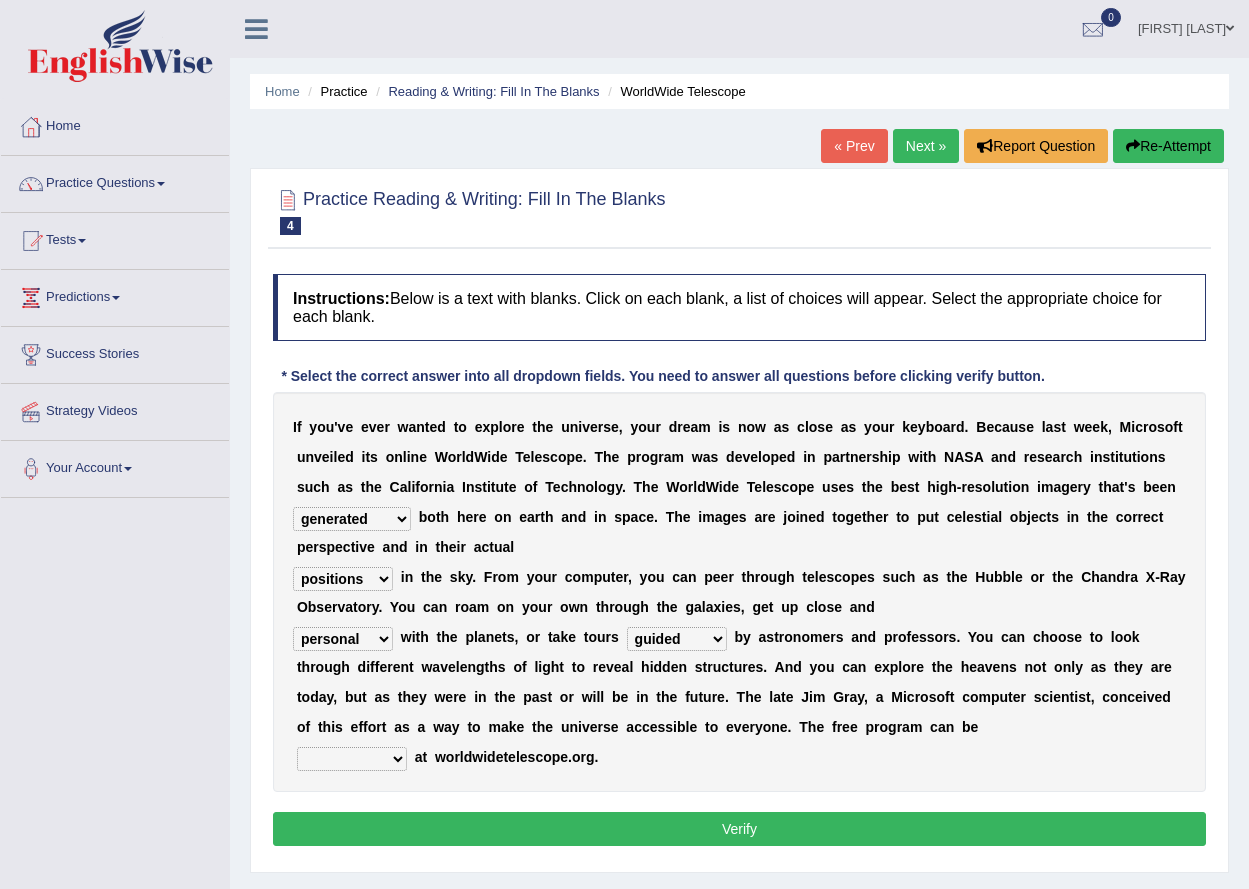 click at bounding box center (411, 757) 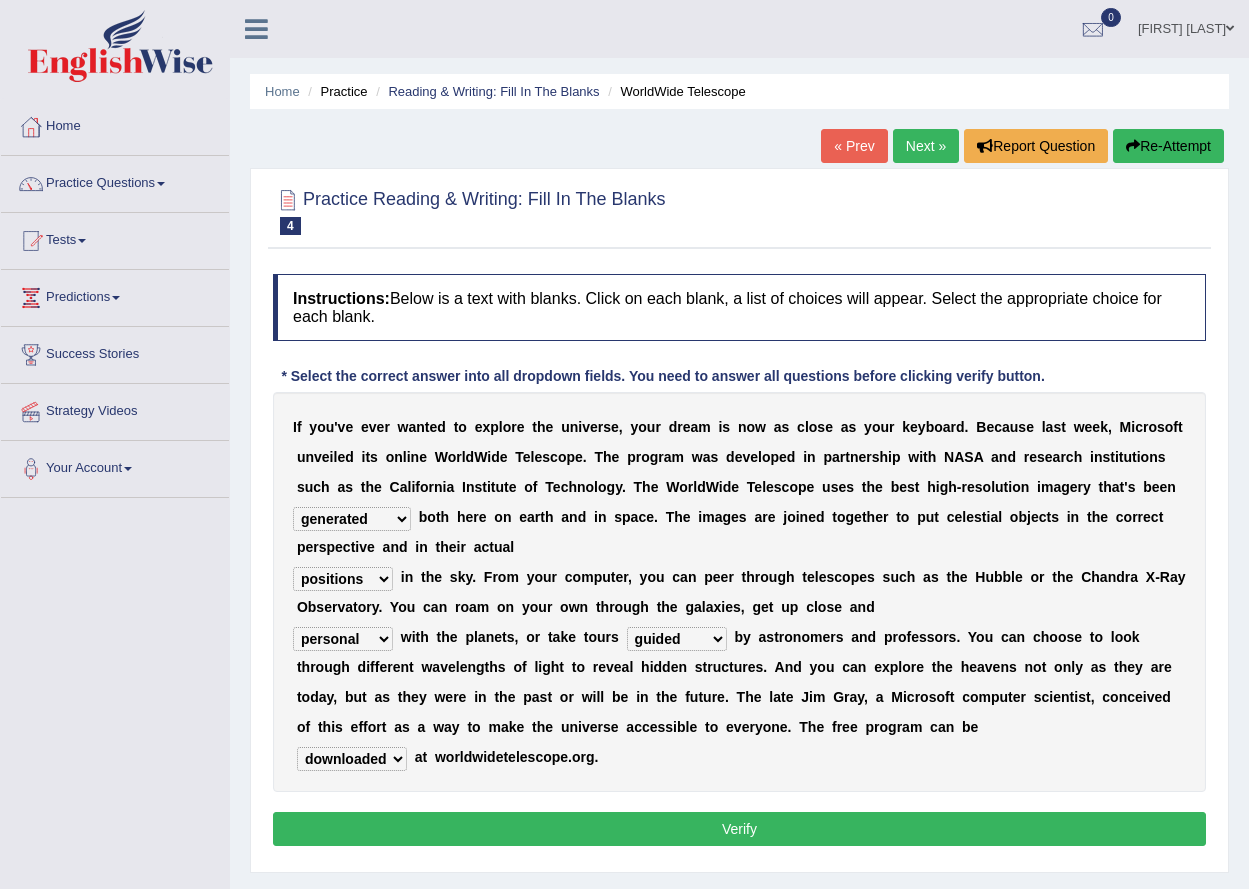 click on "upheld downloaded loaded posted" at bounding box center [352, 759] 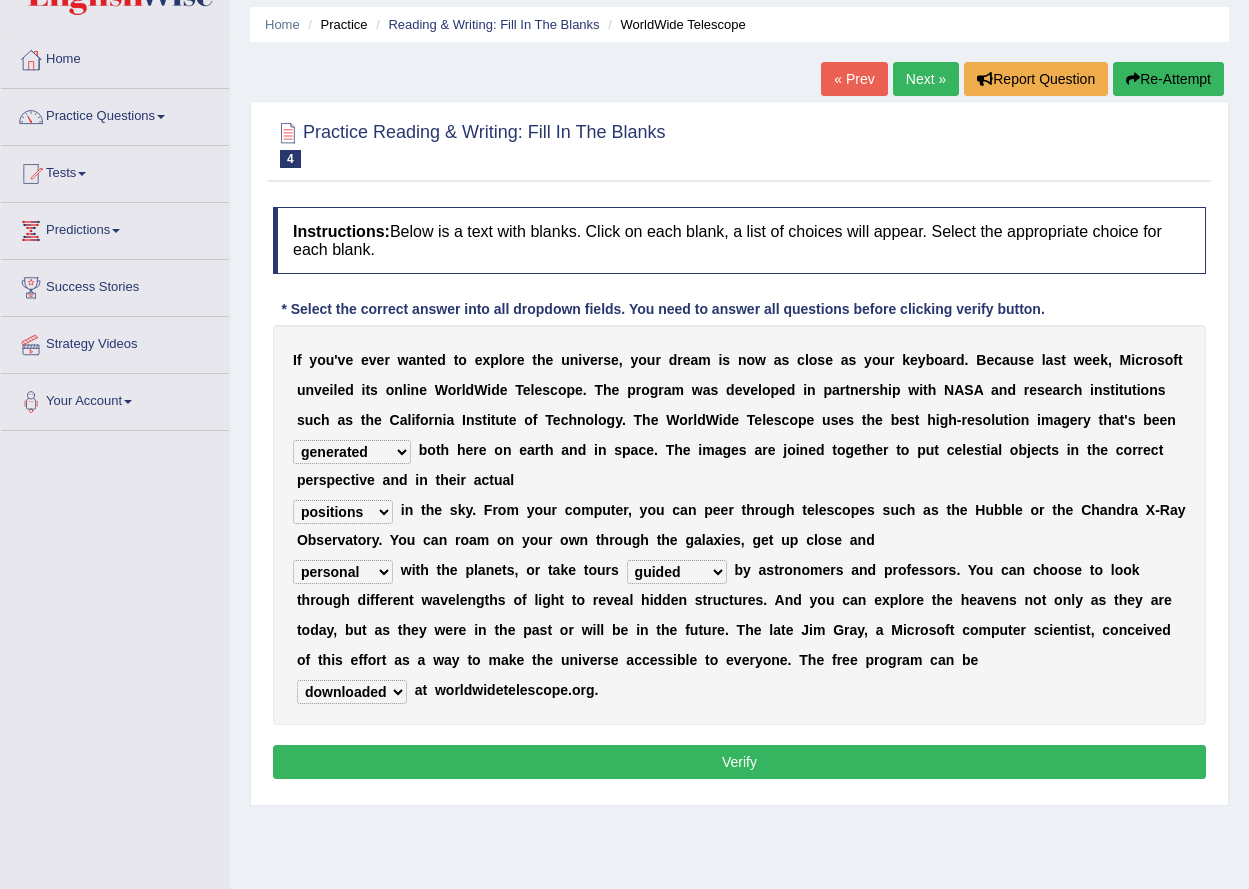 scroll, scrollTop: 161, scrollLeft: 0, axis: vertical 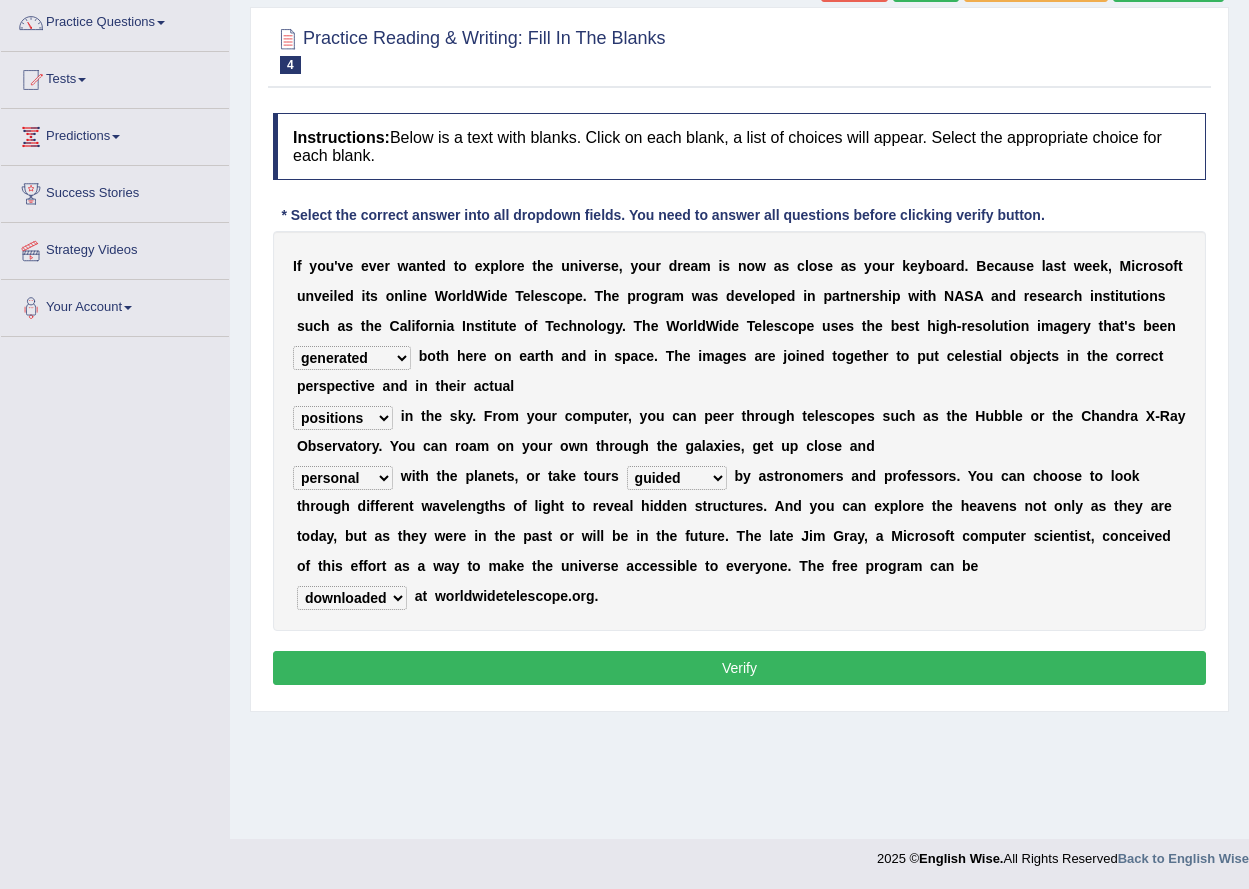 click on "Verify" at bounding box center [739, 668] 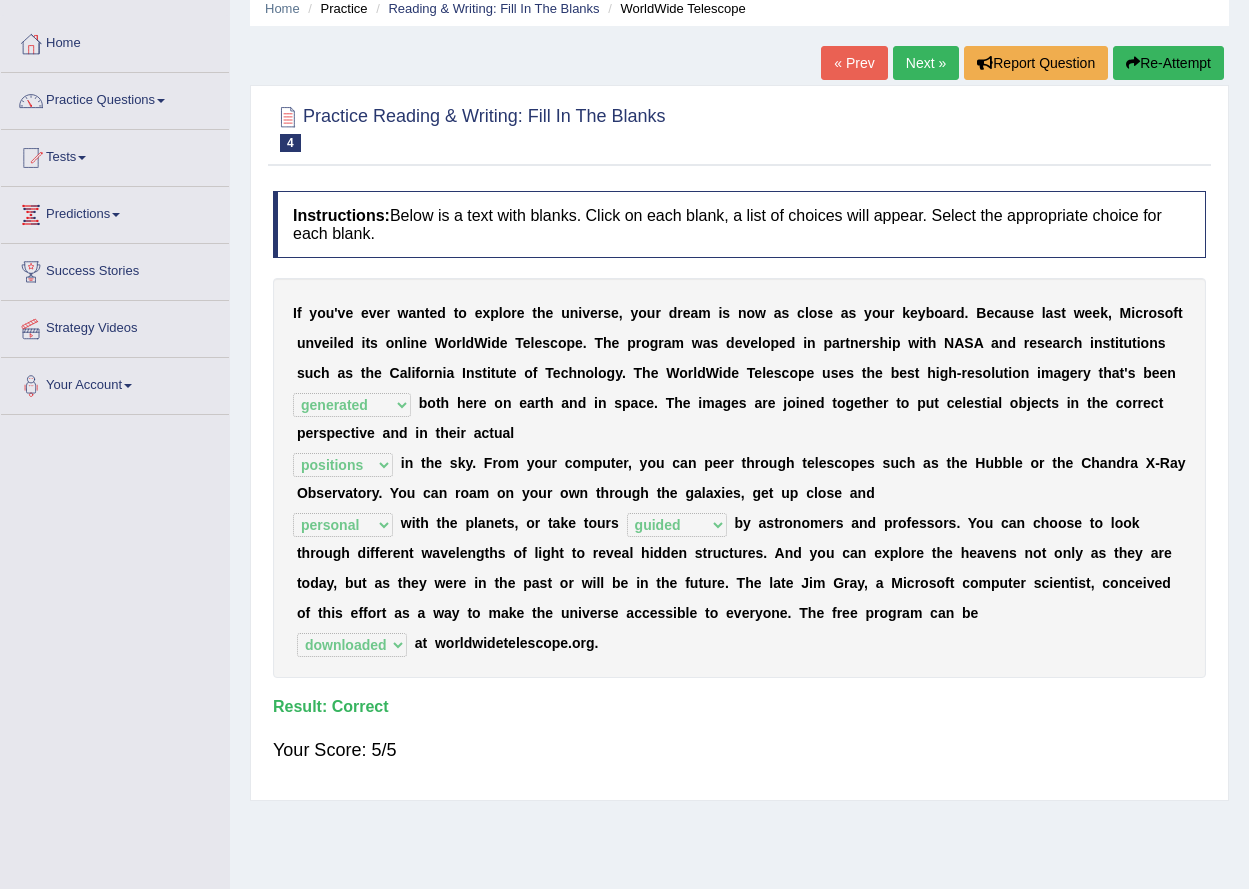 scroll, scrollTop: 0, scrollLeft: 0, axis: both 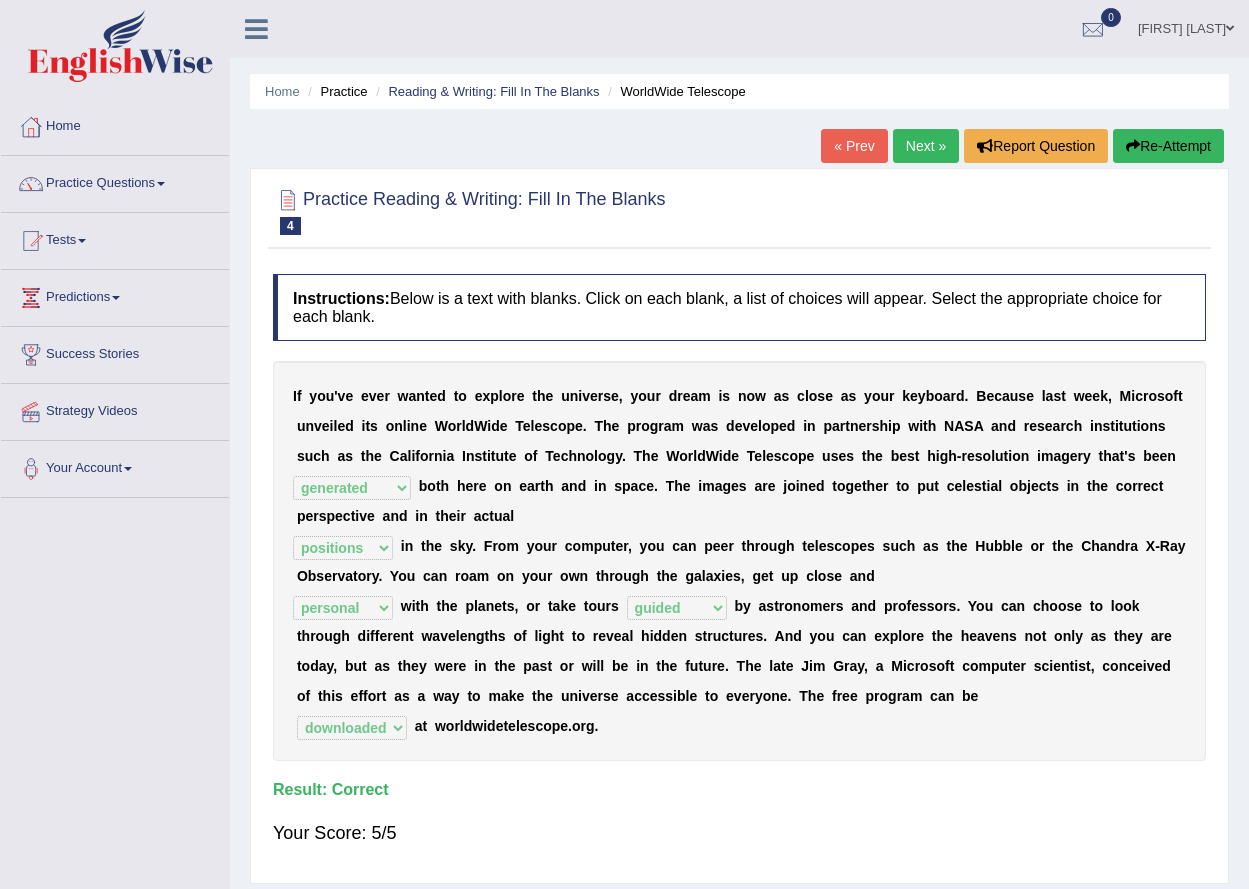 click on "Next »" at bounding box center (926, 146) 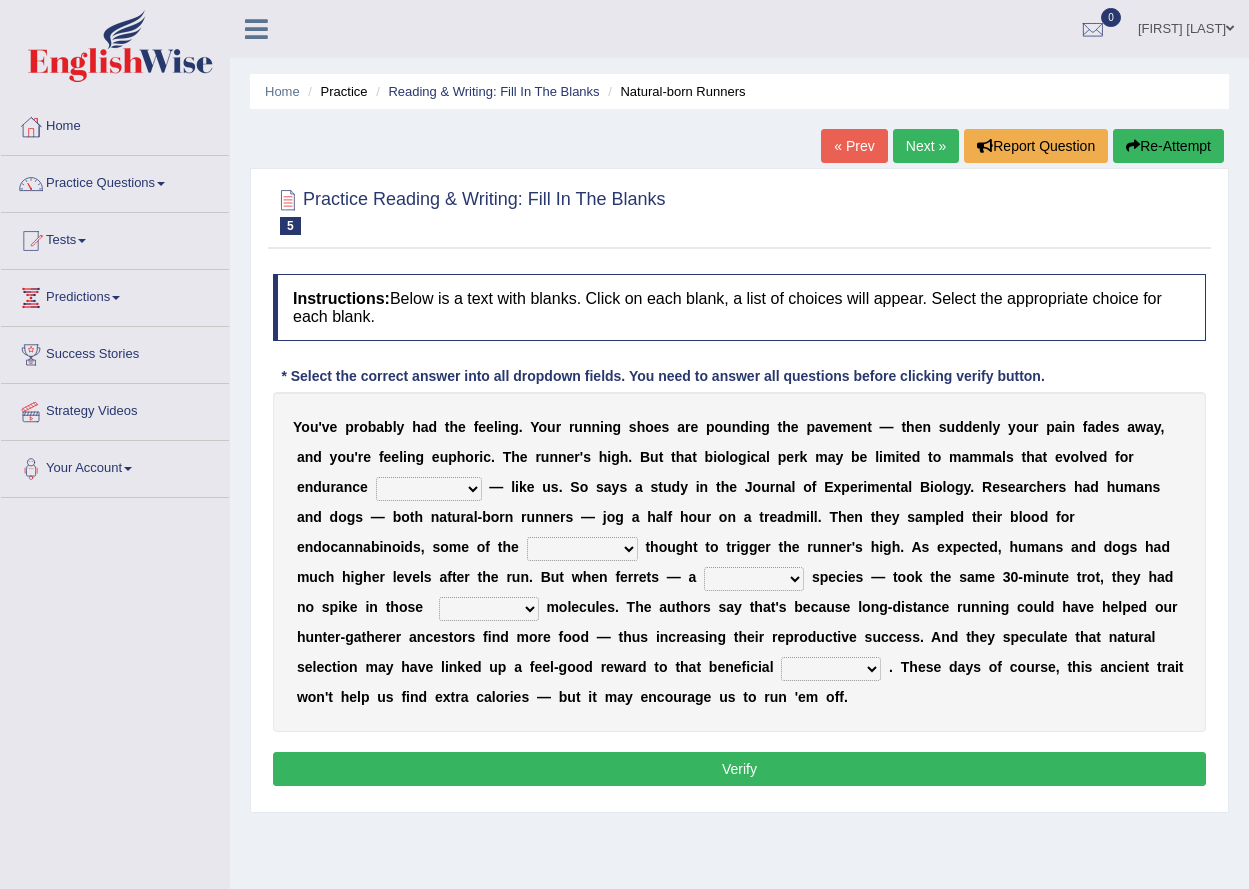 scroll, scrollTop: 0, scrollLeft: 0, axis: both 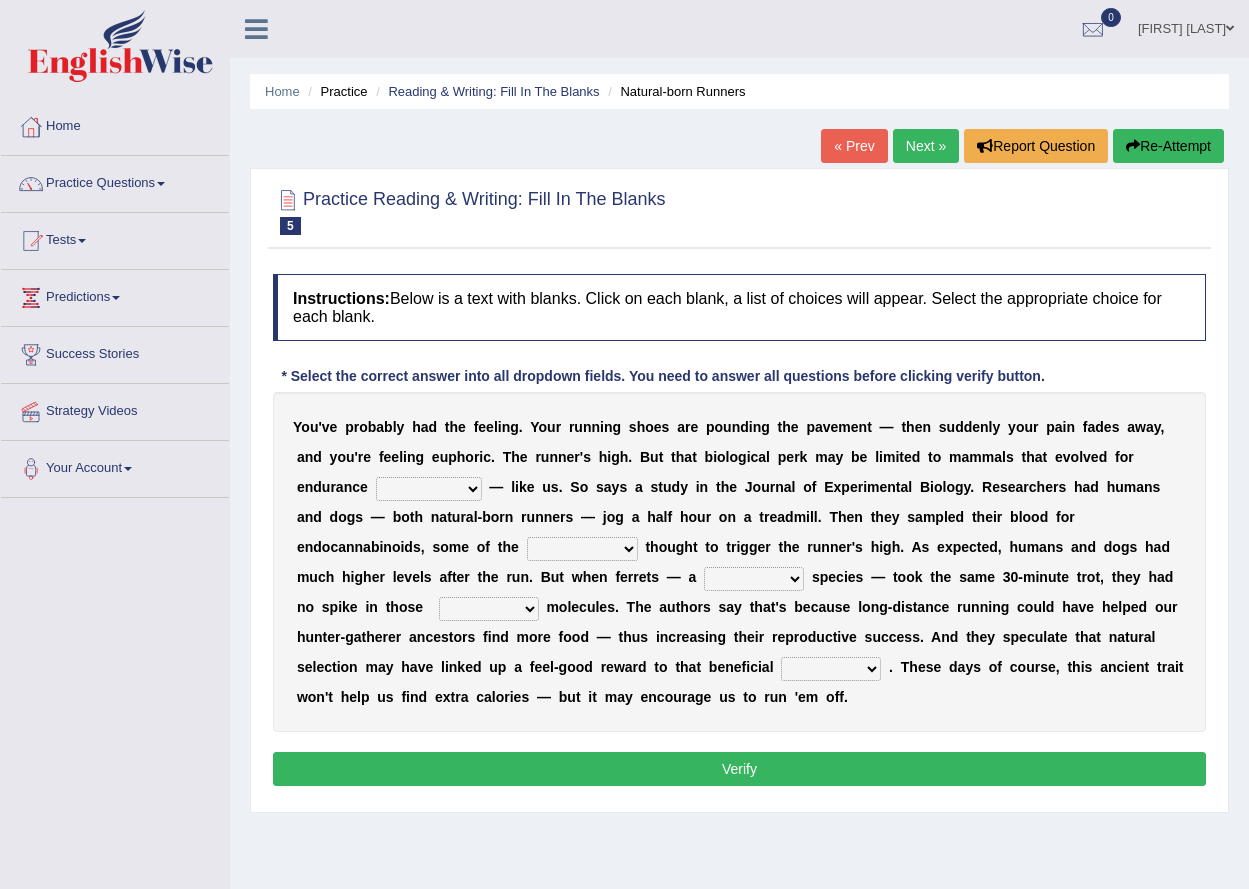 click on "dykes personalize classifies exercise" at bounding box center [429, 489] 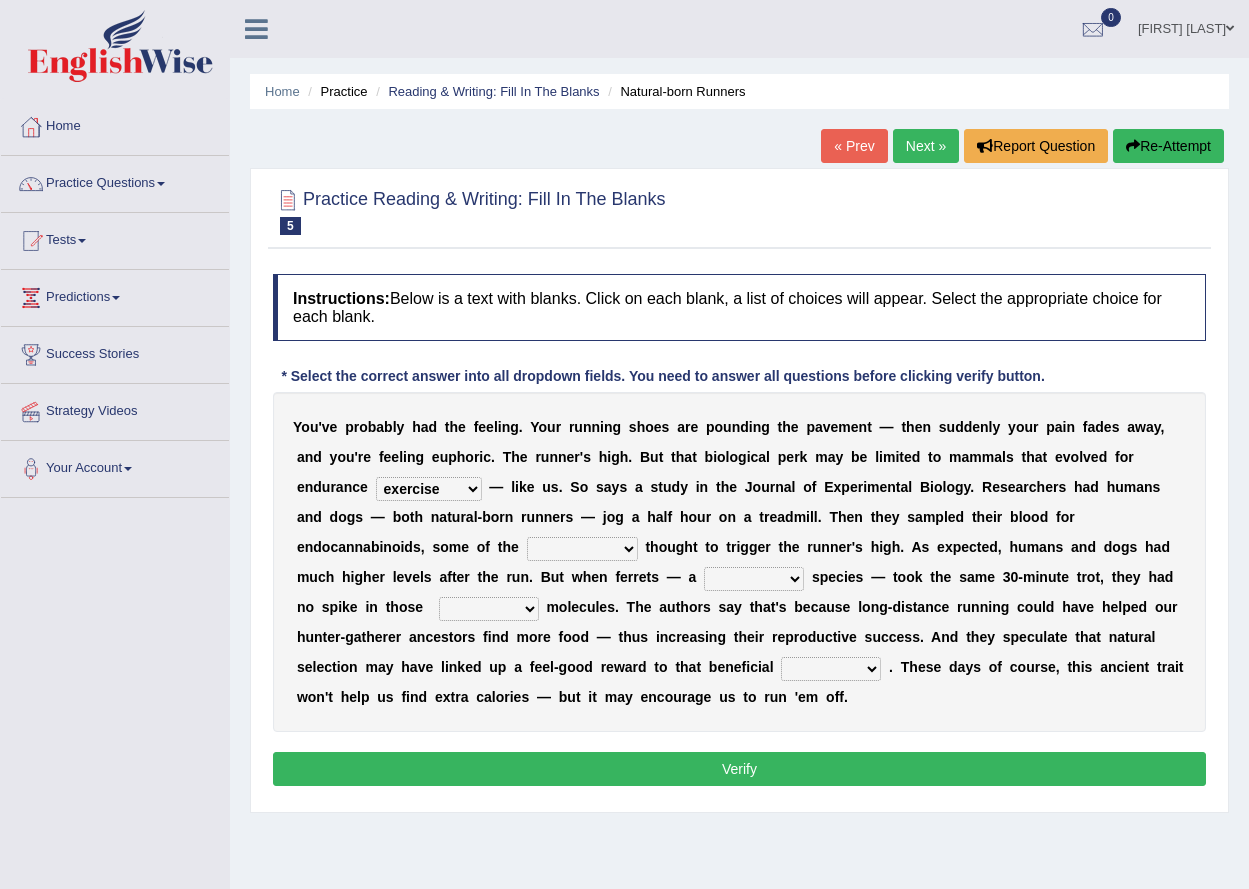 click on "dykes personalize classifies exercise" at bounding box center [429, 489] 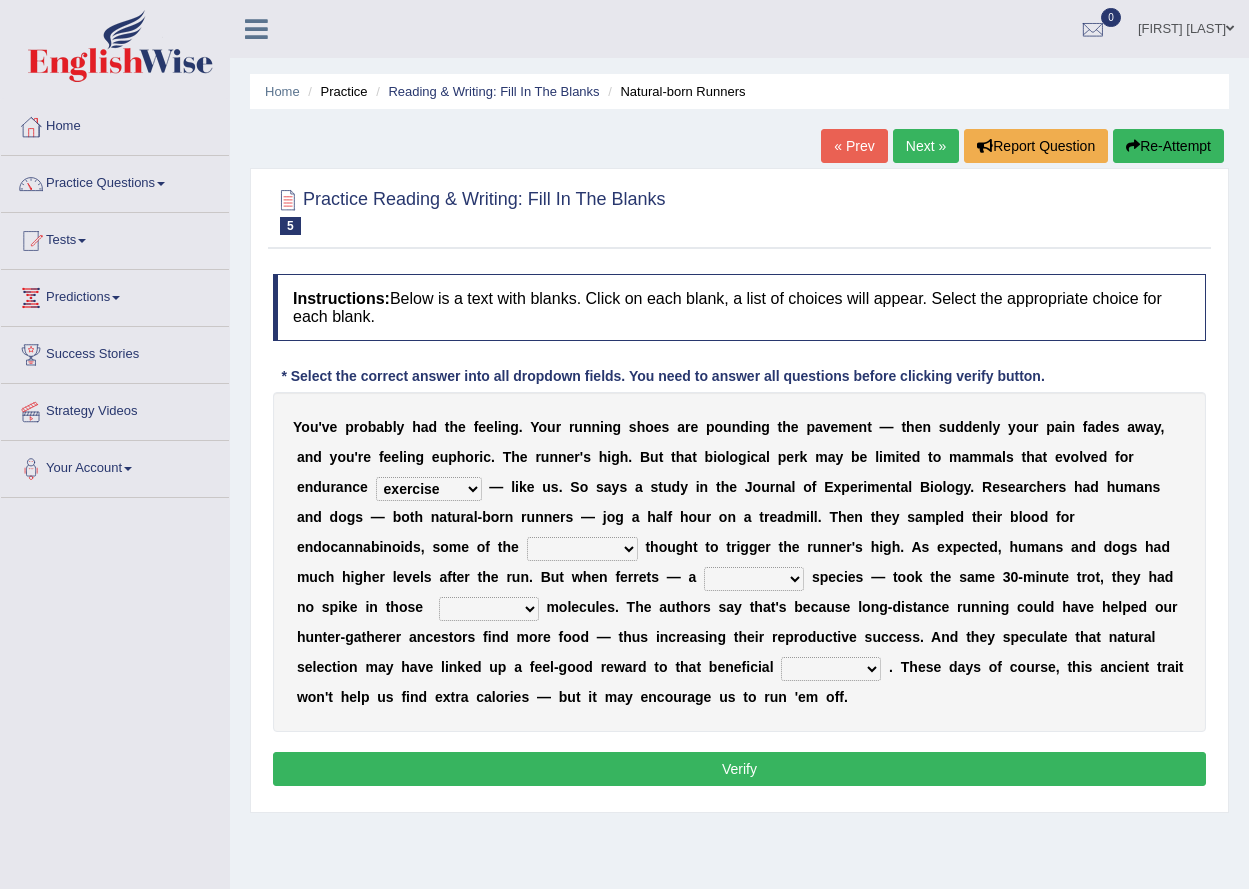 click on "almshouse turnarounds compounds foxhounds" at bounding box center (582, 549) 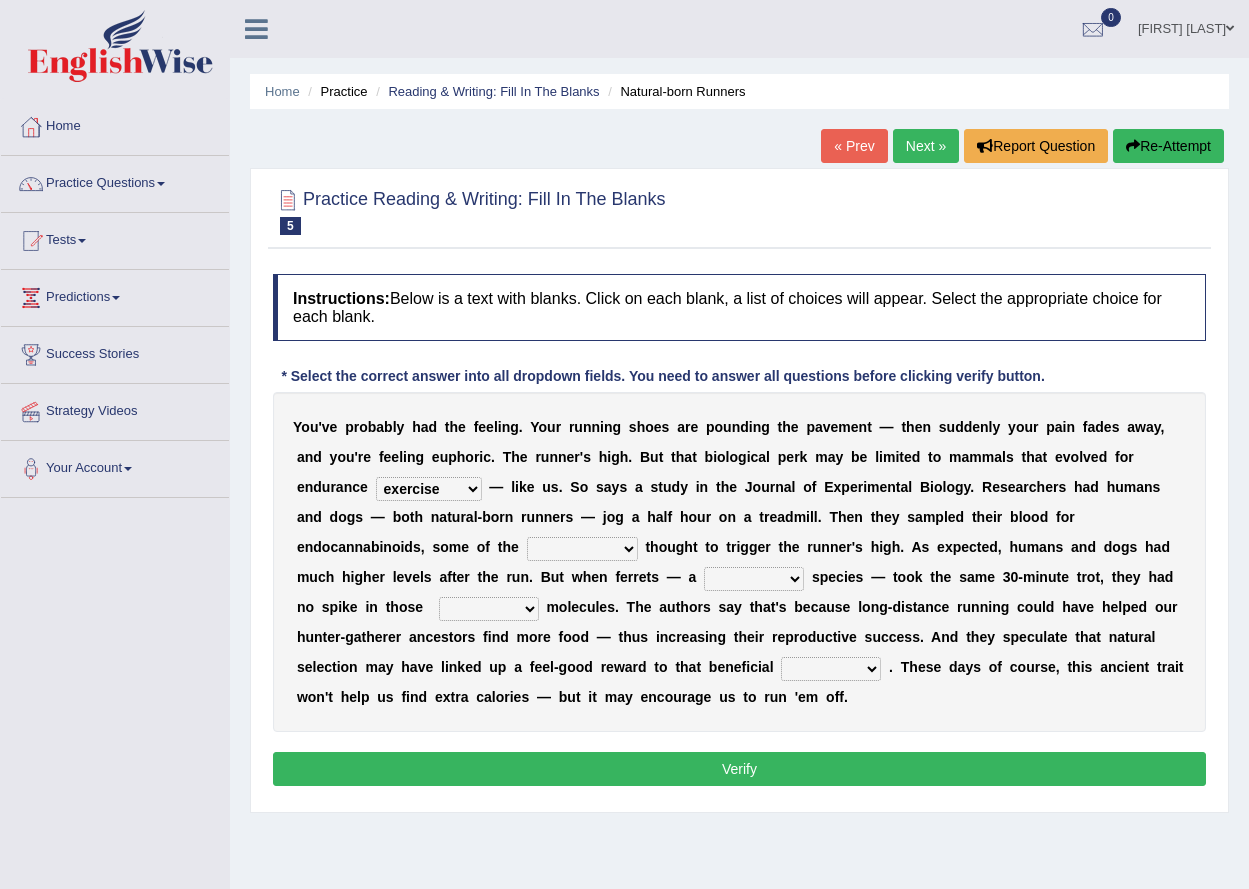 click on "almshouse turnarounds compounds foxhounds" at bounding box center [582, 549] 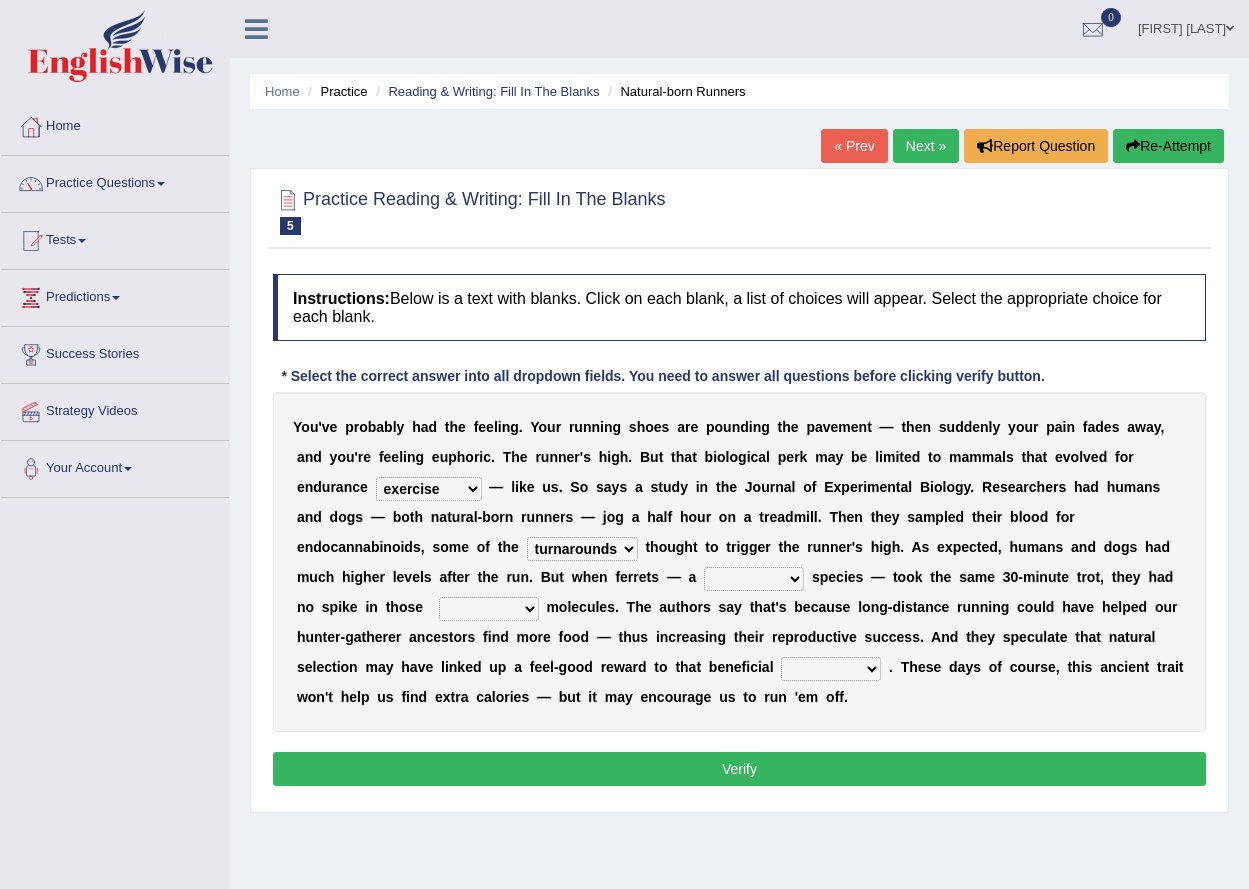click on "almshouse turnarounds compounds foxhounds" at bounding box center [582, 549] 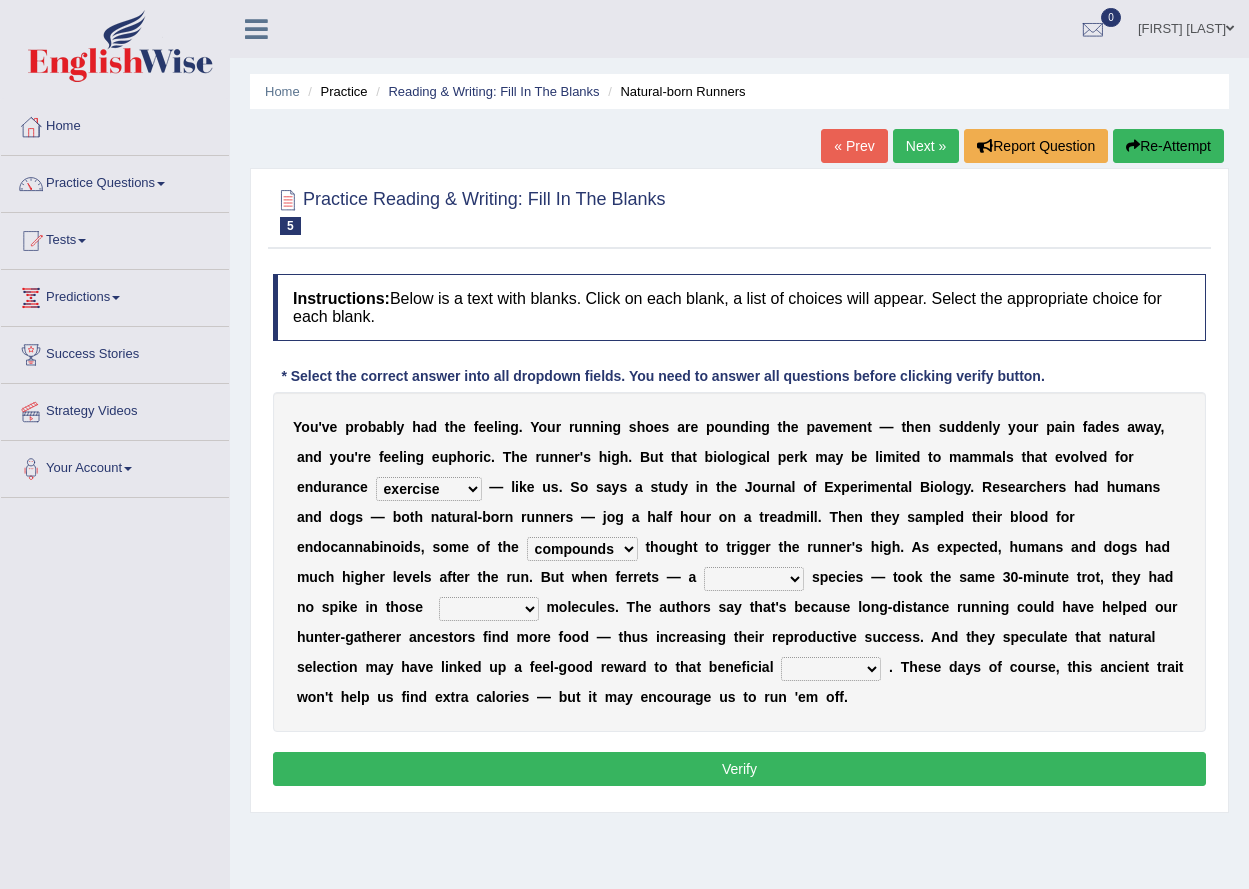click on "almshouse turnarounds compounds foxhounds" at bounding box center (582, 549) 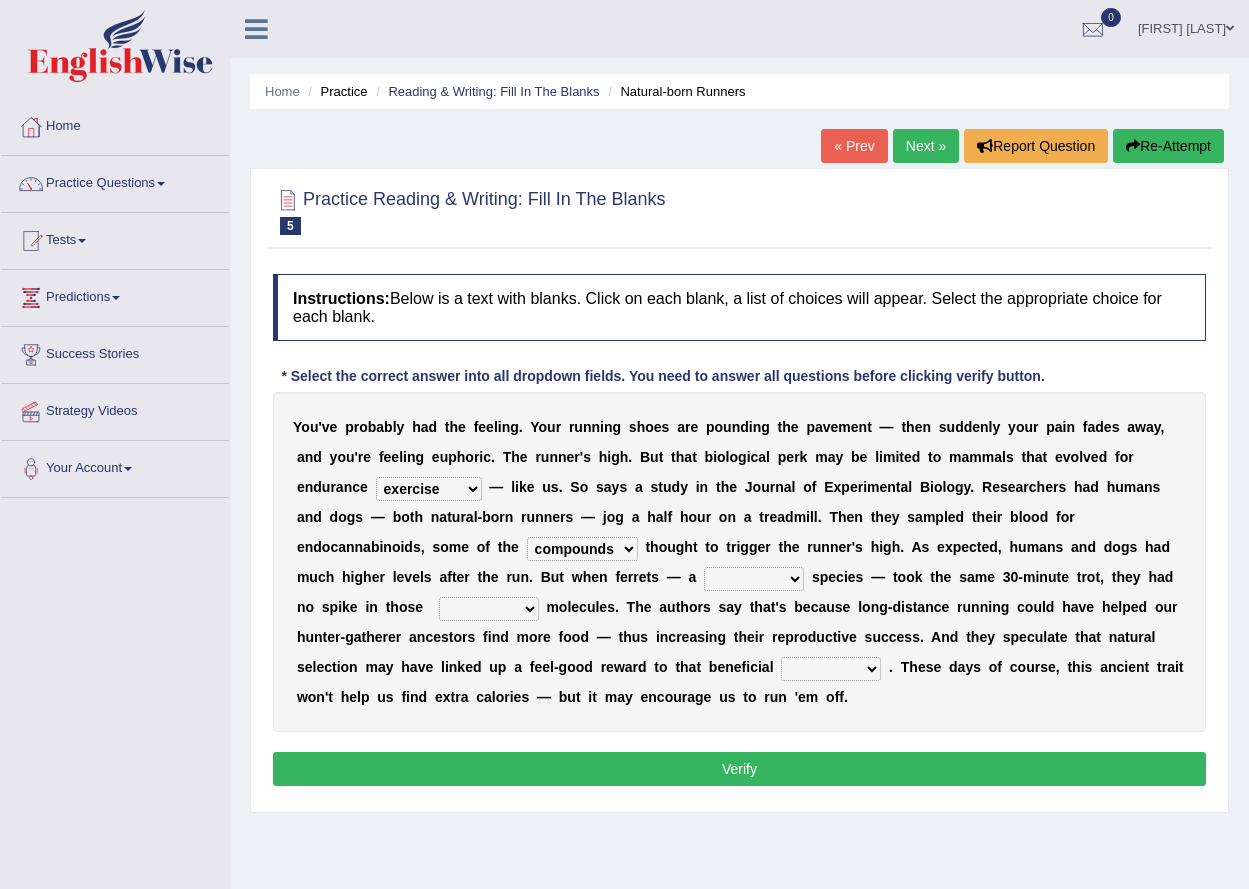 select on "sedentary" 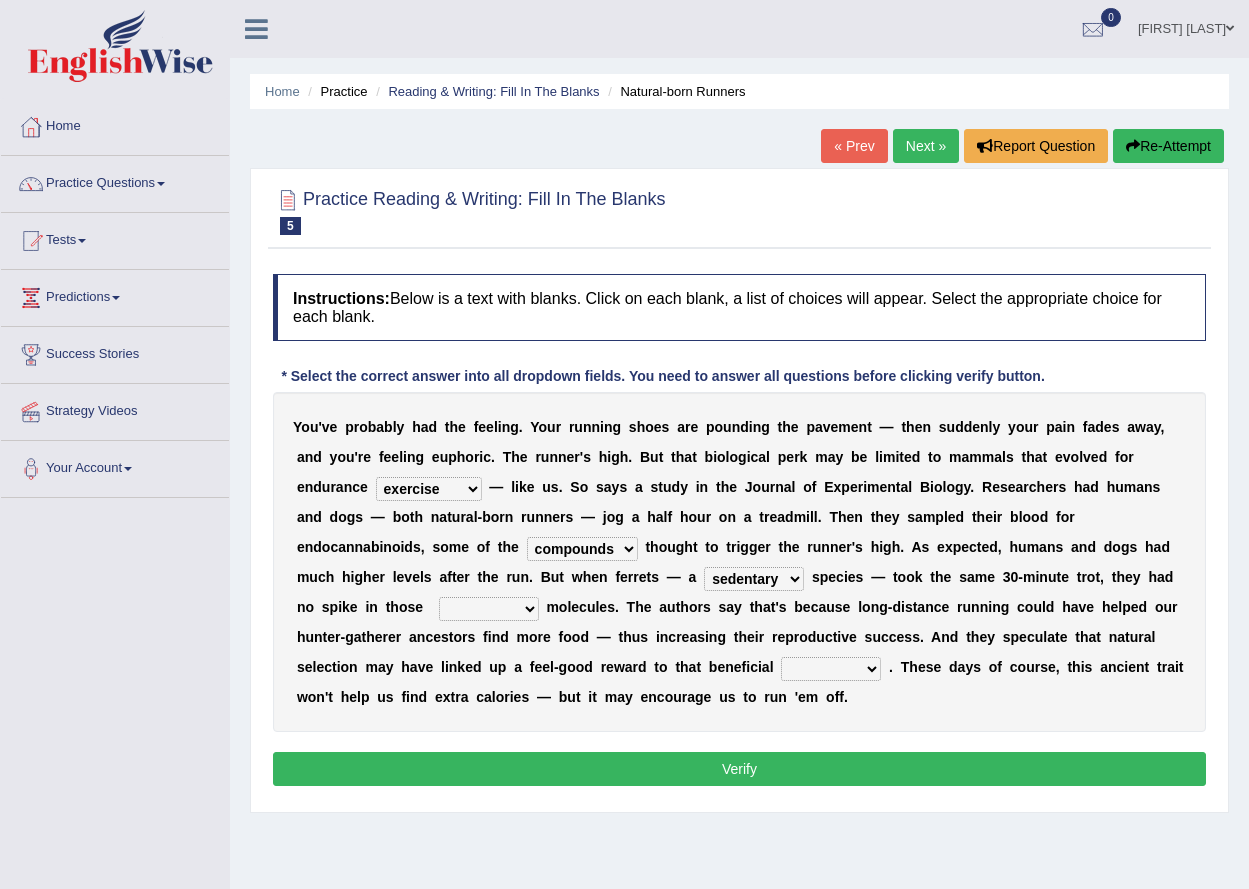 click on "excellency merely faerie sedentary" at bounding box center [754, 579] 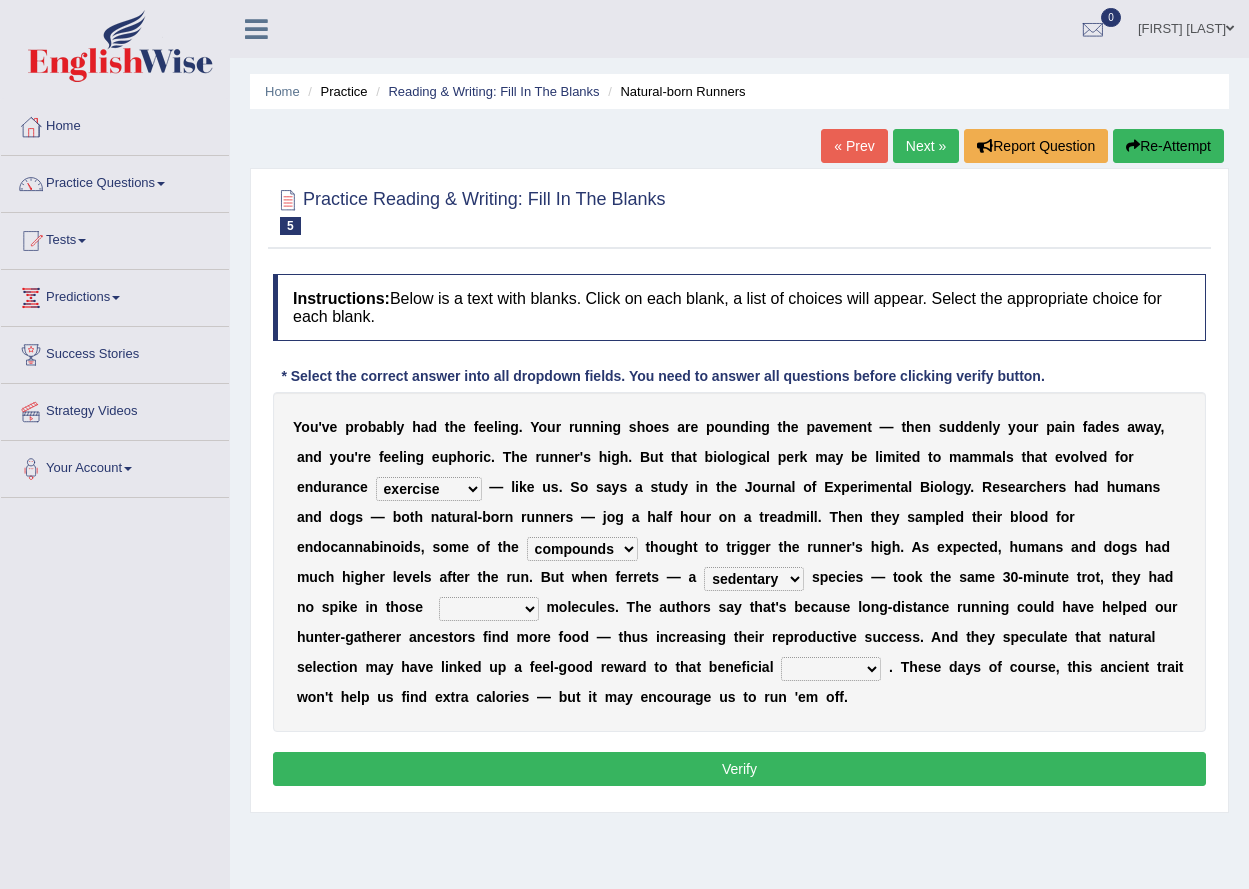 click on "groaned feel-good inchoate loaned" at bounding box center (489, 609) 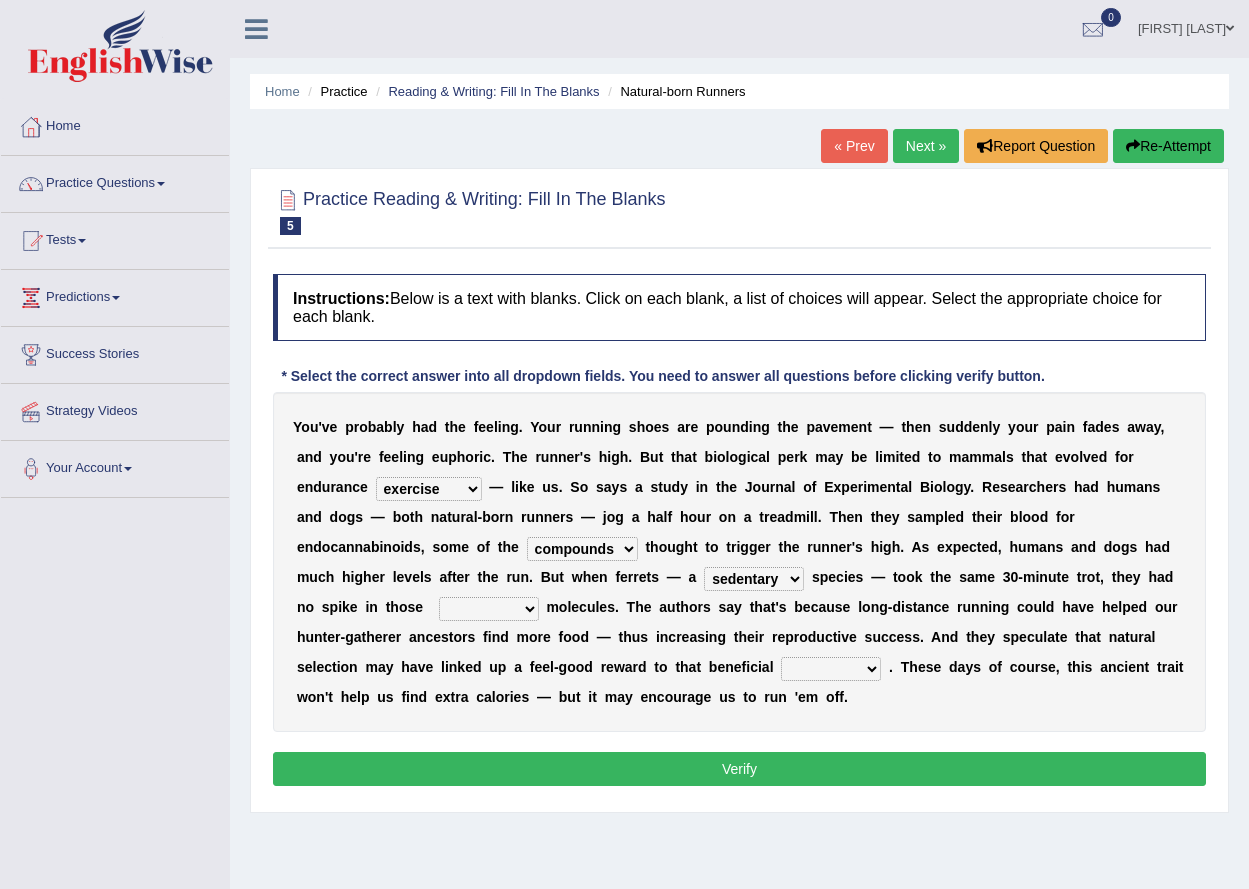 select on "feel-good" 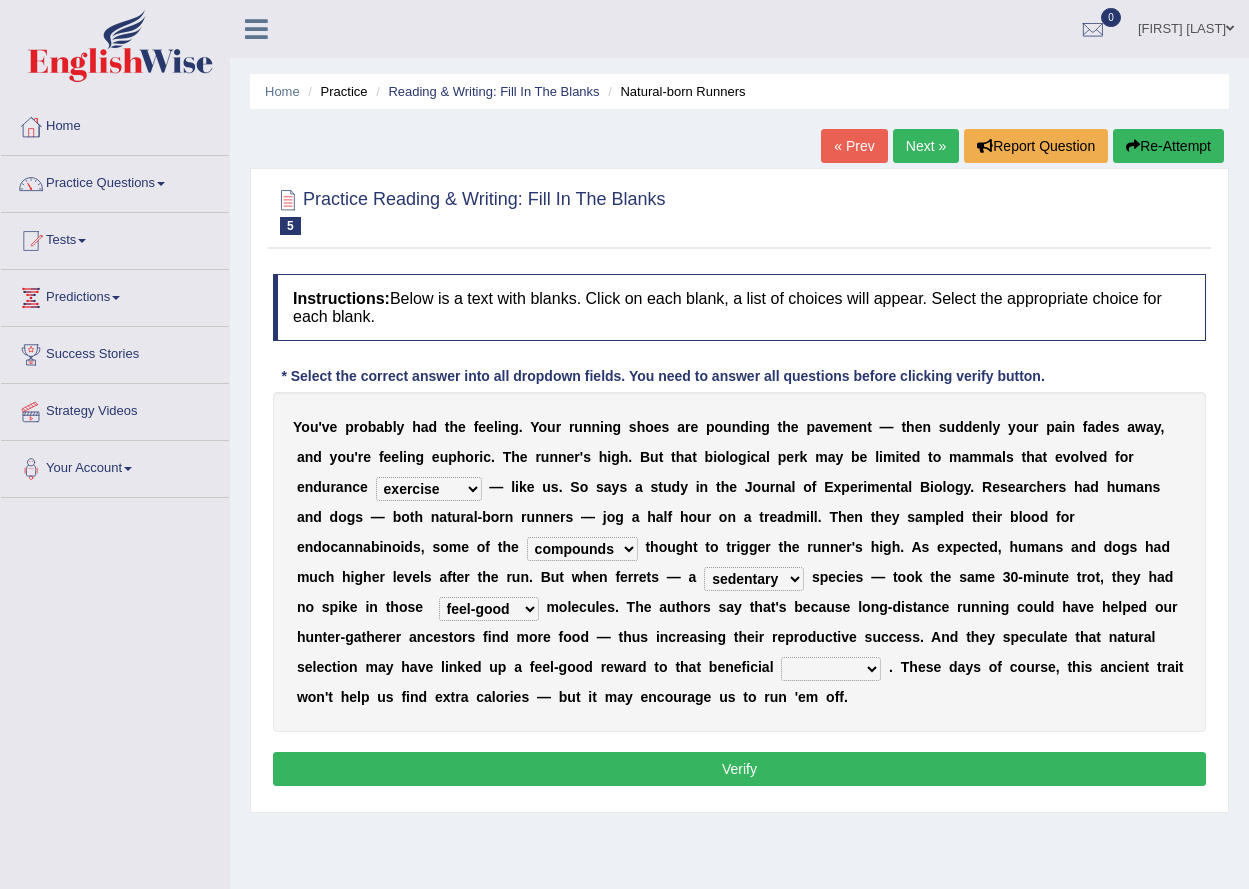 click on "wager exchanger behavior regulator" at bounding box center (831, 669) 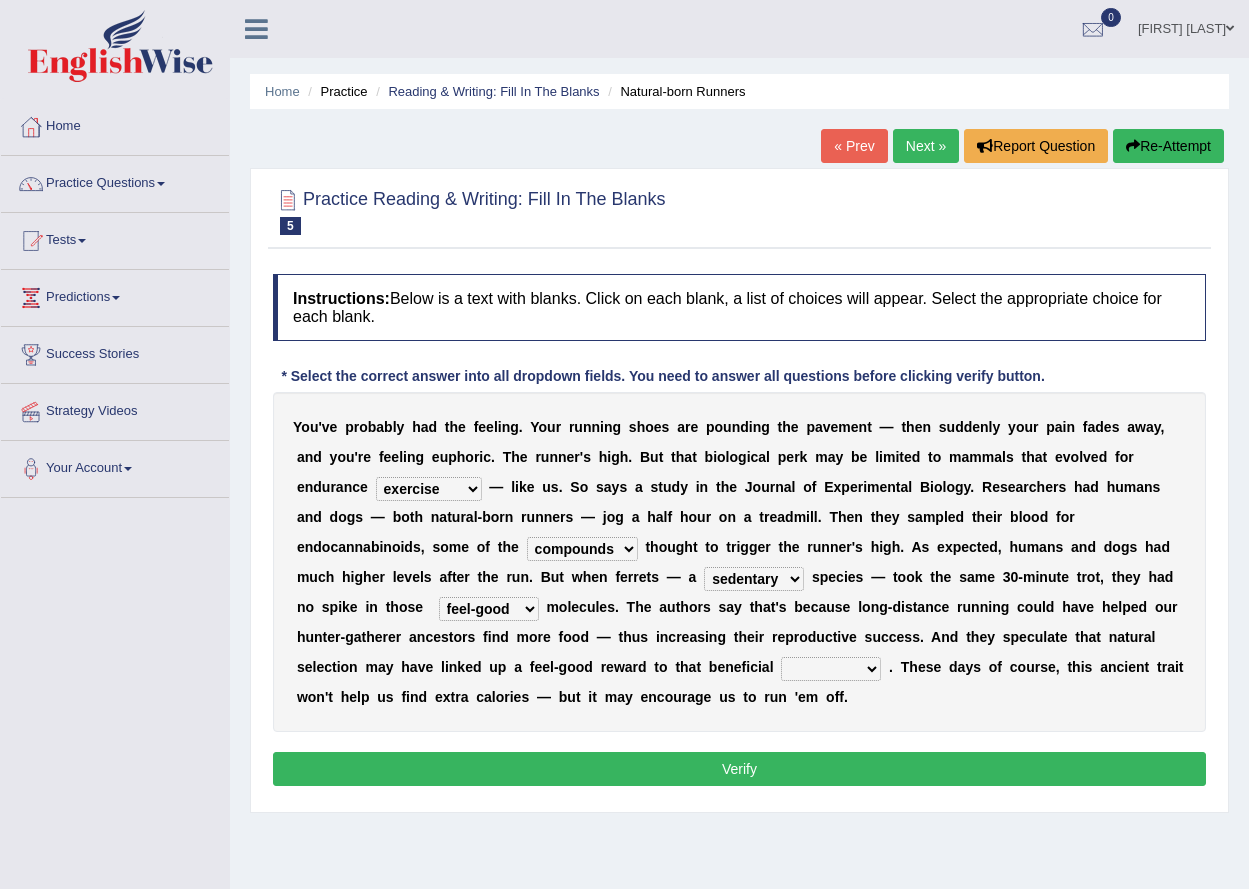 select on "behavior" 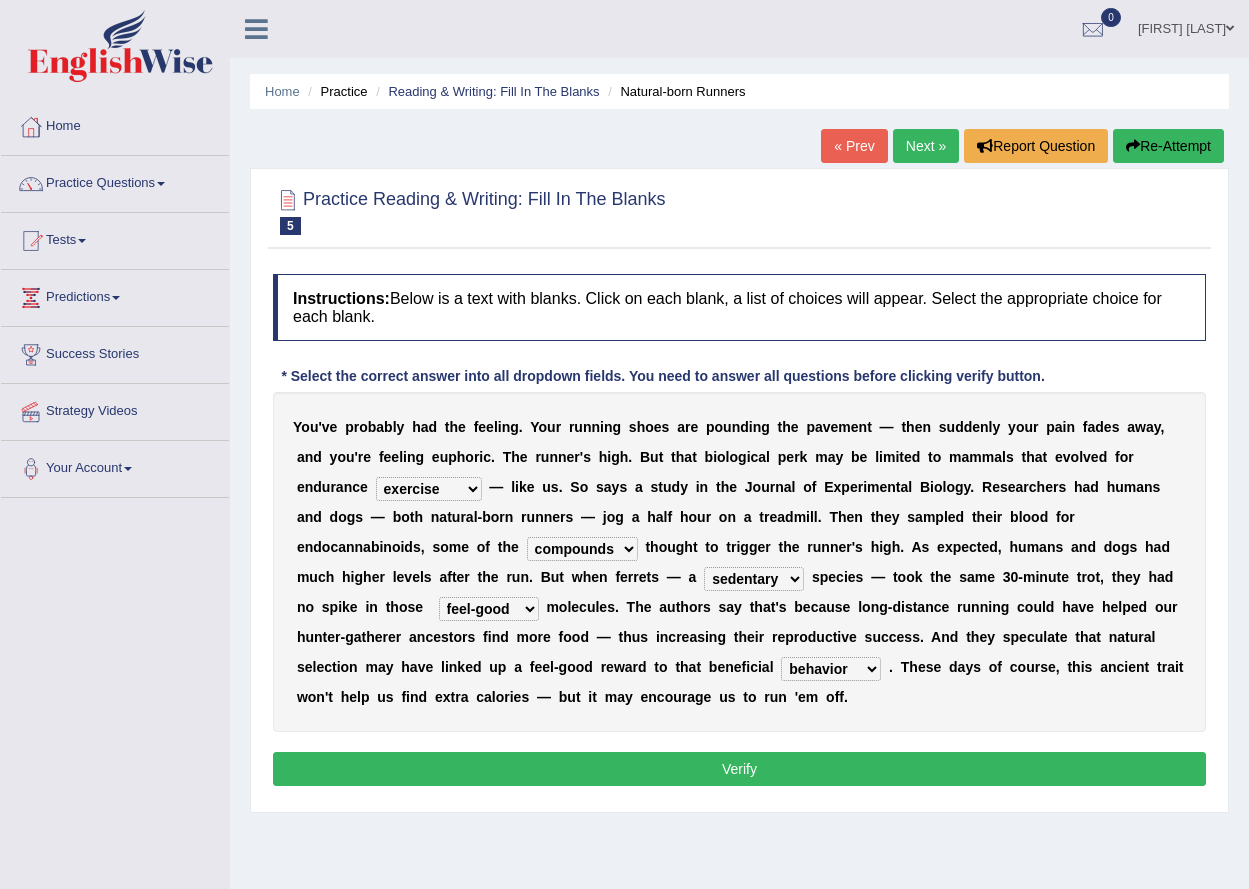click on "wager exchanger behavior regulator" at bounding box center [831, 669] 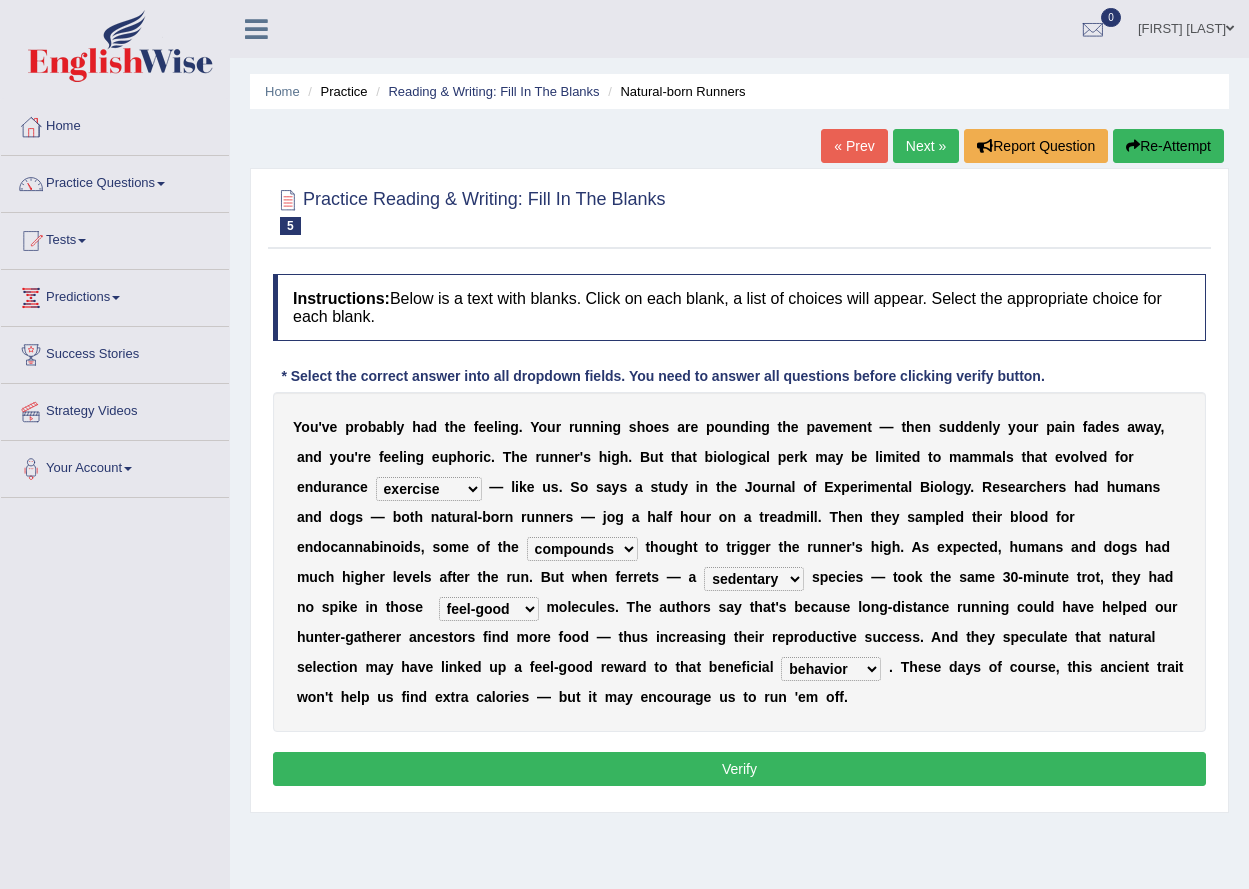 click on "Verify" at bounding box center [739, 769] 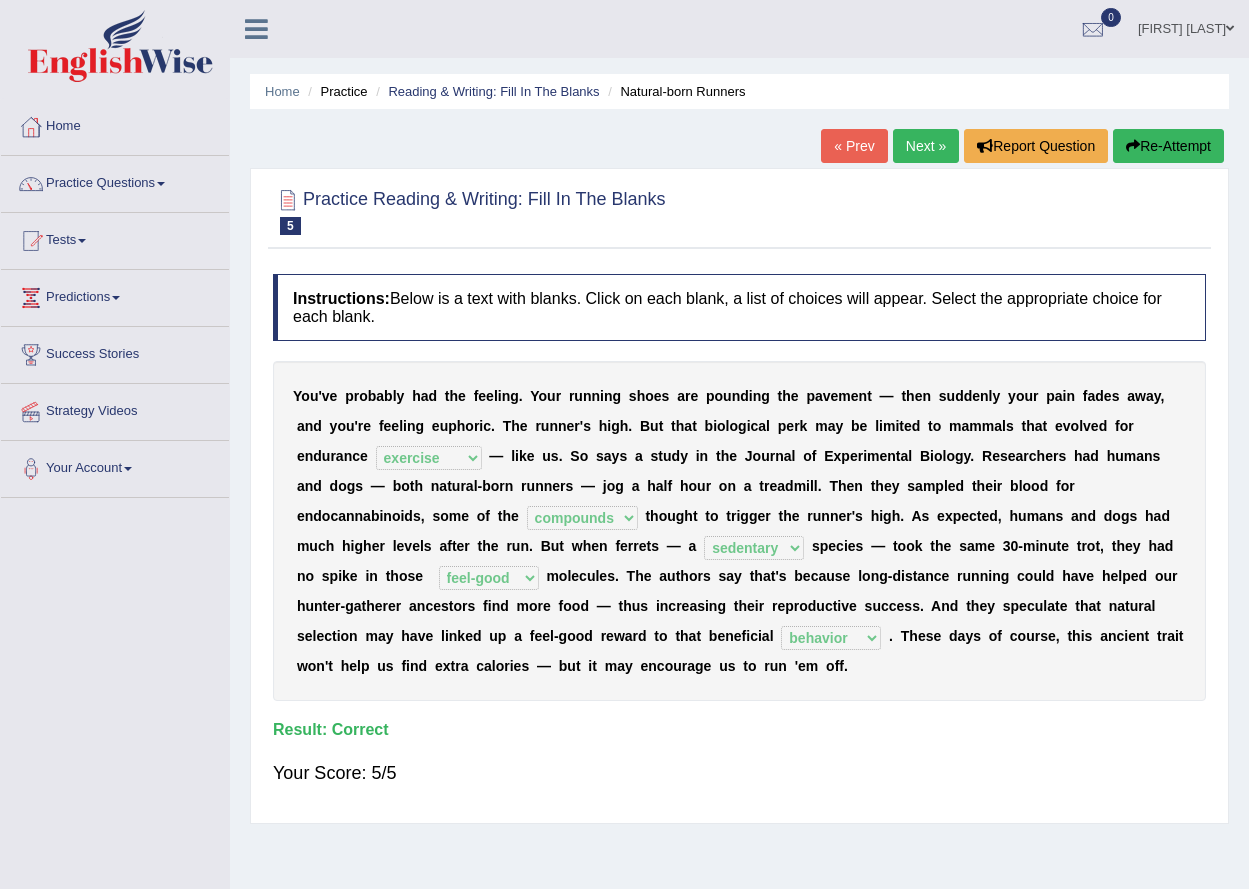 click on "Next »" at bounding box center (926, 146) 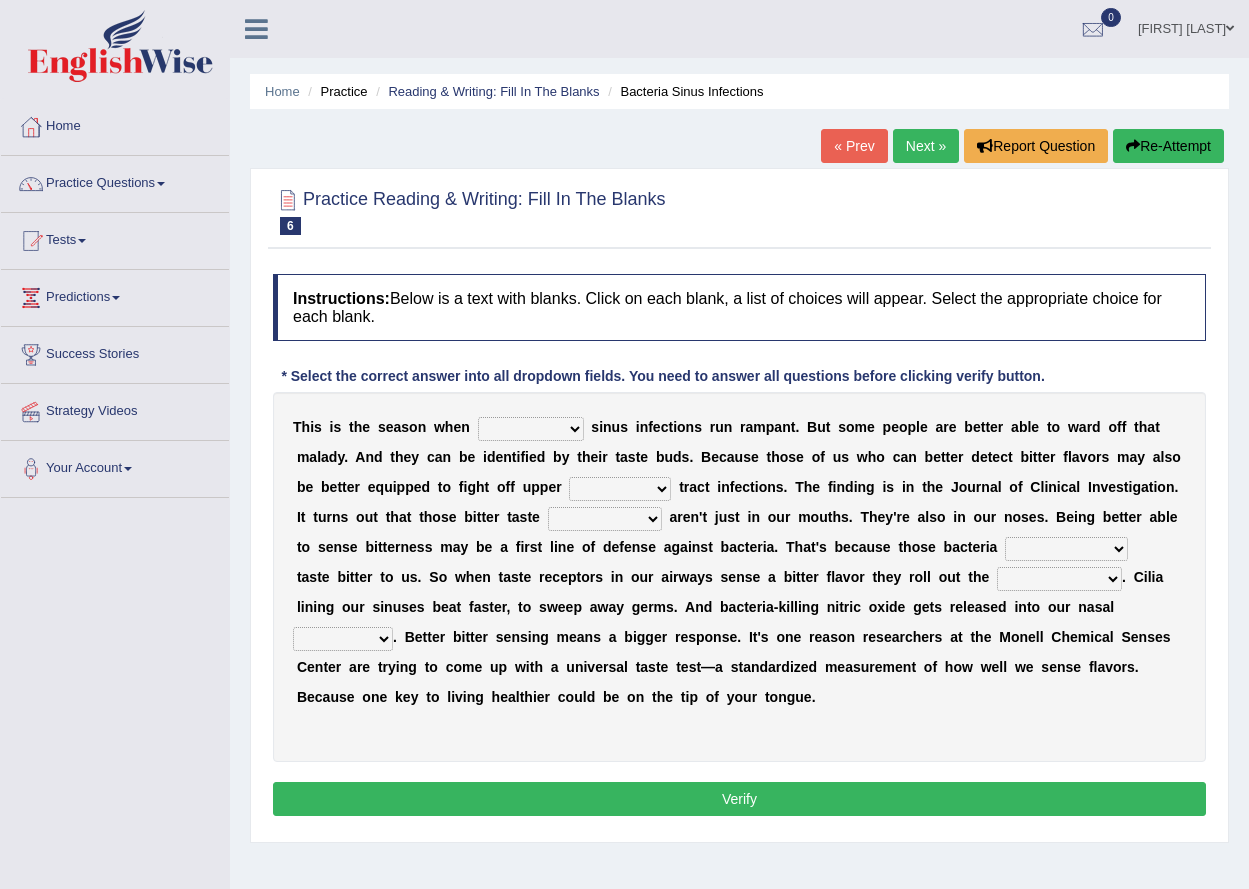 scroll, scrollTop: 0, scrollLeft: 0, axis: both 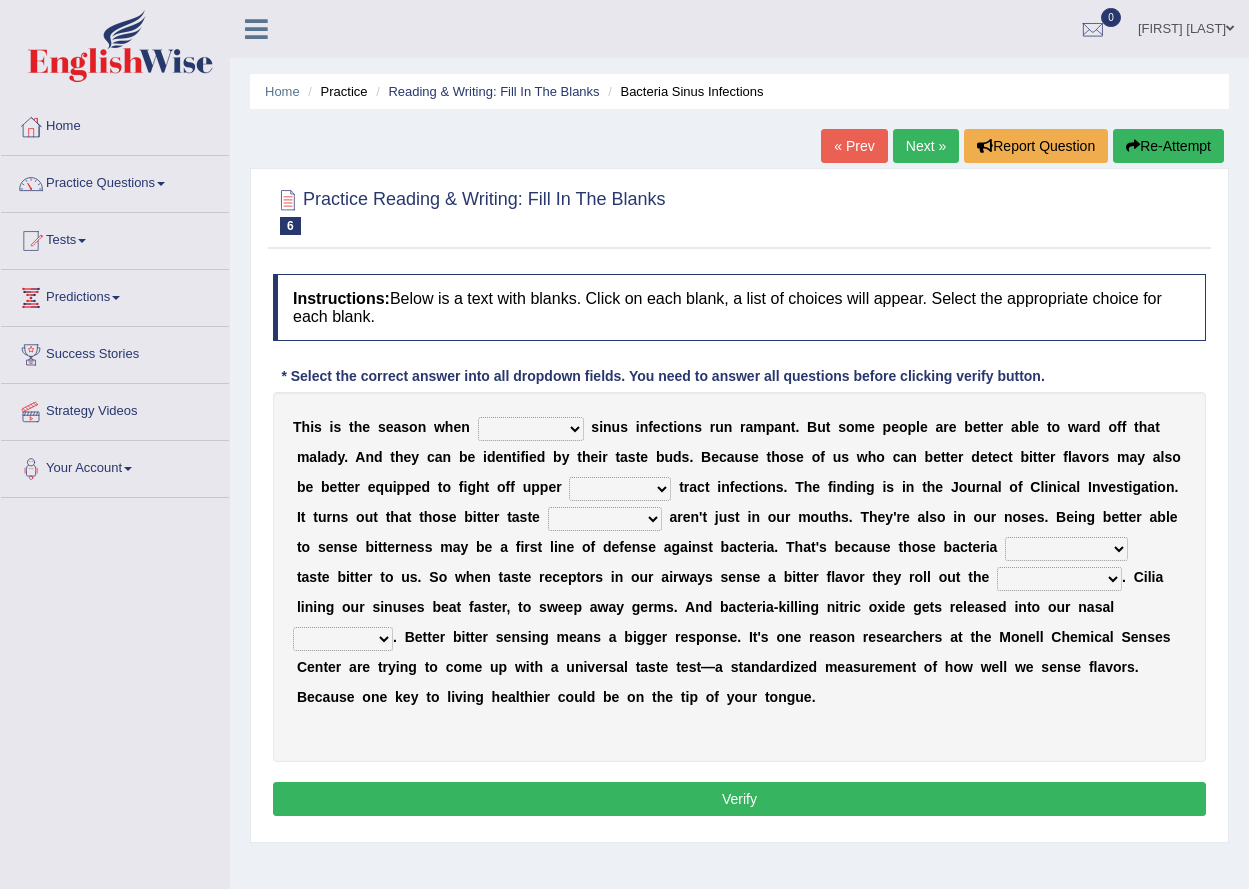 click on "conventicle atheist bacterial prissier" at bounding box center [531, 429] 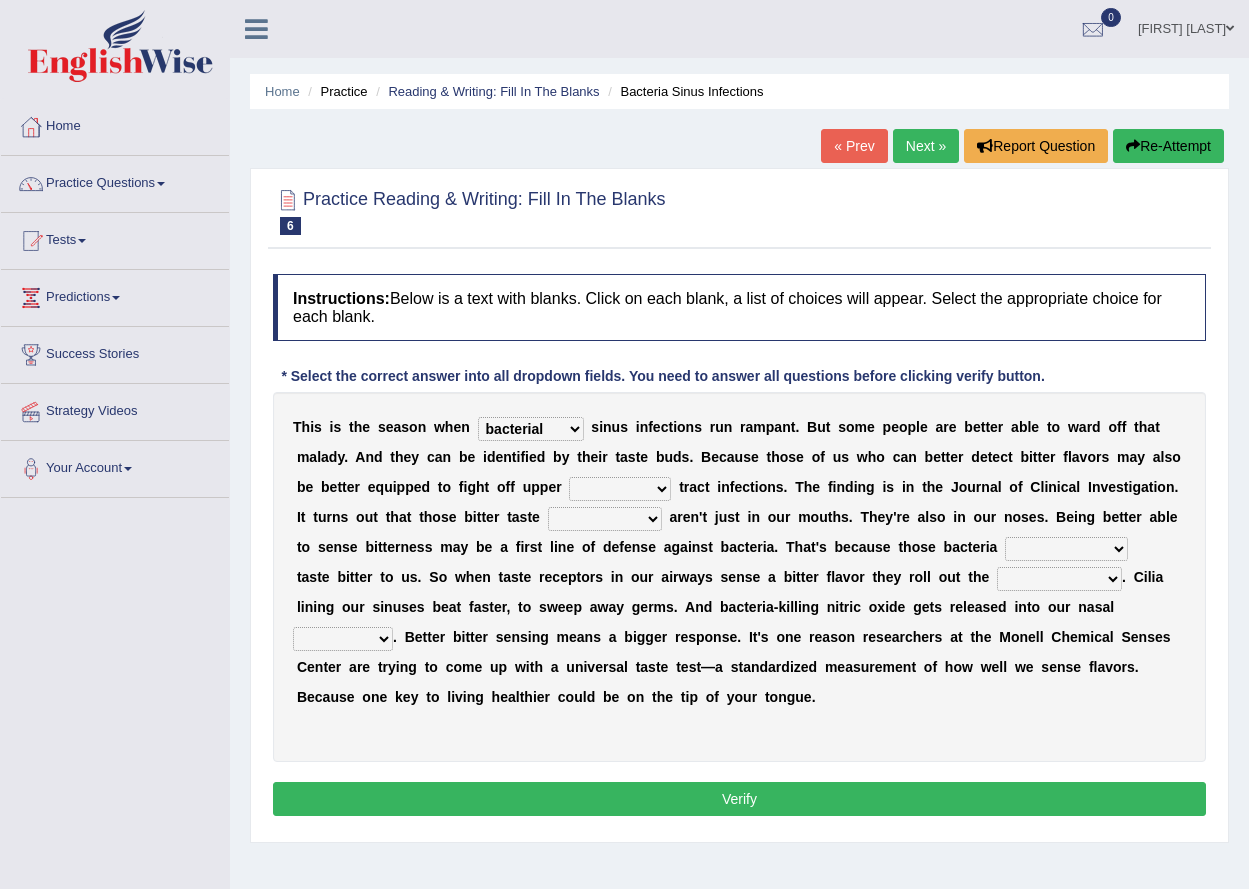 click on "conventicle atheist bacterial prissier" at bounding box center [531, 429] 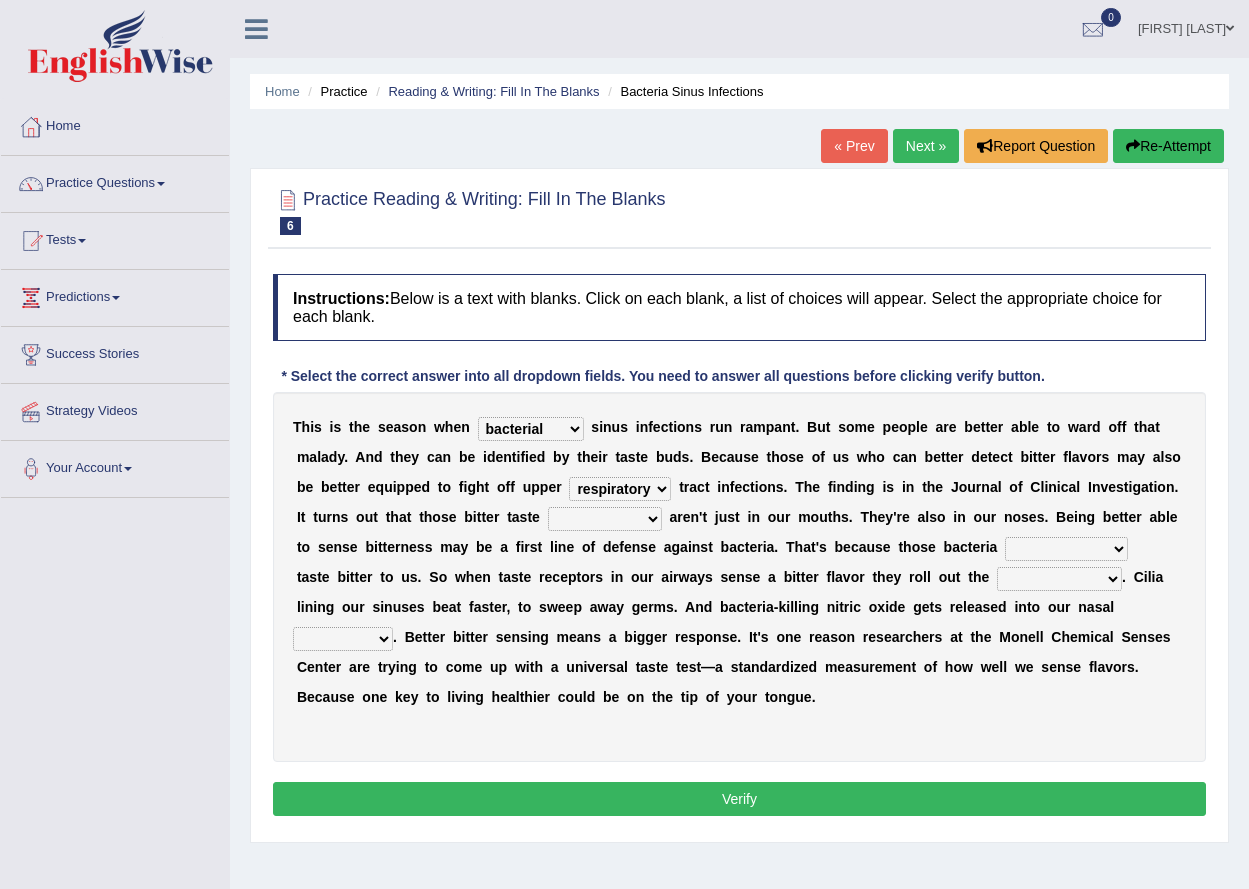 click on "depressions dinners submissions receptors" at bounding box center (605, 519) 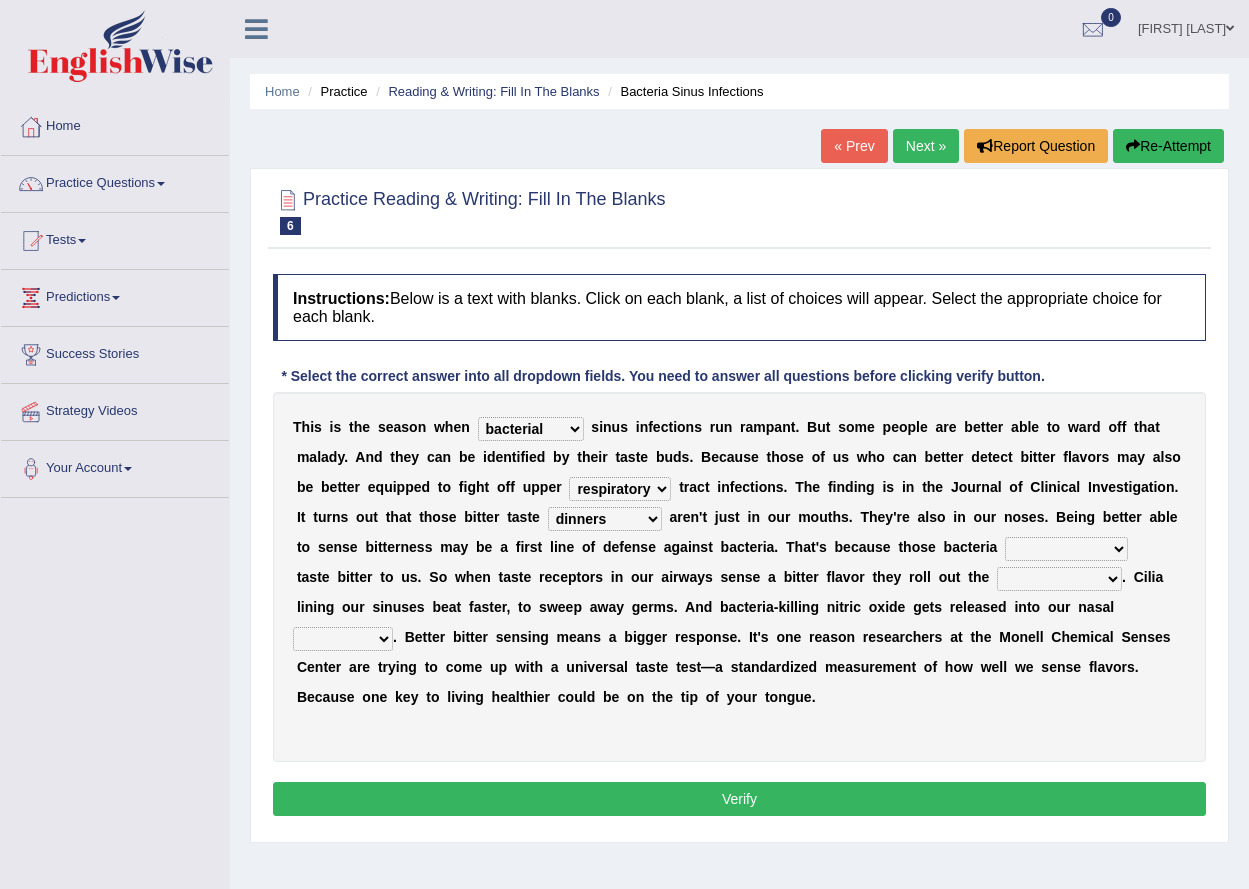 click on "purposelessly actually diagonally providently" at bounding box center [1066, 549] 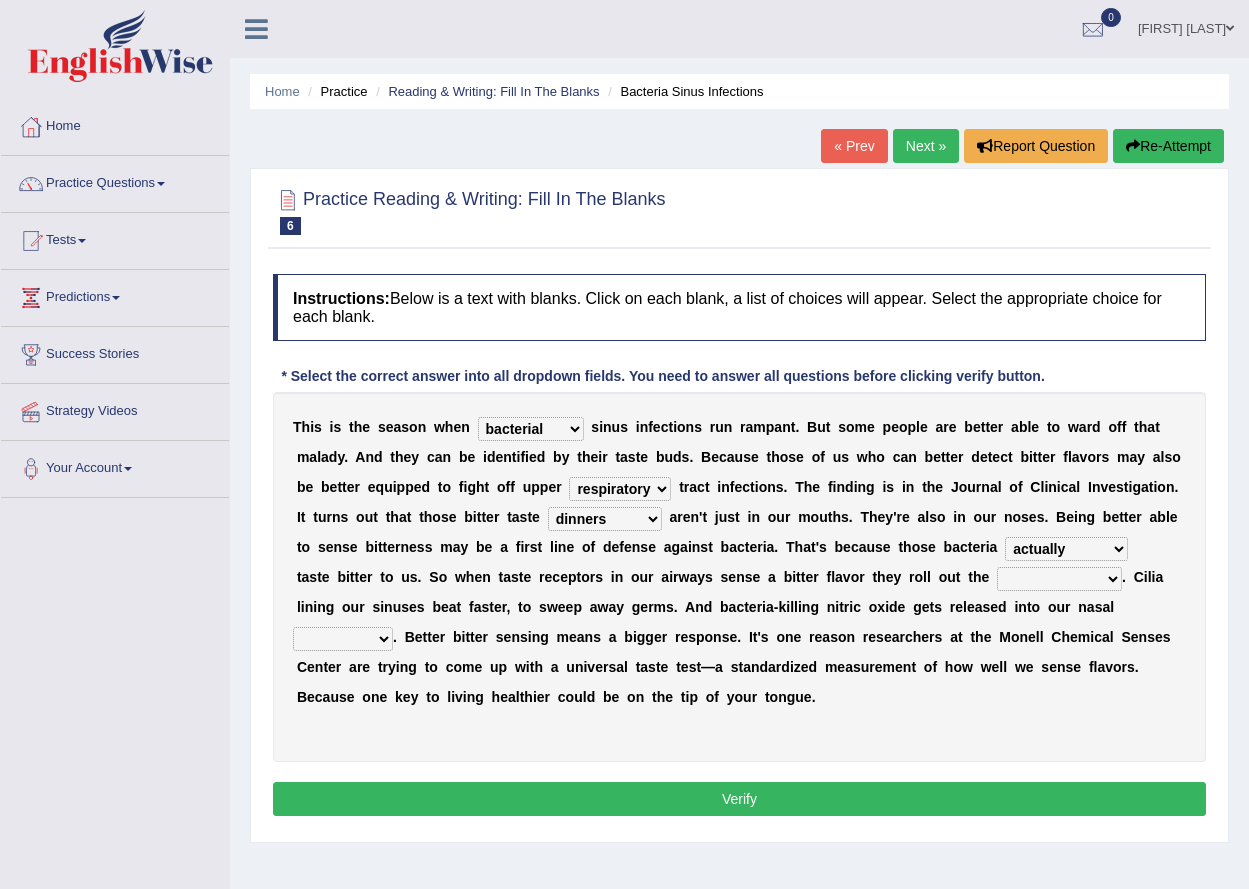 click on "purposelessly actually diagonally providently" at bounding box center (1066, 549) 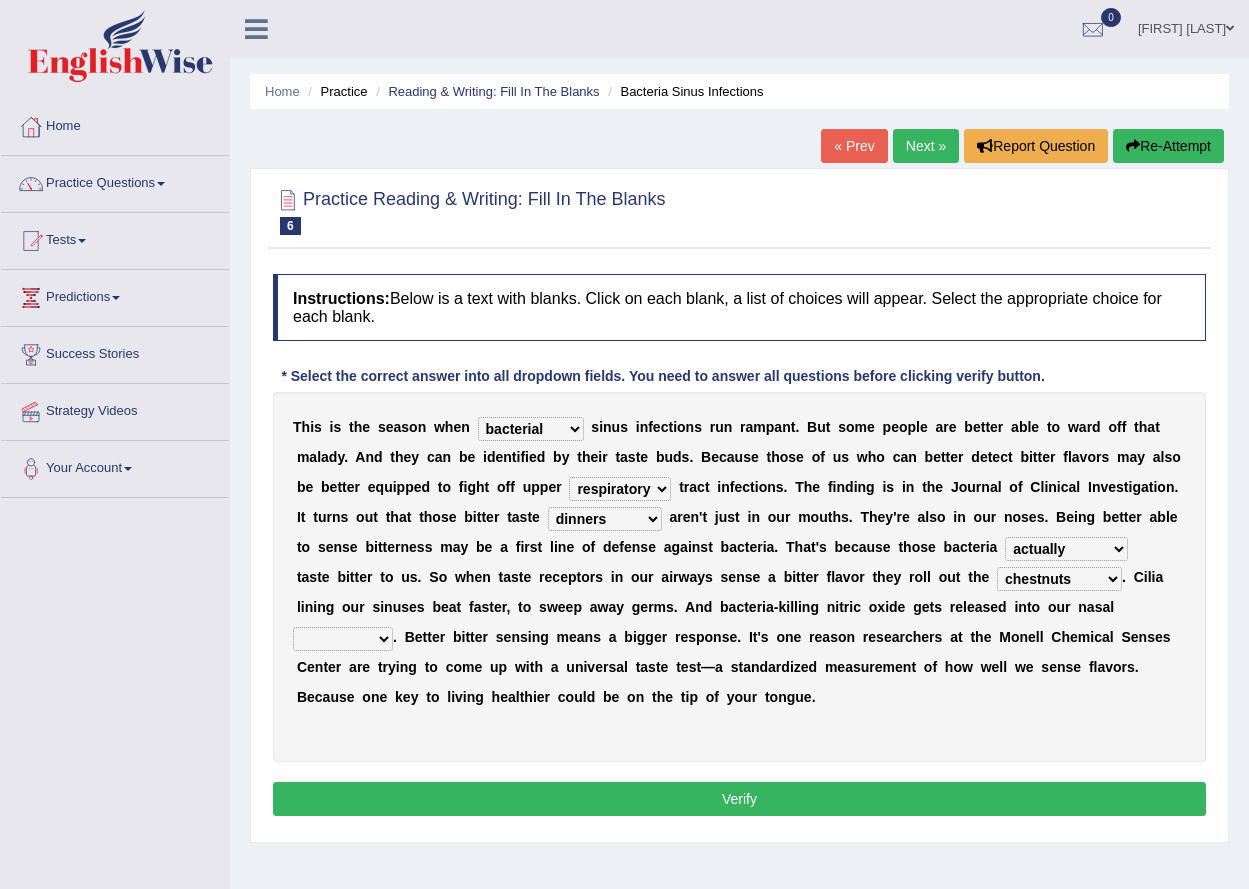 click on "causalities localities infirmities cavities" at bounding box center [343, 639] 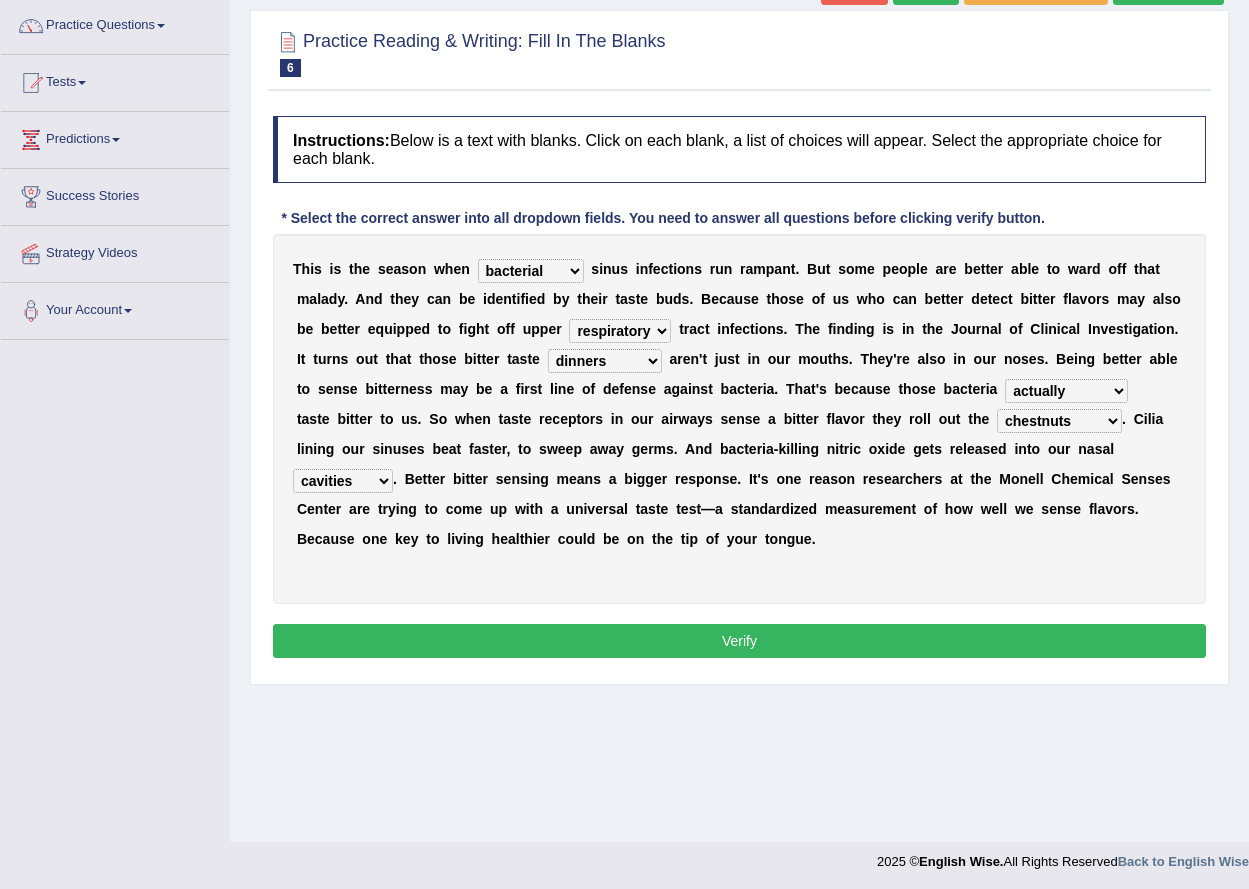 scroll, scrollTop: 161, scrollLeft: 0, axis: vertical 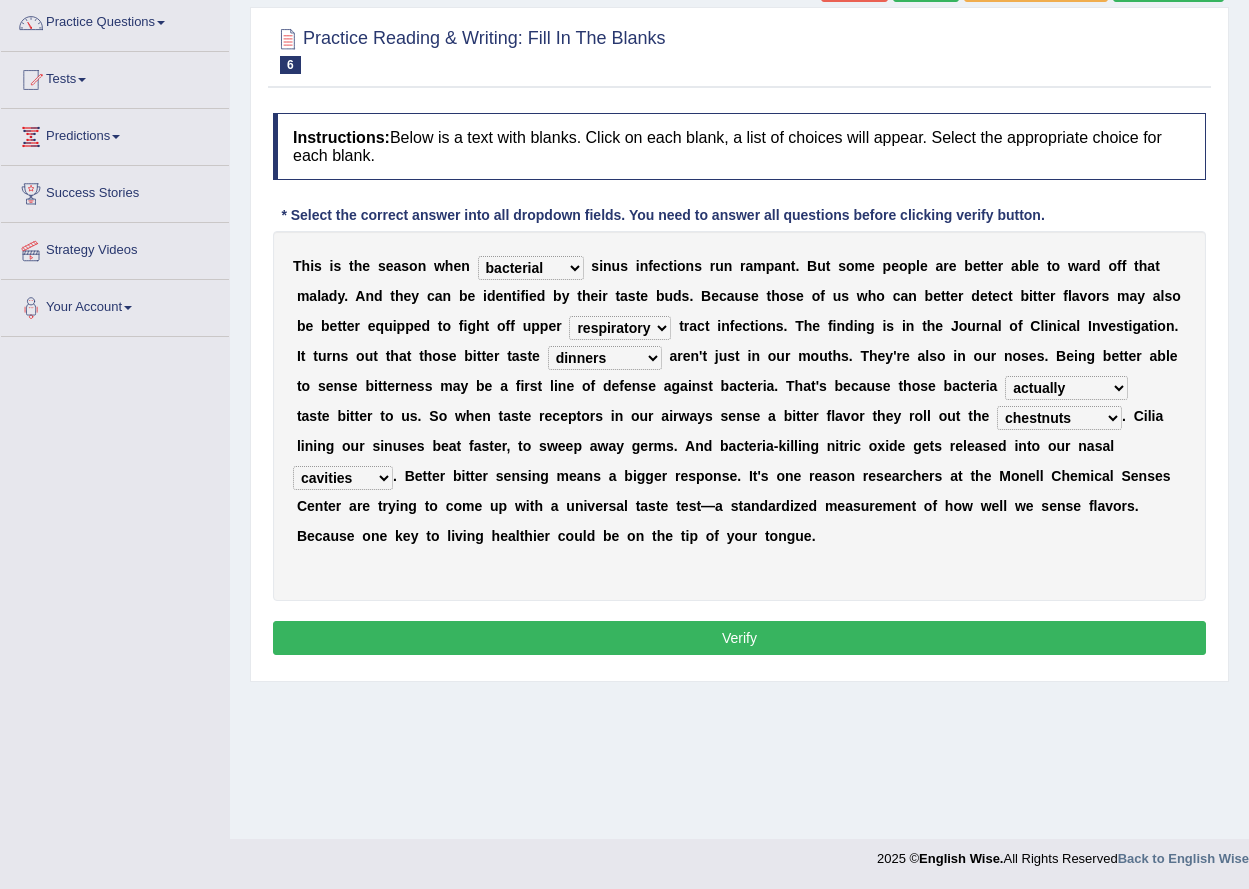 click on "Verify" at bounding box center [739, 638] 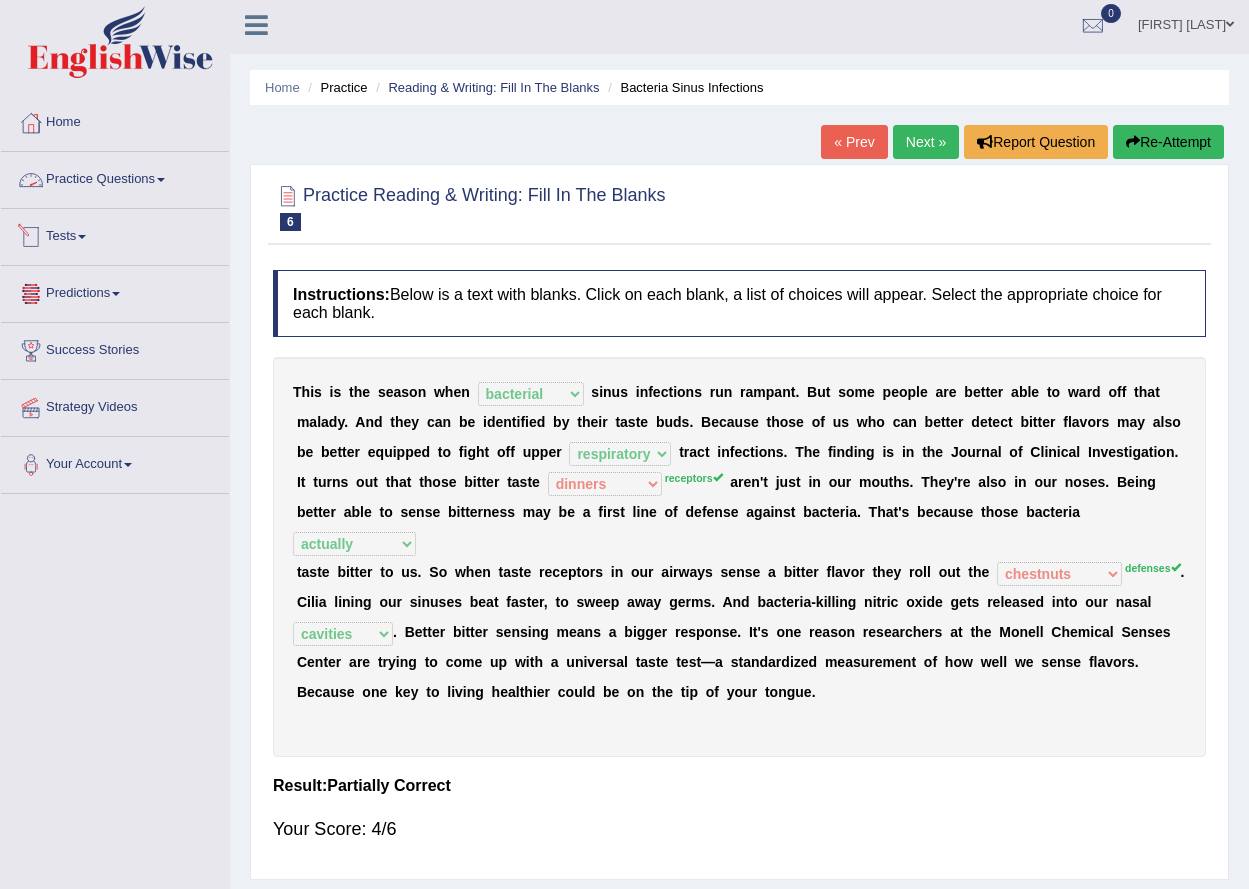 scroll, scrollTop: 0, scrollLeft: 0, axis: both 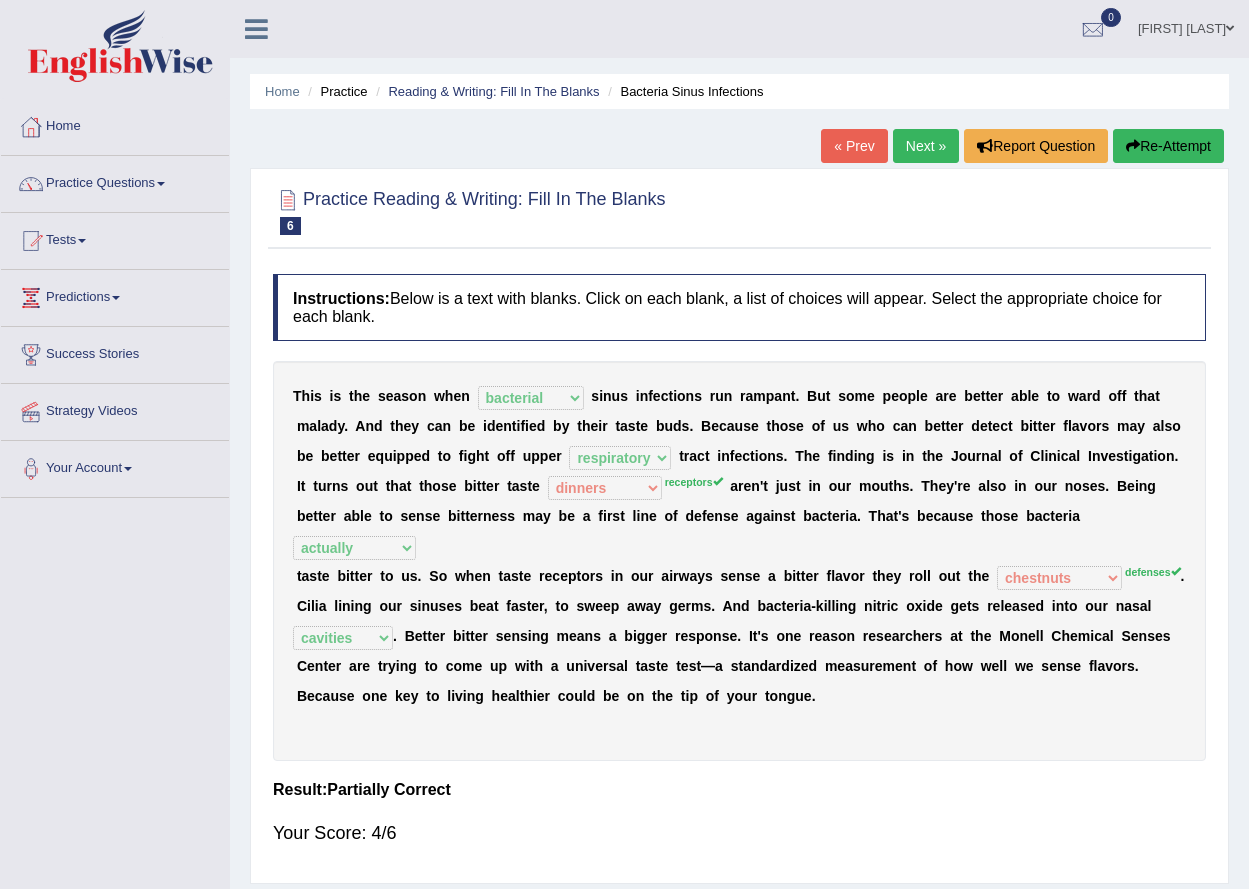 click on "Next »" at bounding box center [926, 146] 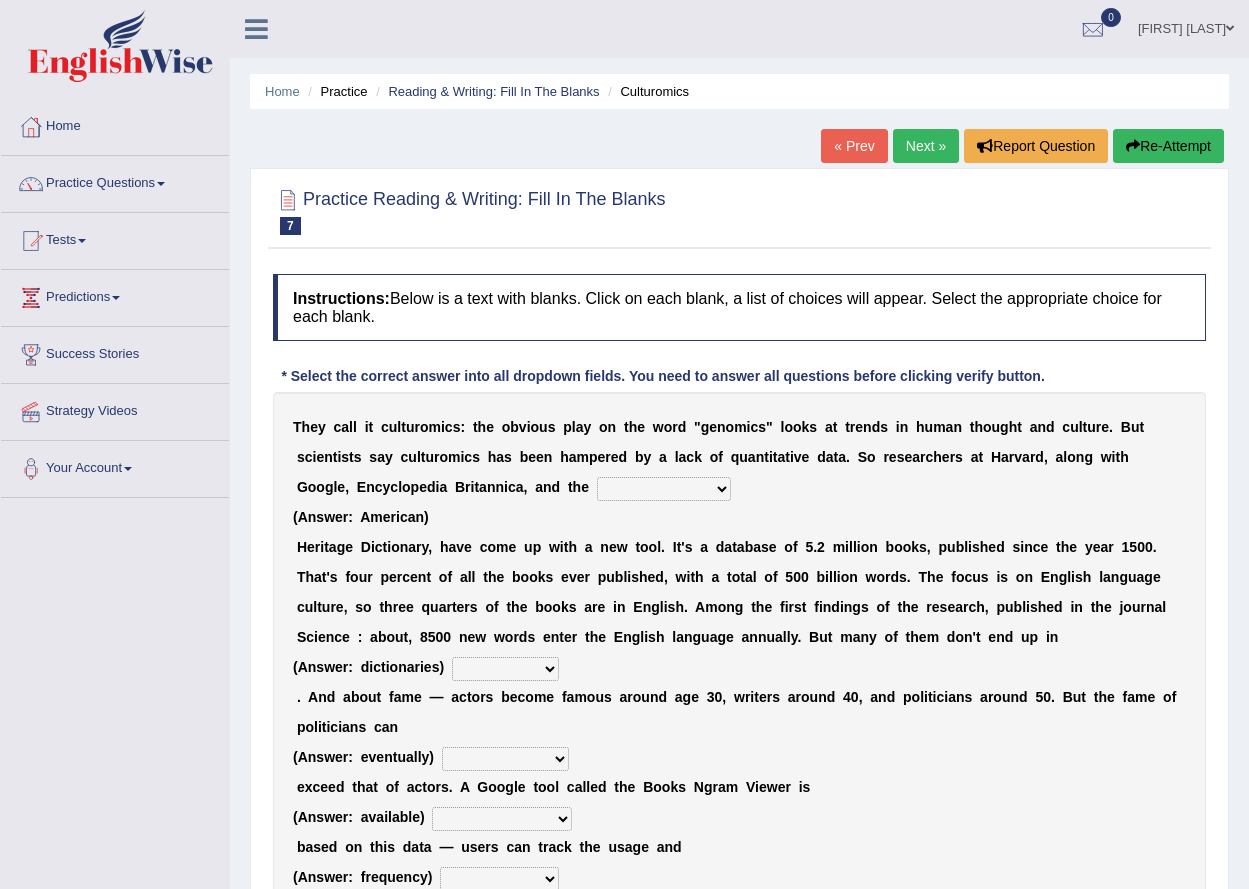 scroll, scrollTop: 0, scrollLeft: 0, axis: both 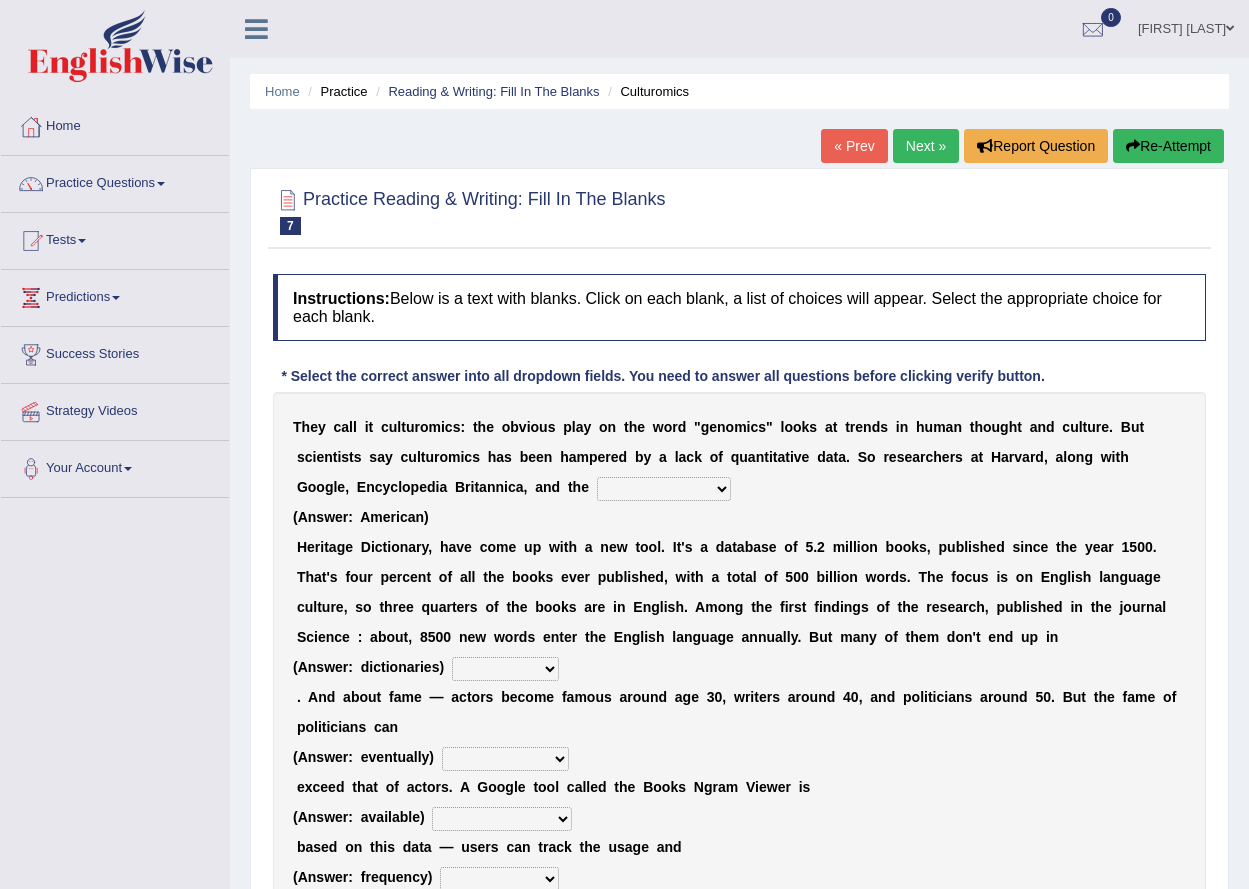 click on "Mettlesome Silicon Acetaminophen American" at bounding box center [664, 489] 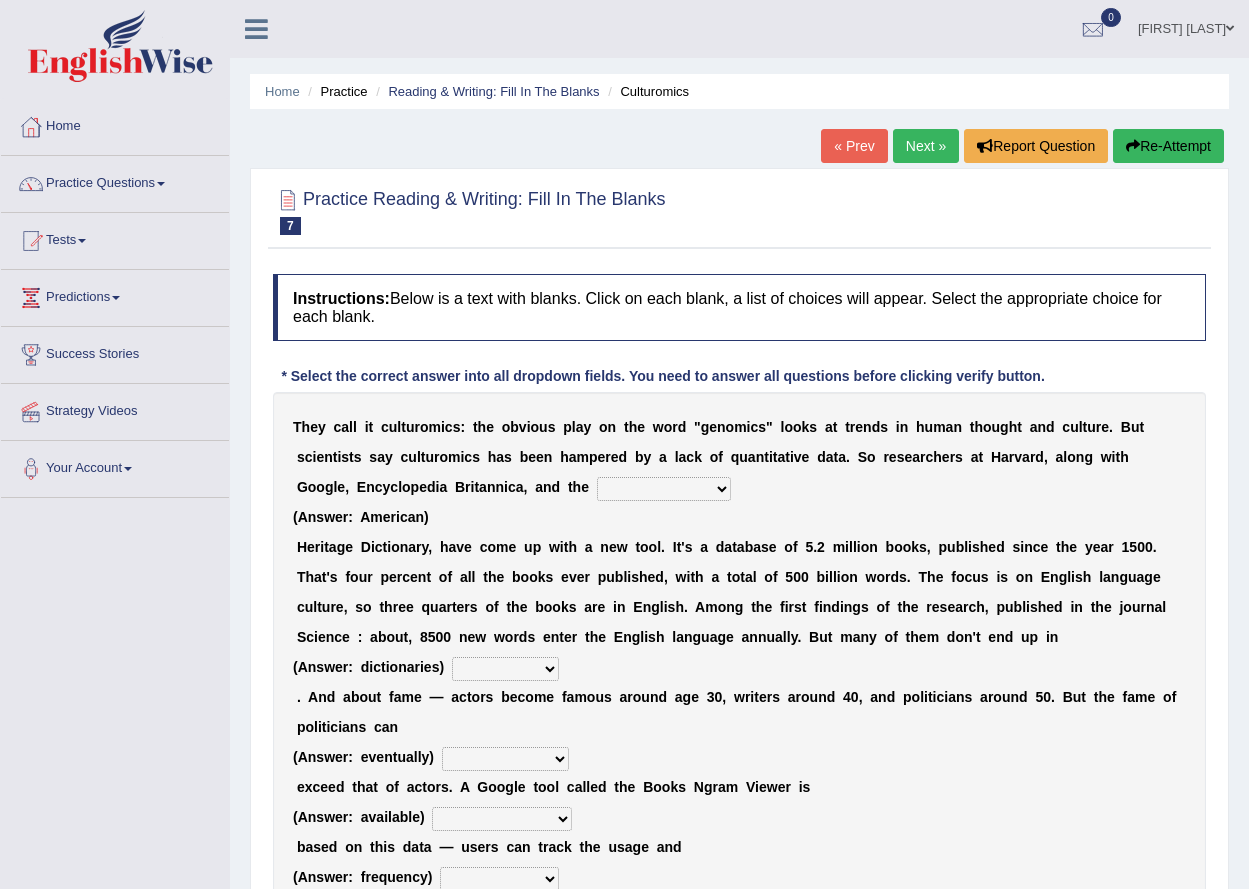 select on "American" 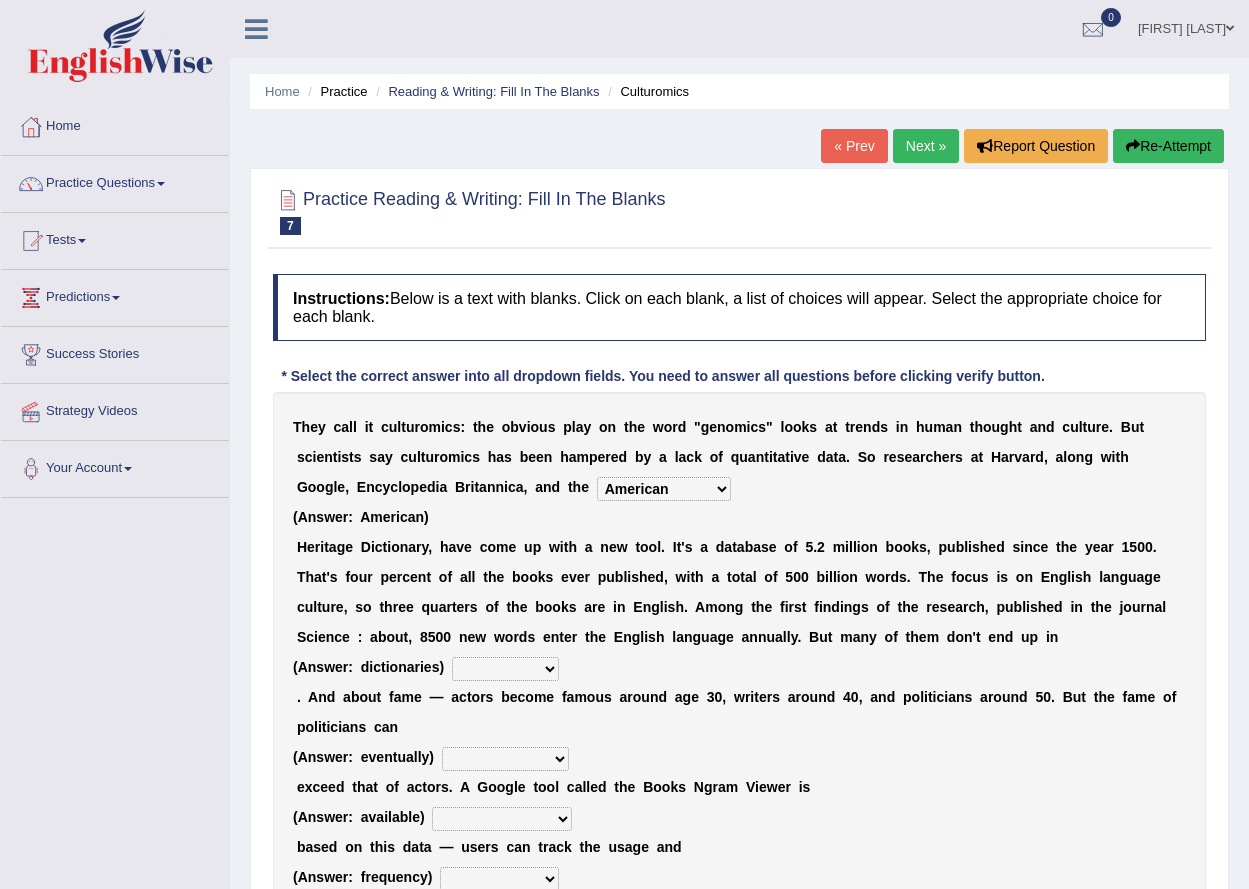 click on "veterinaries fairies dictionaries smithies" at bounding box center (505, 669) 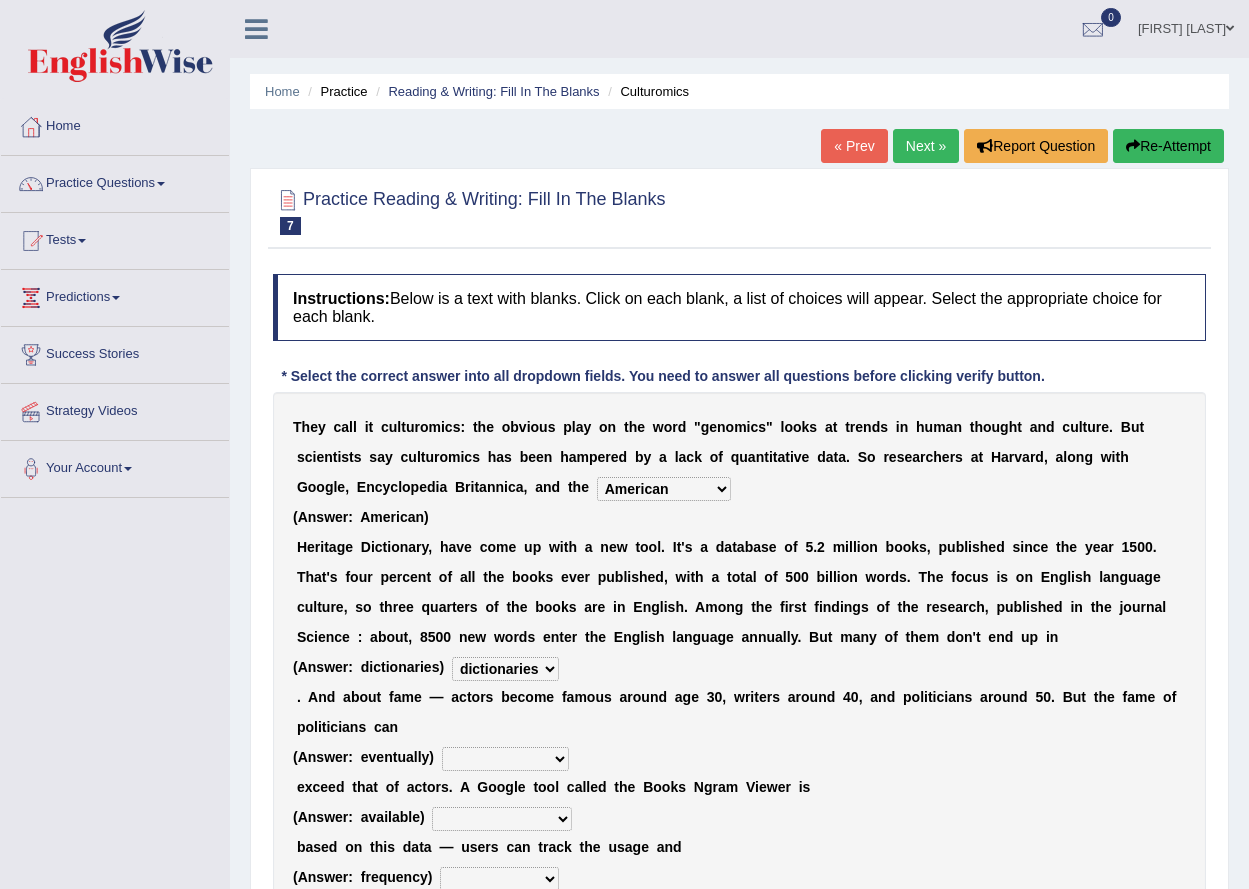 click on "veterinaries fairies dictionaries smithies" at bounding box center [505, 669] 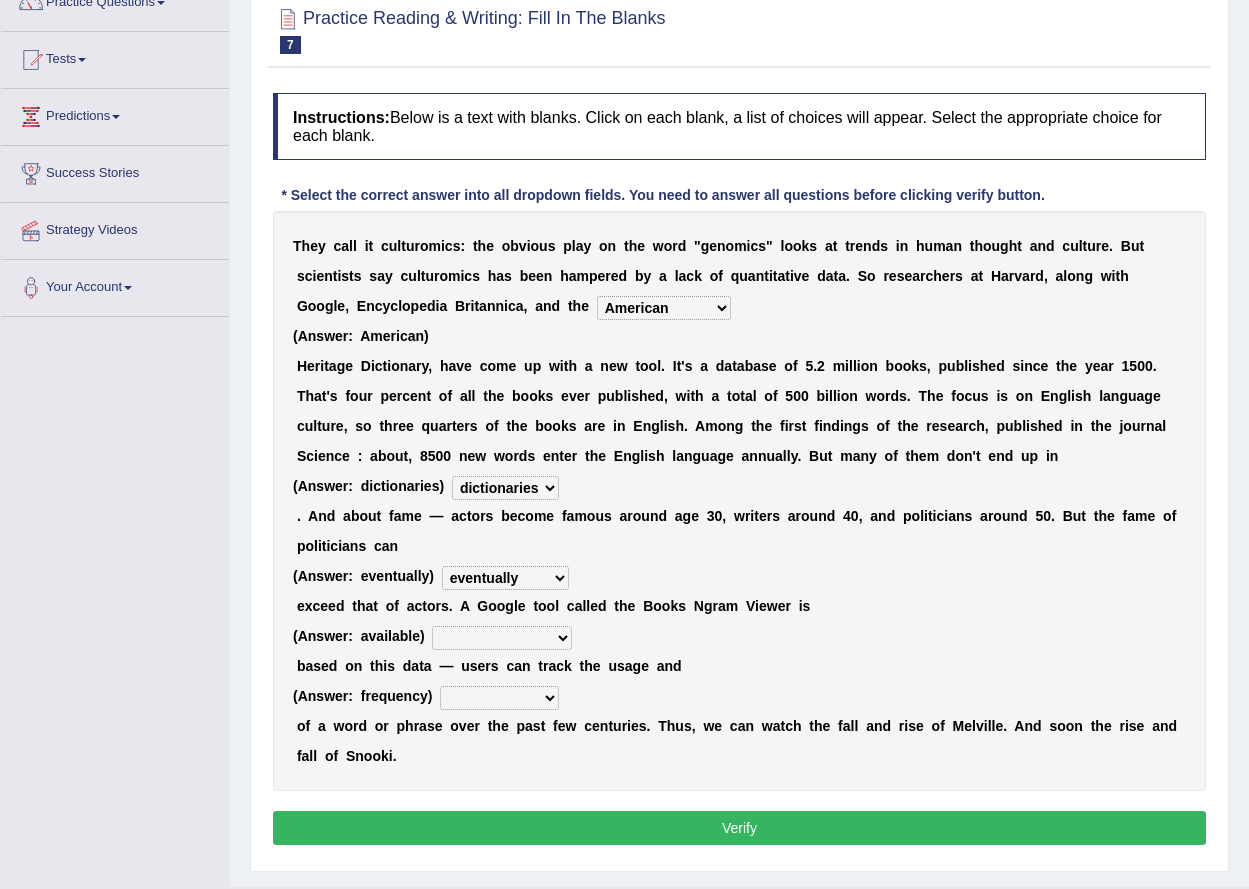 scroll, scrollTop: 200, scrollLeft: 0, axis: vertical 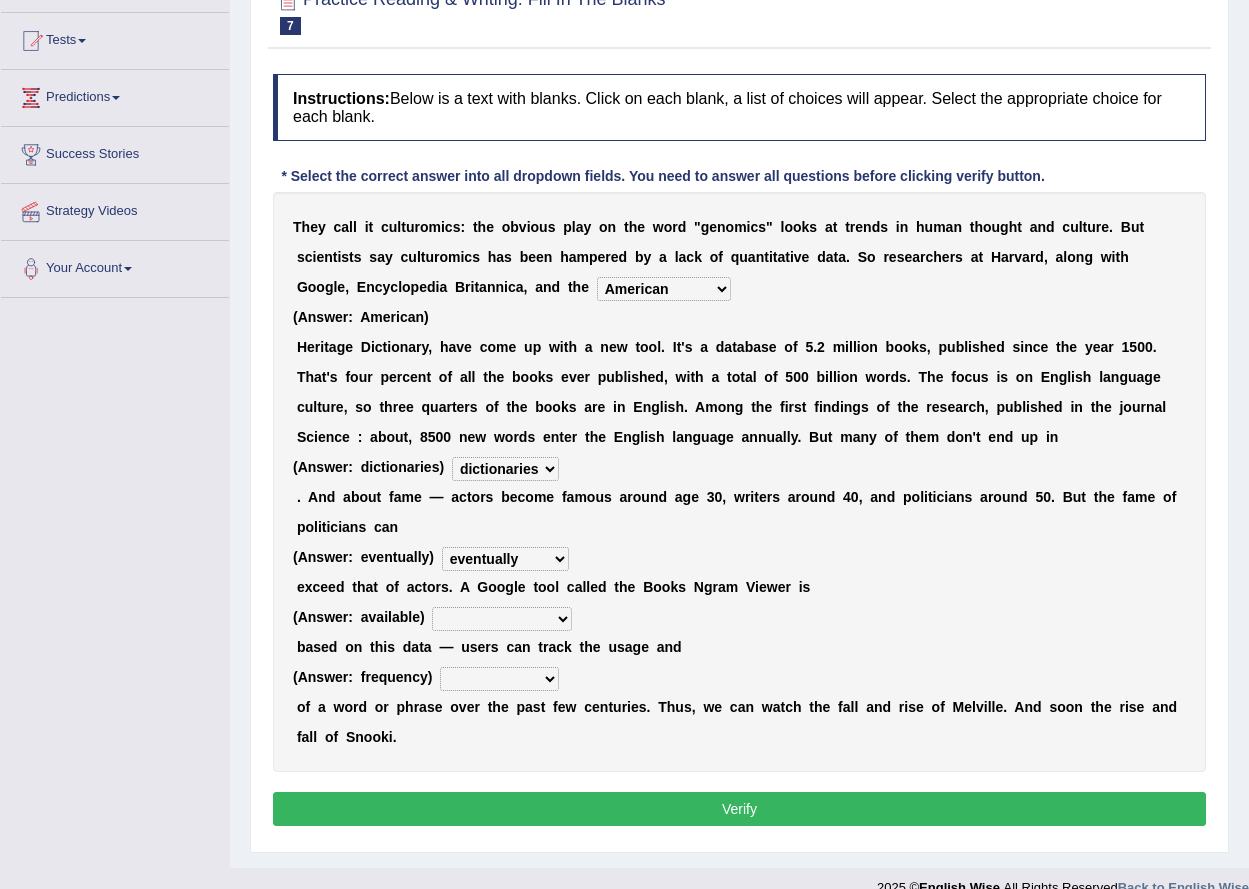 click on "nonoccupational nonbreakable trainable available" at bounding box center (502, 619) 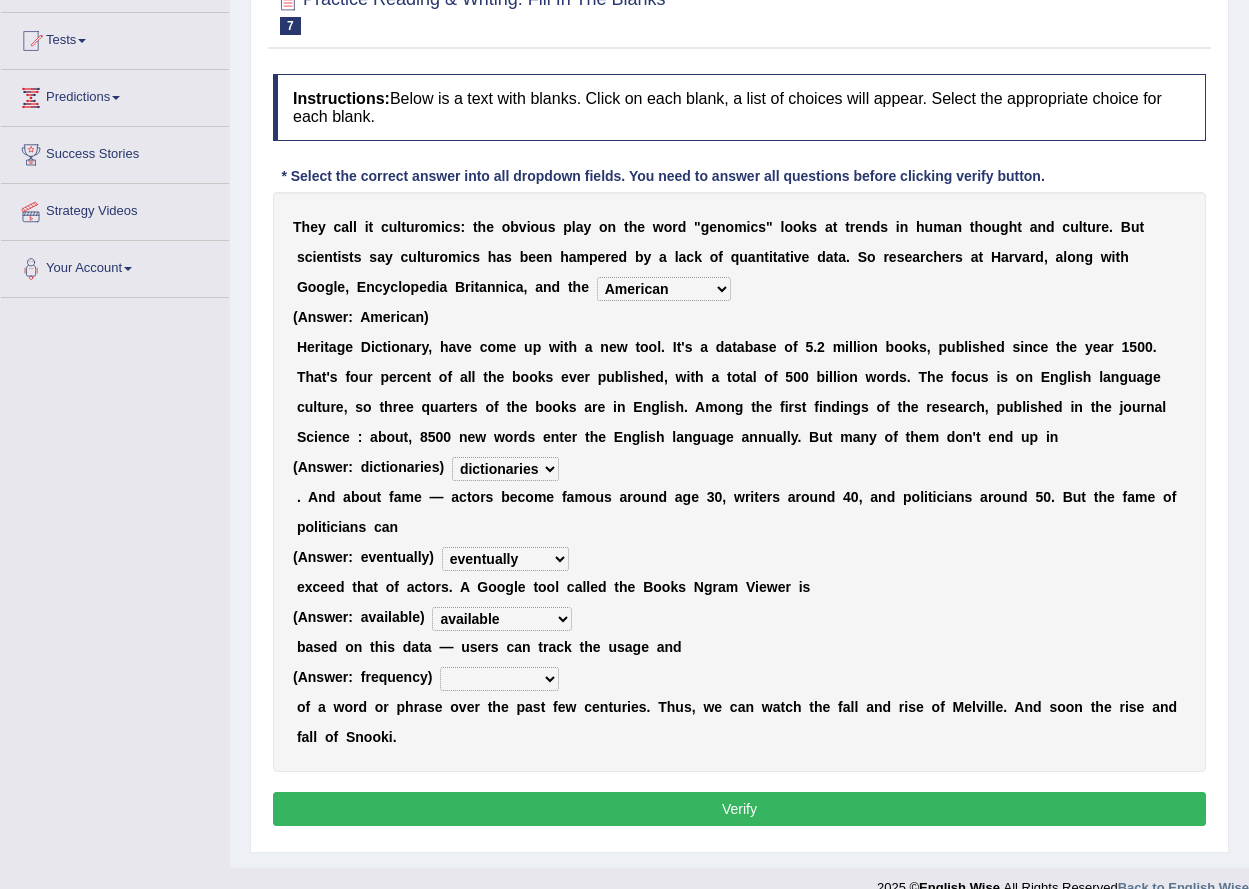 click on "frequency derisory drearily inappreciably" at bounding box center (499, 679) 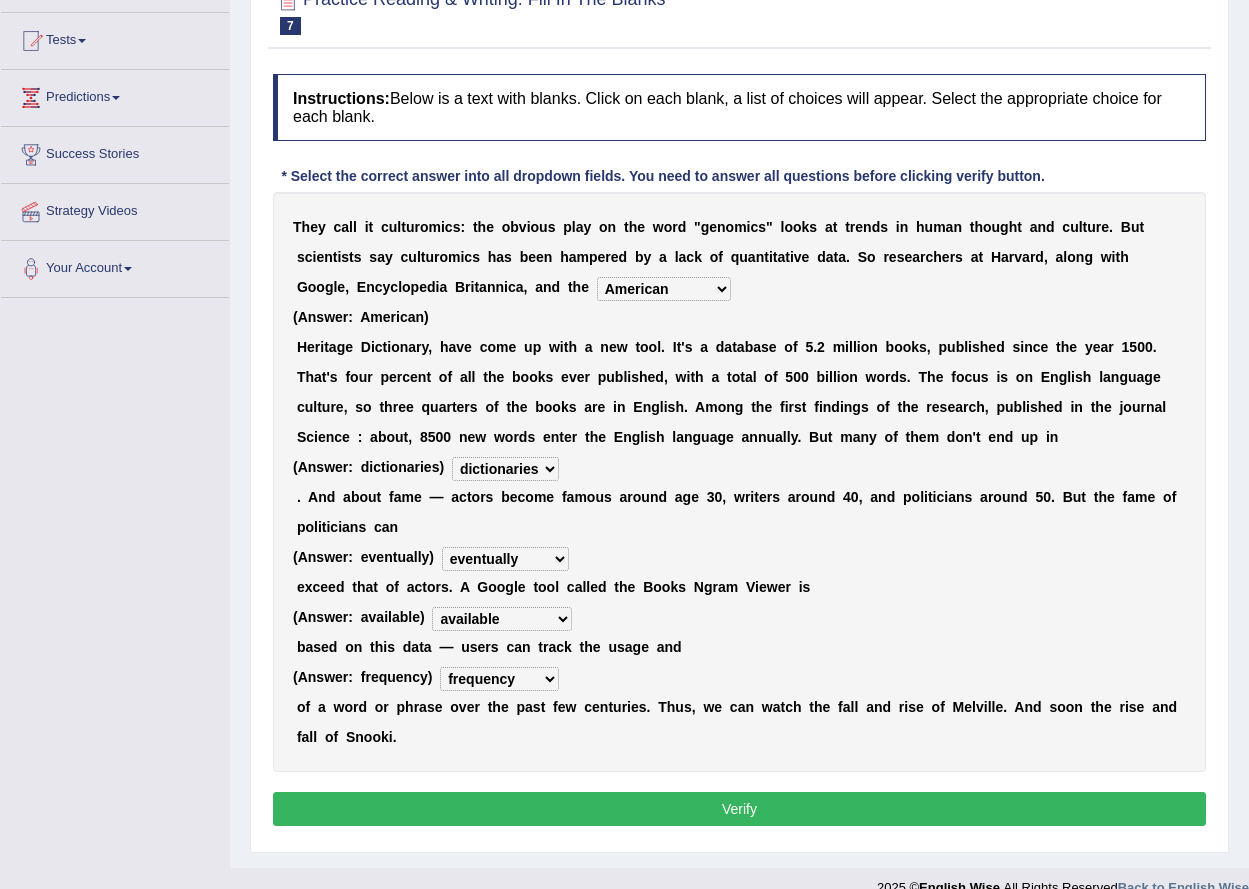 click on "Verify" at bounding box center [739, 809] 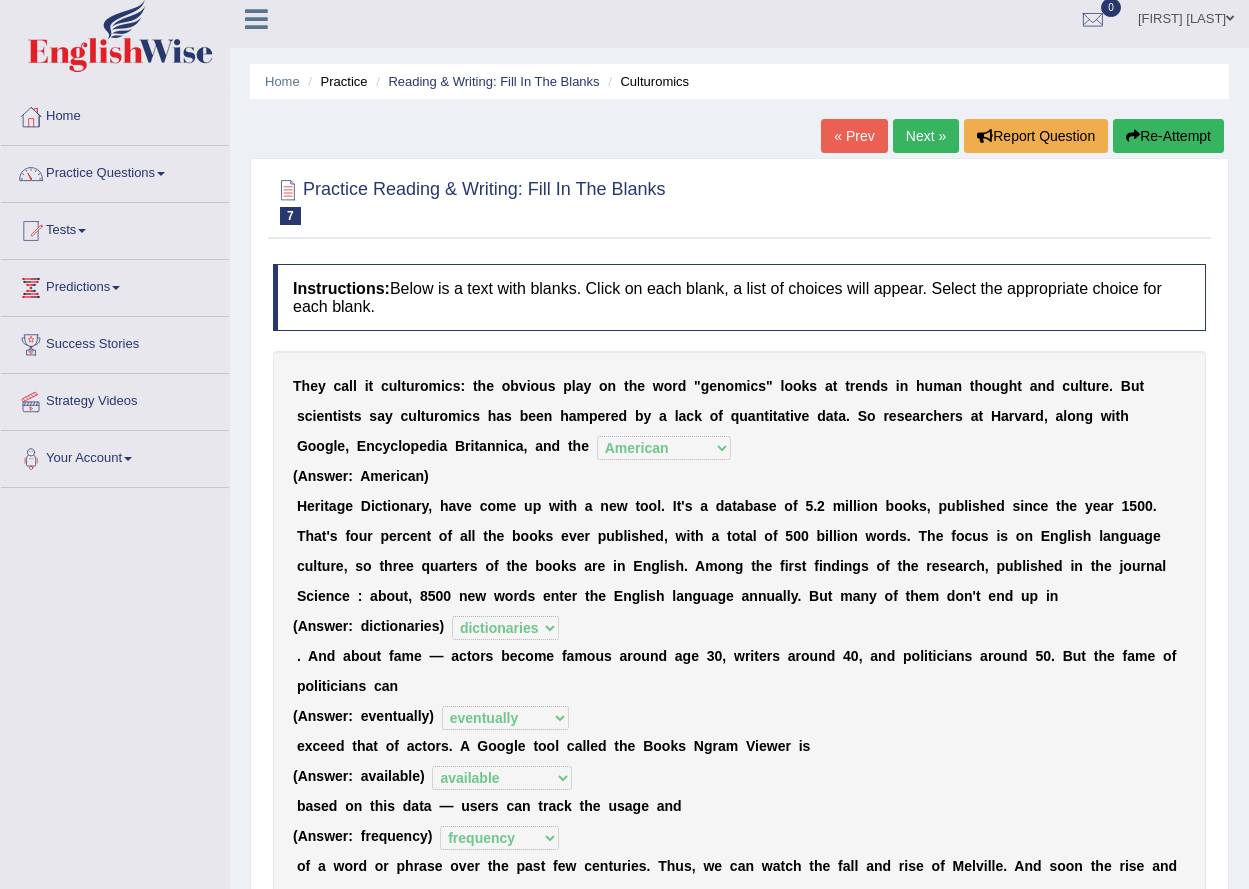 scroll, scrollTop: 0, scrollLeft: 0, axis: both 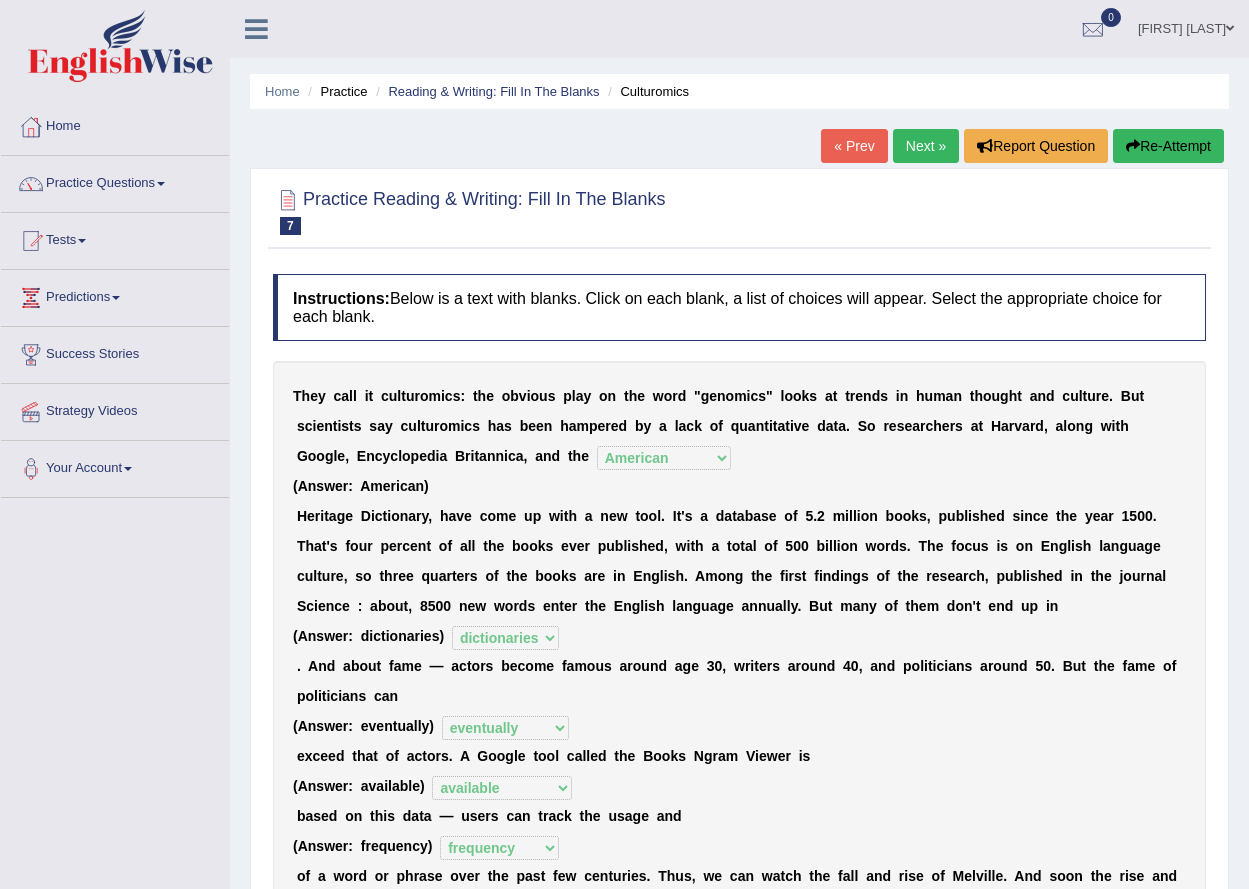 click on "Next »" at bounding box center (926, 146) 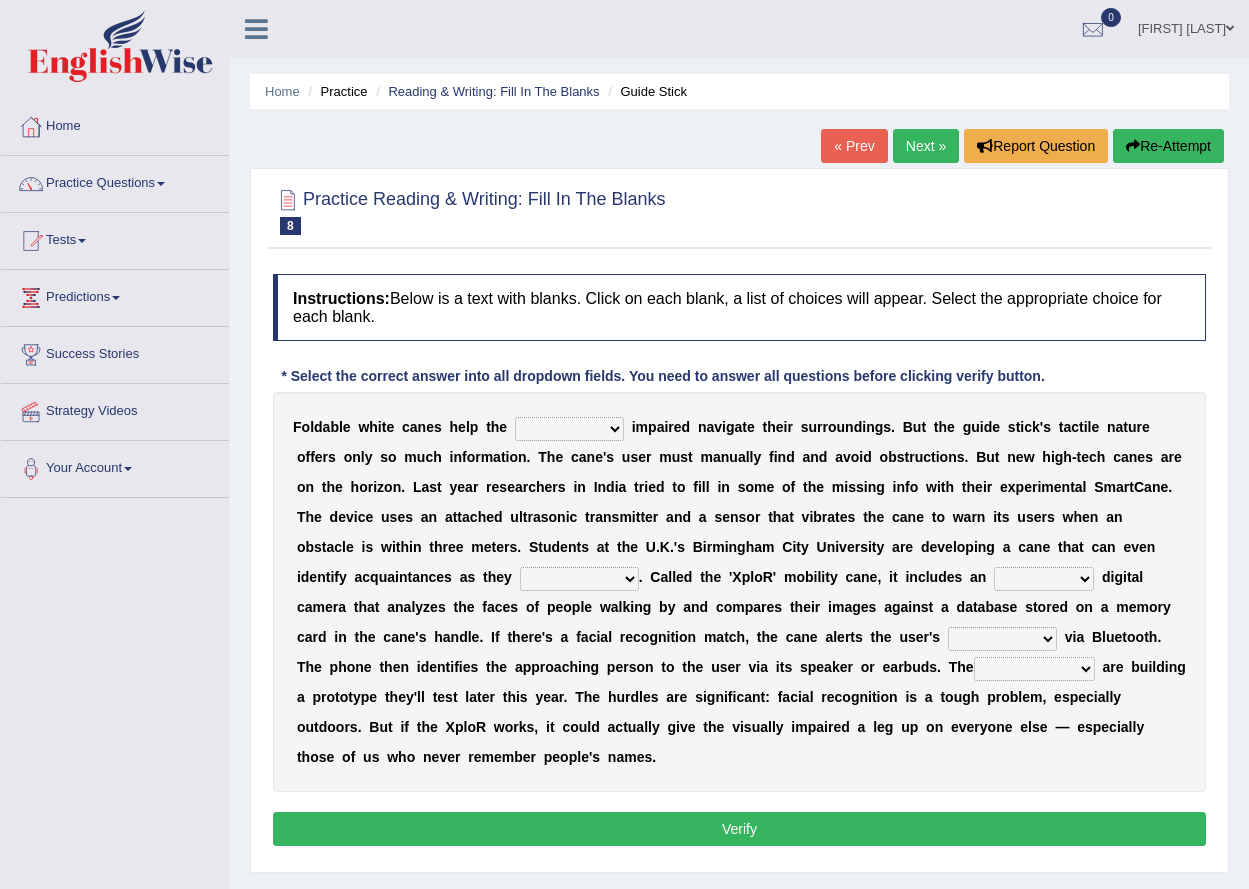 scroll, scrollTop: 0, scrollLeft: 0, axis: both 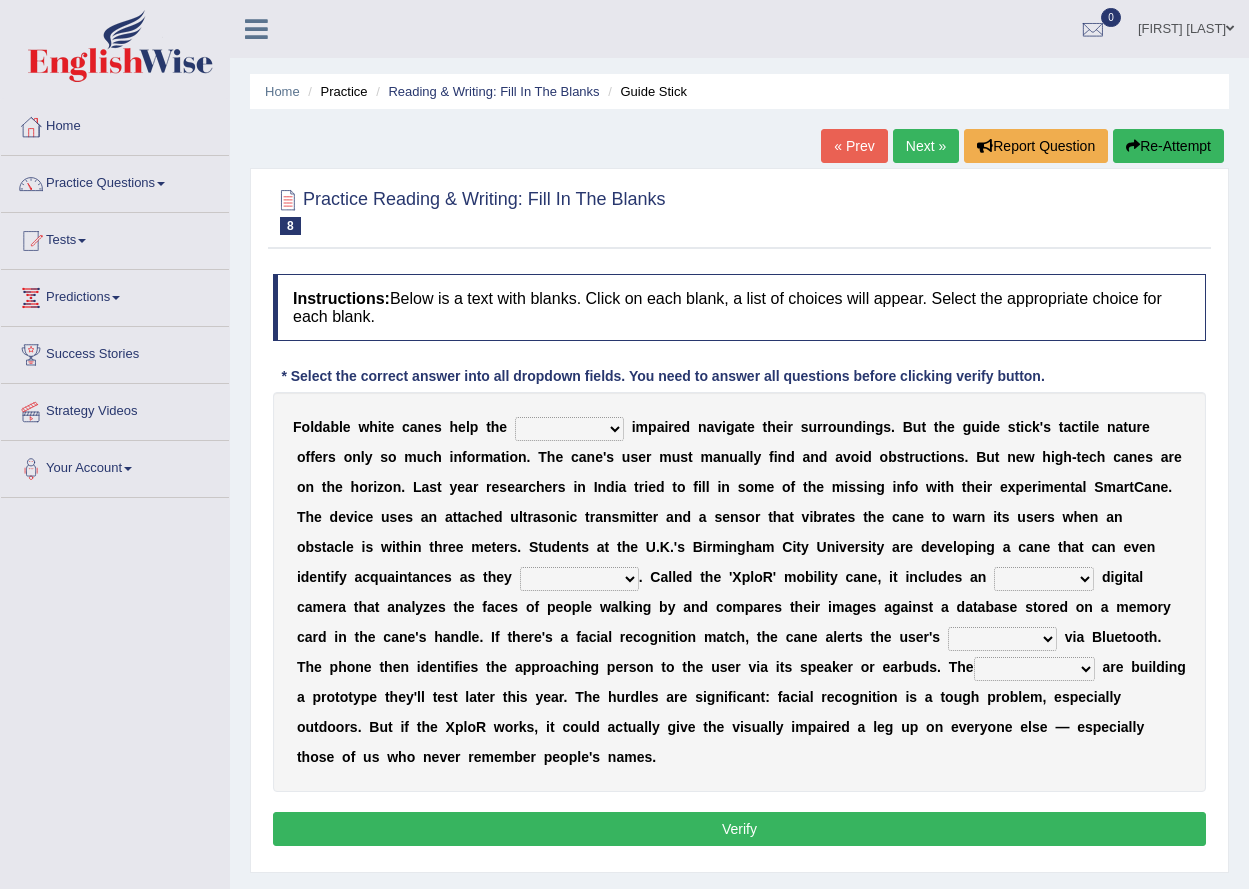 click on "felicity insensitivity visually malleability" at bounding box center (569, 429) 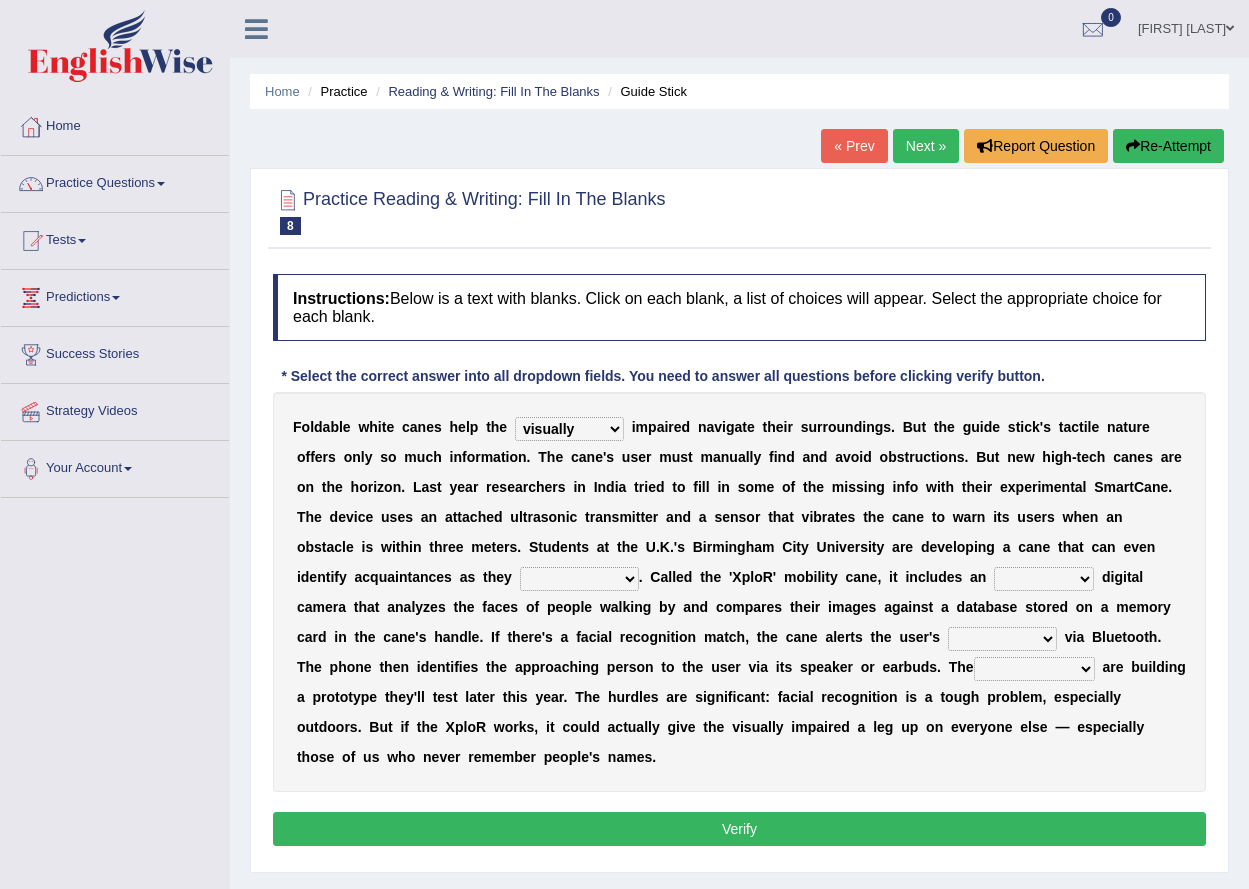 click on "likelihood throat northernmost approach" at bounding box center [579, 579] 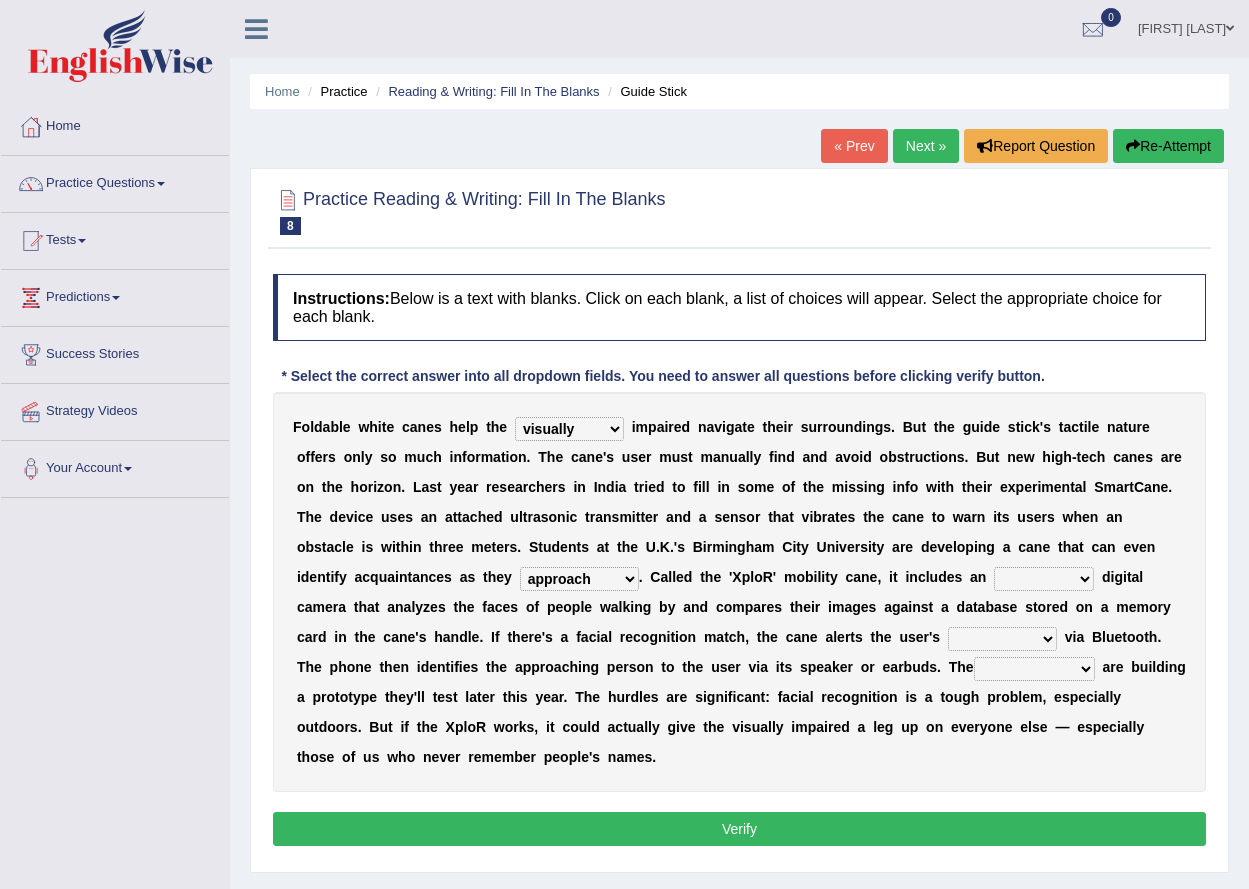 click on "untested embedded deadest skinhead" at bounding box center [1044, 579] 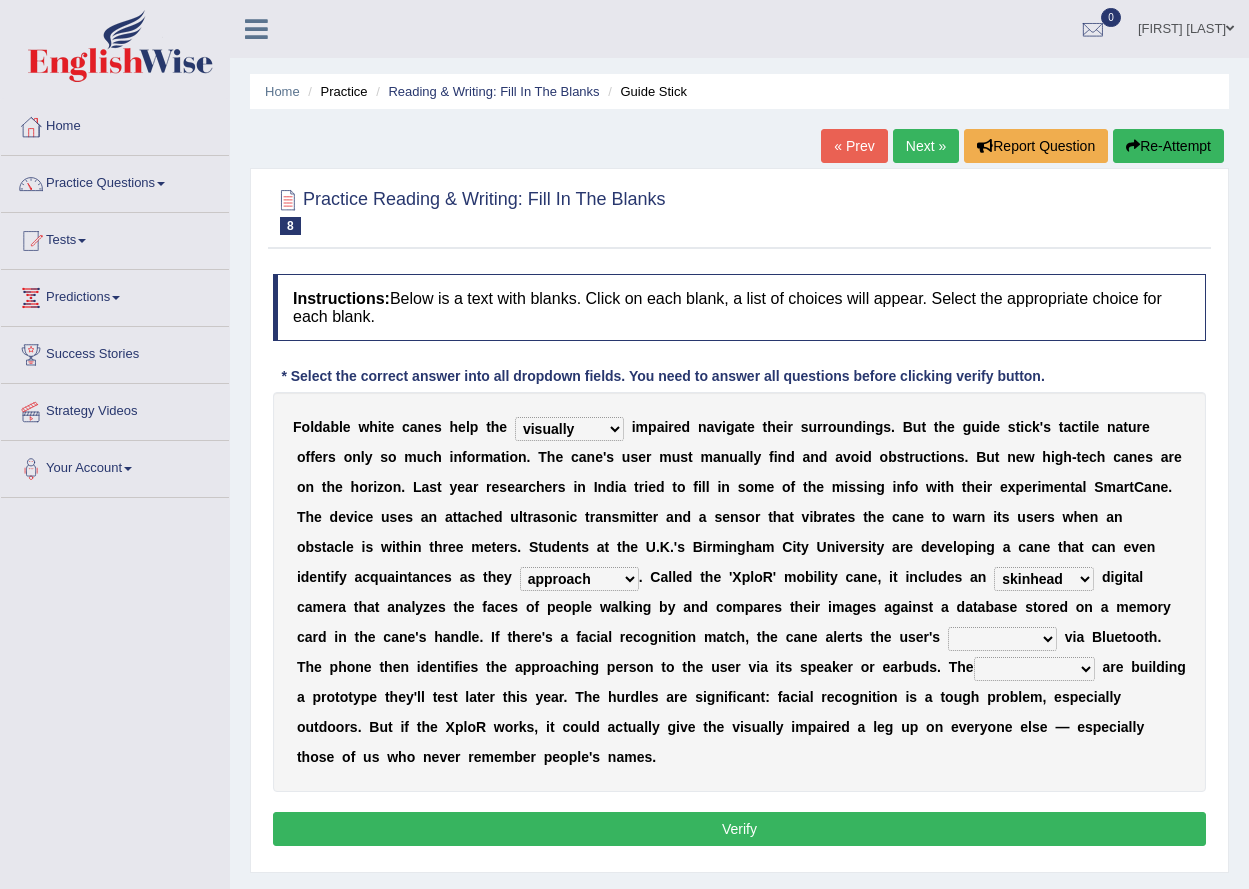 click on "waterborne alone smartphone postpone" at bounding box center (1002, 639) 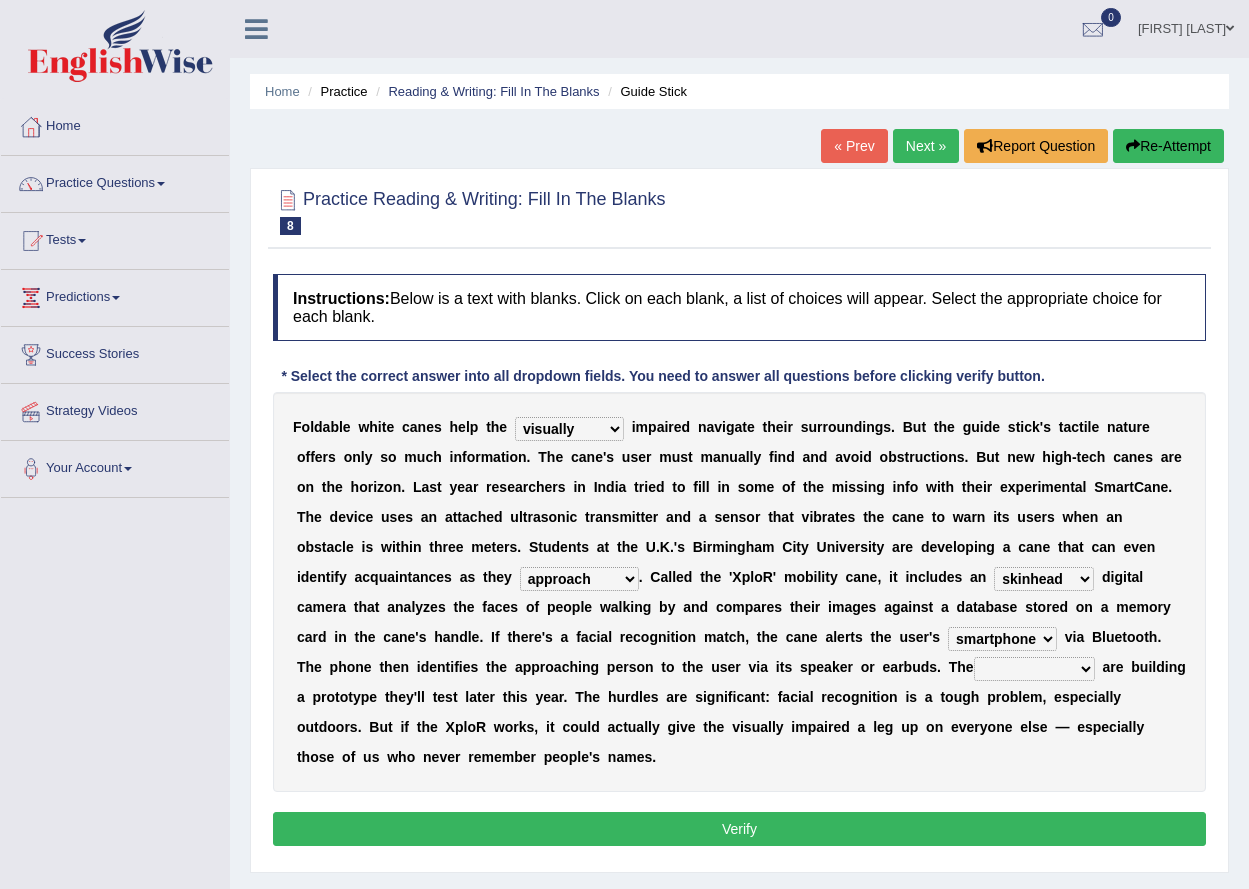 click on "jurisprudence bootless students jukebox" at bounding box center [1034, 669] 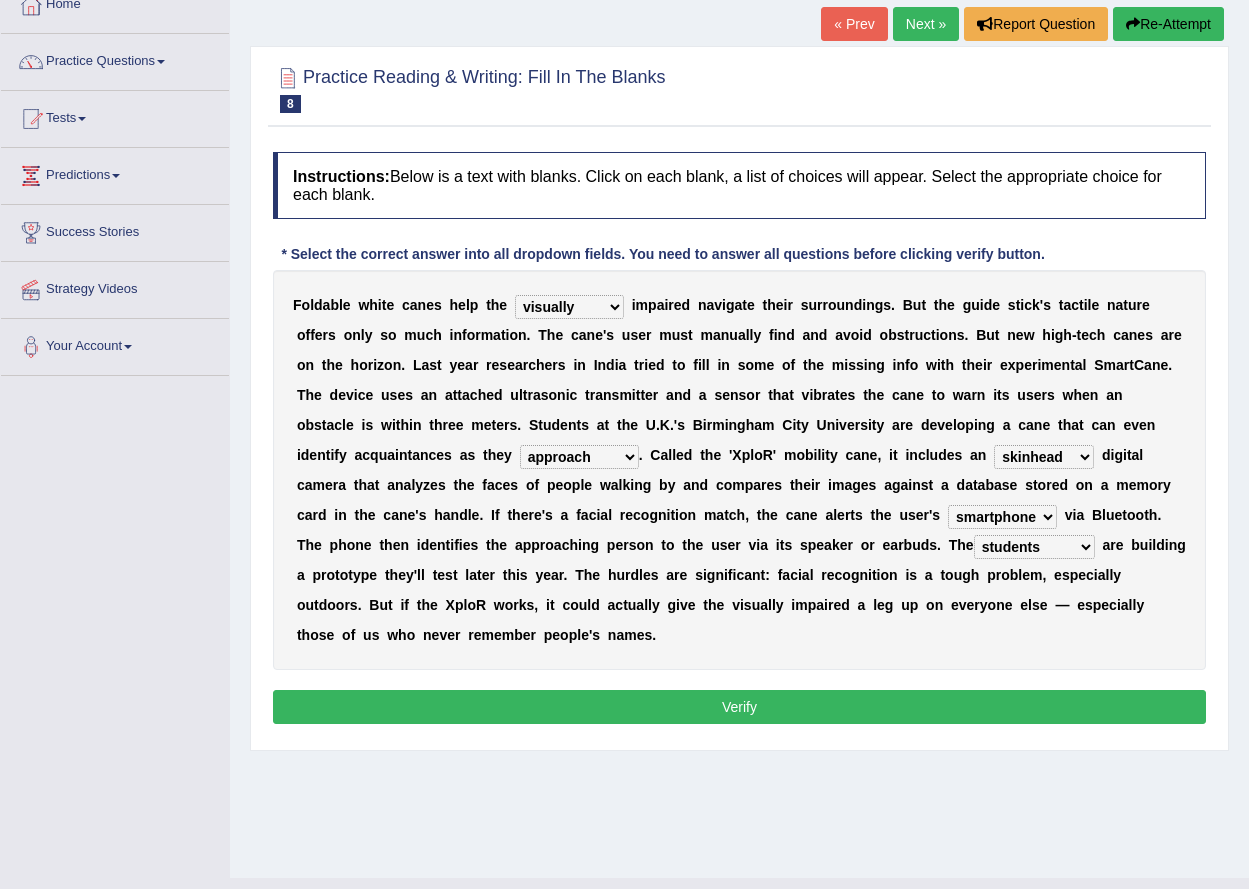 scroll, scrollTop: 161, scrollLeft: 0, axis: vertical 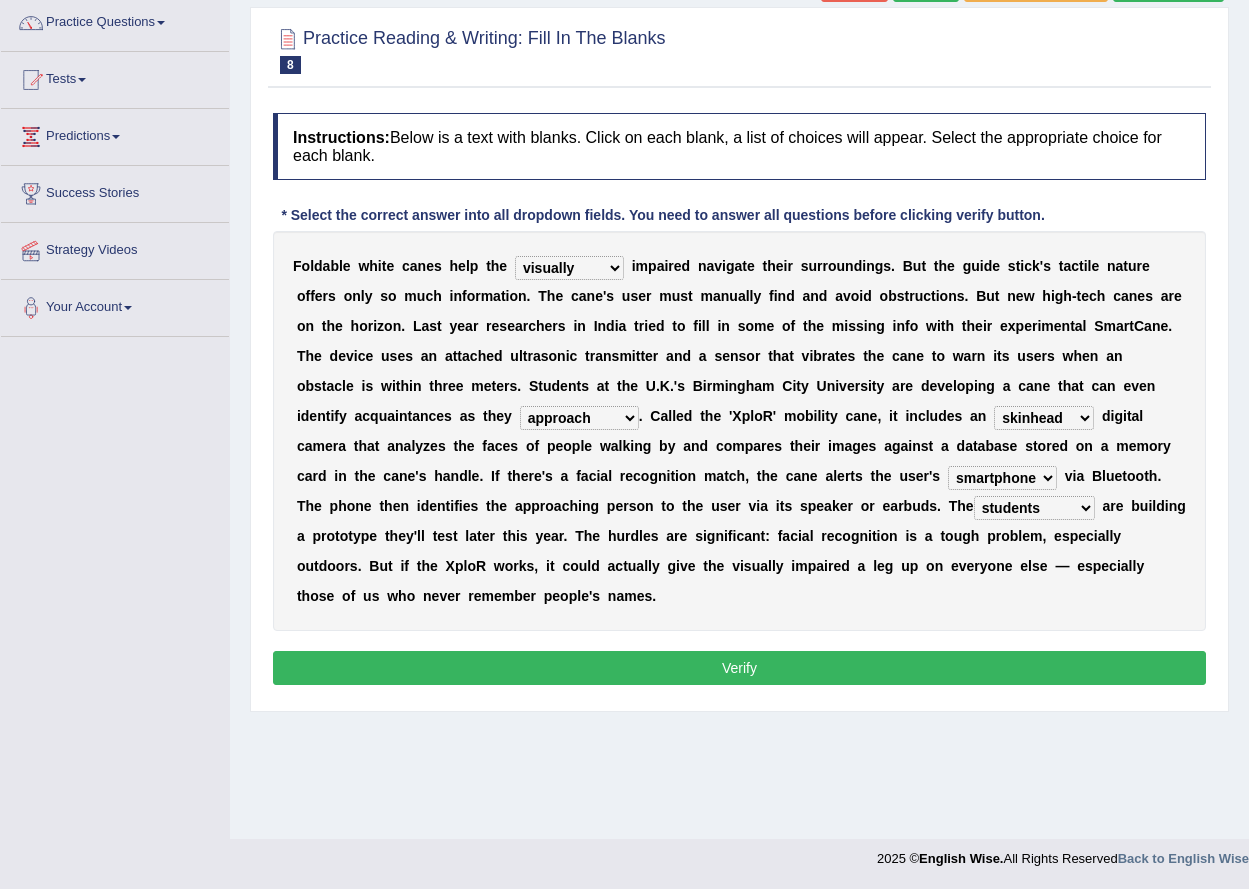 click on "Verify" at bounding box center [739, 668] 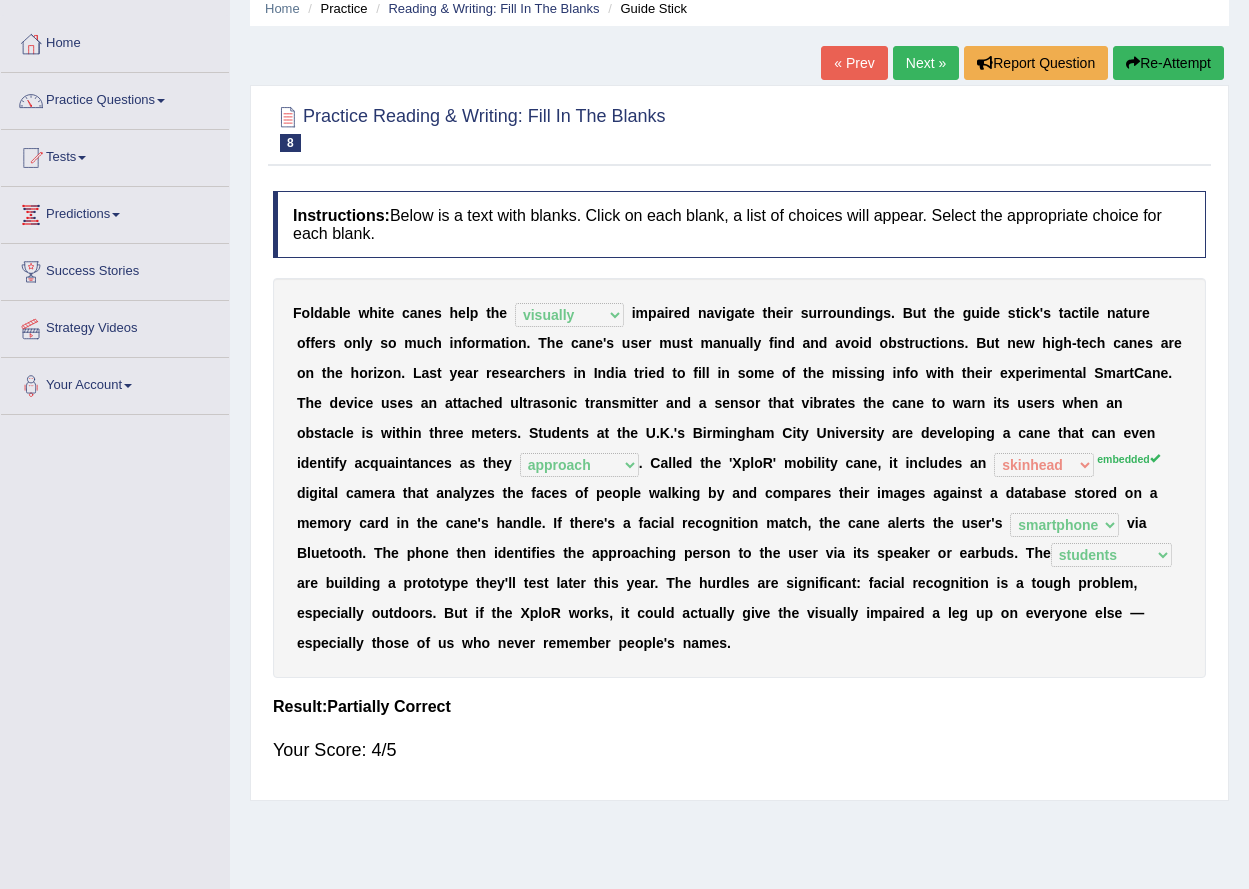 scroll, scrollTop: 0, scrollLeft: 0, axis: both 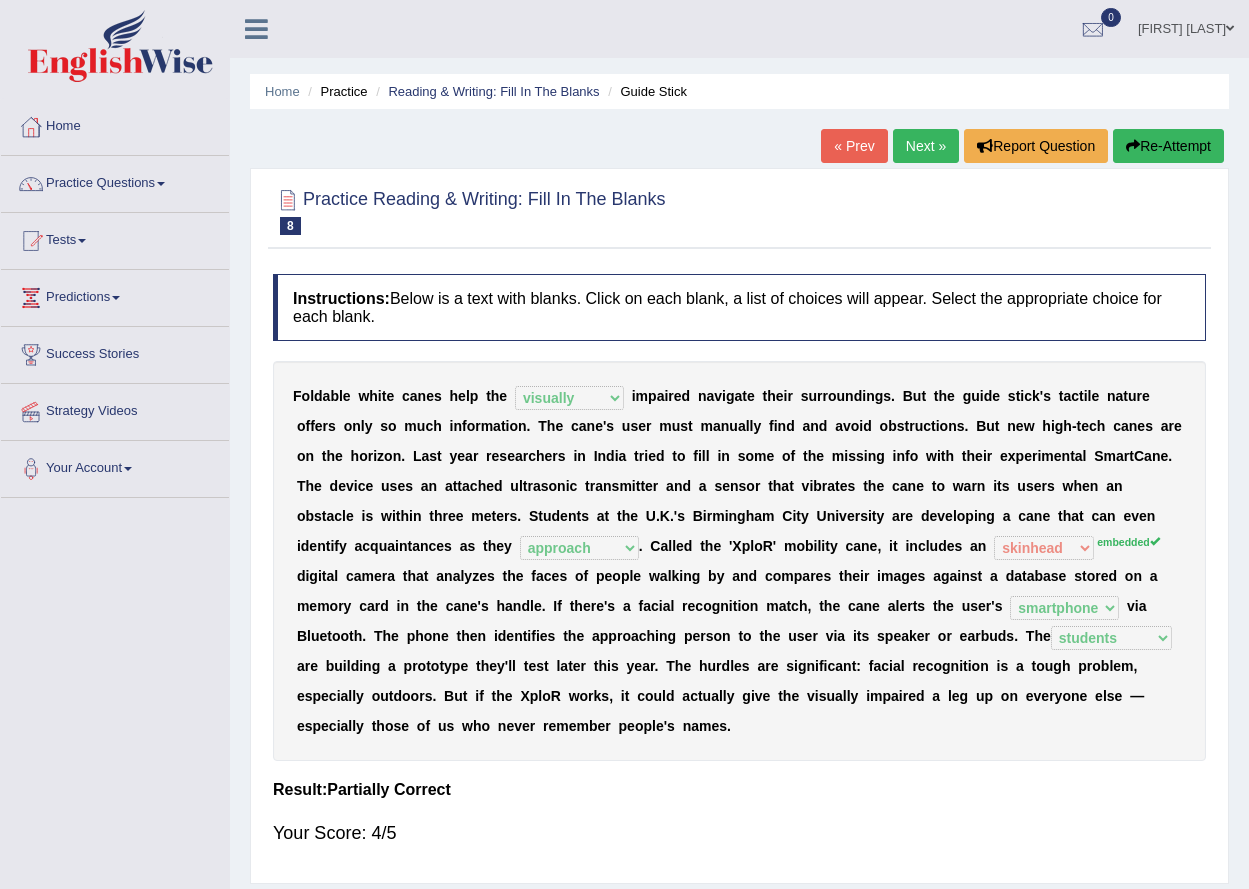 click on "Next »" at bounding box center [926, 146] 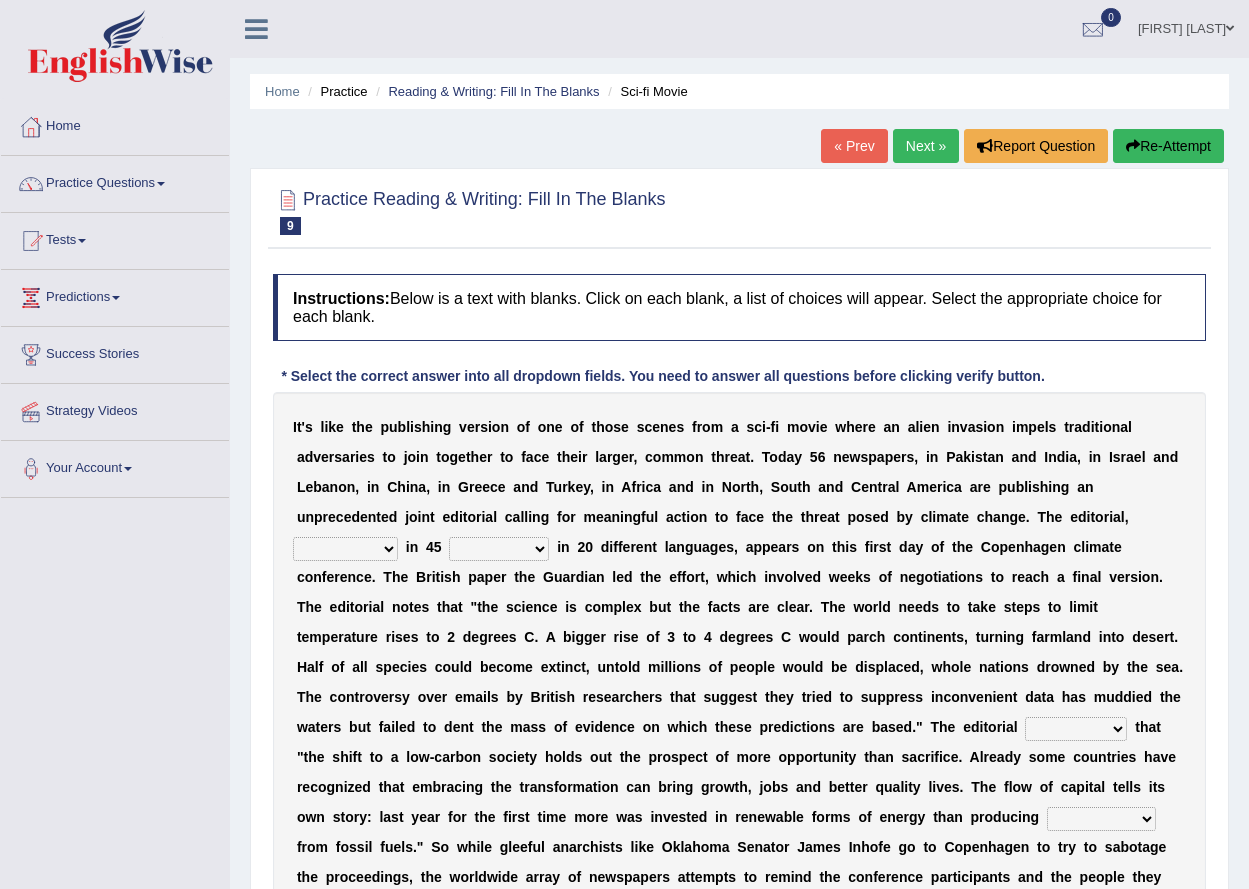 scroll, scrollTop: 0, scrollLeft: 0, axis: both 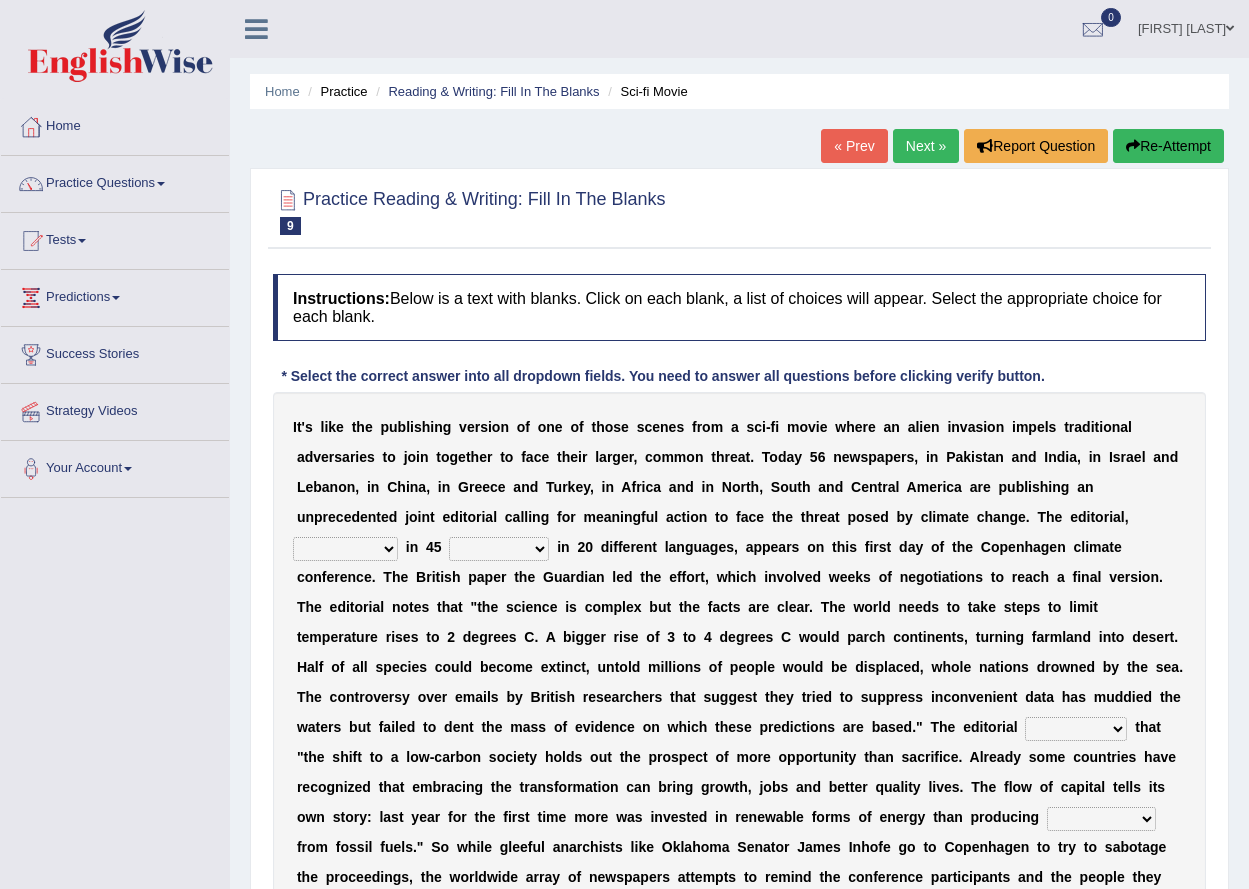 click on "published publicized burnished transmitted" at bounding box center [345, 549] 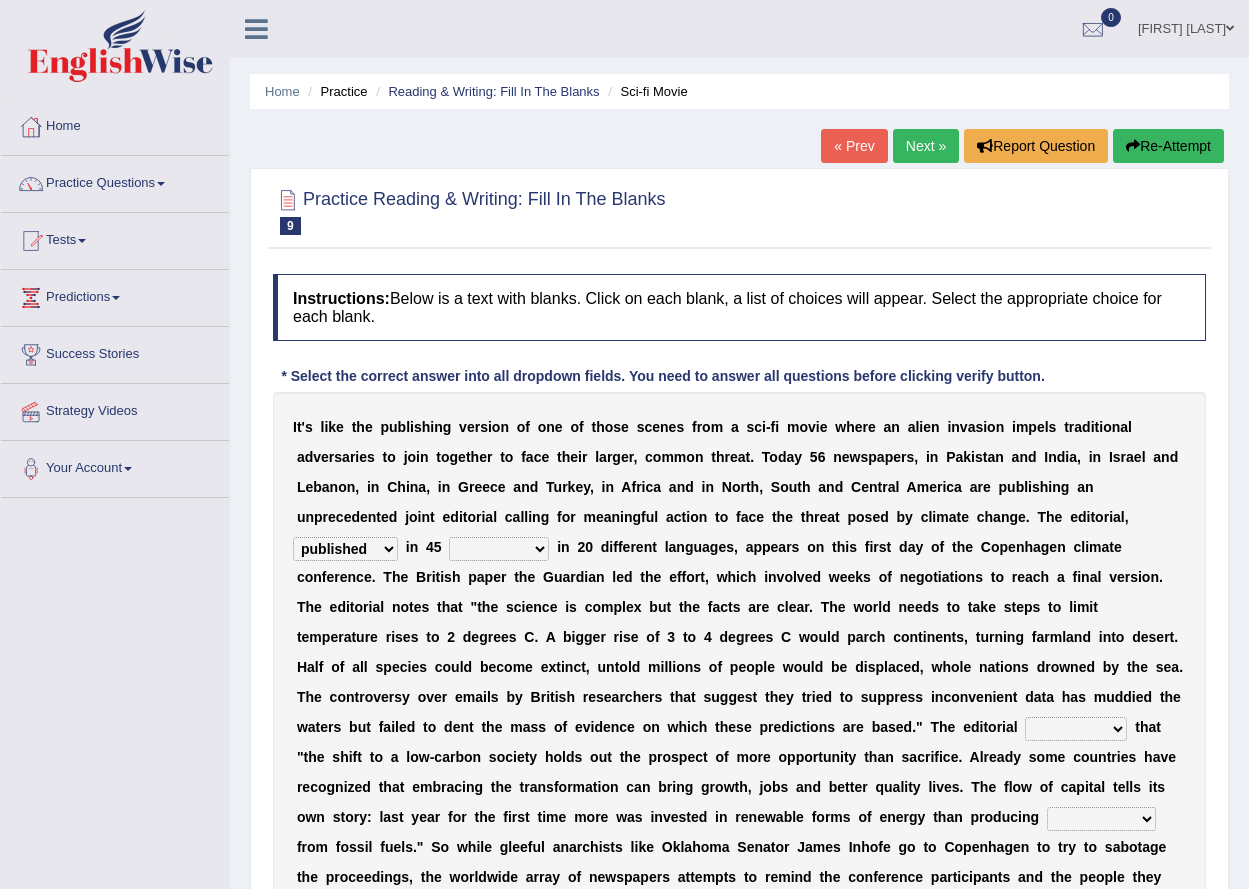 click on "clans countries continents terraces" at bounding box center [499, 549] 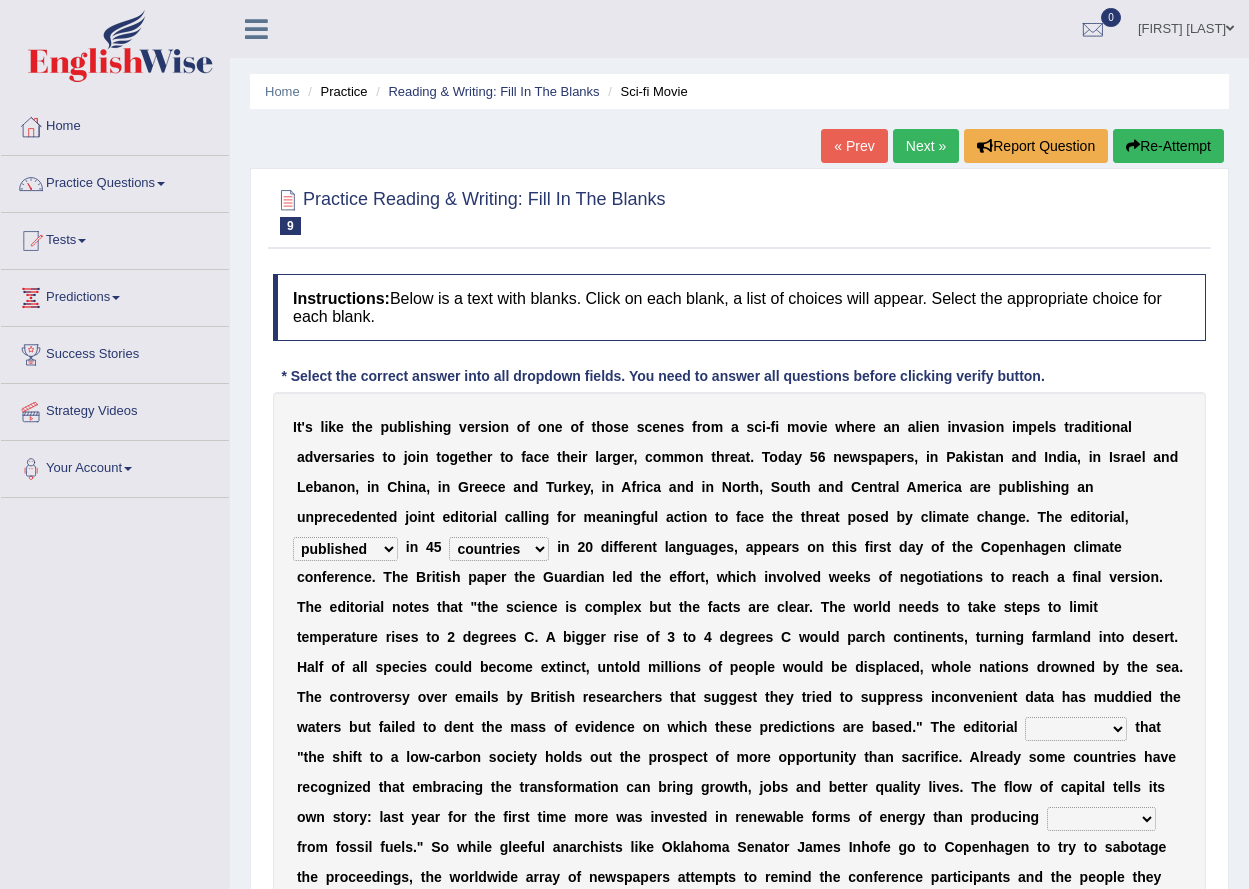 click on "clans countries continents terraces" at bounding box center (499, 549) 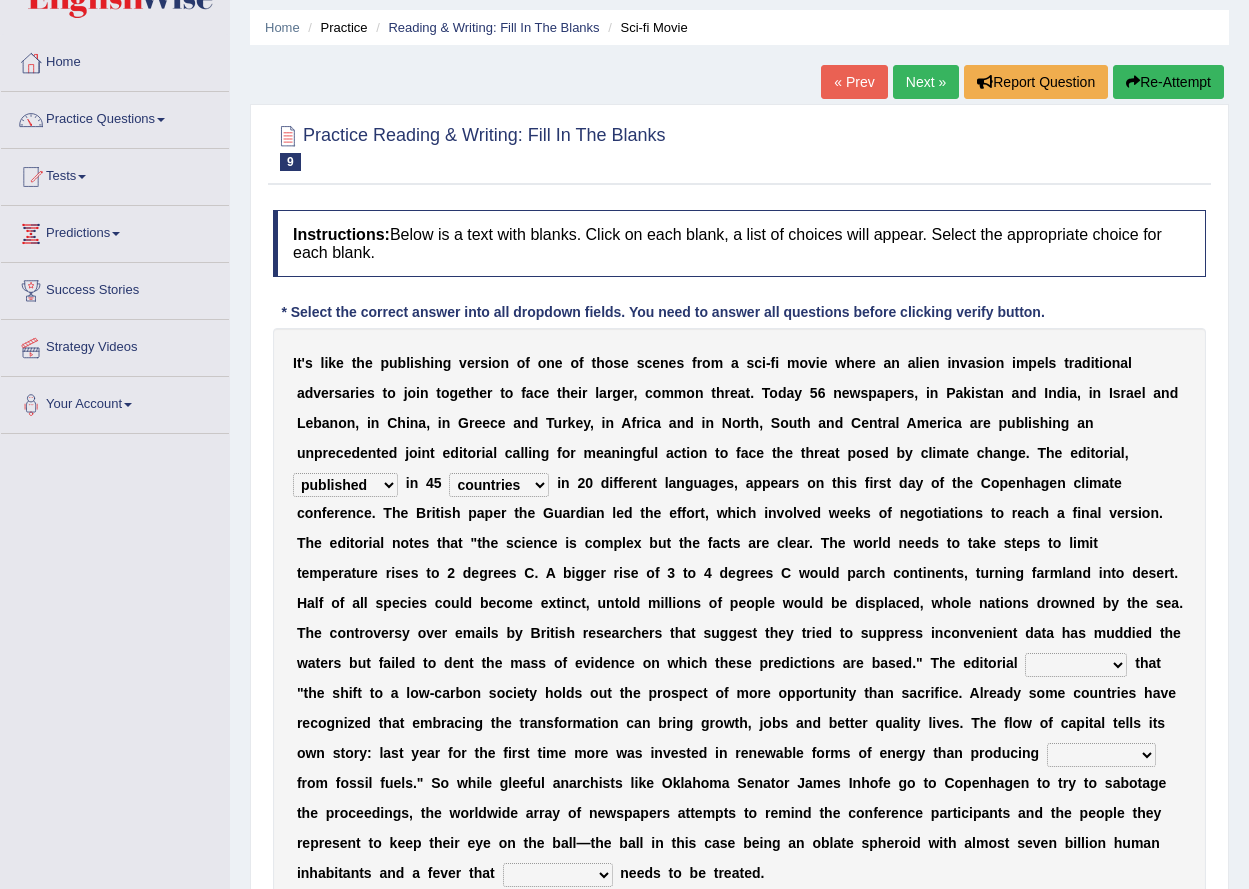 scroll, scrollTop: 100, scrollLeft: 0, axis: vertical 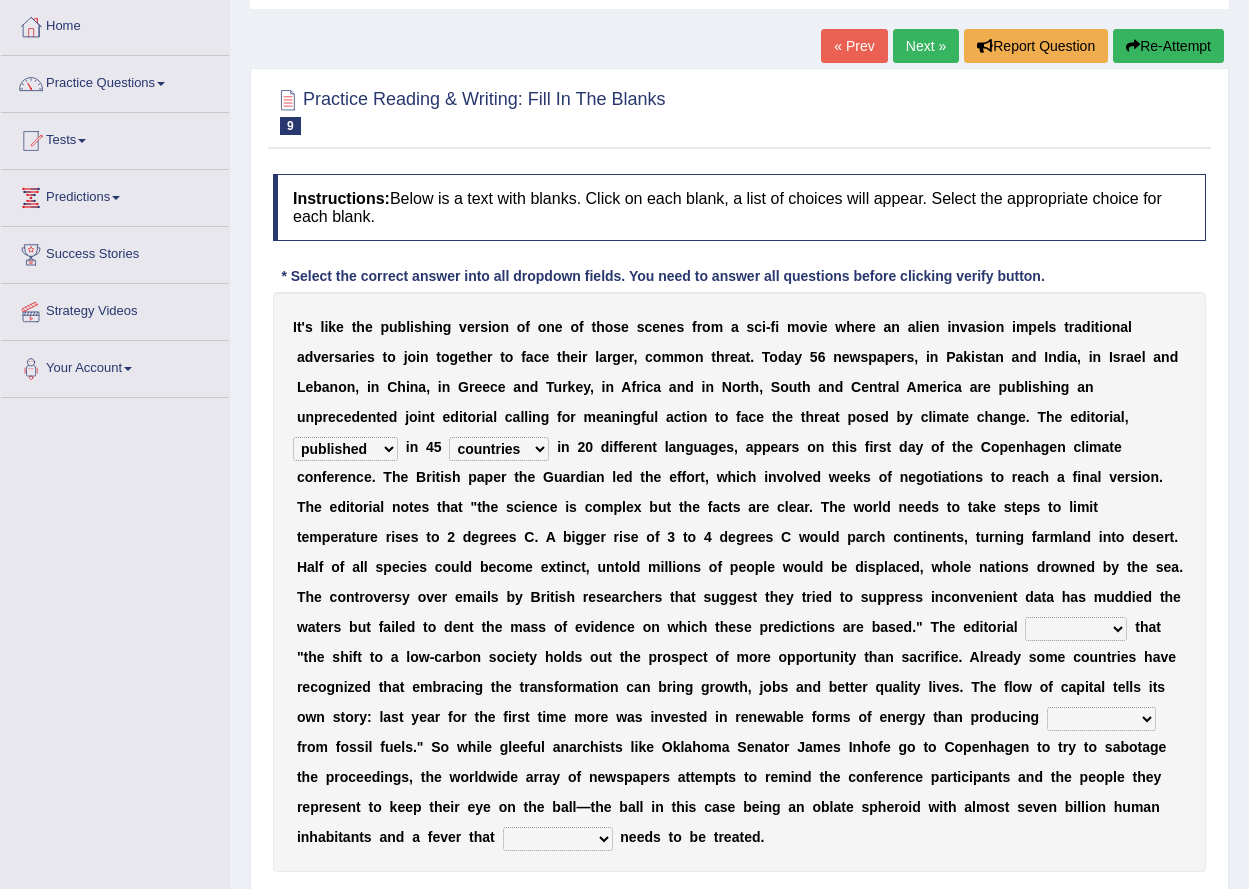 click on "modified protested recognized declined" at bounding box center (1076, 629) 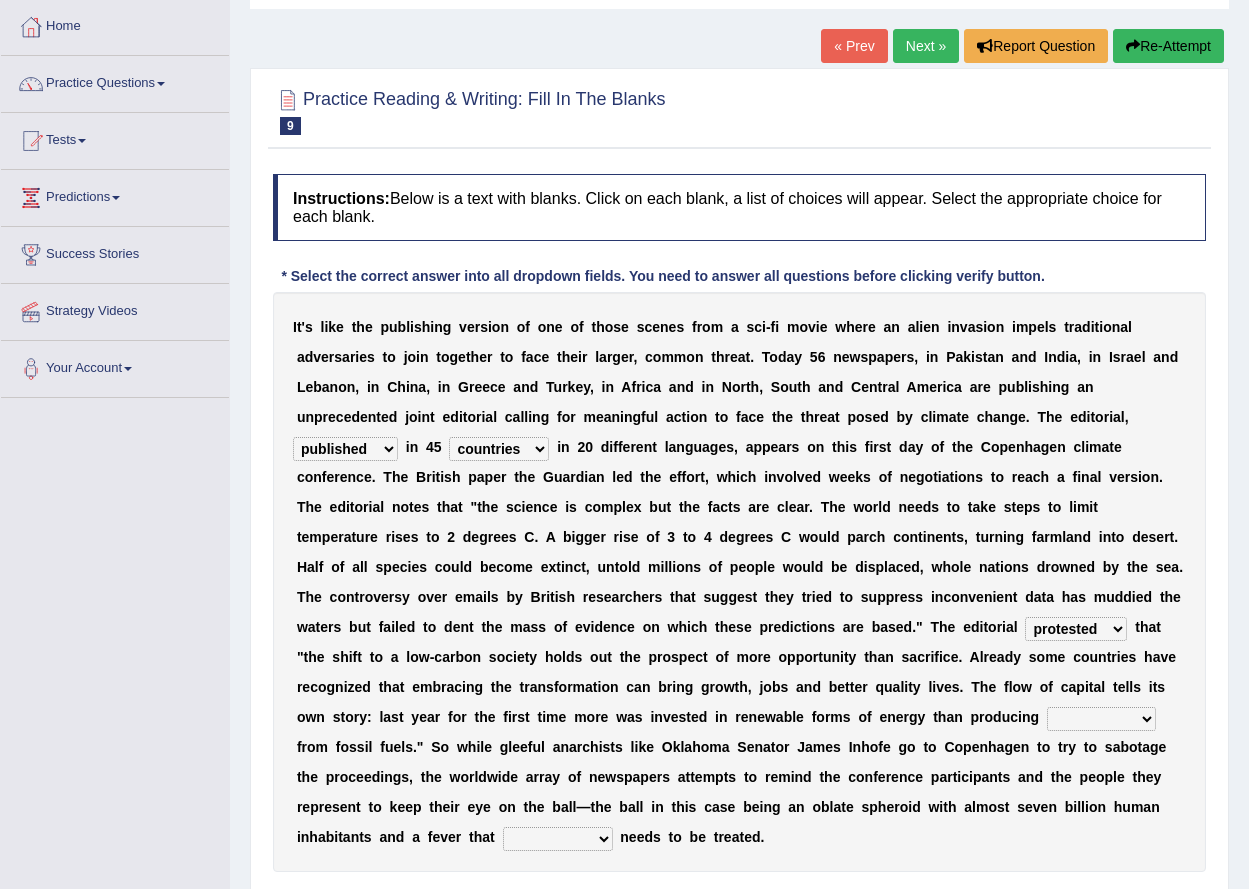click on "electricity indivisibility negativity significance" at bounding box center (1101, 719) 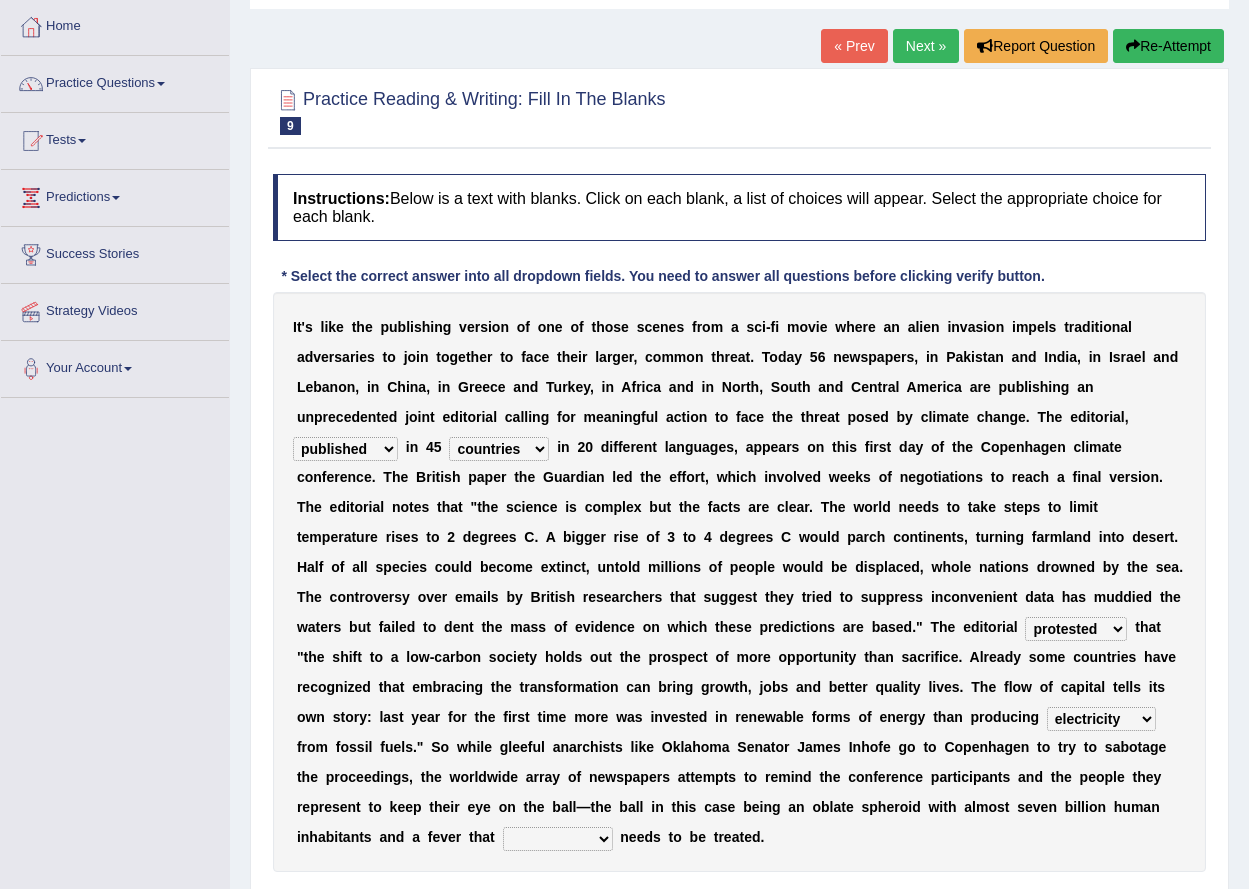 click on "electricity indivisibility negativity significance" at bounding box center [1101, 719] 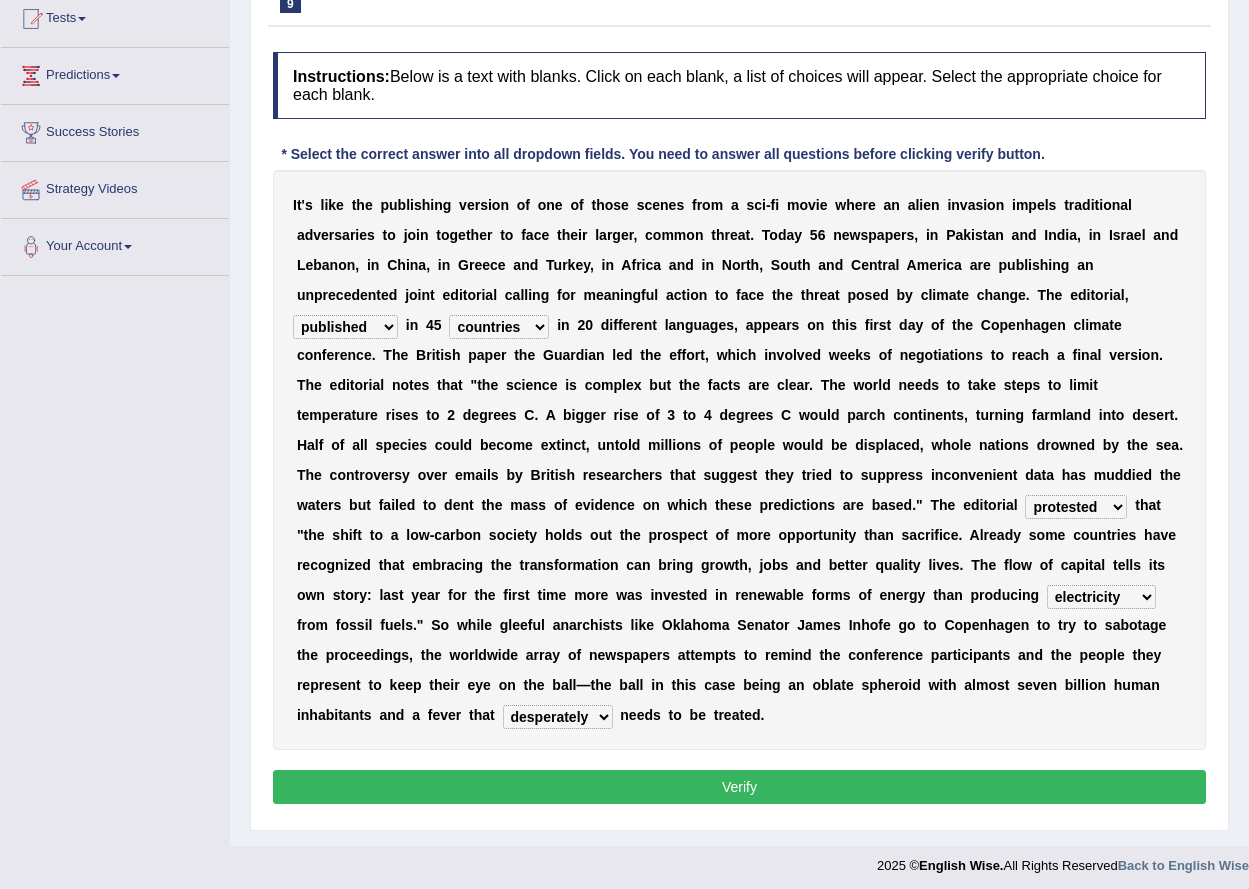 scroll, scrollTop: 229, scrollLeft: 0, axis: vertical 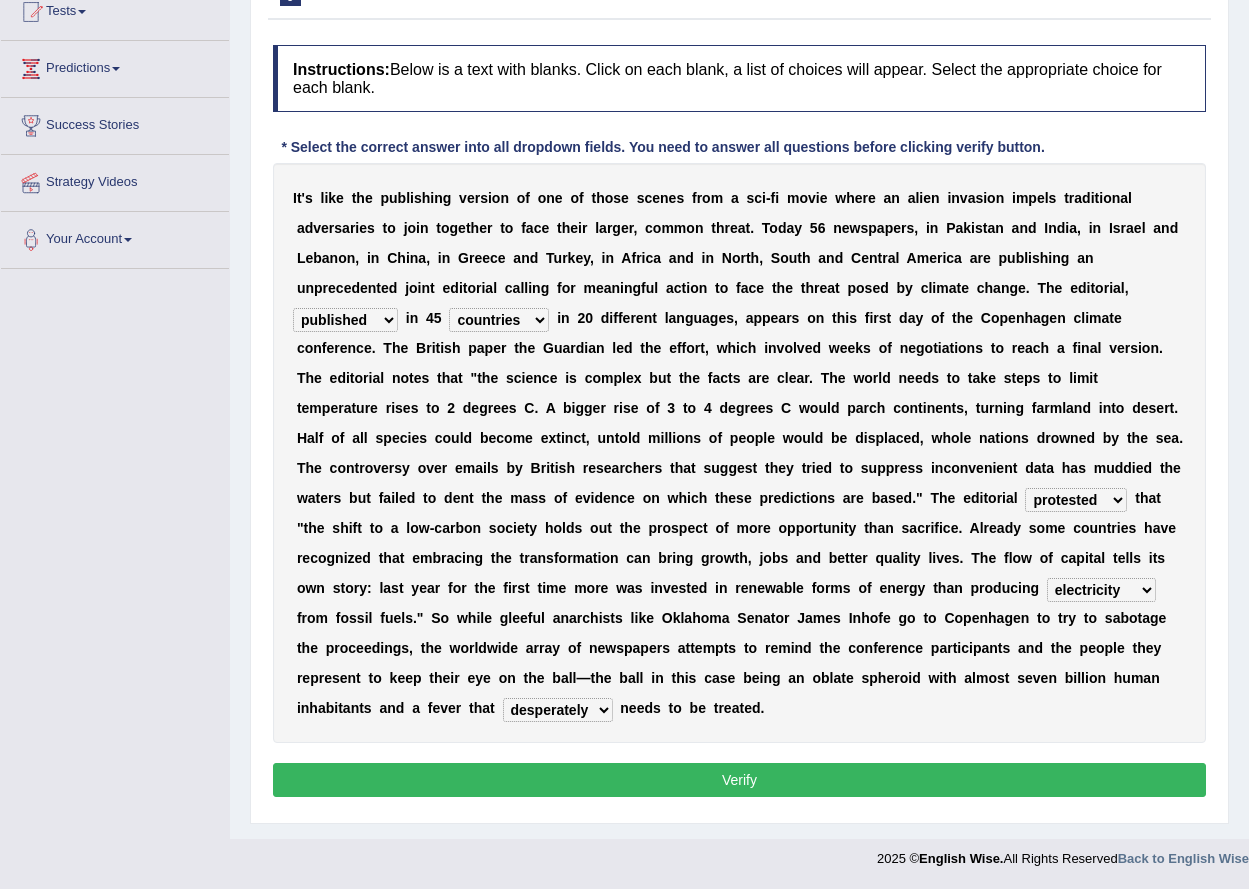 click on "Verify" at bounding box center [739, 780] 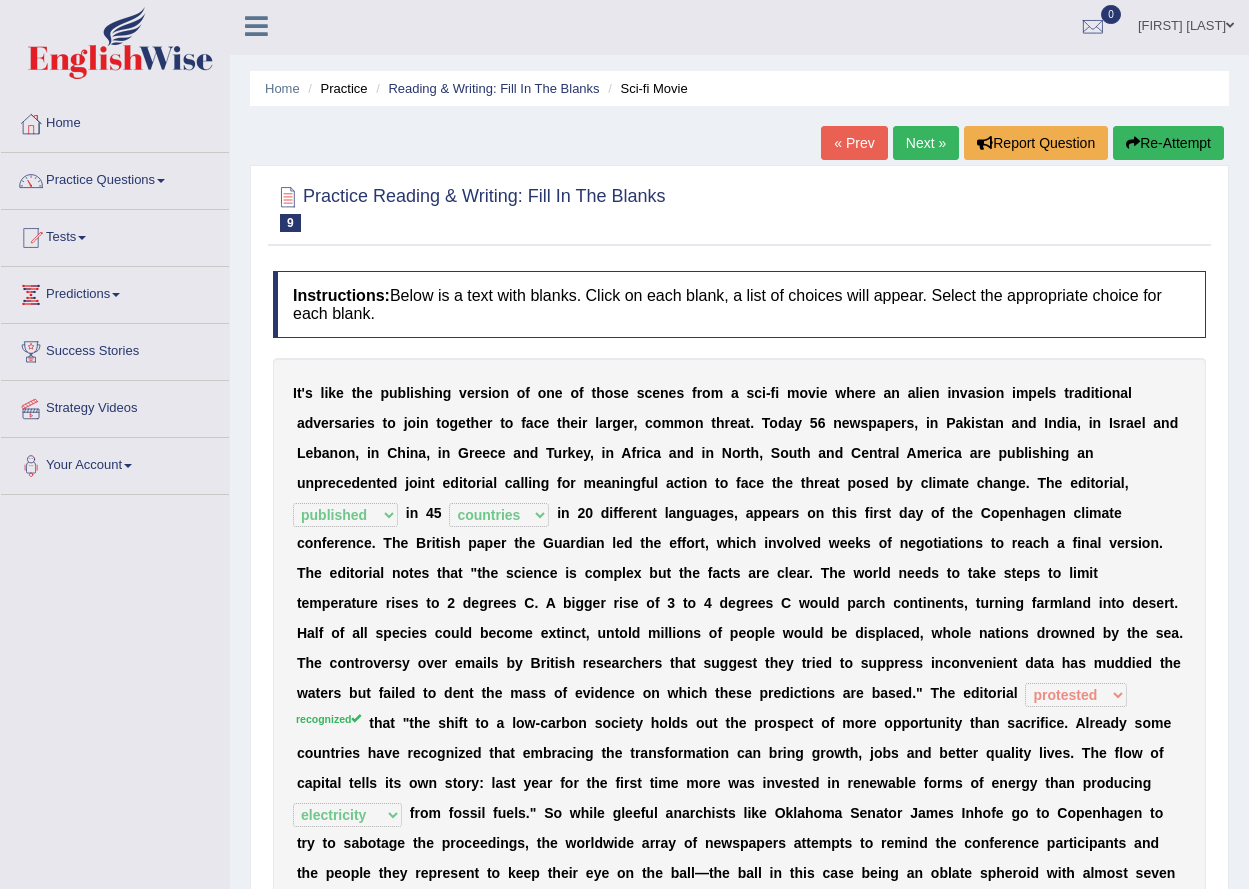 scroll, scrollTop: 0, scrollLeft: 0, axis: both 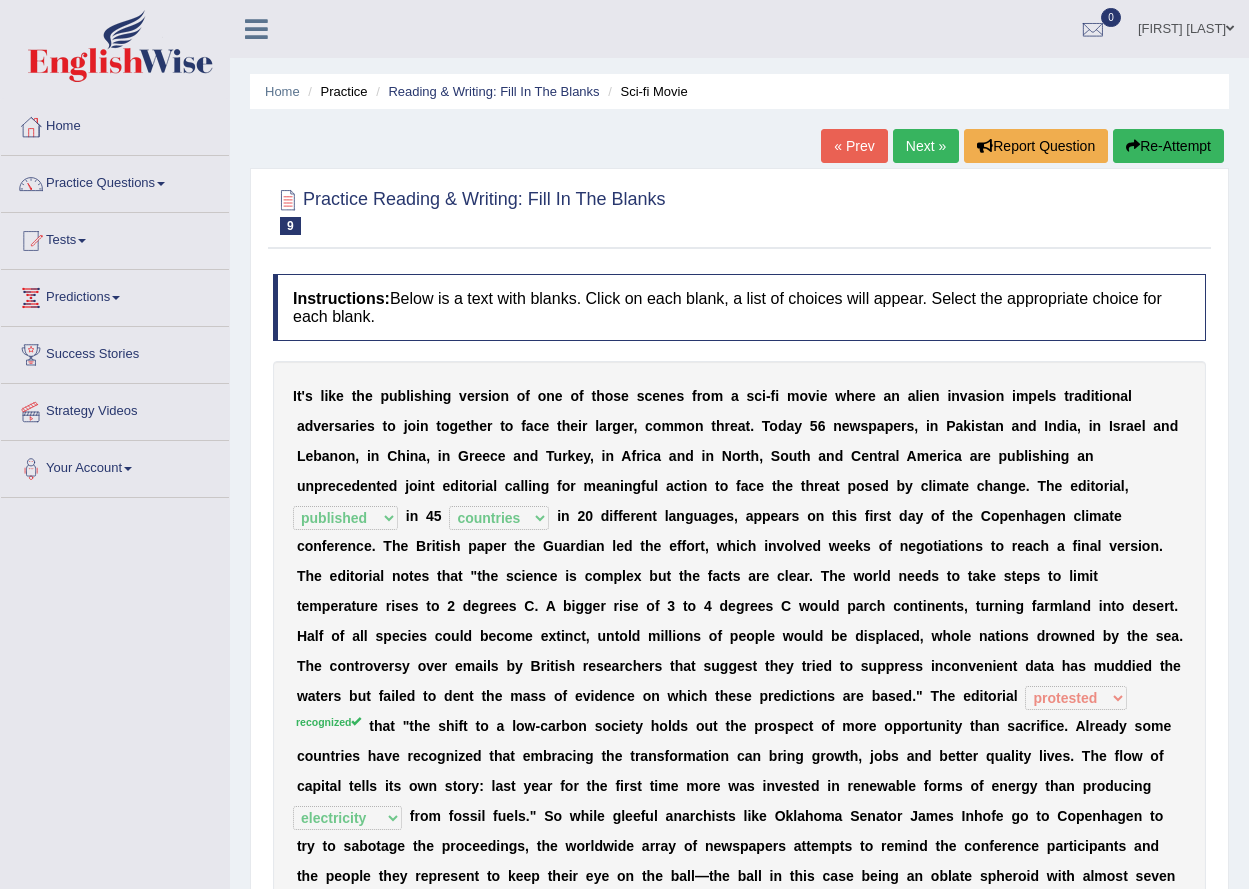 click on "Next »" at bounding box center [926, 146] 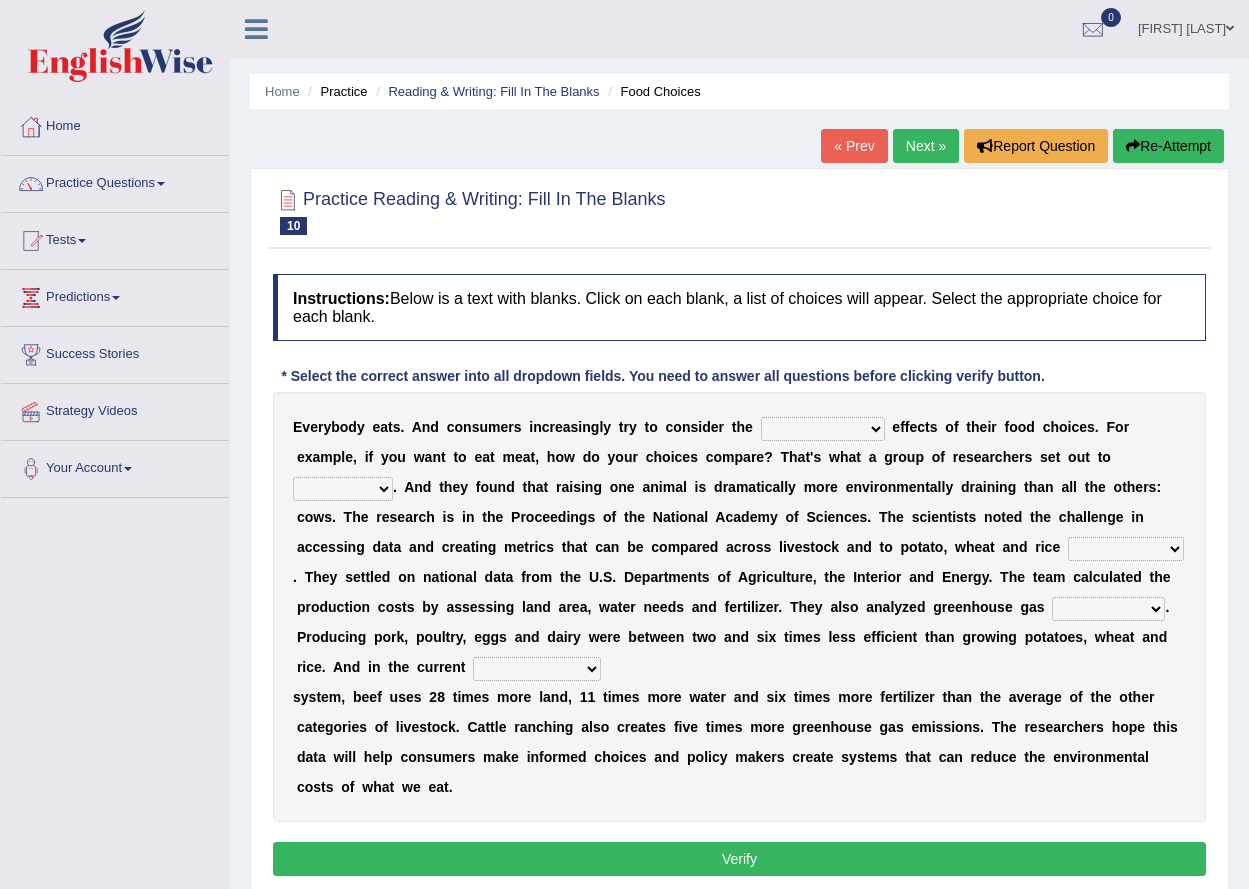 scroll, scrollTop: 0, scrollLeft: 0, axis: both 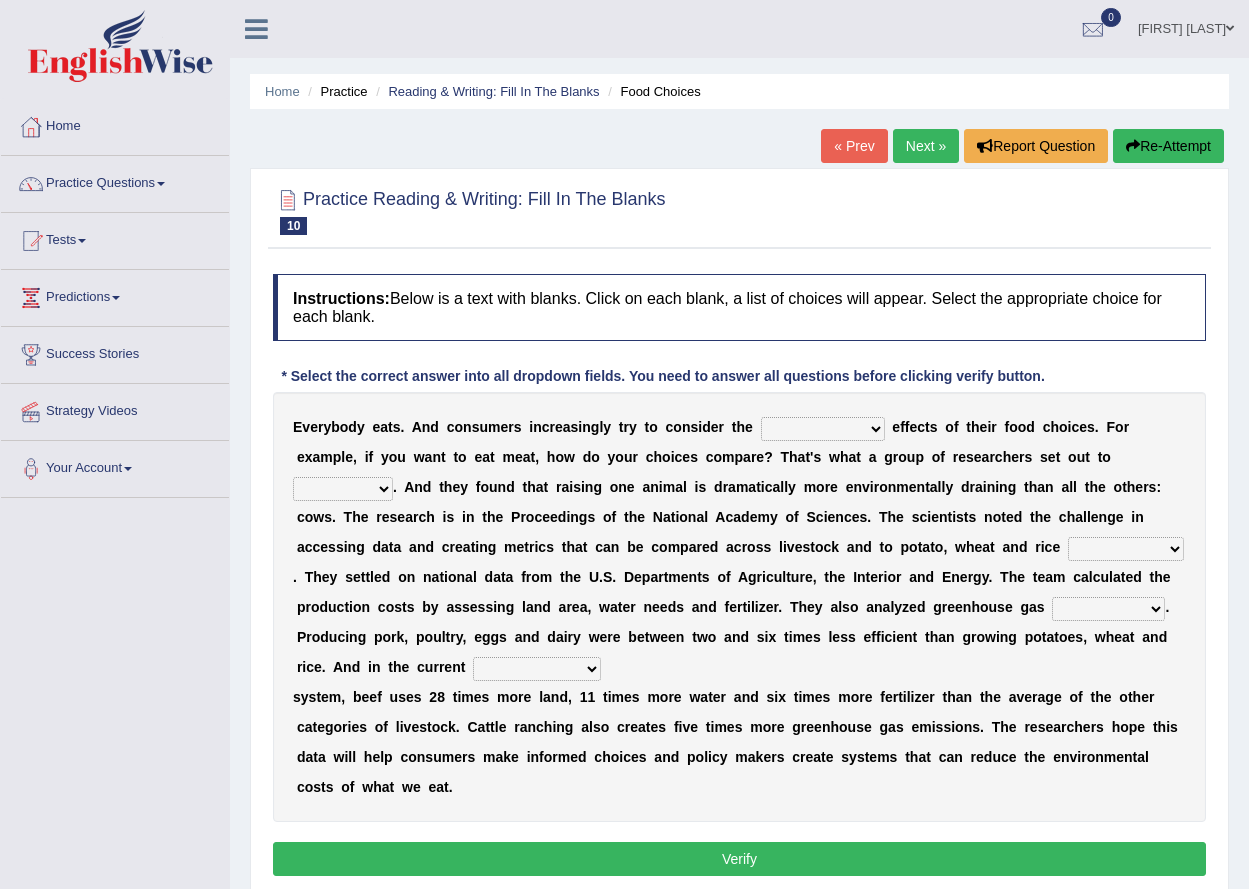 click on "spiritual economic environmental material" at bounding box center (823, 429) 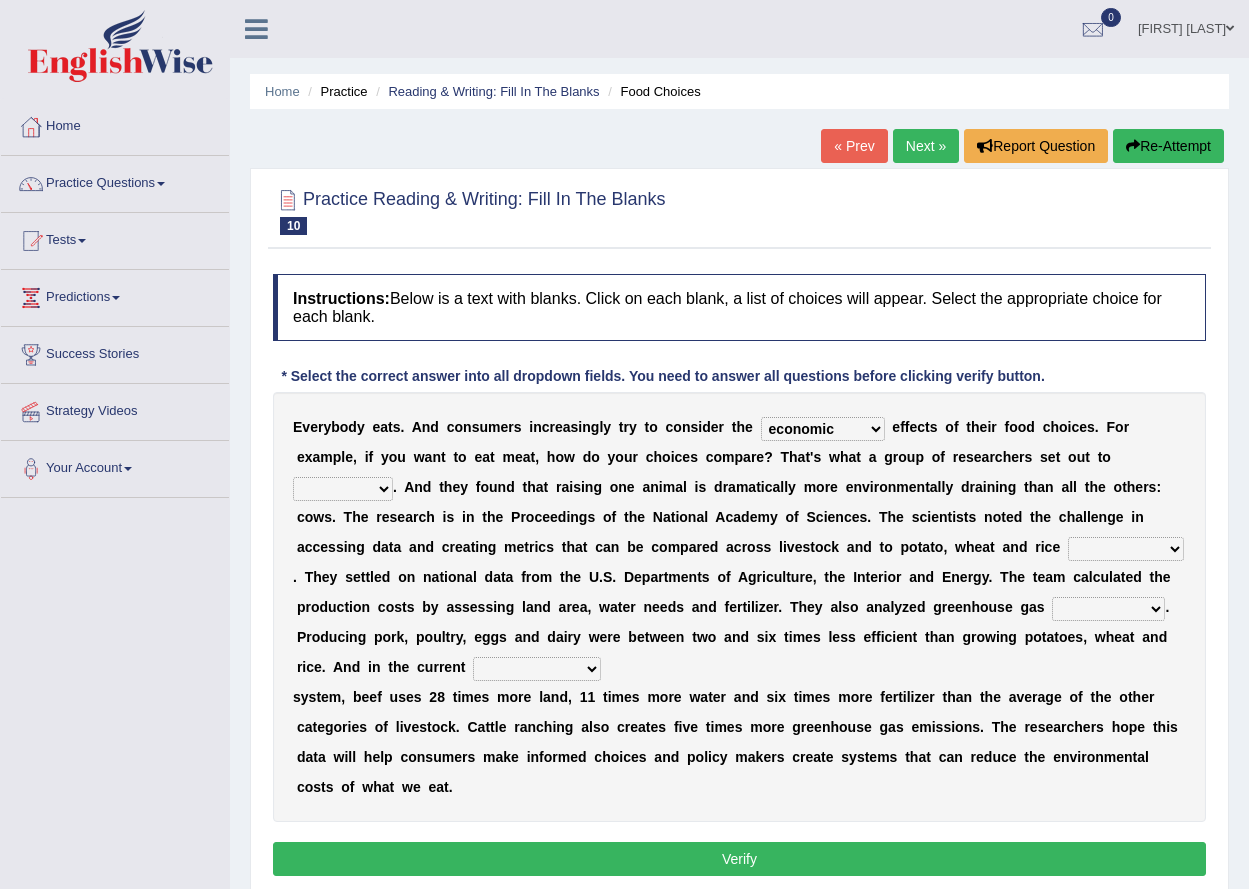 click on "spiritual economic environmental material" at bounding box center [823, 429] 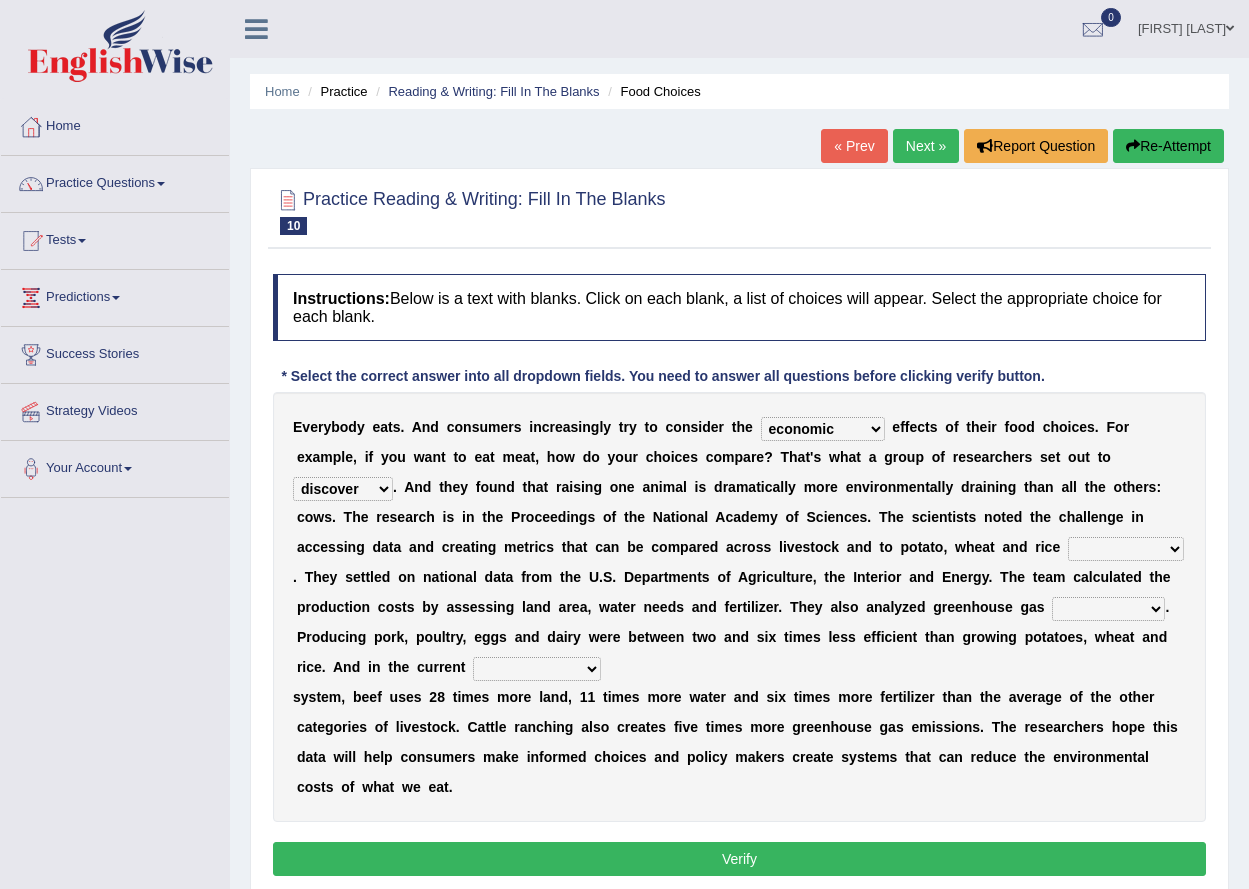 click on "exemplify squander discover purchase" at bounding box center [343, 489] 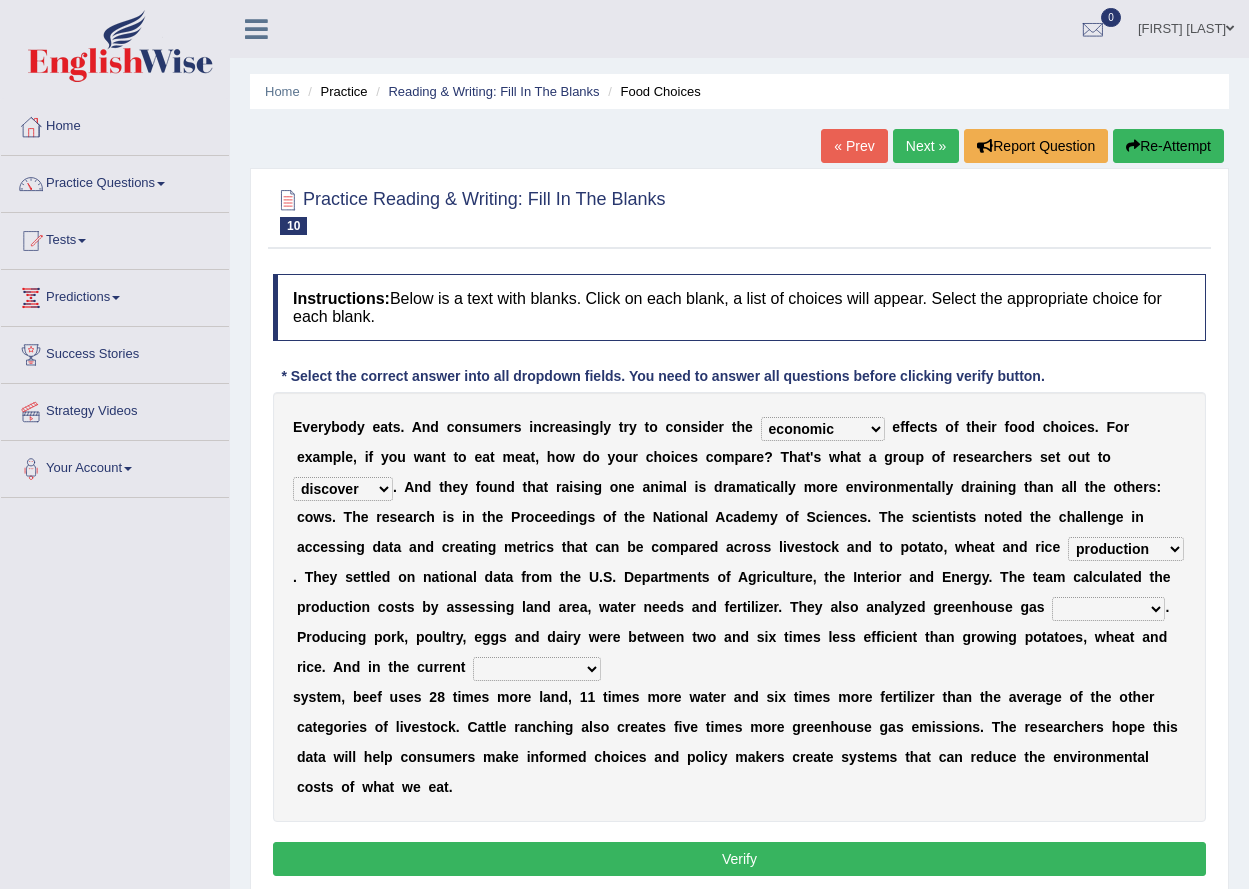 click on "conjectures manufacture emissions purification" at bounding box center (1108, 609) 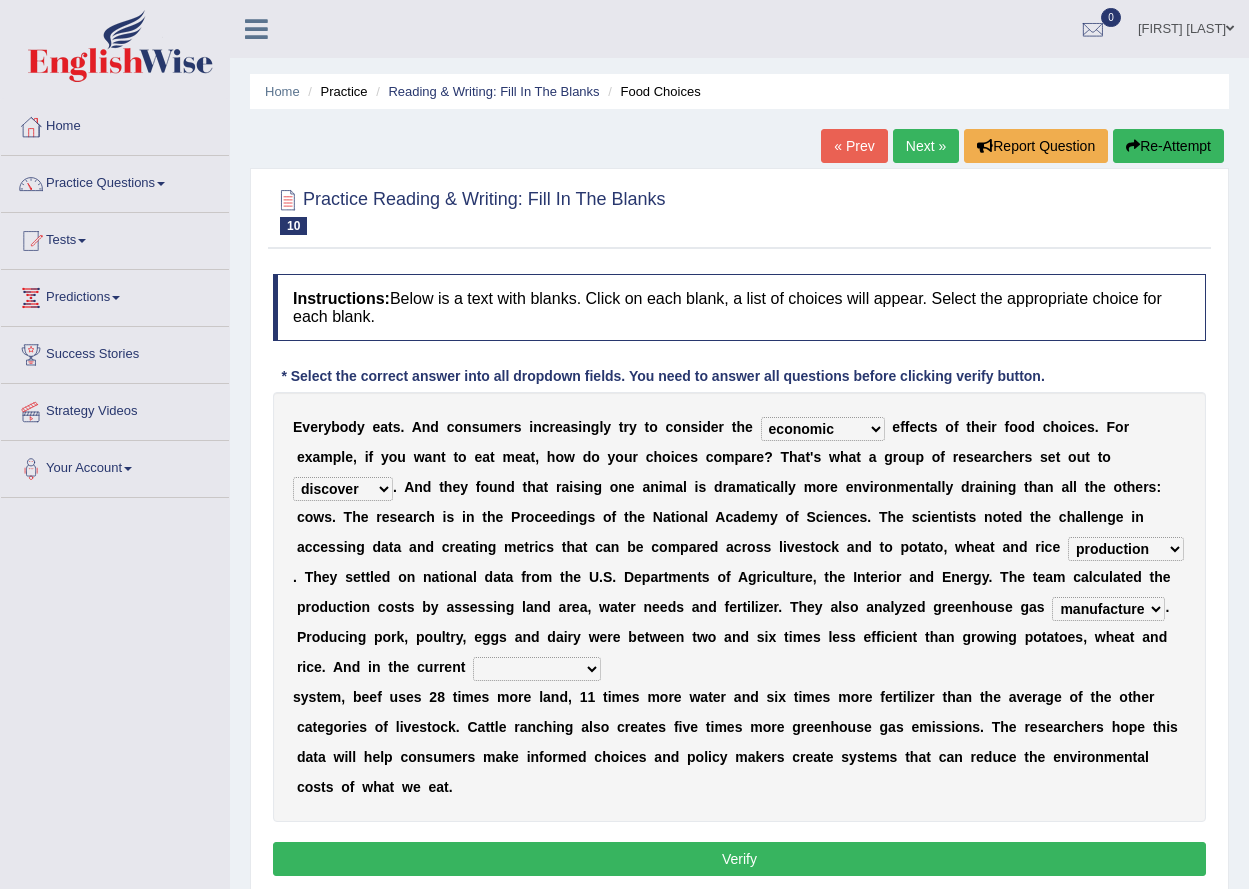 click on "agricultural impalpable ungrammatical terminal" at bounding box center (537, 669) 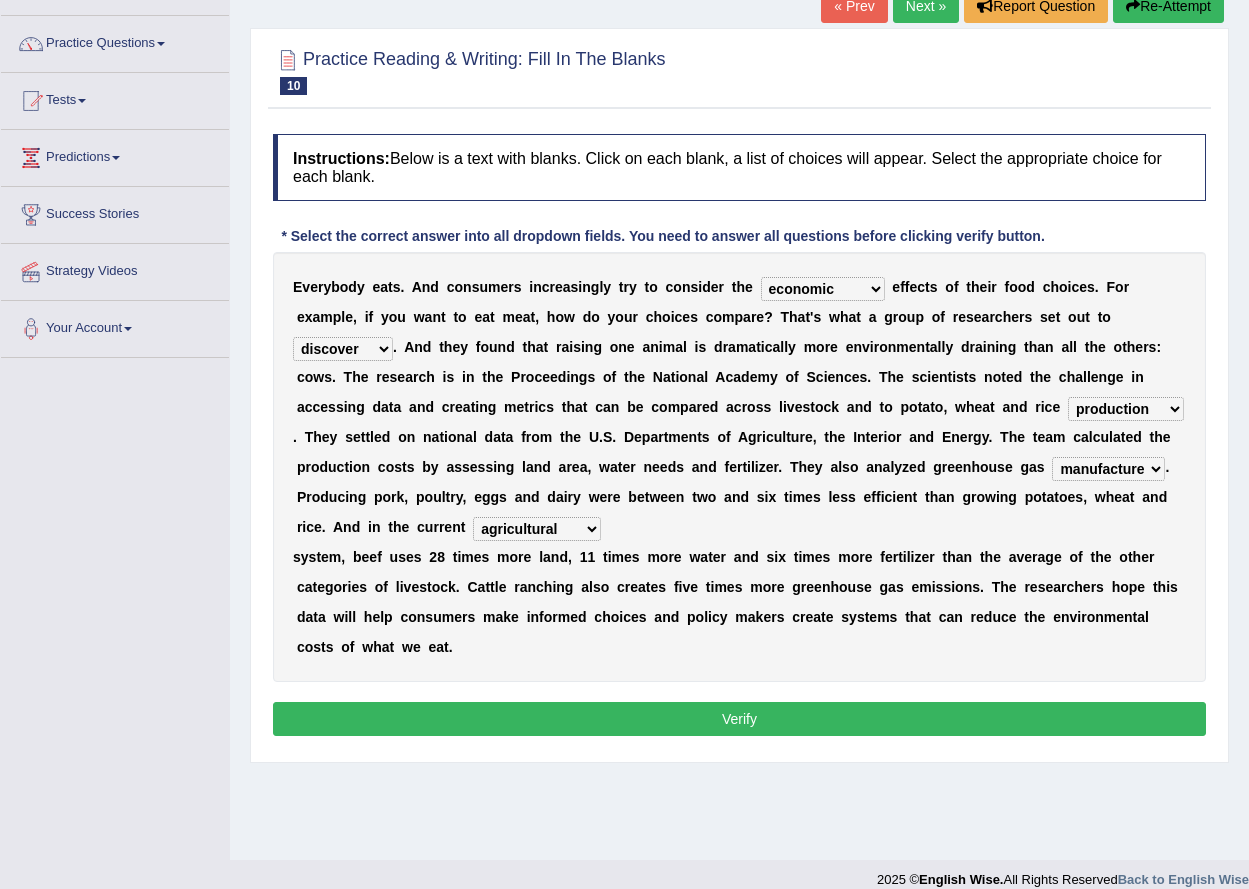 scroll, scrollTop: 161, scrollLeft: 0, axis: vertical 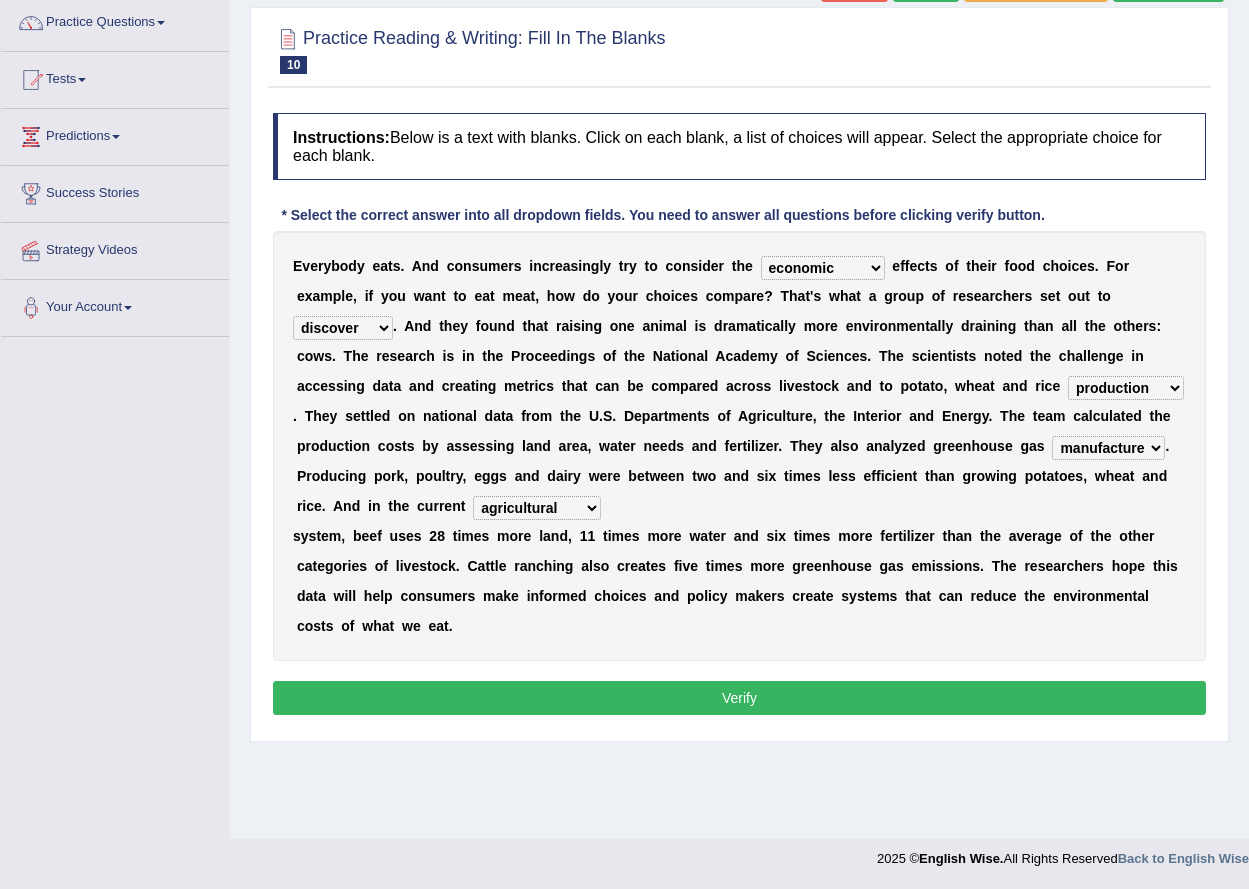 click on "Verify" at bounding box center (739, 698) 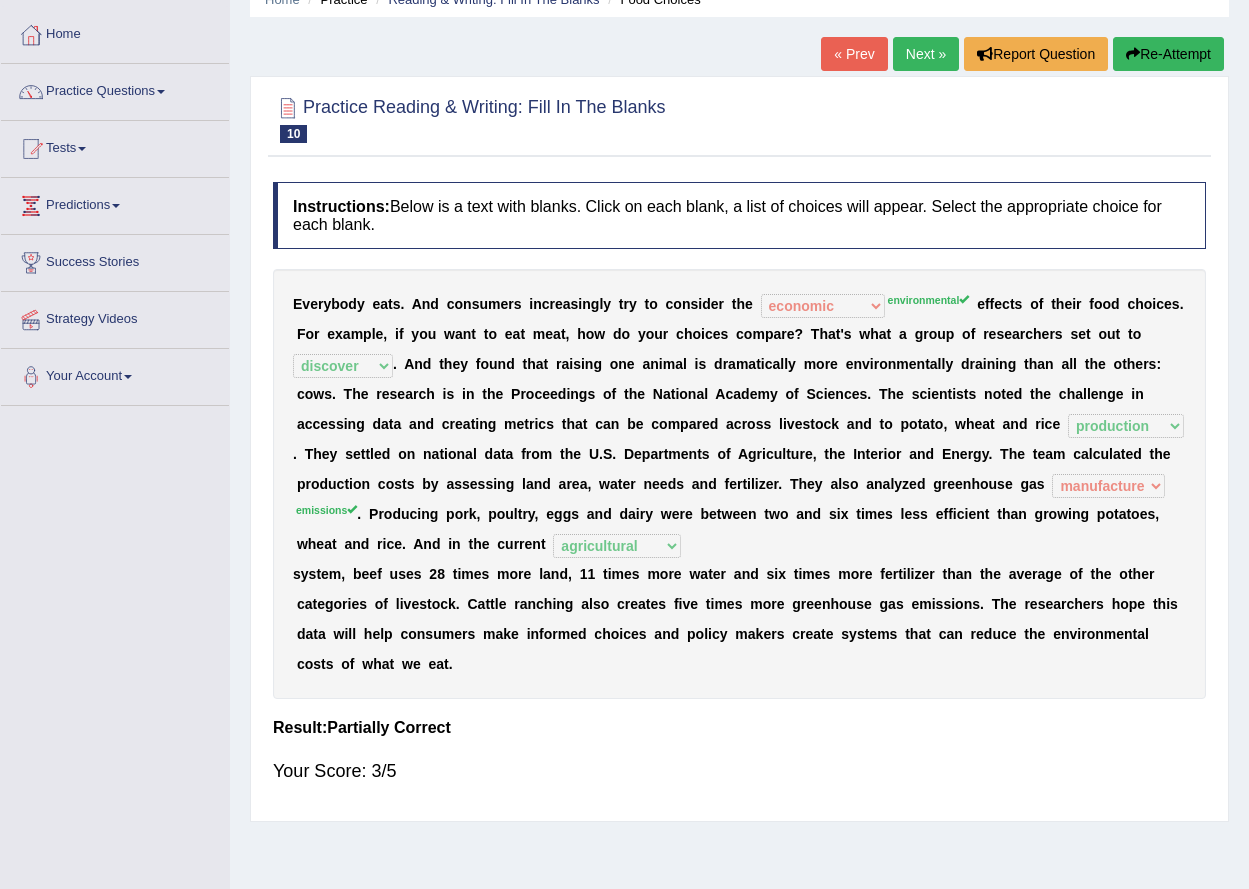 scroll, scrollTop: 0, scrollLeft: 0, axis: both 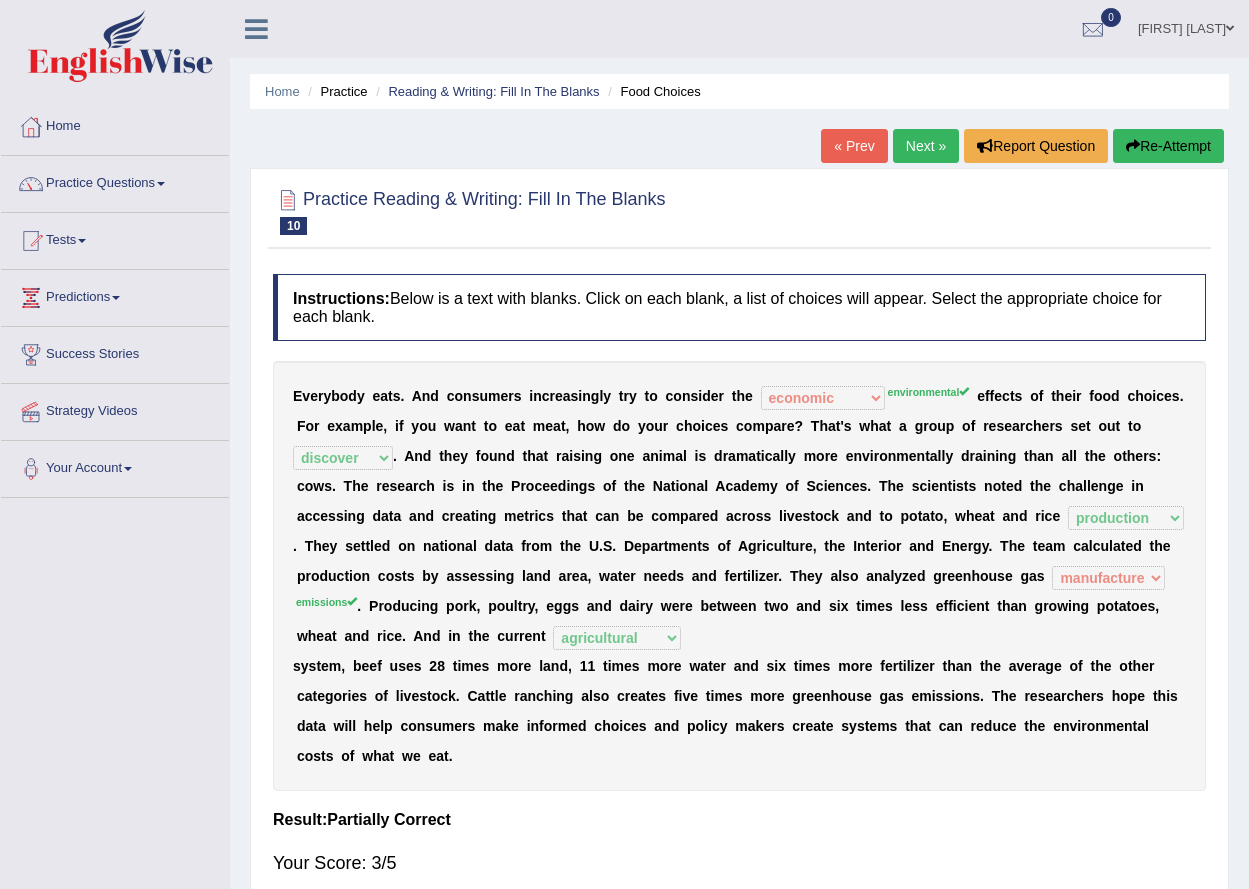 click on "Next »" at bounding box center [926, 146] 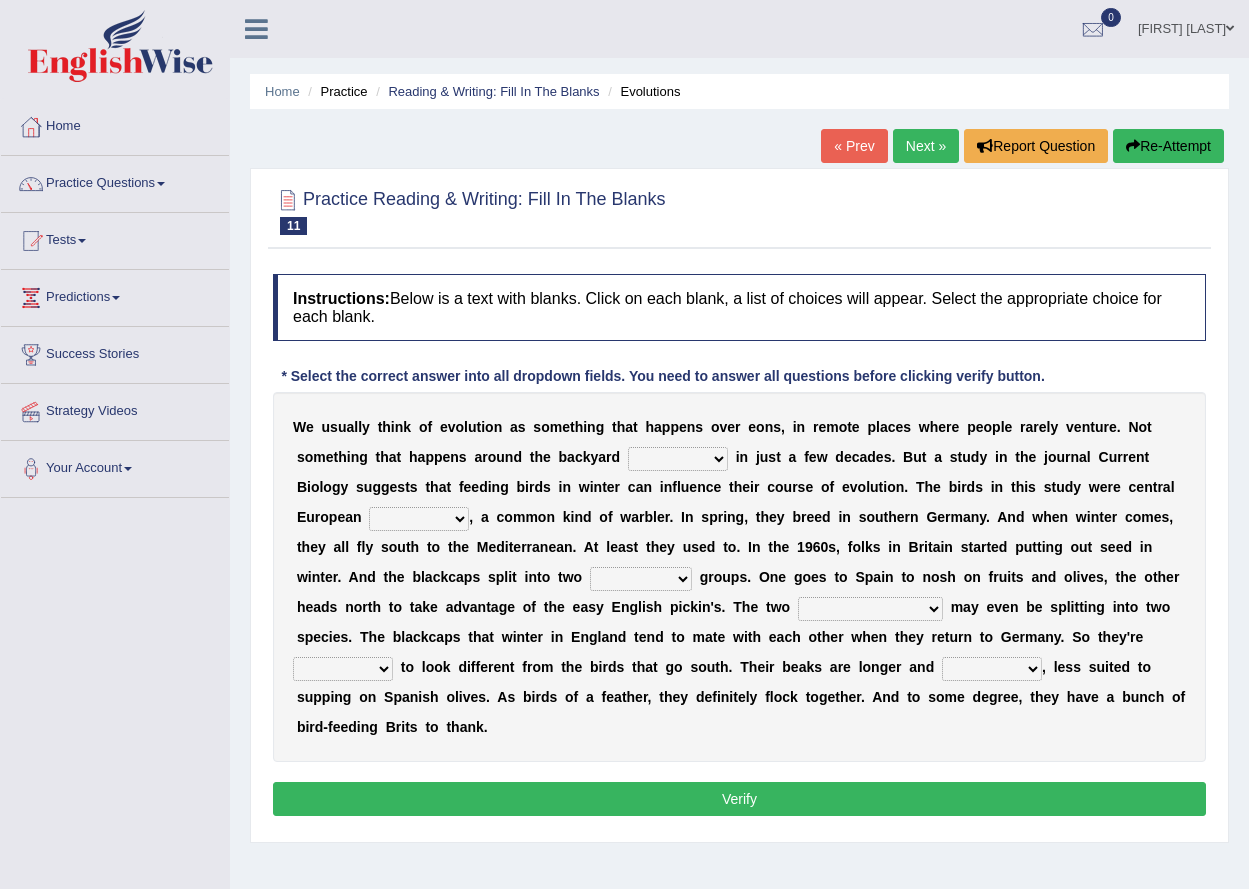 scroll, scrollTop: 0, scrollLeft: 0, axis: both 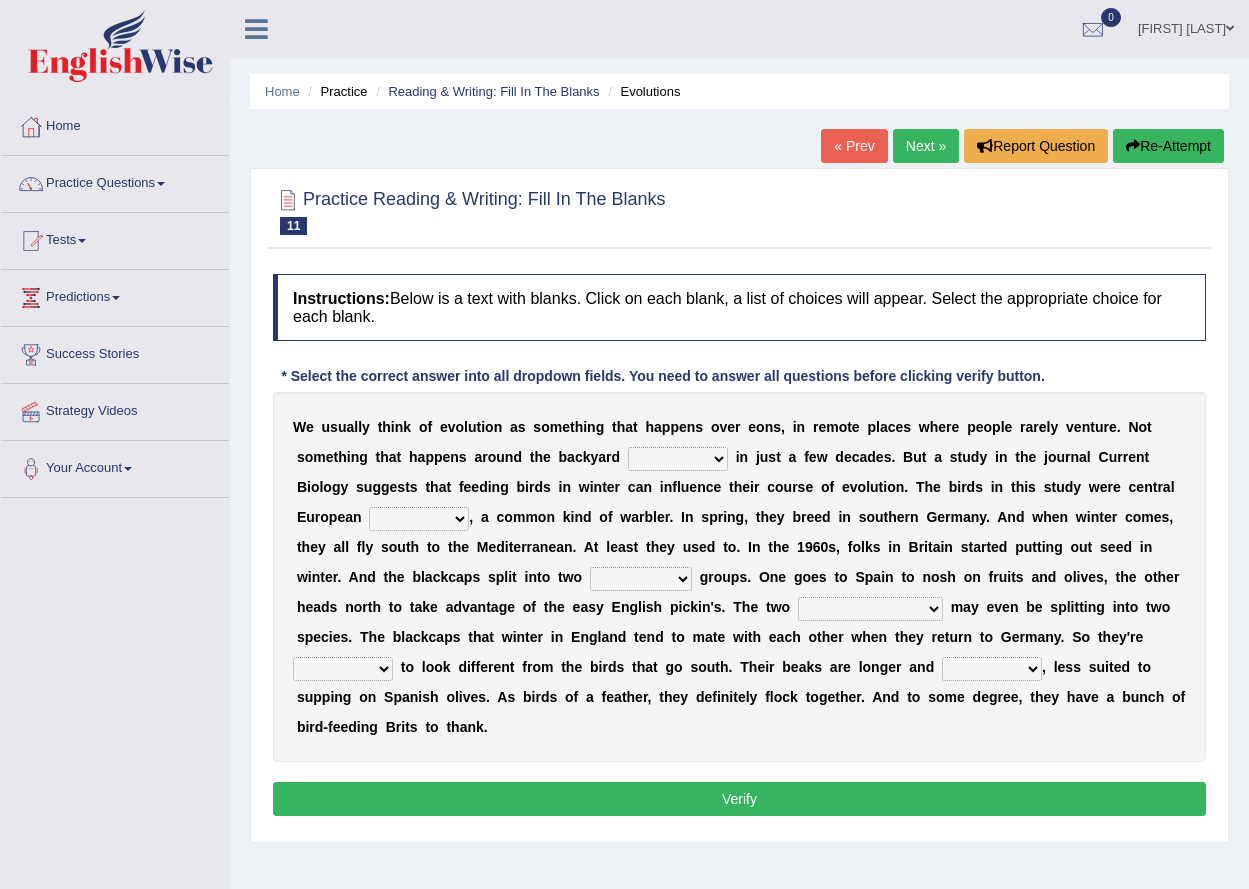 click on "beaver believer birdfeeder phonier" at bounding box center [678, 459] 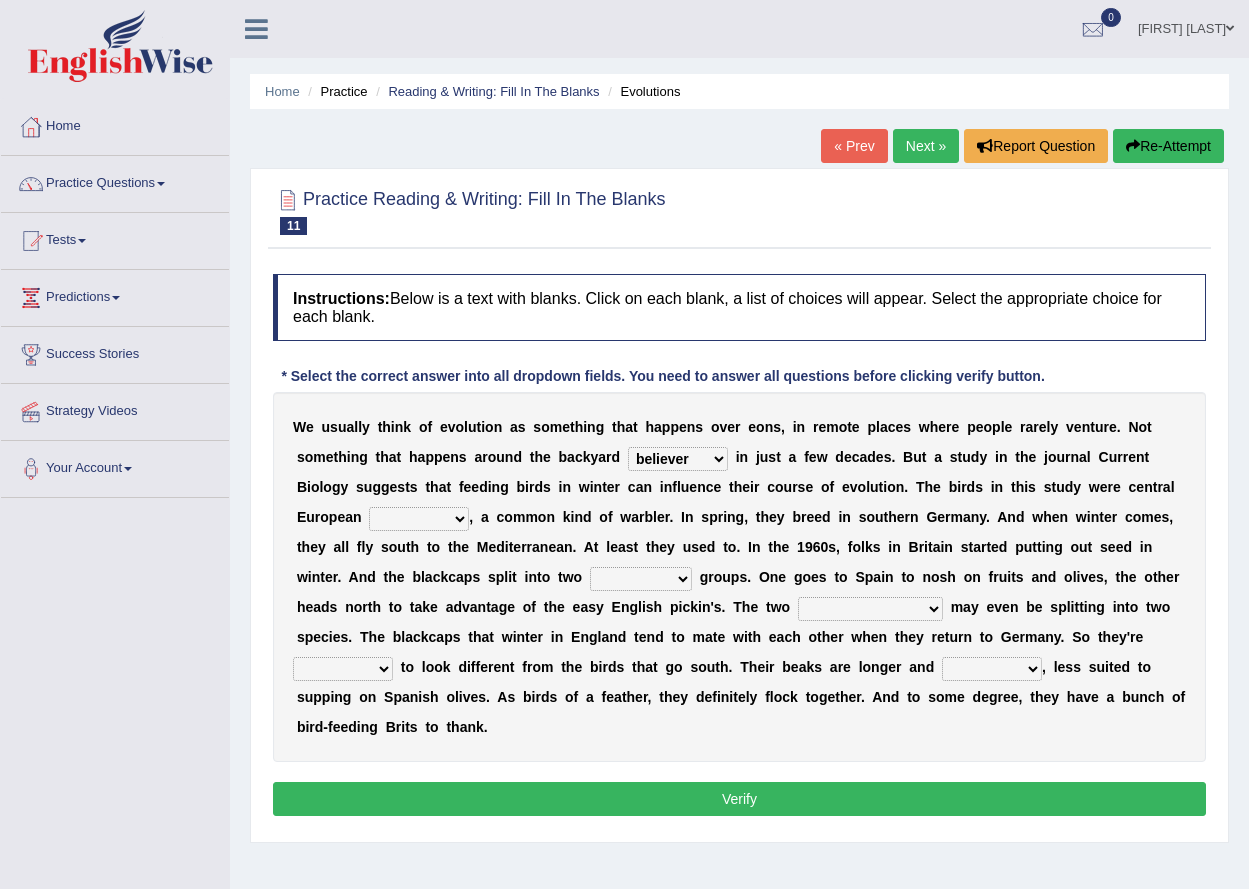 click on "blackcaps pox flaps chats" at bounding box center [419, 519] 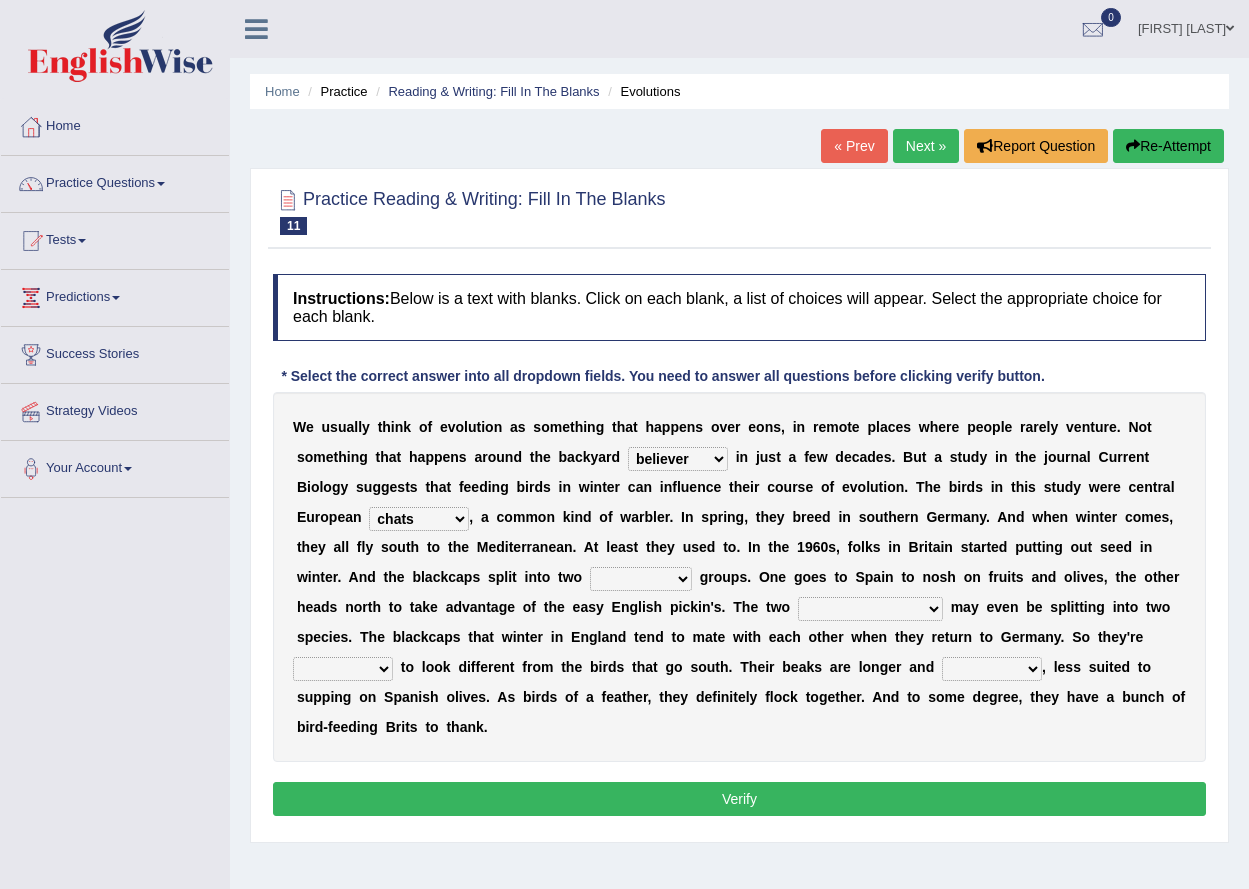 click on "distinct bit disconnect split" at bounding box center (641, 579) 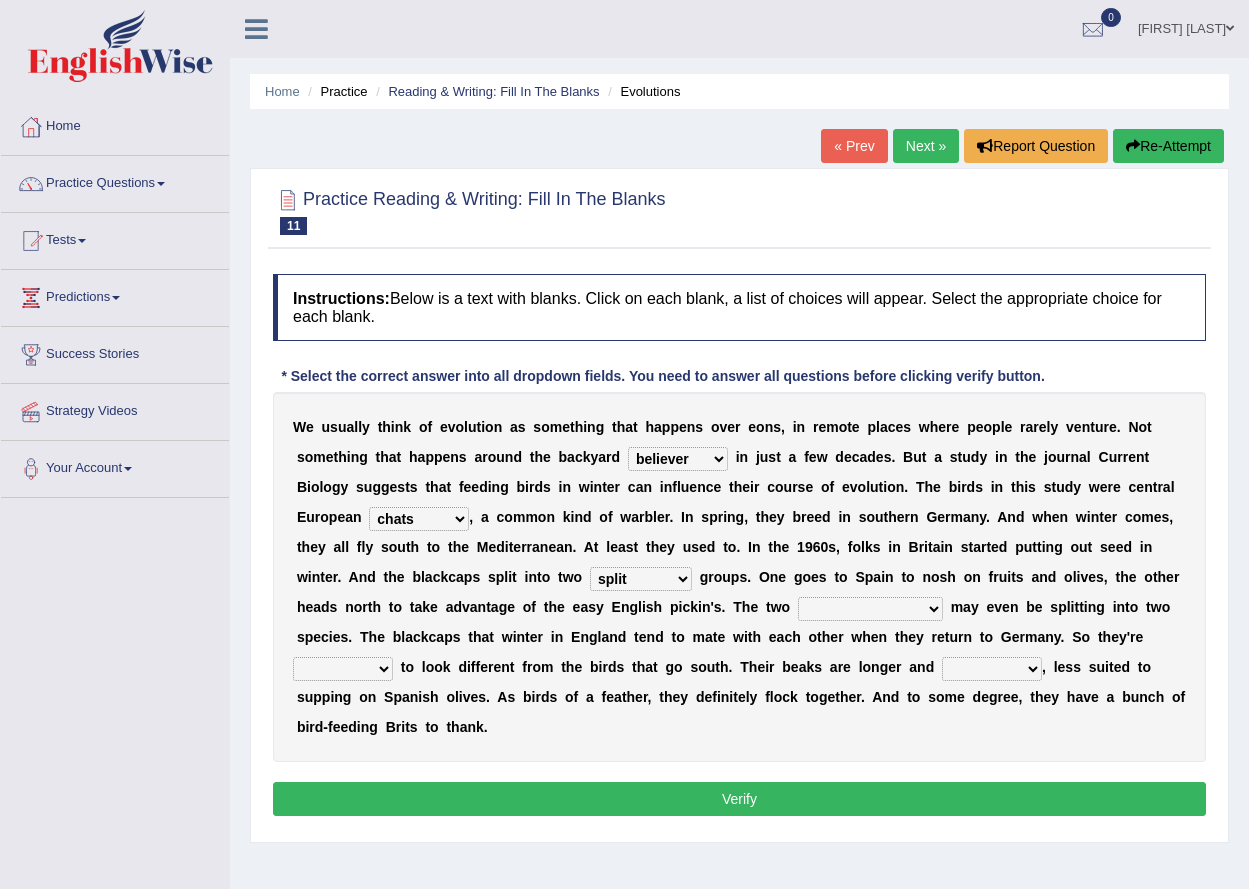 click on "elevators populations breakers contraindications" at bounding box center [870, 609] 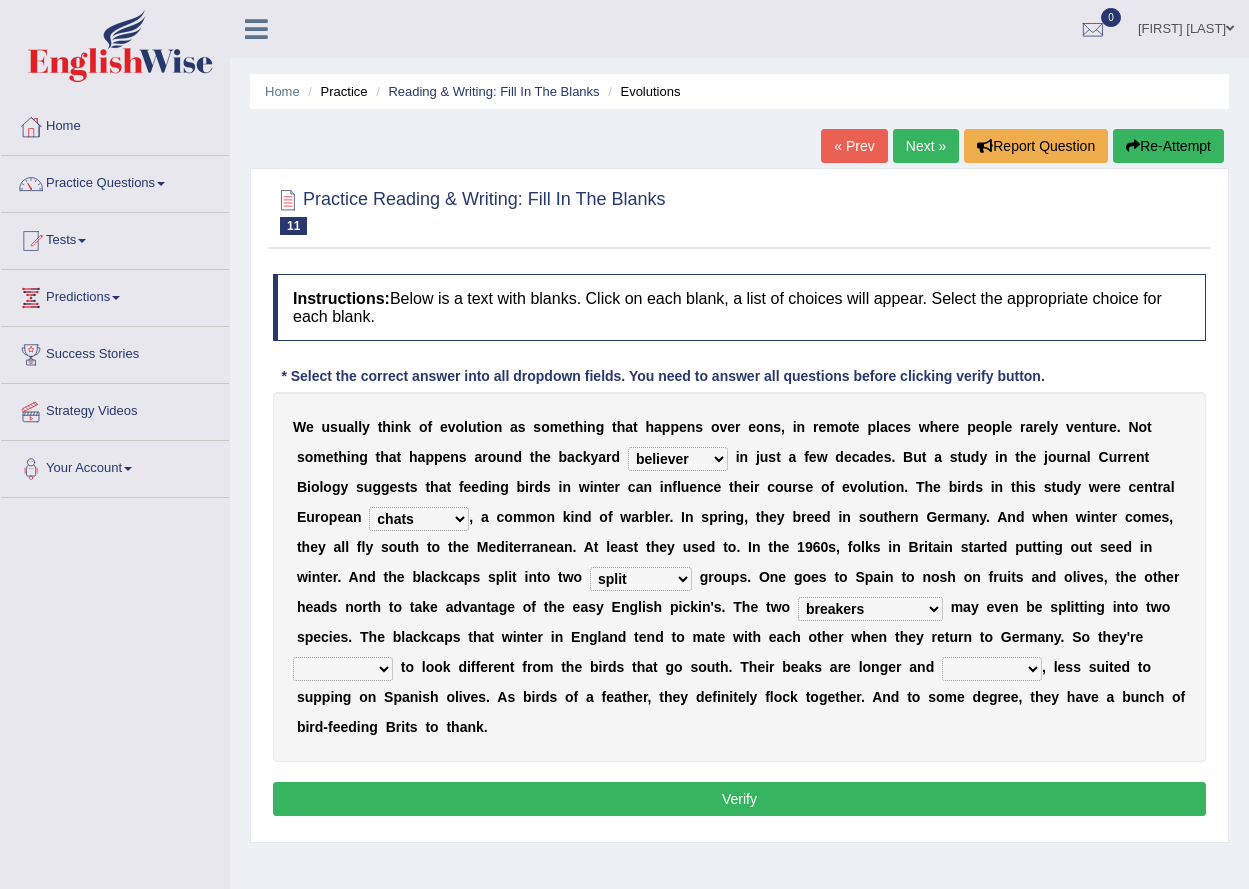 click on "starting blotting wanting padding" at bounding box center [343, 669] 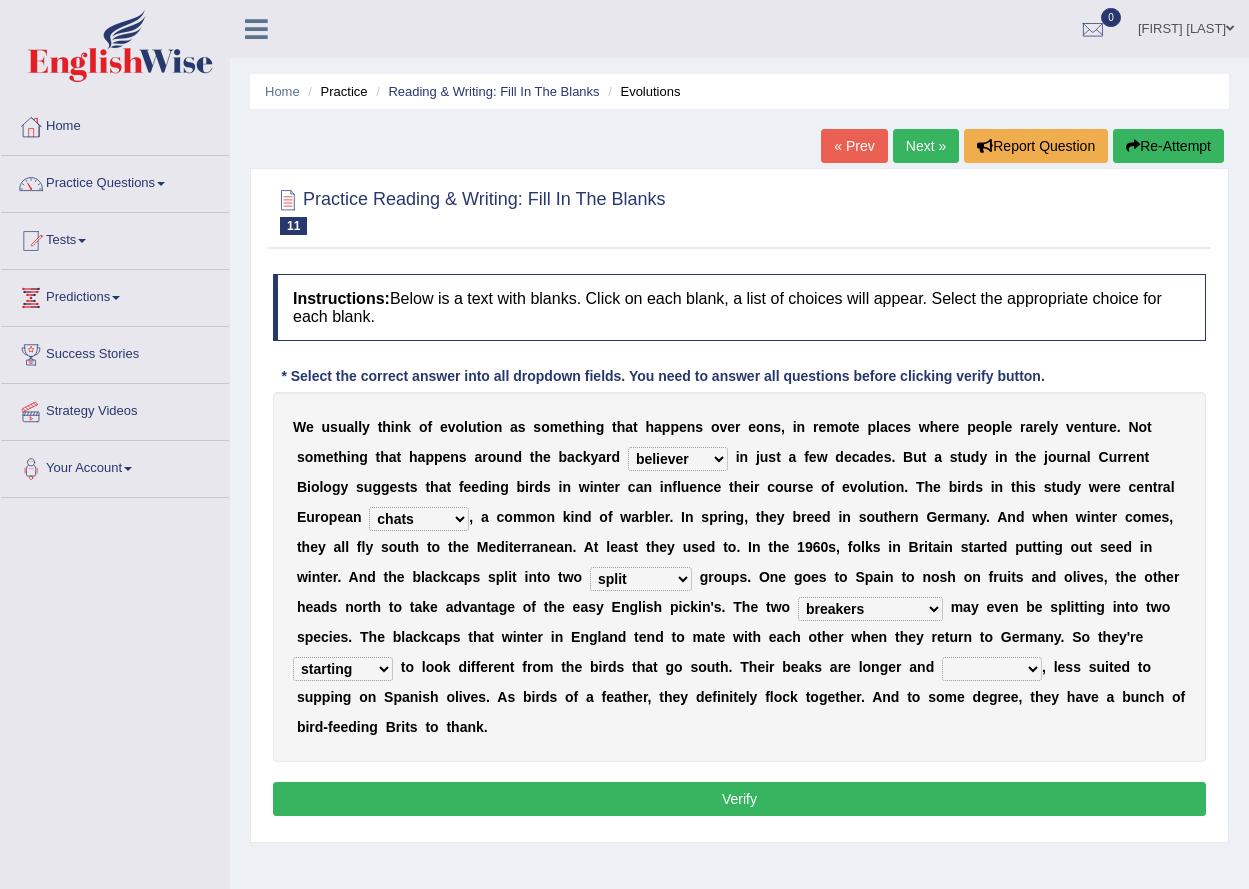 click on "freshwater spillover scheduler narrower" at bounding box center (992, 669) 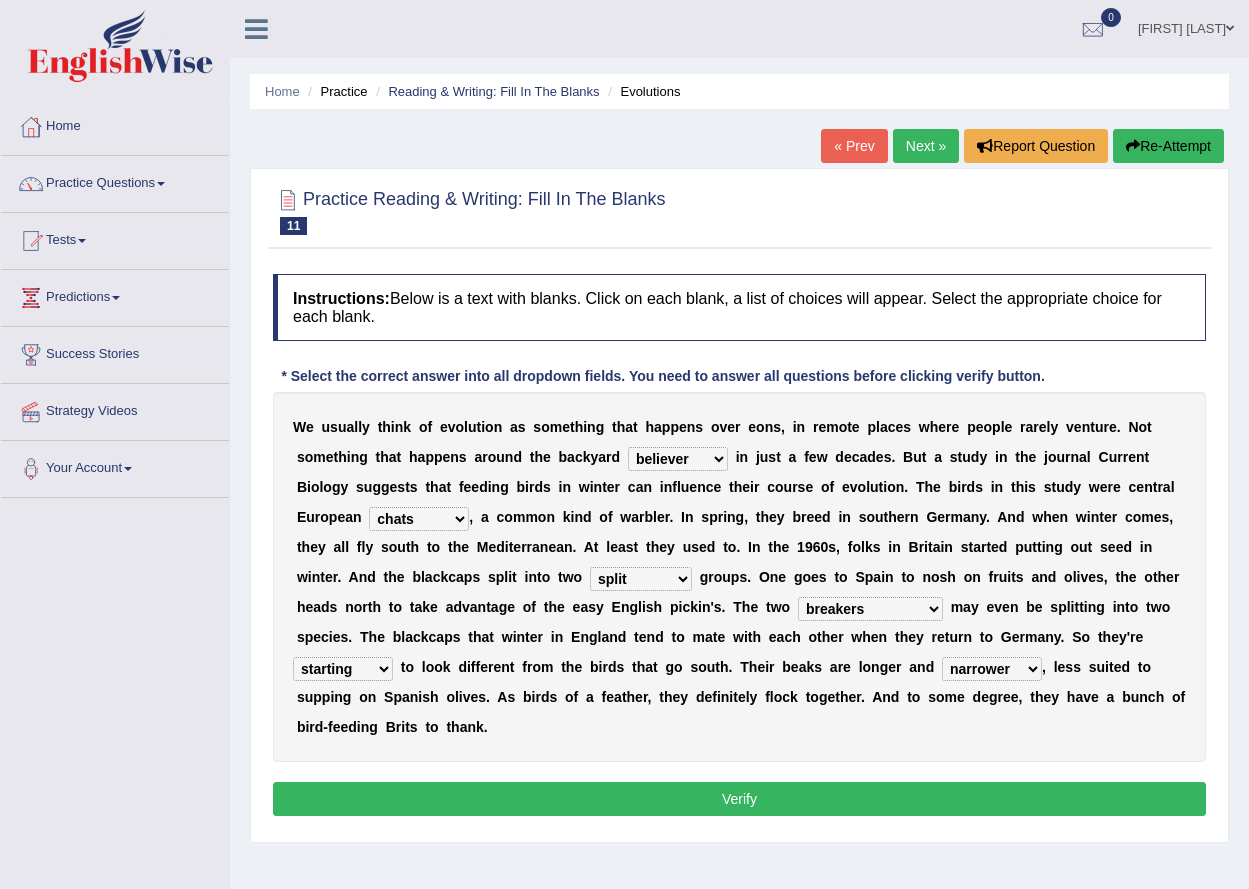 click on "Verify" at bounding box center (739, 799) 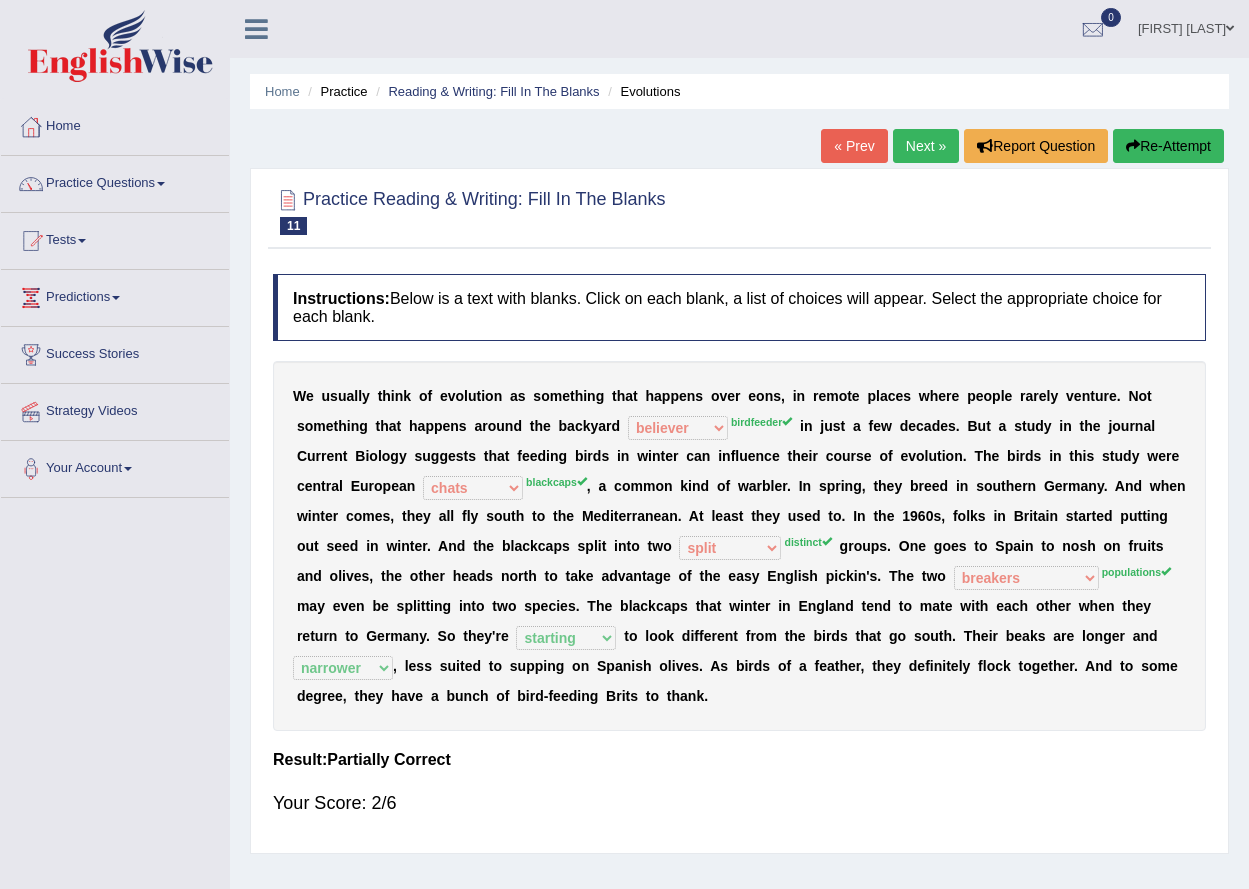 click on "Next »" at bounding box center [926, 146] 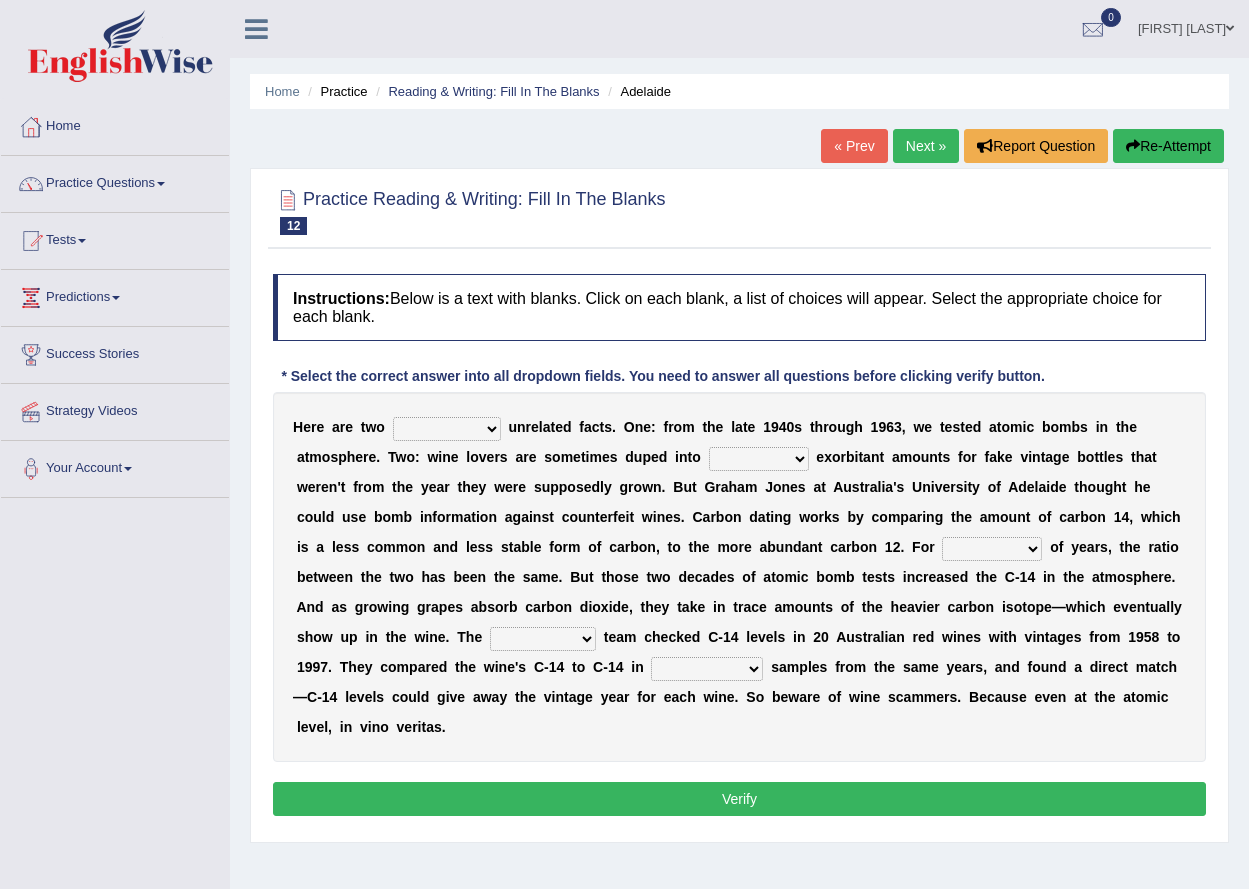 scroll, scrollTop: 0, scrollLeft: 0, axis: both 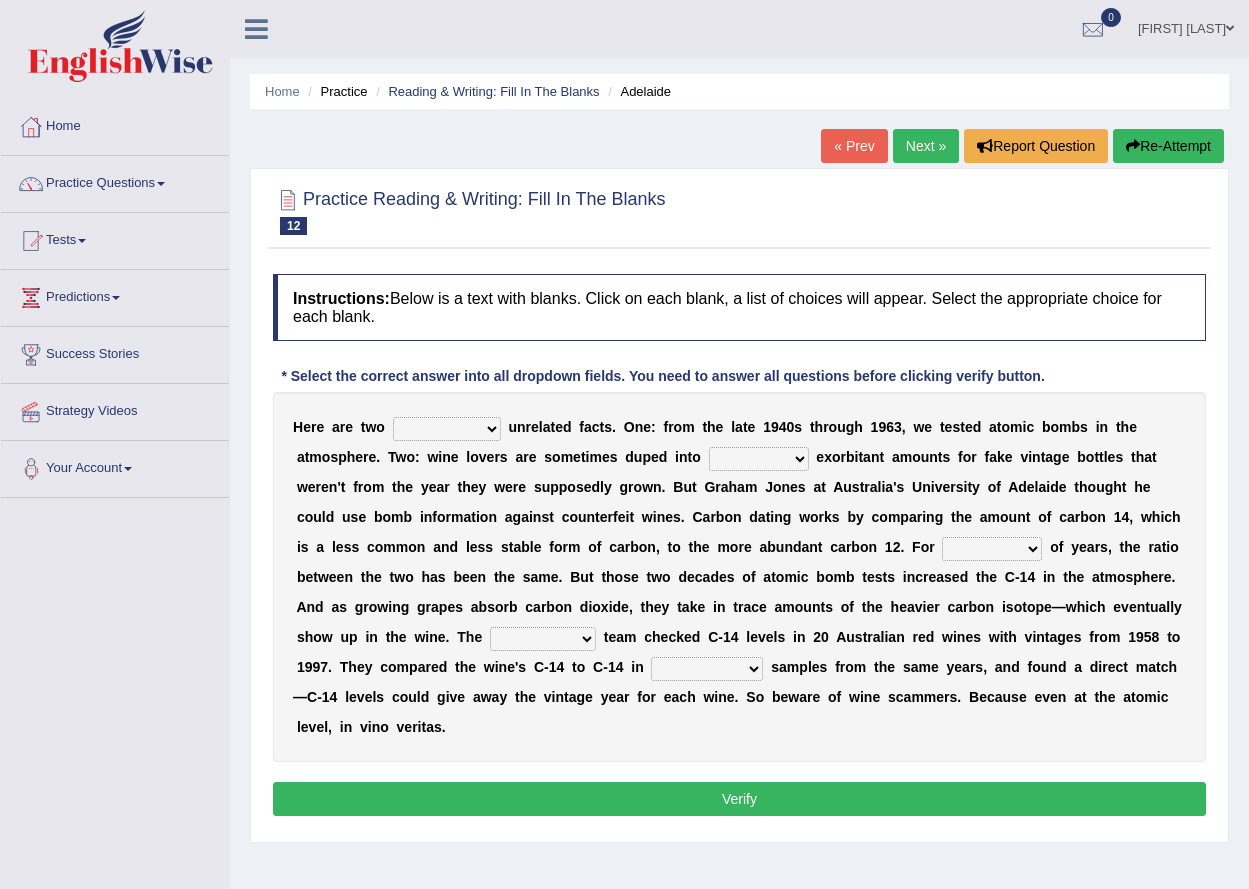 click on "seemingly feelingly endearingly entreatingly" at bounding box center (447, 429) 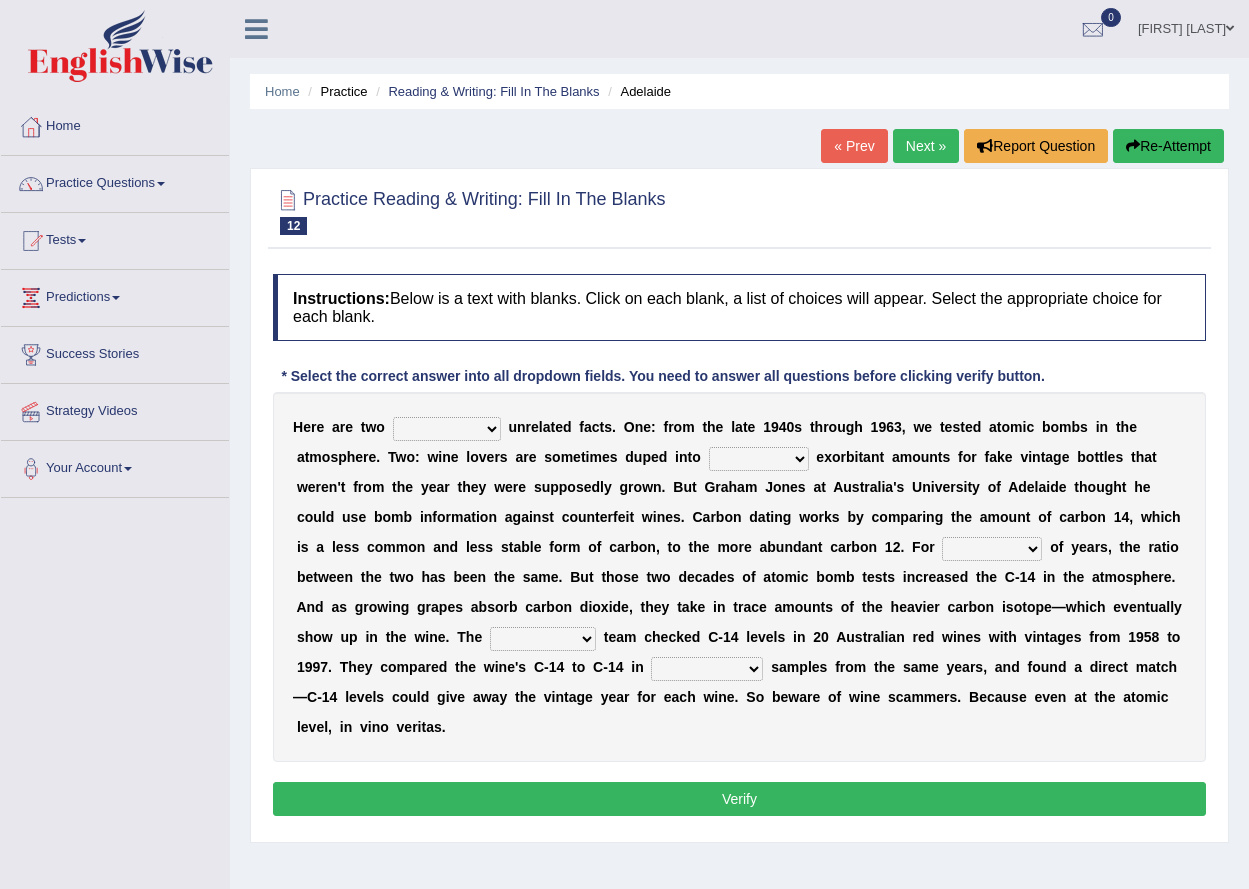 click on "seemingly feelingly endearingly entreatingly" at bounding box center [447, 429] 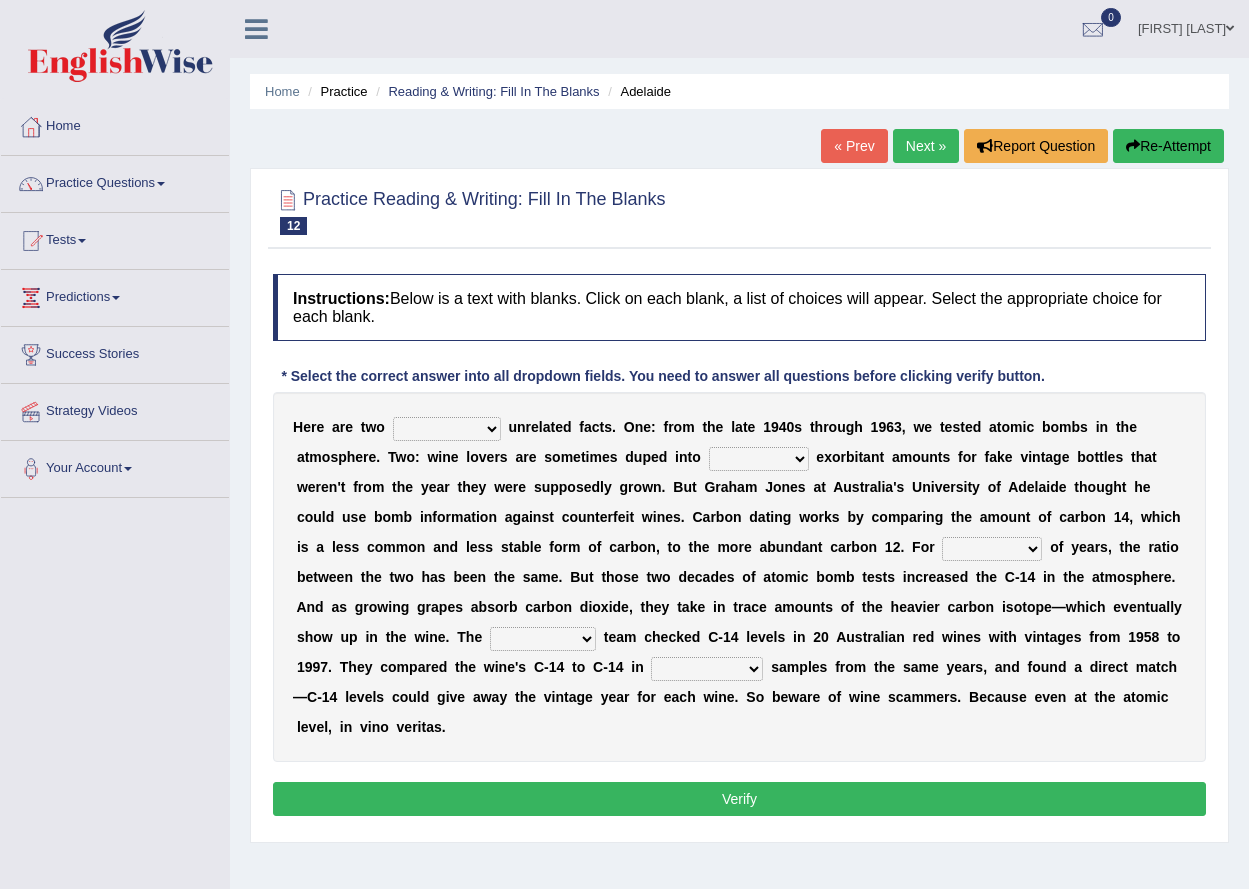 click on "seemingly feelingly endearingly entreatingly" at bounding box center (447, 429) 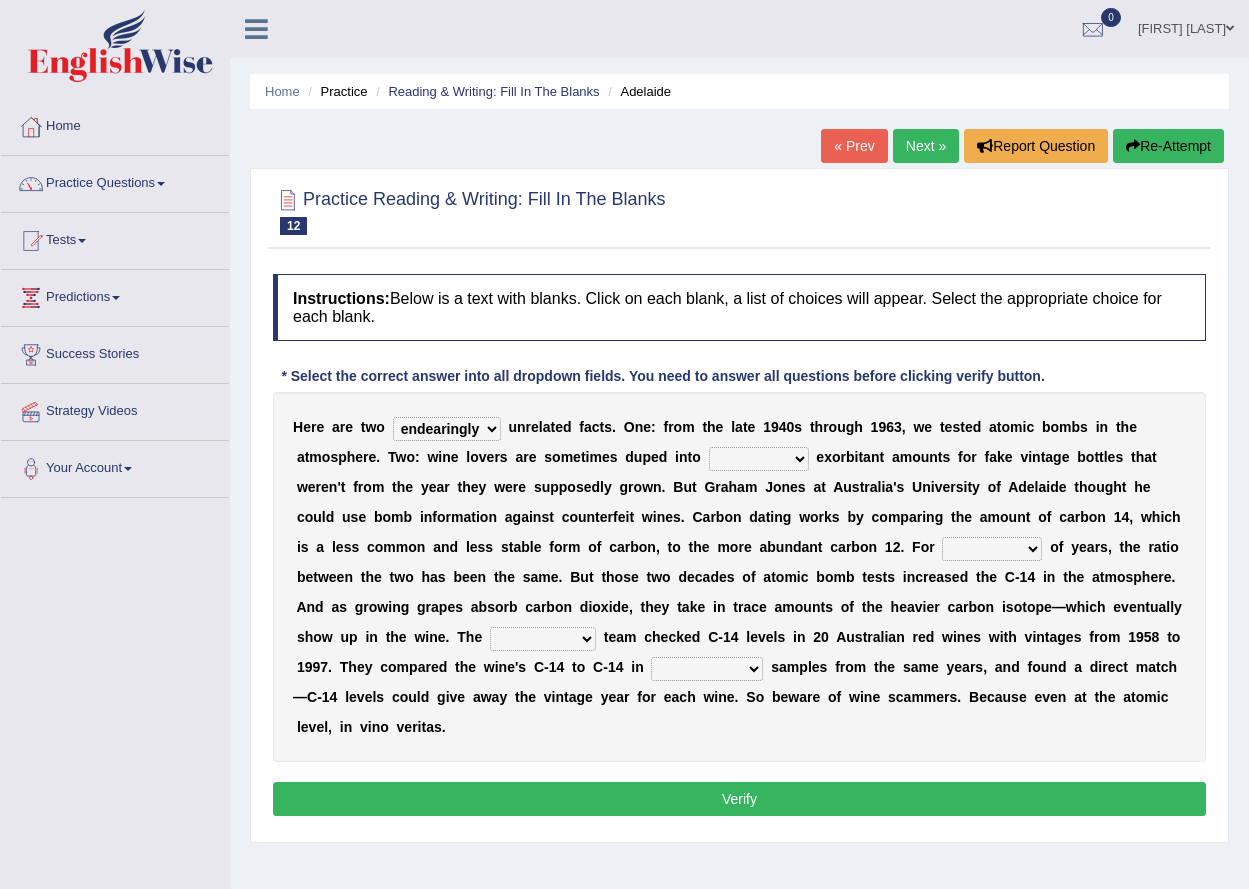 click on "dipping trekking spending swinging" at bounding box center [759, 459] 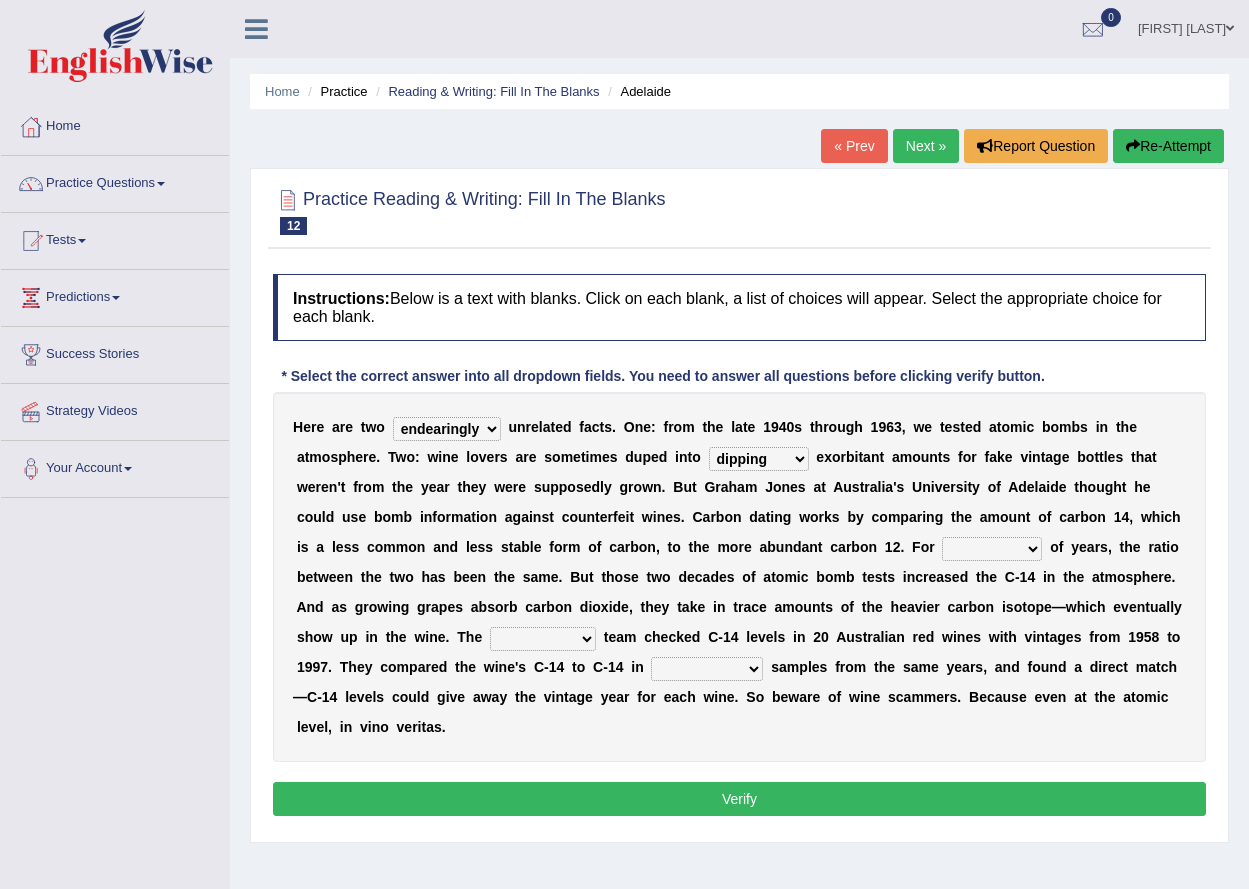 click on "dipping trekking spending swinging" at bounding box center [759, 459] 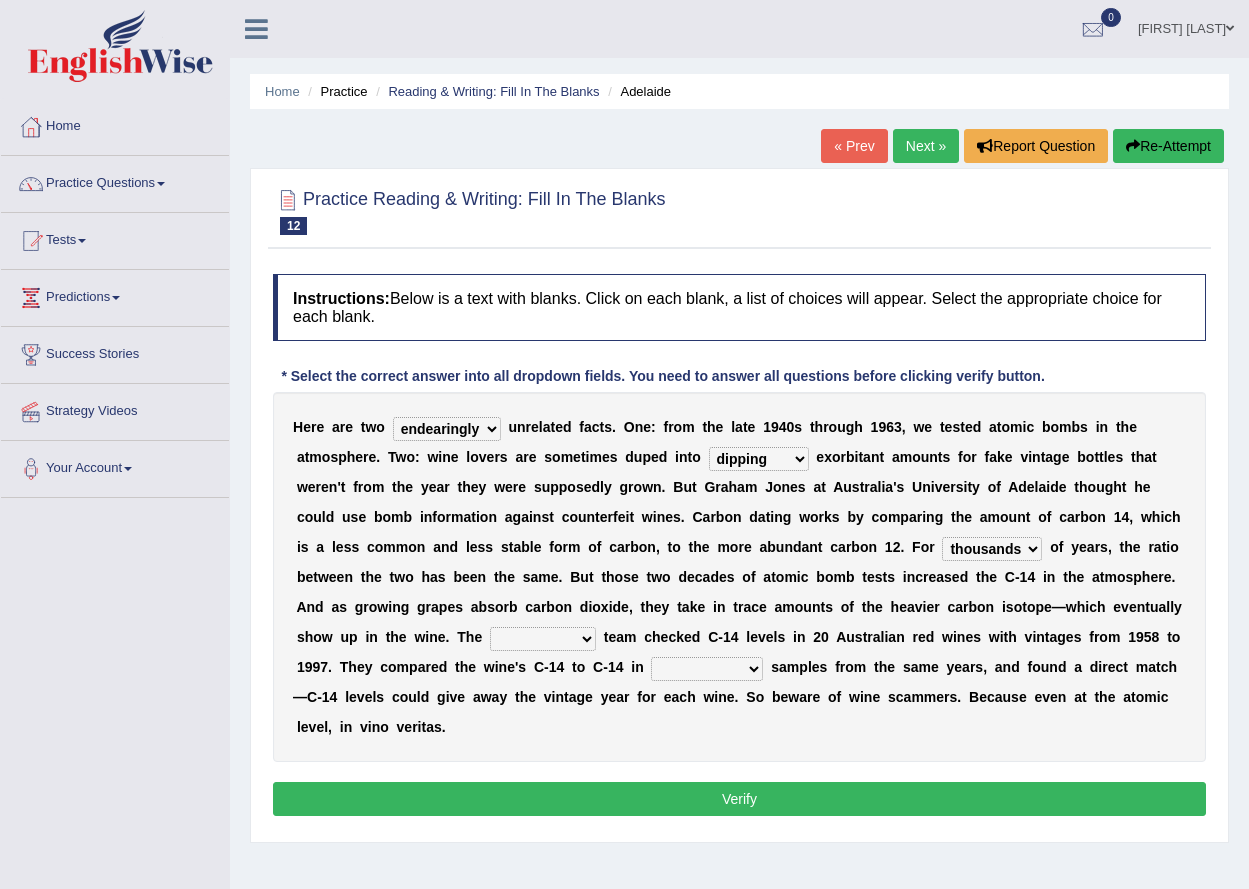 click on "research individual preparation strange" at bounding box center (543, 639) 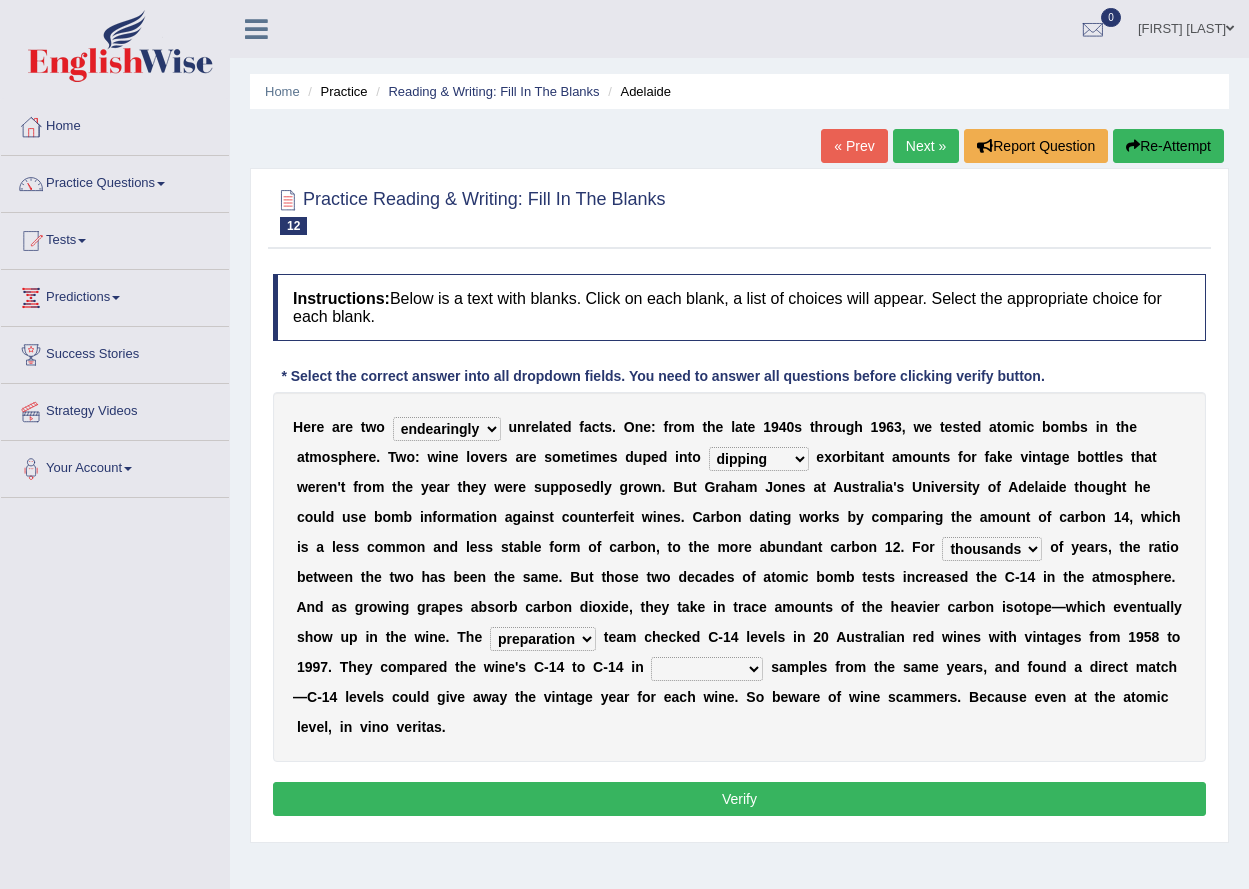 click on "physical atmospheric fluid solid" at bounding box center [707, 669] 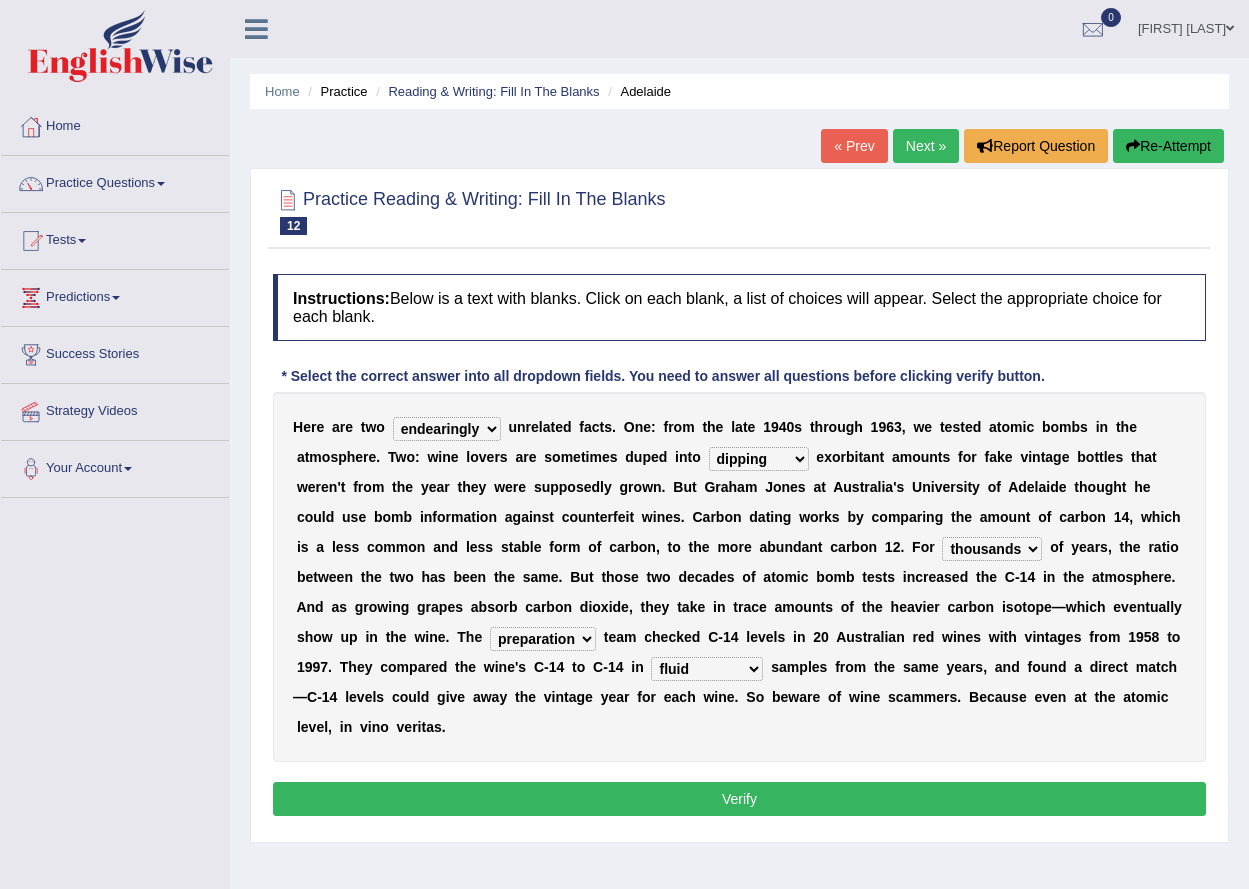 click on "physical atmospheric fluid solid" at bounding box center [707, 669] 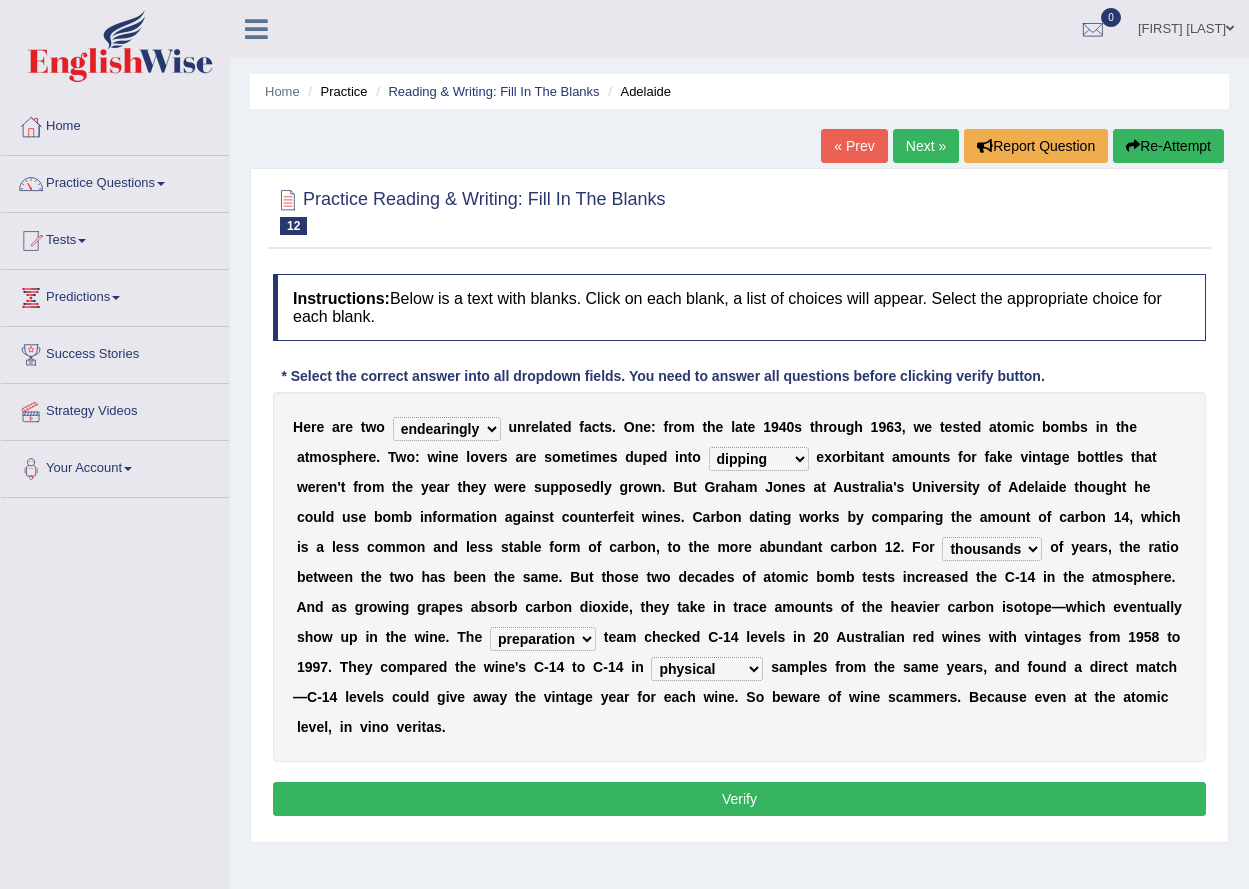 click on "seemingly feelingly endearingly entreatingly" at bounding box center [447, 429] 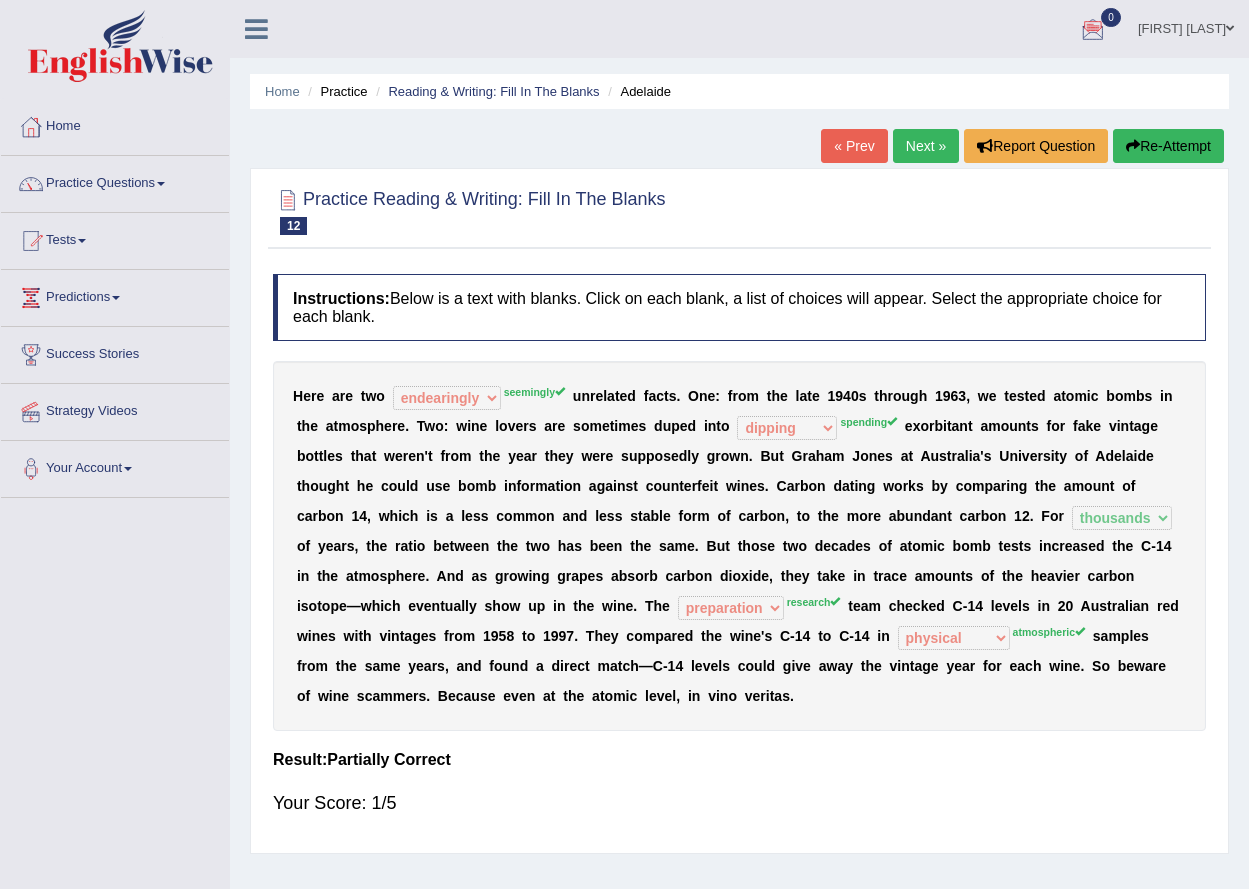 click on "Next »" at bounding box center [926, 146] 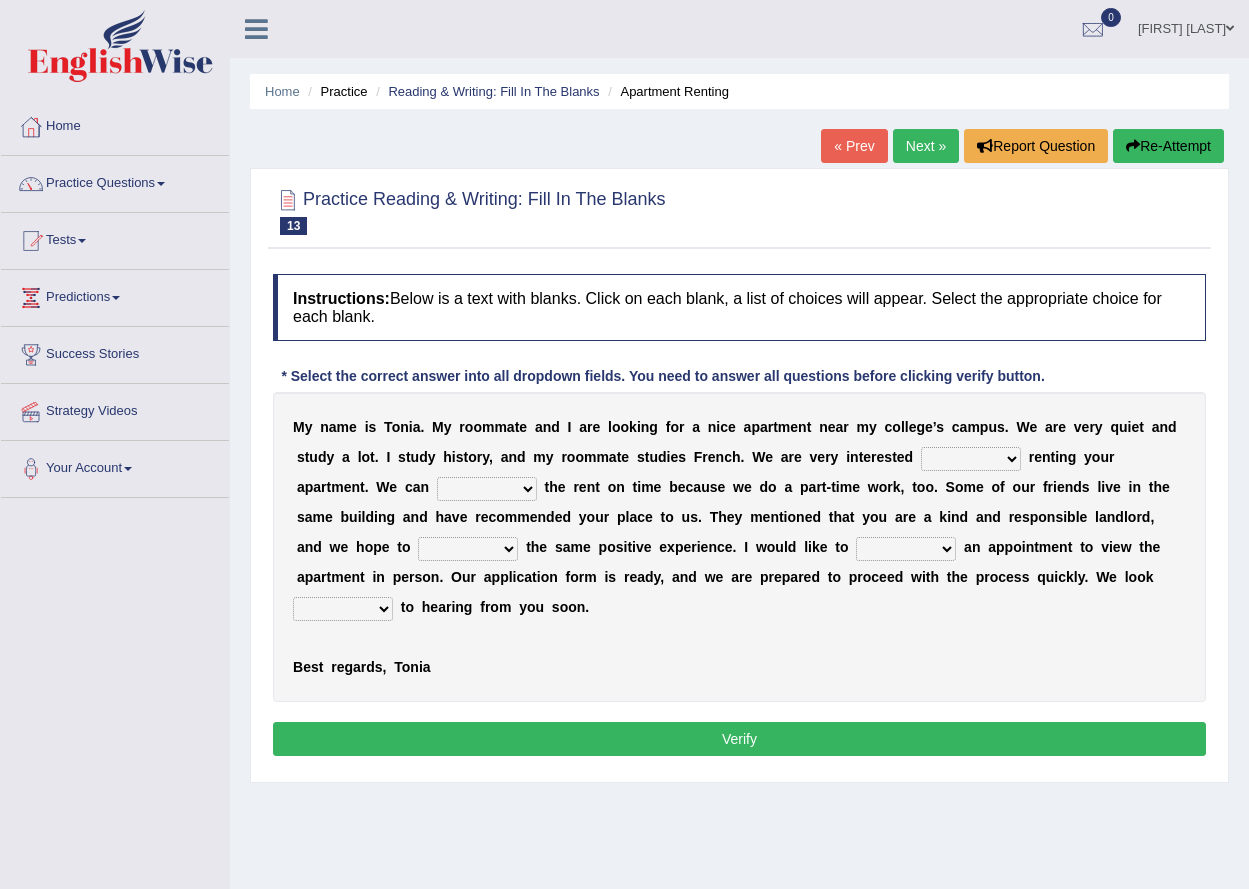 scroll, scrollTop: 0, scrollLeft: 0, axis: both 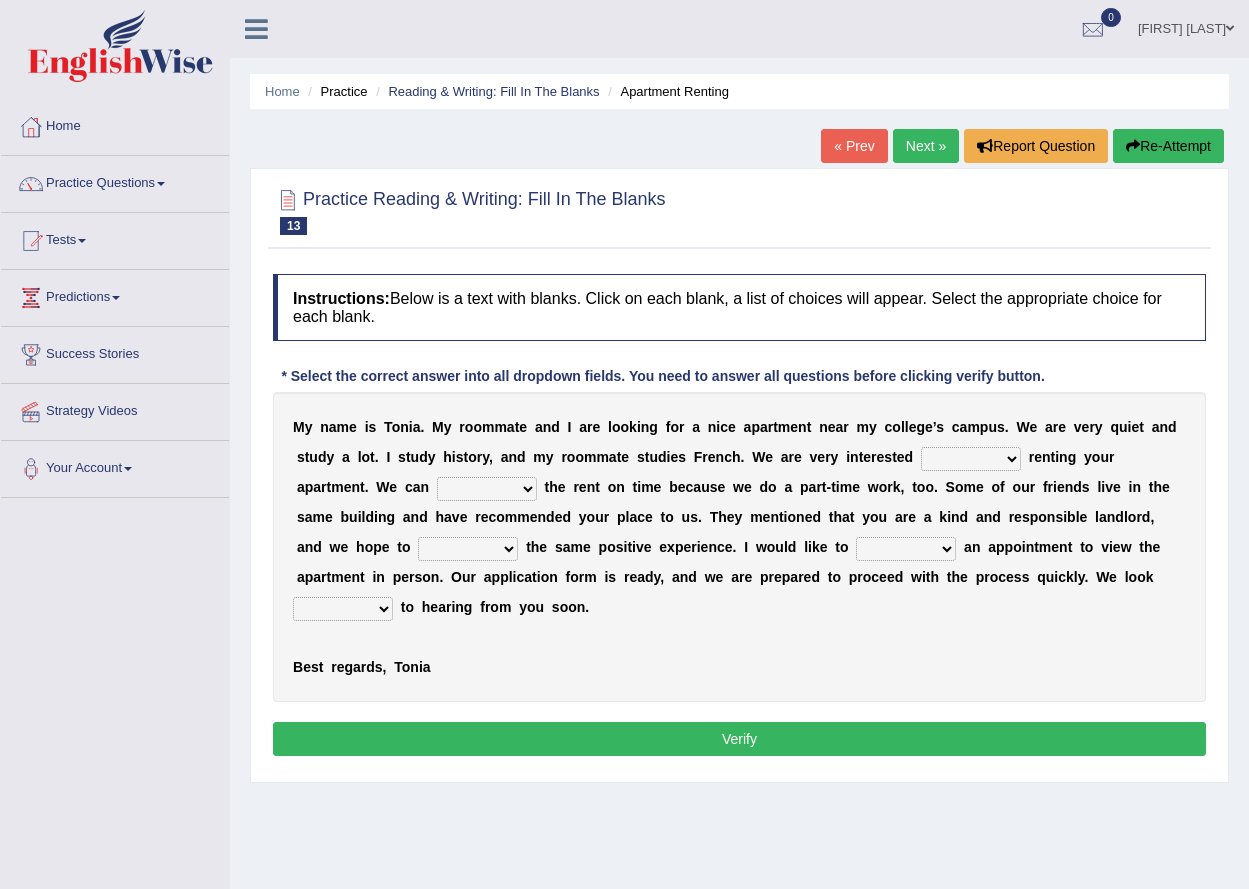 click on "for about at in" at bounding box center (971, 459) 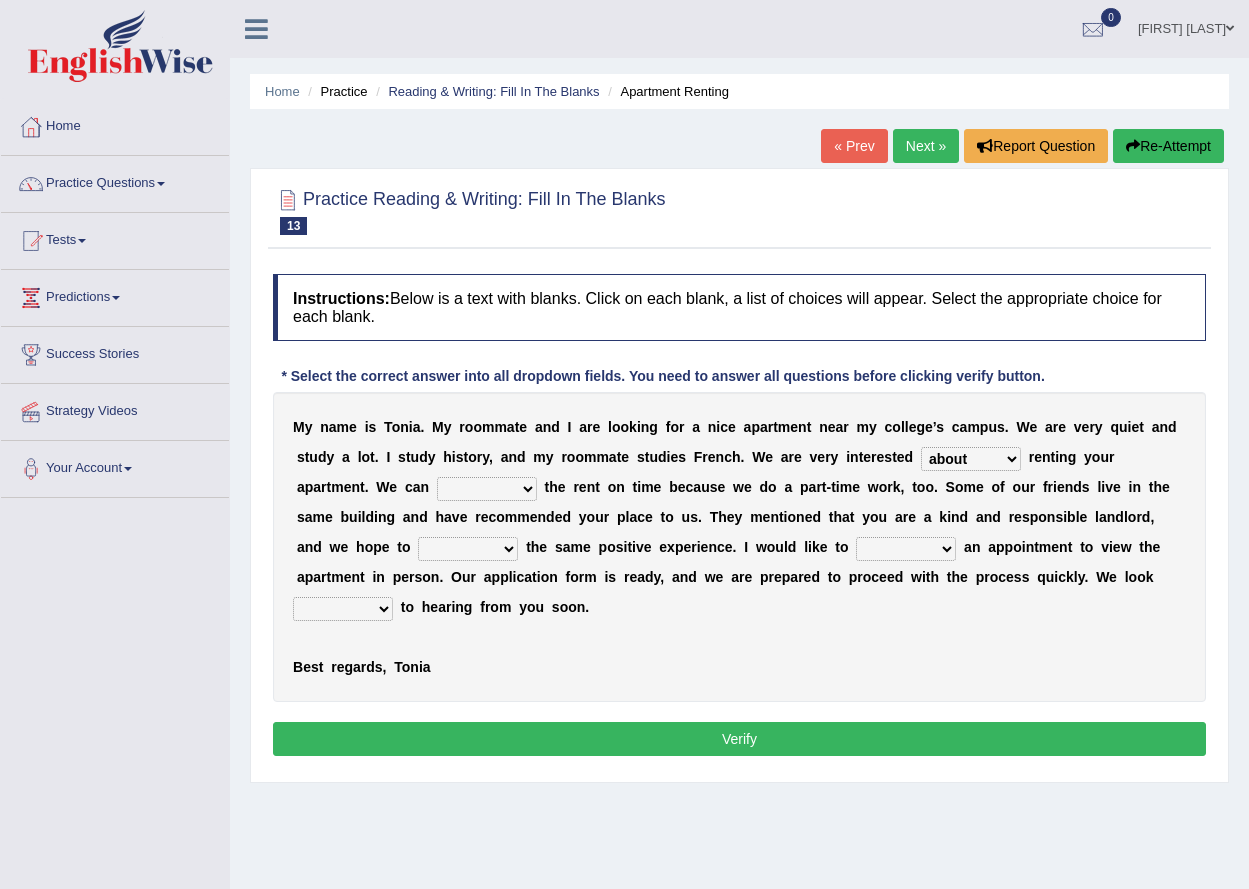 click on "afford get pay bring" at bounding box center [487, 489] 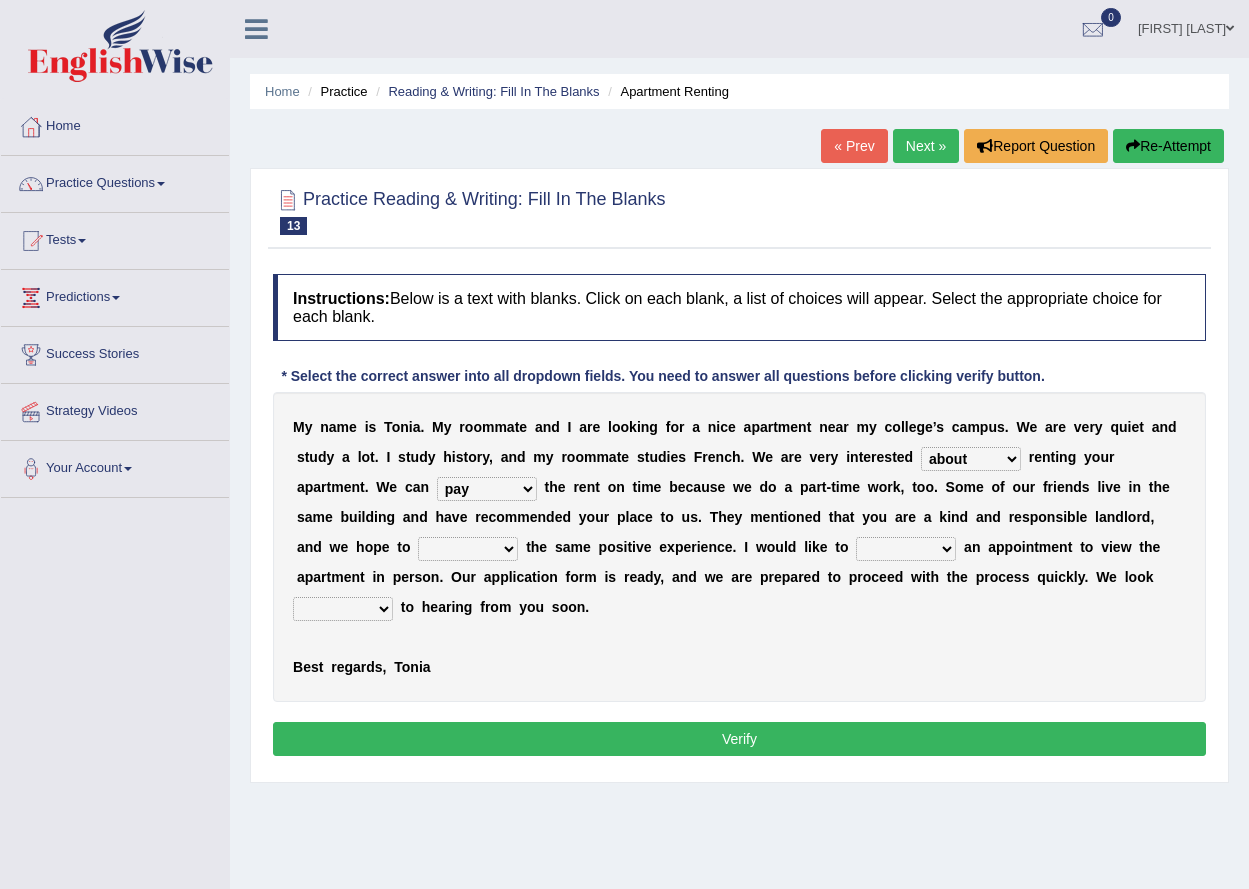 click on "form meet have decide" at bounding box center [468, 549] 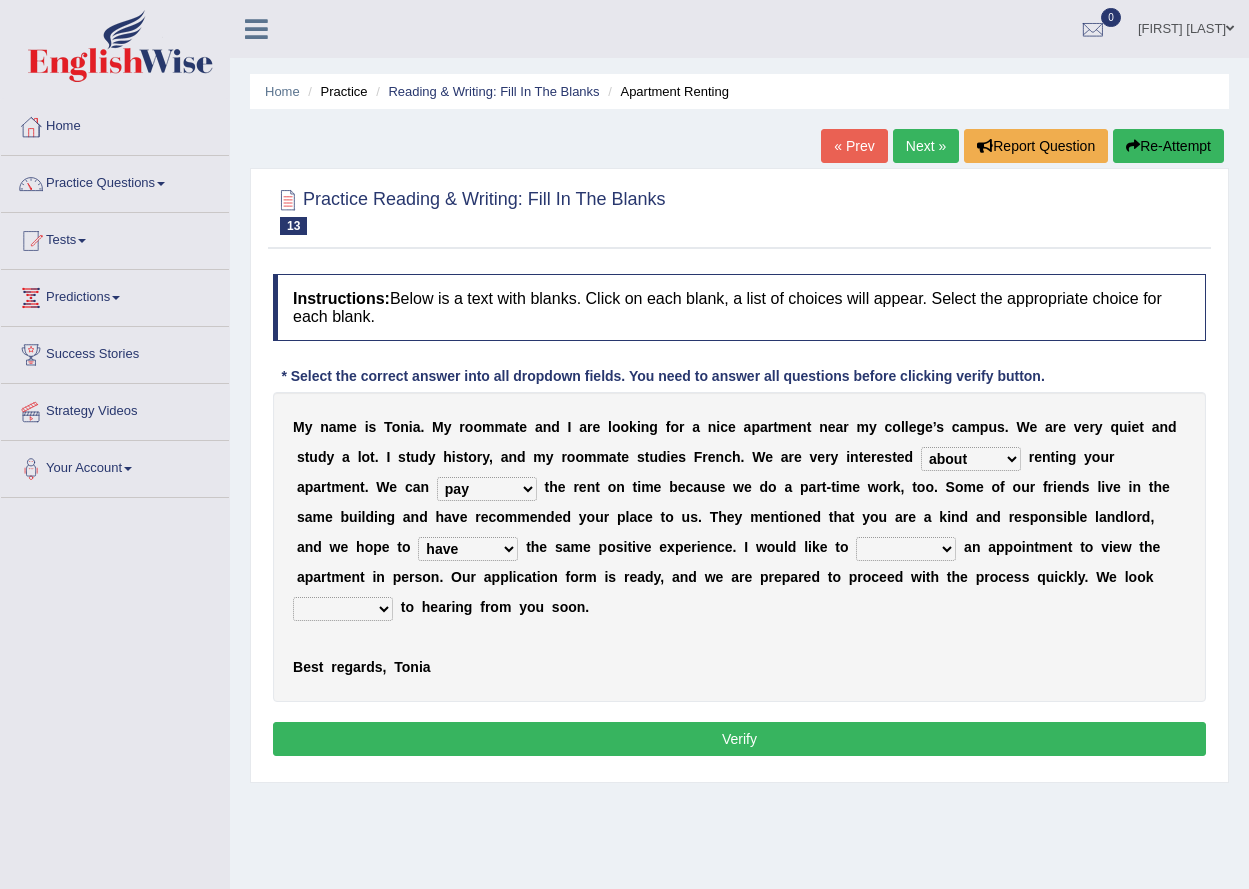 click on "own recall revise make" at bounding box center [906, 549] 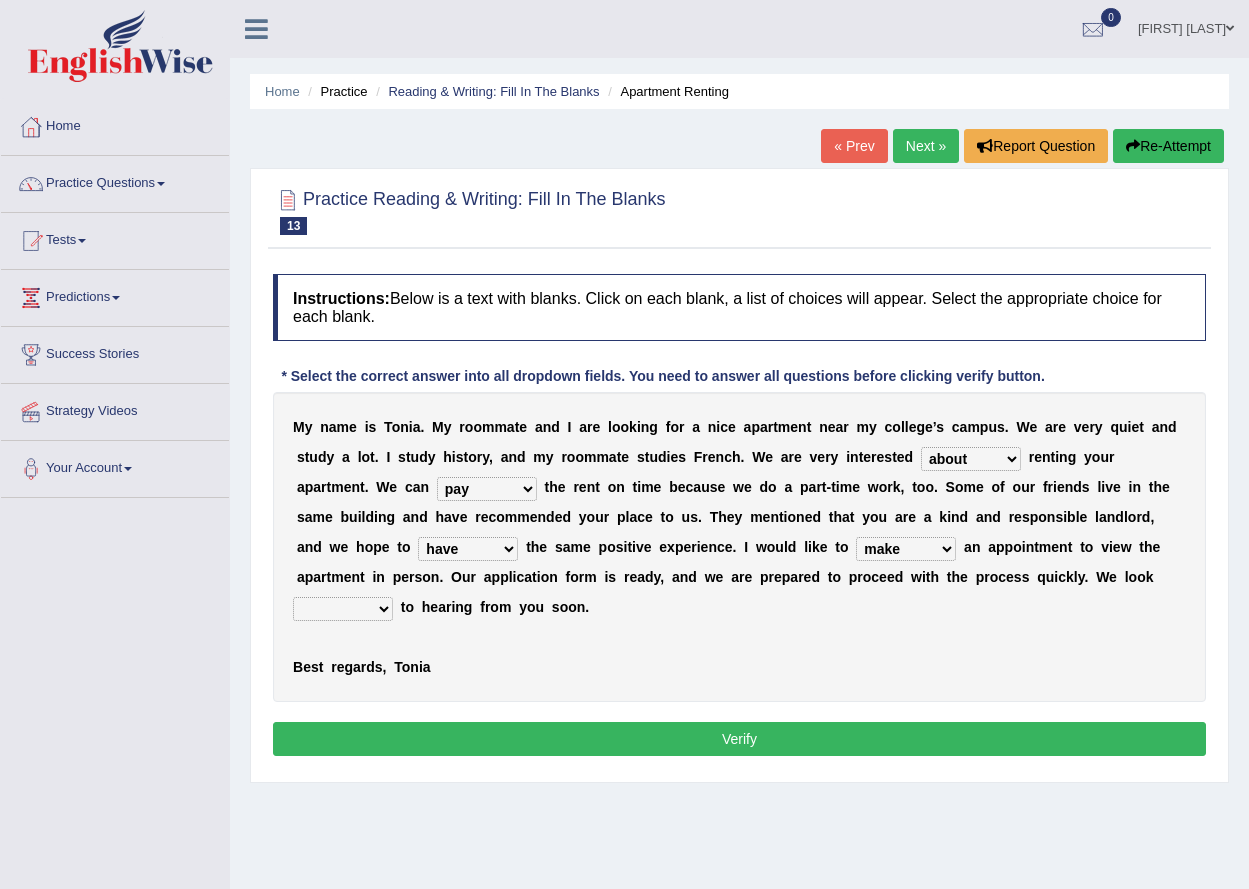 click on "around out in forward" at bounding box center [343, 609] 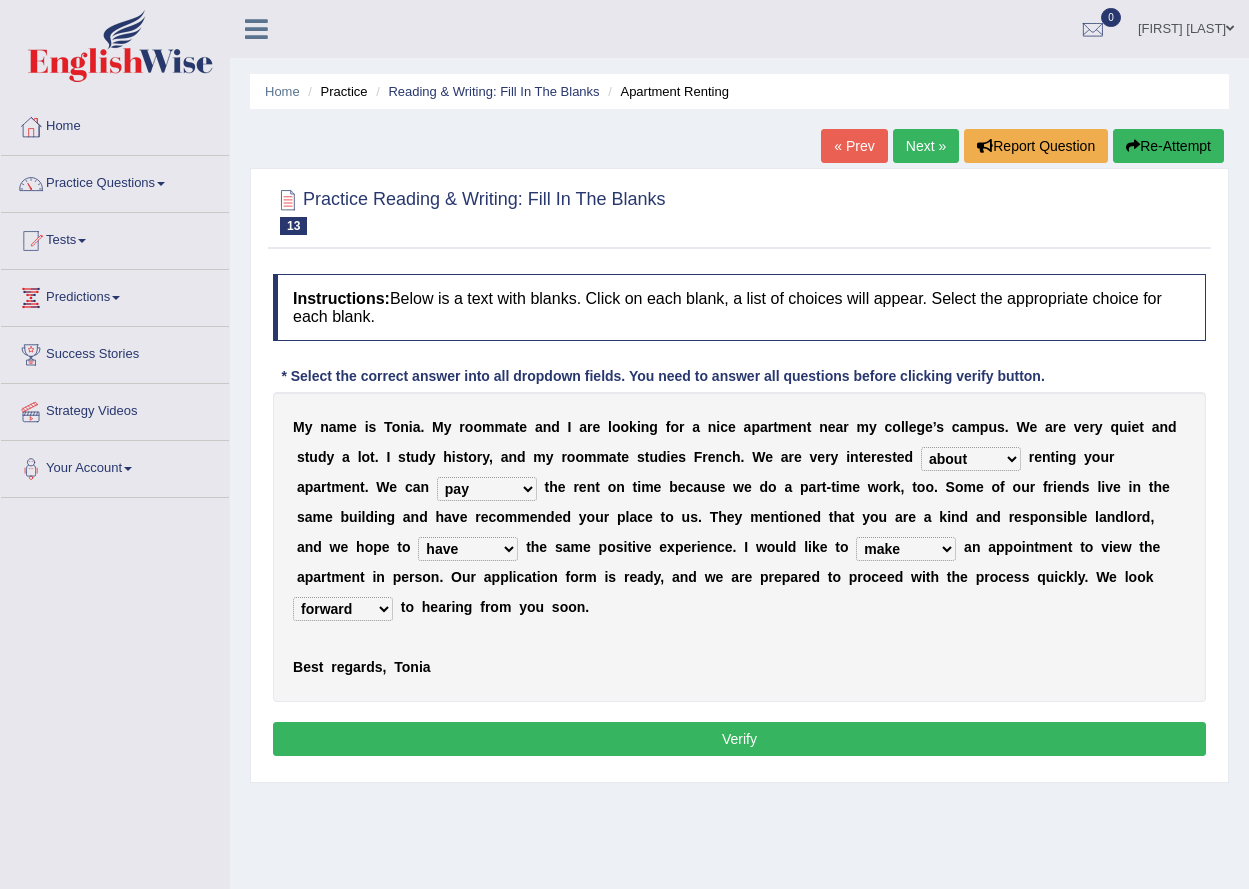 click on "Verify" at bounding box center [739, 739] 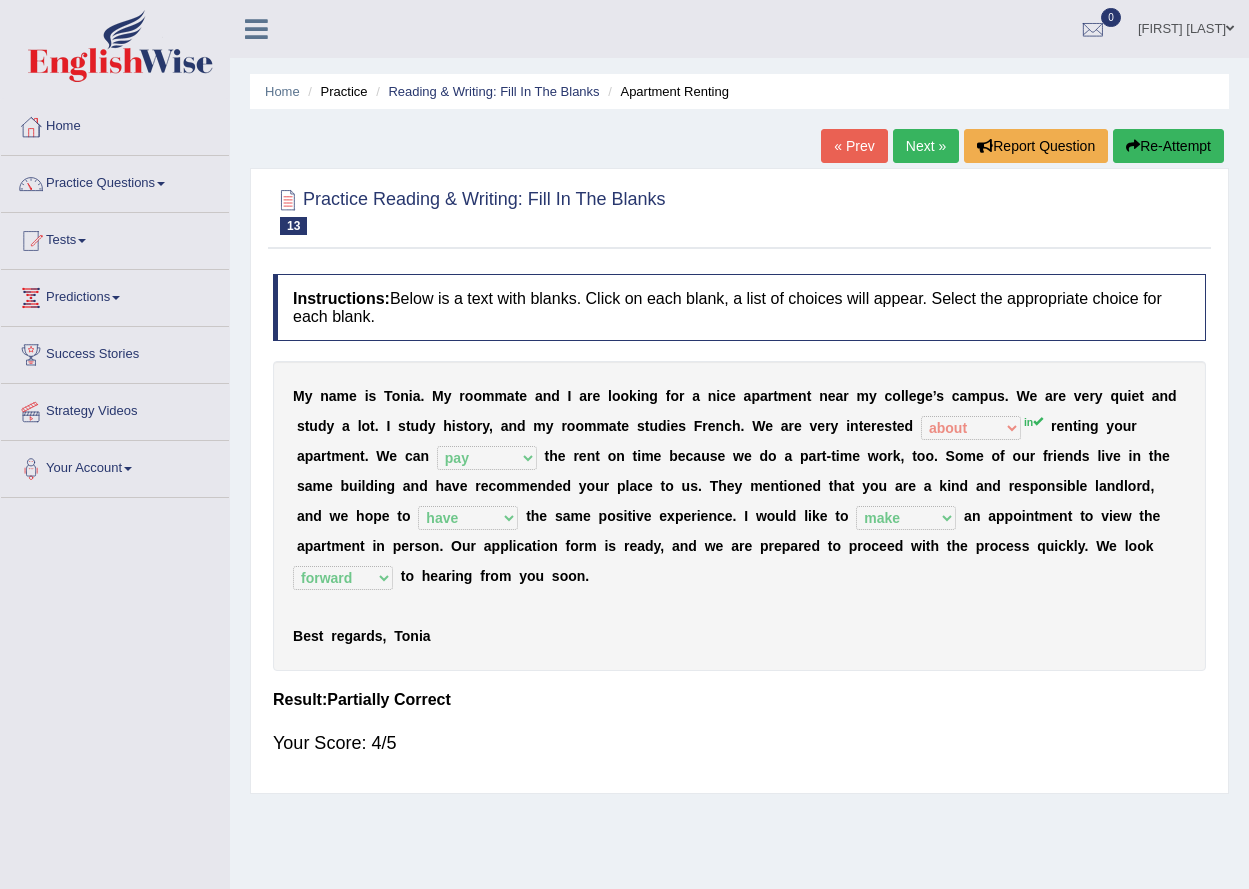 click on "Next »" at bounding box center [926, 146] 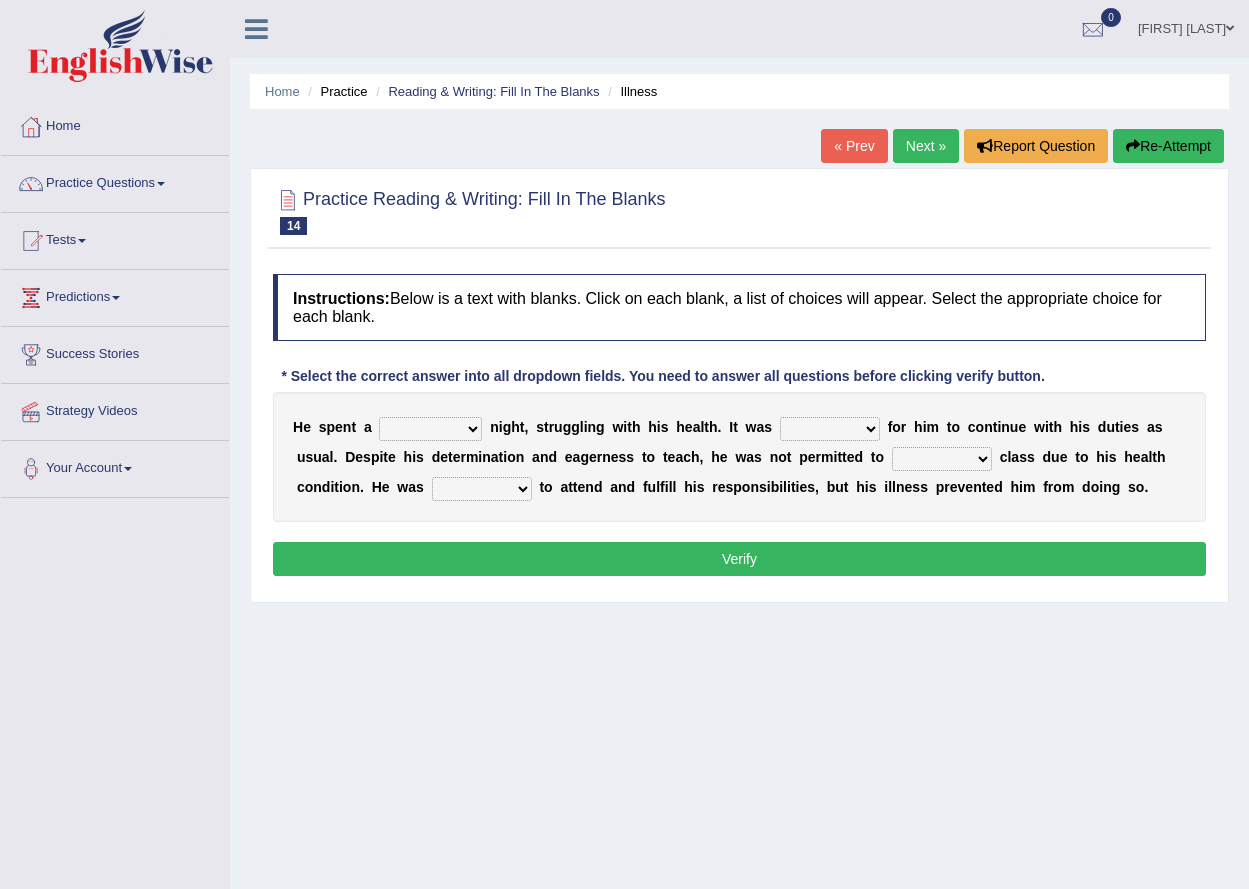 scroll, scrollTop: 0, scrollLeft: 0, axis: both 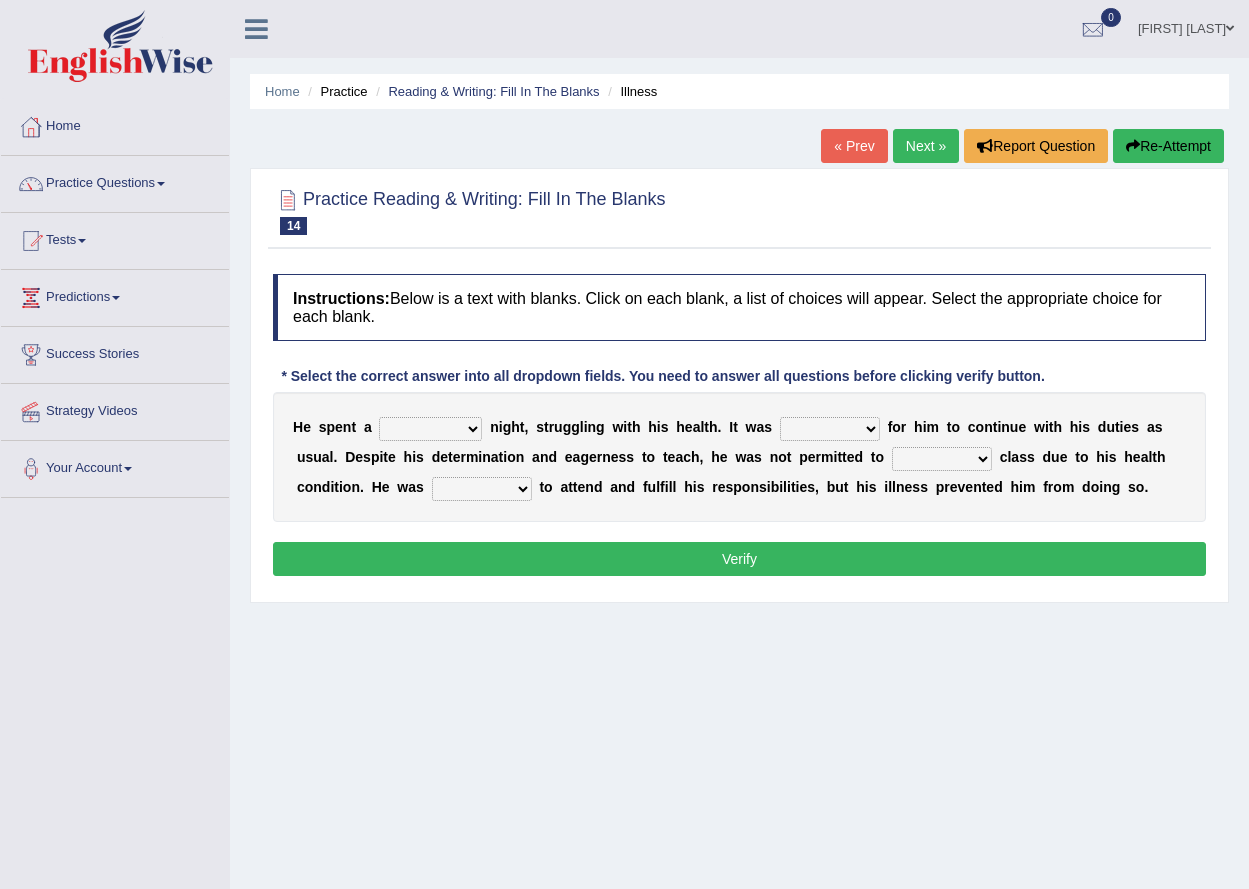 click on "cheerful restful meaningful painful" at bounding box center [430, 429] 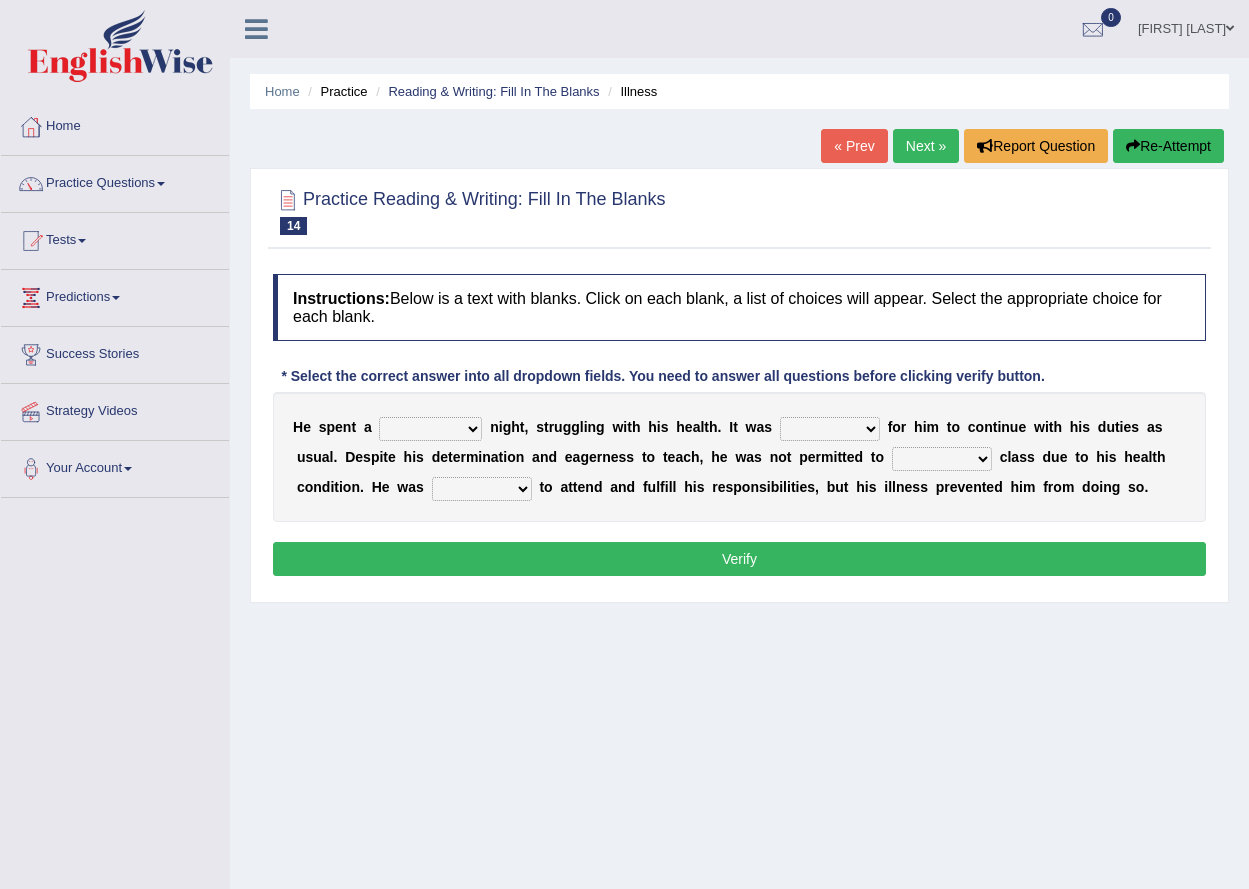 select on "painful" 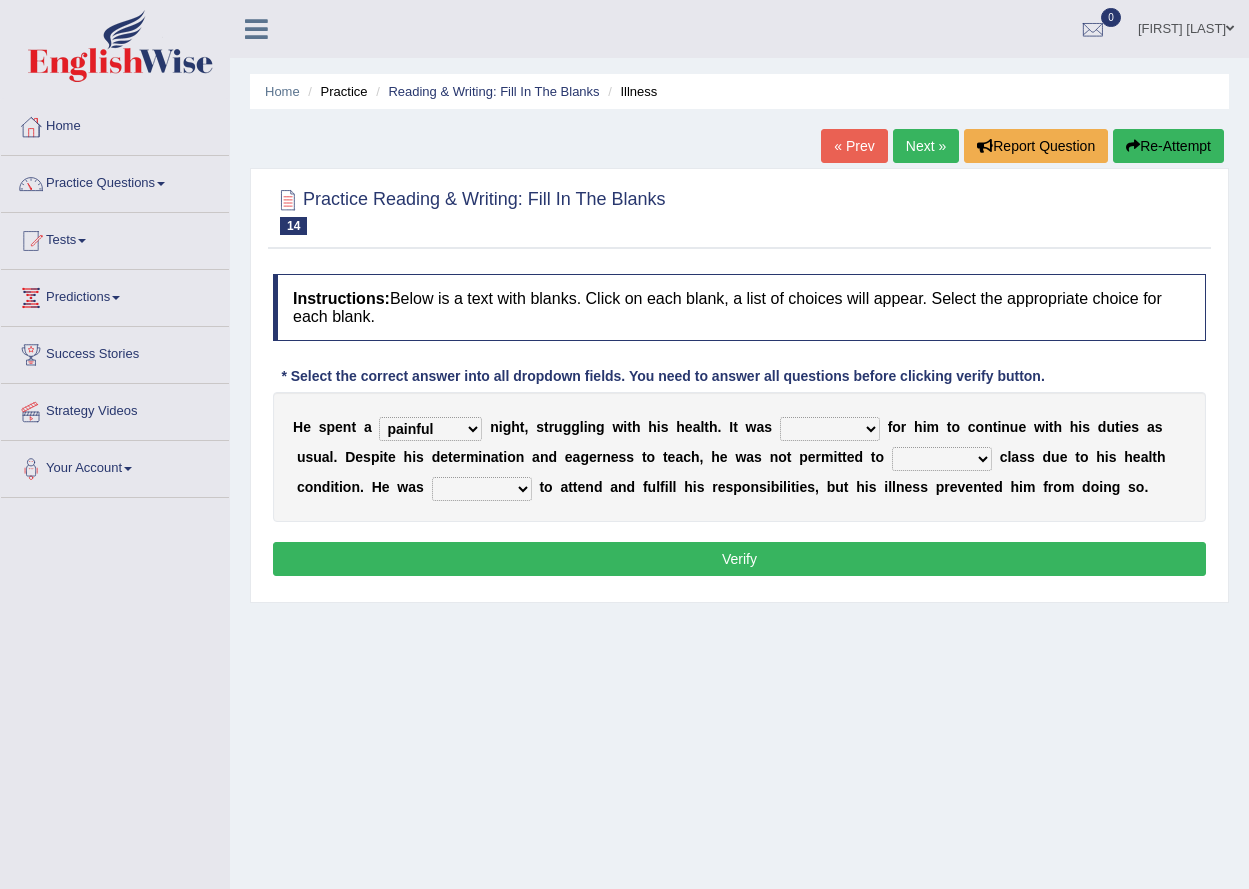 click on "cheerful restful meaningful painful" at bounding box center [430, 429] 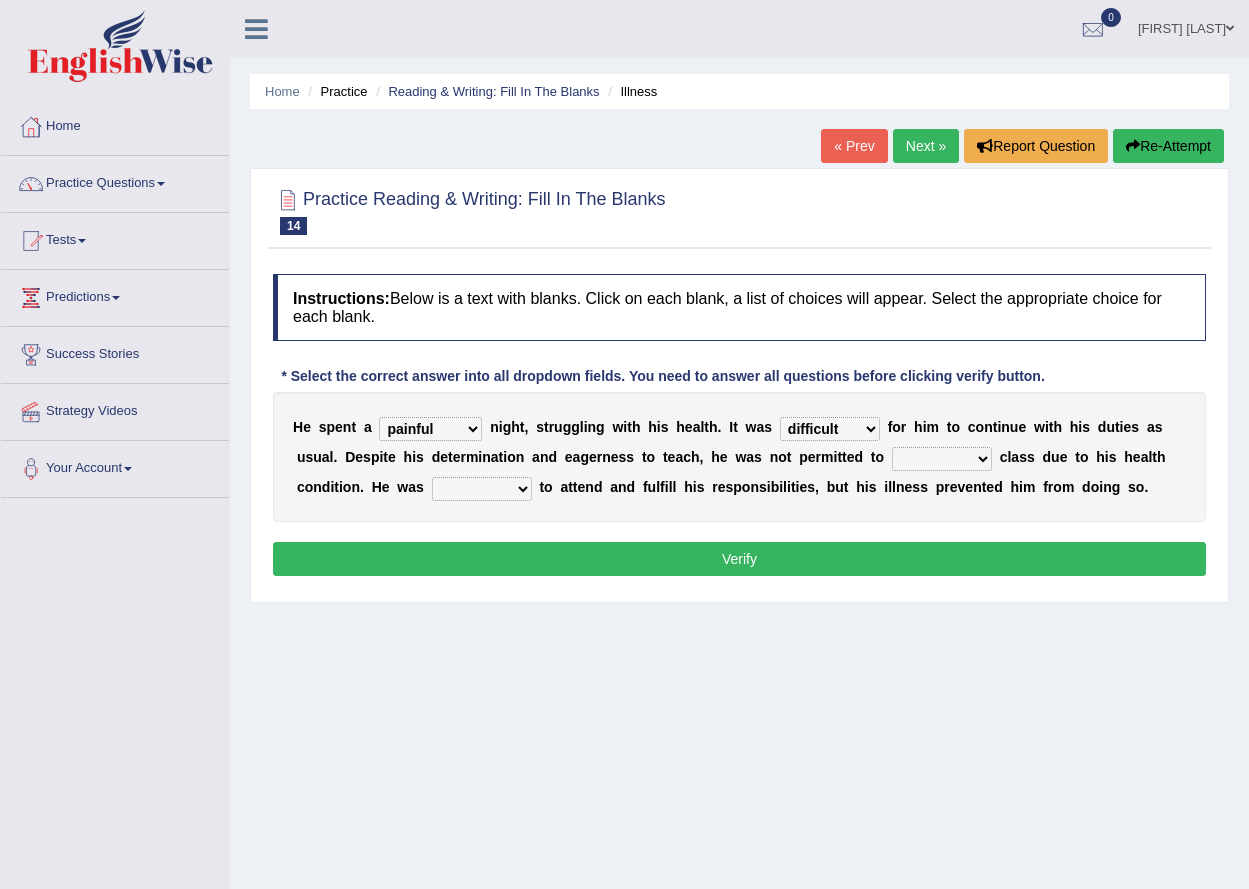 click on "enjoyable simple difficult natural" at bounding box center [830, 429] 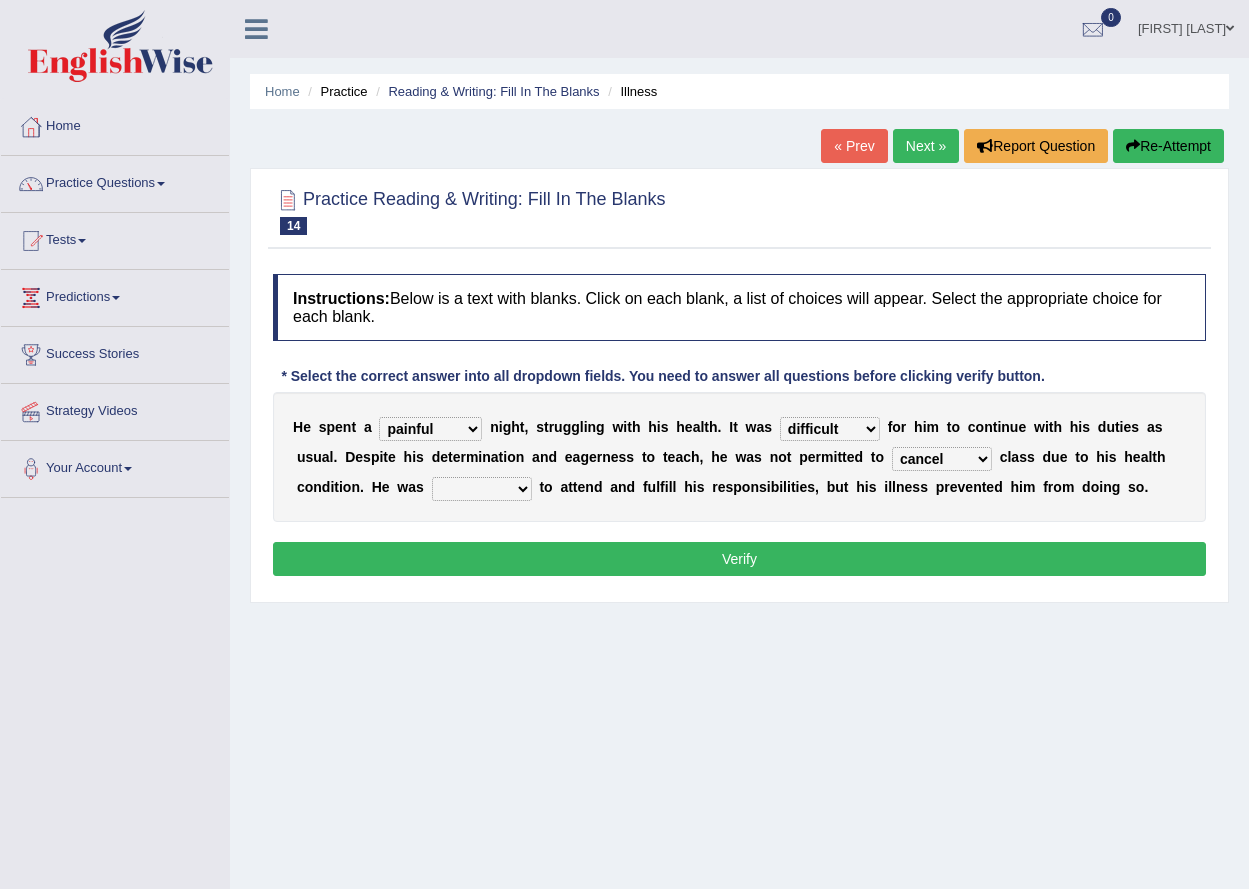 click on "teach leave cancel attend" at bounding box center (942, 459) 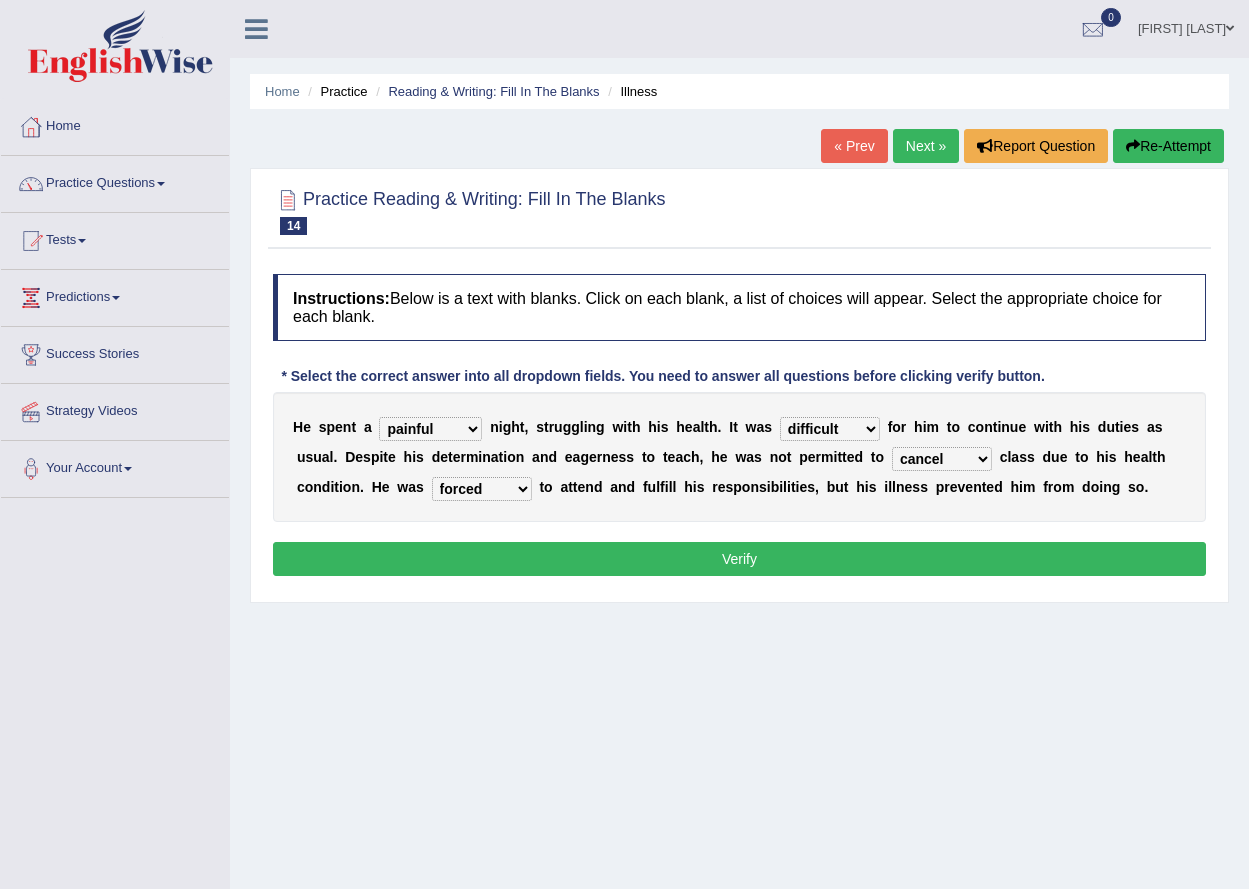 click on "Verify" at bounding box center [739, 559] 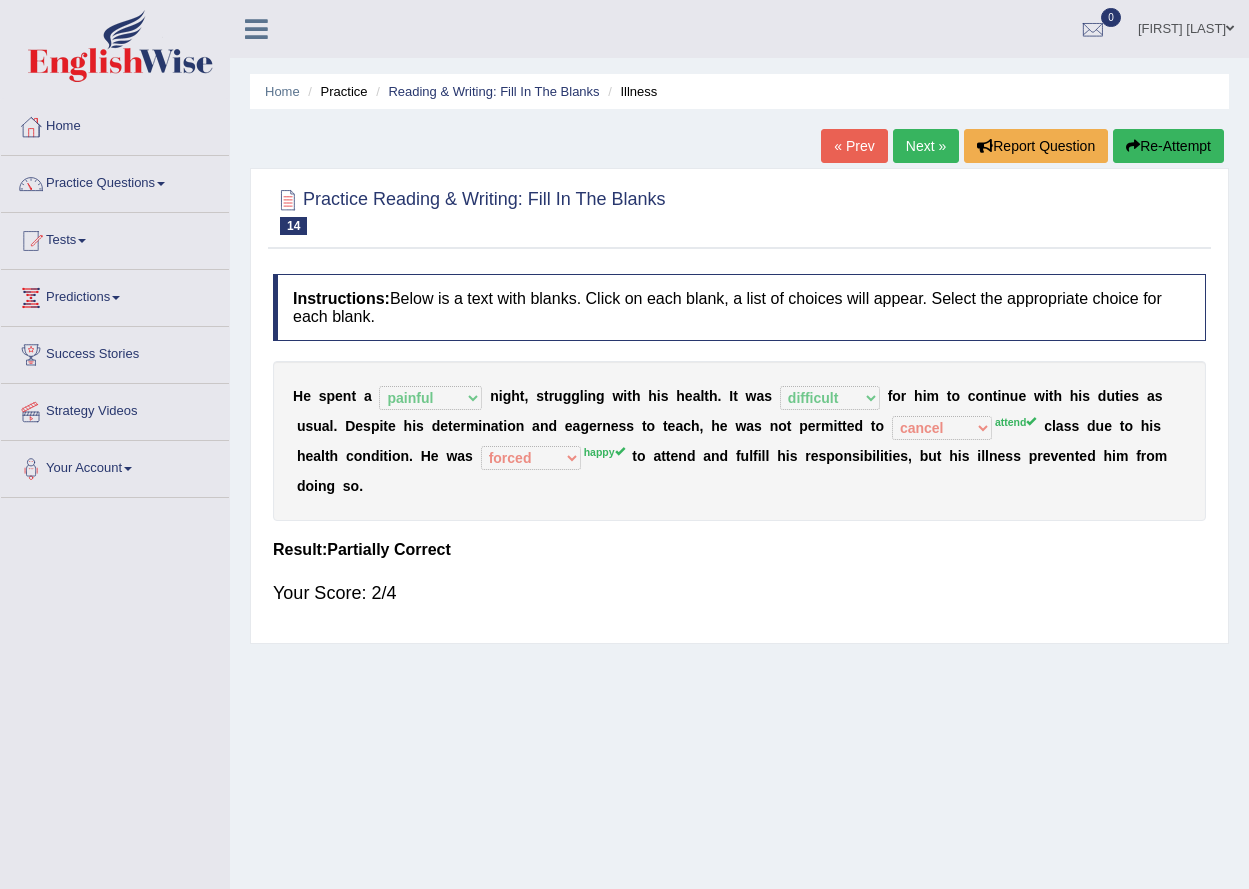 click on "Next »" at bounding box center (926, 146) 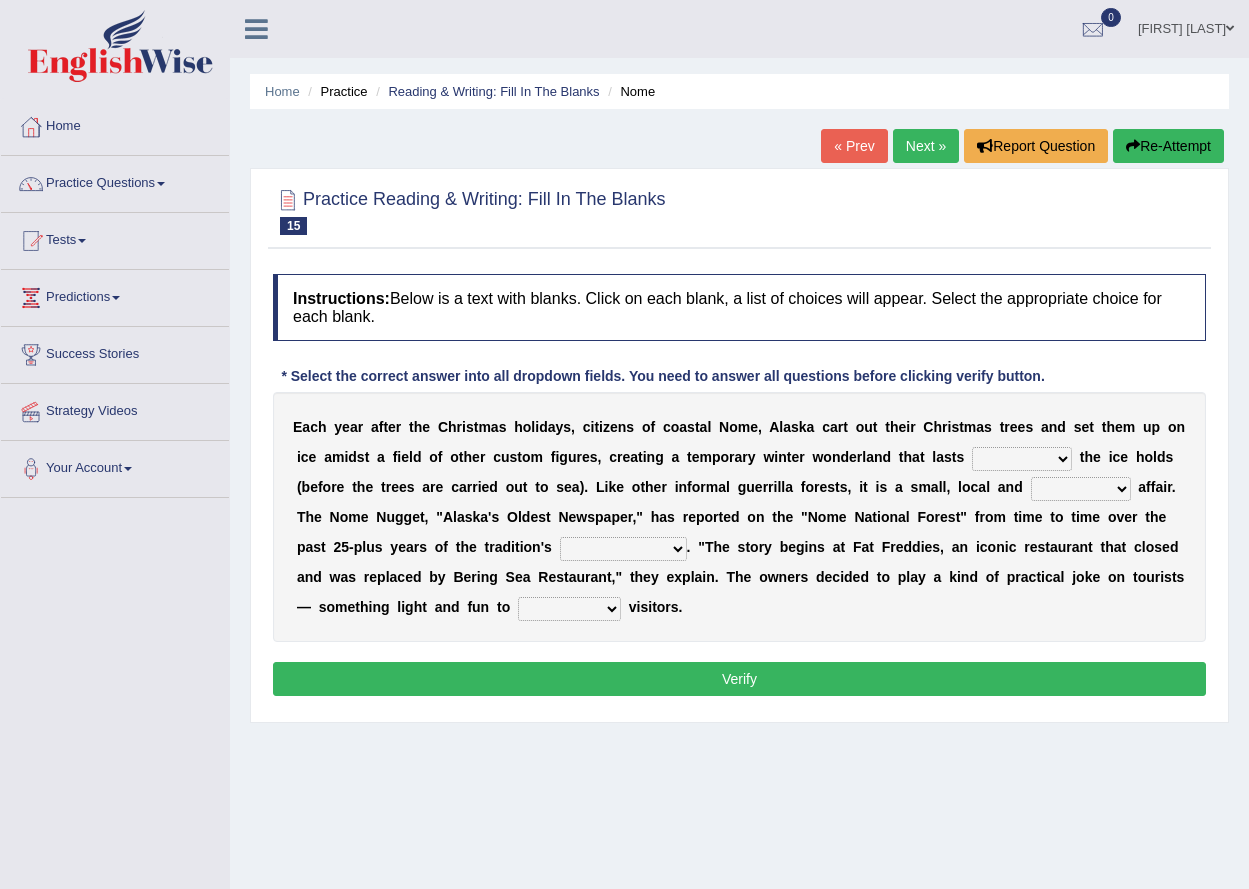 scroll, scrollTop: 0, scrollLeft: 0, axis: both 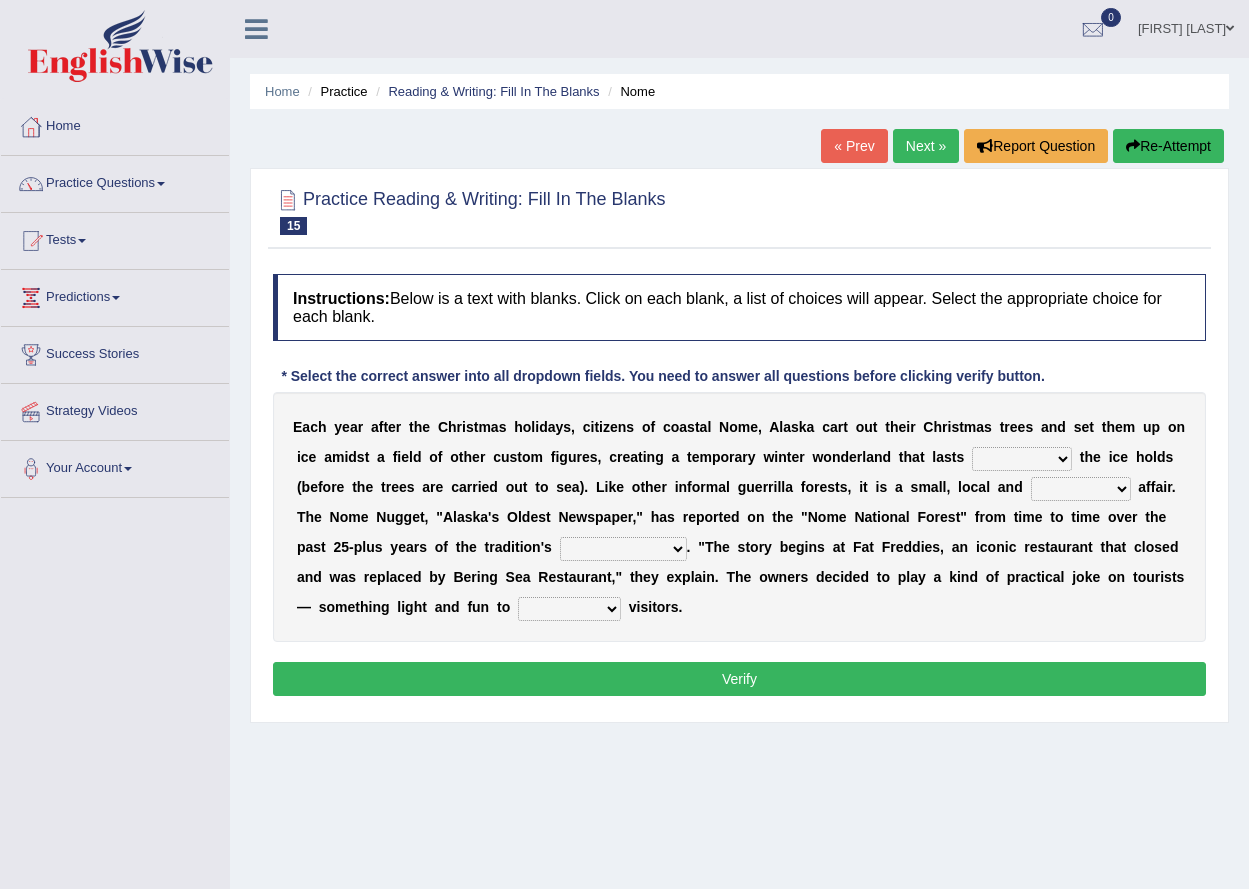 click on "as long as before after although" at bounding box center (1022, 459) 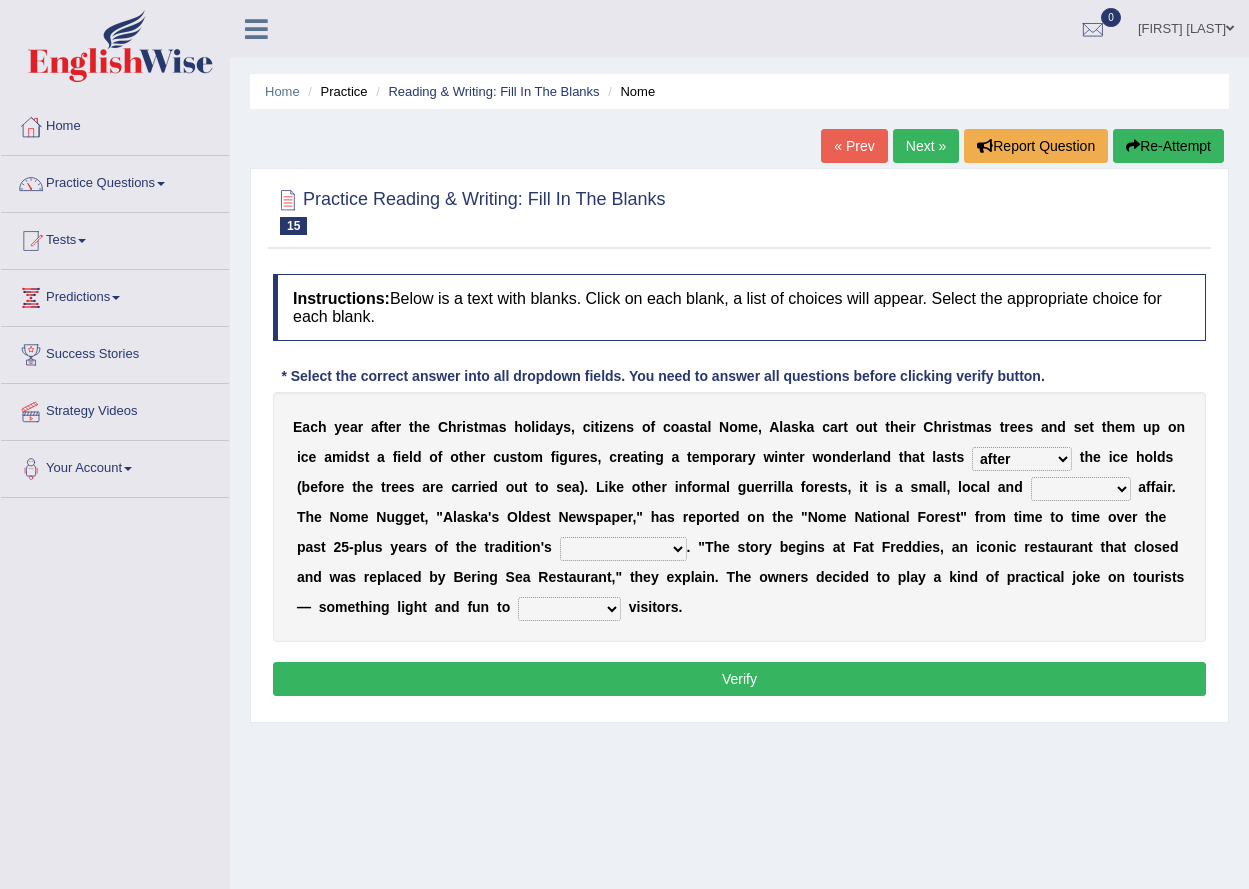 click on "as long as before after although" at bounding box center [1022, 459] 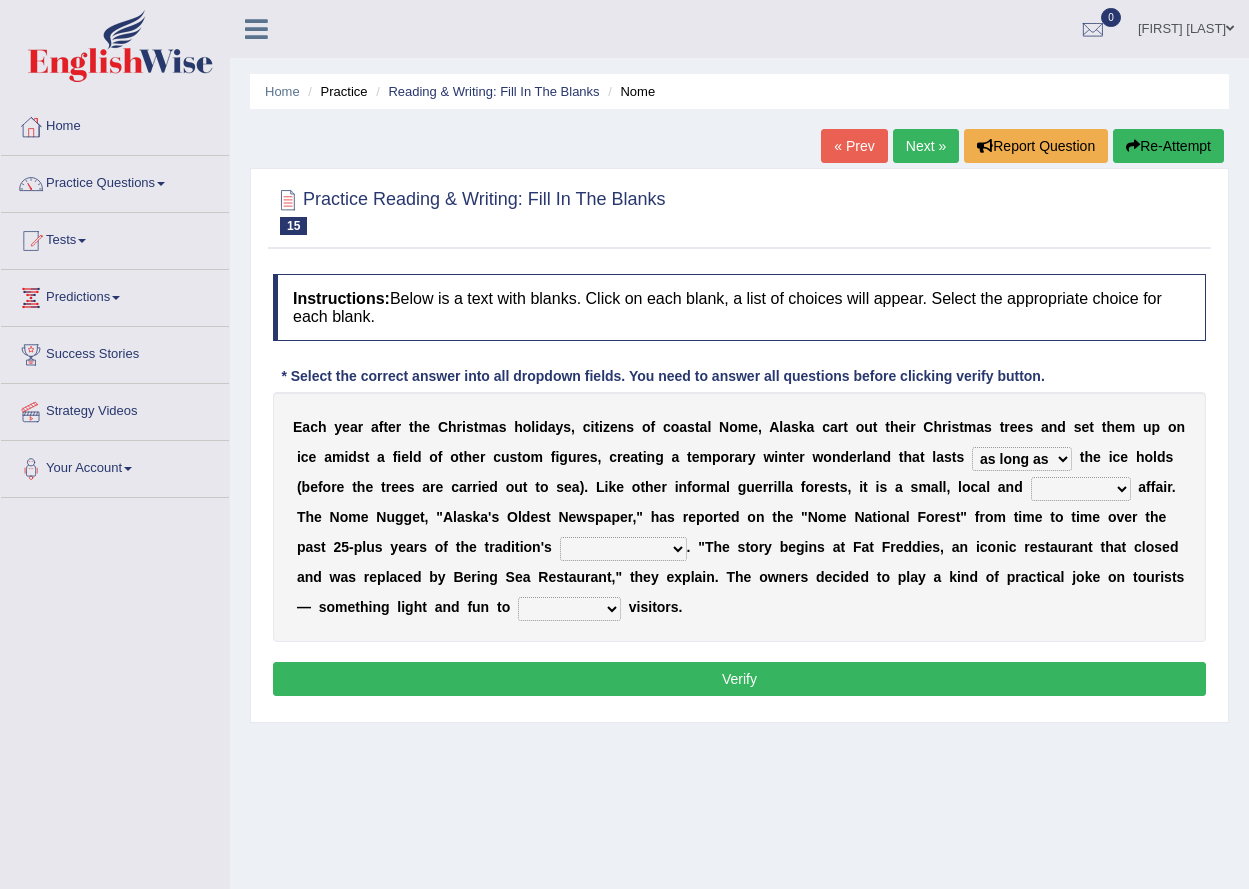 click on "nasty fuzzy cozy greasy" at bounding box center (1081, 489) 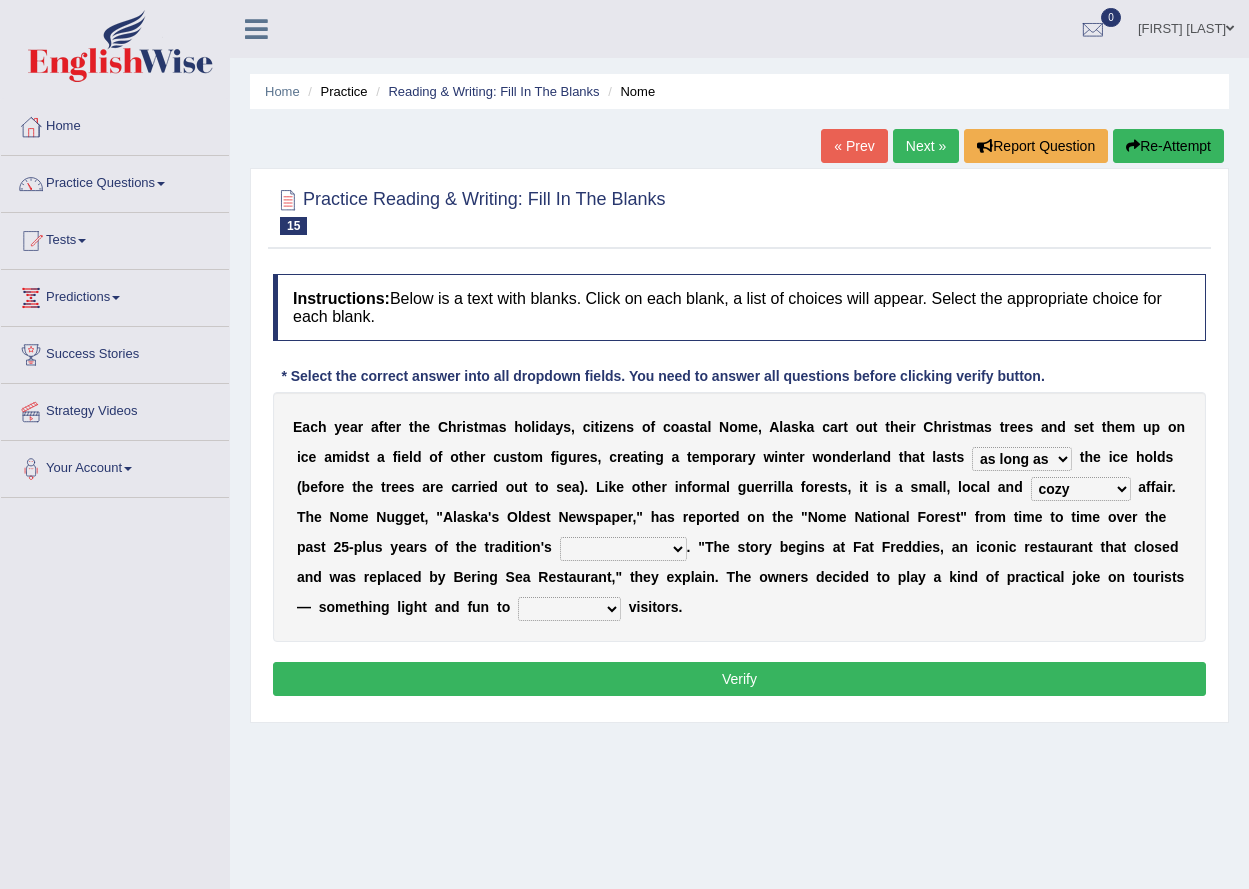 click on "life existence disappearance emotions" at bounding box center [623, 549] 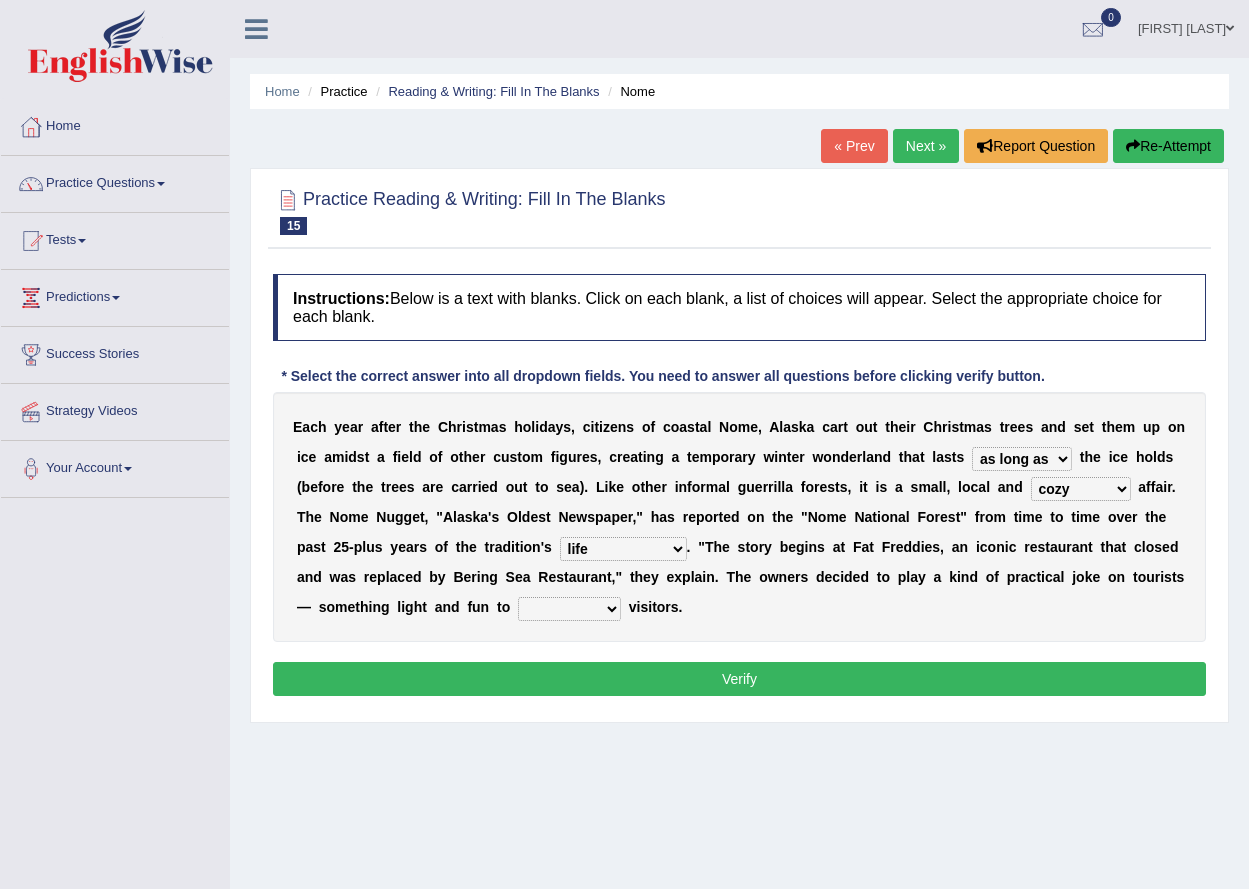 click on "E a c h   y e a r   a f t e r   t h e   C h r i s t m a s   h o l i d a y s ,   c i t i z e n s   o f   c o a s t a l   [CITY],   [STATE]   c a r t   o u t   t h e i r   C h r i s t m a s   t r e e s   a n d   s e t   t h e m   u p   o n   i c e   a m i d s t   a   f i e l d   o f   o t h e r   c u s t o m   f i g u r e s ,   c r e a t i n g   a   t e m p o r a r y   w i n t e r   w o n d e r l a n d   t h a t   l a s t s   as long as before after although   t h e   i c e   h o l d s   ( b e f o r e   t h e   t r e e s   a r e   c a r r i e d   o u t   t o   s e a ) .   L i k e   o t h e r   i n f o r m a l   g u e r r i l l a   f o r e s t s ,   i t   i s   a   s m a l l ,   l o c a l   a n d   nasty fuzzy cozy greasy   a f f a i r .   T h e   [CITY]   N u g g e t ,   " [STATE] ' s   O l d e s t   N e w s p a p e r , "   h a s   r e p o r t e d   o n   t h e "" at bounding box center (739, 517) 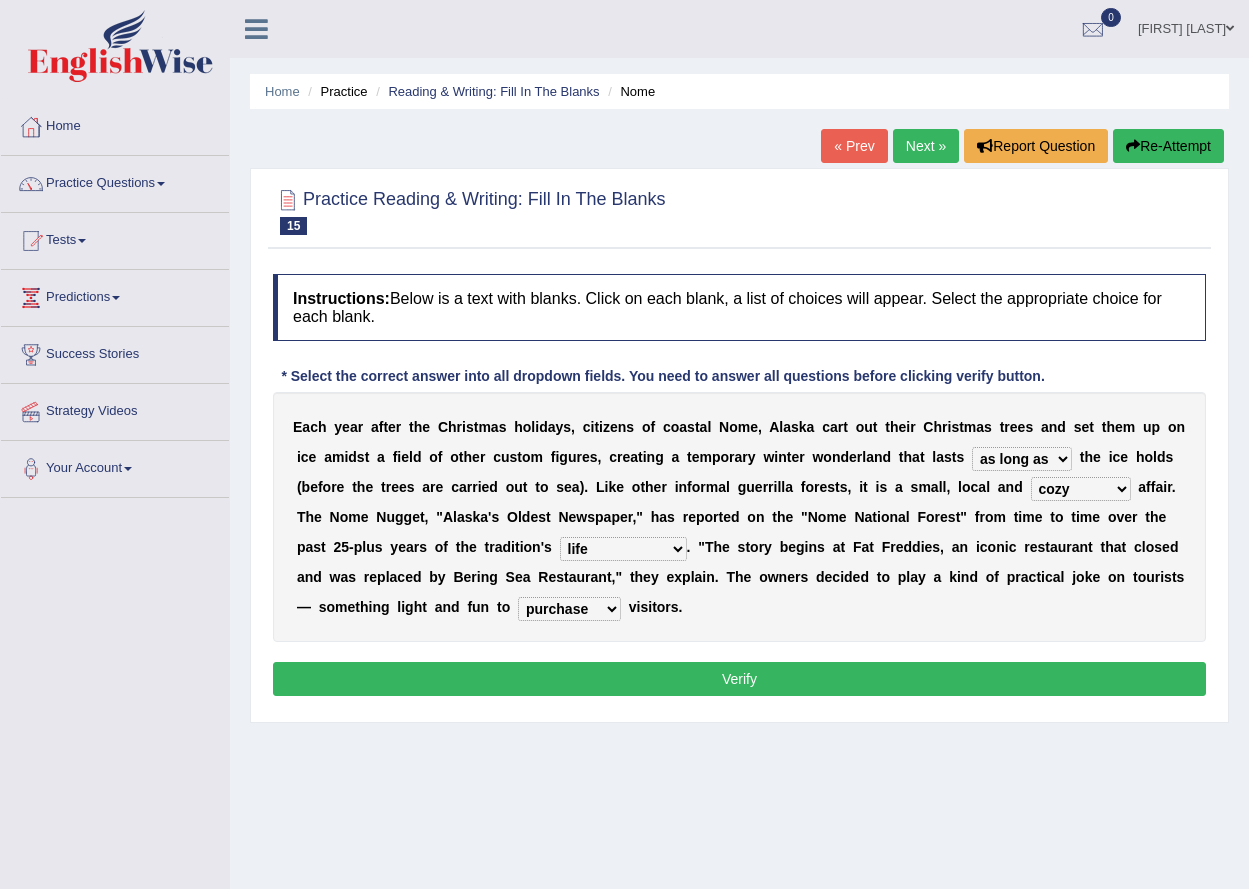 click on "Verify" at bounding box center (739, 679) 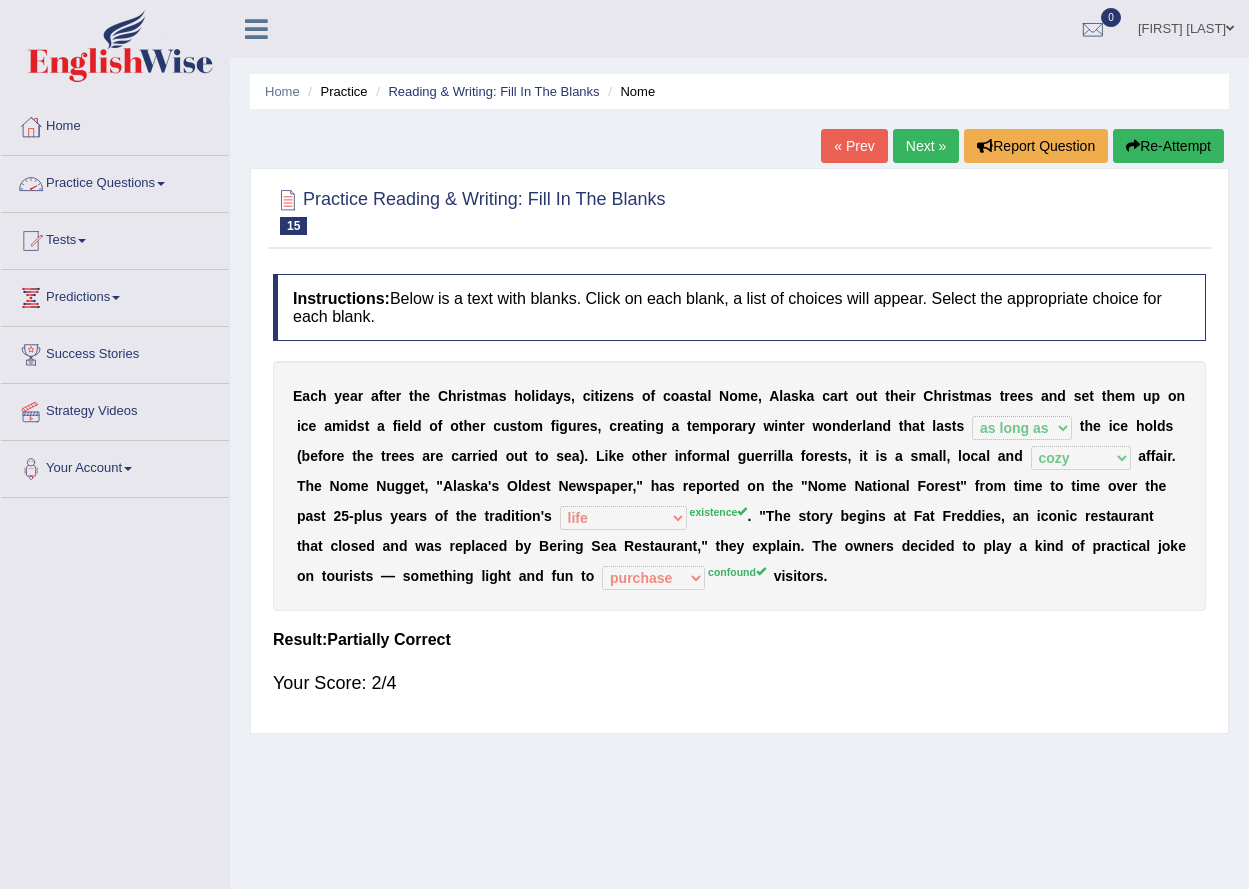 click on "Practice Questions" at bounding box center (115, 181) 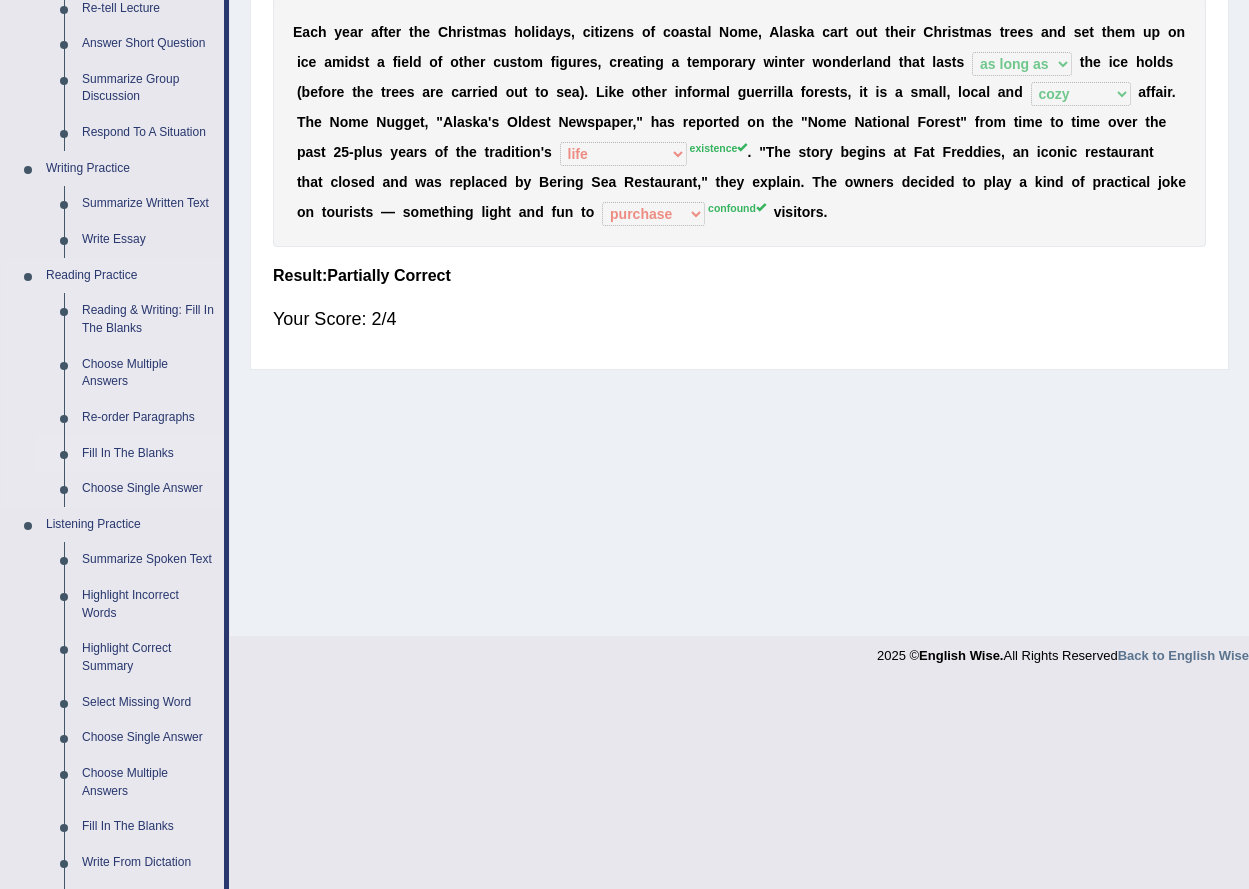 scroll, scrollTop: 400, scrollLeft: 0, axis: vertical 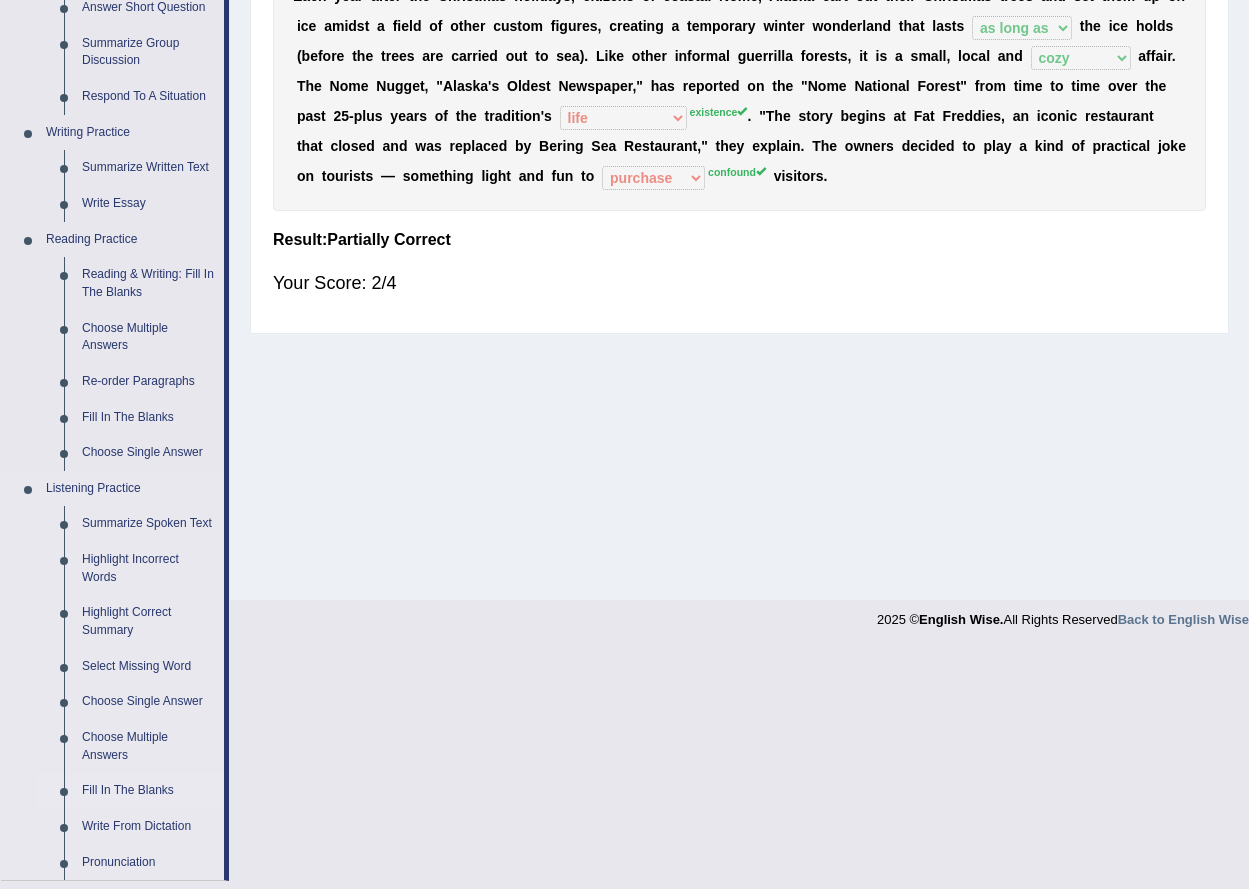 click on "Fill In The Blanks" at bounding box center (148, 791) 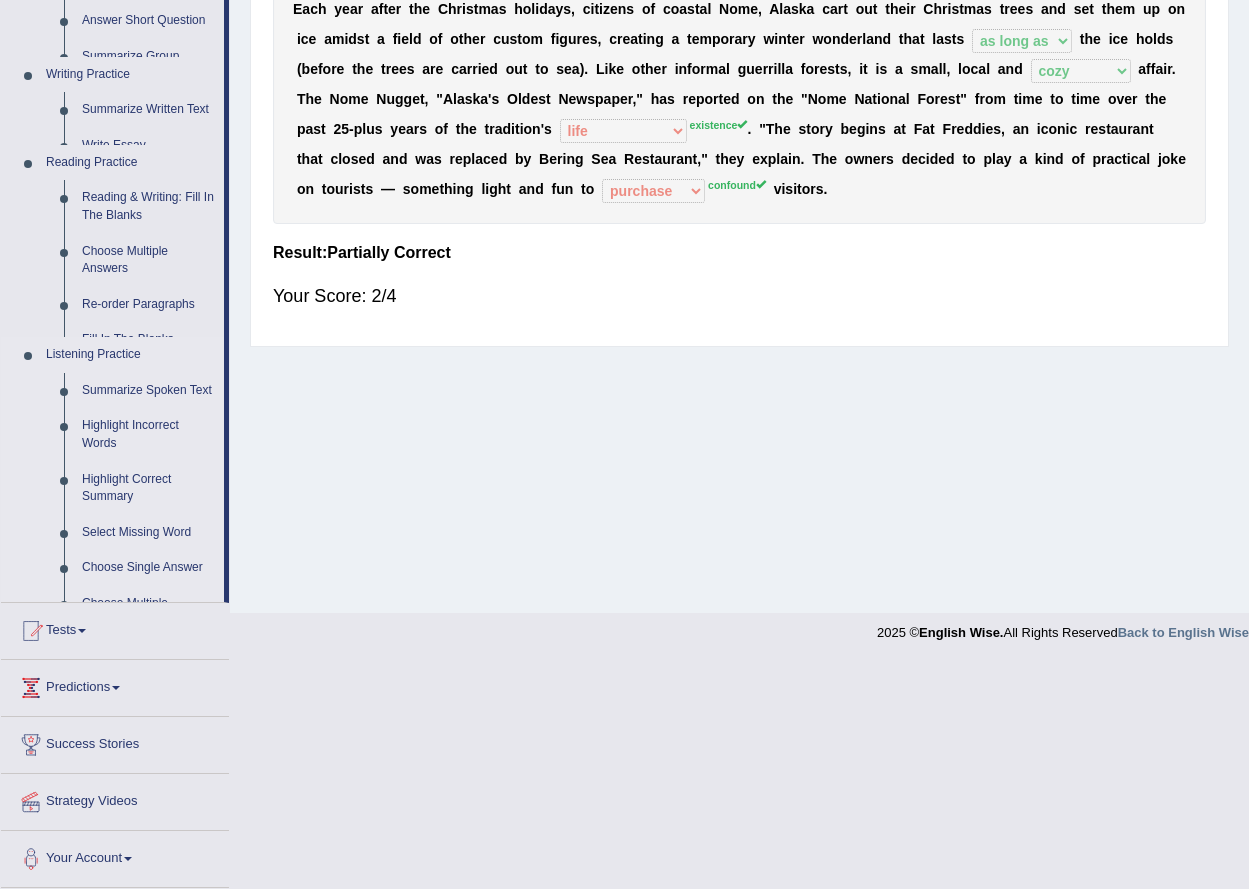 scroll, scrollTop: 161, scrollLeft: 0, axis: vertical 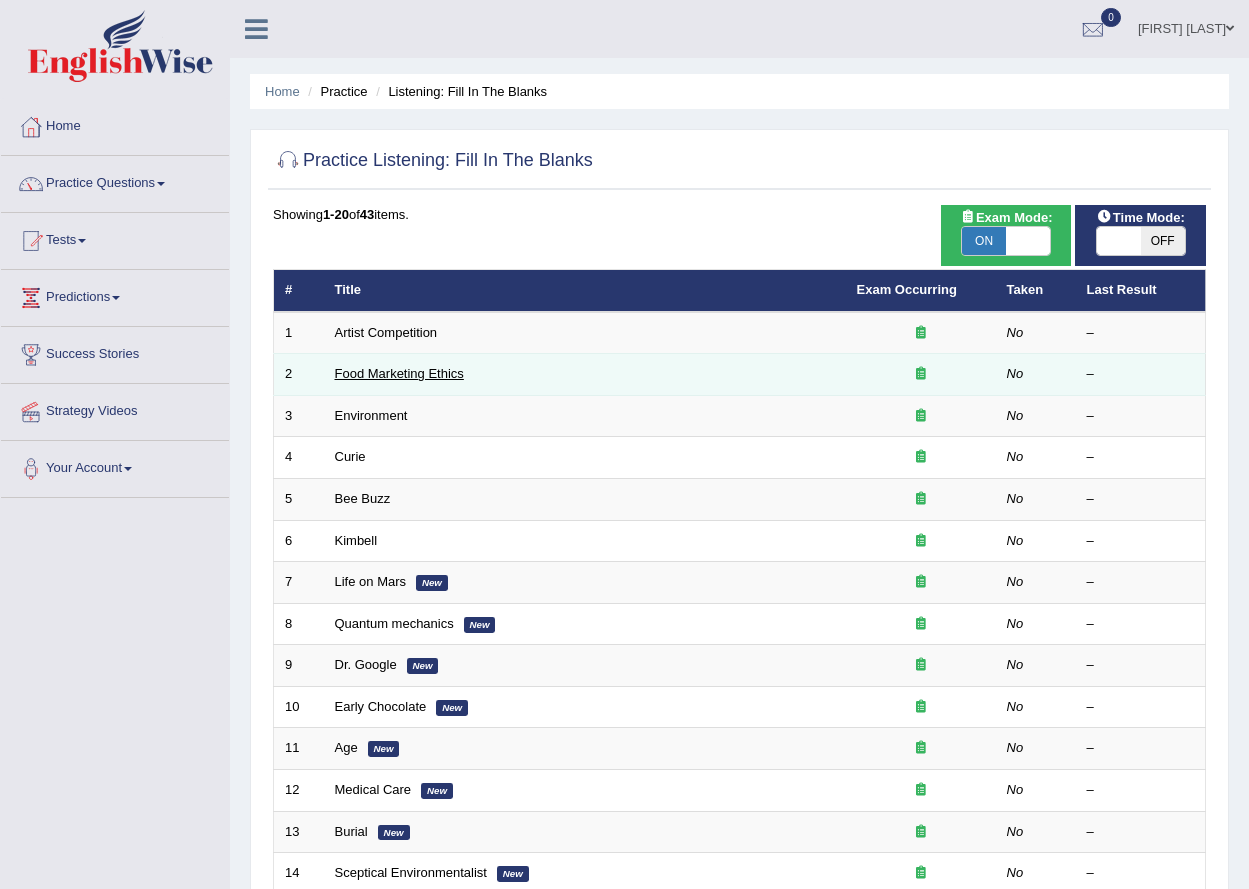 click on "Food Marketing Ethics" at bounding box center (399, 373) 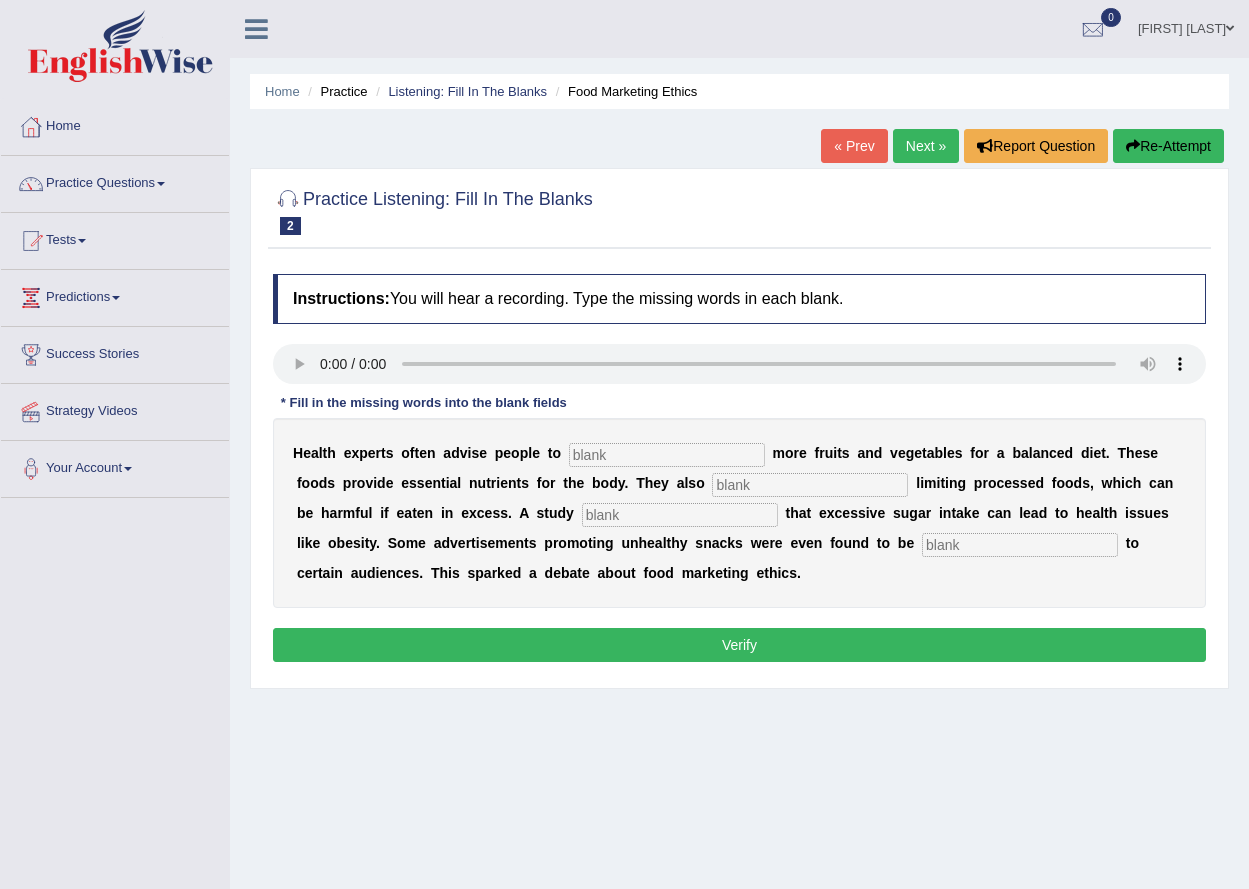 scroll, scrollTop: 0, scrollLeft: 0, axis: both 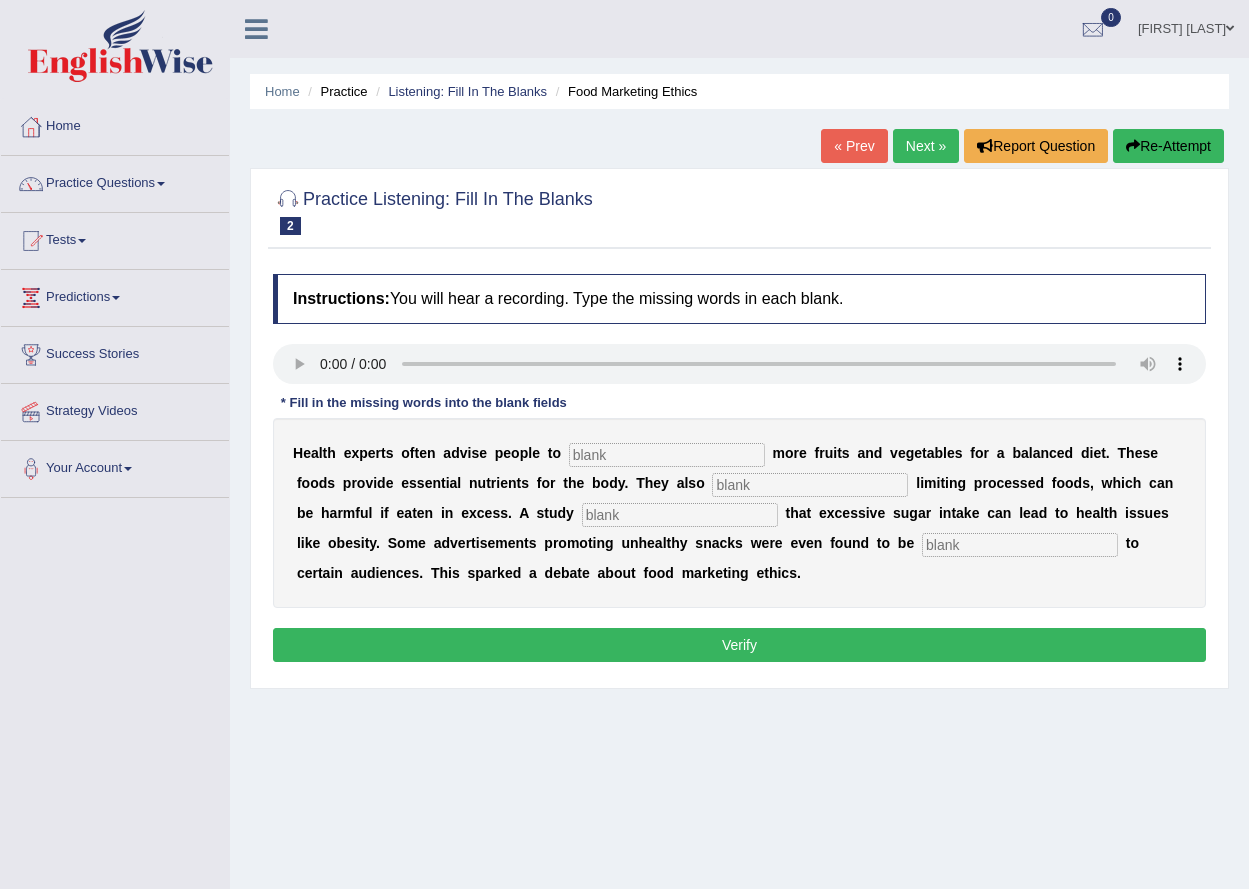 click at bounding box center (667, 455) 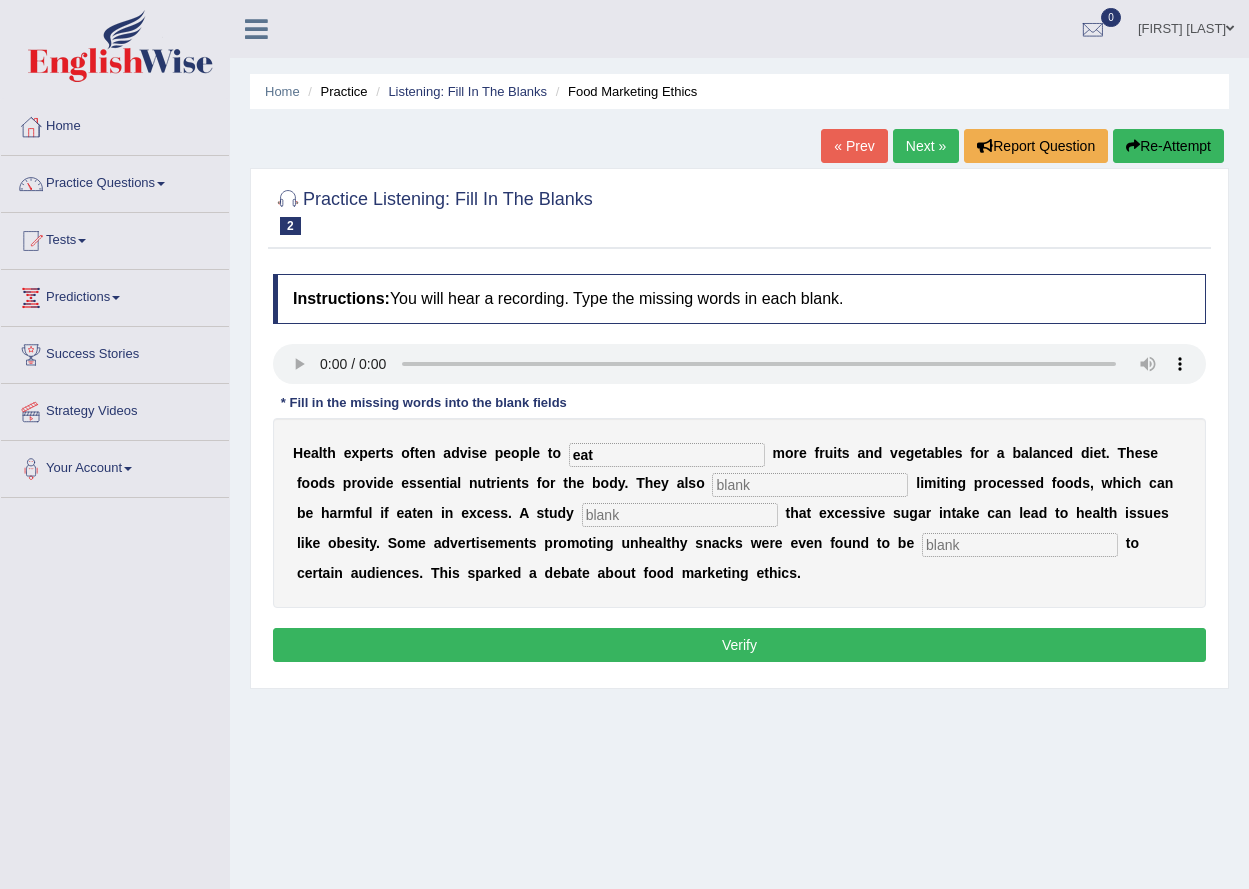 type on "eat" 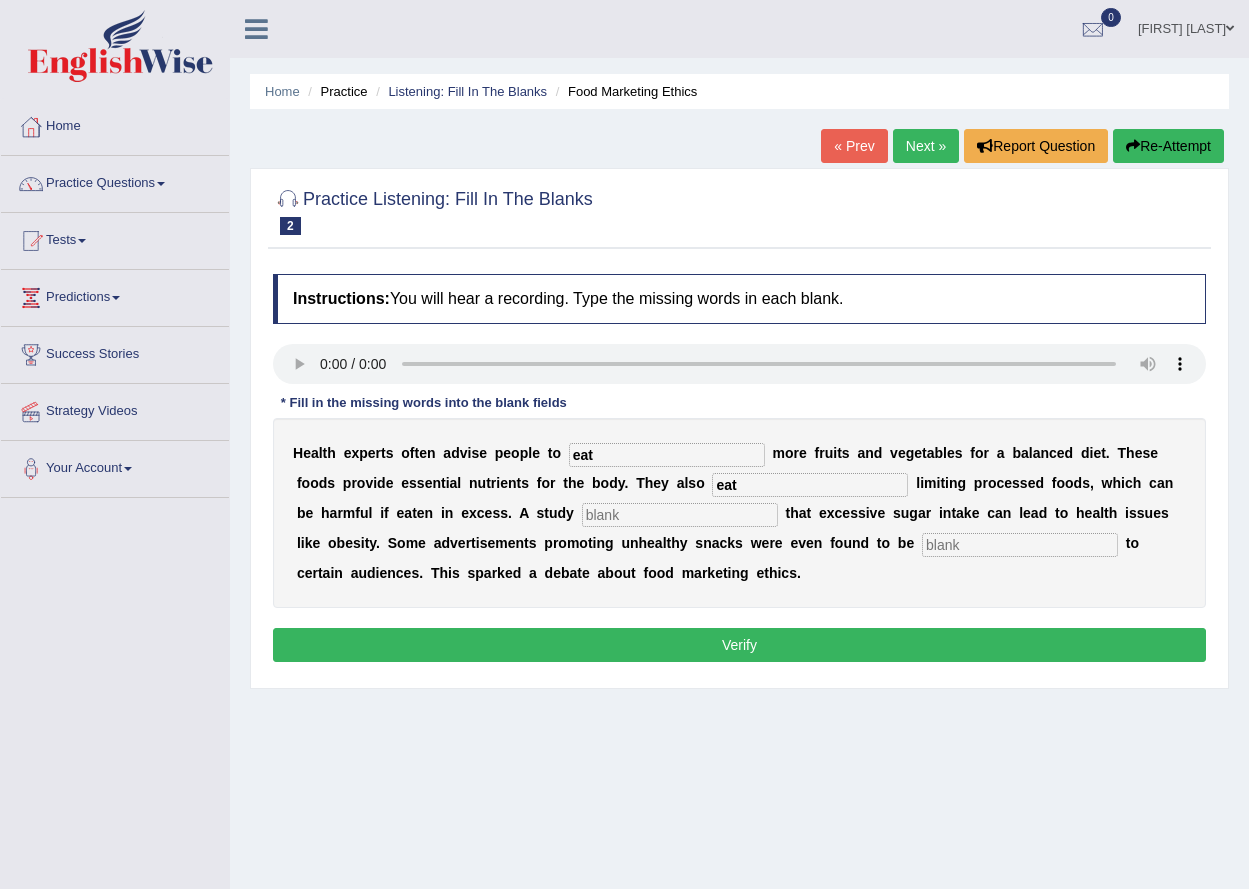 type on "eat" 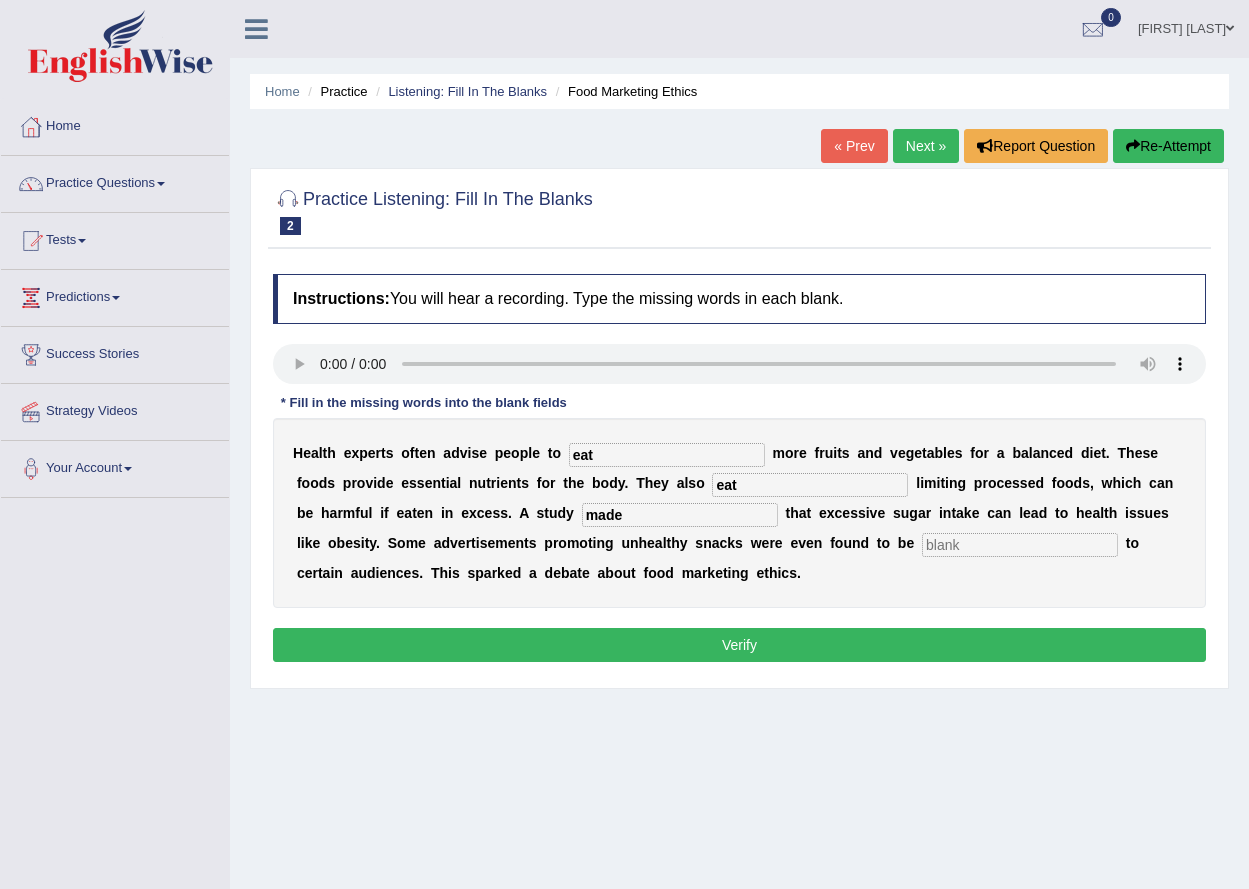 type on "made" 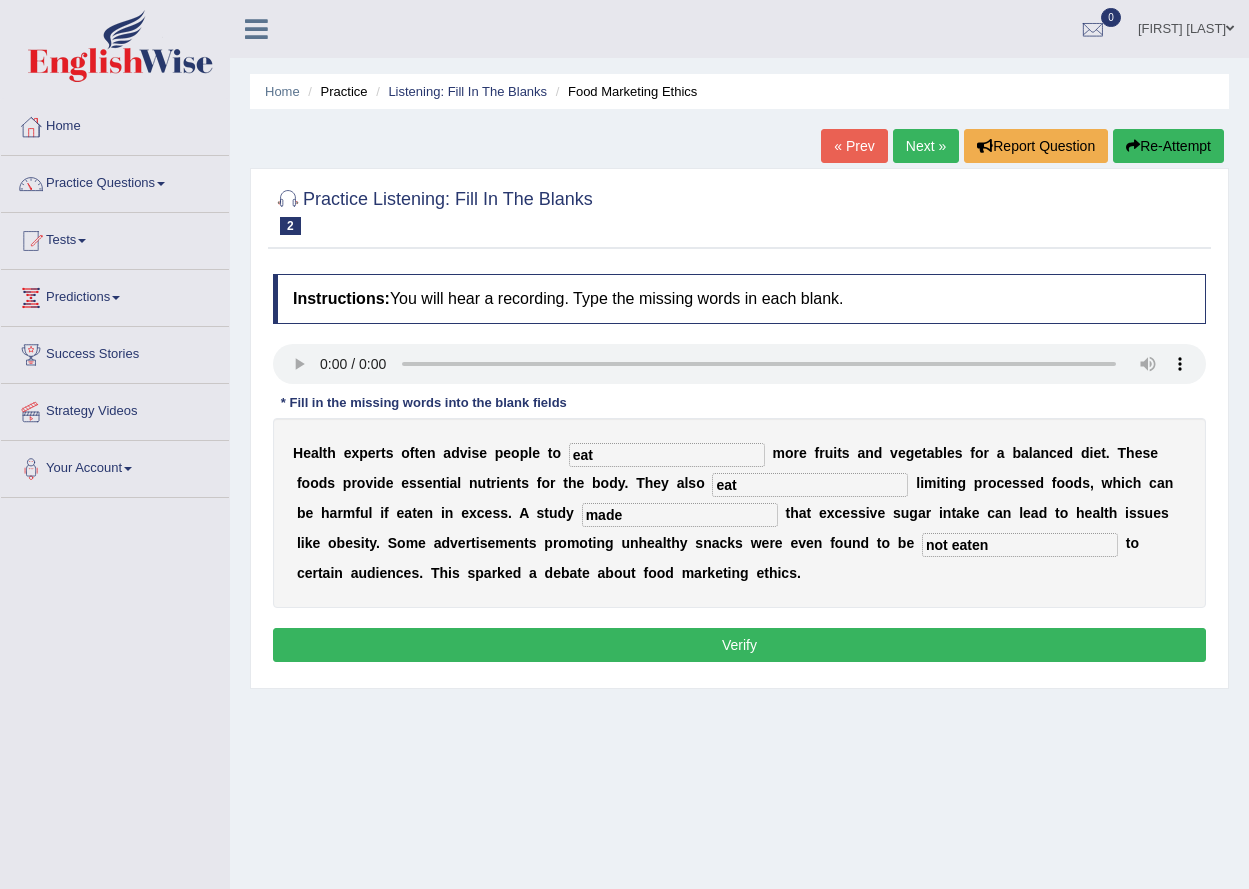 type on "not eaten" 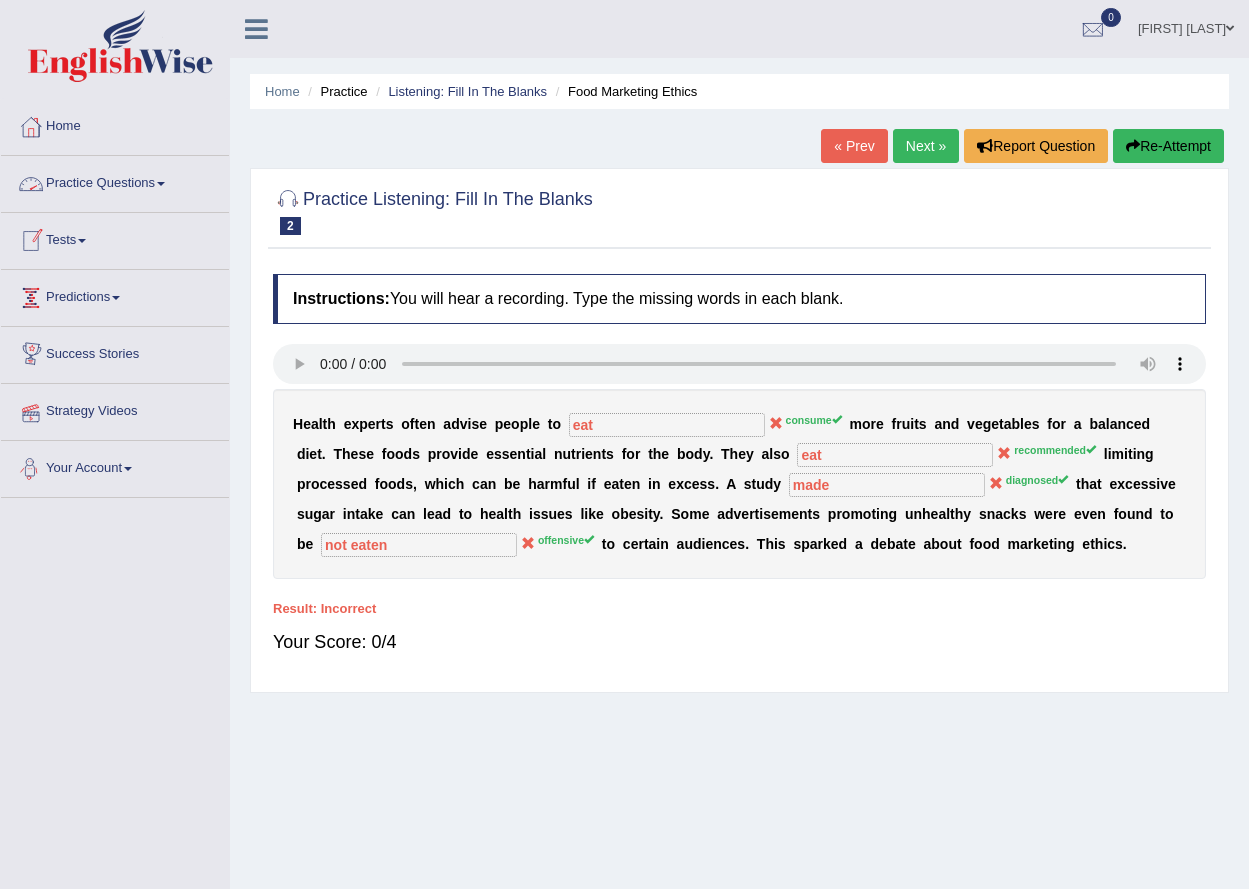 click on "Practice Questions" at bounding box center [115, 181] 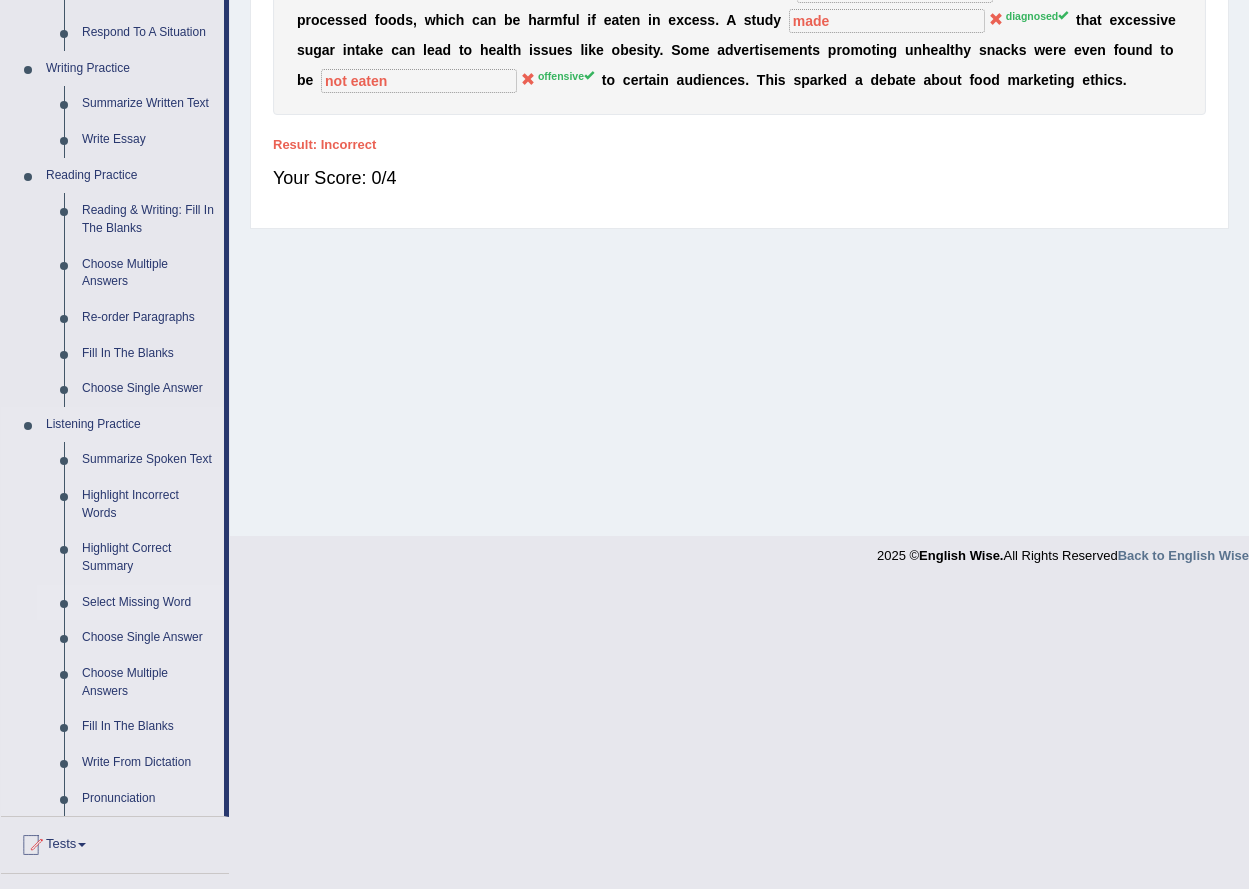 scroll, scrollTop: 500, scrollLeft: 0, axis: vertical 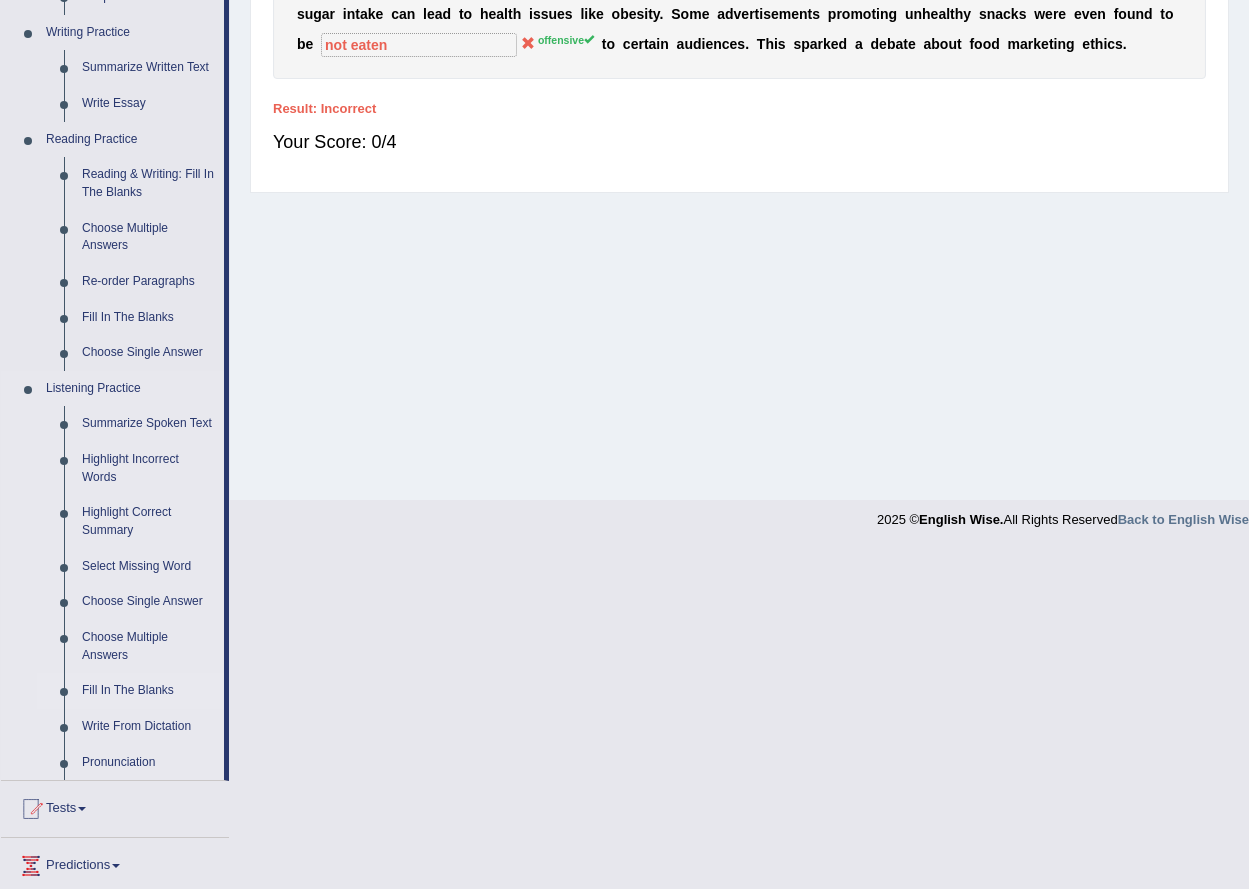 click on "Fill In The Blanks" at bounding box center (148, 691) 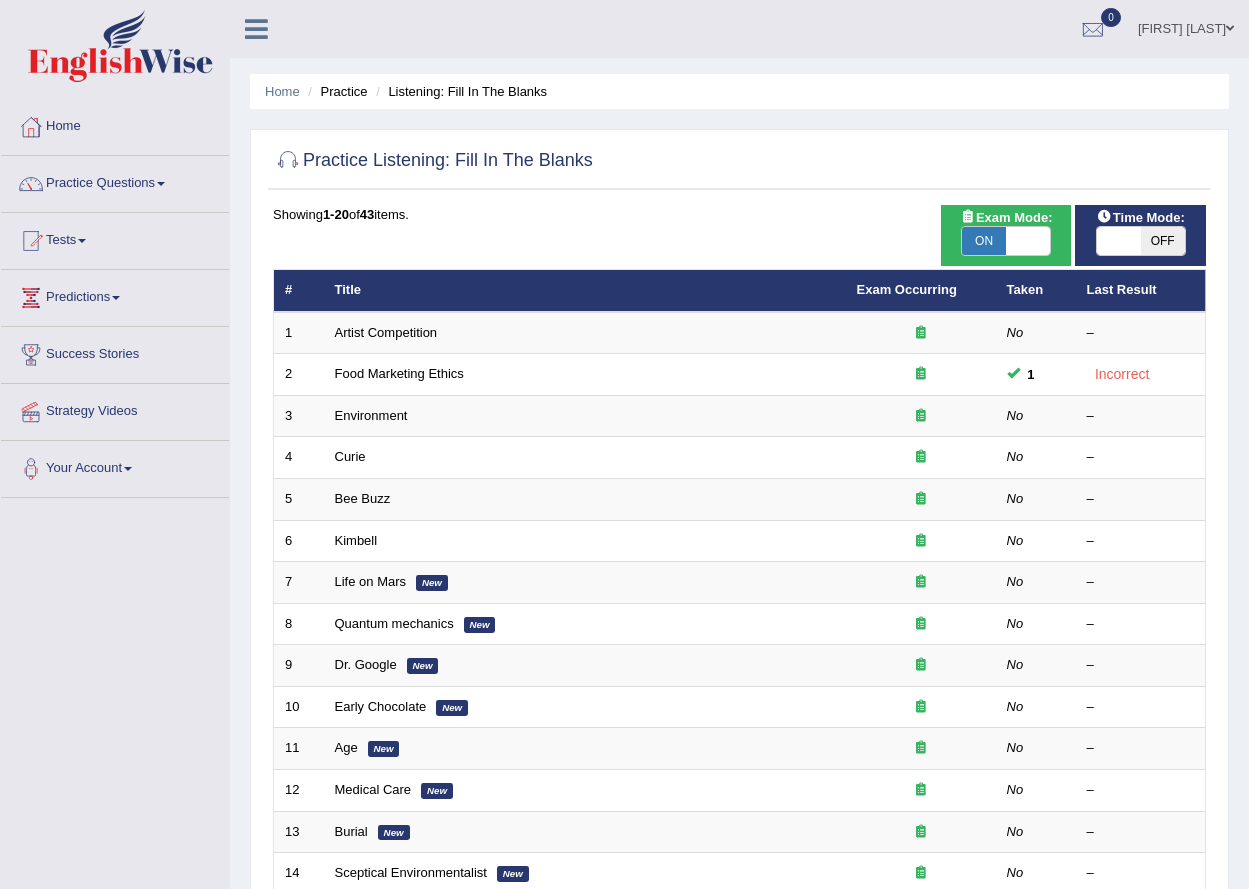 scroll, scrollTop: 0, scrollLeft: 0, axis: both 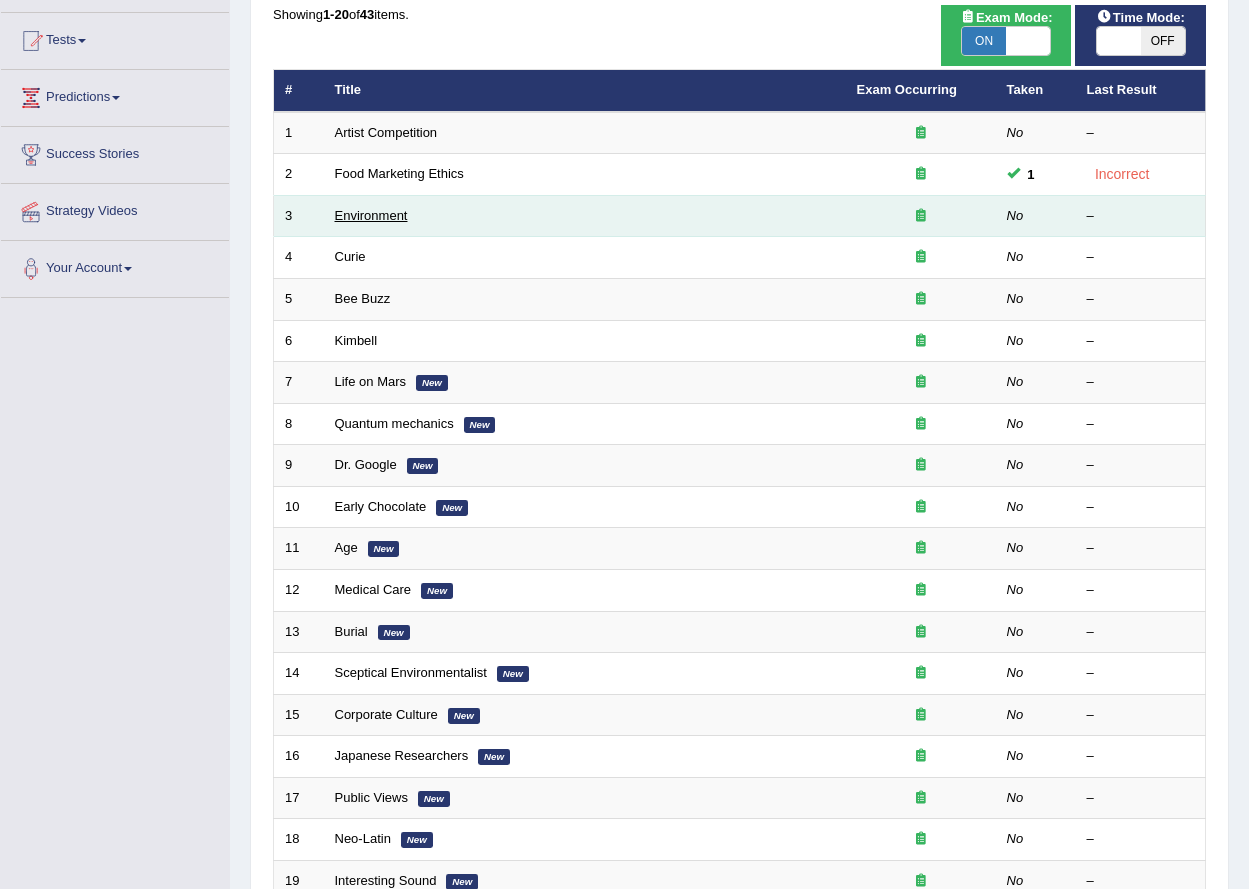 click on "Environment" at bounding box center [371, 215] 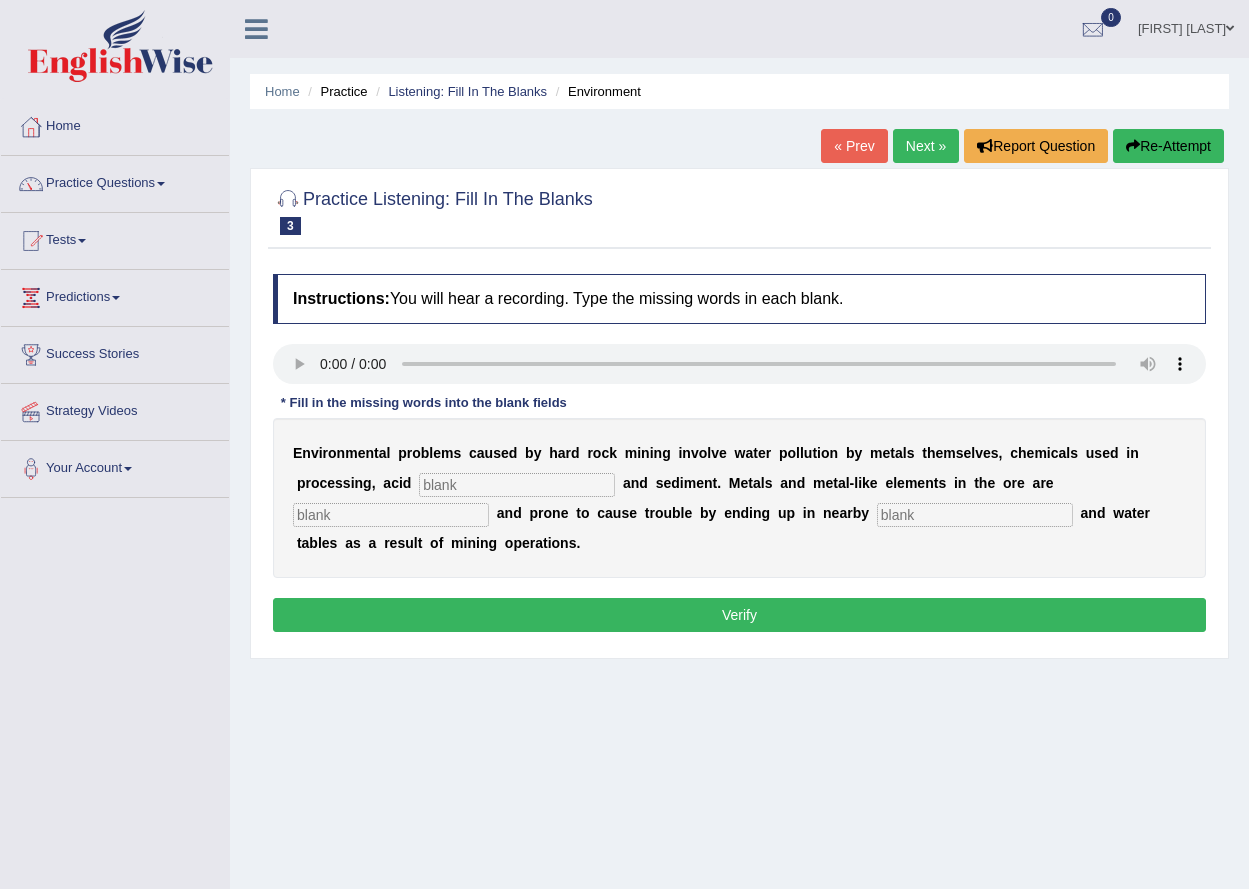 scroll, scrollTop: 0, scrollLeft: 0, axis: both 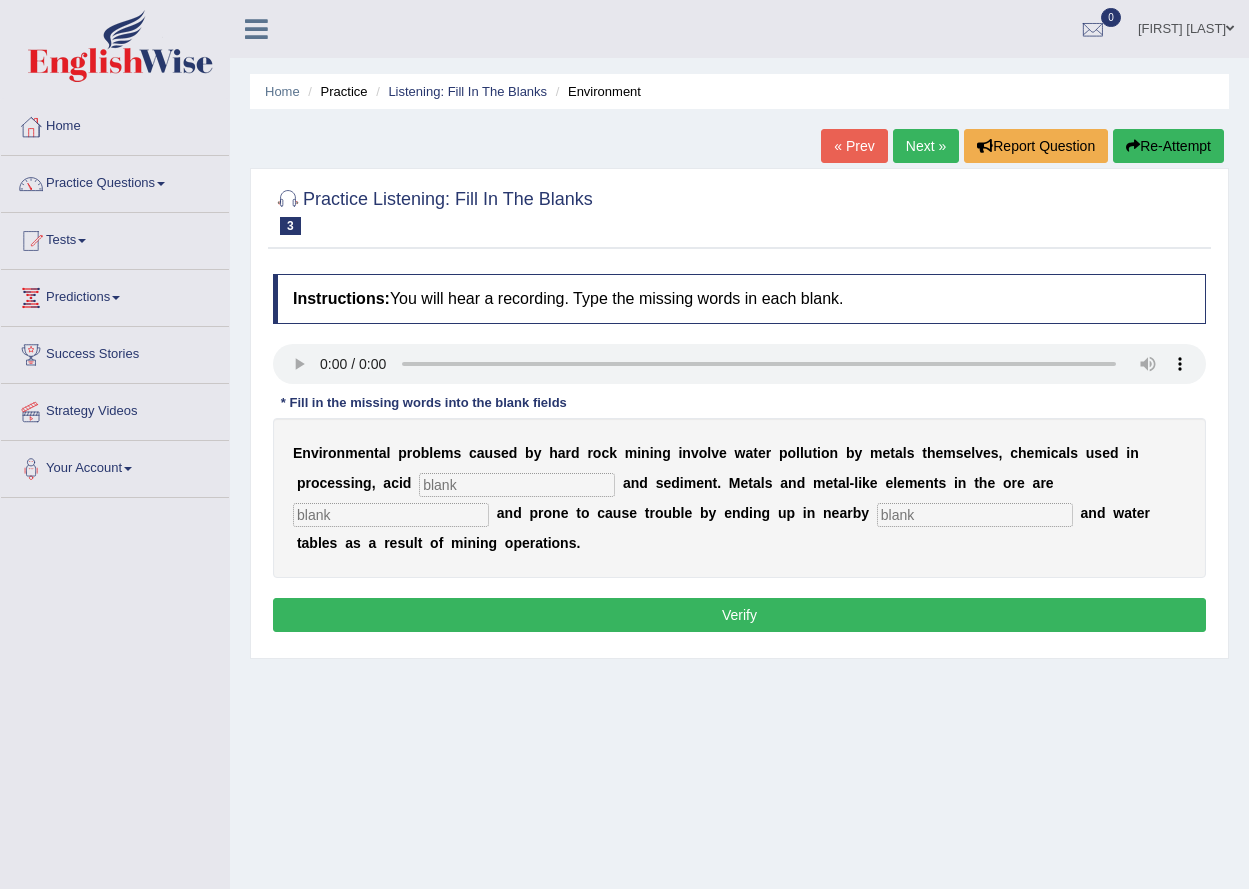 click on "Practice Questions" at bounding box center (115, 181) 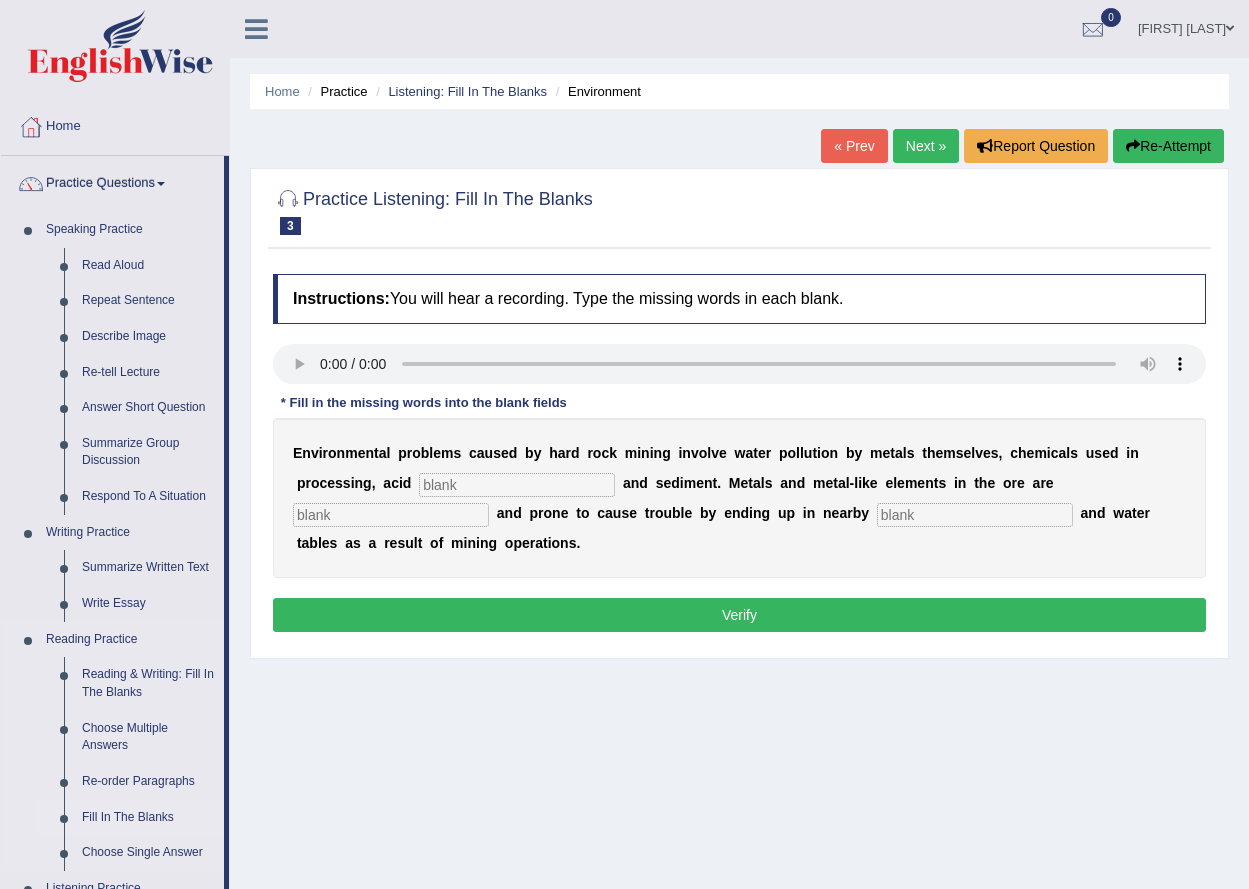 click on "Fill In The Blanks" at bounding box center (148, 818) 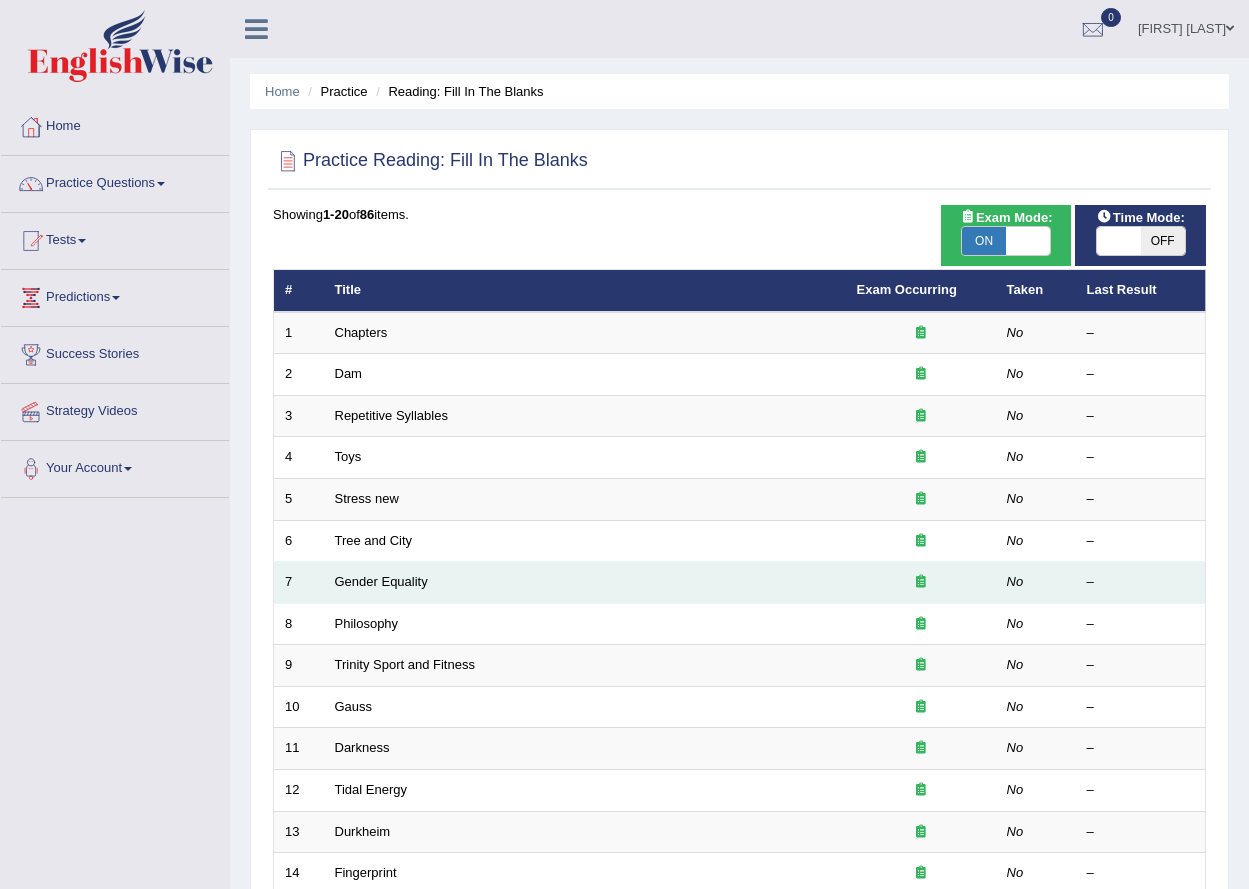 scroll, scrollTop: 0, scrollLeft: 0, axis: both 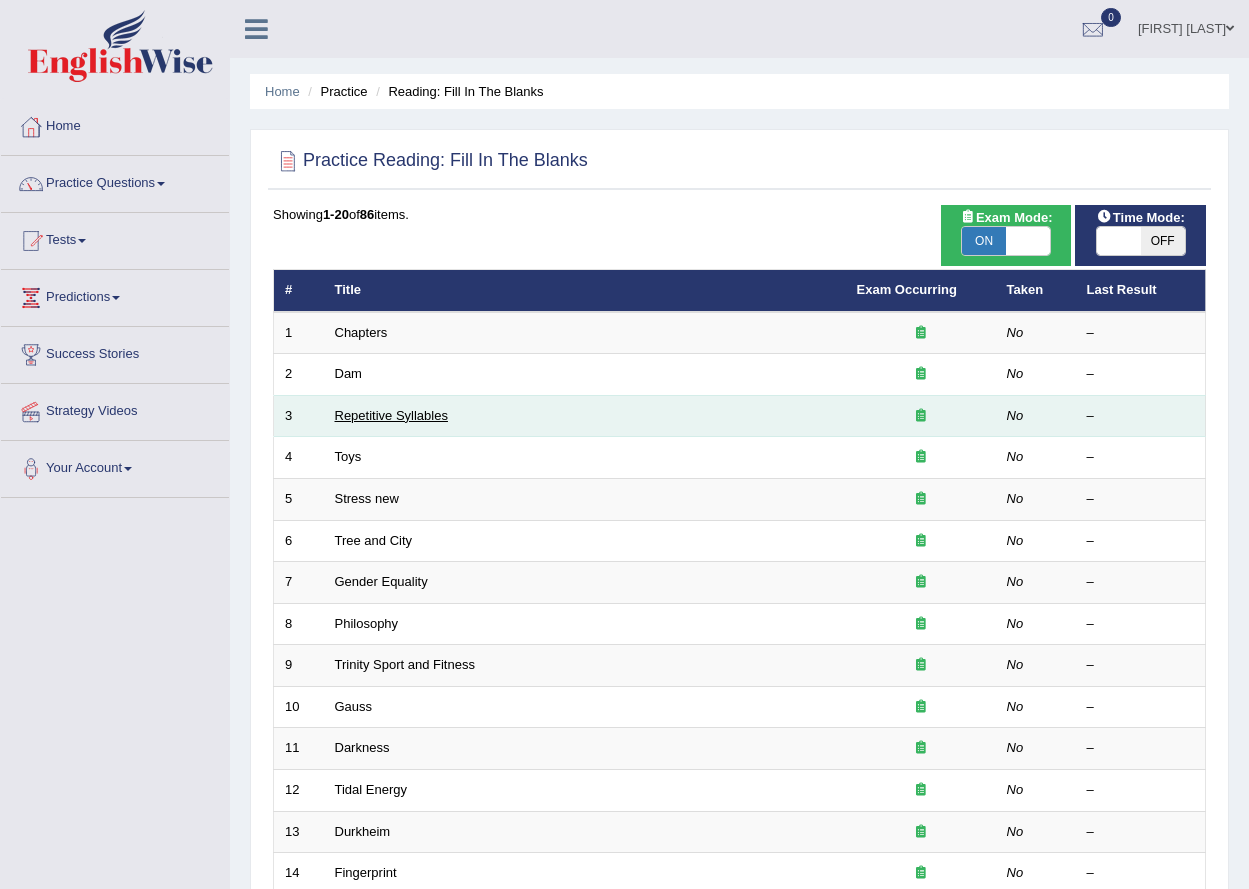 click on "Repetitive Syllables" at bounding box center (391, 415) 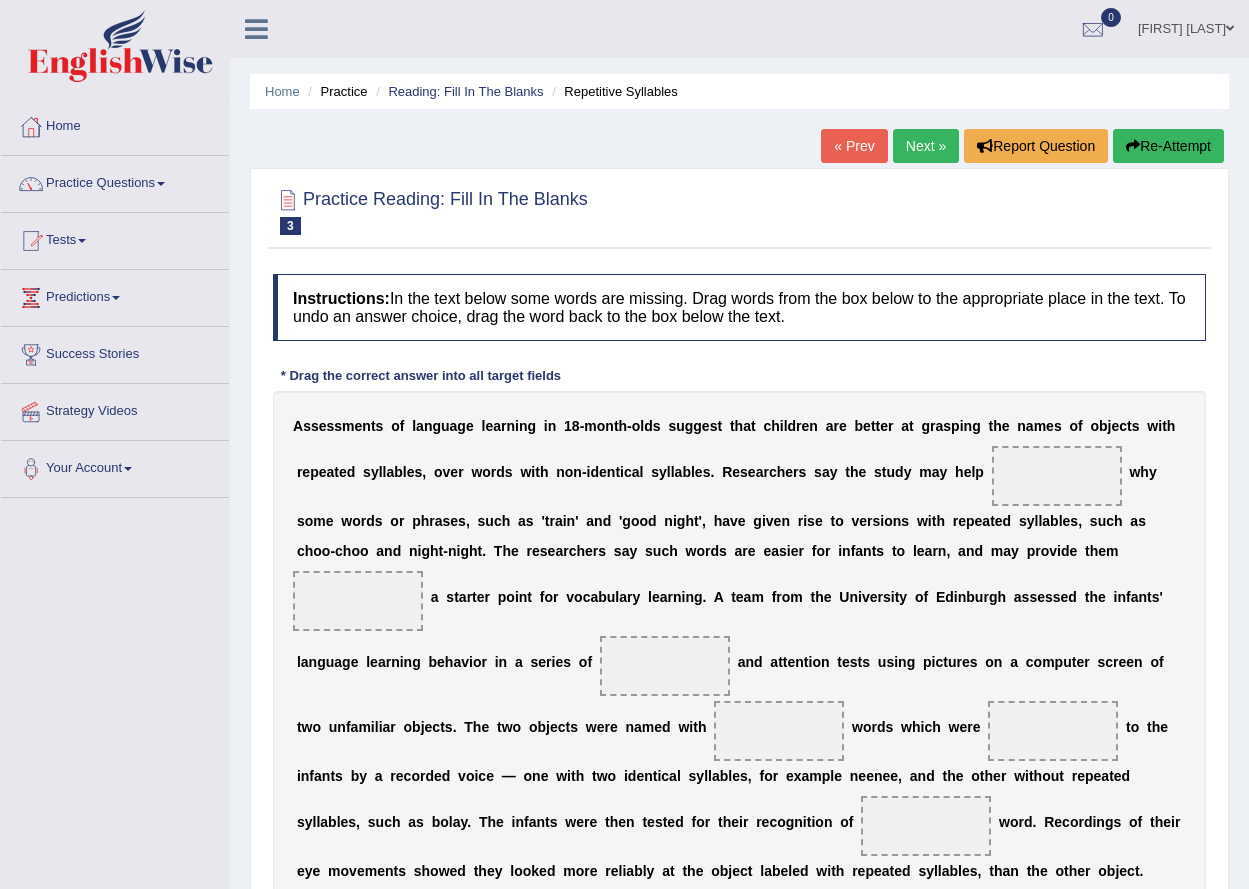 scroll, scrollTop: 0, scrollLeft: 0, axis: both 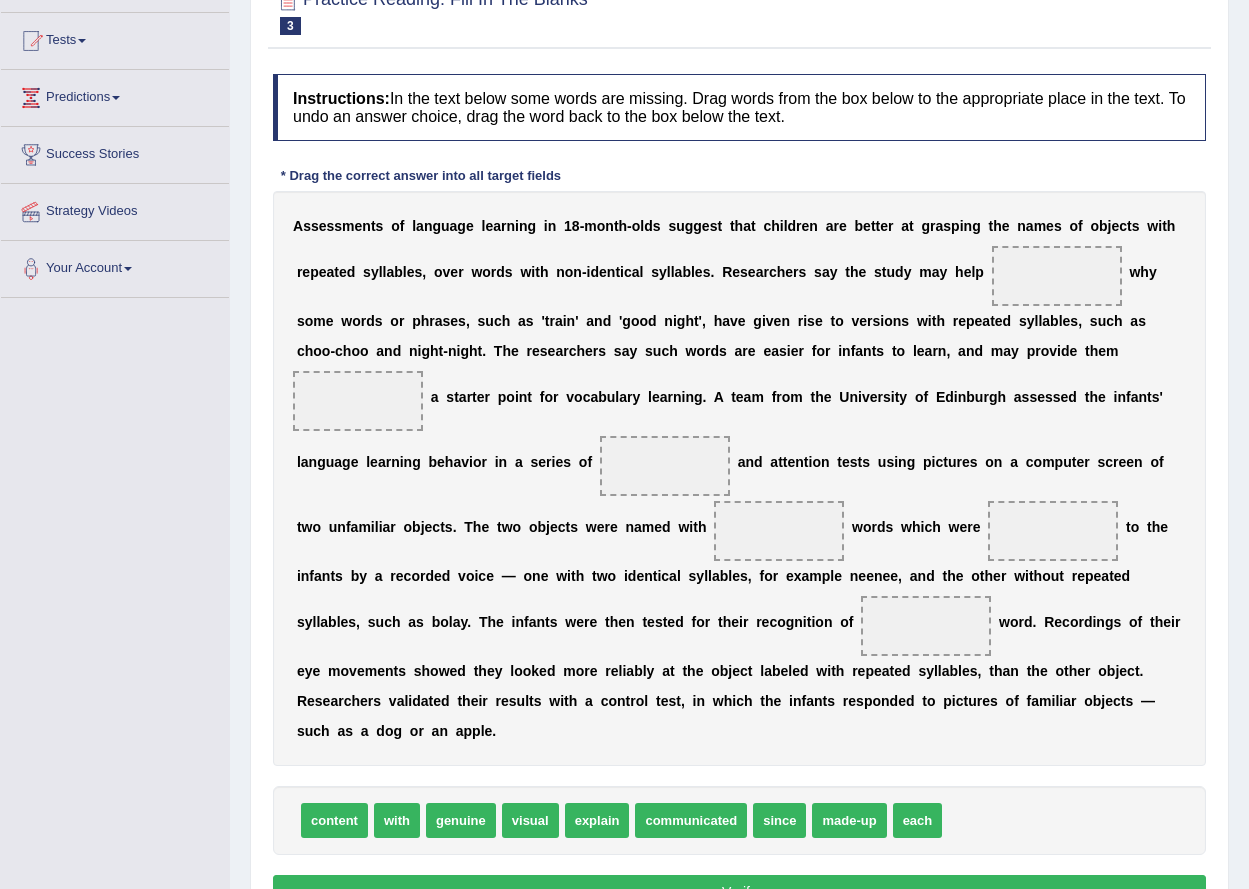 click at bounding box center [1057, 276] 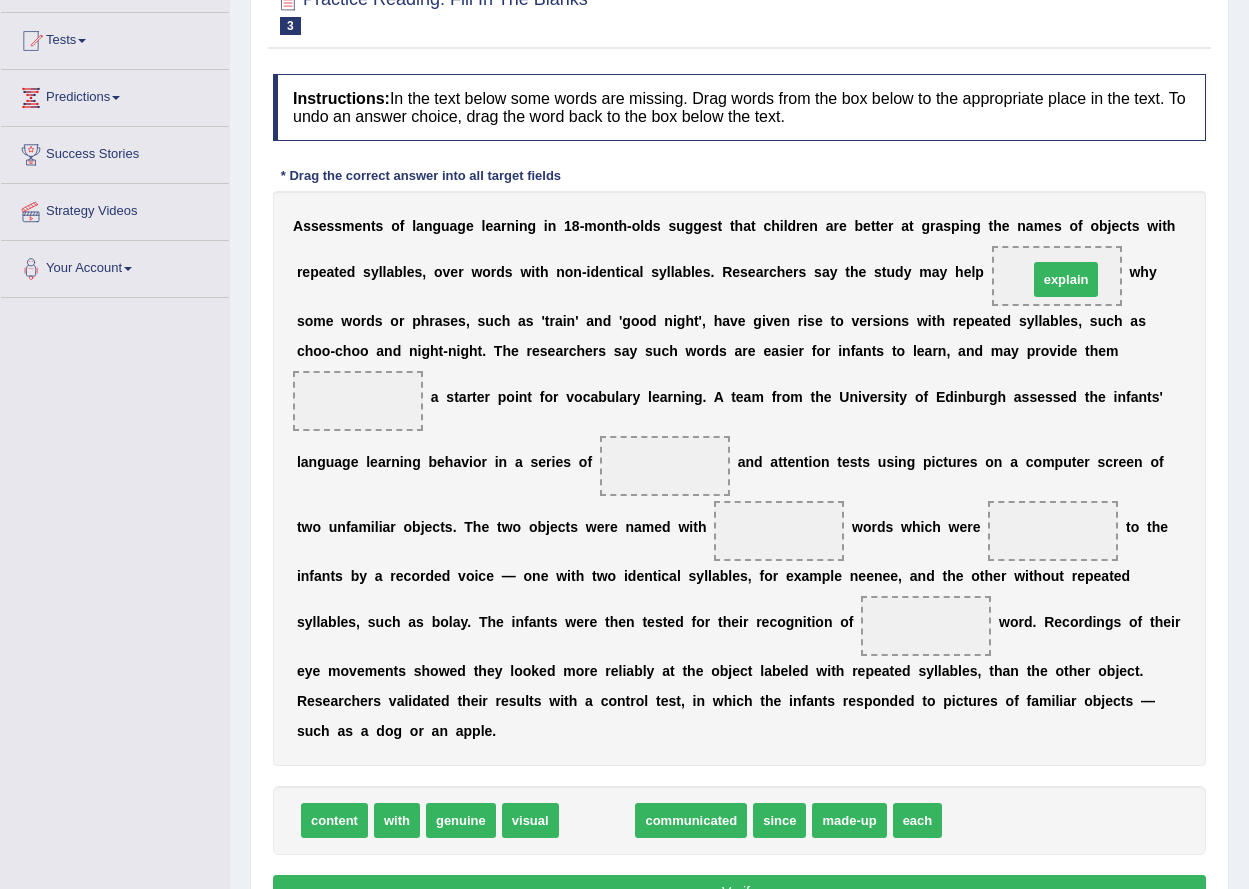 drag, startPoint x: 587, startPoint y: 823, endPoint x: 1056, endPoint y: 281, distance: 716.7461 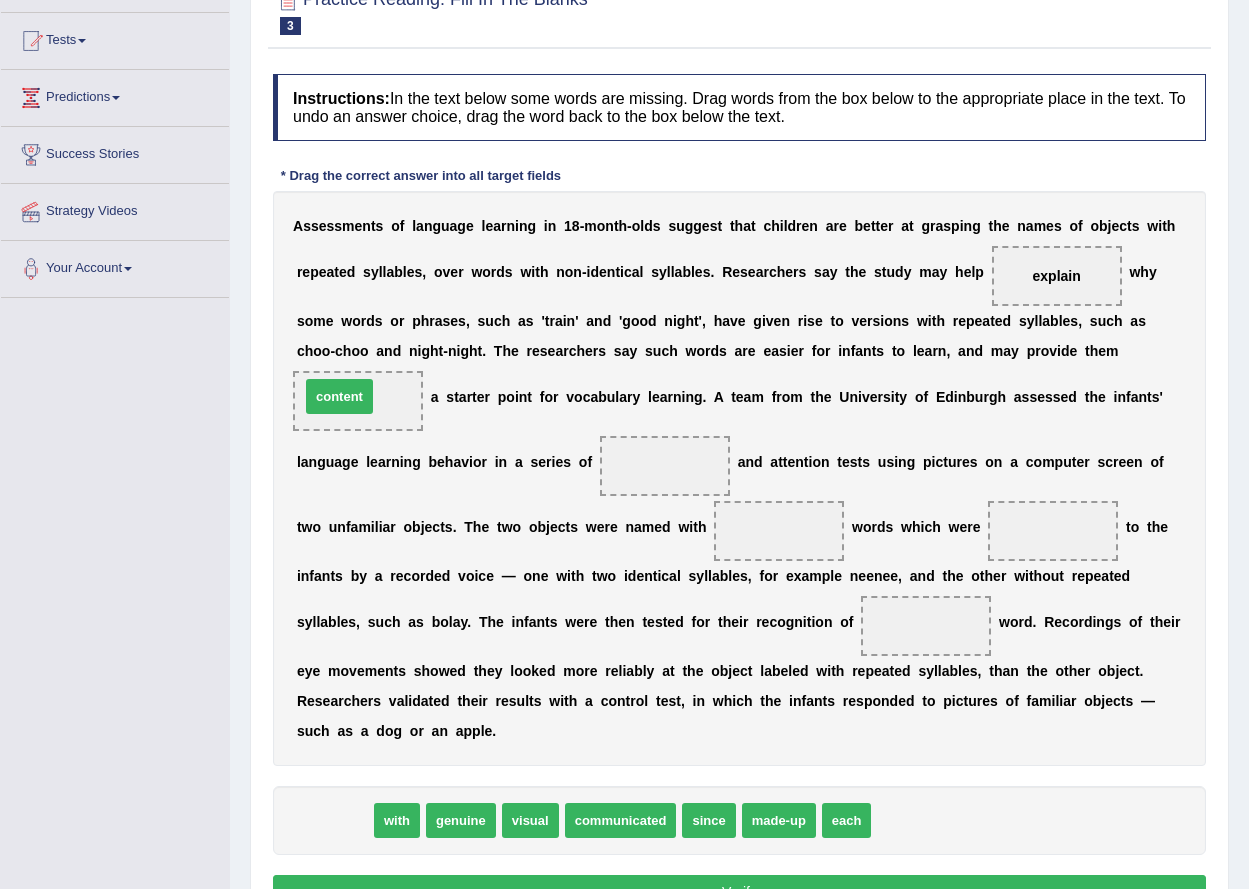 drag, startPoint x: 338, startPoint y: 821, endPoint x: 343, endPoint y: 397, distance: 424.02948 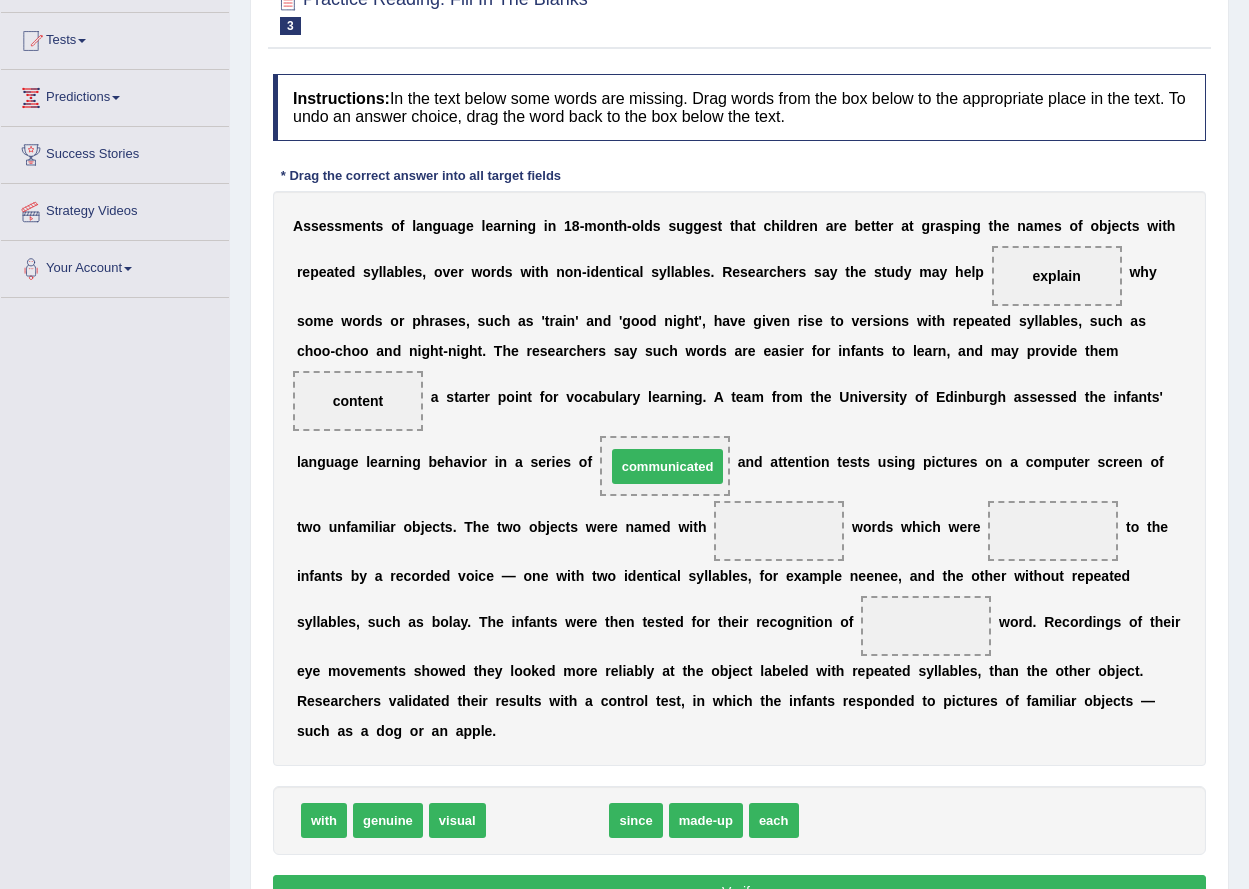 drag, startPoint x: 553, startPoint y: 819, endPoint x: 673, endPoint y: 465, distance: 373.78604 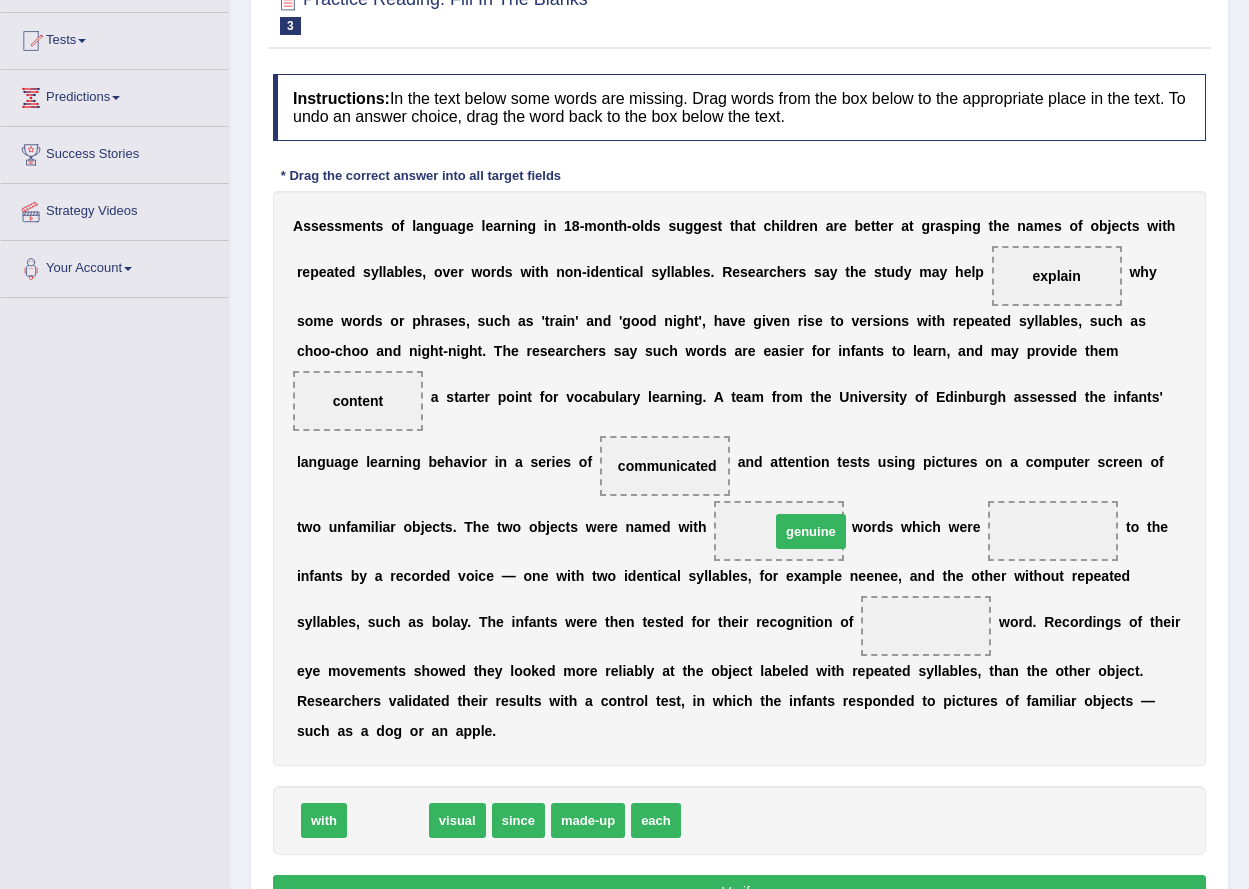 drag, startPoint x: 382, startPoint y: 833, endPoint x: 768, endPoint y: 537, distance: 486.4278 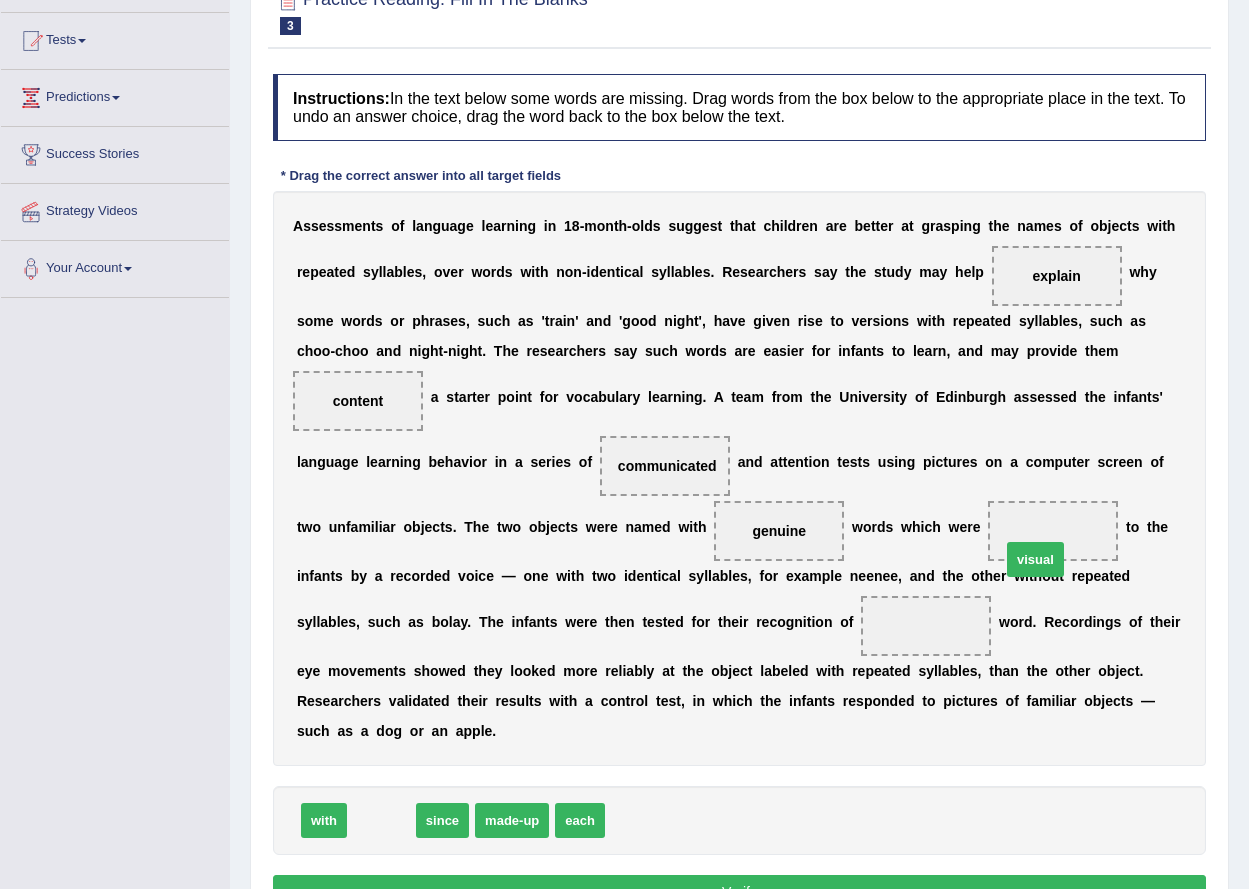 drag, startPoint x: 401, startPoint y: 820, endPoint x: 1057, endPoint y: 526, distance: 718.8685 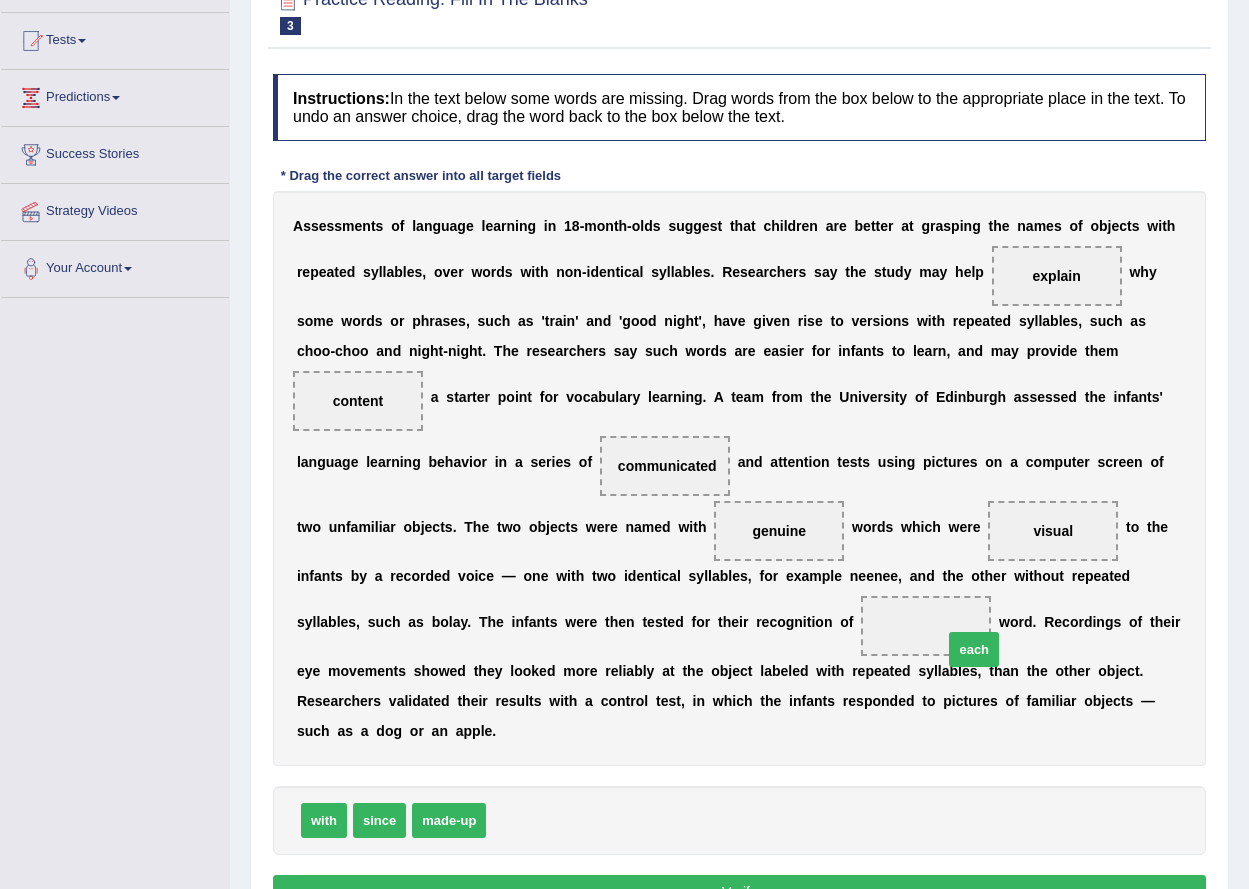 drag, startPoint x: 510, startPoint y: 819, endPoint x: 959, endPoint y: 620, distance: 491.1232 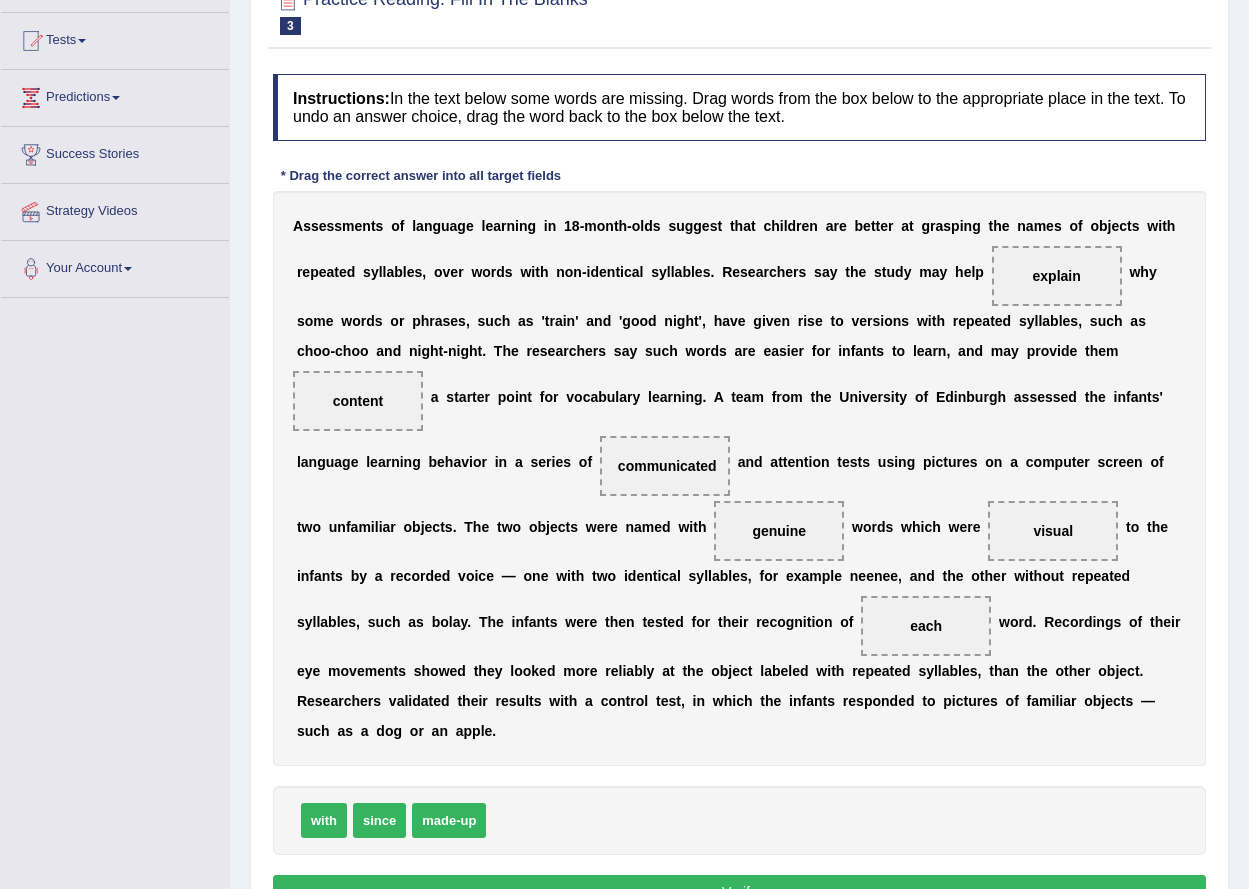 scroll, scrollTop: 300, scrollLeft: 0, axis: vertical 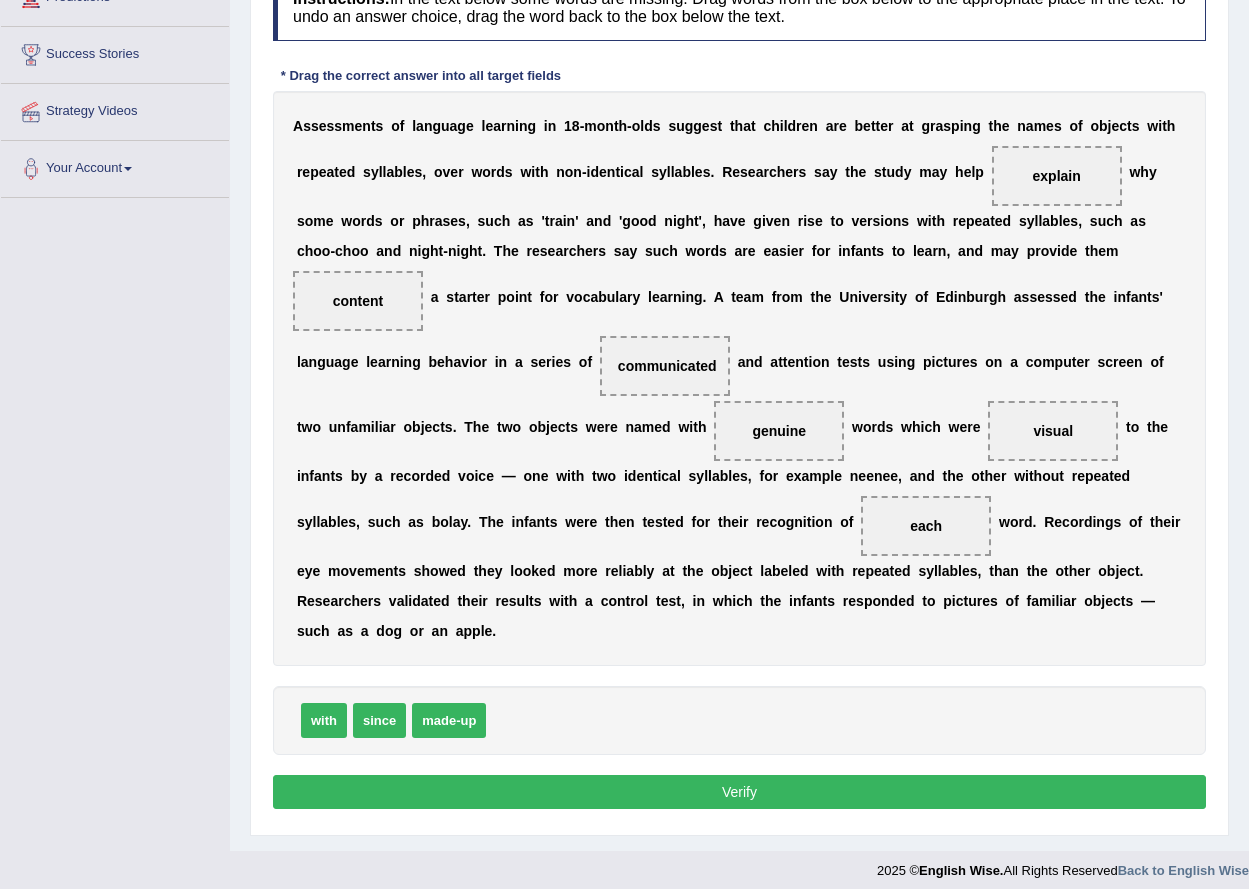 click on "Instructions:  In the text below some words are missing. Drag words from the box below to the appropriate place in the text. To undo an answer choice, drag the word back to the box below the text.
* Drag the correct answer into all target fields A s s e s s m e n t s    o f    l a n g u a g e    l e a r n i n g    i n    1 8 - m o n t h - o l d s    s u g g e s t    t h a t    c h i l d r e n    a r e    b e t t e r    a t    g r a s p i n g    t h e    n a m e s    o f    o b j e c t s    w i t h    r e p e a t e d    s y l l a b l e s ,    o v e r    w o r d s    w i t h    n o n - i d e n t i c a l    s y l l a b l e s .    R e s e a r c h e r s    s a y    t h e    s t u d y    m a y    h e l p    explain    w h y    s o m e    w o r d s    o r    p h r a s e s ,    s u c h    a s    ' t r a i n '    a n d    ' g o o d    n i g h t ' ,    h a v e    g i v e n    r i s e    t o    v e r s i o n s    w i t h    r e p e a t e d    s y l l a b l" at bounding box center (739, 394) 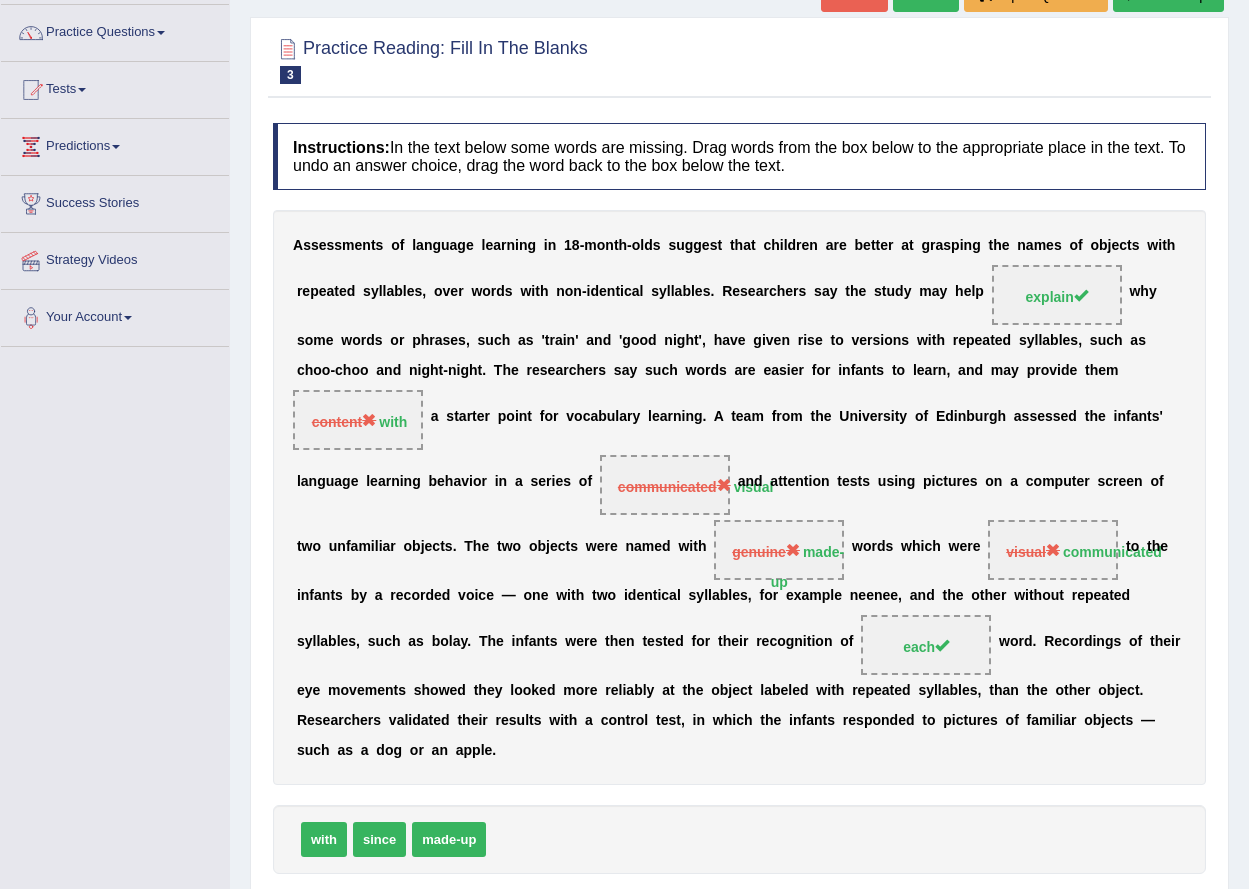 scroll, scrollTop: 0, scrollLeft: 0, axis: both 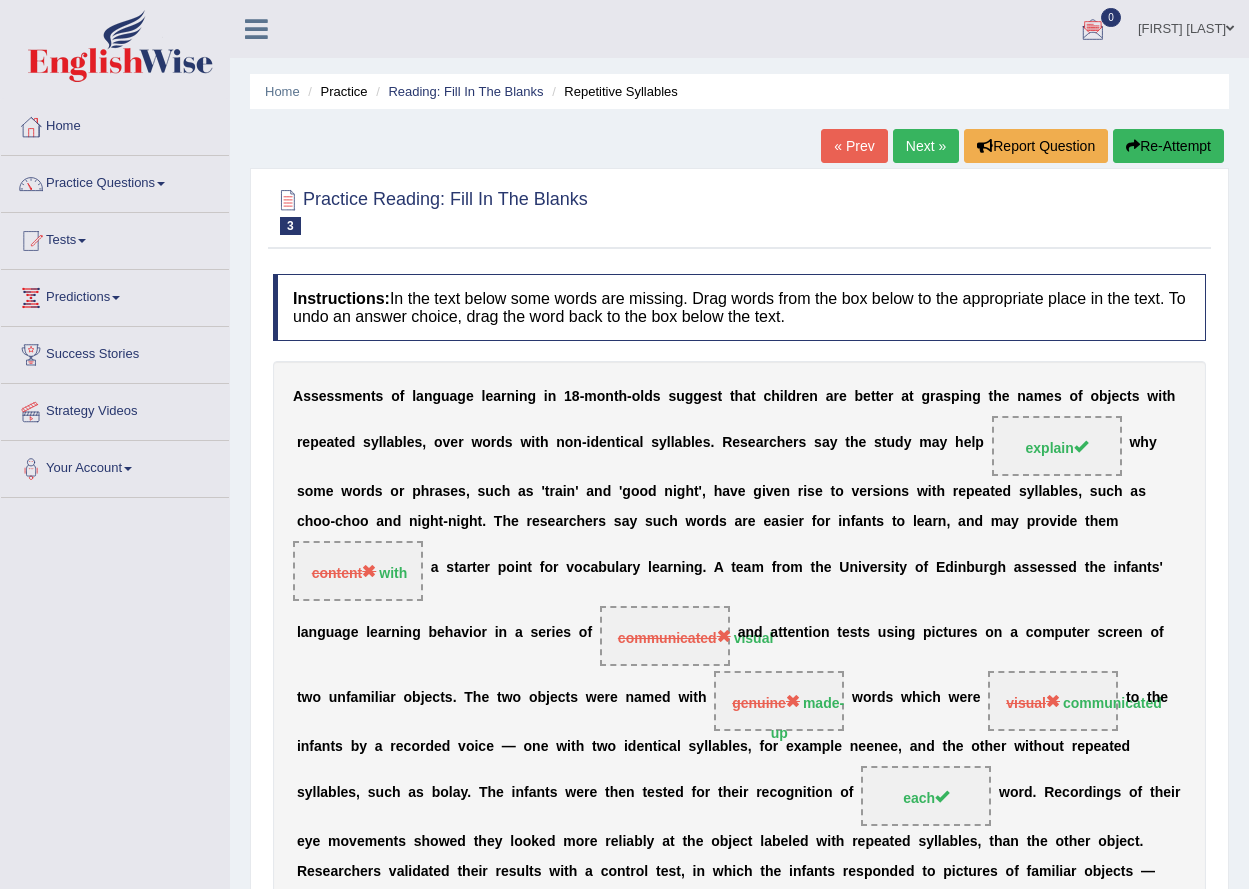 click on "Next »" at bounding box center (926, 146) 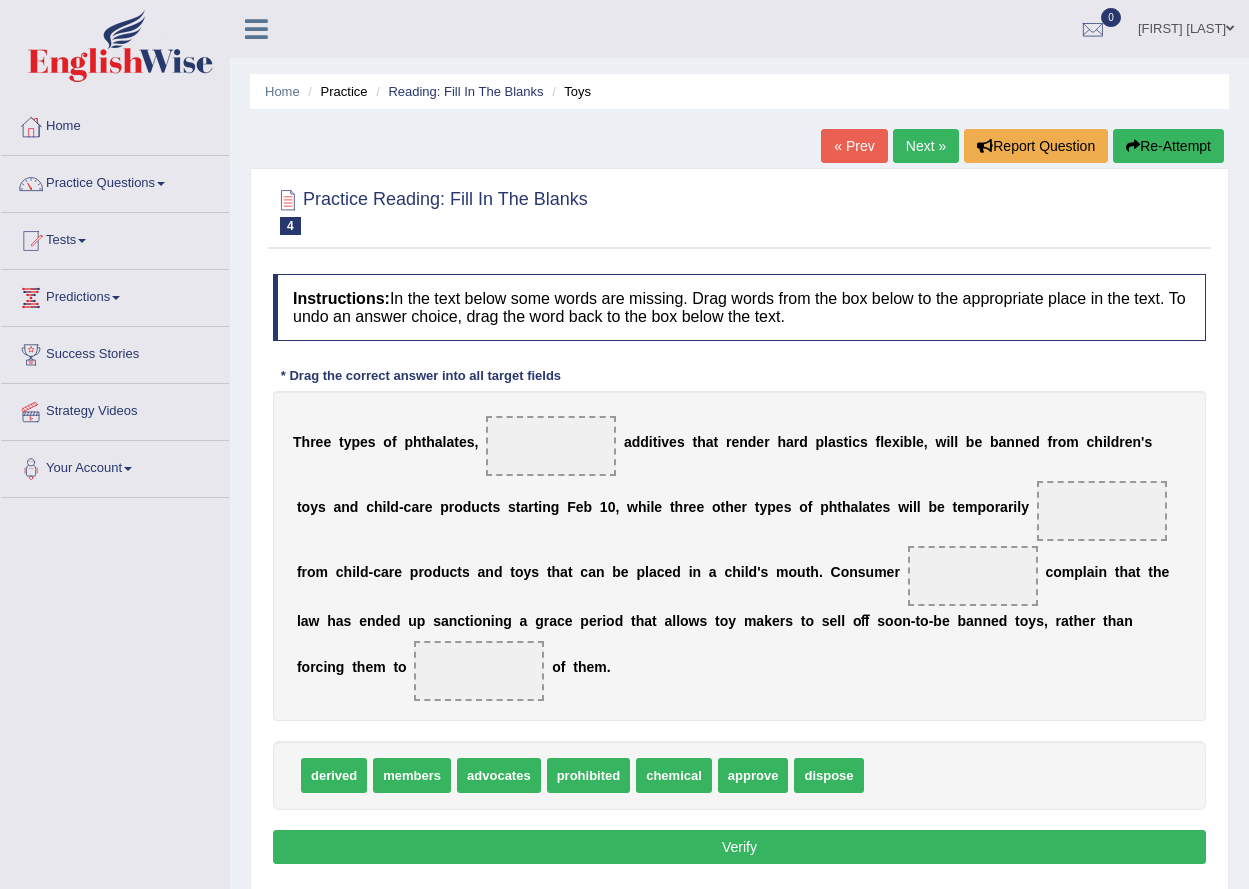 scroll, scrollTop: 0, scrollLeft: 0, axis: both 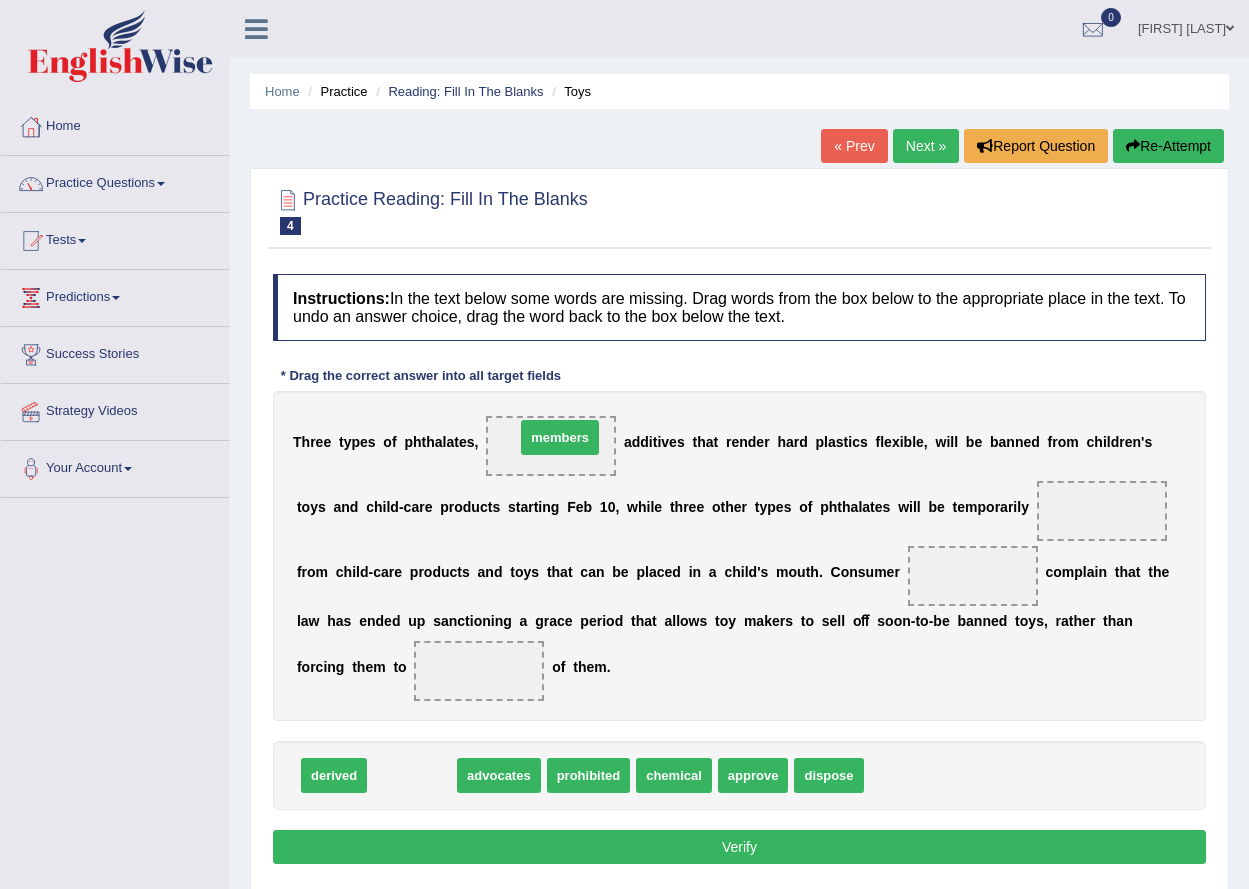 drag, startPoint x: 395, startPoint y: 778, endPoint x: 543, endPoint y: 441, distance: 368.06656 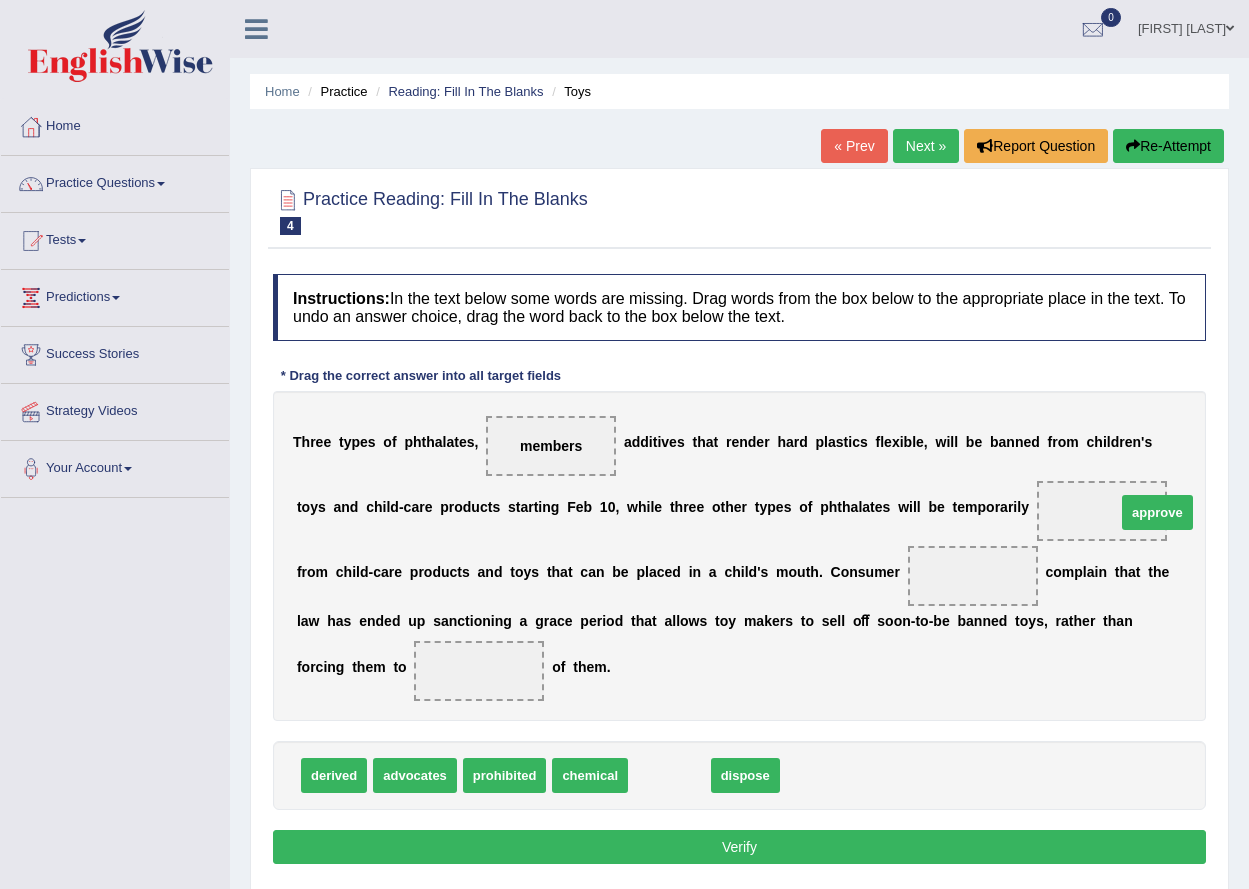 drag, startPoint x: 660, startPoint y: 779, endPoint x: 1112, endPoint y: 504, distance: 529.0832 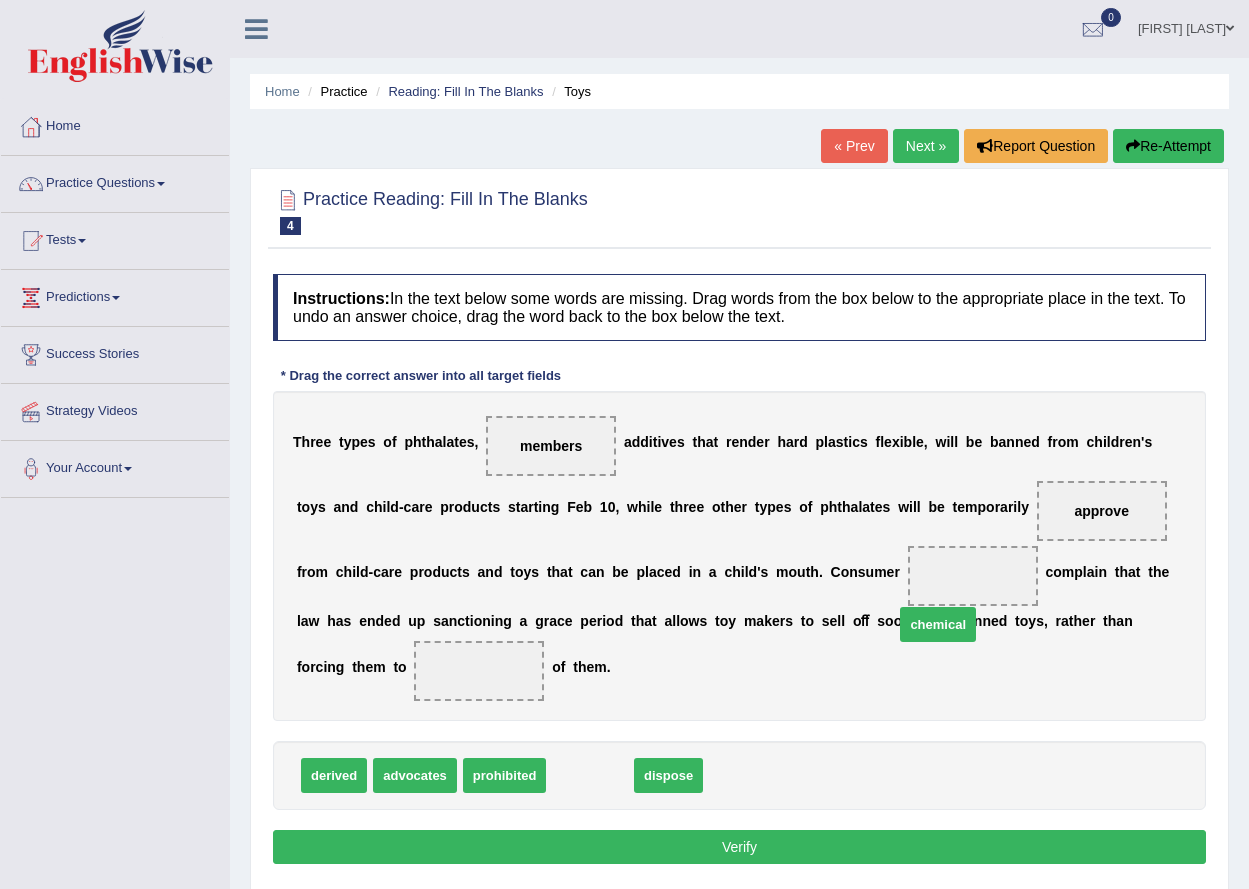 drag, startPoint x: 576, startPoint y: 776, endPoint x: 937, endPoint y: 608, distance: 398.1771 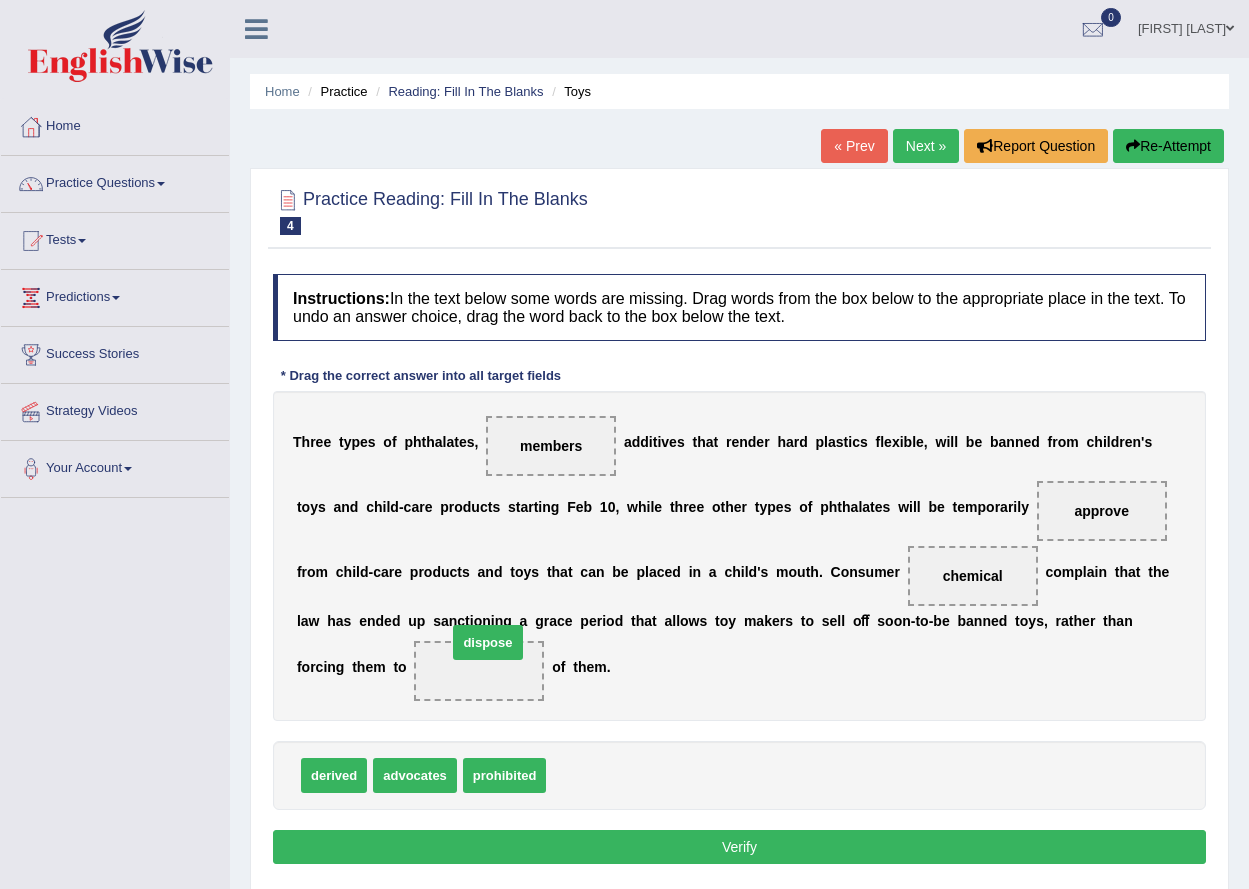 drag, startPoint x: 594, startPoint y: 788, endPoint x: 495, endPoint y: 655, distance: 165.80109 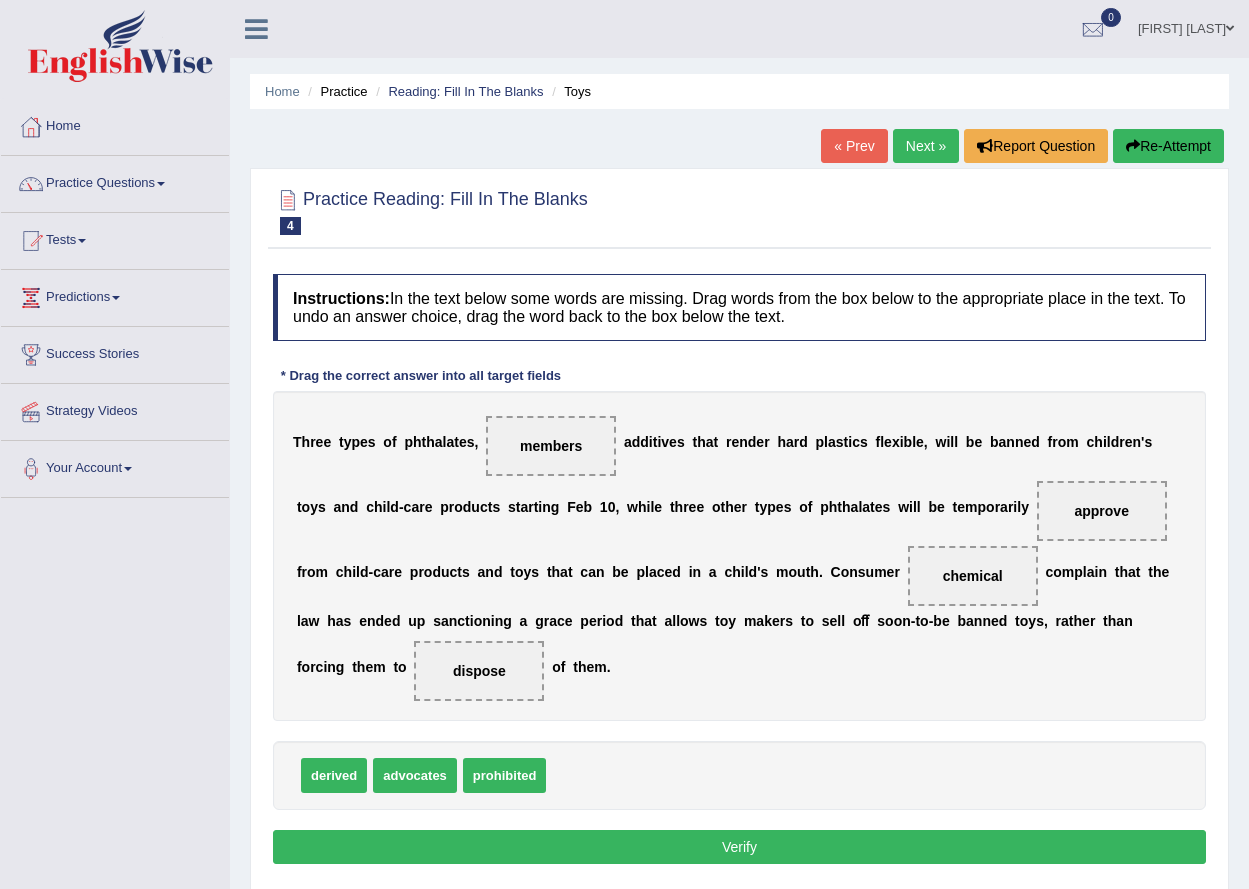 click on "Verify" at bounding box center [739, 847] 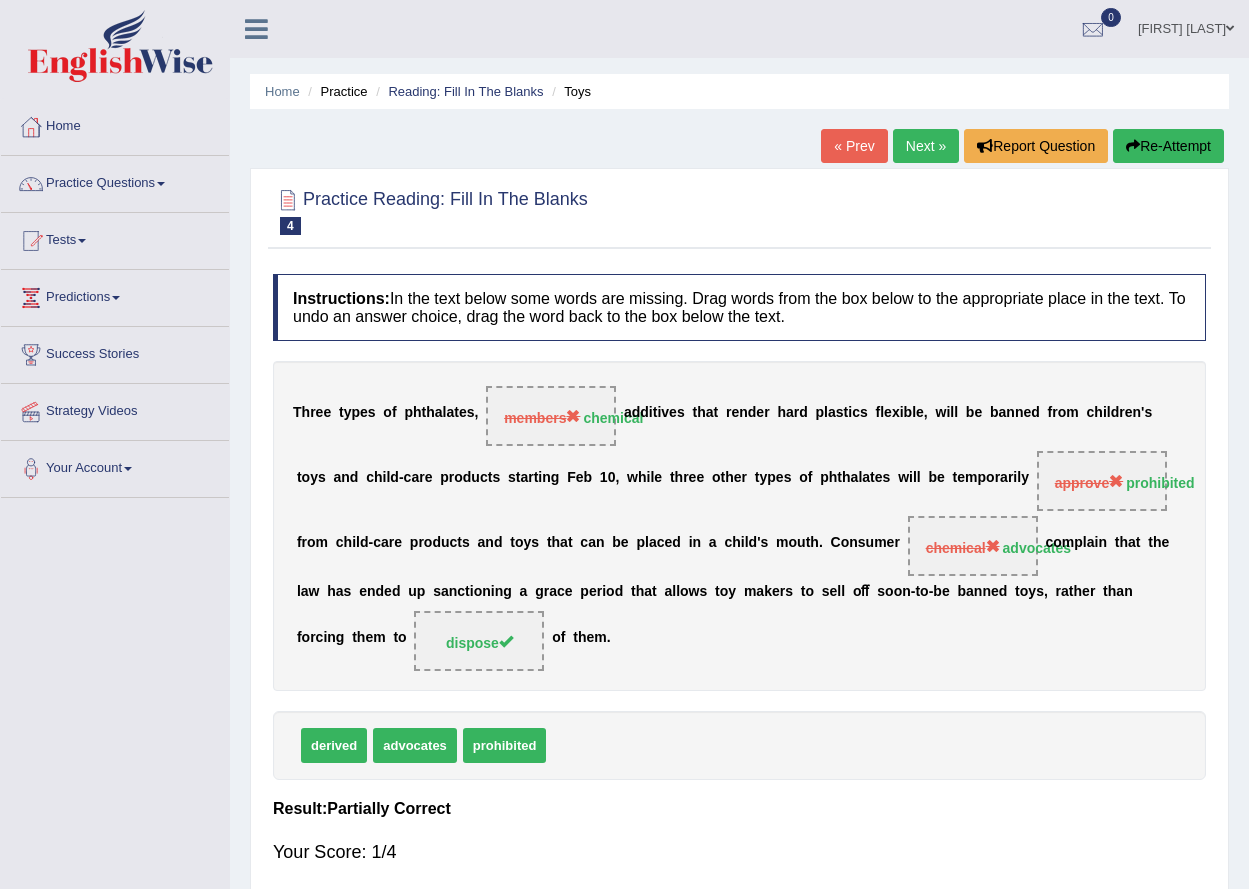 click on "Next »" at bounding box center [926, 146] 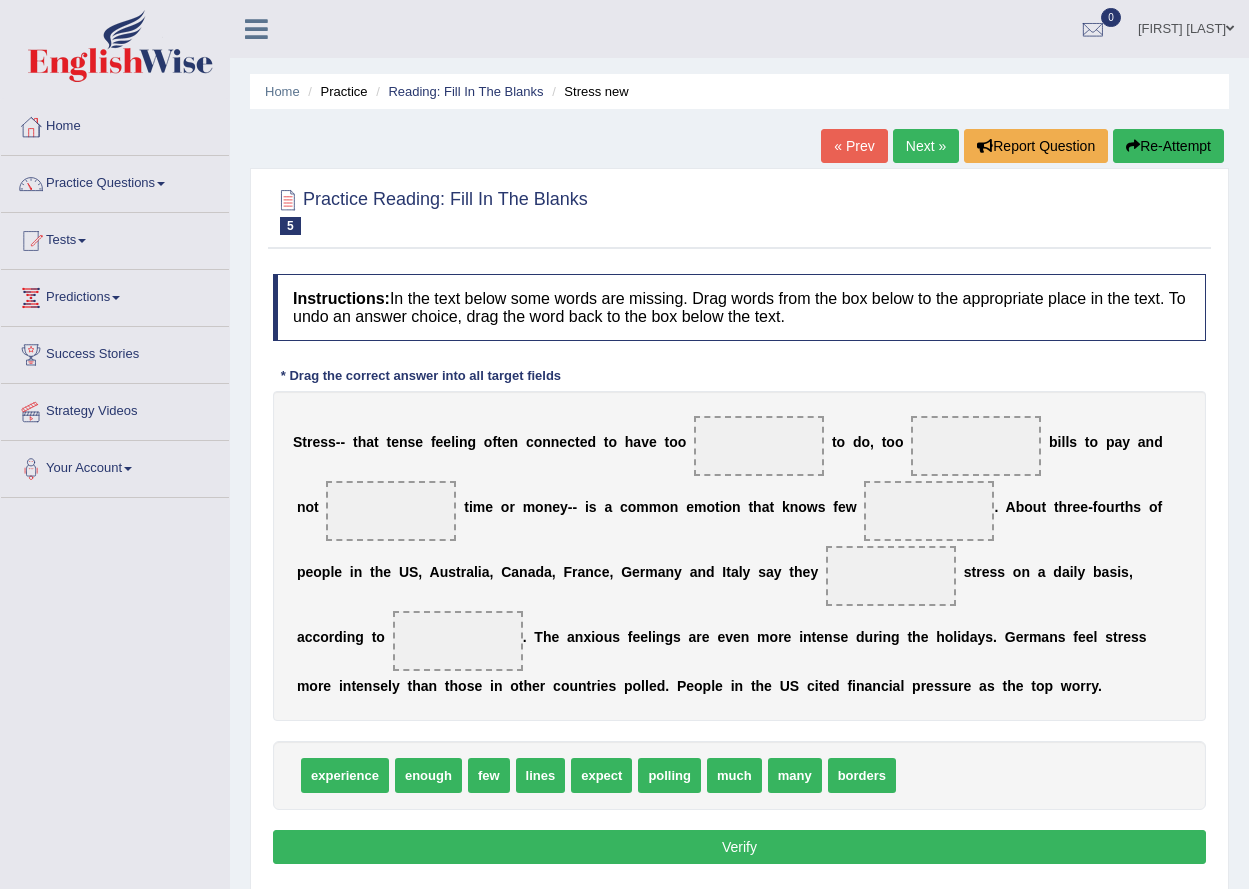scroll, scrollTop: 0, scrollLeft: 0, axis: both 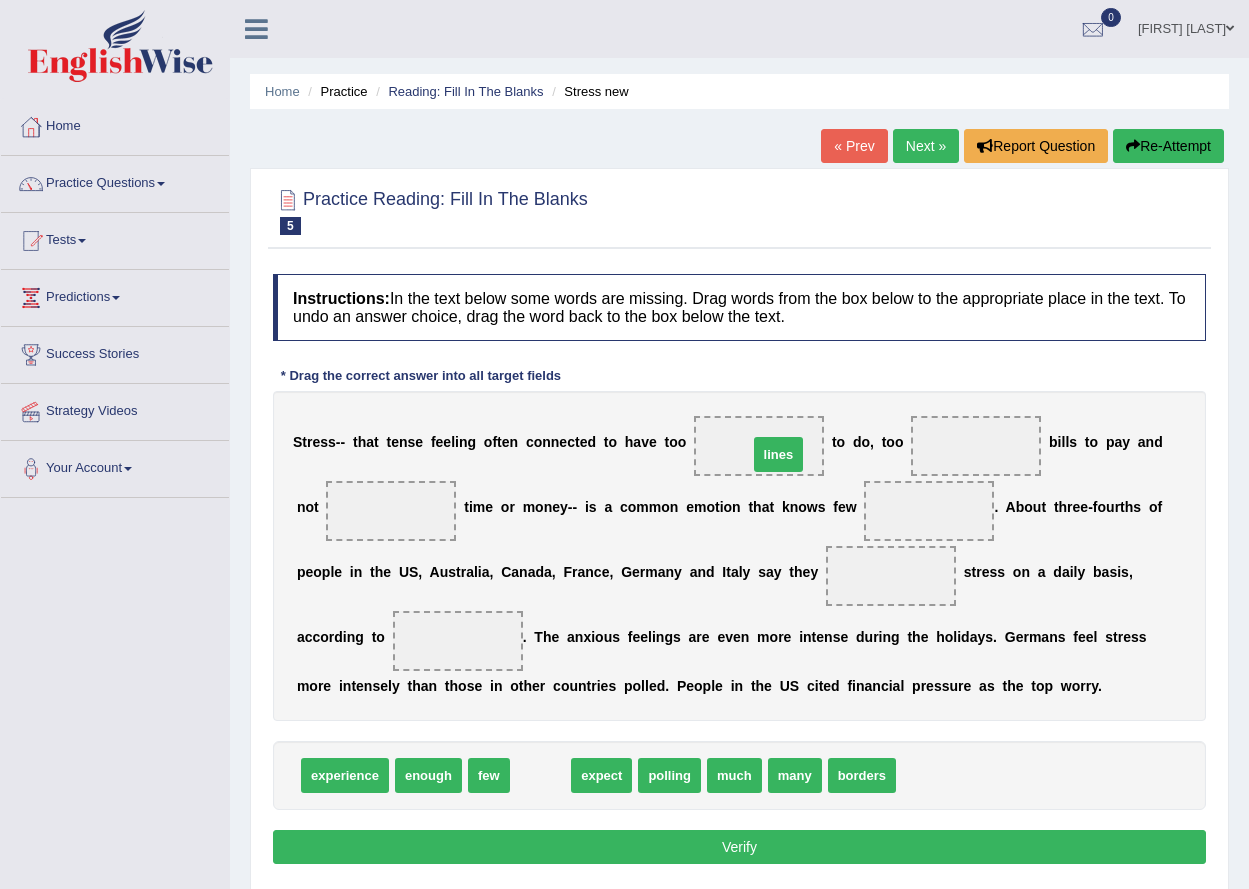 drag, startPoint x: 542, startPoint y: 782, endPoint x: 780, endPoint y: 461, distance: 399.60605 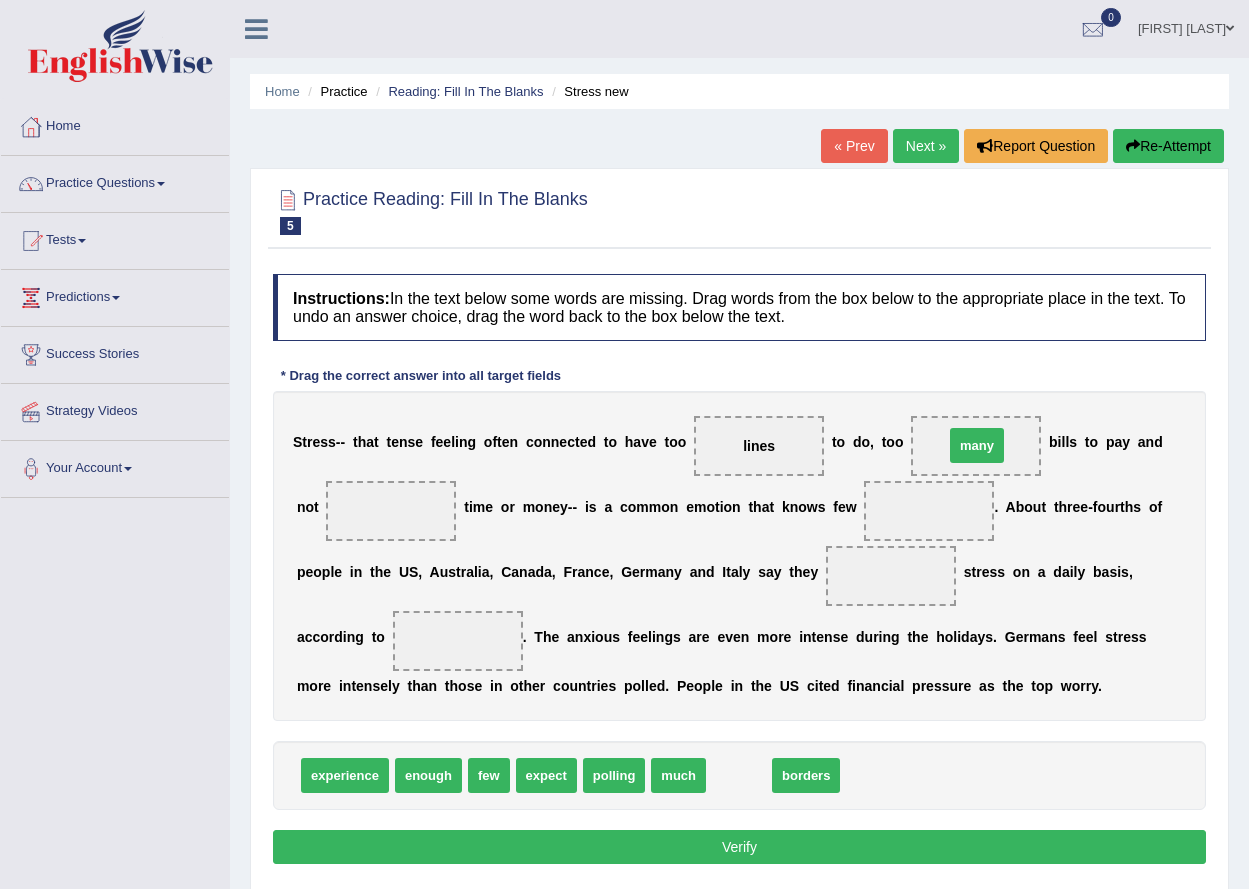 drag, startPoint x: 747, startPoint y: 782, endPoint x: 985, endPoint y: 452, distance: 406.87097 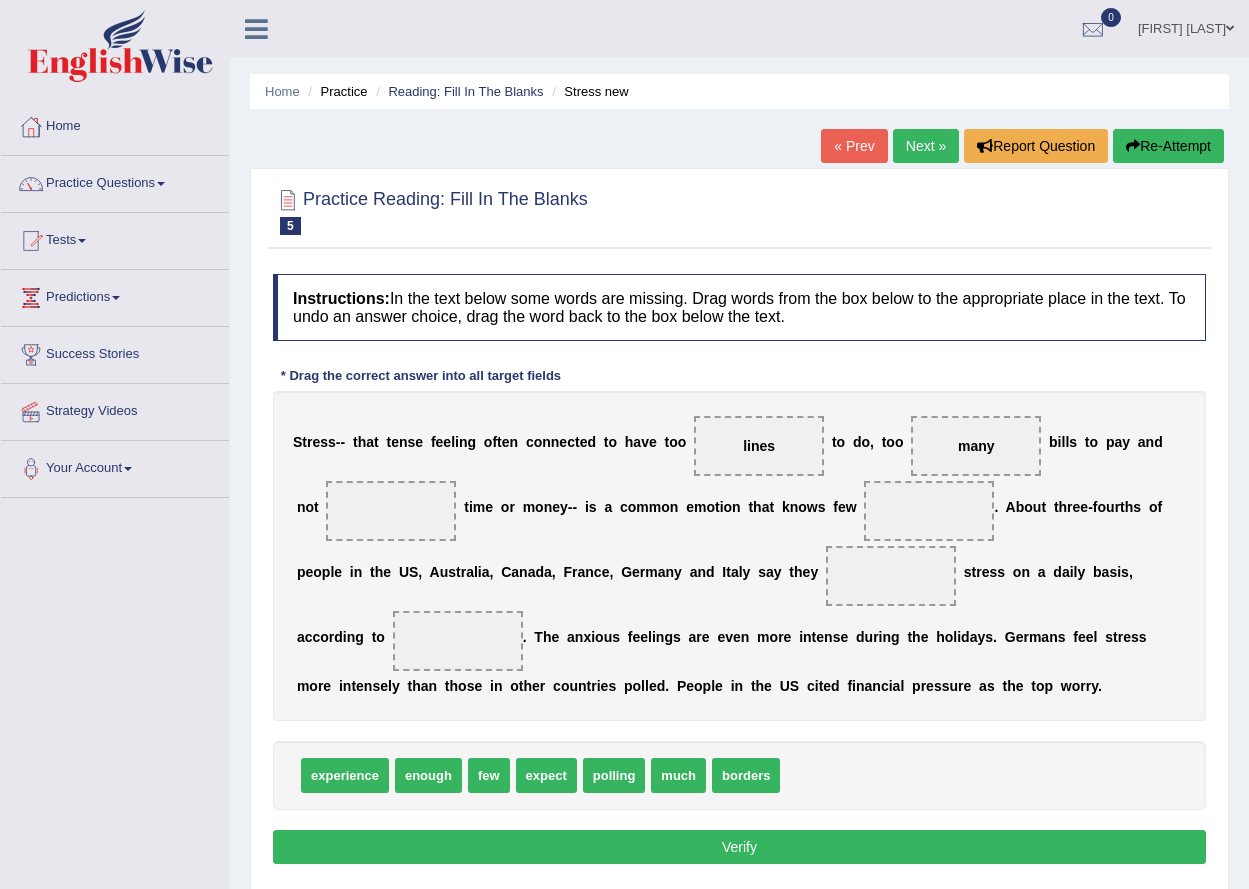 drag, startPoint x: 425, startPoint y: 793, endPoint x: 440, endPoint y: 769, distance: 28.301943 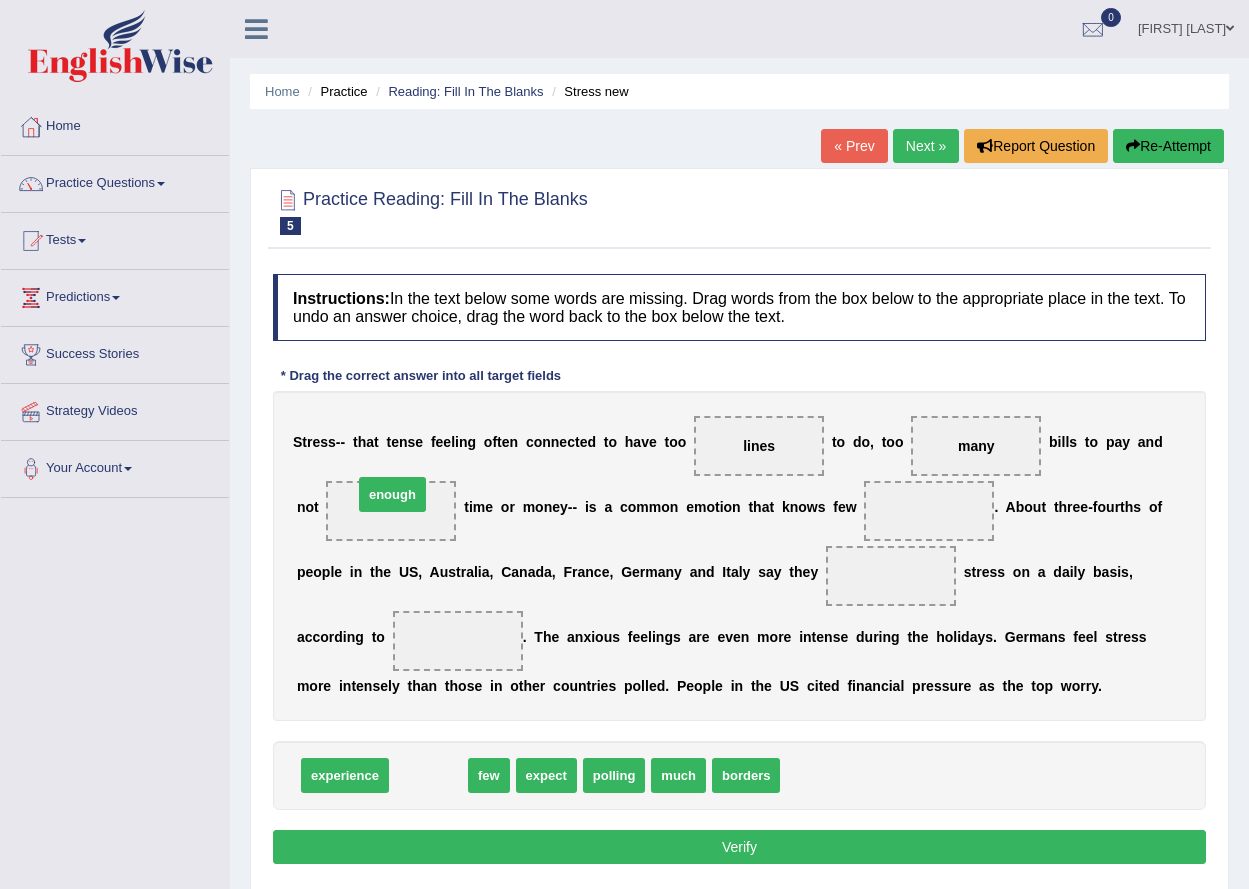 drag, startPoint x: 440, startPoint y: 774, endPoint x: 404, endPoint y: 493, distance: 283.29666 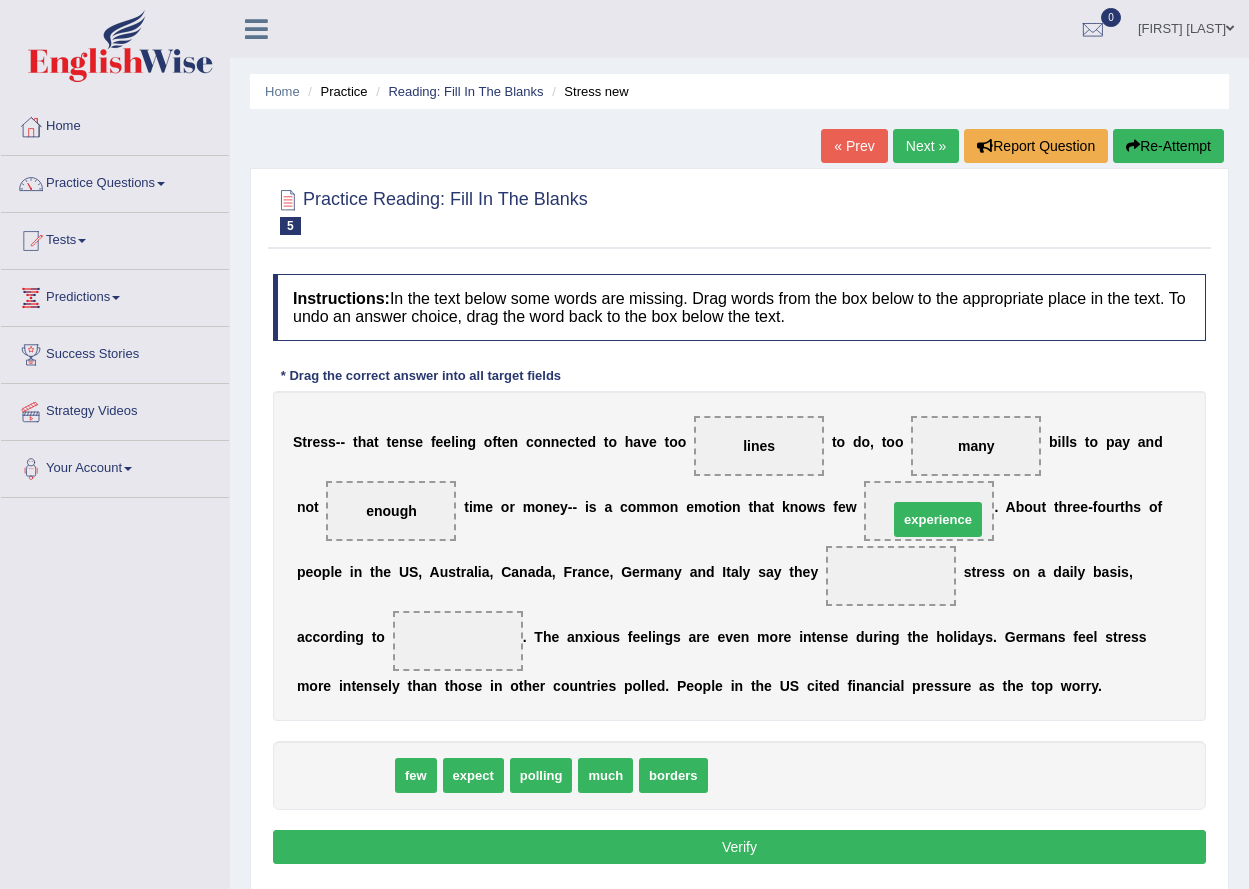 drag, startPoint x: 353, startPoint y: 774, endPoint x: 939, endPoint y: 521, distance: 638.28284 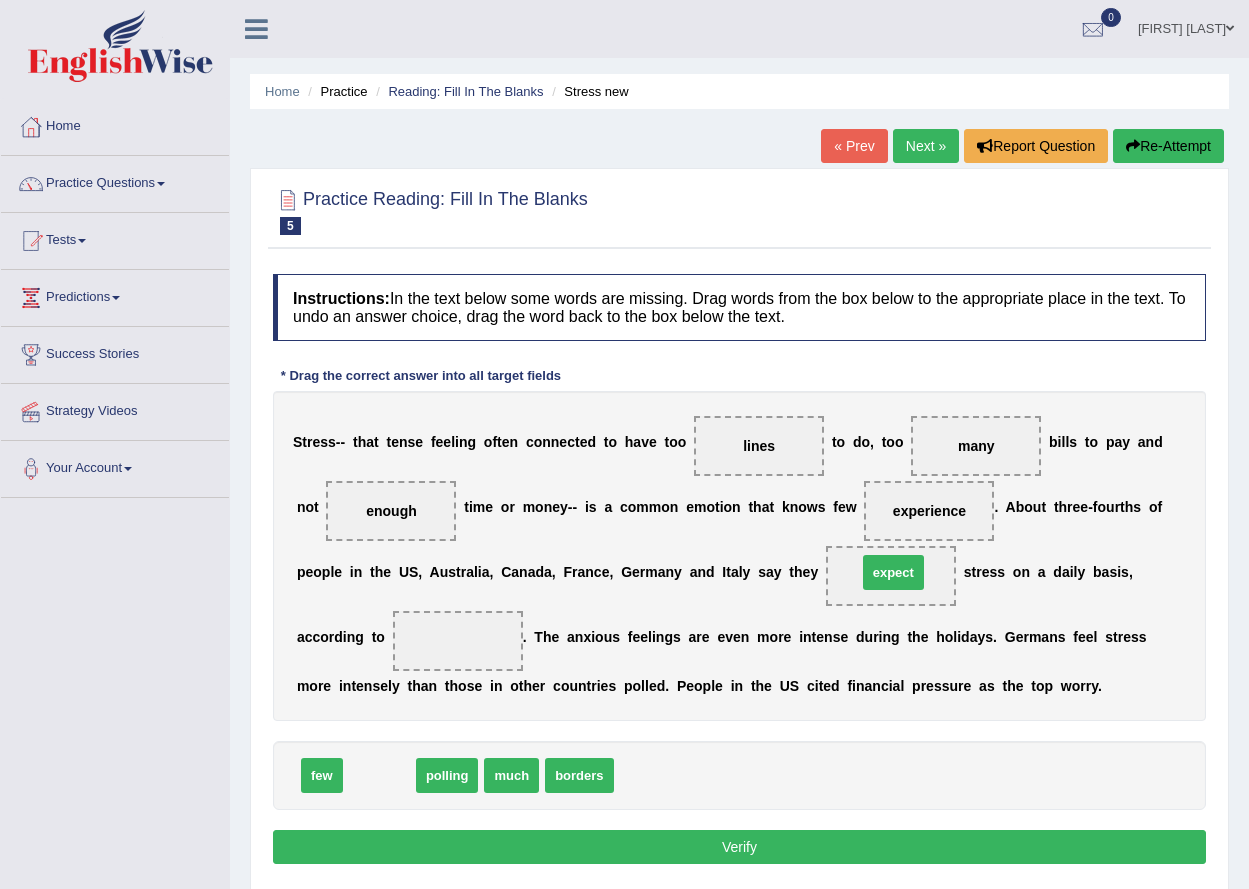 drag, startPoint x: 369, startPoint y: 770, endPoint x: 880, endPoint y: 554, distance: 554.77655 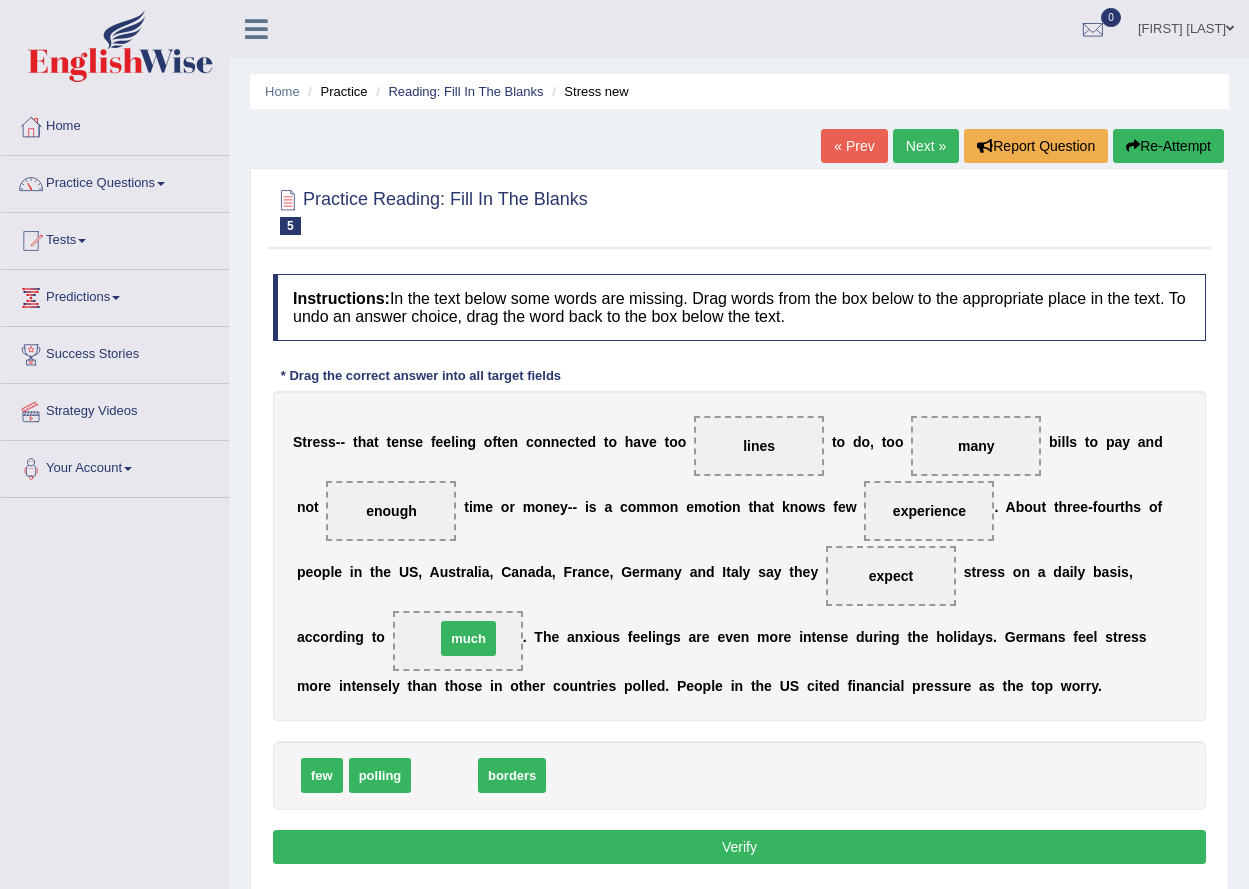 drag, startPoint x: 449, startPoint y: 775, endPoint x: 473, endPoint y: 638, distance: 139.0863 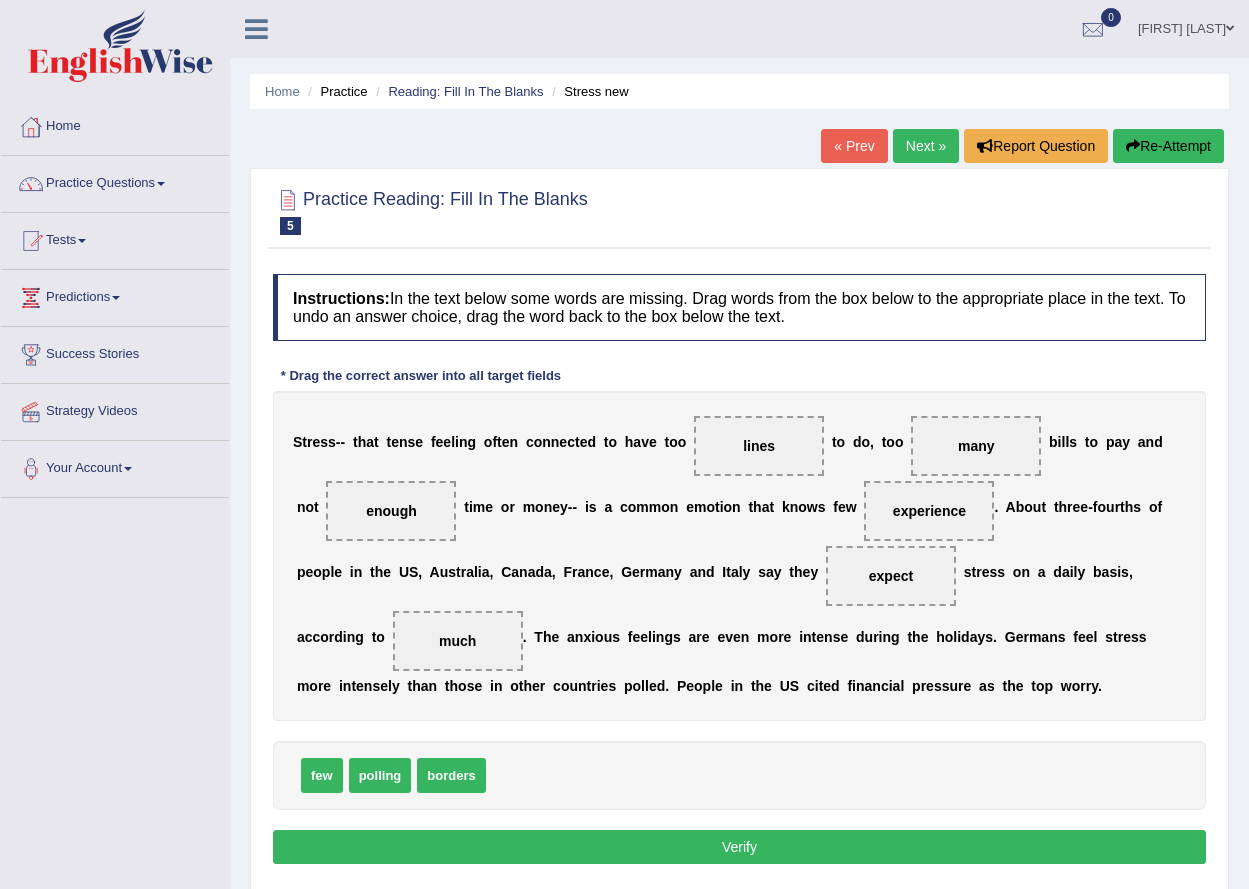 click on "Verify" at bounding box center (739, 847) 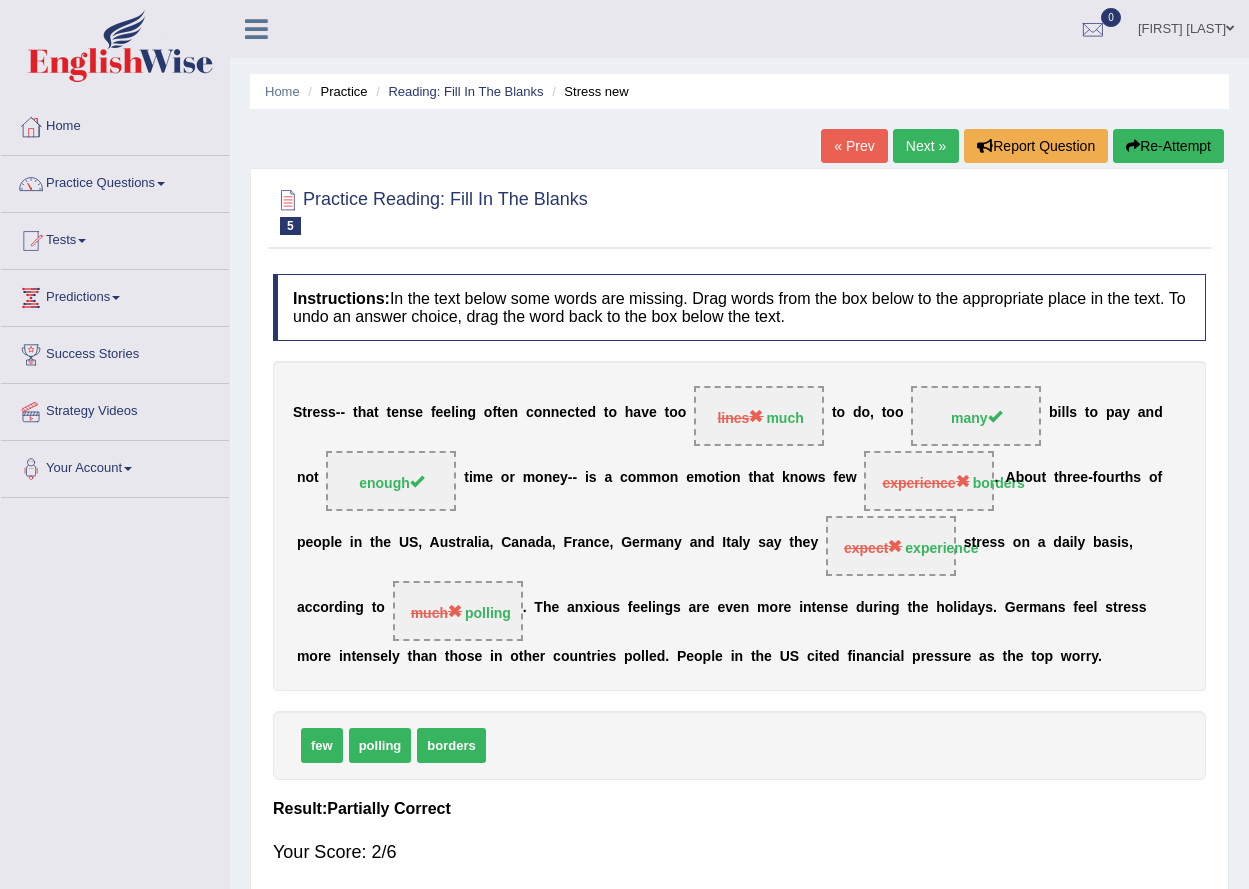 click on "Next »" at bounding box center [926, 146] 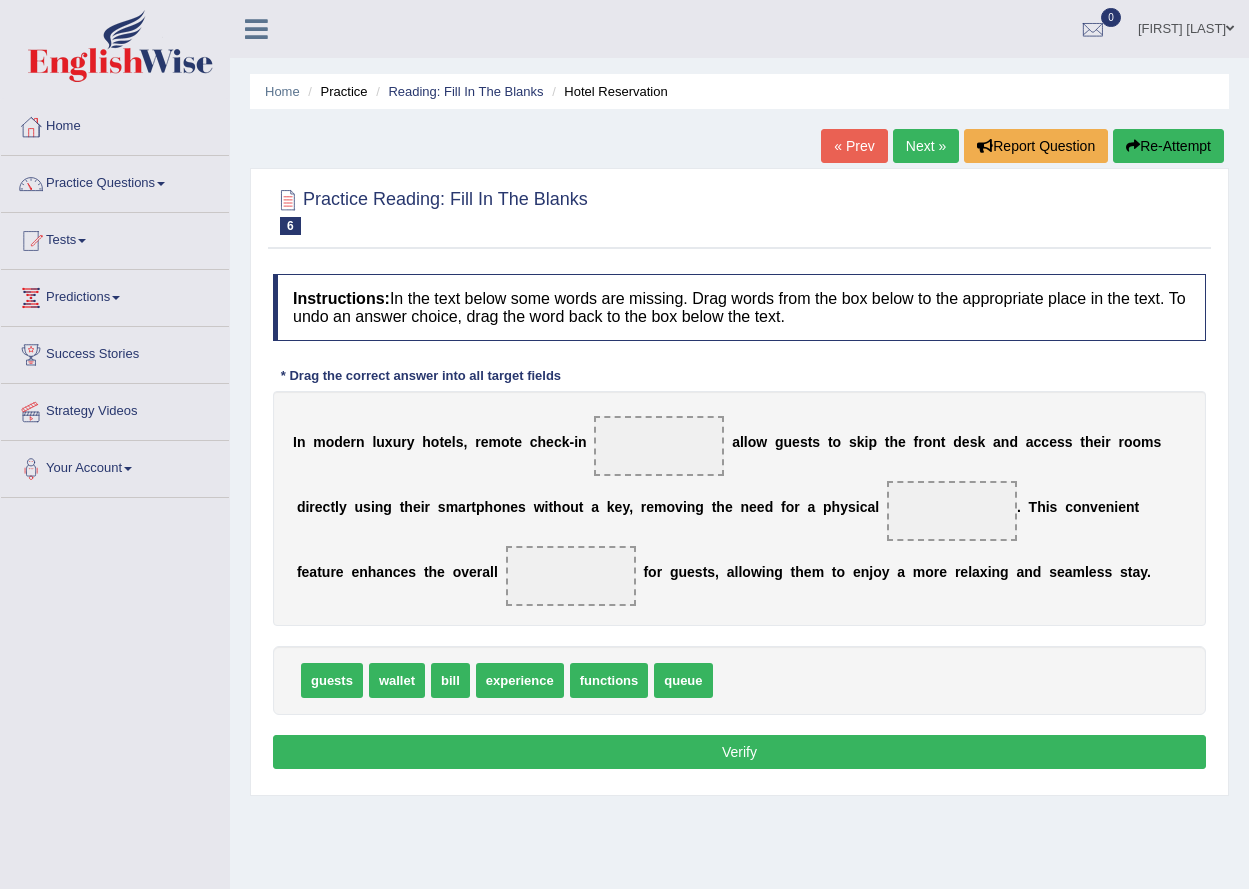 scroll, scrollTop: 0, scrollLeft: 0, axis: both 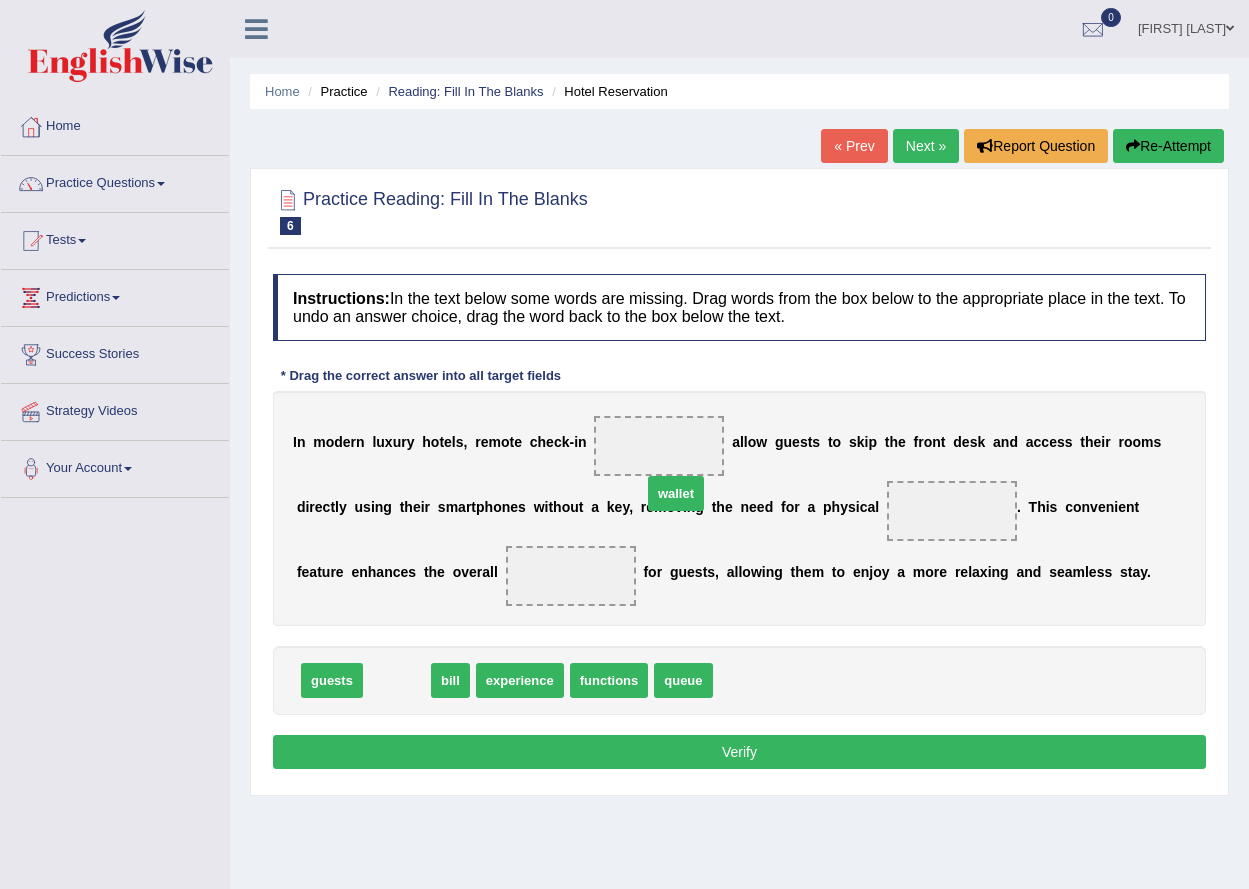 drag, startPoint x: 400, startPoint y: 682, endPoint x: 672, endPoint y: 424, distance: 374.8973 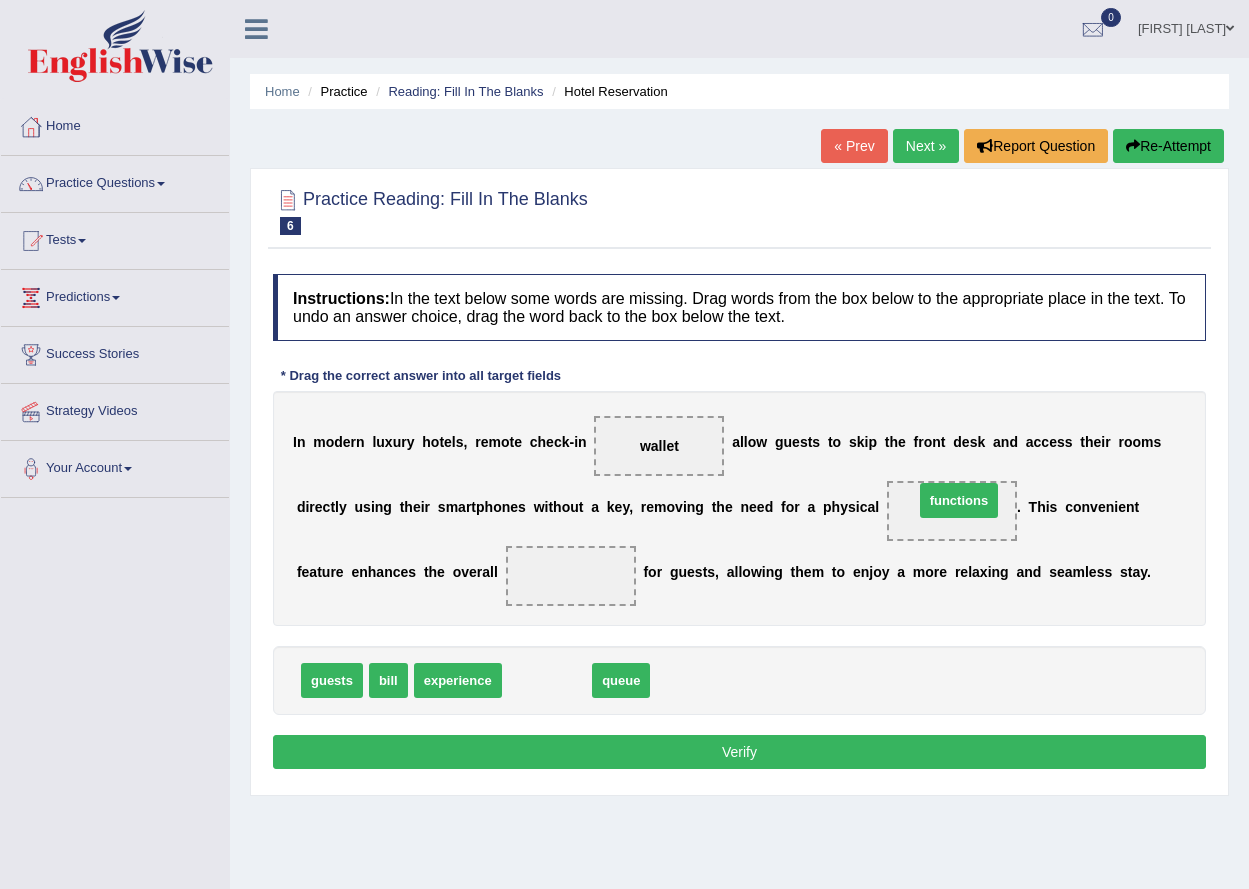 drag, startPoint x: 557, startPoint y: 691, endPoint x: 953, endPoint y: 506, distance: 437.08237 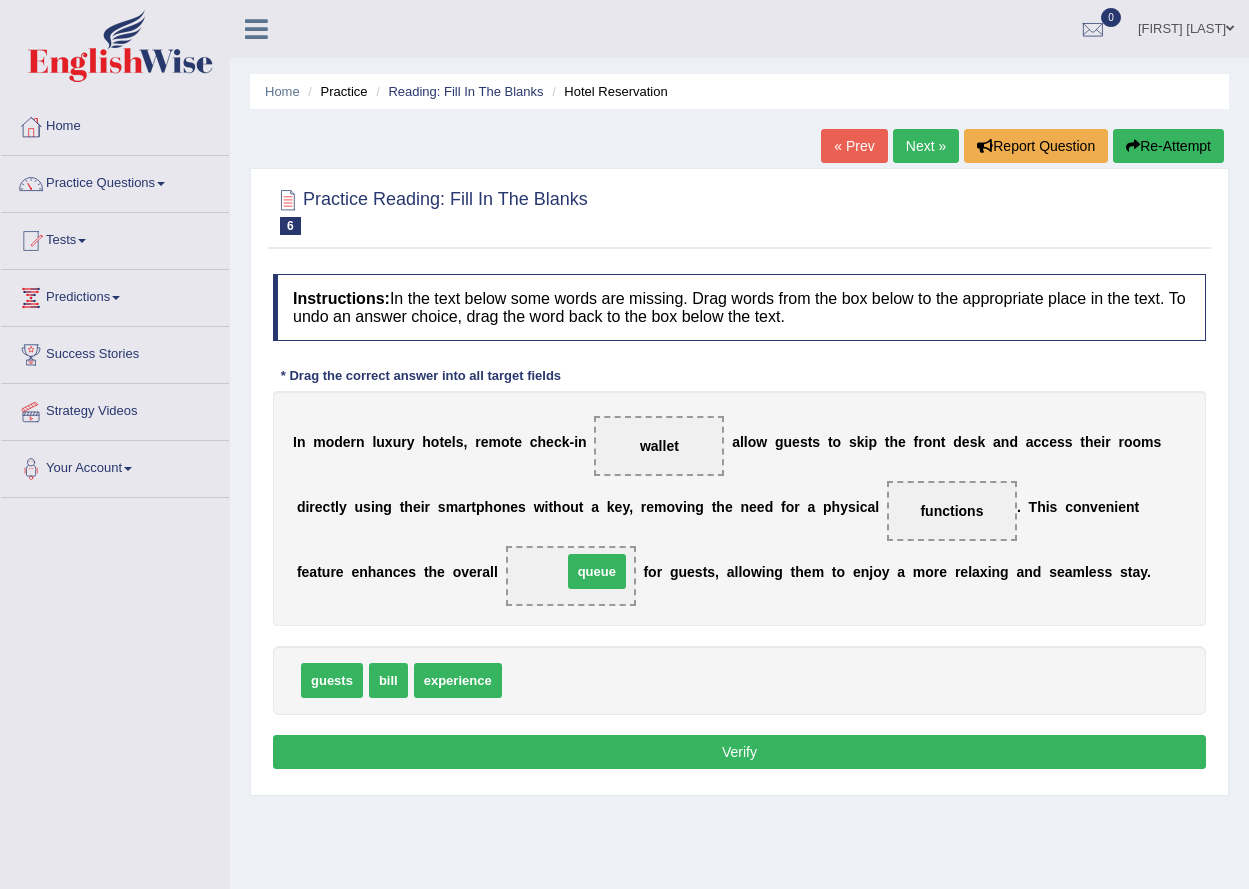 drag, startPoint x: 539, startPoint y: 687, endPoint x: 606, endPoint y: 561, distance: 142.706 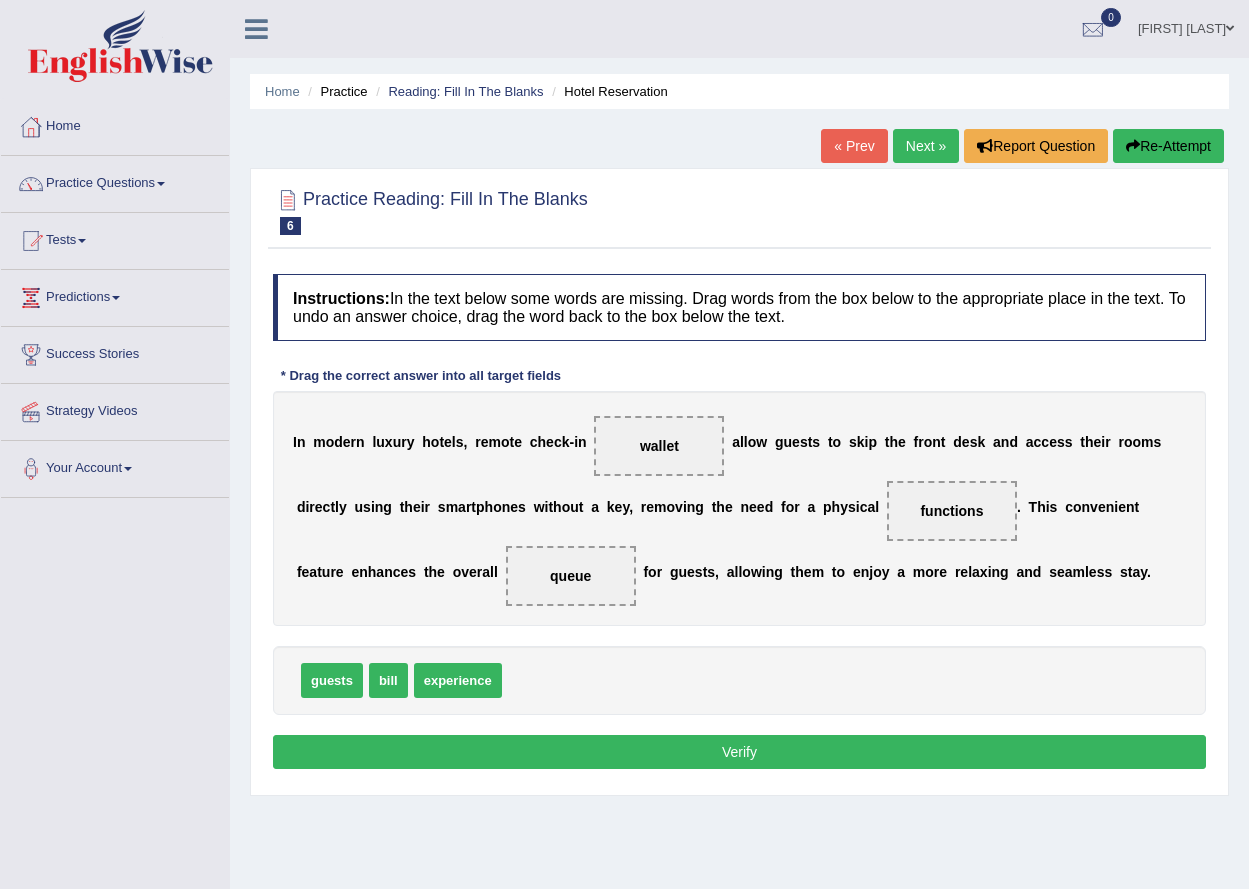 click on "Verify" at bounding box center [739, 752] 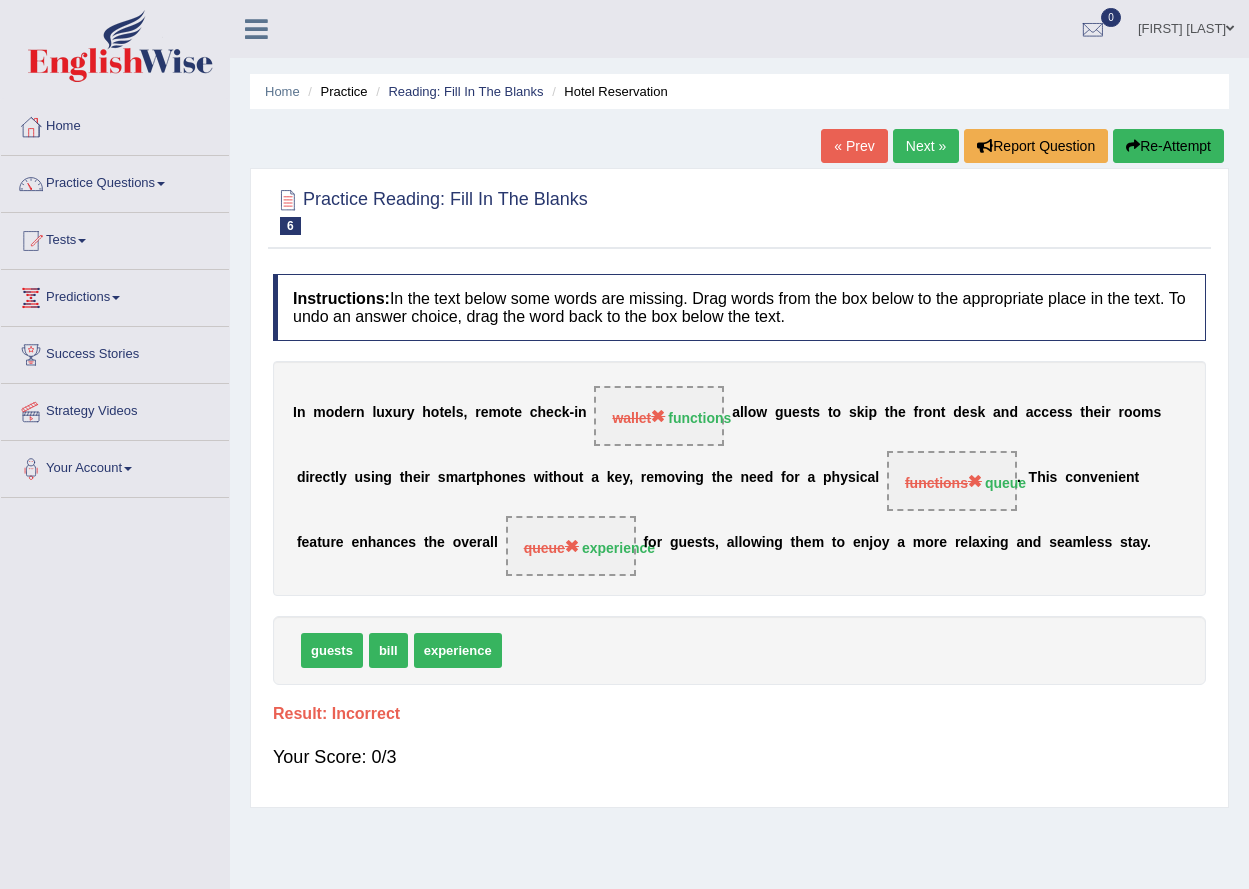 click on "Next »" at bounding box center [926, 146] 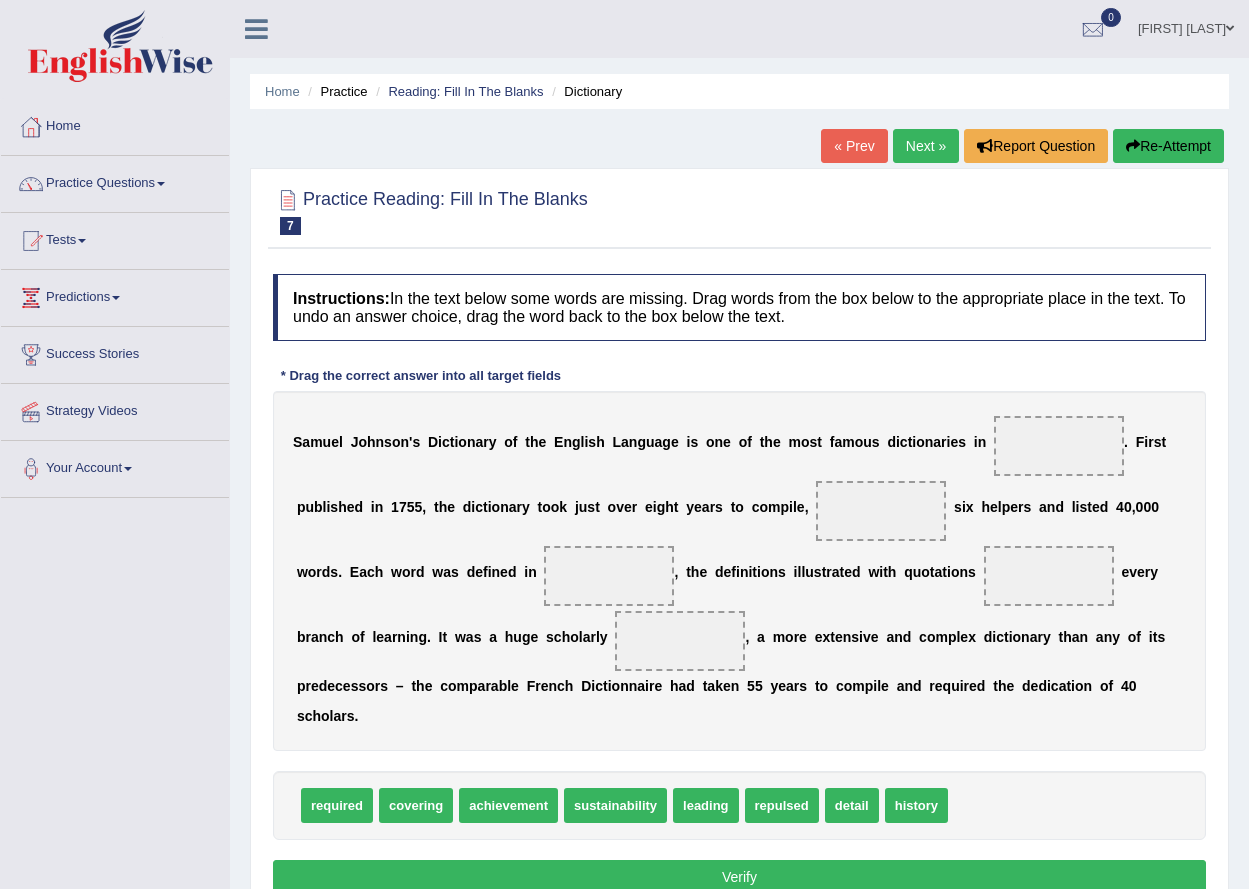 scroll, scrollTop: 0, scrollLeft: 0, axis: both 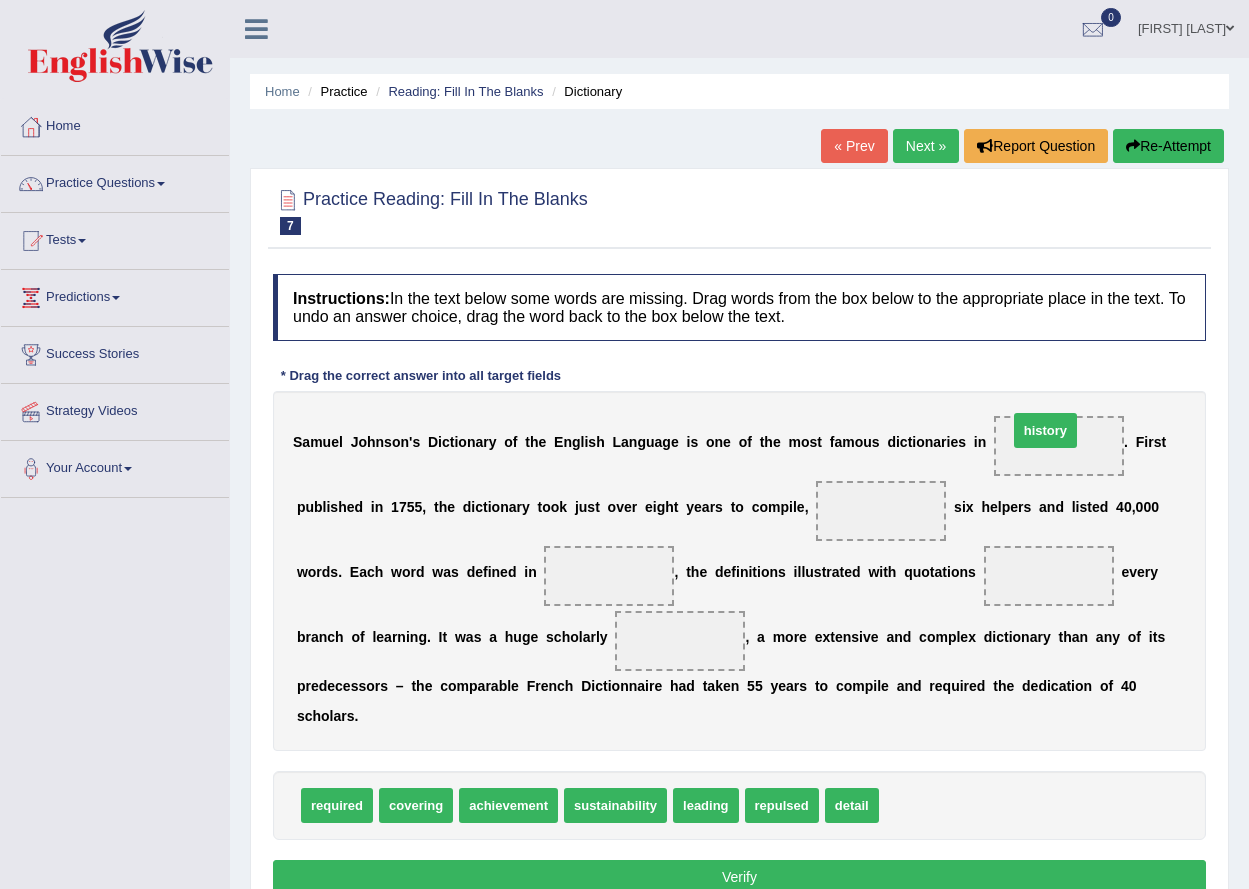 drag, startPoint x: 917, startPoint y: 815, endPoint x: 1046, endPoint y: 440, distance: 396.56778 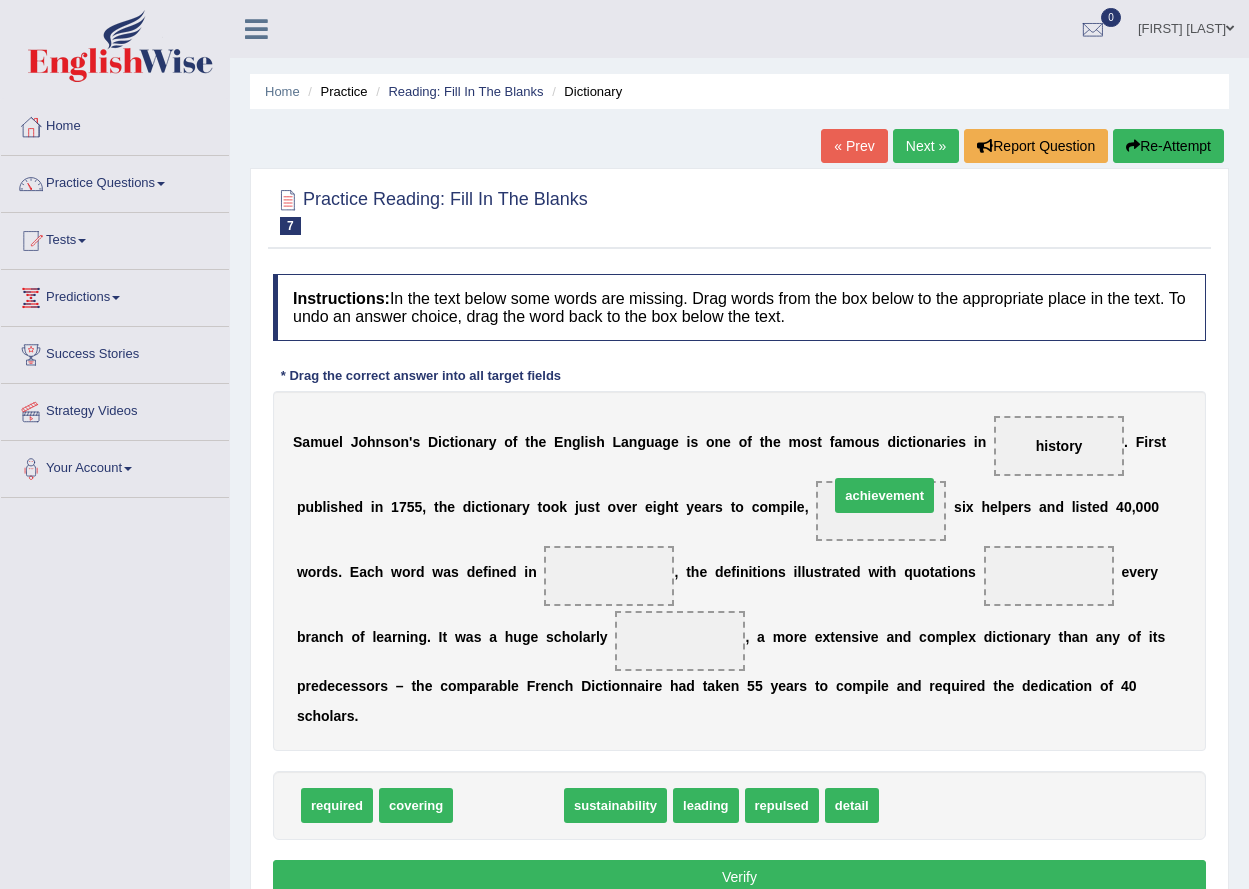 drag, startPoint x: 498, startPoint y: 818, endPoint x: 873, endPoint y: 508, distance: 486.54395 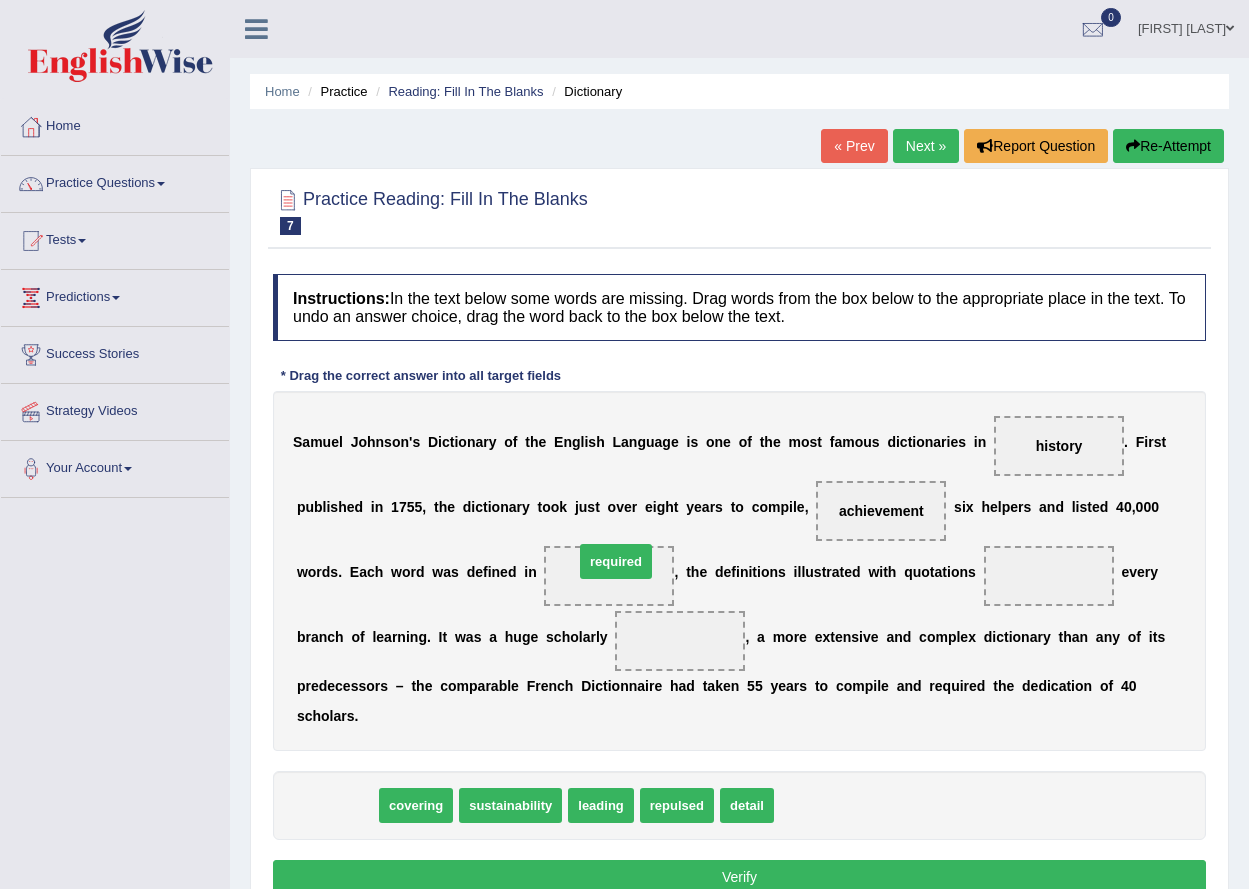 drag, startPoint x: 339, startPoint y: 801, endPoint x: 596, endPoint y: 570, distance: 345.55753 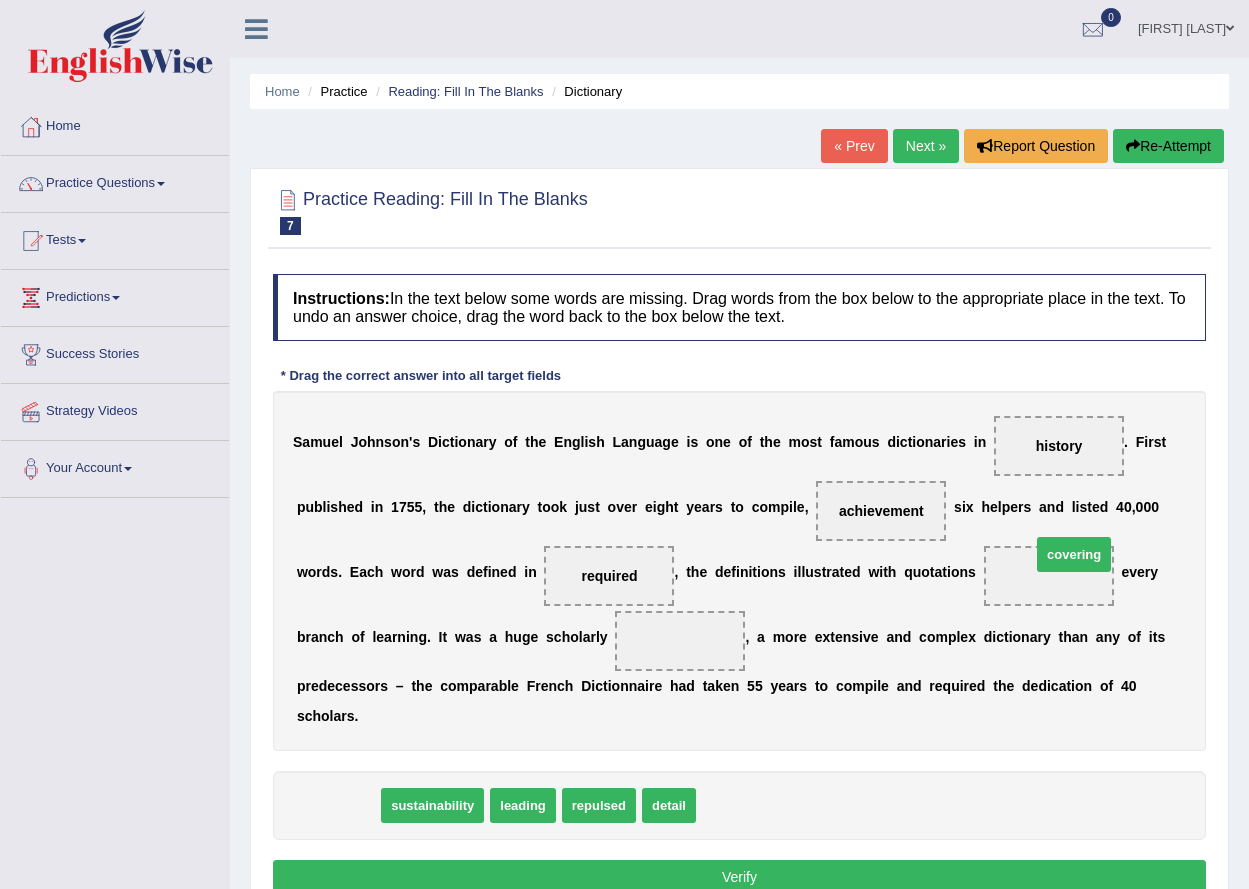 drag, startPoint x: 330, startPoint y: 812, endPoint x: 1066, endPoint y: 561, distance: 777.6227 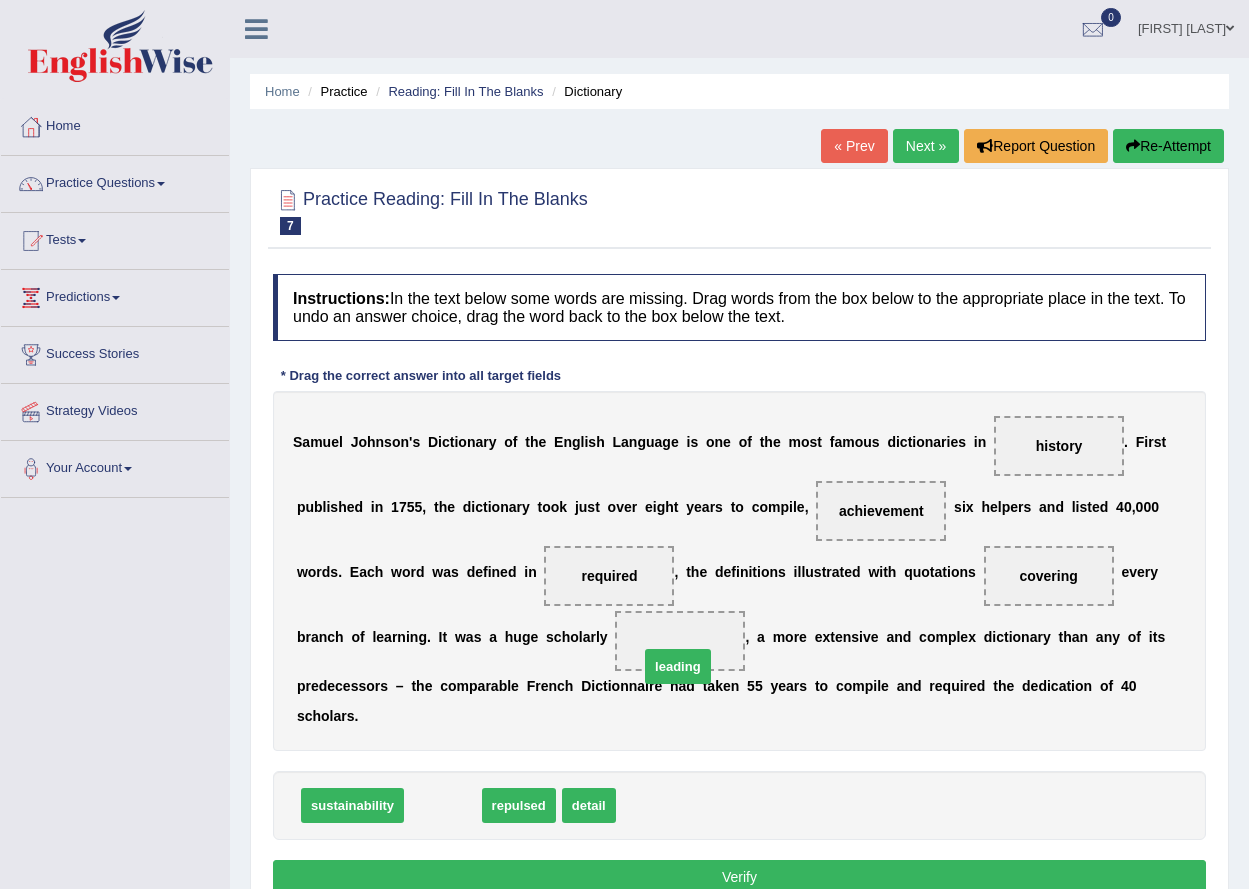 drag, startPoint x: 448, startPoint y: 809, endPoint x: 681, endPoint y: 670, distance: 271.3116 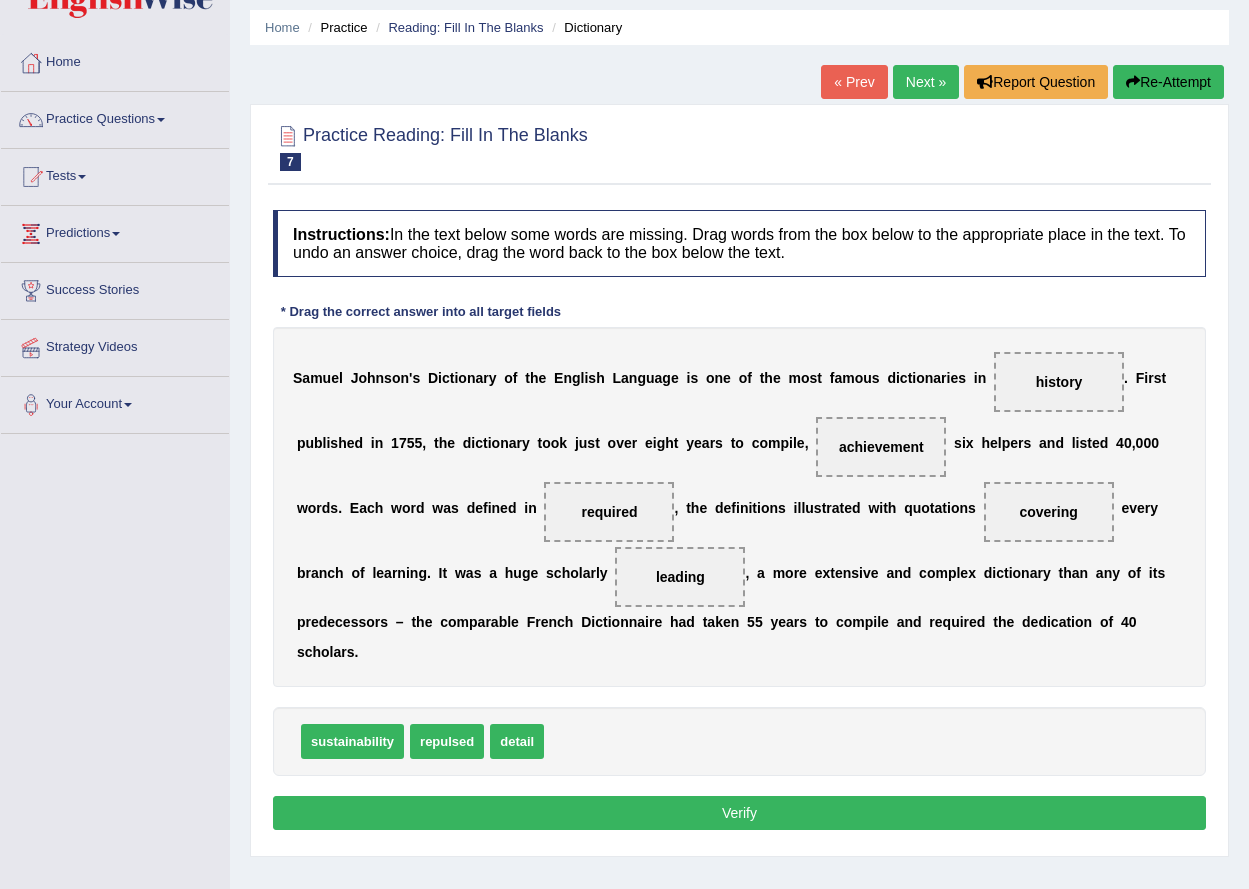 scroll, scrollTop: 100, scrollLeft: 0, axis: vertical 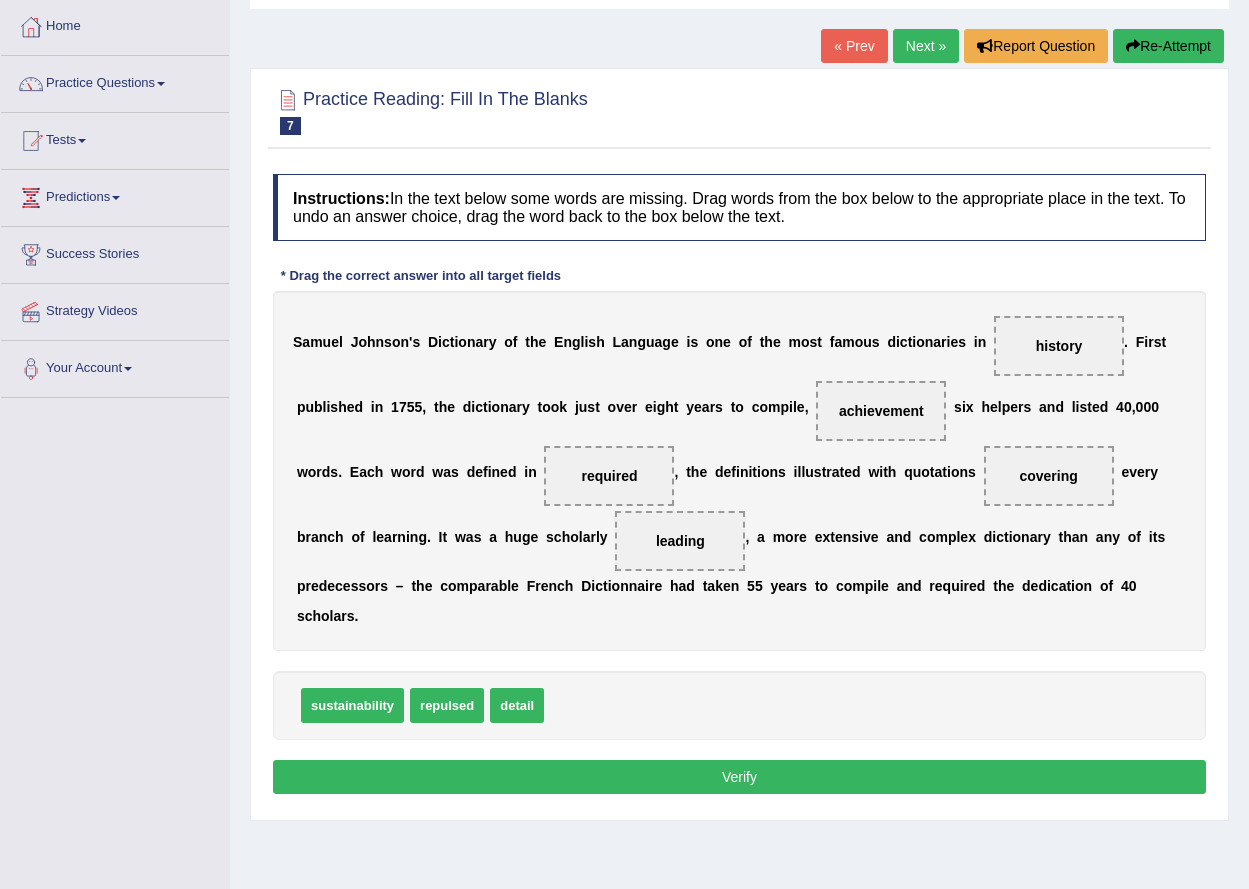 click on "Verify" at bounding box center [739, 777] 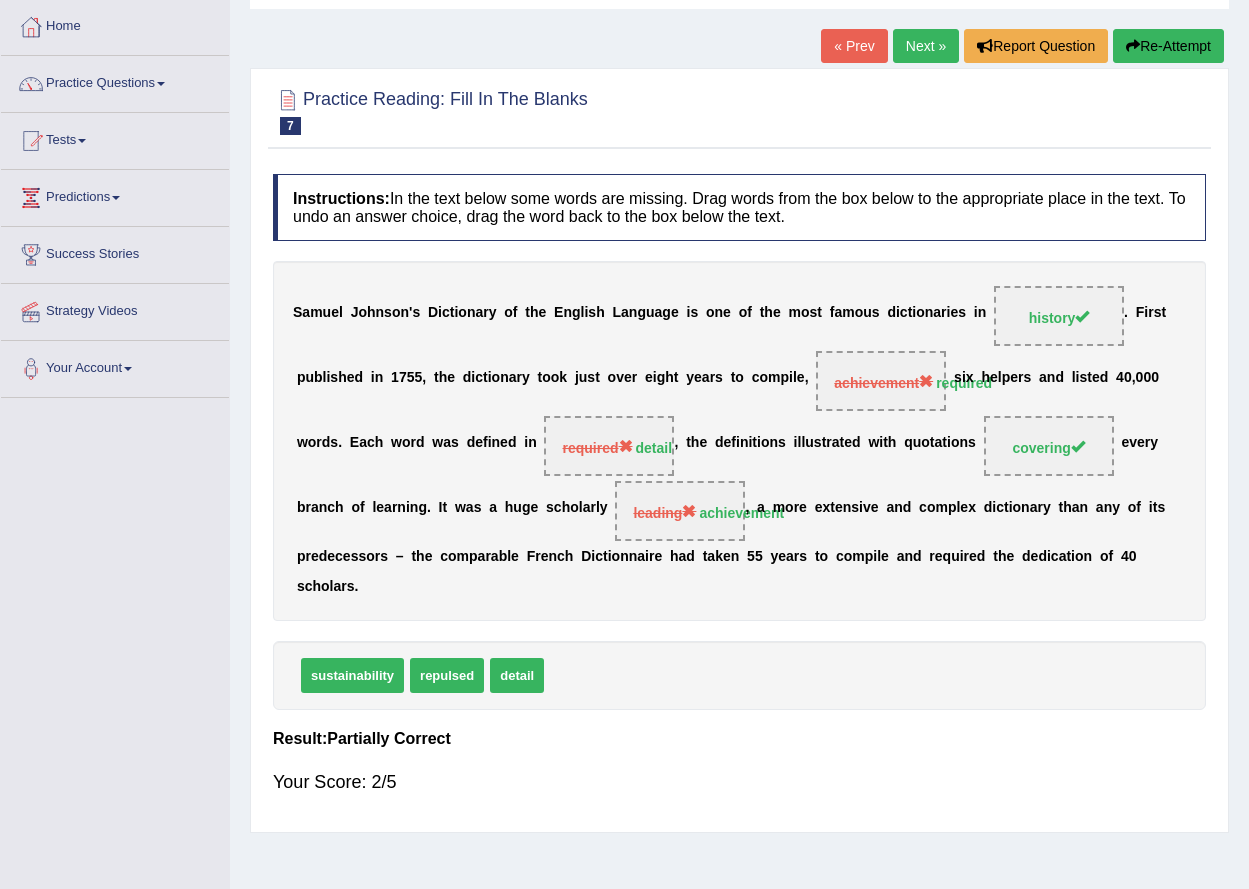 click on "Next »" at bounding box center [926, 46] 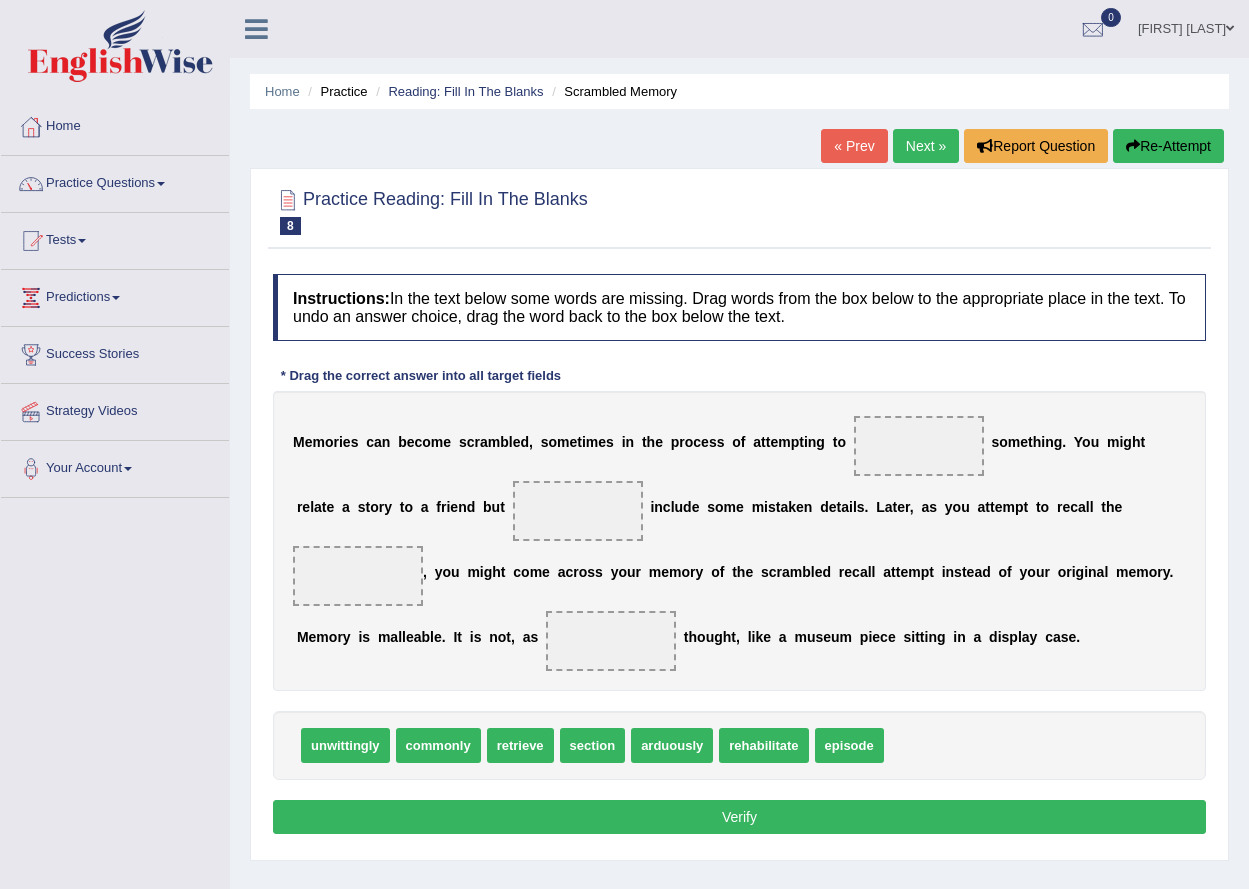 scroll, scrollTop: 0, scrollLeft: 0, axis: both 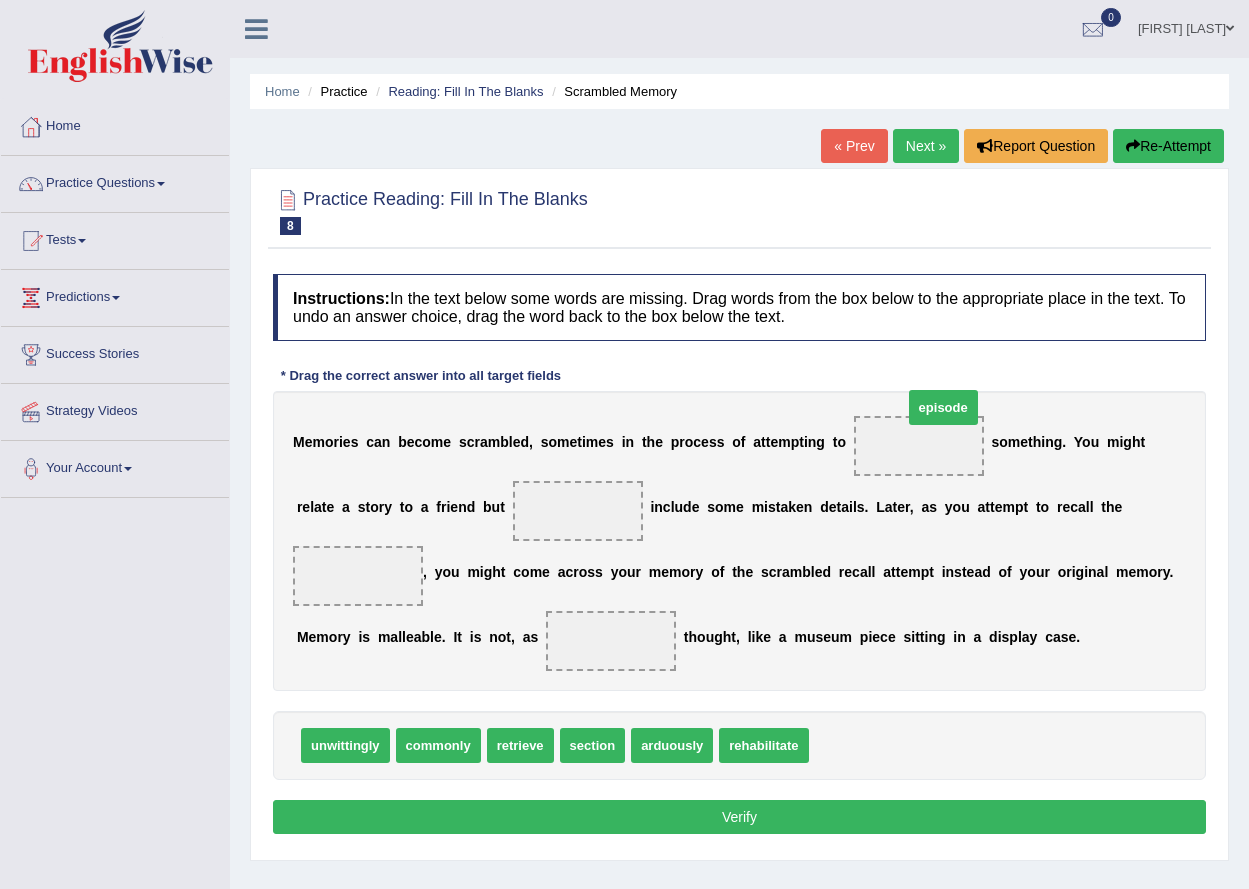 drag, startPoint x: 854, startPoint y: 747, endPoint x: 948, endPoint y: 465, distance: 297.2541 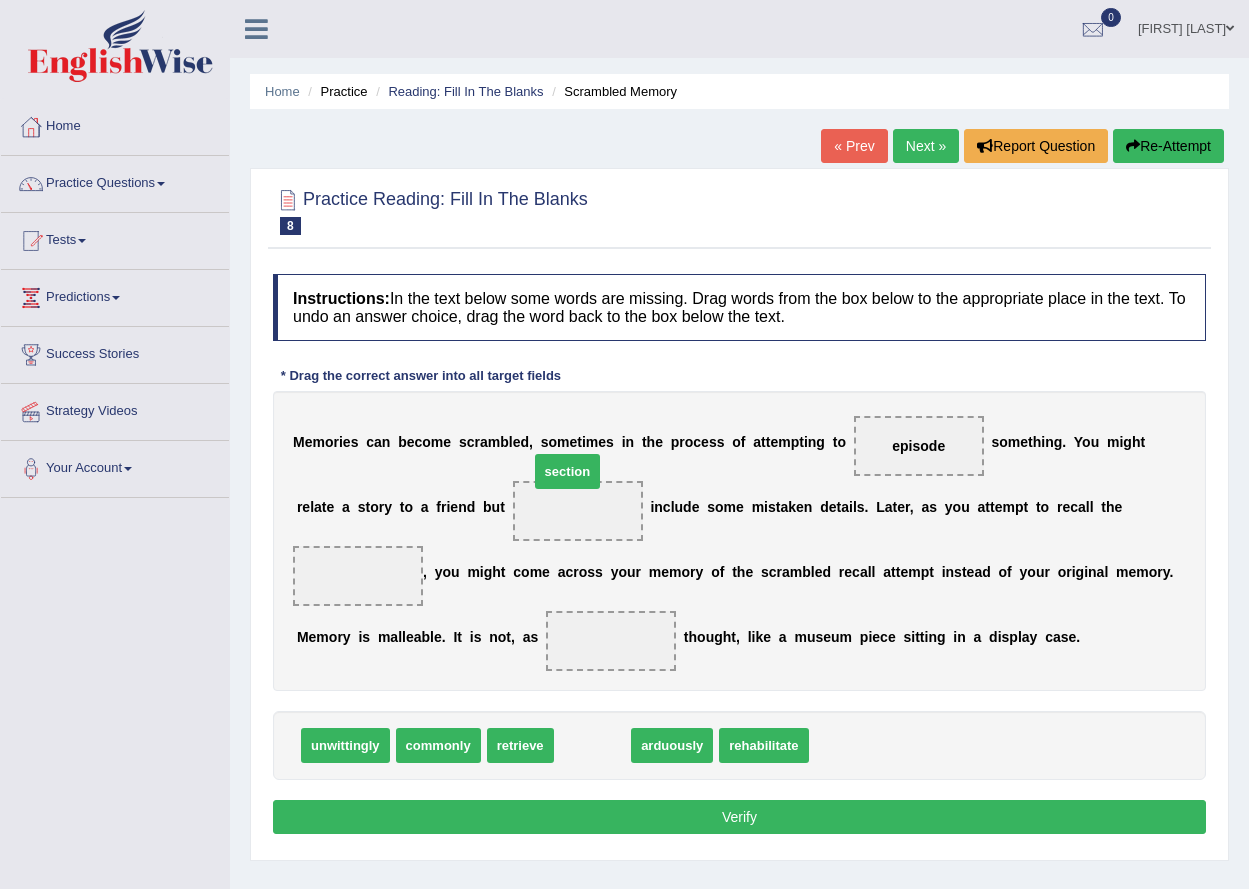 drag, startPoint x: 581, startPoint y: 749, endPoint x: 556, endPoint y: 501, distance: 249.2569 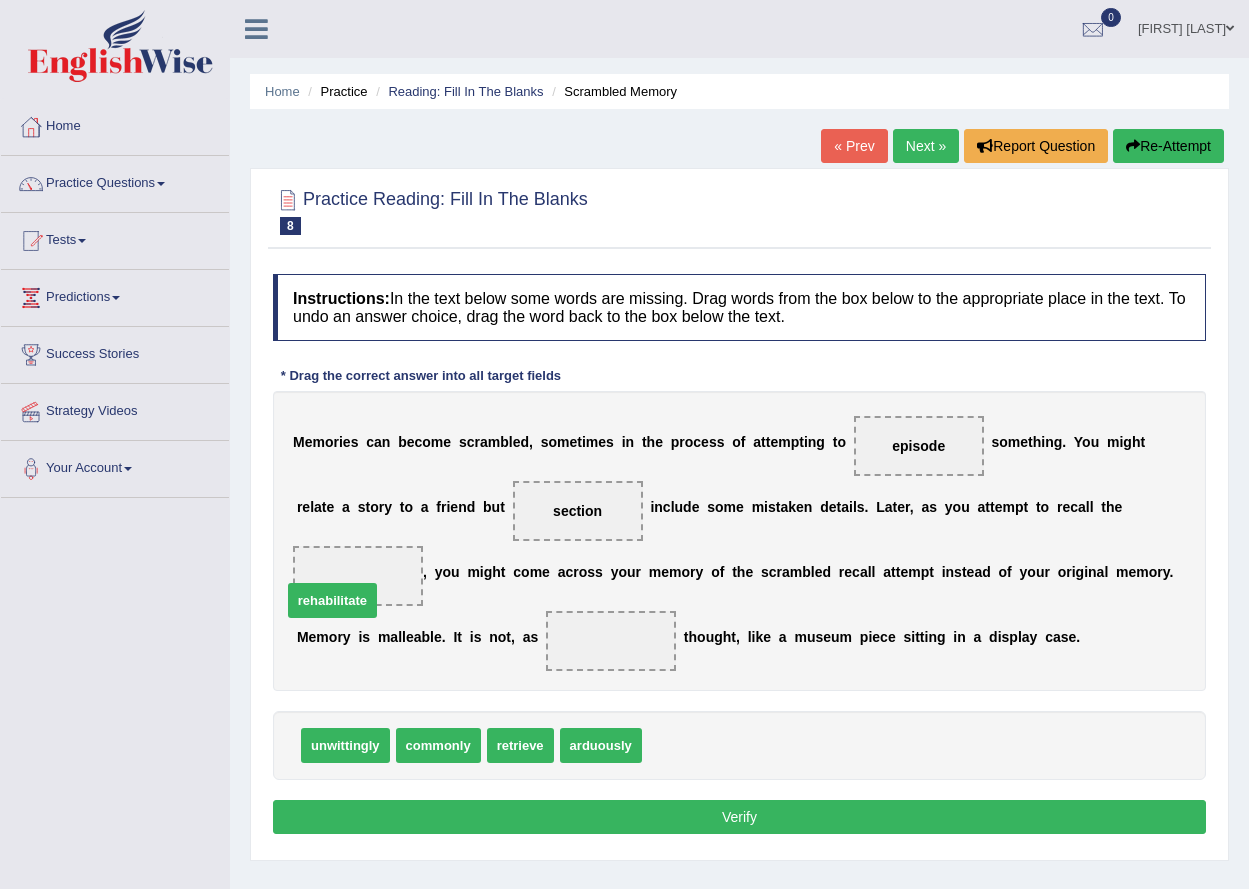 drag, startPoint x: 683, startPoint y: 714, endPoint x: 348, endPoint y: 586, distance: 358.62097 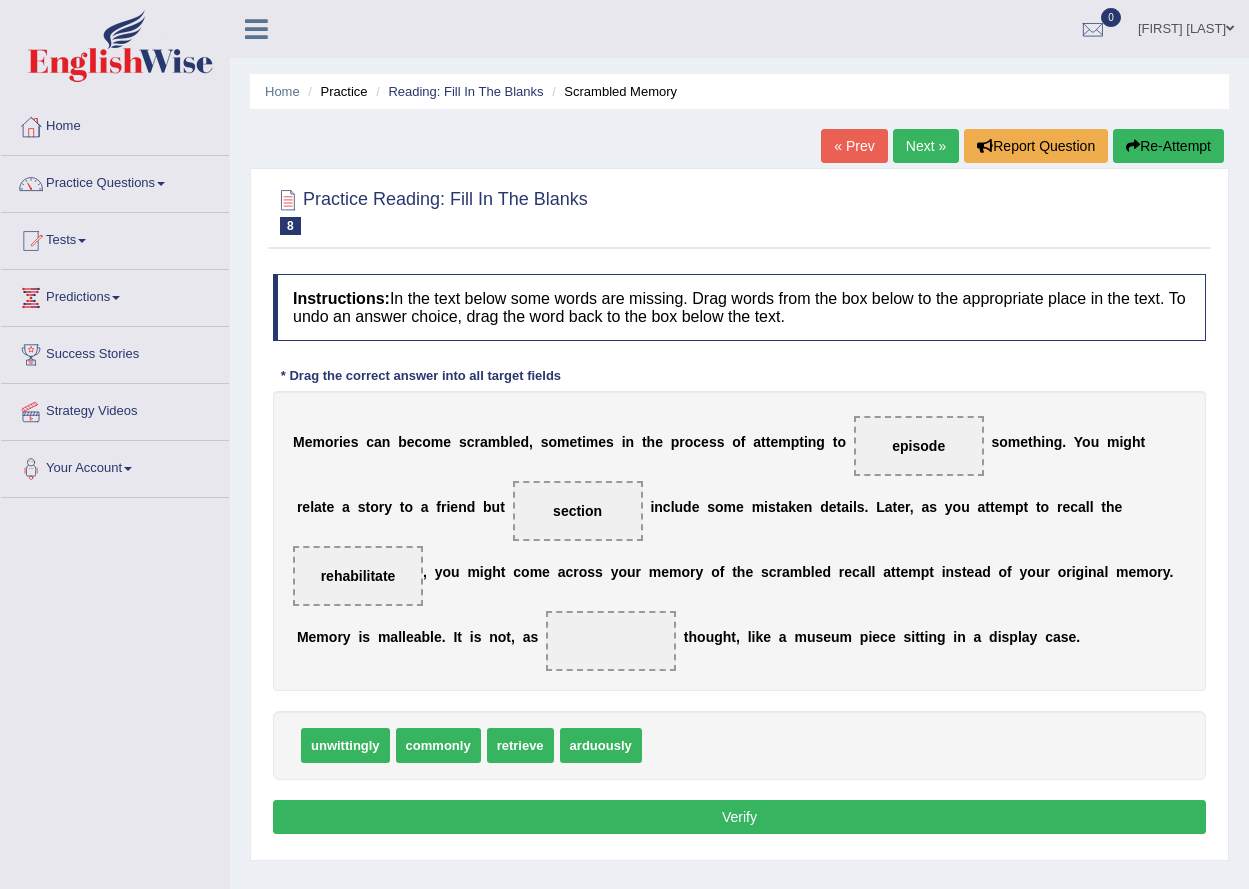 drag, startPoint x: 440, startPoint y: 771, endPoint x: 570, endPoint y: 689, distance: 153.701 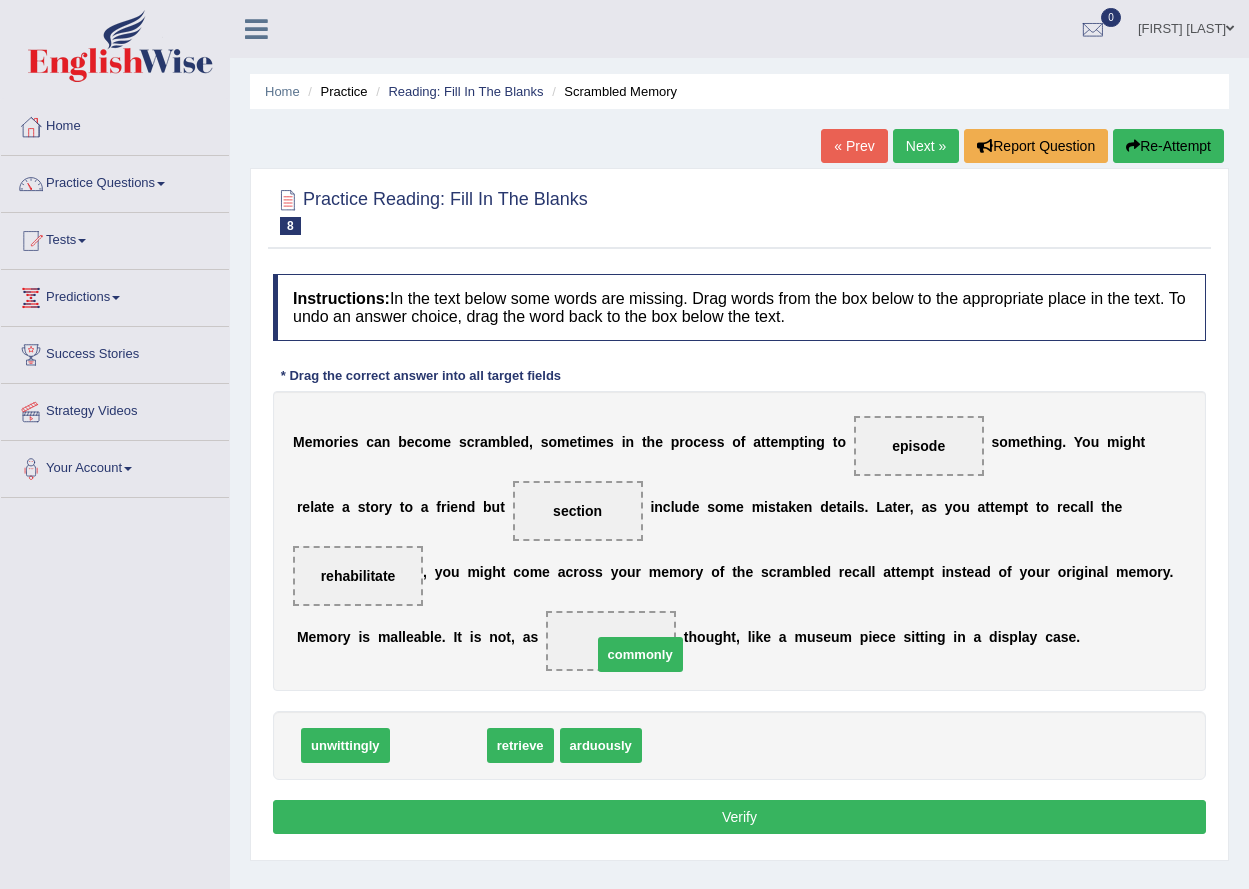 drag, startPoint x: 426, startPoint y: 755, endPoint x: 627, endPoint y: 638, distance: 232.57257 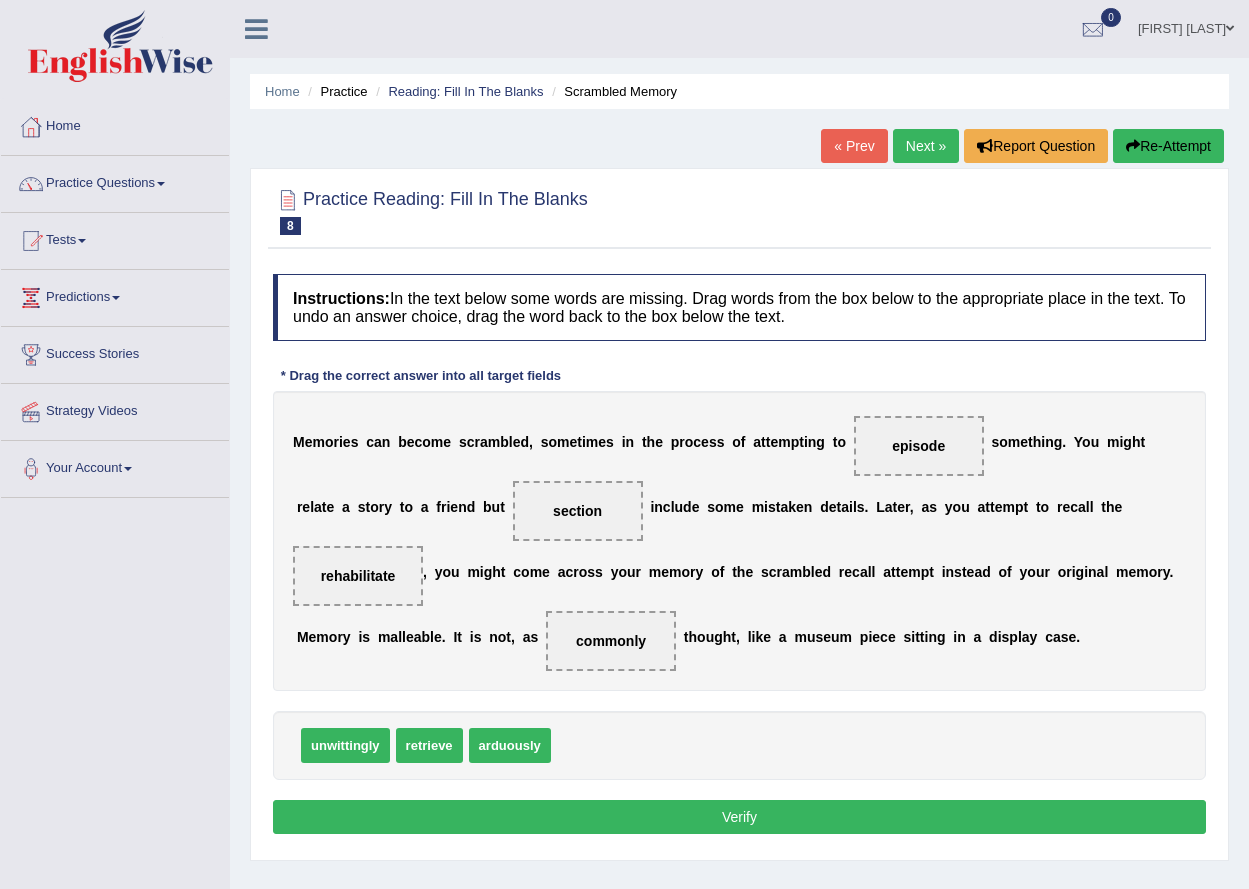 drag, startPoint x: 649, startPoint y: 820, endPoint x: 652, endPoint y: 809, distance: 11.401754 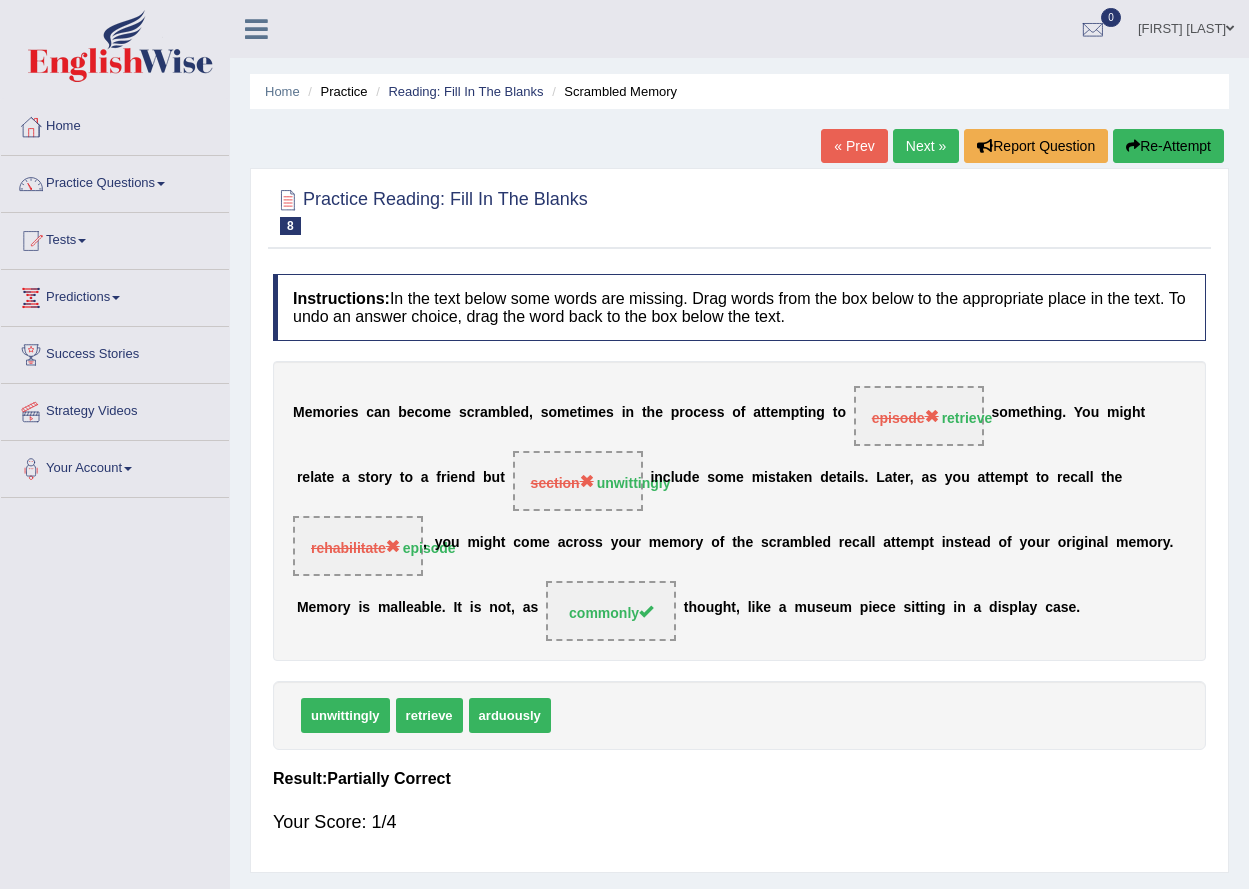 click on "Next »" at bounding box center [926, 146] 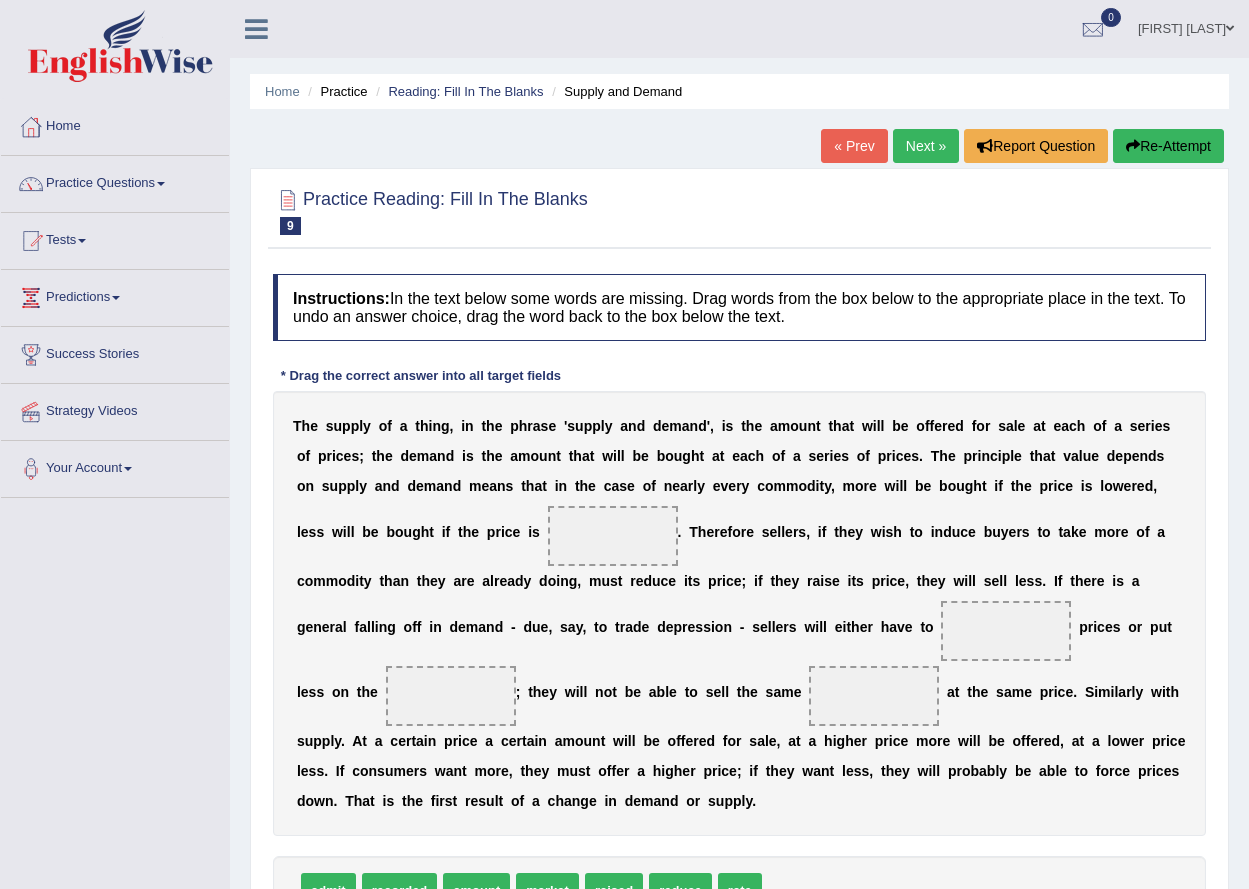 scroll, scrollTop: 0, scrollLeft: 0, axis: both 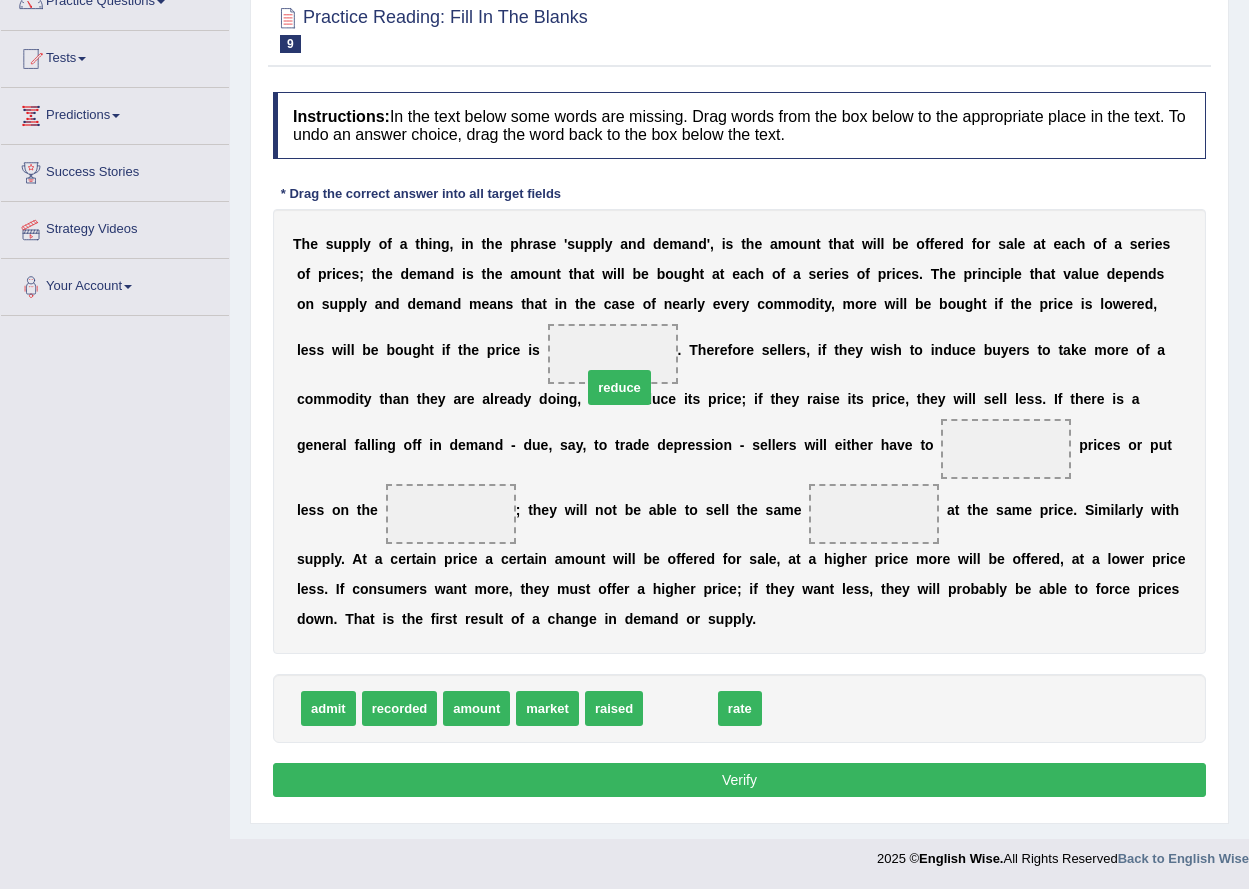 drag, startPoint x: 692, startPoint y: 709, endPoint x: 635, endPoint y: 362, distance: 351.6504 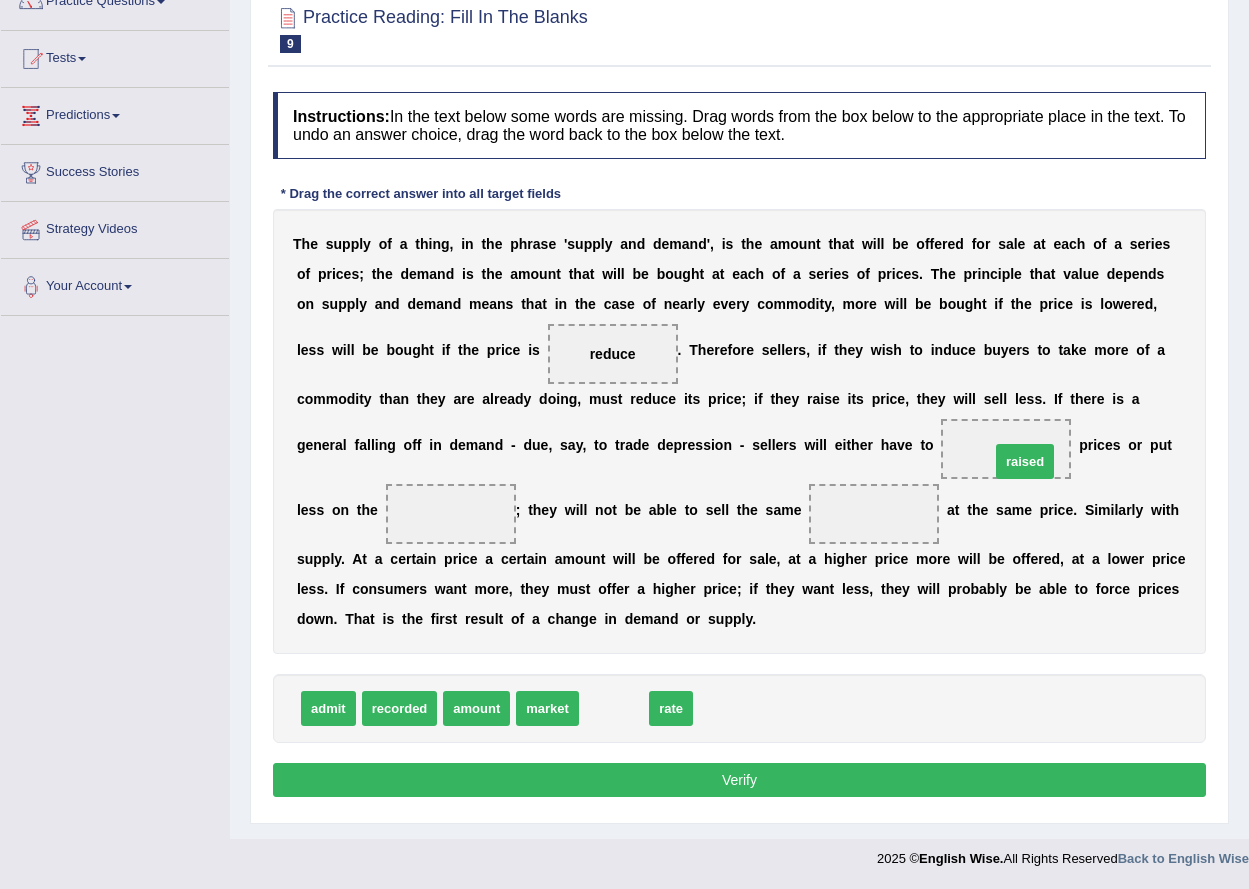 drag, startPoint x: 602, startPoint y: 709, endPoint x: 987, endPoint y: 442, distance: 468.52322 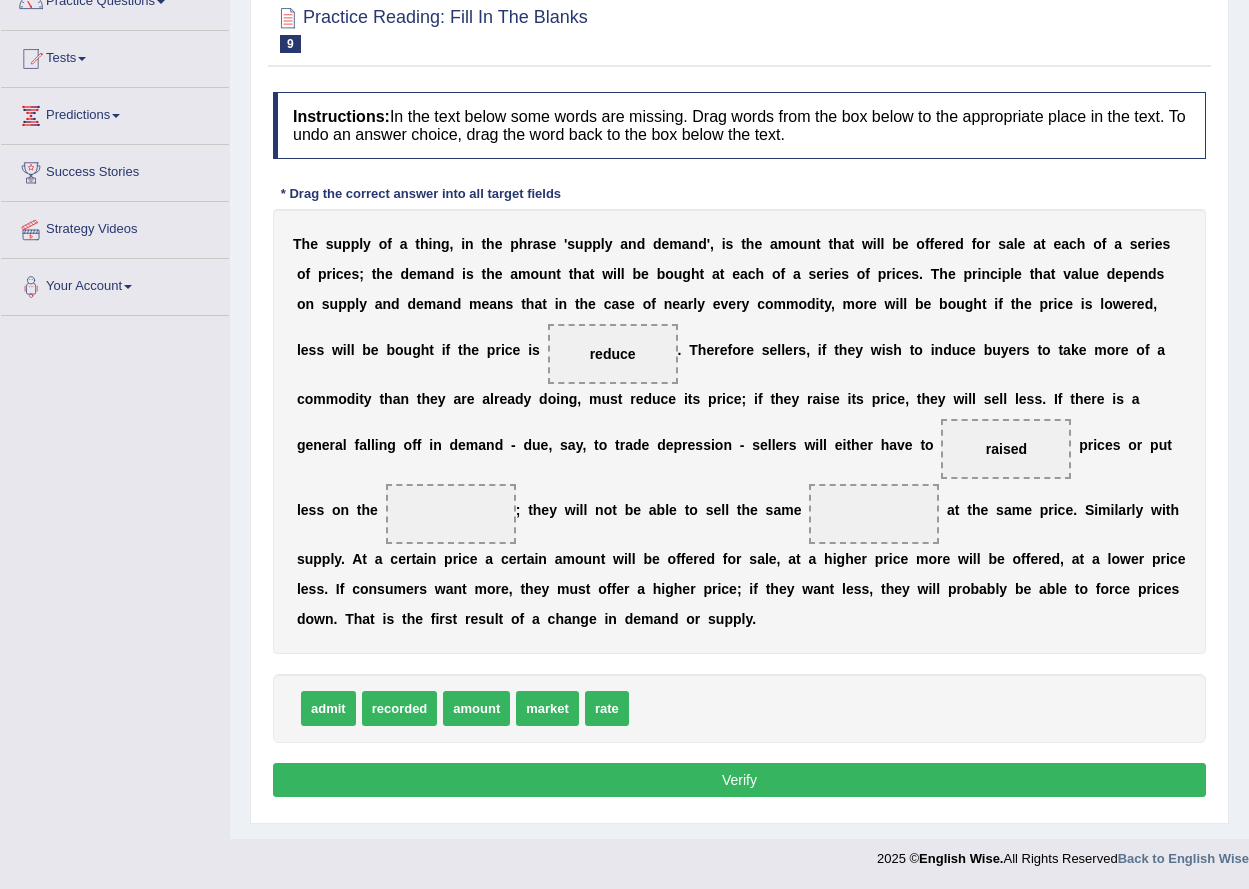 drag, startPoint x: 550, startPoint y: 686, endPoint x: 517, endPoint y: 579, distance: 111.97321 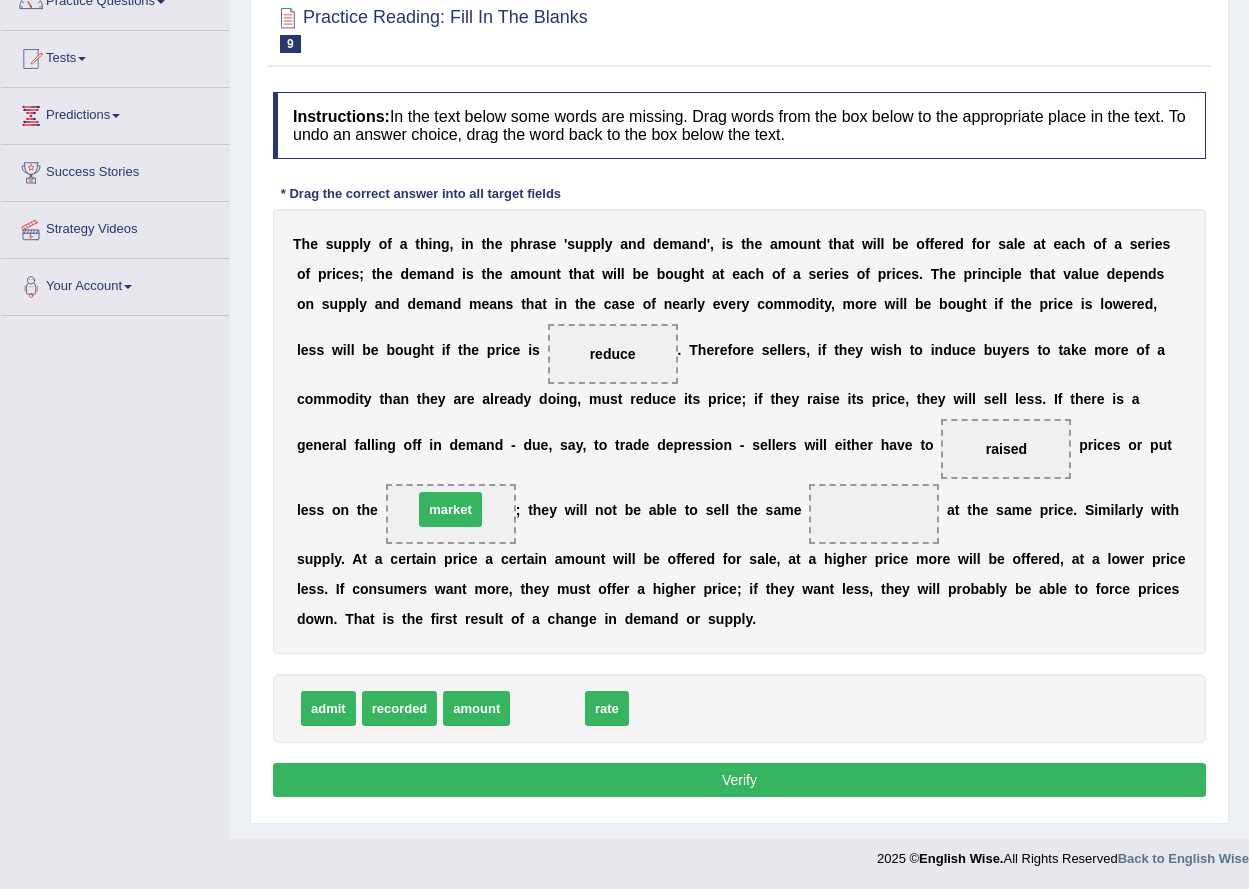 drag, startPoint x: 541, startPoint y: 707, endPoint x: 452, endPoint y: 474, distance: 249.41933 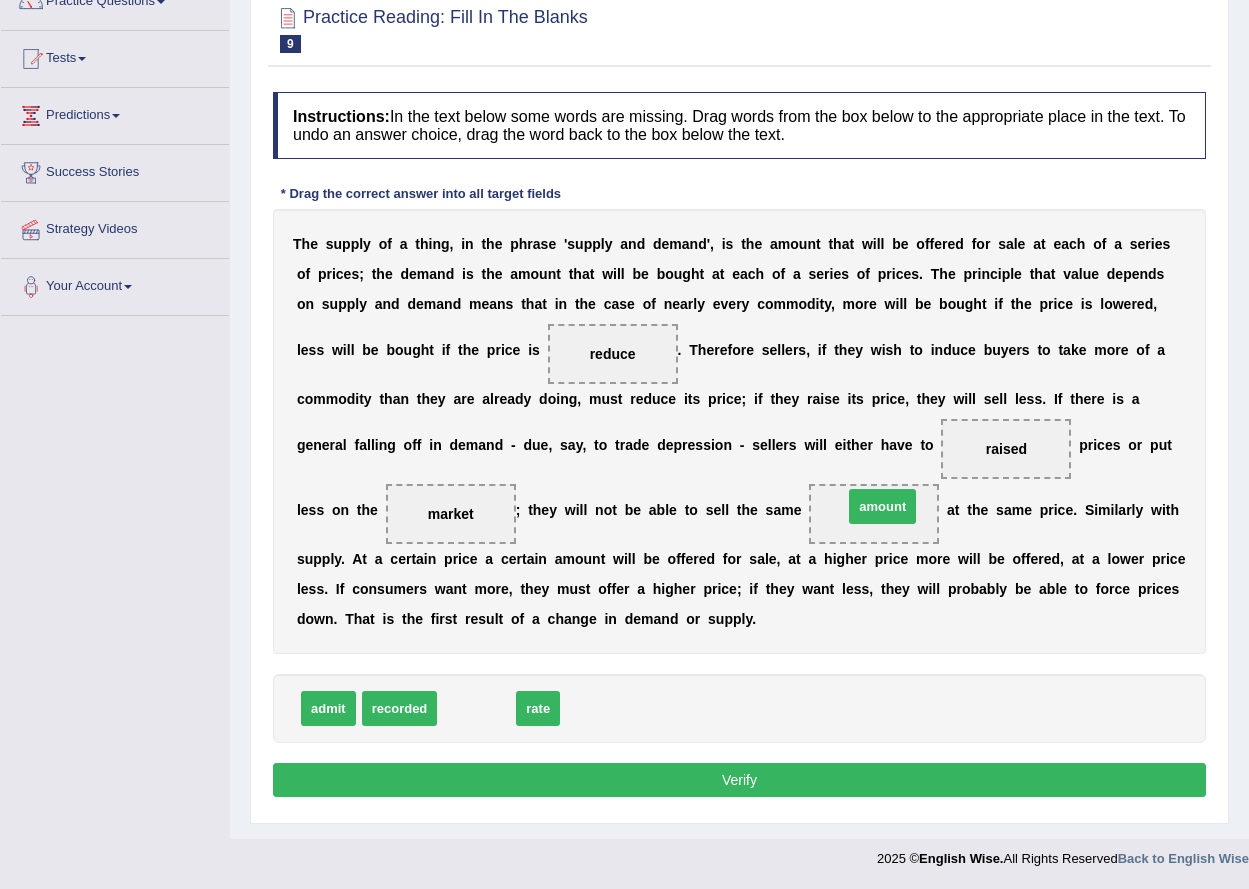 drag, startPoint x: 477, startPoint y: 713, endPoint x: 852, endPoint y: 501, distance: 430.7772 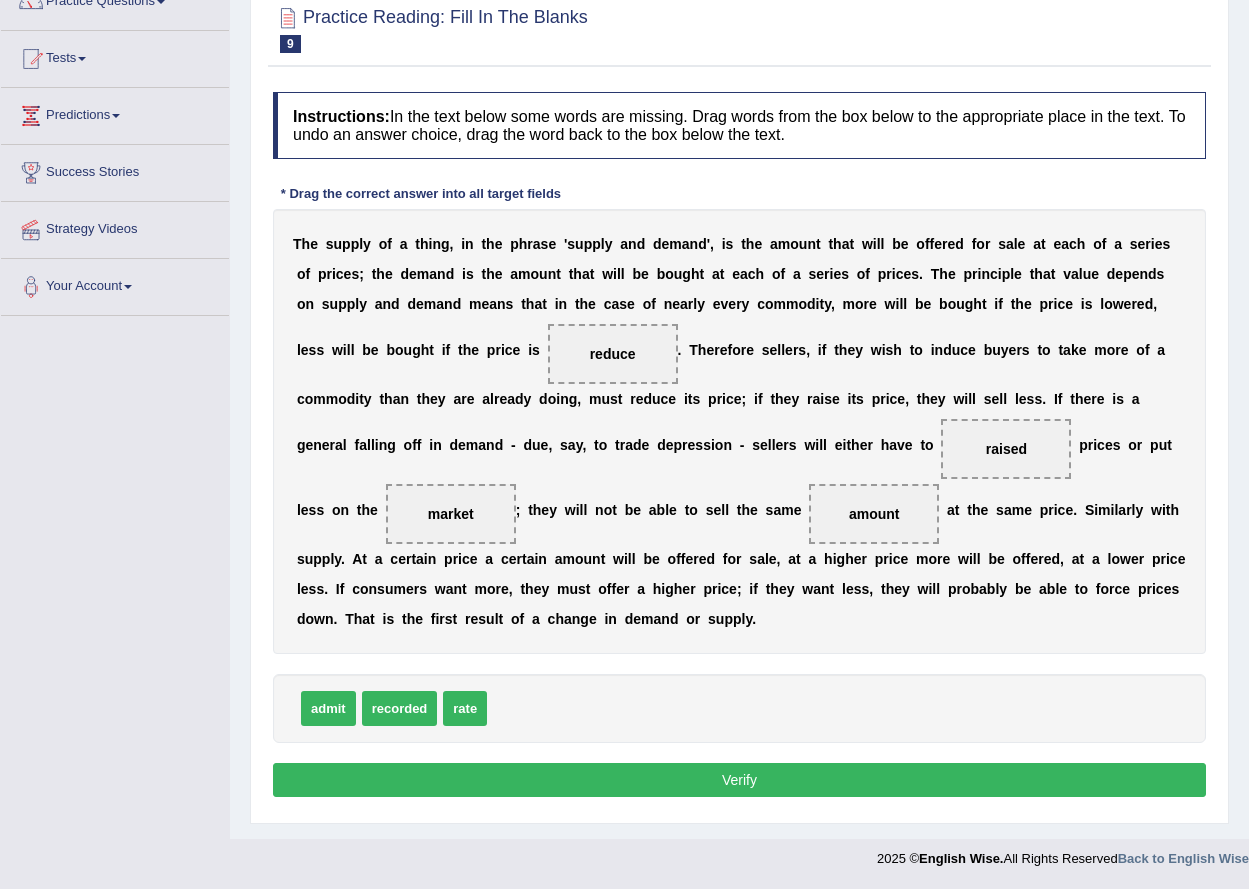 drag, startPoint x: 647, startPoint y: 772, endPoint x: 629, endPoint y: 772, distance: 18 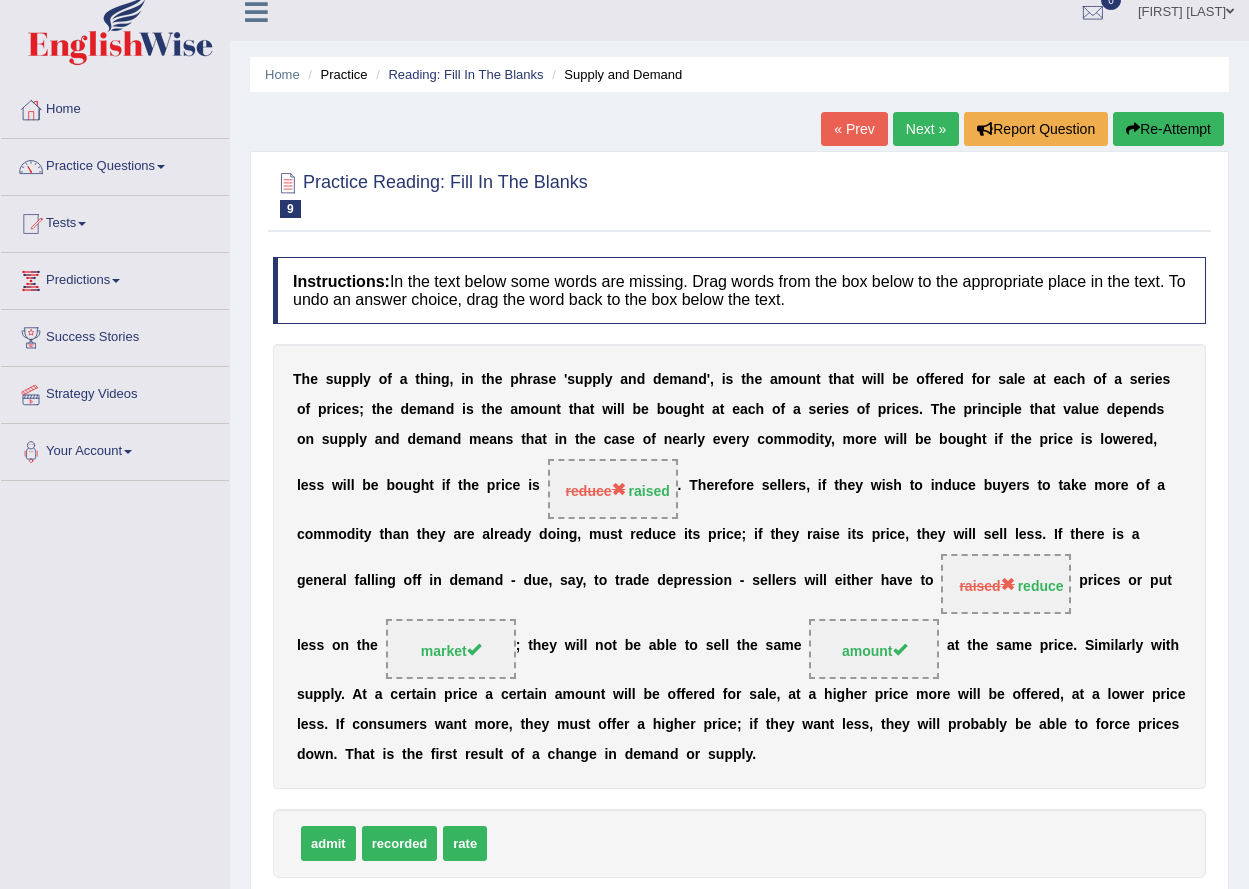 scroll, scrollTop: 0, scrollLeft: 0, axis: both 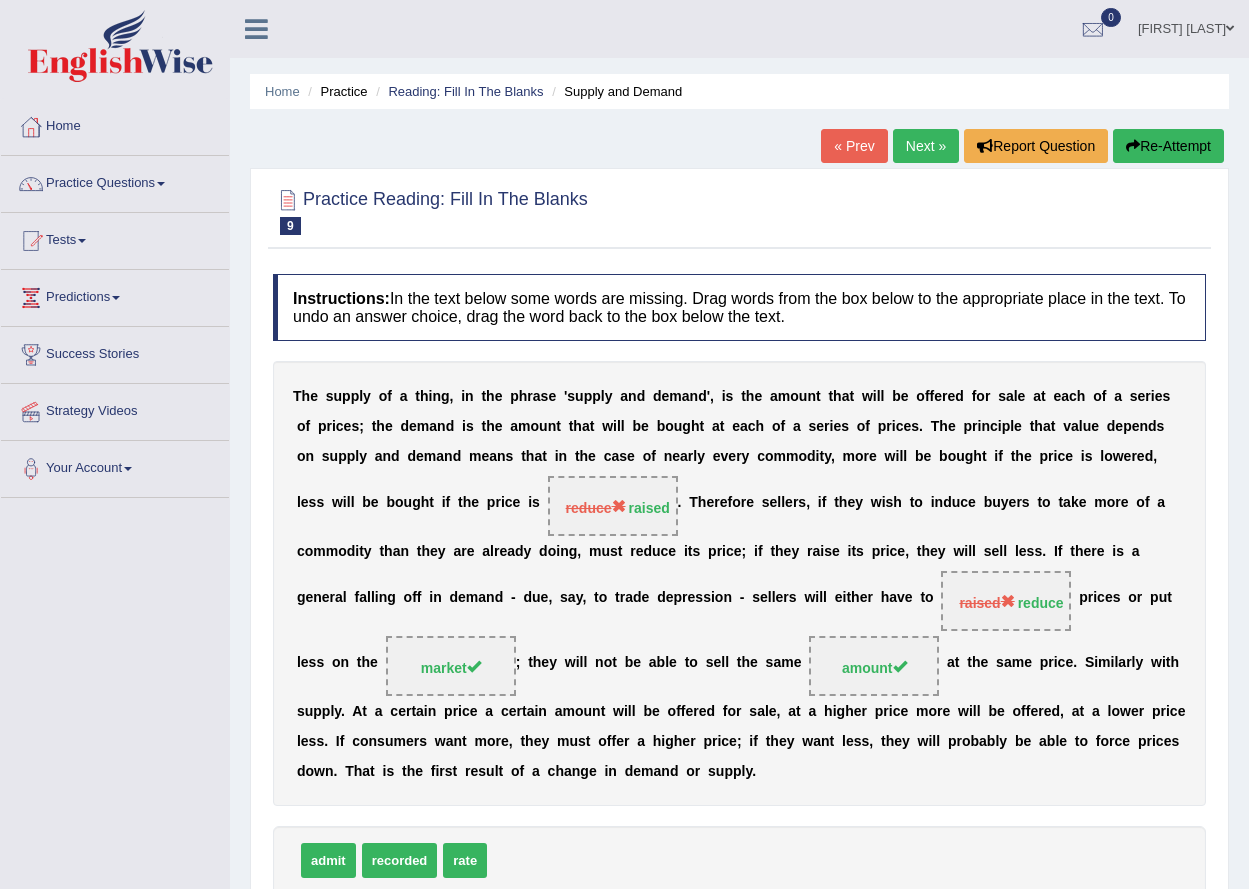 click on "Next »" at bounding box center (926, 146) 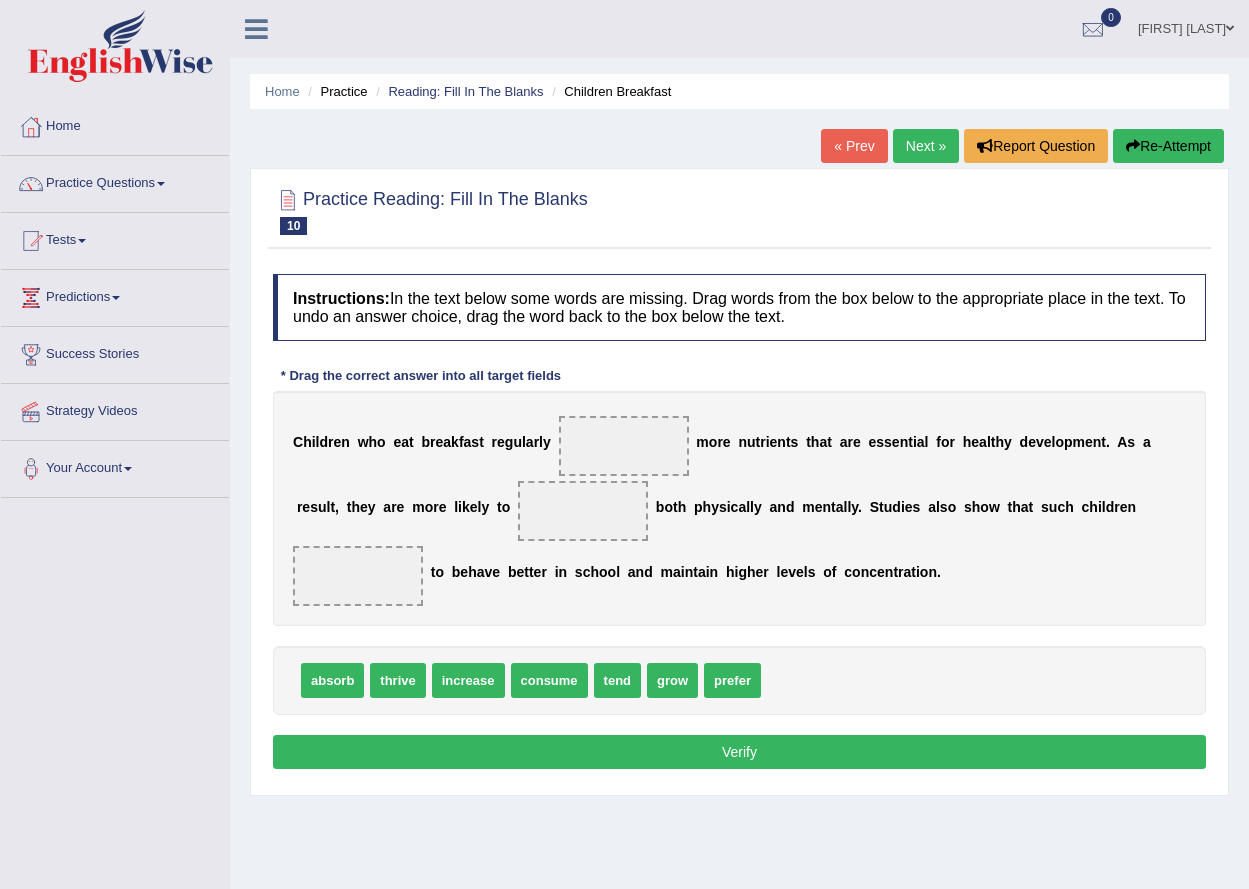 scroll, scrollTop: 0, scrollLeft: 0, axis: both 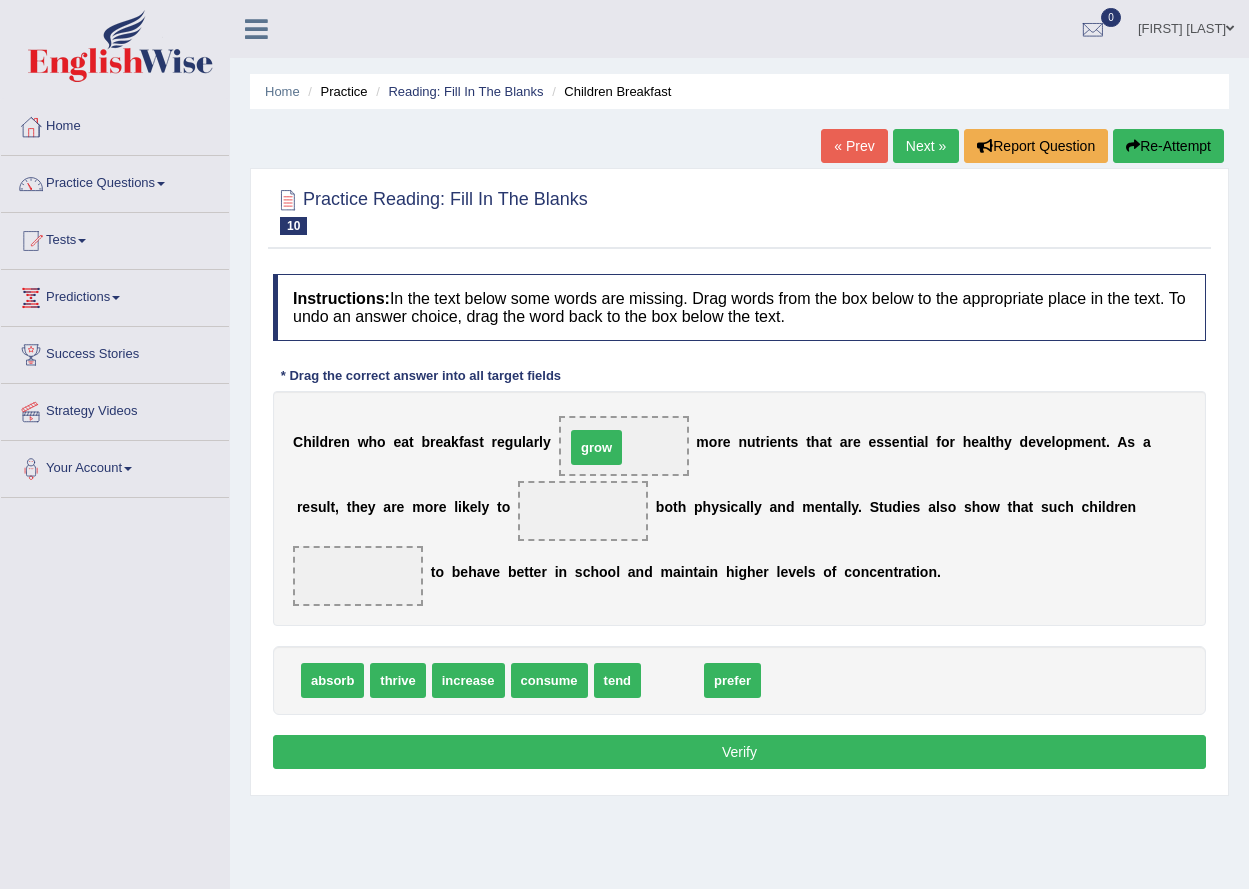 drag, startPoint x: 662, startPoint y: 687, endPoint x: 586, endPoint y: 454, distance: 245.08162 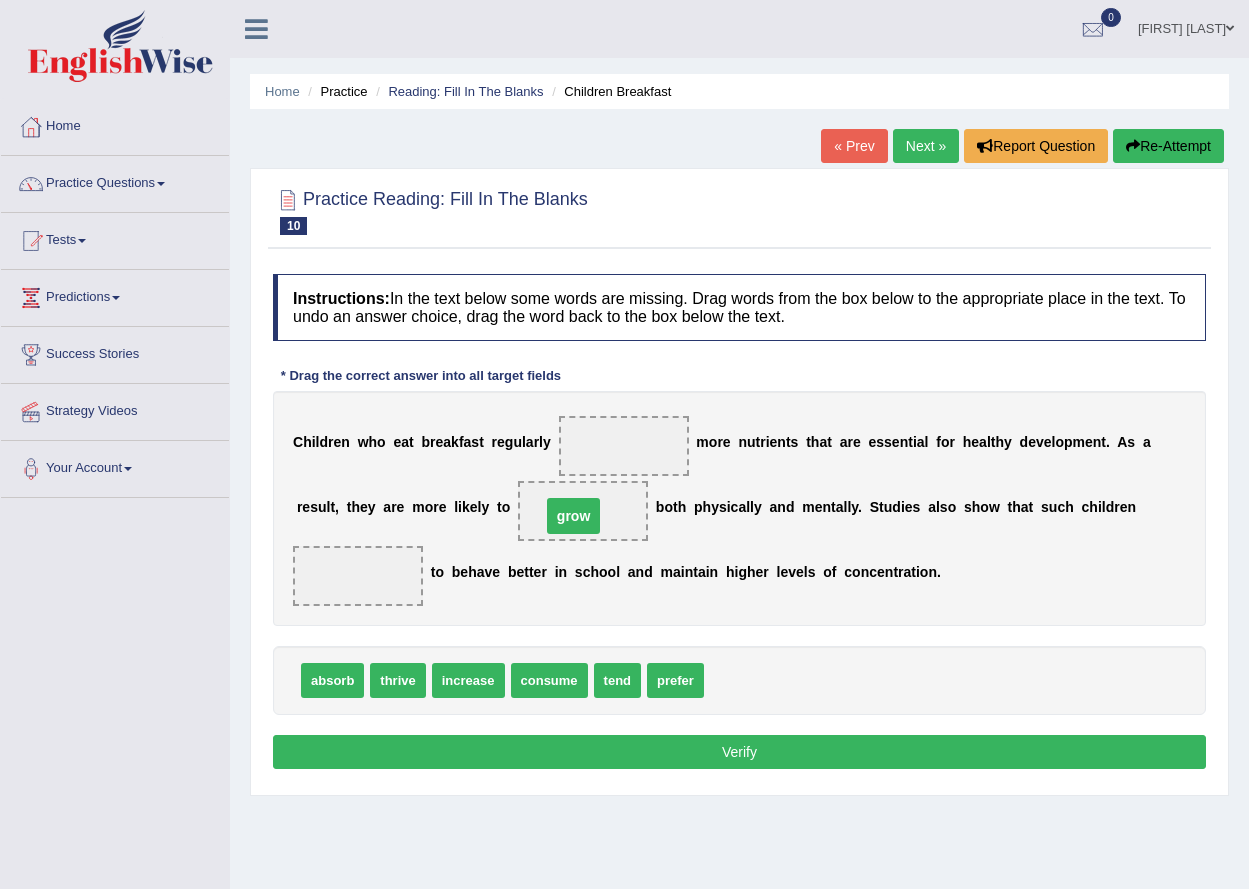 drag, startPoint x: 624, startPoint y: 441, endPoint x: 573, endPoint y: 510, distance: 85.8021 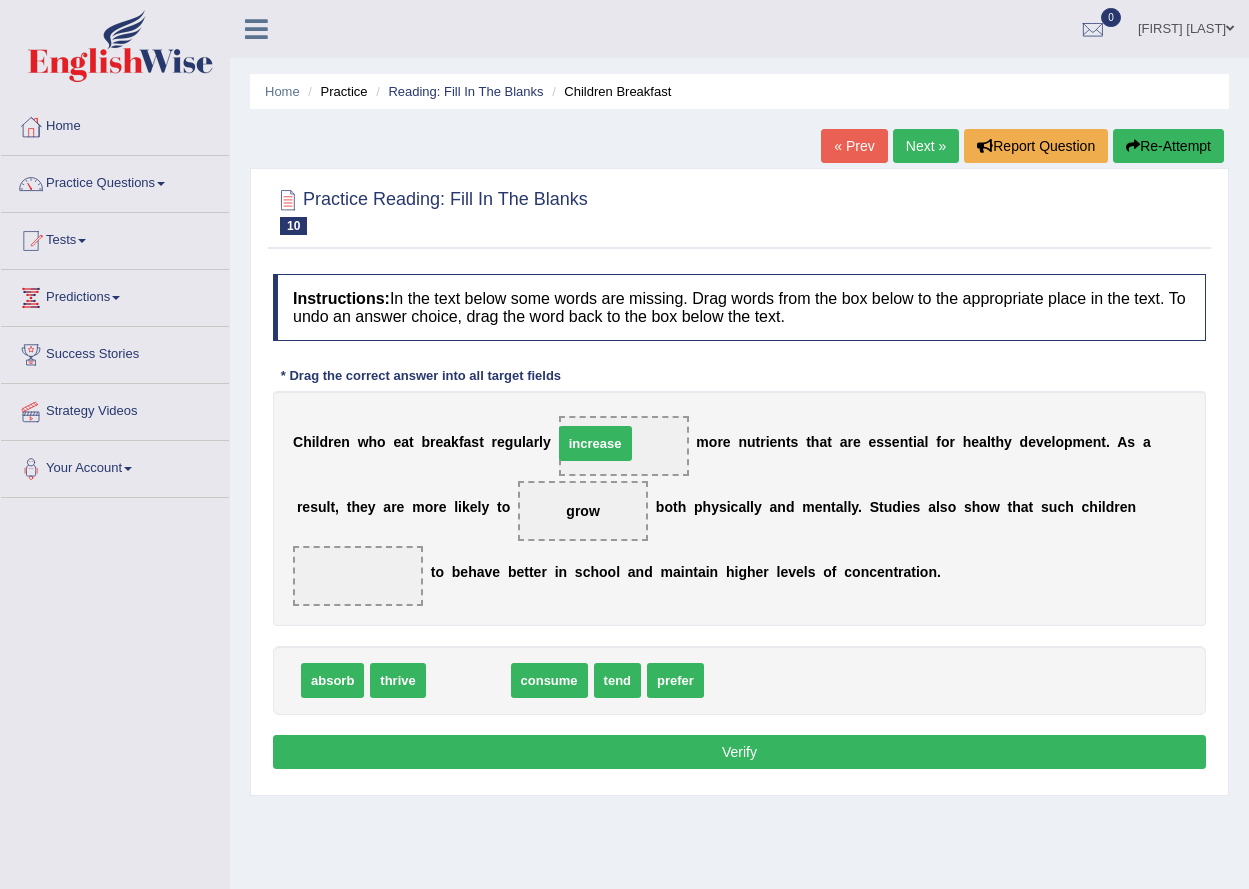 drag, startPoint x: 454, startPoint y: 682, endPoint x: 581, endPoint y: 445, distance: 268.88287 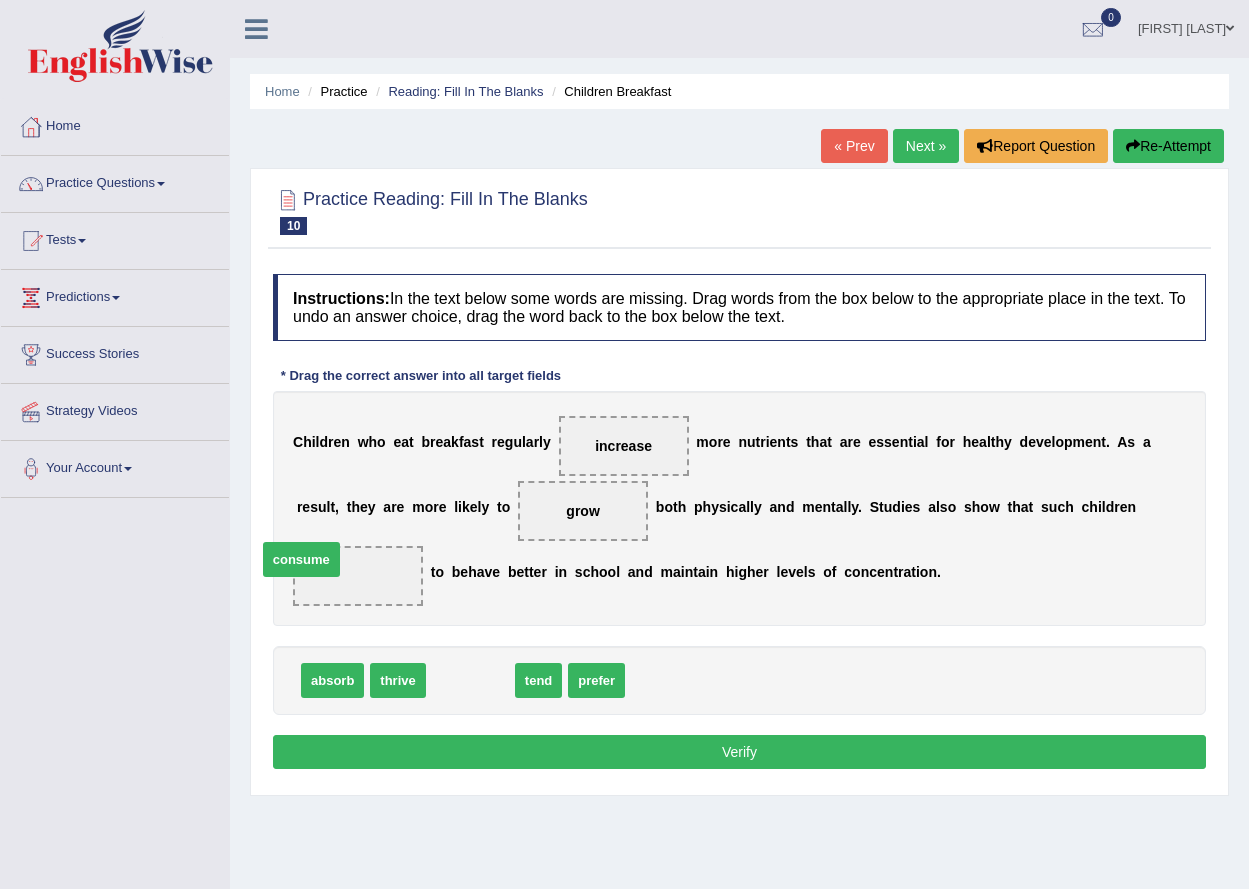 drag, startPoint x: 483, startPoint y: 689, endPoint x: 337, endPoint y: 569, distance: 188.98677 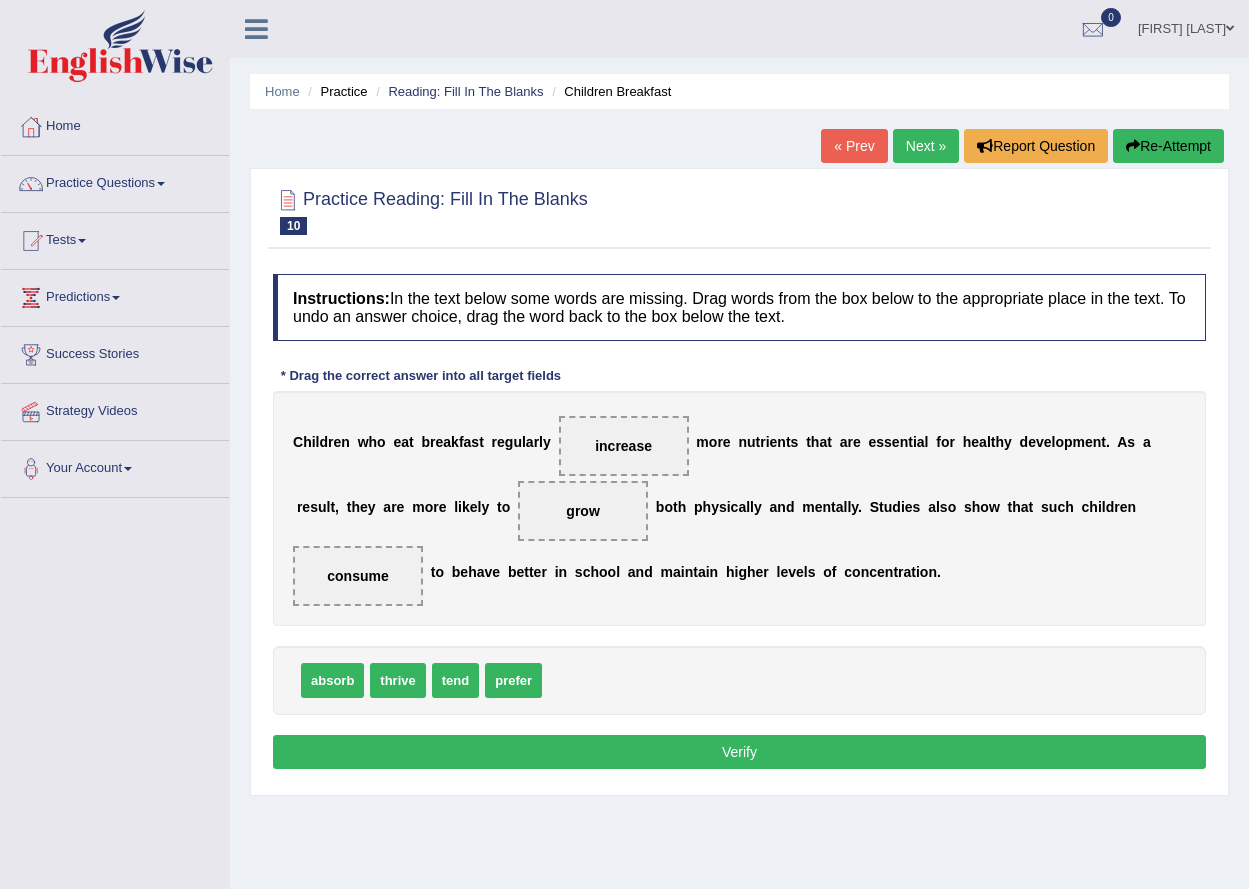 click on "Verify" at bounding box center [739, 752] 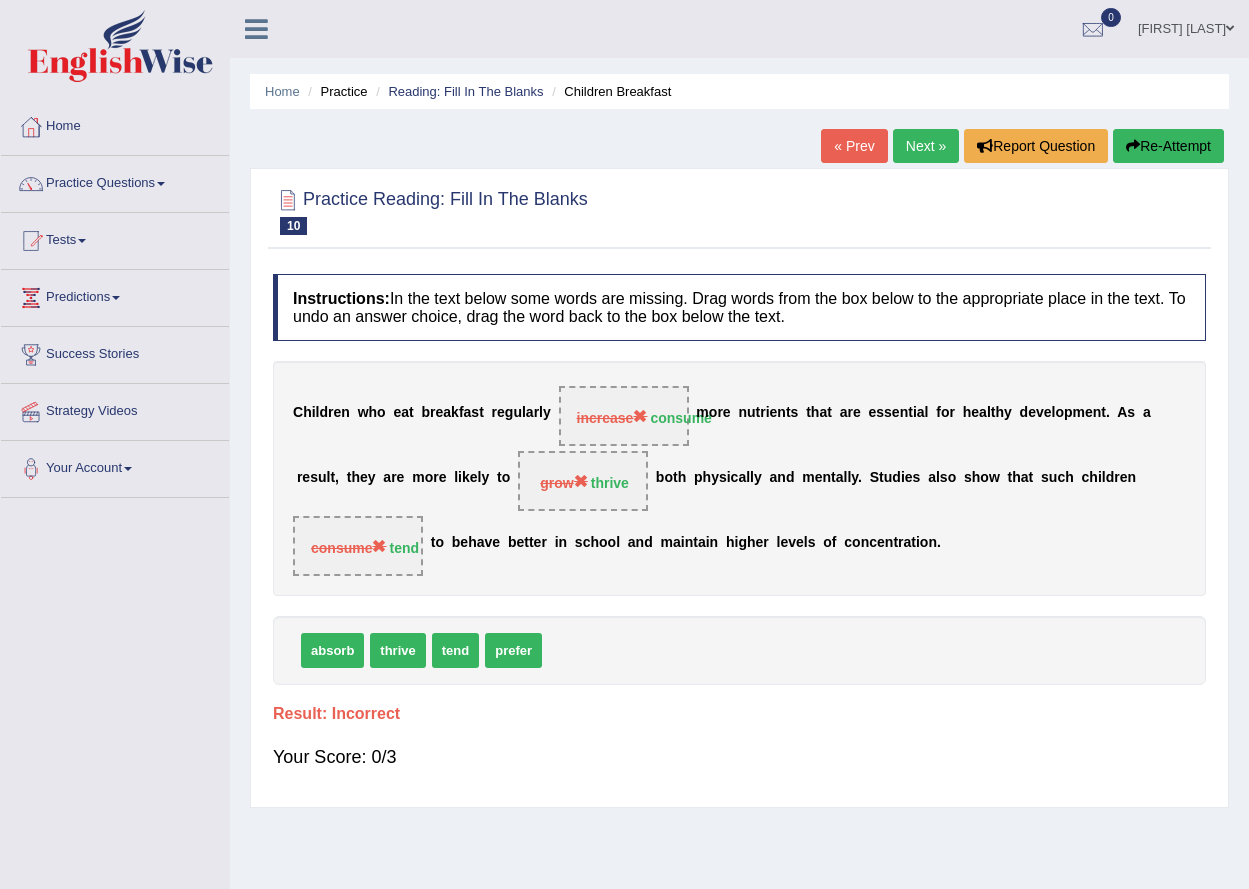 click on "Next »" at bounding box center (926, 146) 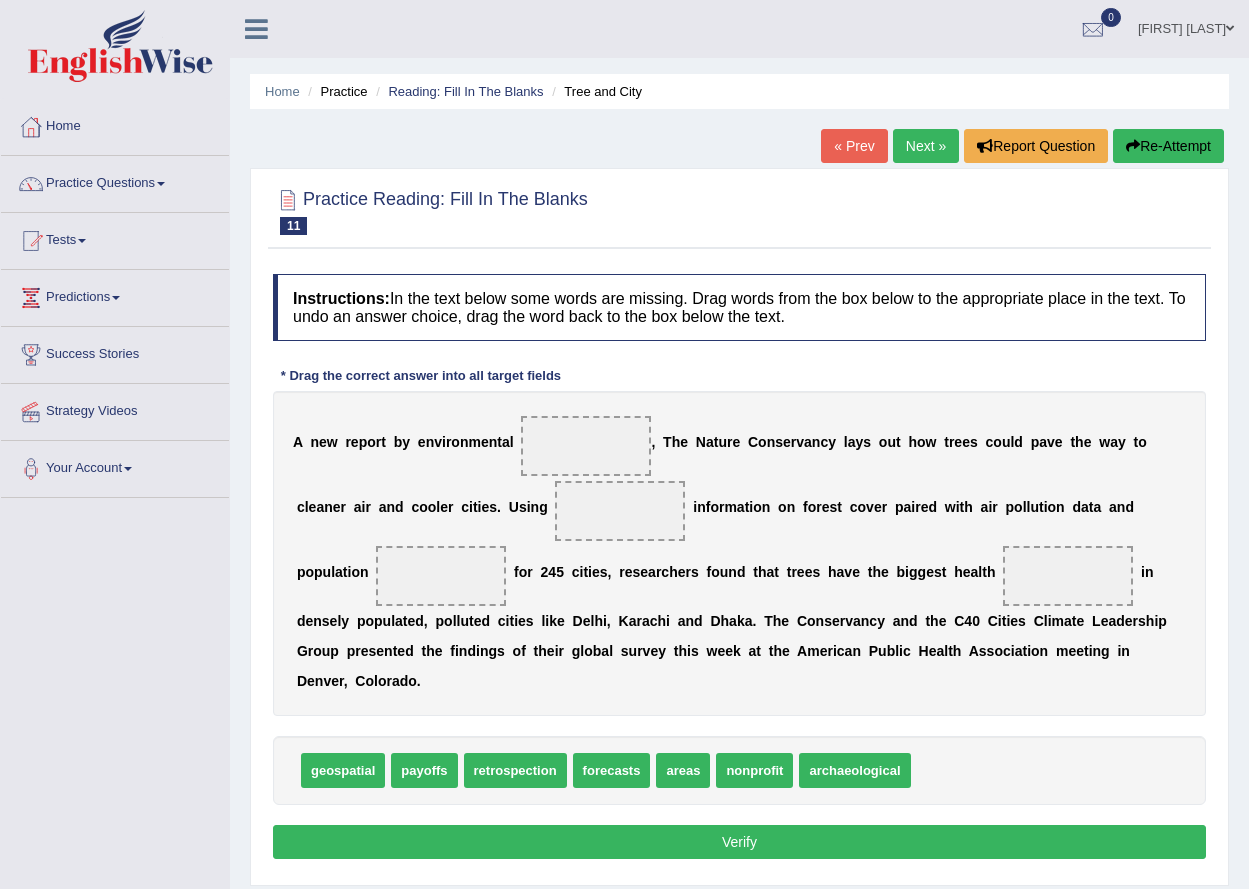 scroll, scrollTop: 0, scrollLeft: 0, axis: both 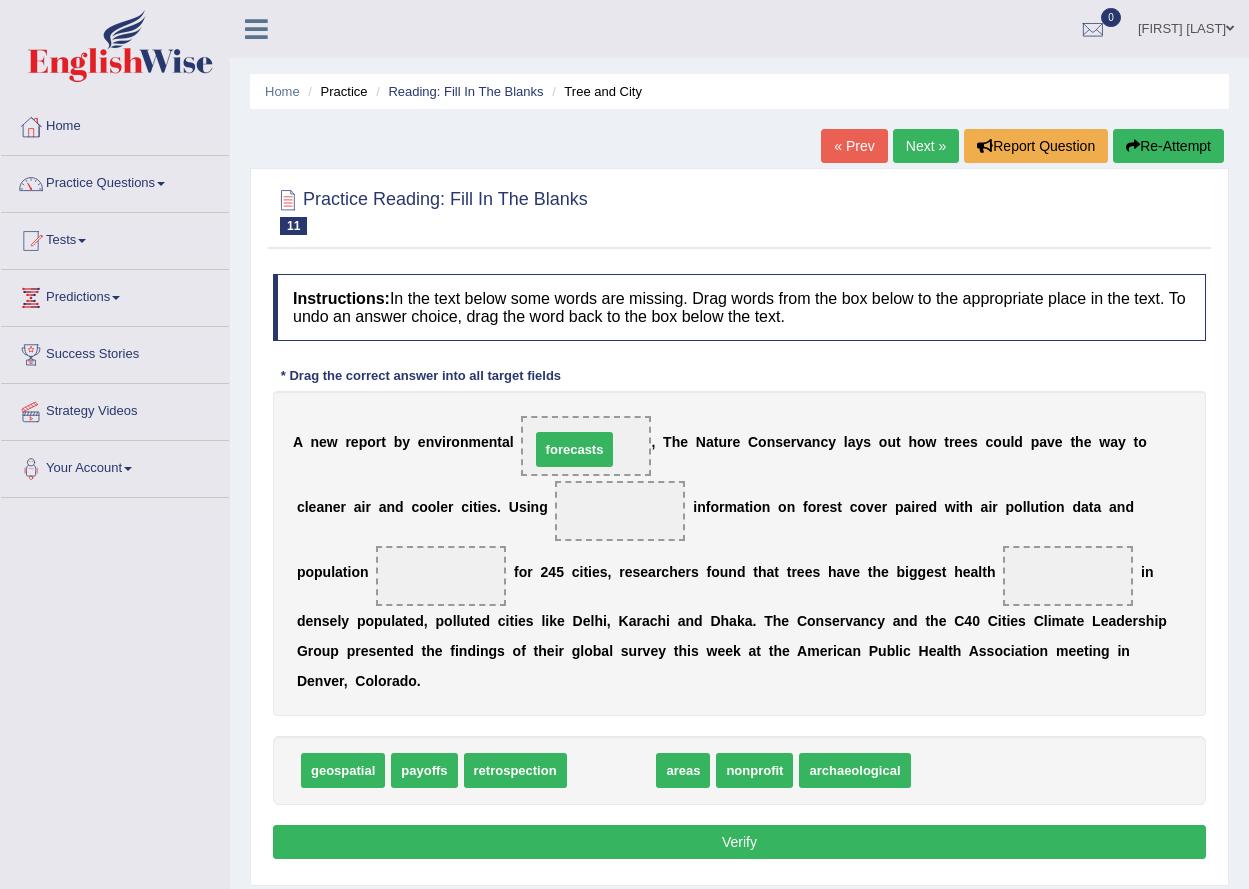 drag, startPoint x: 611, startPoint y: 772, endPoint x: 574, endPoint y: 451, distance: 323.12537 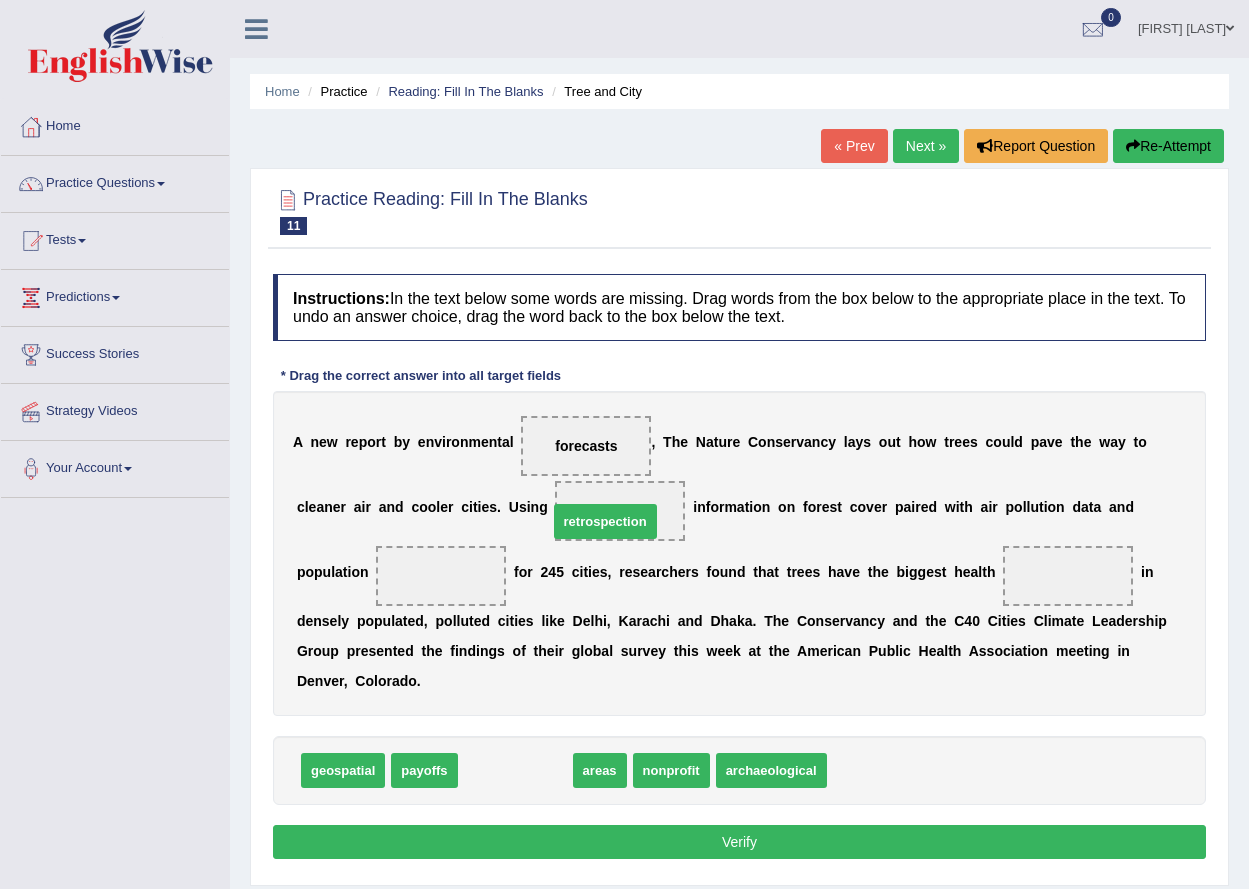 drag, startPoint x: 509, startPoint y: 770, endPoint x: 608, endPoint y: 514, distance: 274.47586 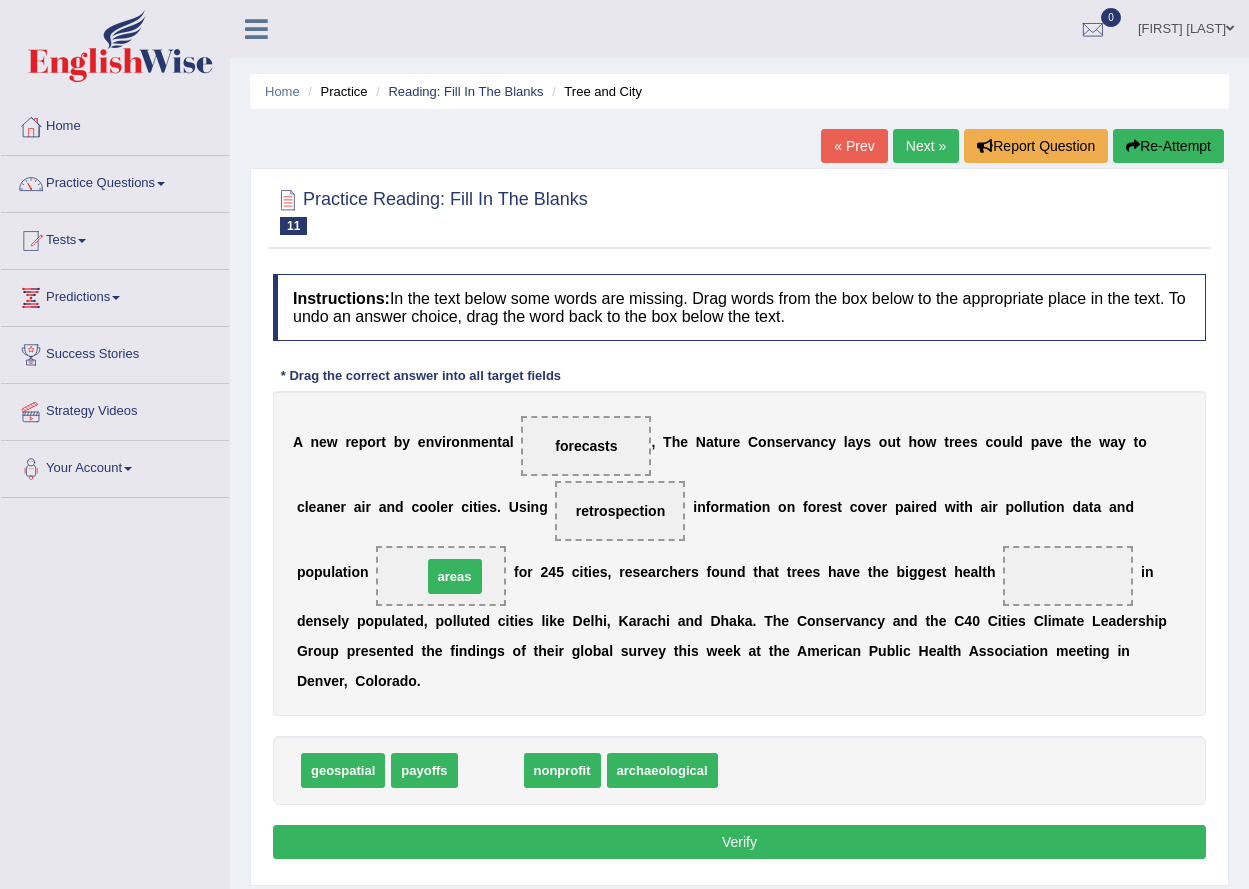 drag, startPoint x: 496, startPoint y: 776, endPoint x: 460, endPoint y: 582, distance: 197.31194 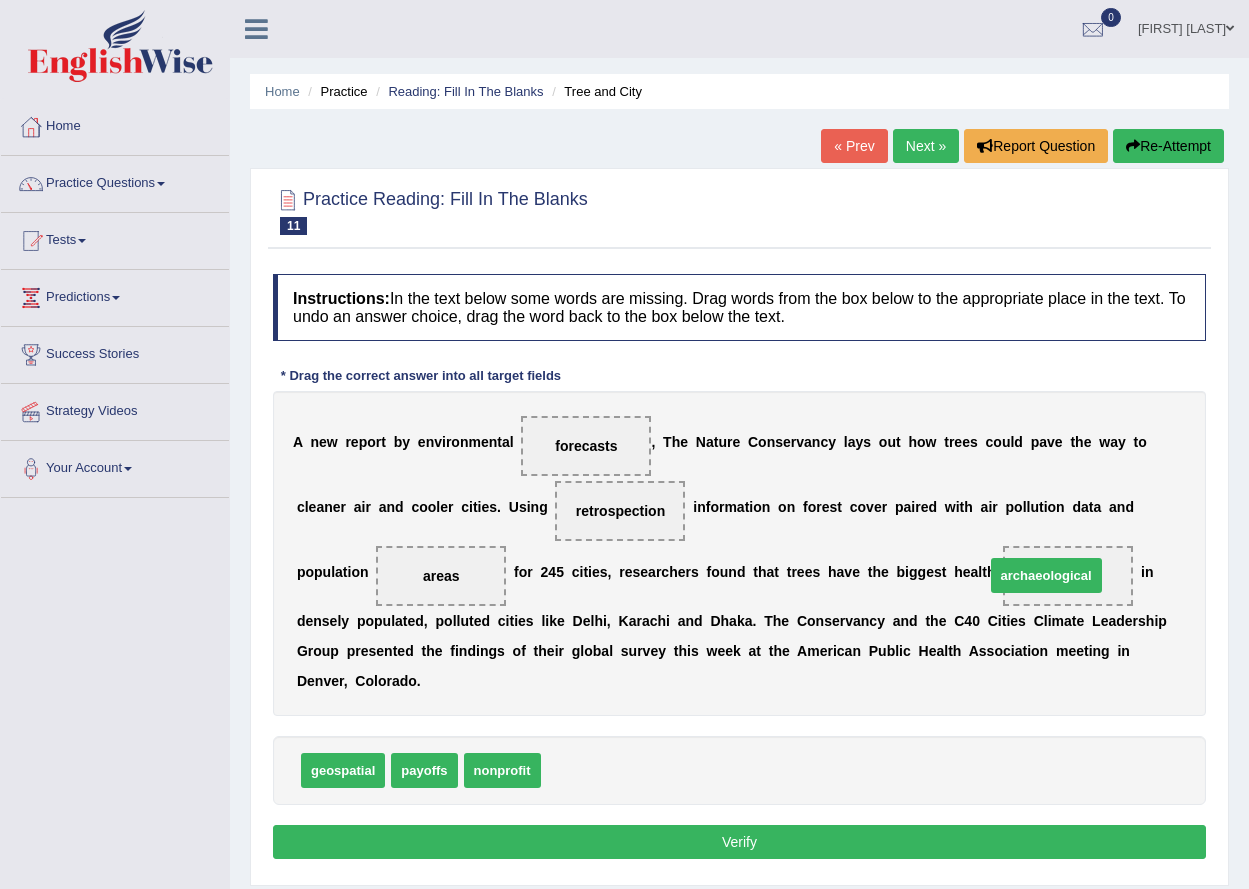 drag, startPoint x: 616, startPoint y: 775, endPoint x: 1057, endPoint y: 581, distance: 481.78522 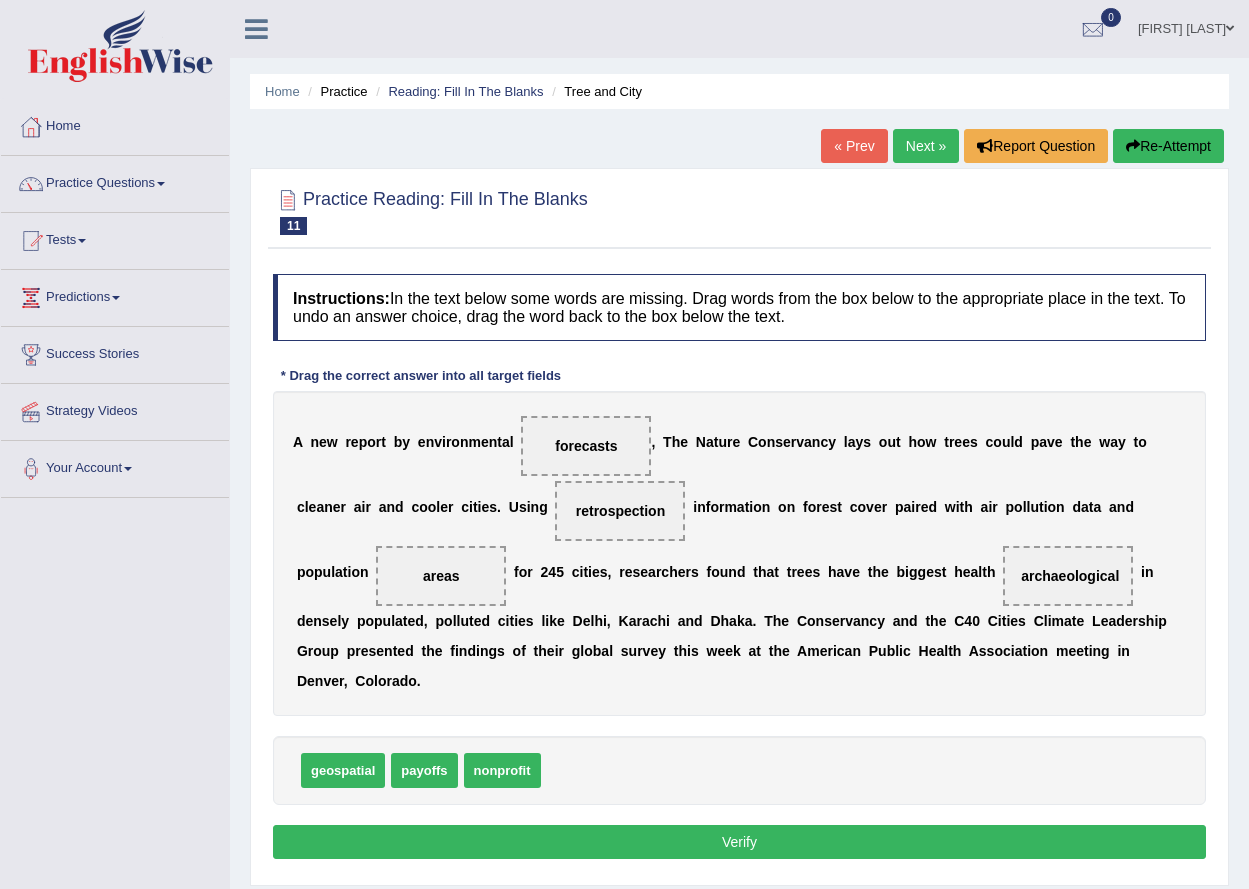 click on "Verify" at bounding box center [739, 842] 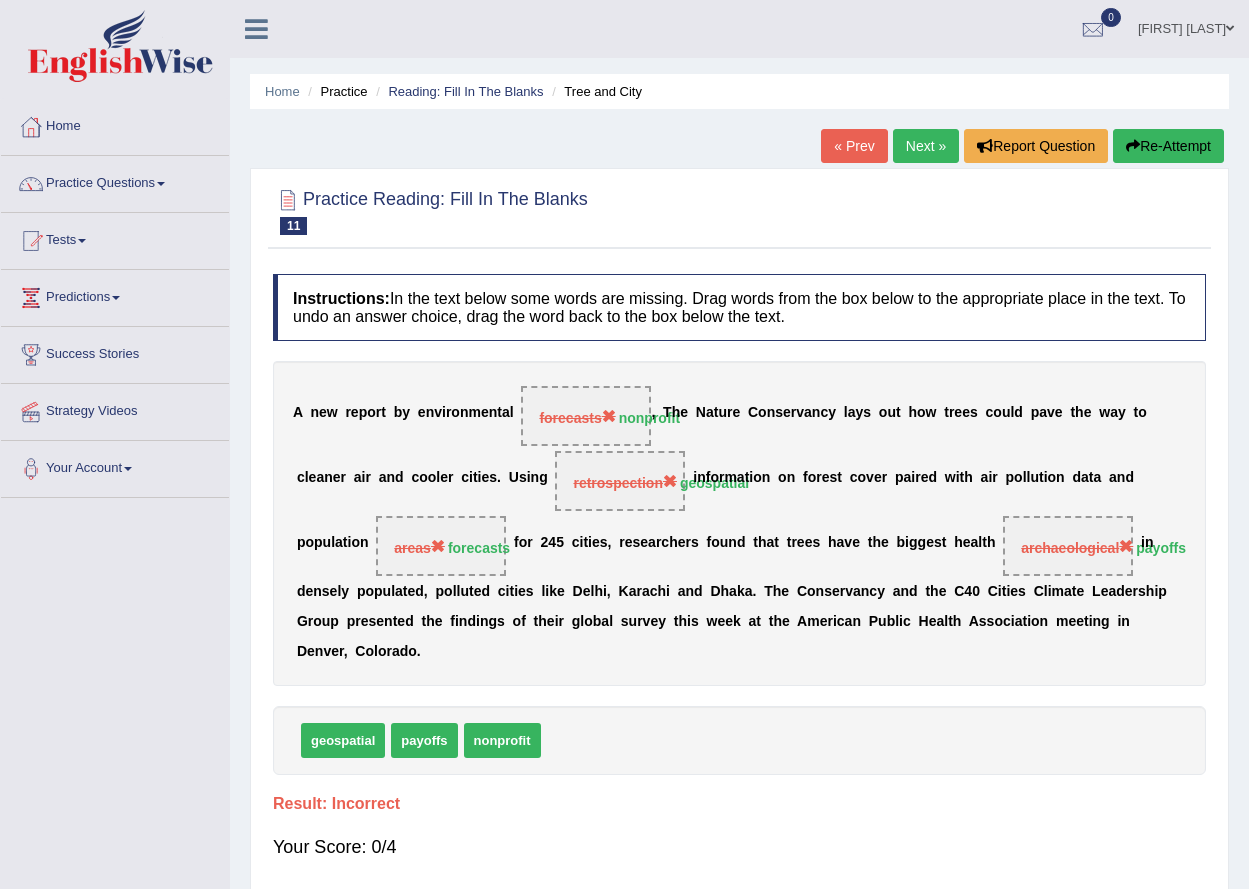 click on "Next »" at bounding box center (926, 146) 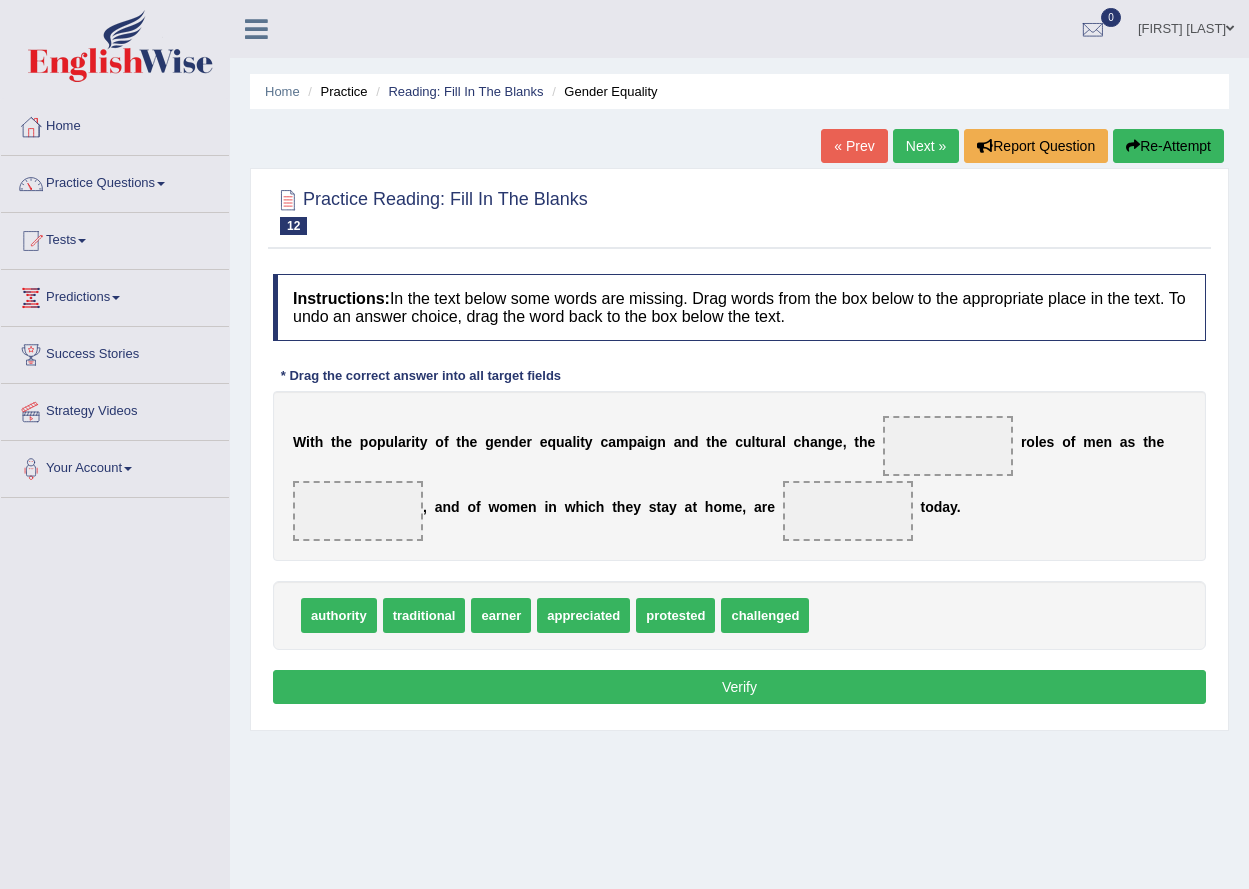 scroll, scrollTop: 0, scrollLeft: 0, axis: both 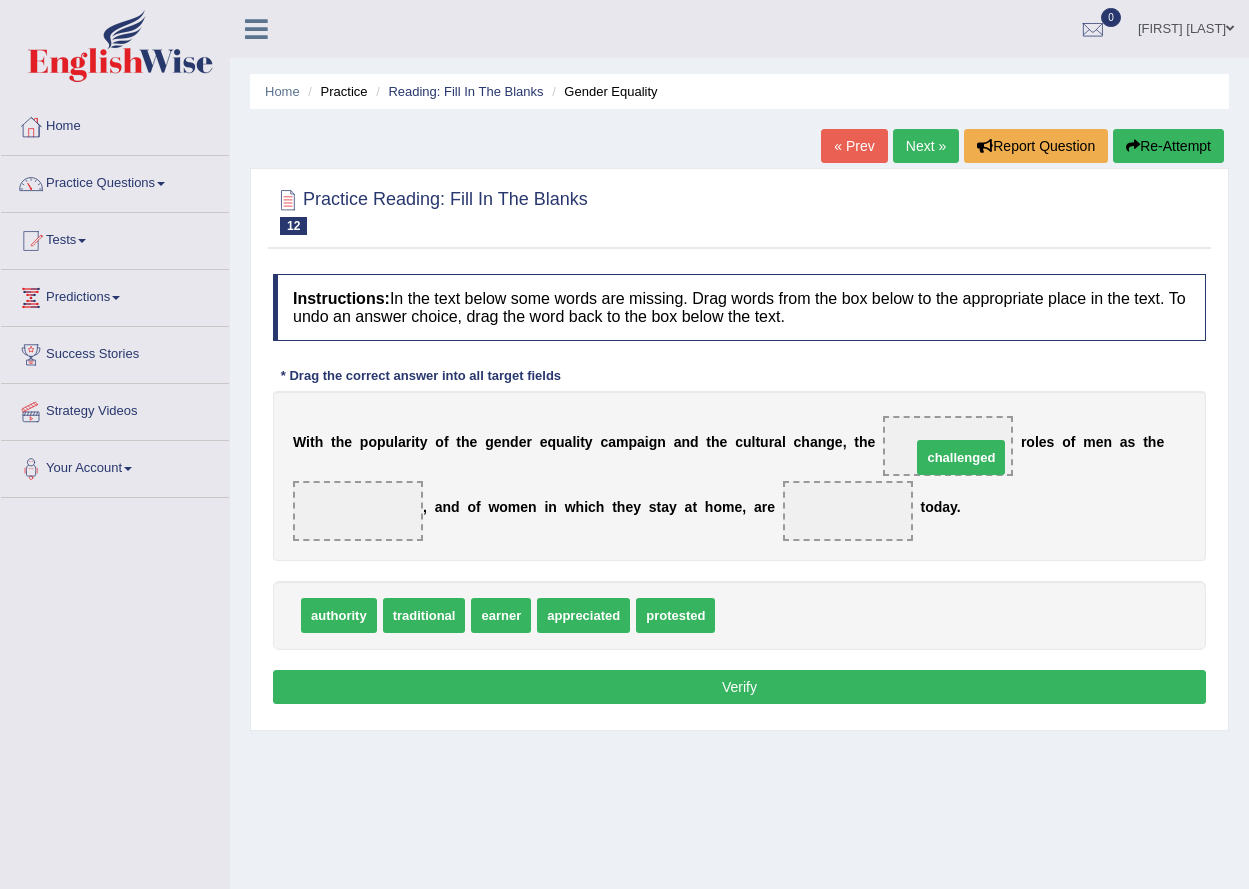 drag, startPoint x: 770, startPoint y: 611, endPoint x: 935, endPoint y: 461, distance: 222.99103 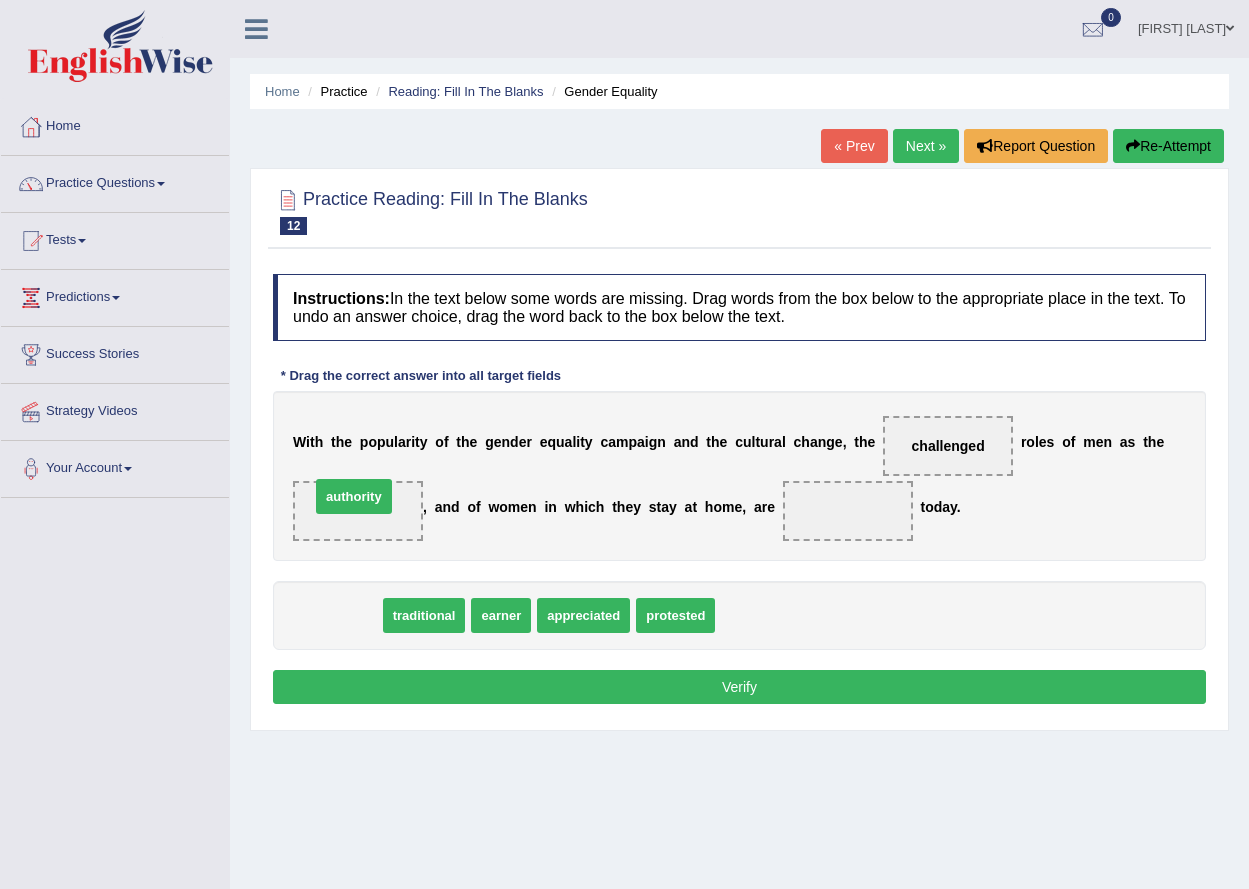 drag, startPoint x: 338, startPoint y: 616, endPoint x: 353, endPoint y: 499, distance: 117.95762 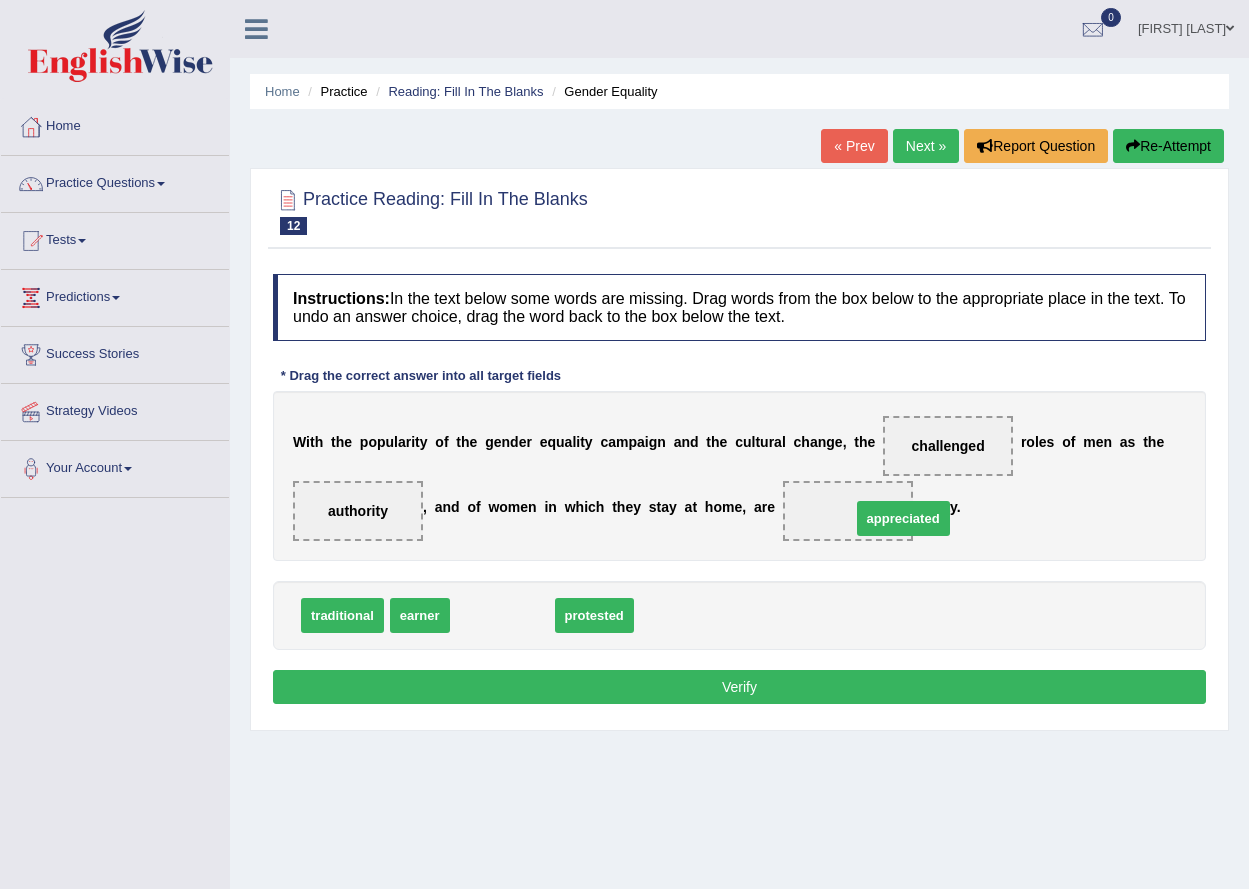 drag, startPoint x: 514, startPoint y: 616, endPoint x: 915, endPoint y: 519, distance: 412.56516 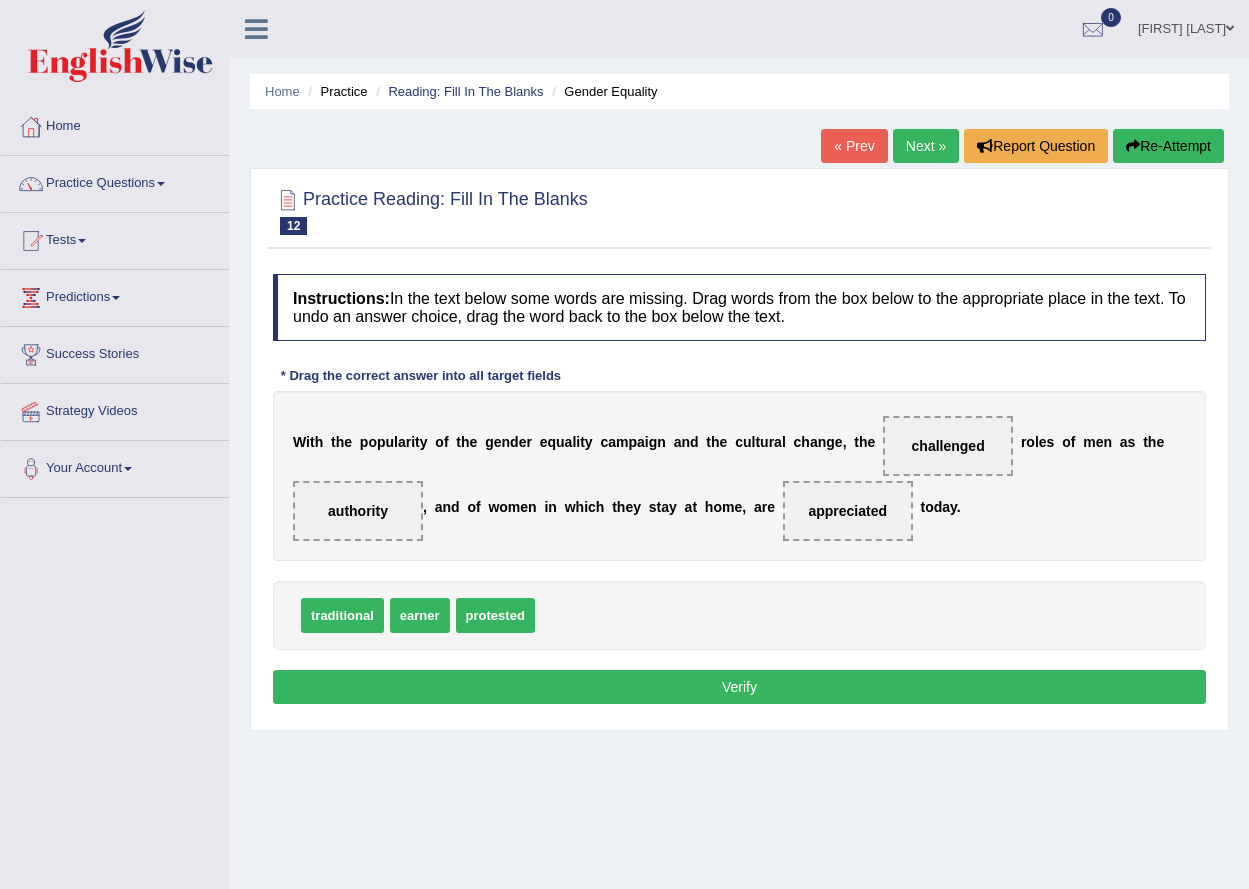click on "Verify" at bounding box center (739, 687) 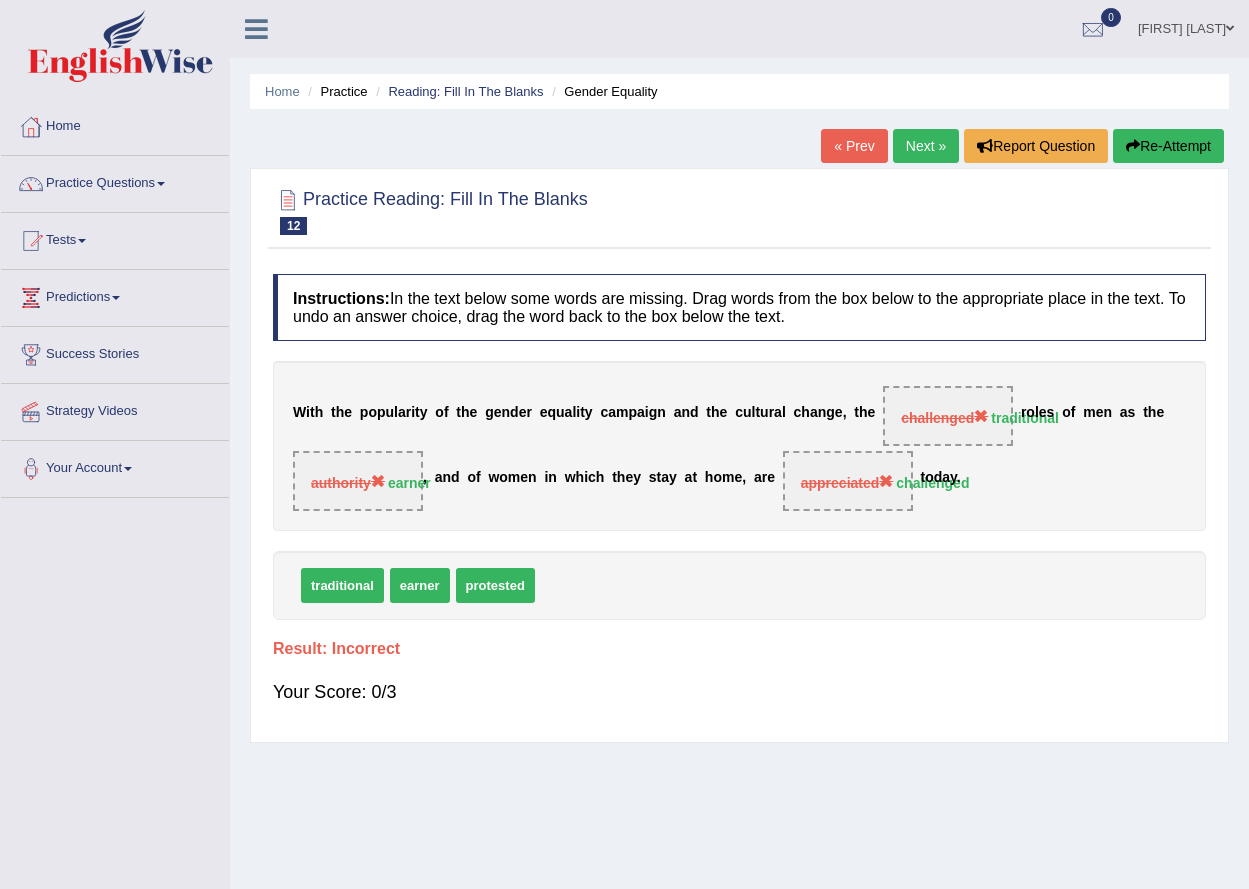 click on "Next »" at bounding box center [926, 146] 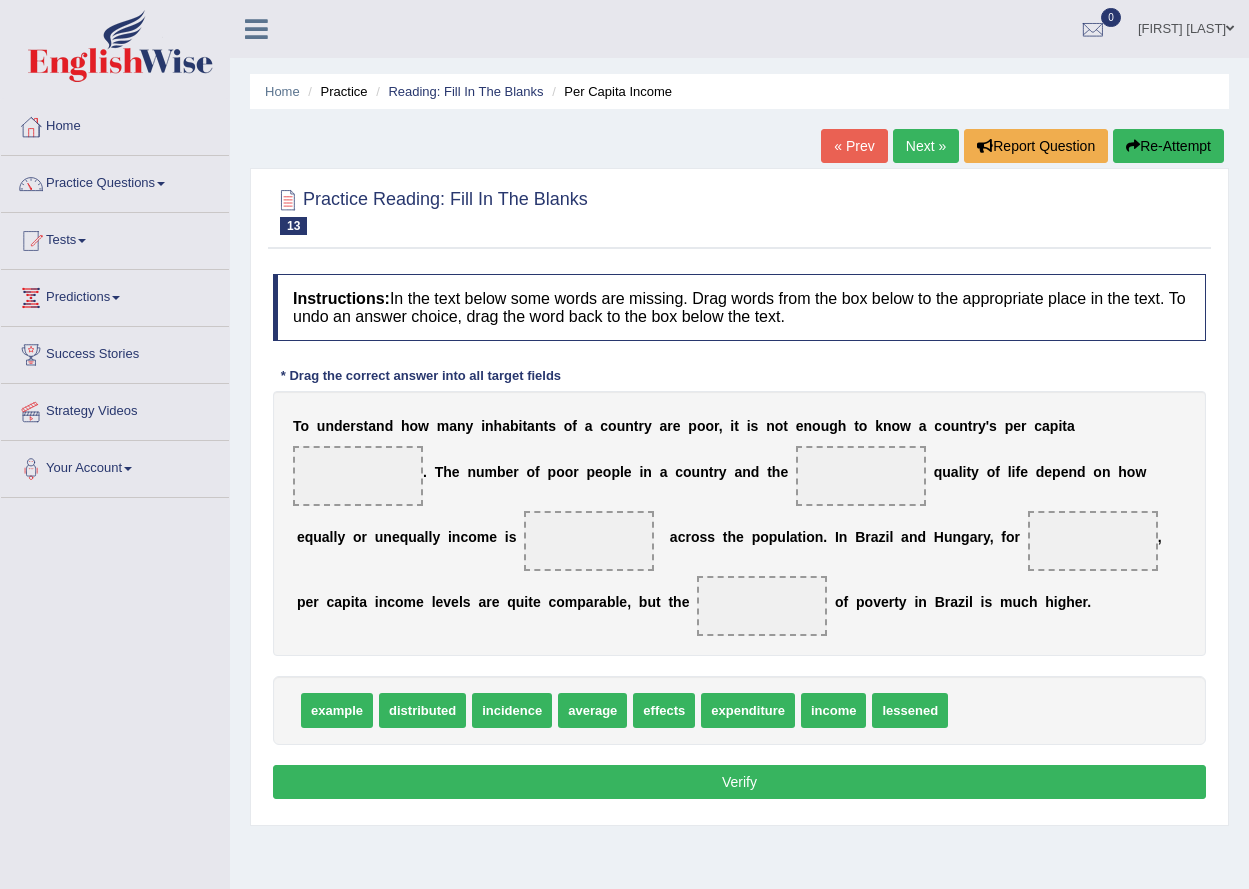 scroll, scrollTop: 0, scrollLeft: 0, axis: both 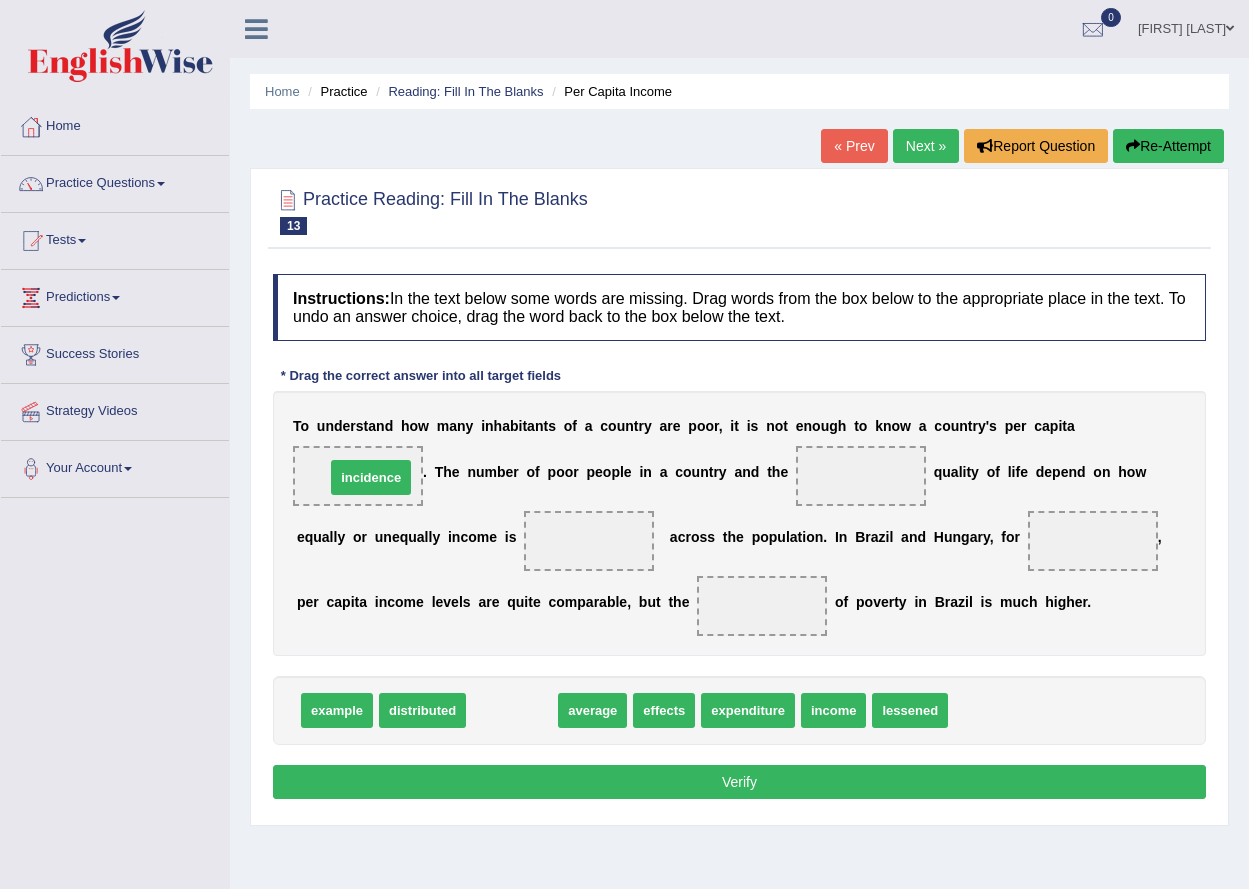 drag, startPoint x: 504, startPoint y: 714, endPoint x: 374, endPoint y: 482, distance: 265.93985 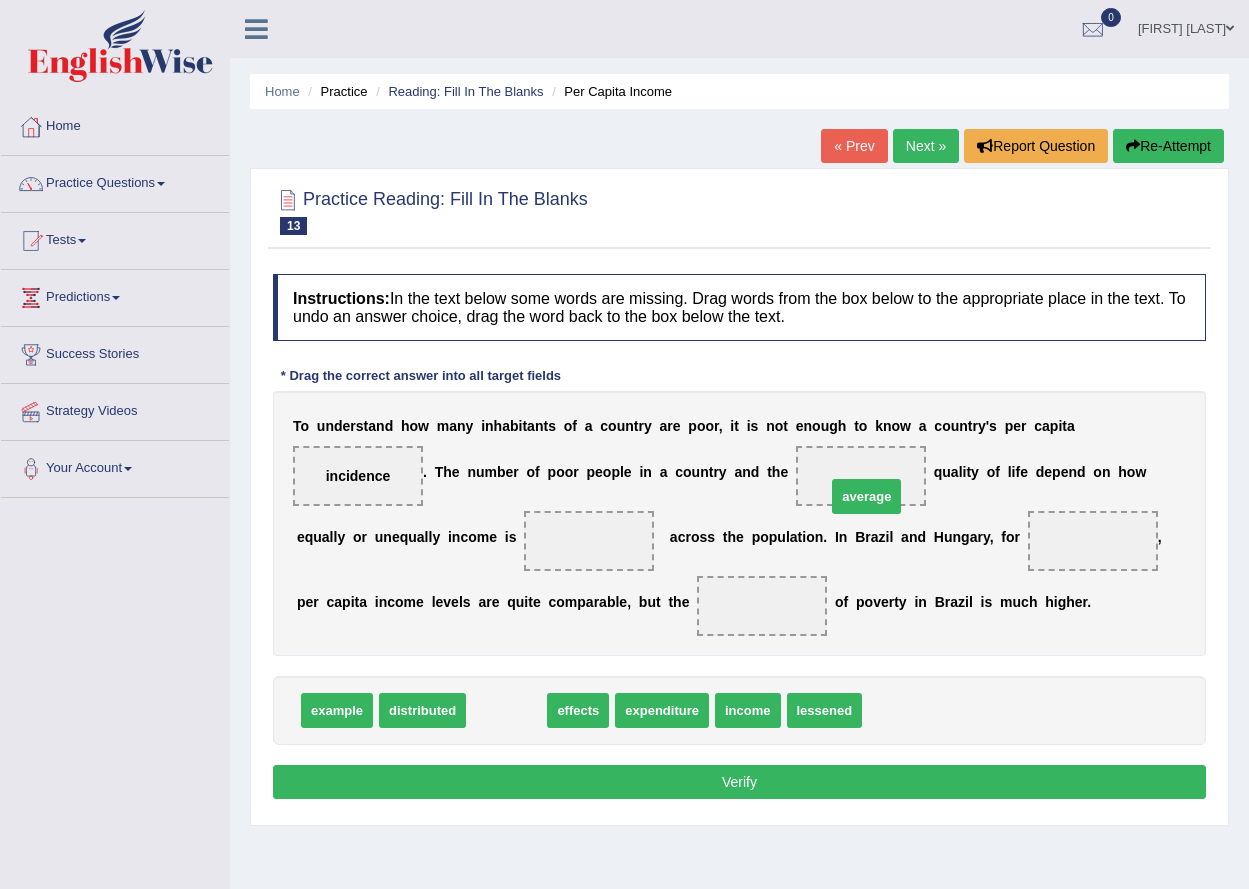 drag, startPoint x: 492, startPoint y: 708, endPoint x: 852, endPoint y: 494, distance: 418.80307 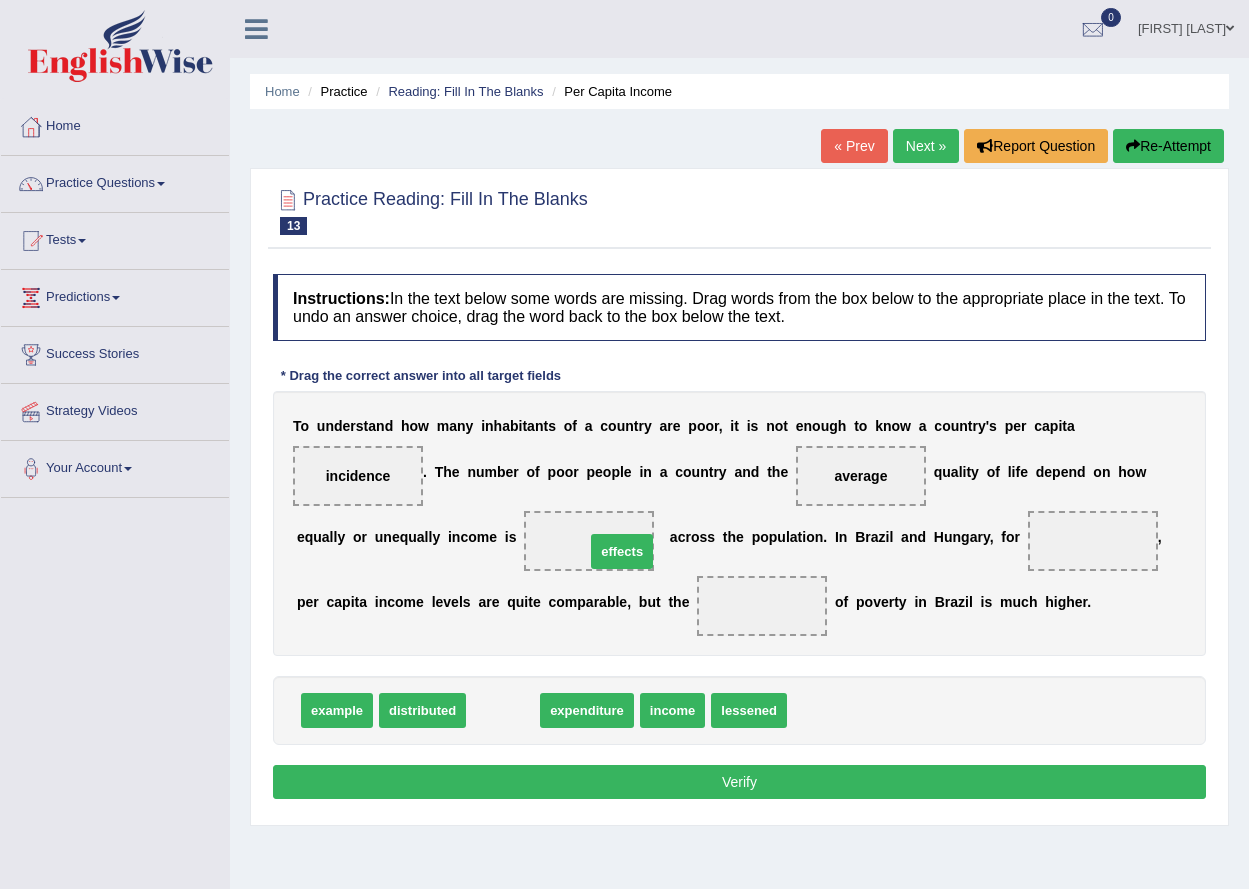 drag, startPoint x: 499, startPoint y: 714, endPoint x: 618, endPoint y: 555, distance: 198.6001 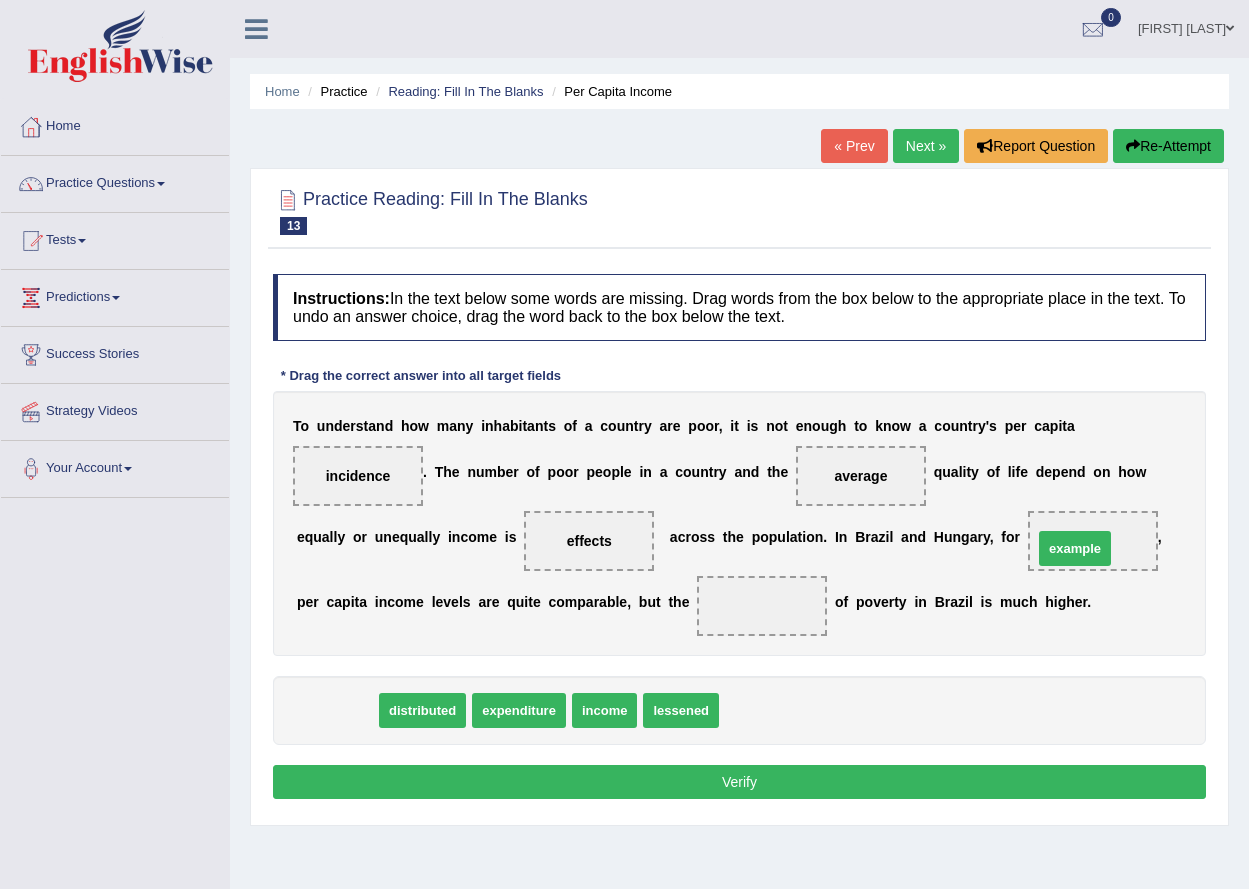 drag, startPoint x: 314, startPoint y: 702, endPoint x: 1049, endPoint y: 538, distance: 753.07434 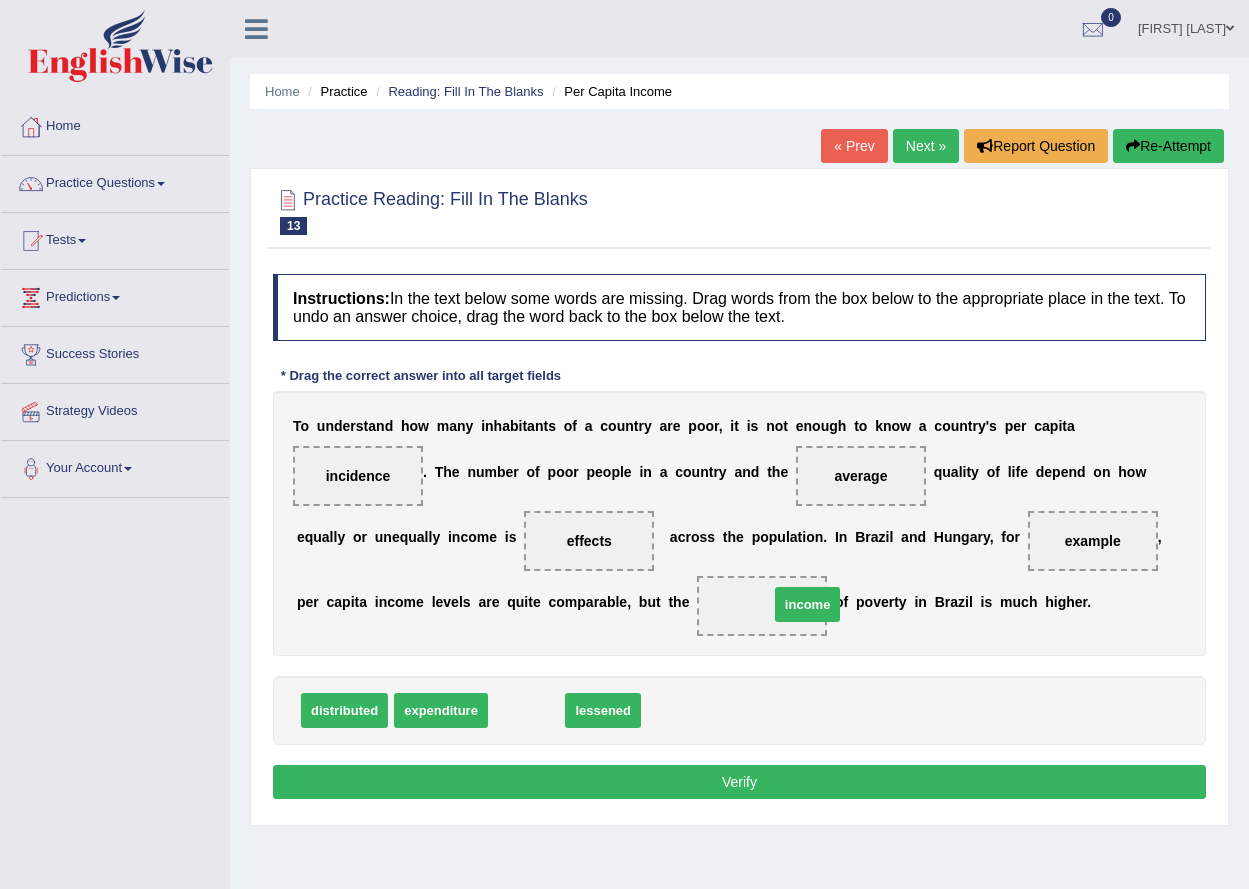 drag, startPoint x: 513, startPoint y: 707, endPoint x: 792, endPoint y: 602, distance: 298.104 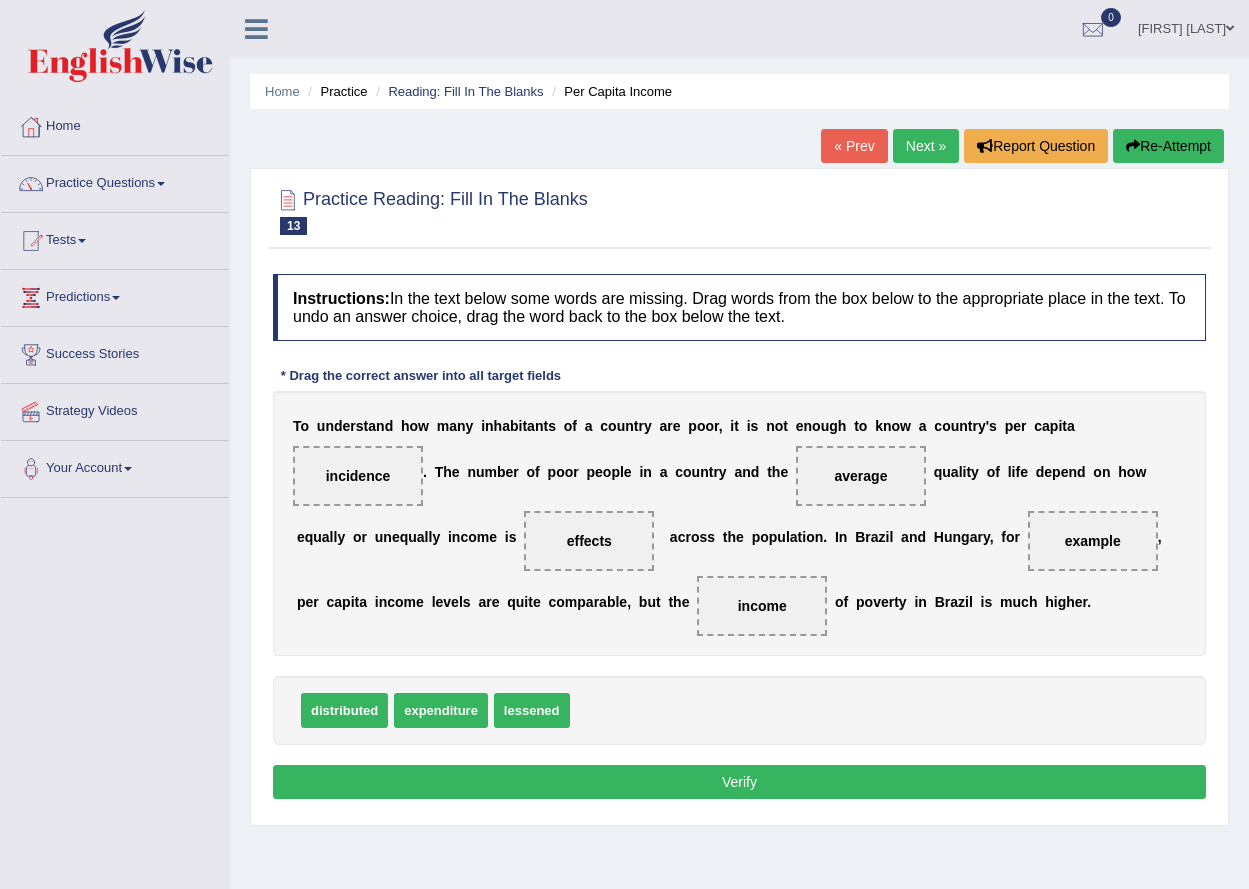 click on "Verify" at bounding box center (739, 782) 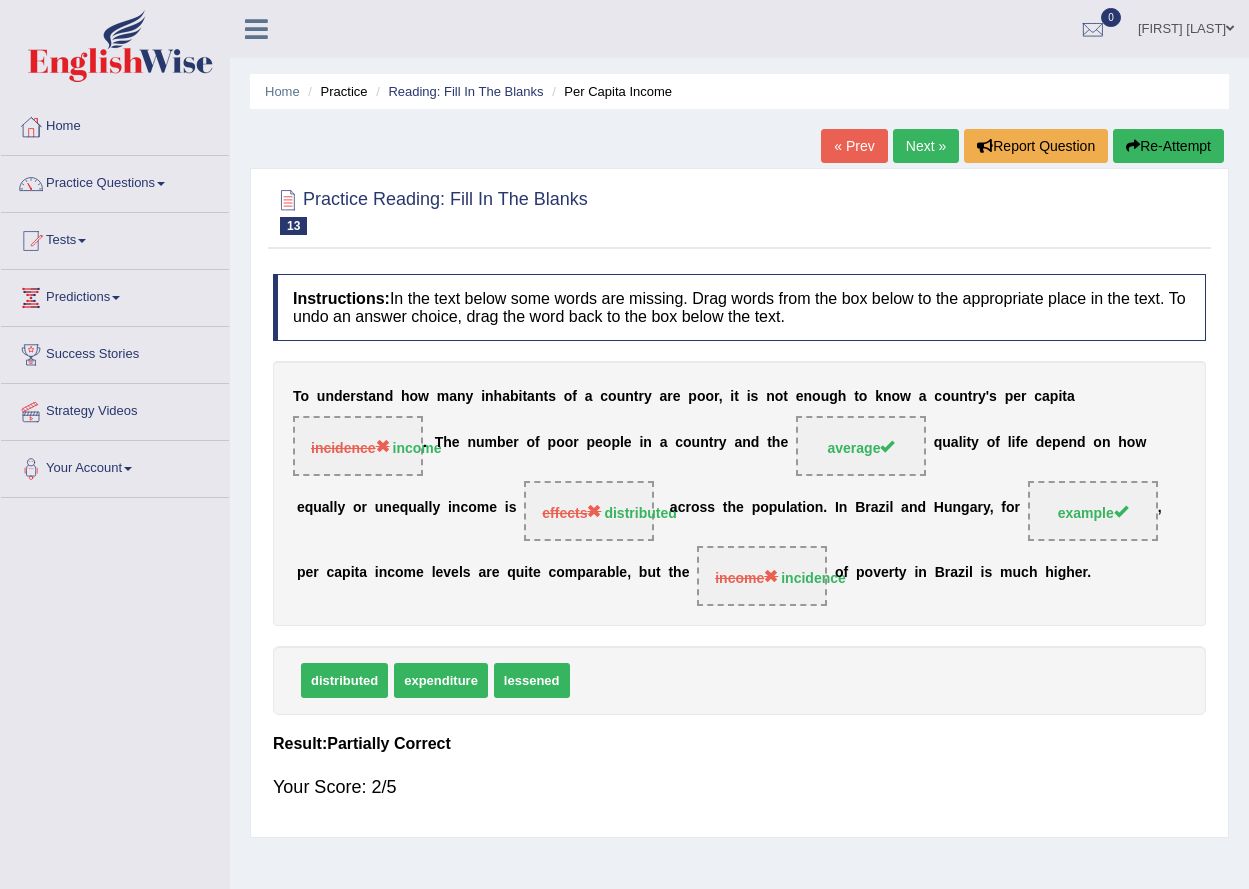 click on "Next »" at bounding box center (926, 146) 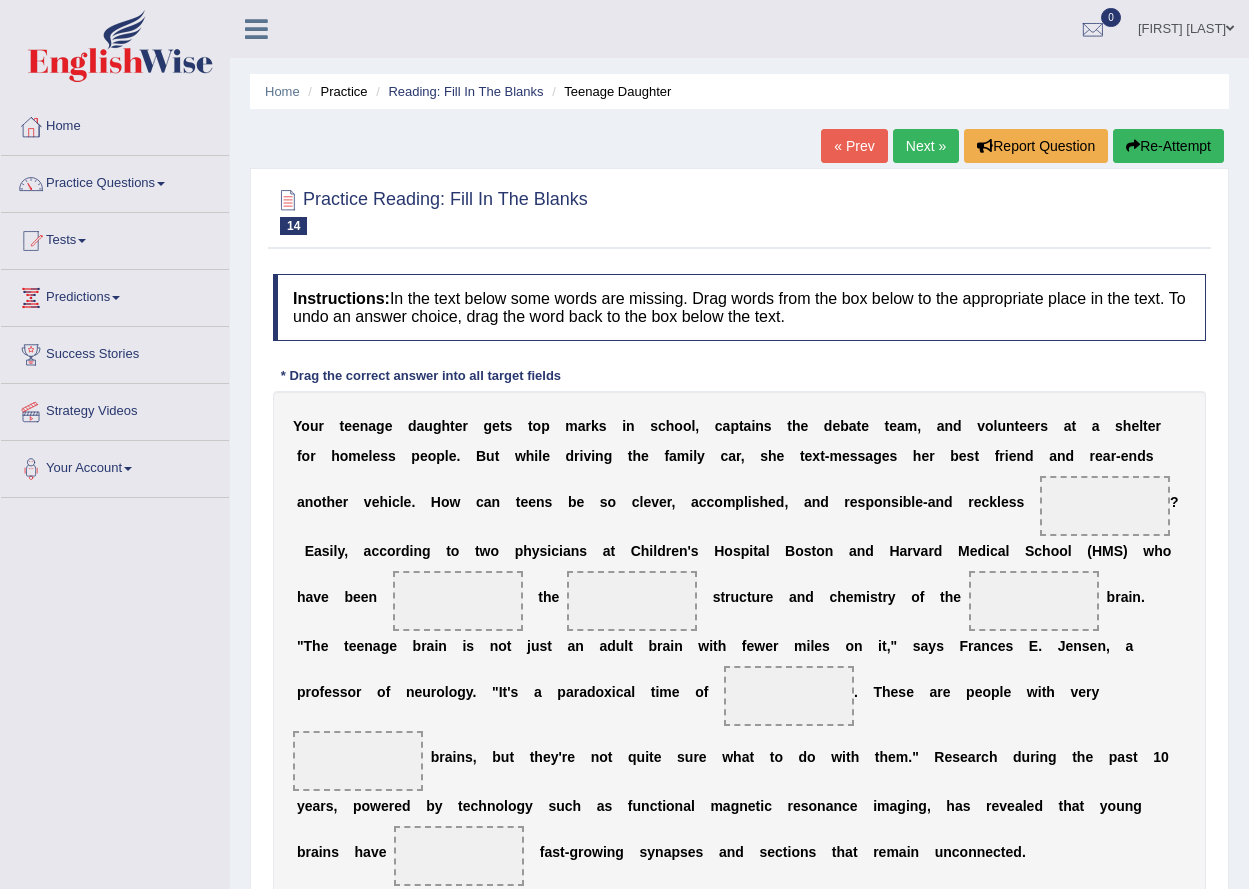 scroll, scrollTop: 0, scrollLeft: 0, axis: both 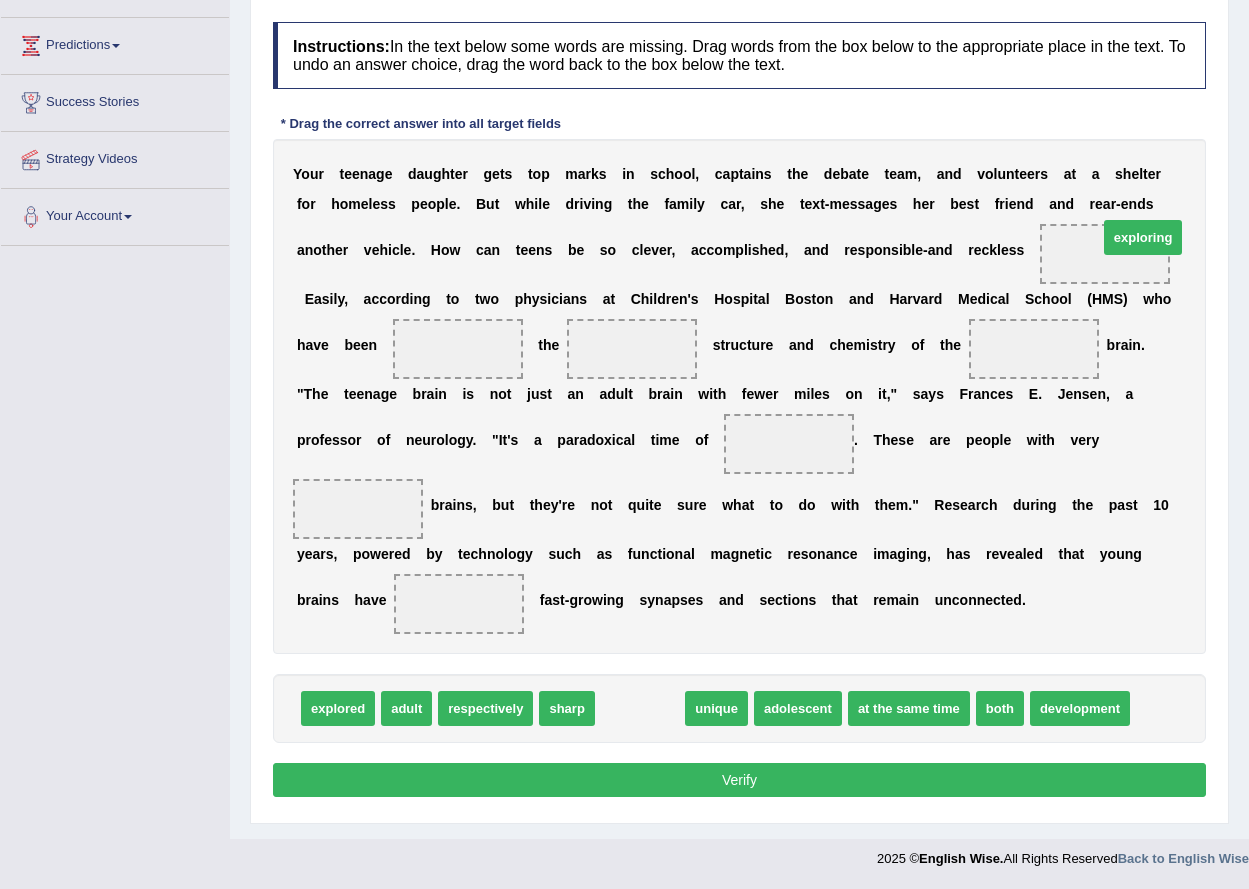 drag, startPoint x: 636, startPoint y: 708, endPoint x: 1135, endPoint y: 237, distance: 686.17926 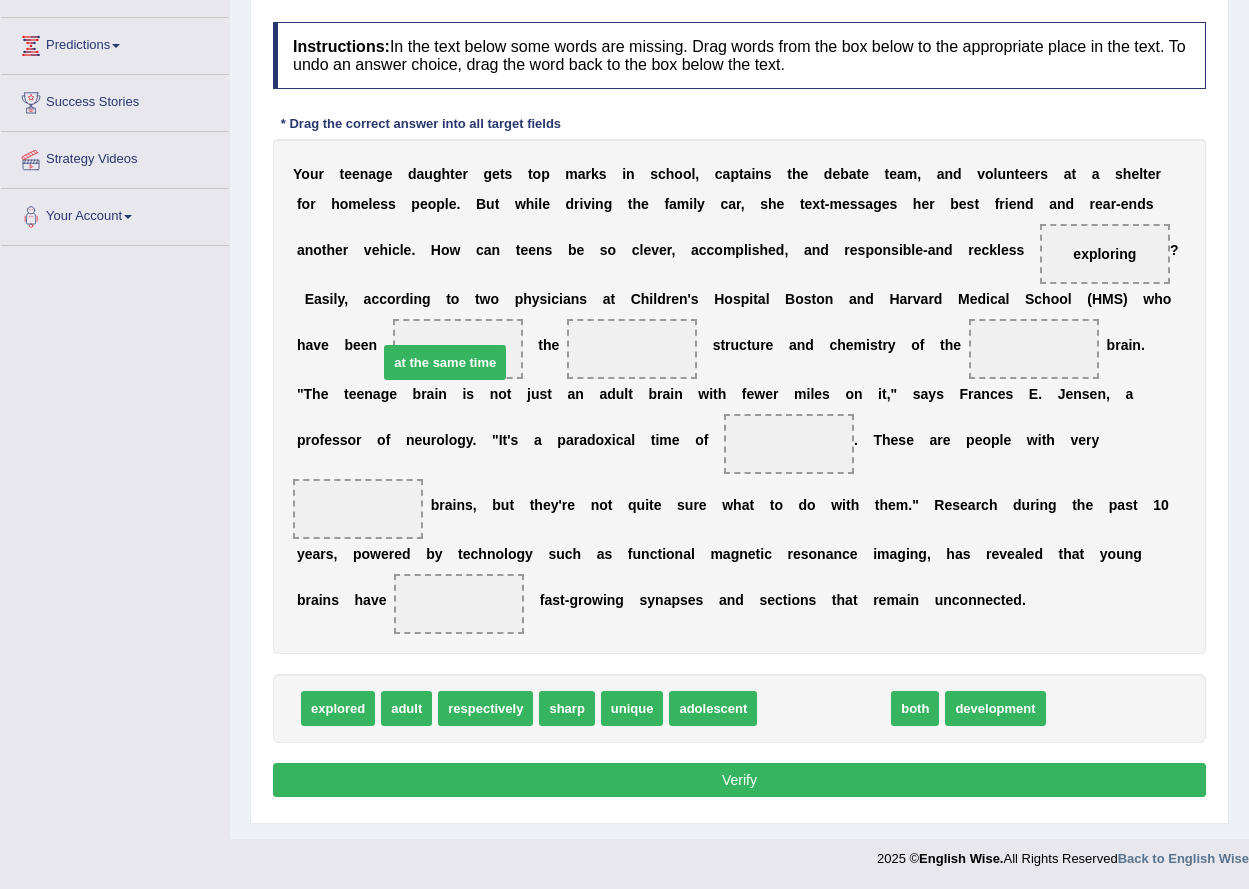 drag, startPoint x: 788, startPoint y: 719, endPoint x: 409, endPoint y: 373, distance: 513.1832 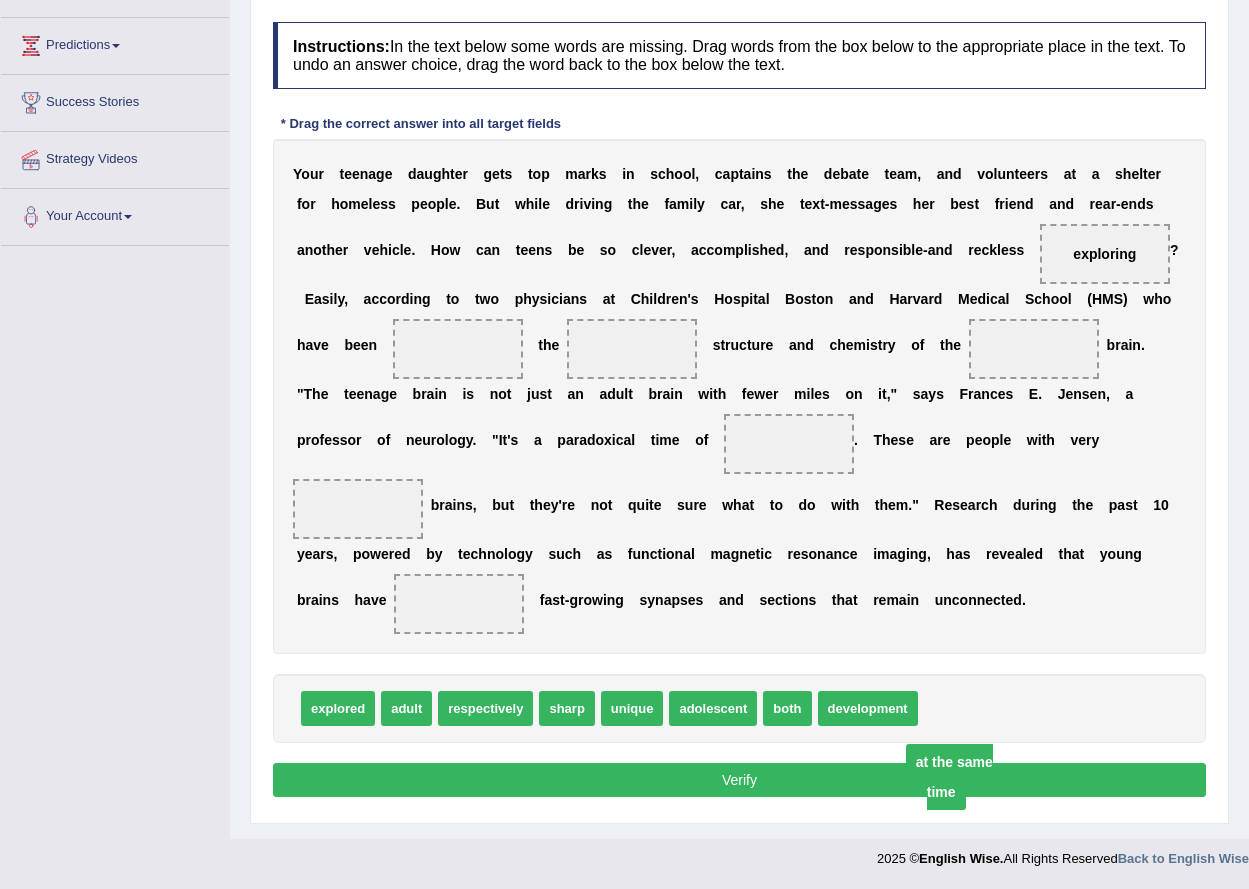 drag, startPoint x: 471, startPoint y: 354, endPoint x: 961, endPoint y: 767, distance: 640.8346 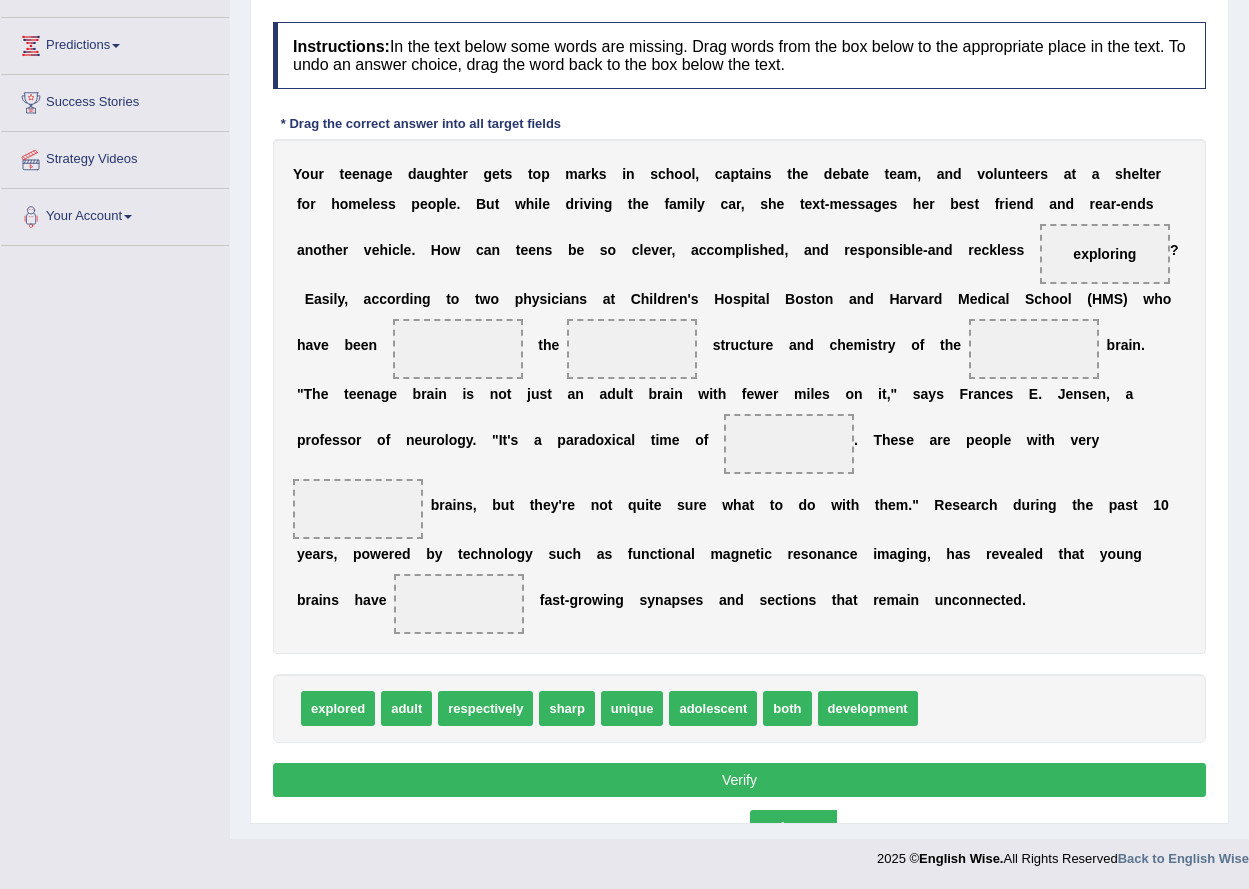 drag, startPoint x: 483, startPoint y: 344, endPoint x: 821, endPoint y: 821, distance: 584.6135 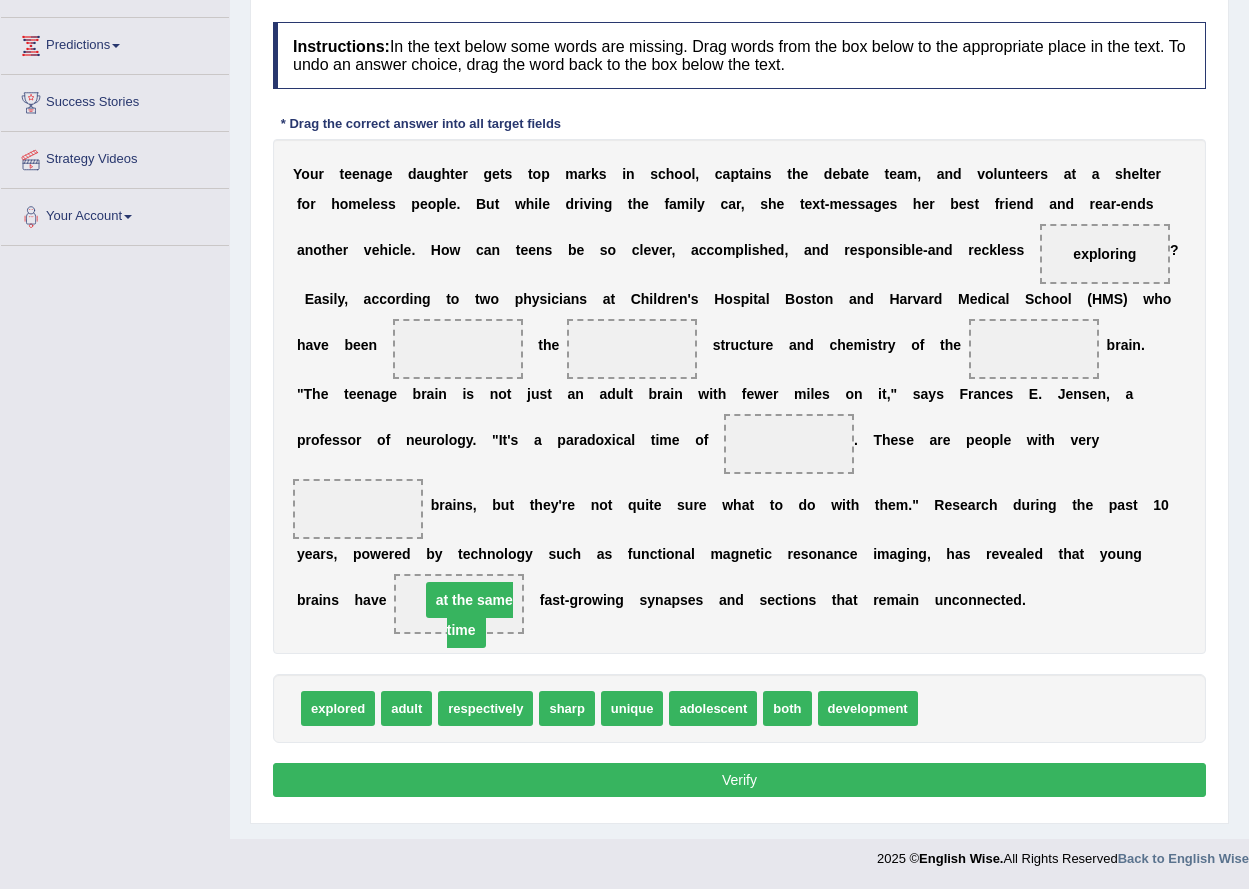 drag, startPoint x: 492, startPoint y: 342, endPoint x: 502, endPoint y: 593, distance: 251.19913 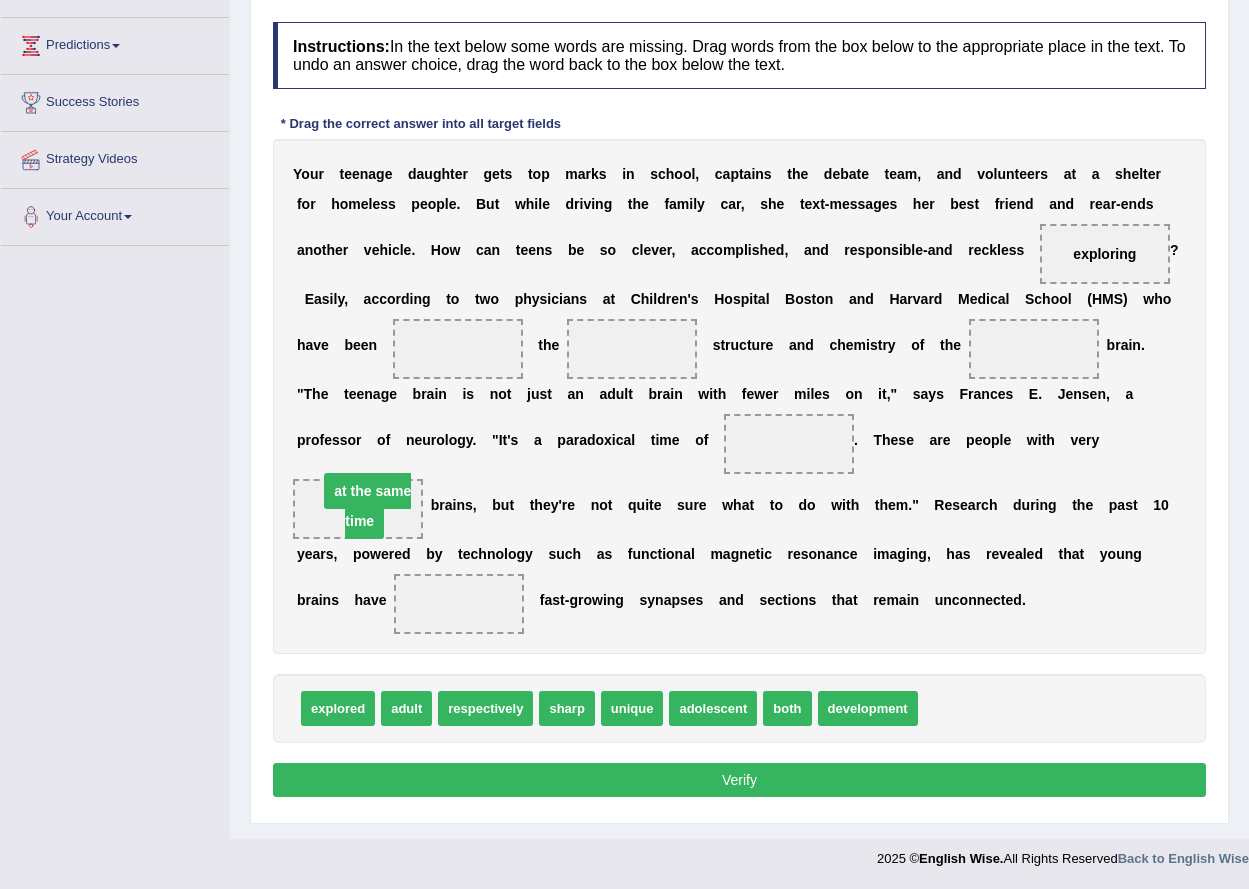 drag, startPoint x: 477, startPoint y: 603, endPoint x: 384, endPoint y: 490, distance: 146.34889 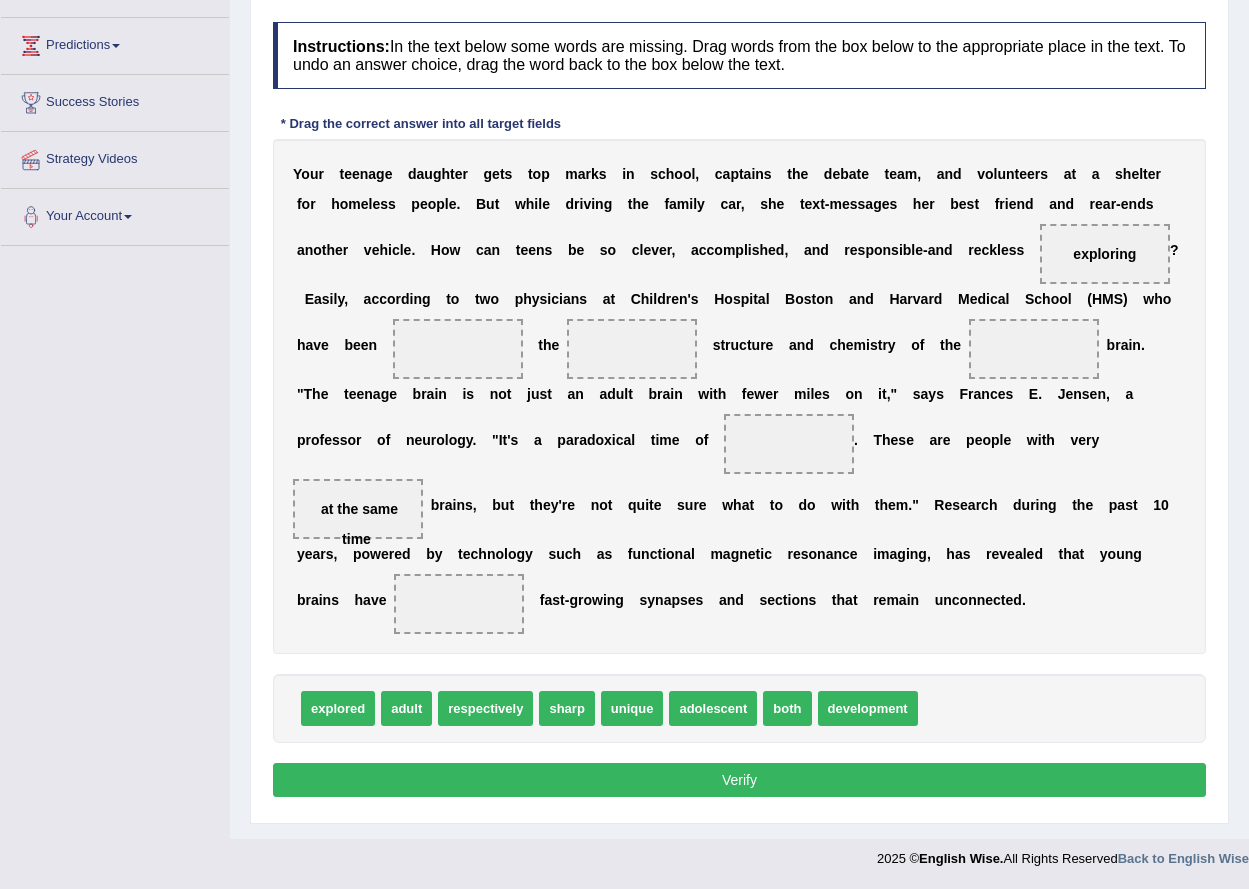 click on "at the same time" at bounding box center [359, 524] 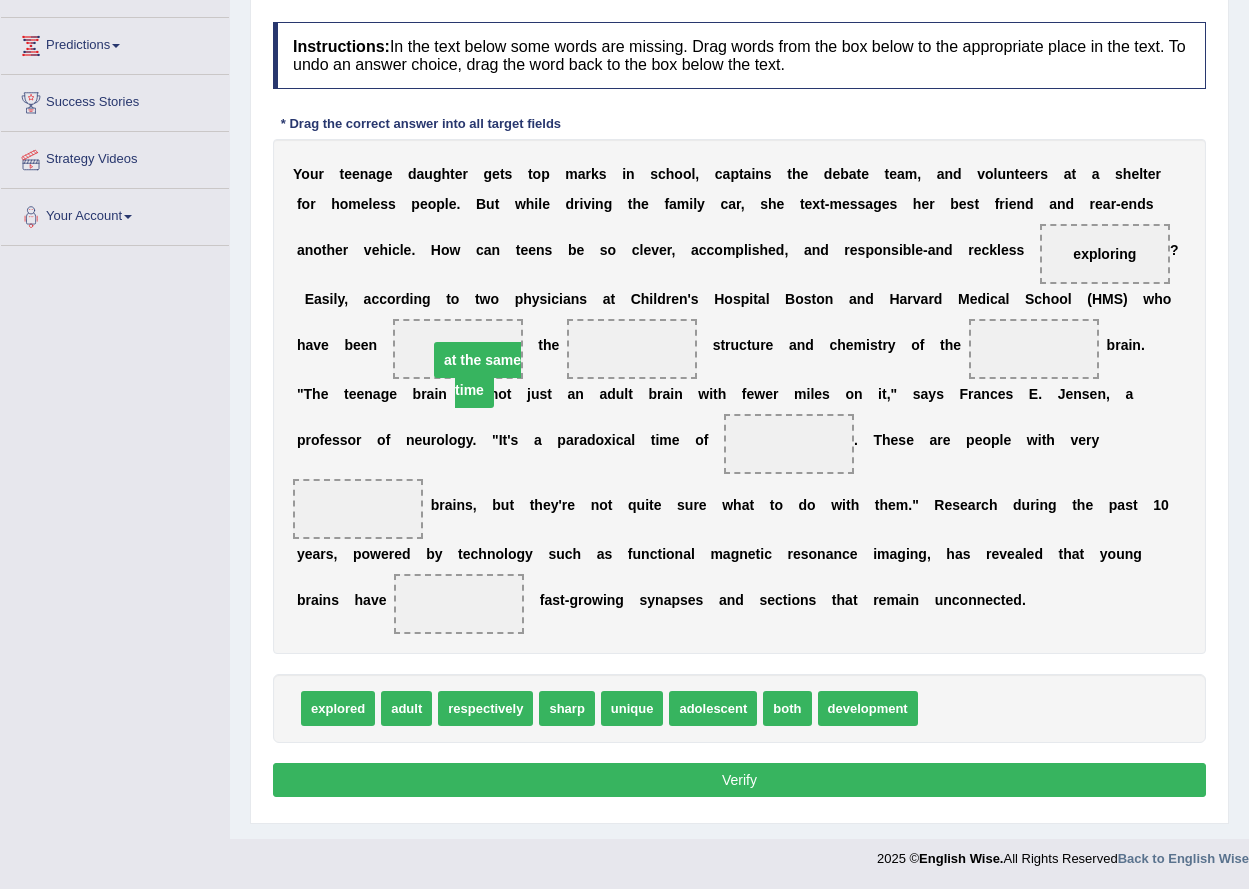 drag, startPoint x: 355, startPoint y: 516, endPoint x: 467, endPoint y: 357, distance: 194.4865 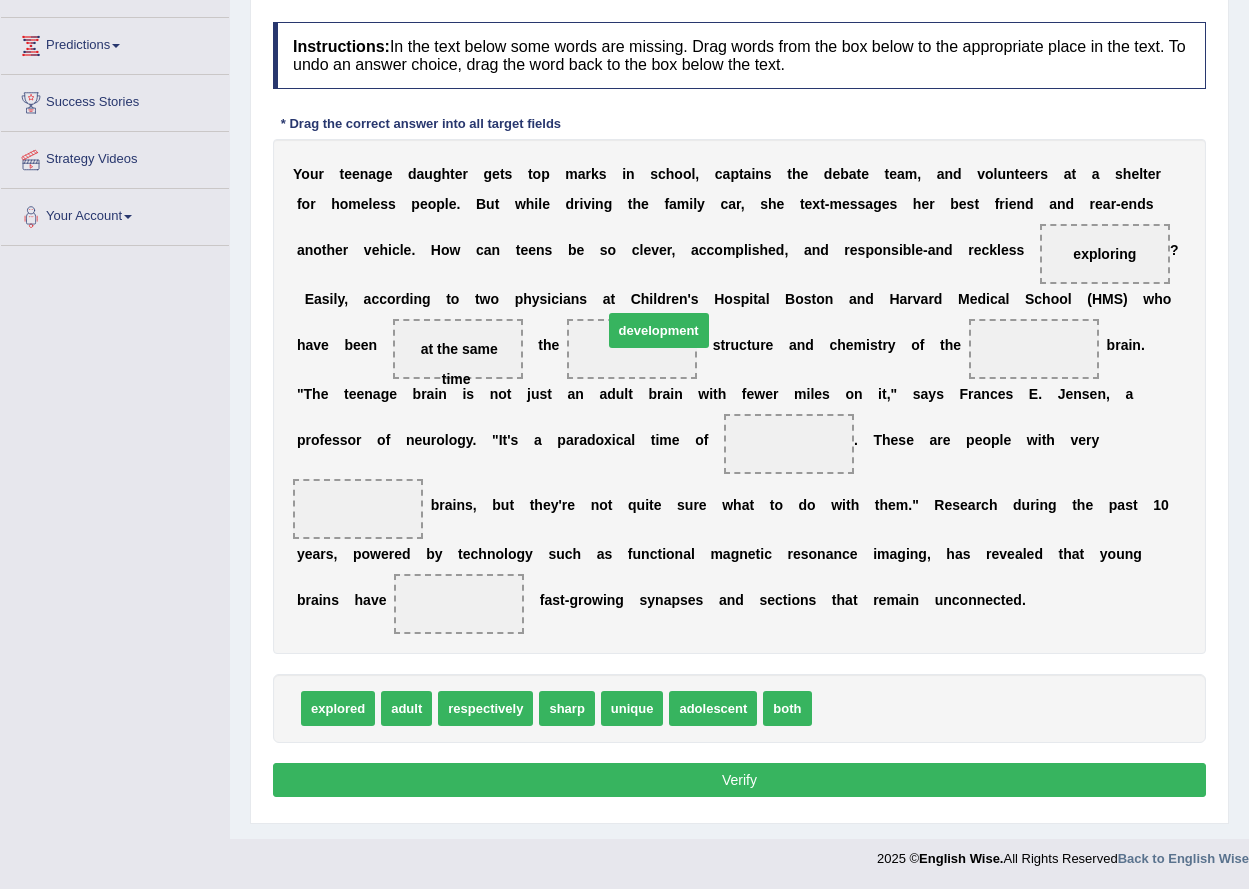 drag, startPoint x: 859, startPoint y: 711, endPoint x: 650, endPoint y: 333, distance: 431.9317 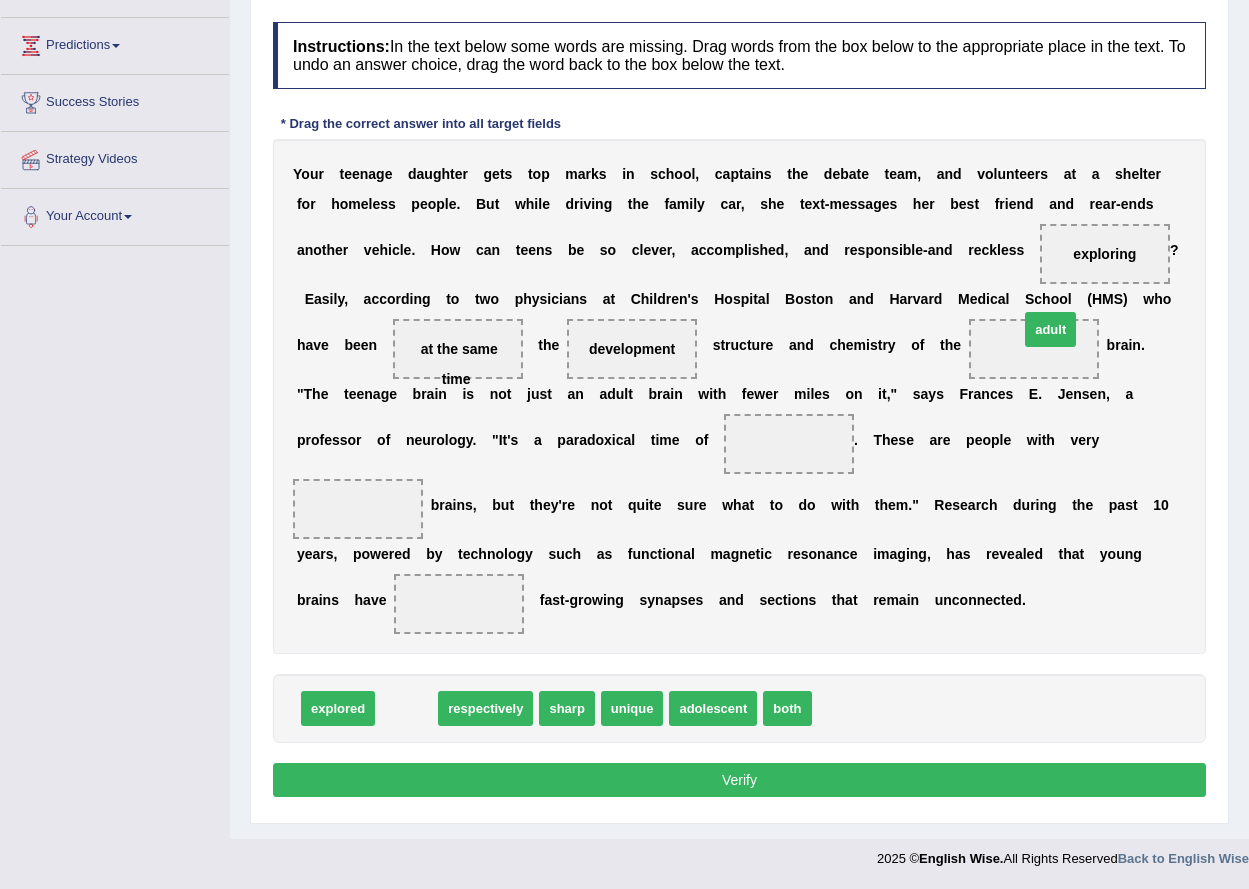 drag, startPoint x: 410, startPoint y: 702, endPoint x: 1053, endPoint y: 323, distance: 746.38464 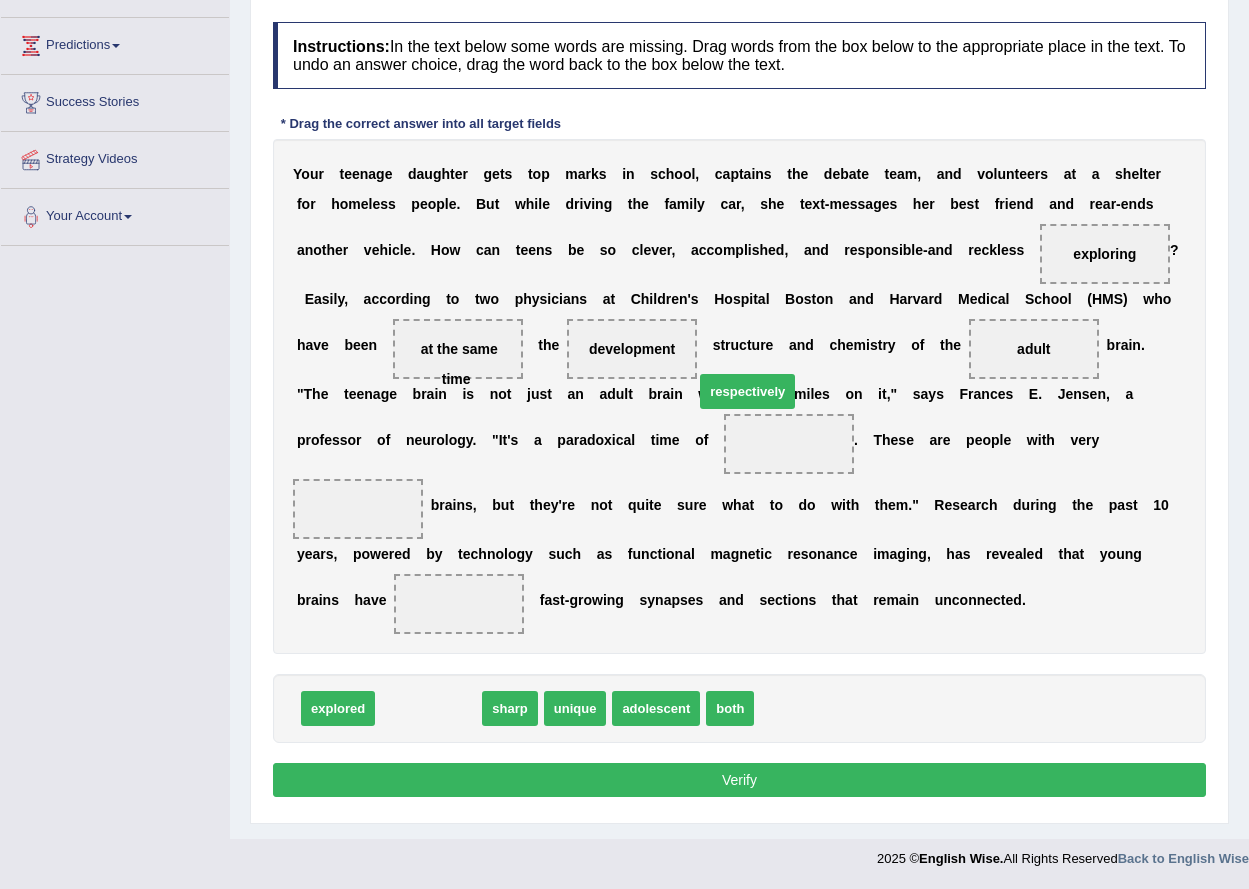 drag, startPoint x: 412, startPoint y: 699, endPoint x: 729, endPoint y: 381, distance: 449.01337 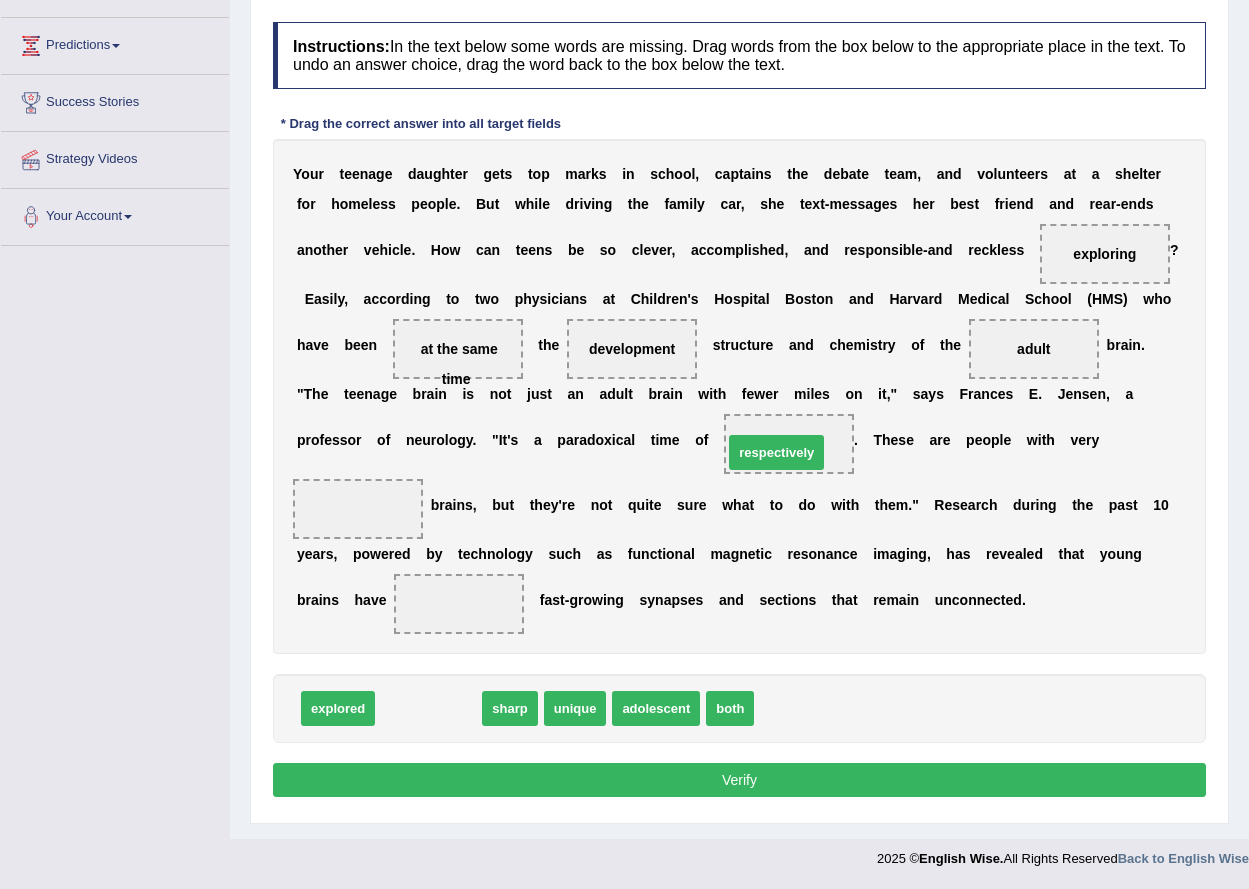 drag, startPoint x: 556, startPoint y: 664, endPoint x: 770, endPoint y: 451, distance: 301.93542 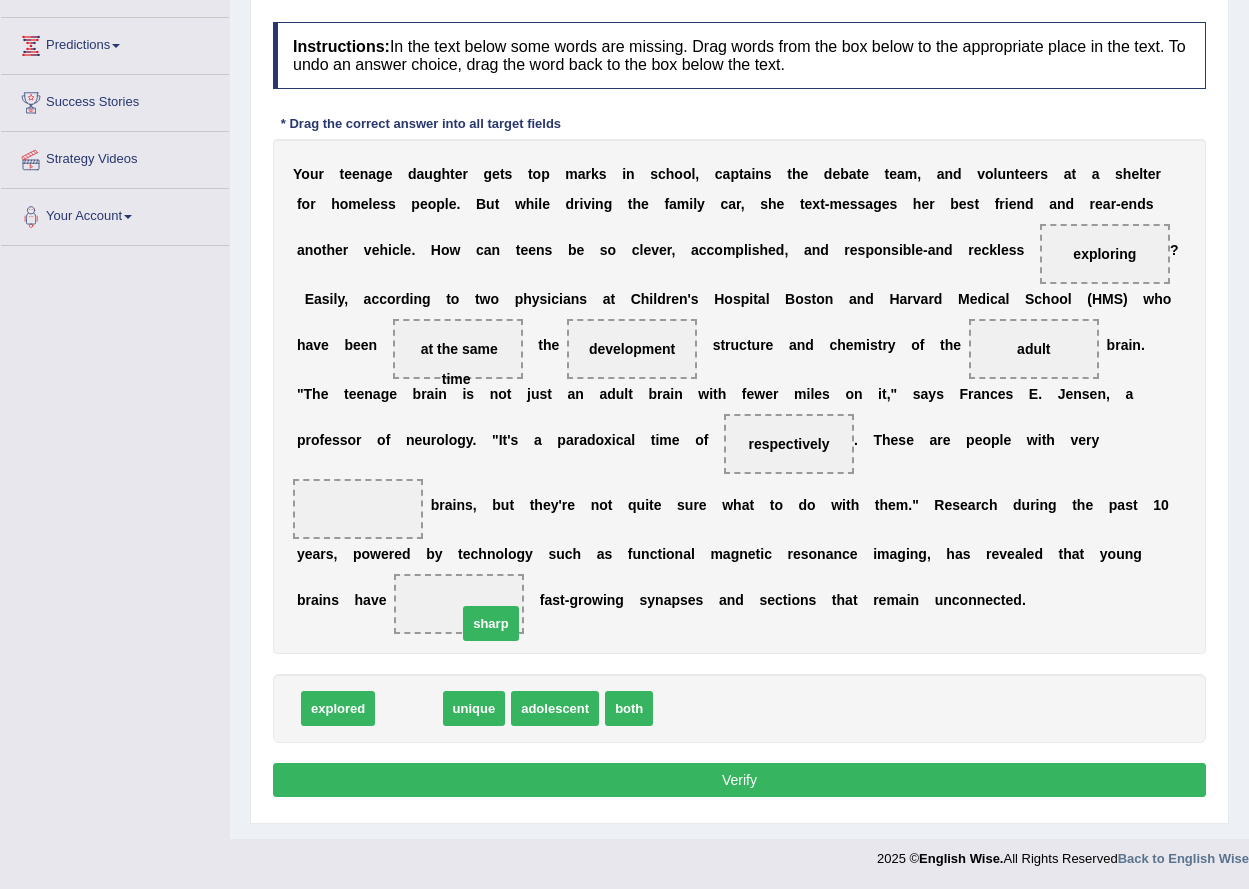 drag, startPoint x: 405, startPoint y: 695, endPoint x: 503, endPoint y: 590, distance: 143.62799 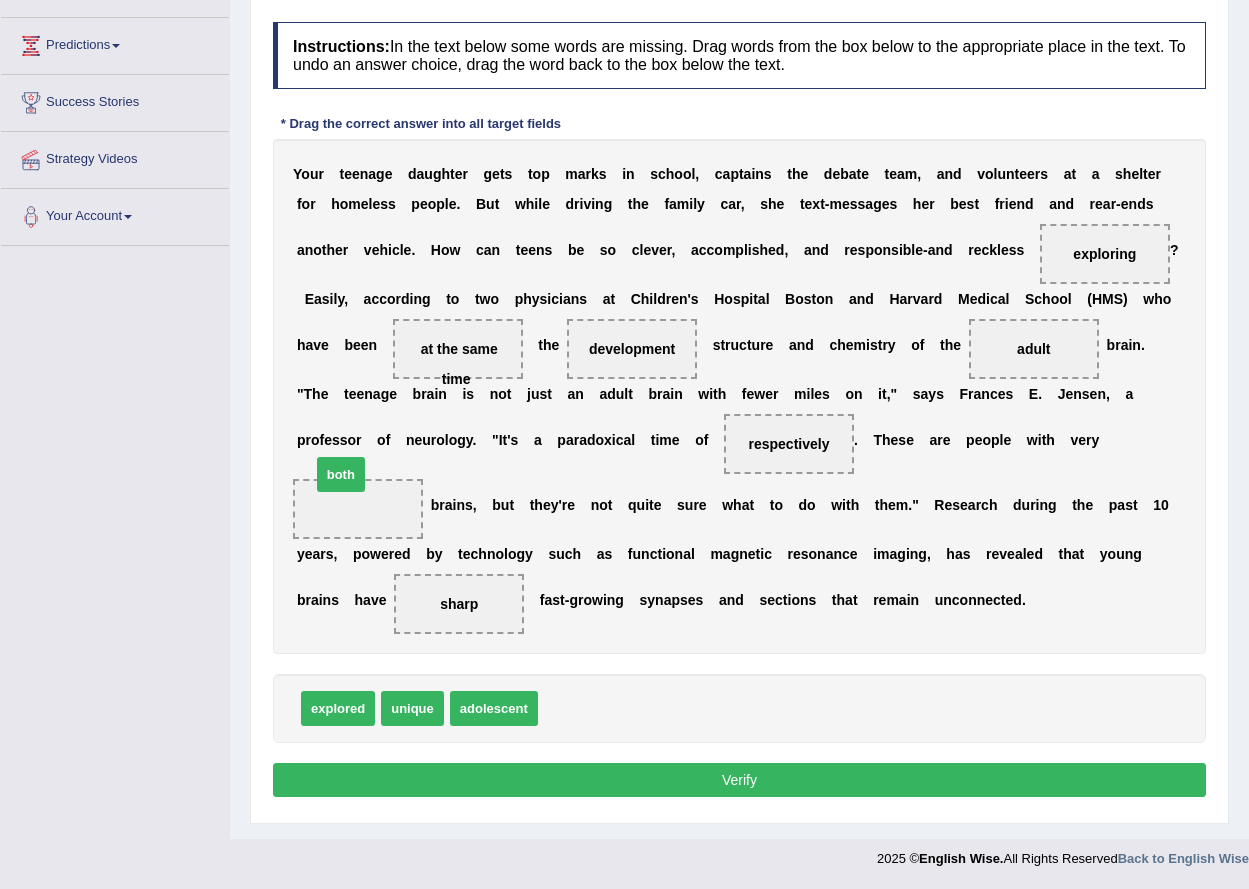 drag, startPoint x: 558, startPoint y: 704, endPoint x: 324, endPoint y: 488, distance: 318.4525 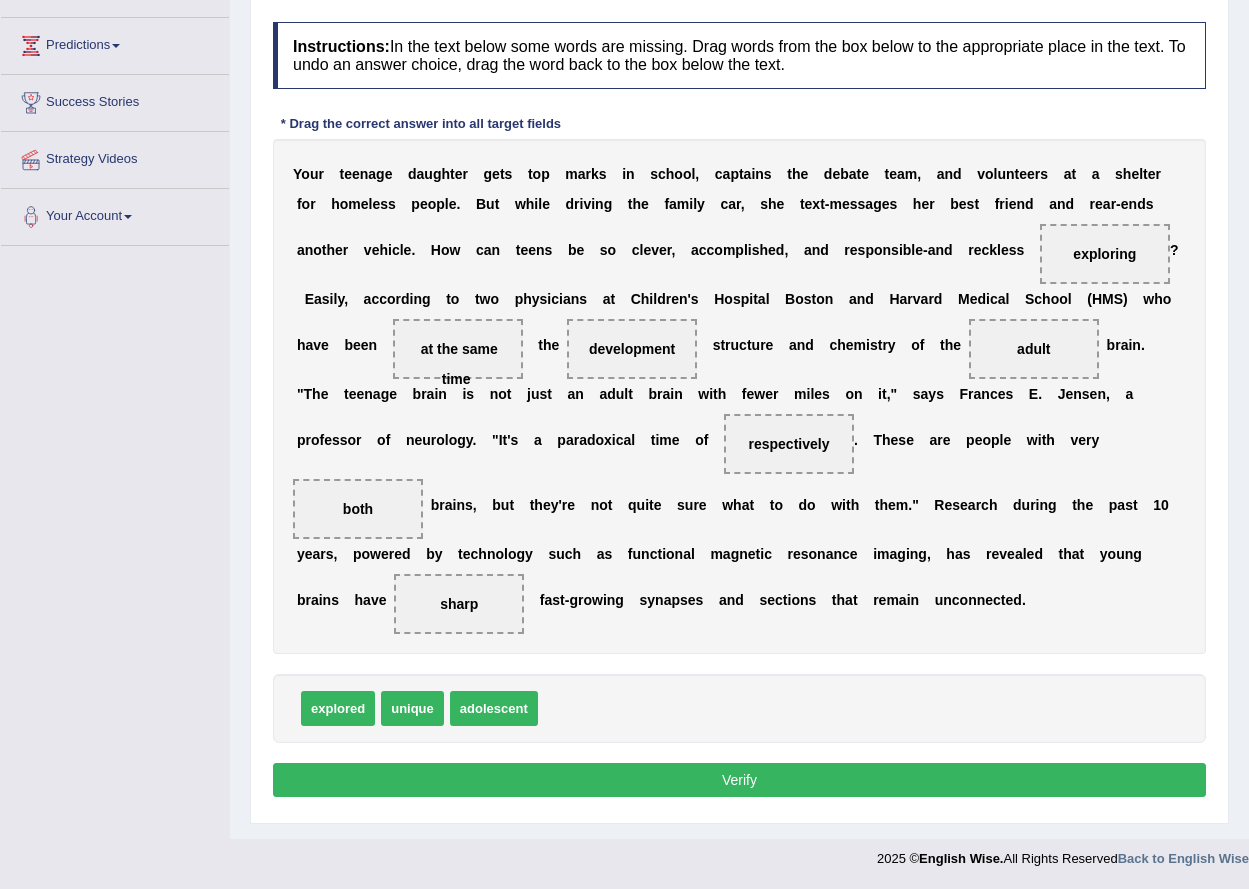 click on "Verify" at bounding box center [739, 780] 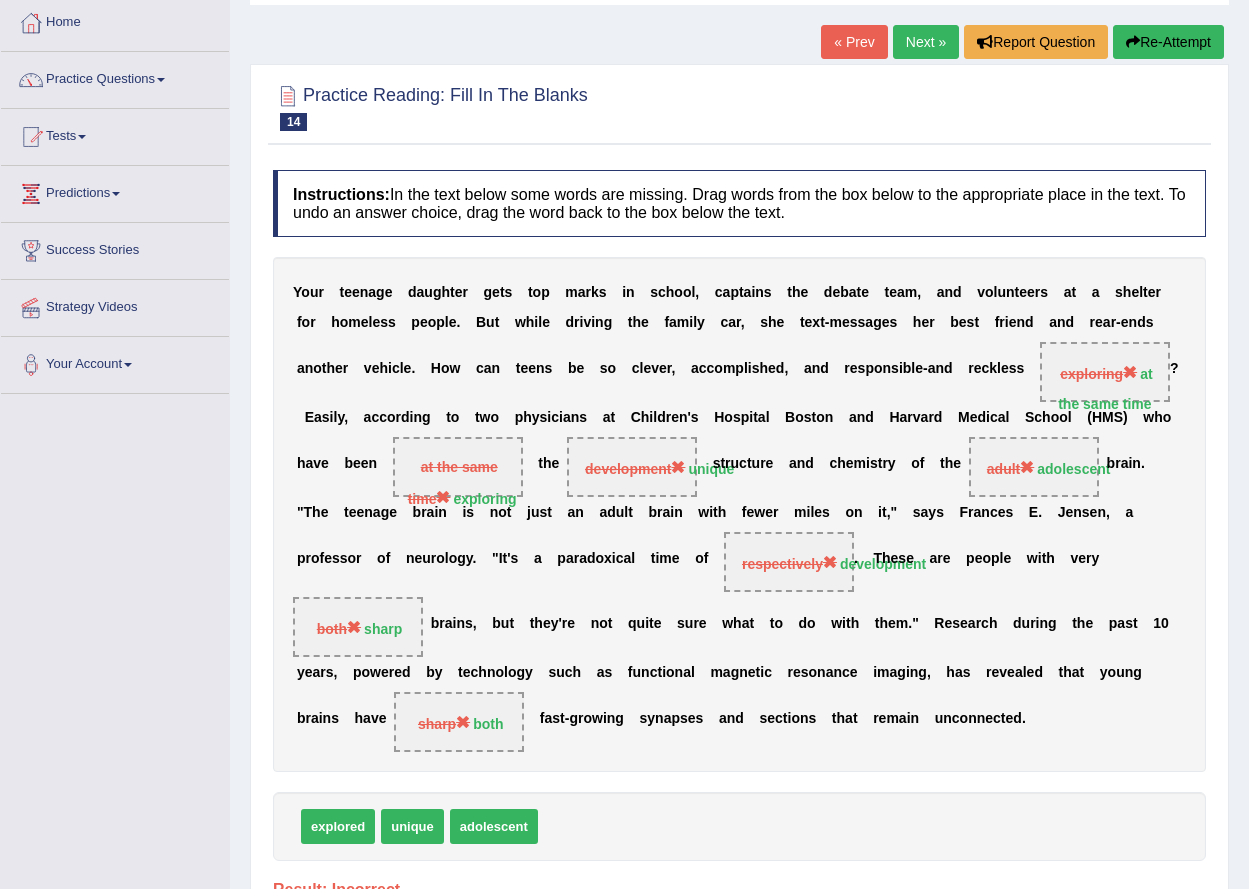 scroll, scrollTop: 0, scrollLeft: 0, axis: both 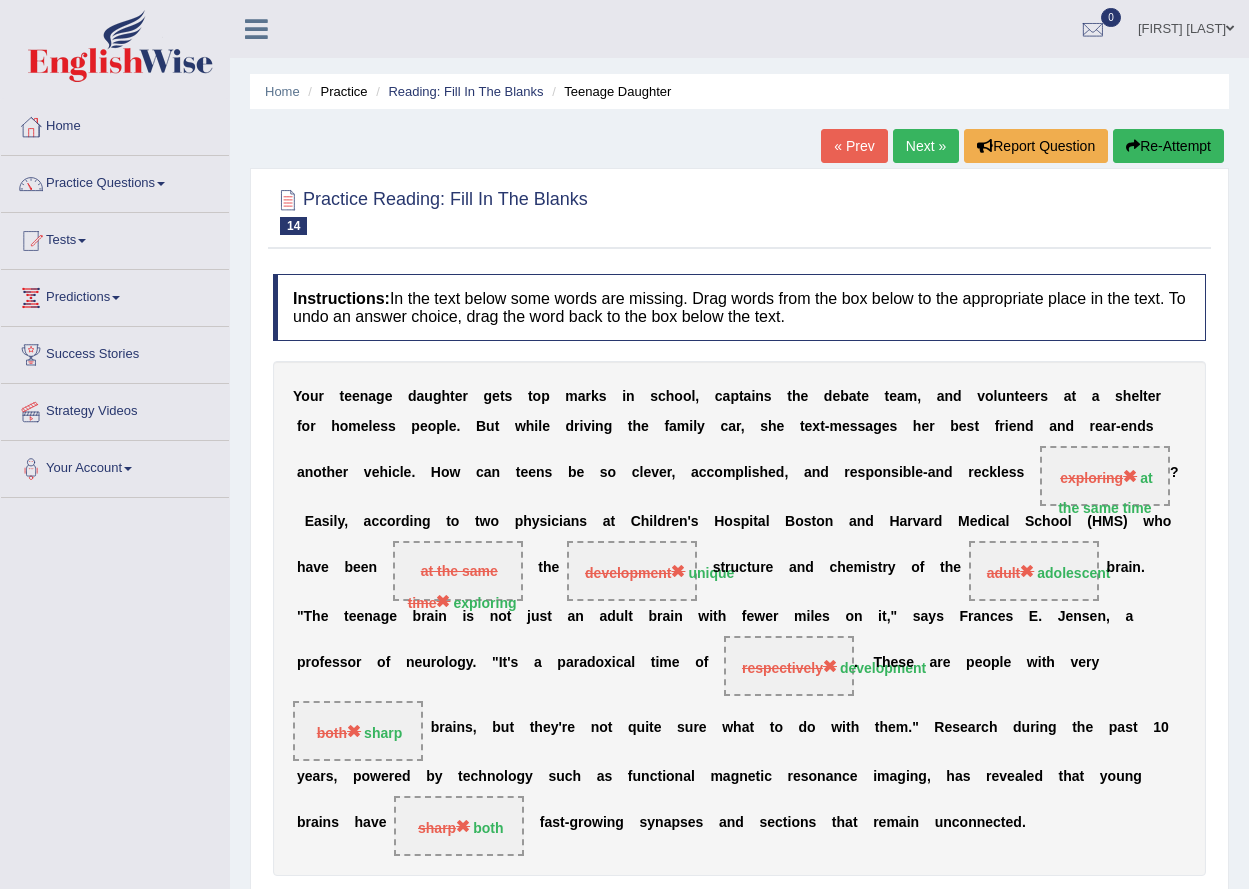 click on "Next »" at bounding box center (926, 146) 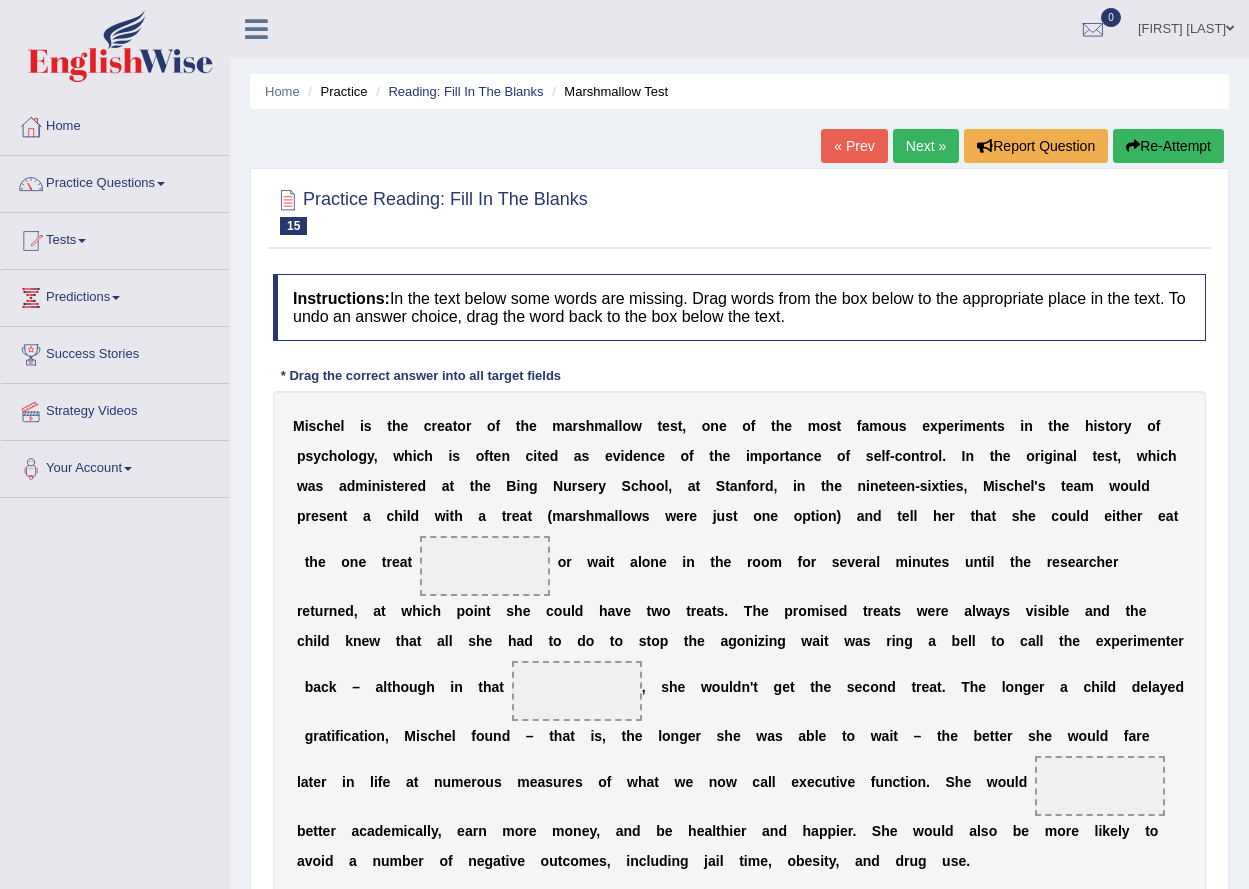 scroll, scrollTop: 0, scrollLeft: 0, axis: both 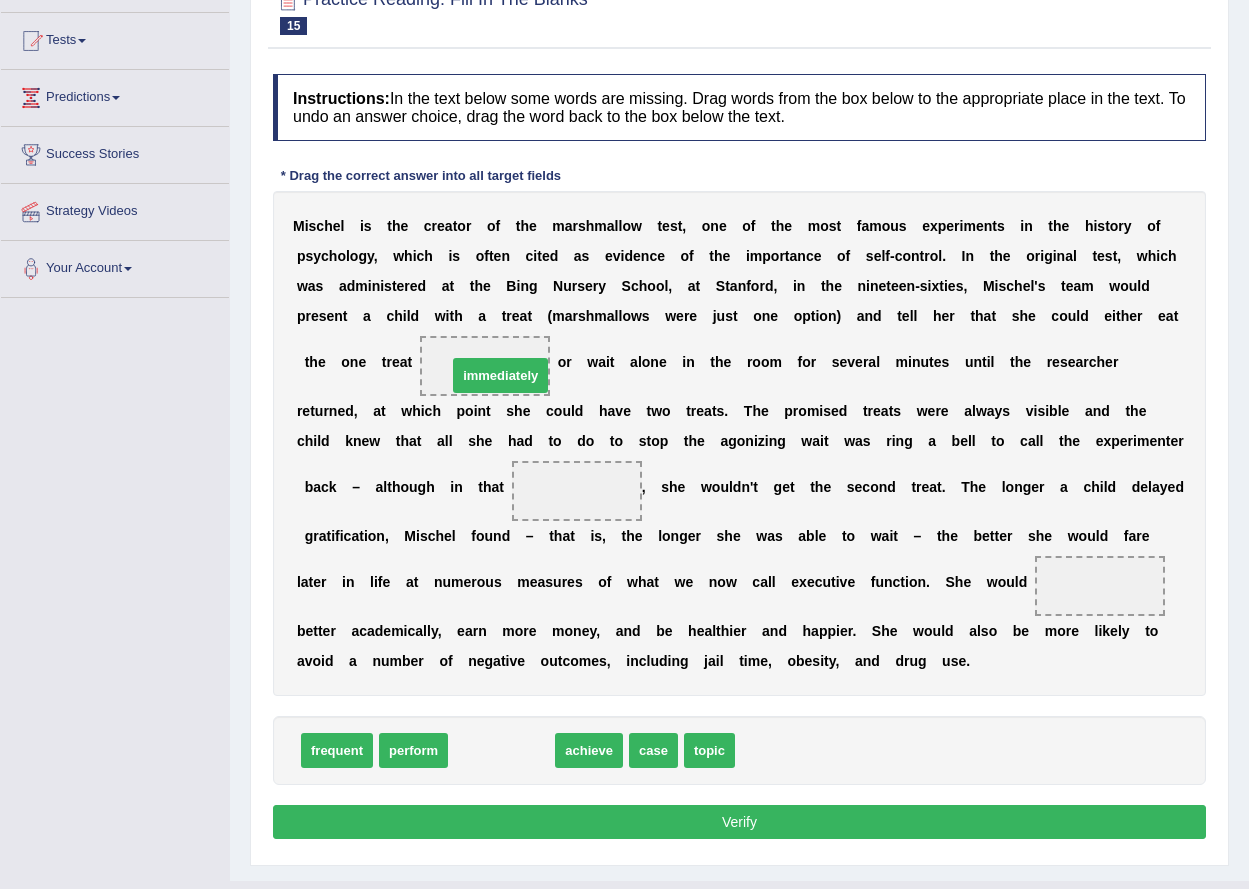 drag, startPoint x: 490, startPoint y: 746, endPoint x: 482, endPoint y: 343, distance: 403.0794 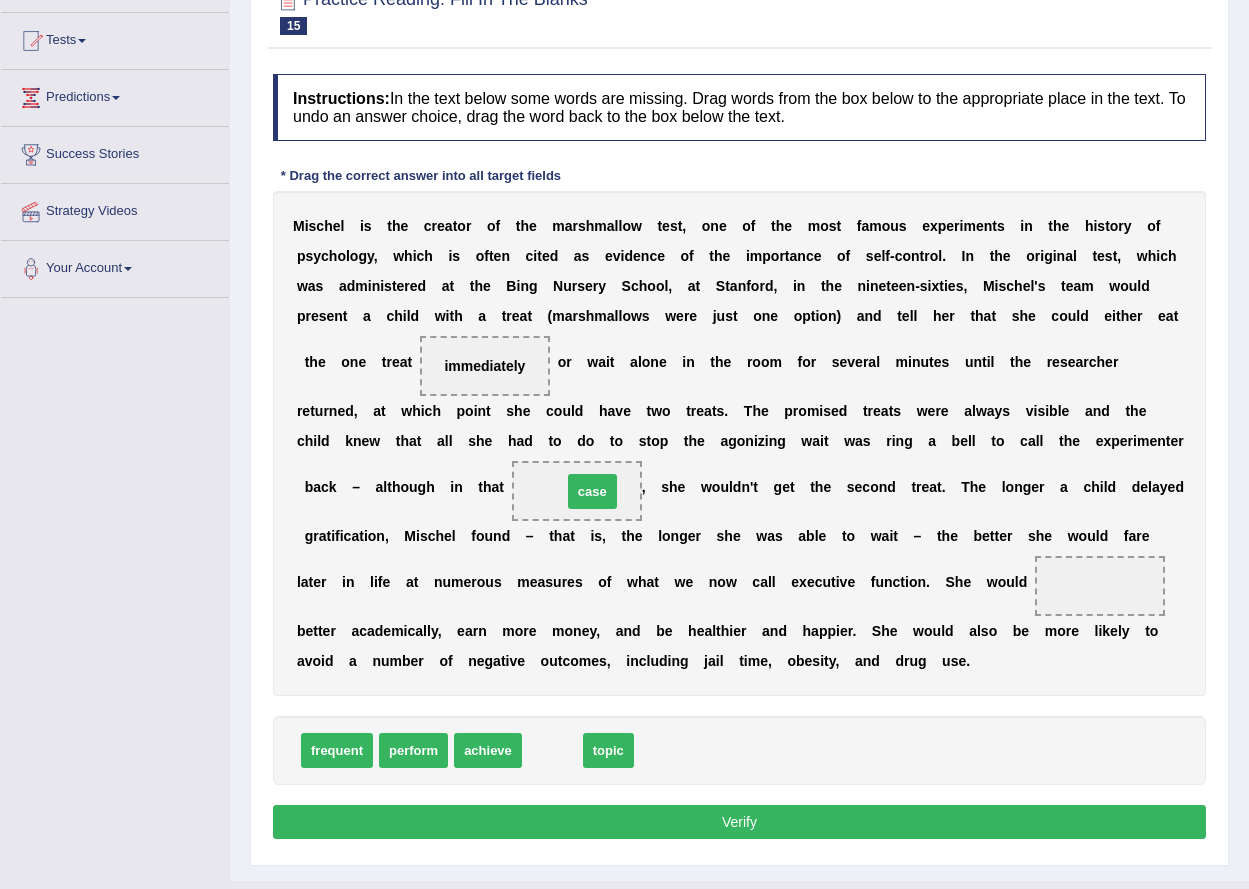drag, startPoint x: 541, startPoint y: 753, endPoint x: 581, endPoint y: 494, distance: 262.0706 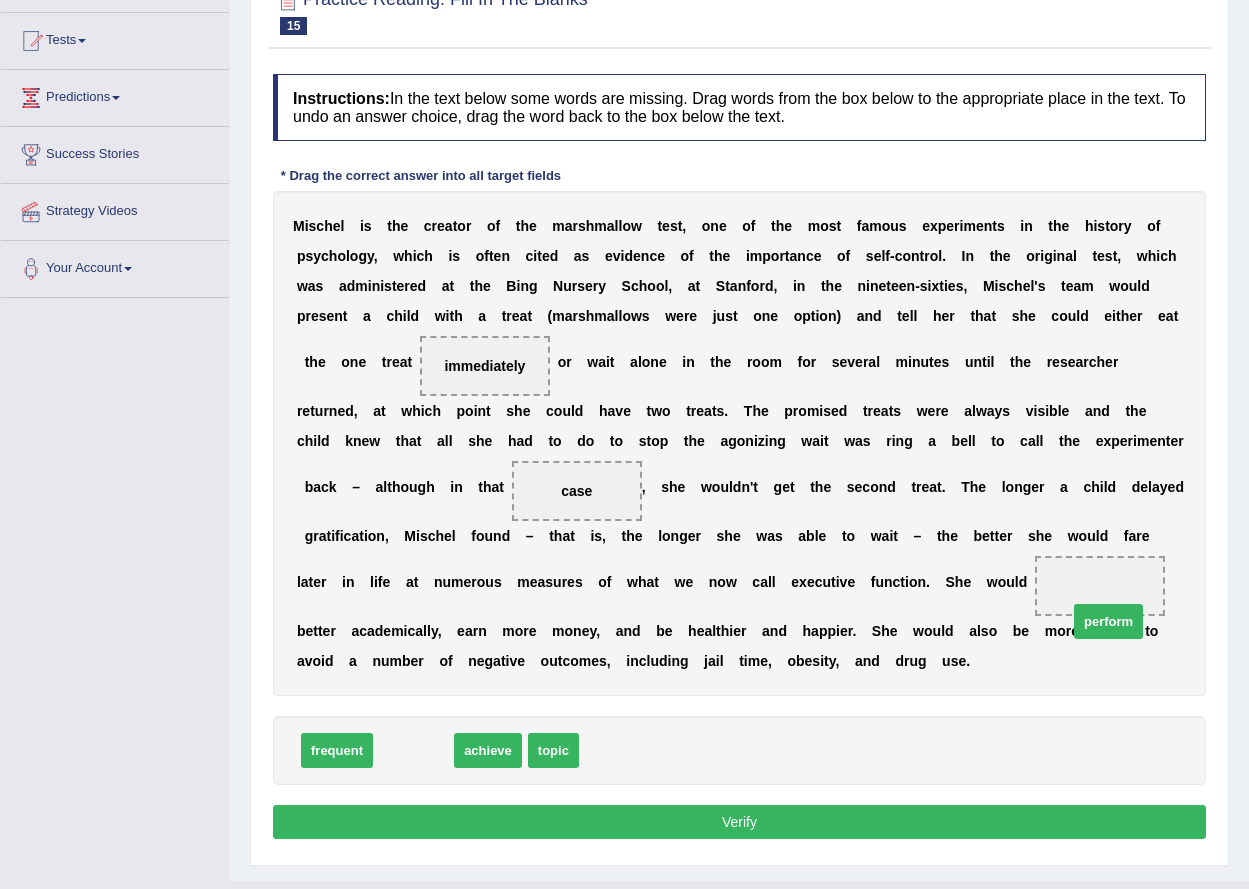 drag, startPoint x: 407, startPoint y: 756, endPoint x: 1104, endPoint y: 606, distance: 712.95795 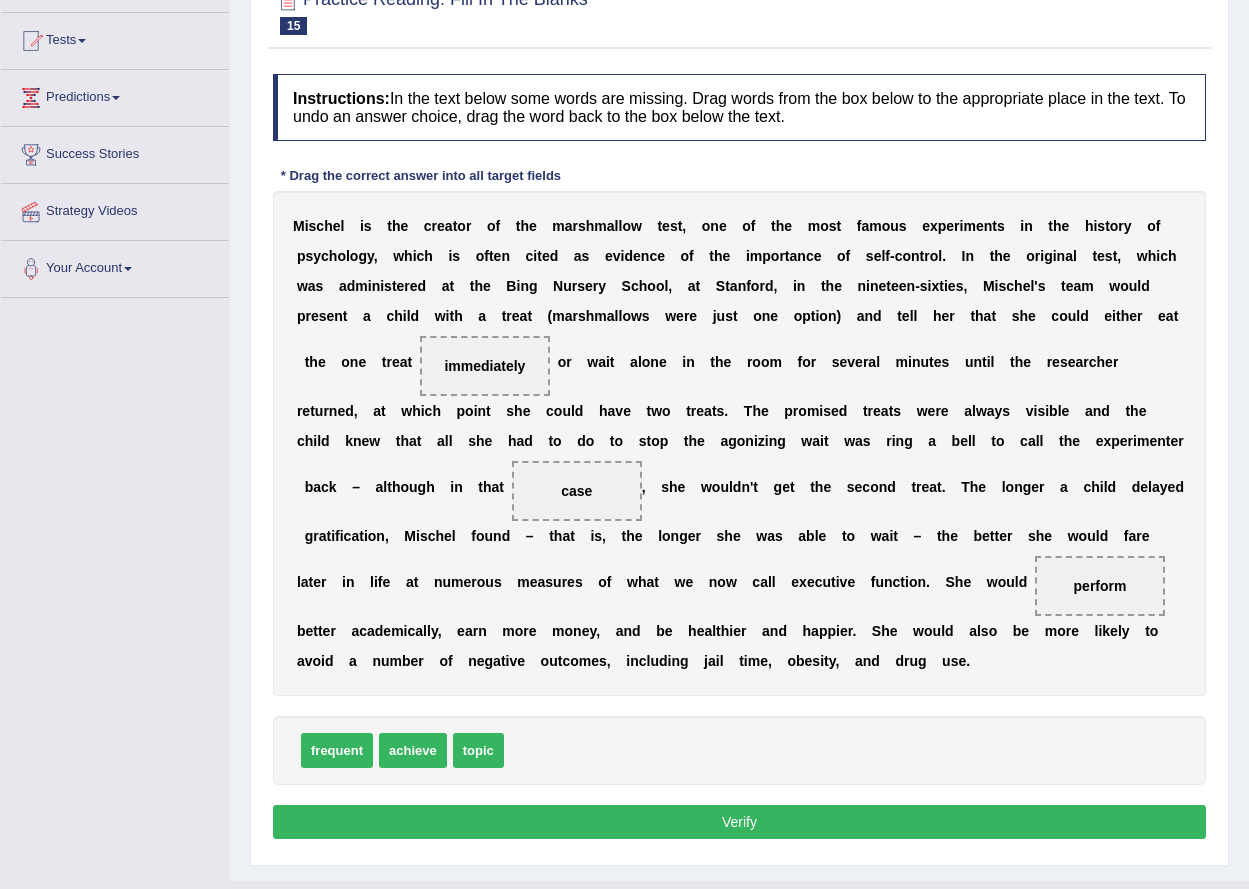 click on "Verify" at bounding box center (739, 822) 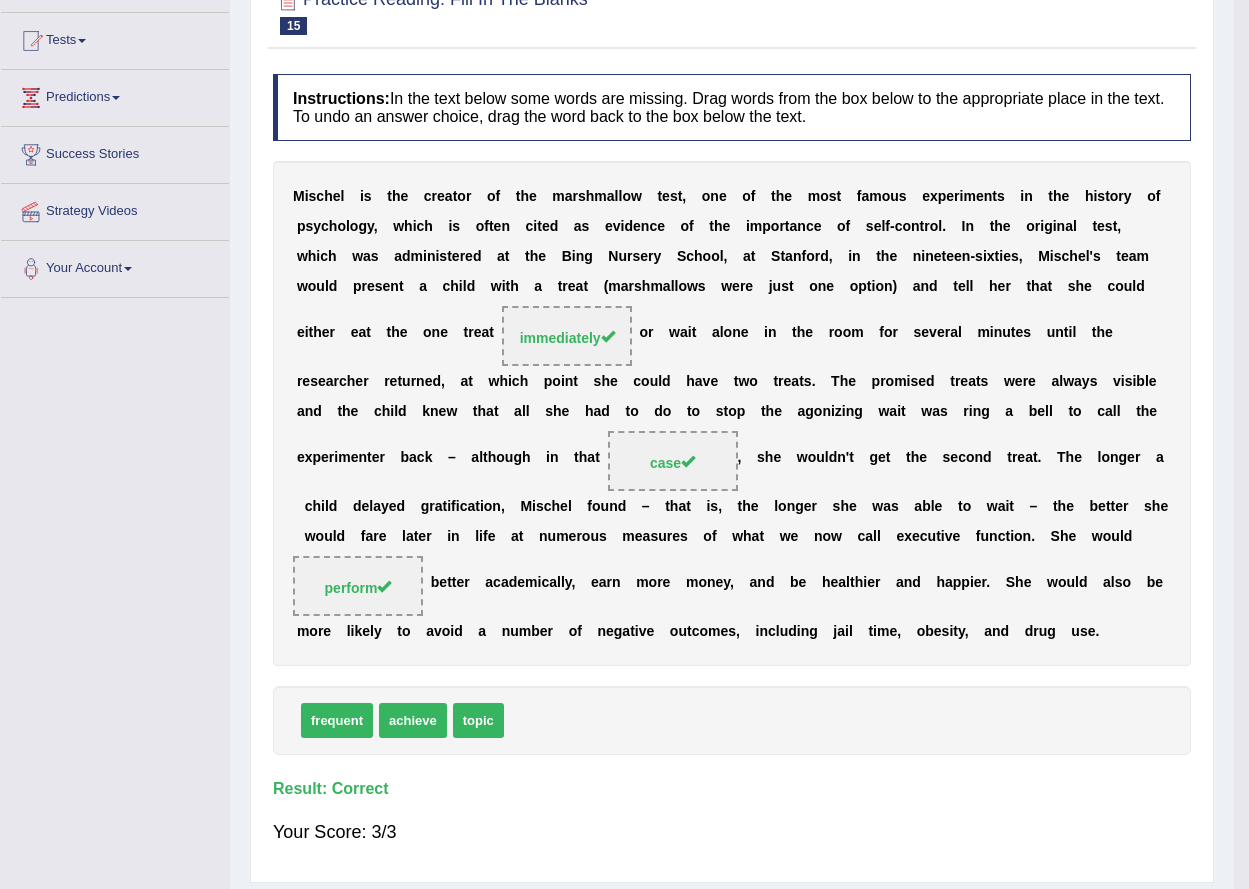 scroll, scrollTop: 179, scrollLeft: 0, axis: vertical 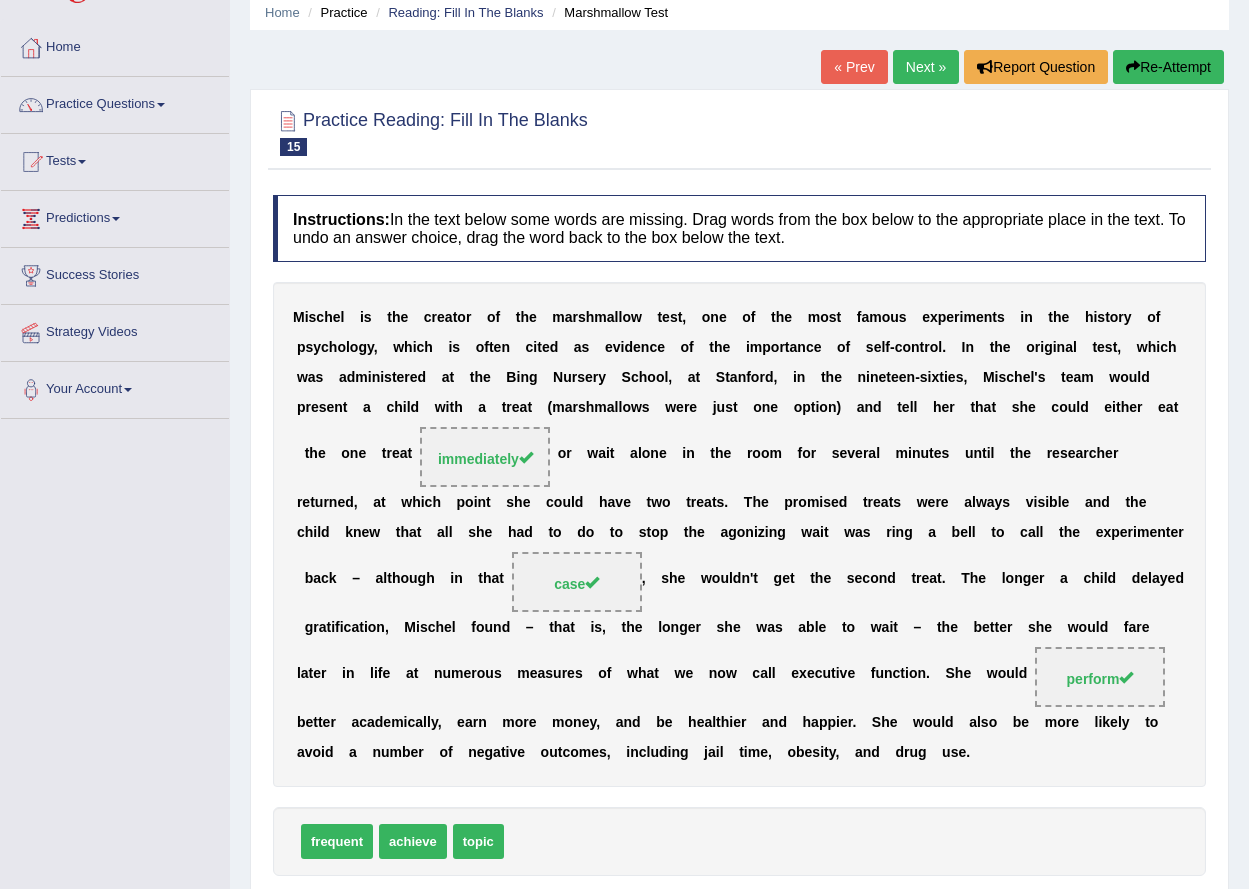 click on "Next »" at bounding box center (926, 67) 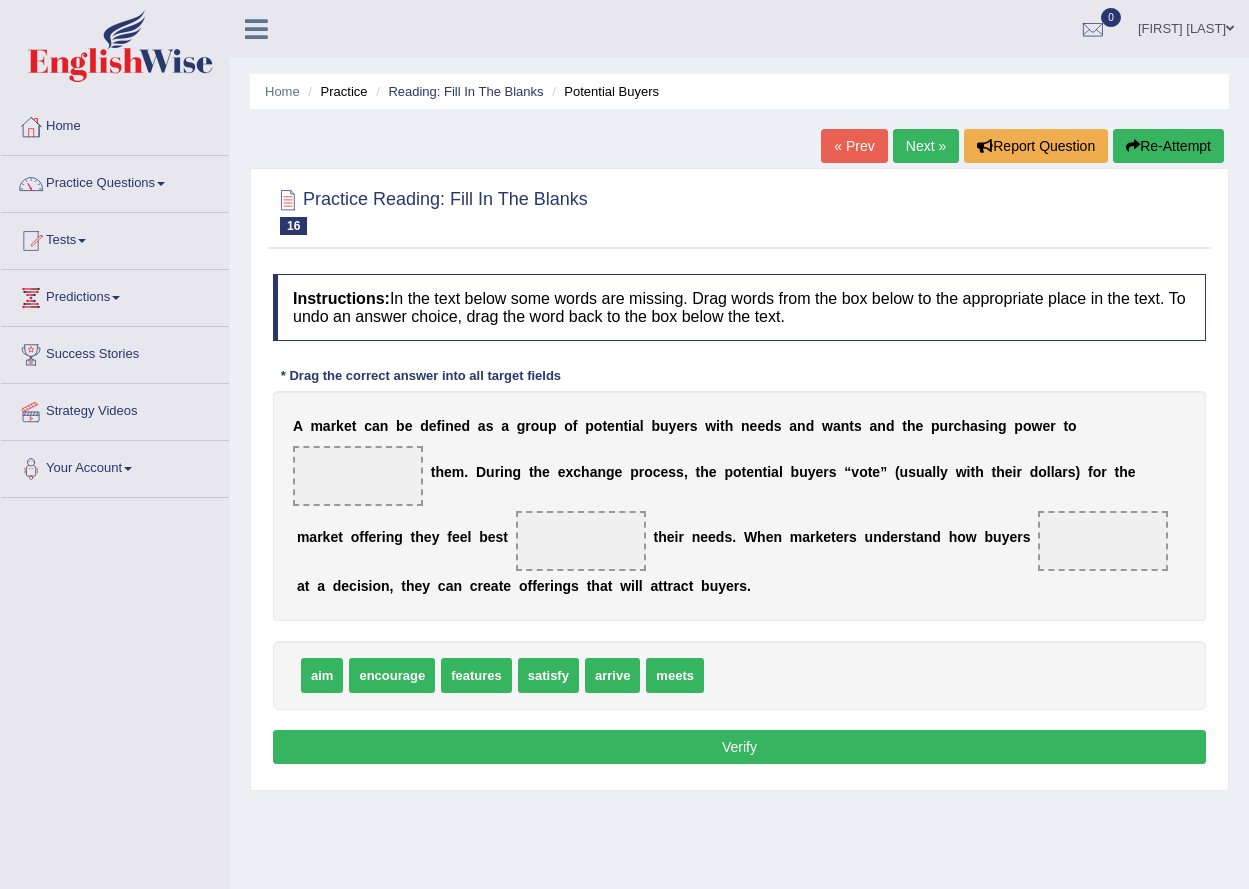 scroll, scrollTop: 0, scrollLeft: 0, axis: both 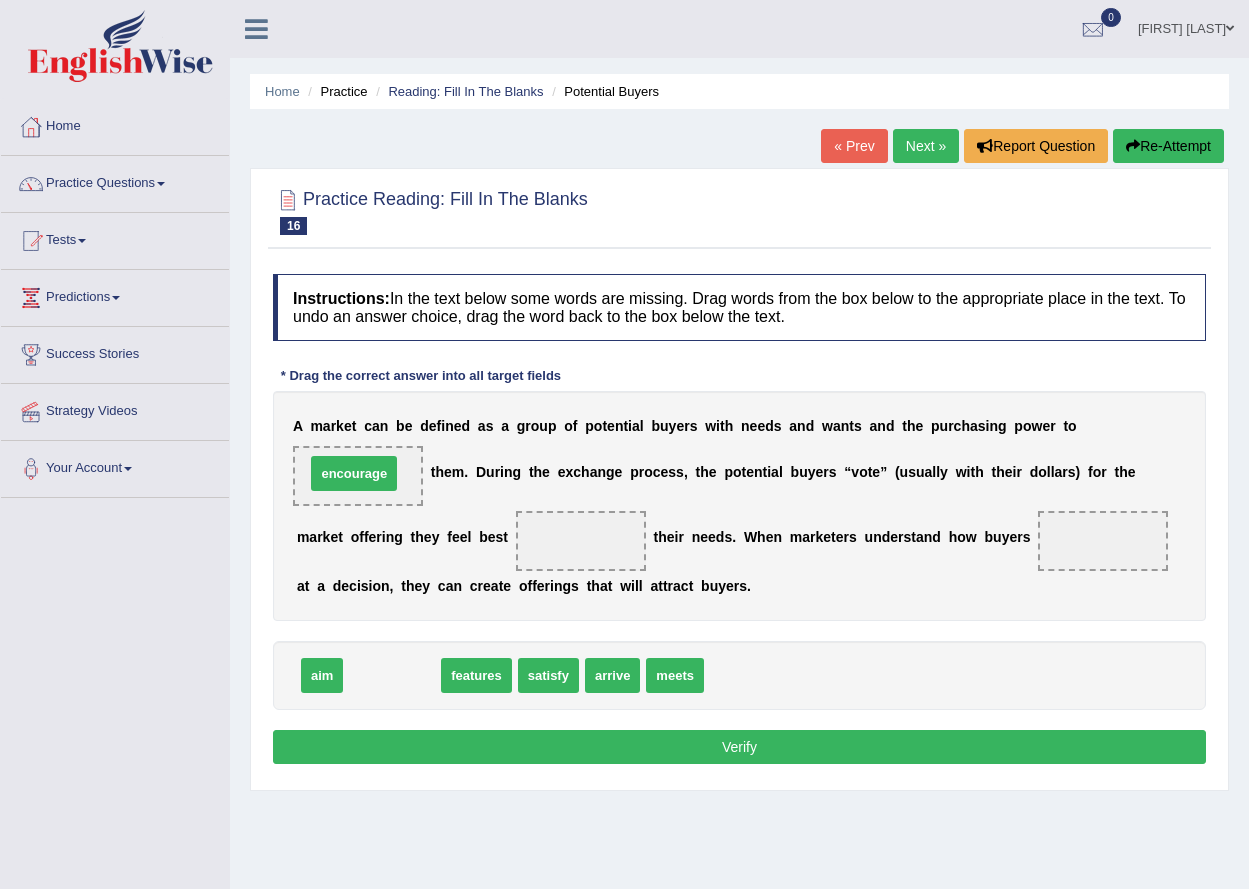 drag, startPoint x: 395, startPoint y: 680, endPoint x: 357, endPoint y: 478, distance: 205.54318 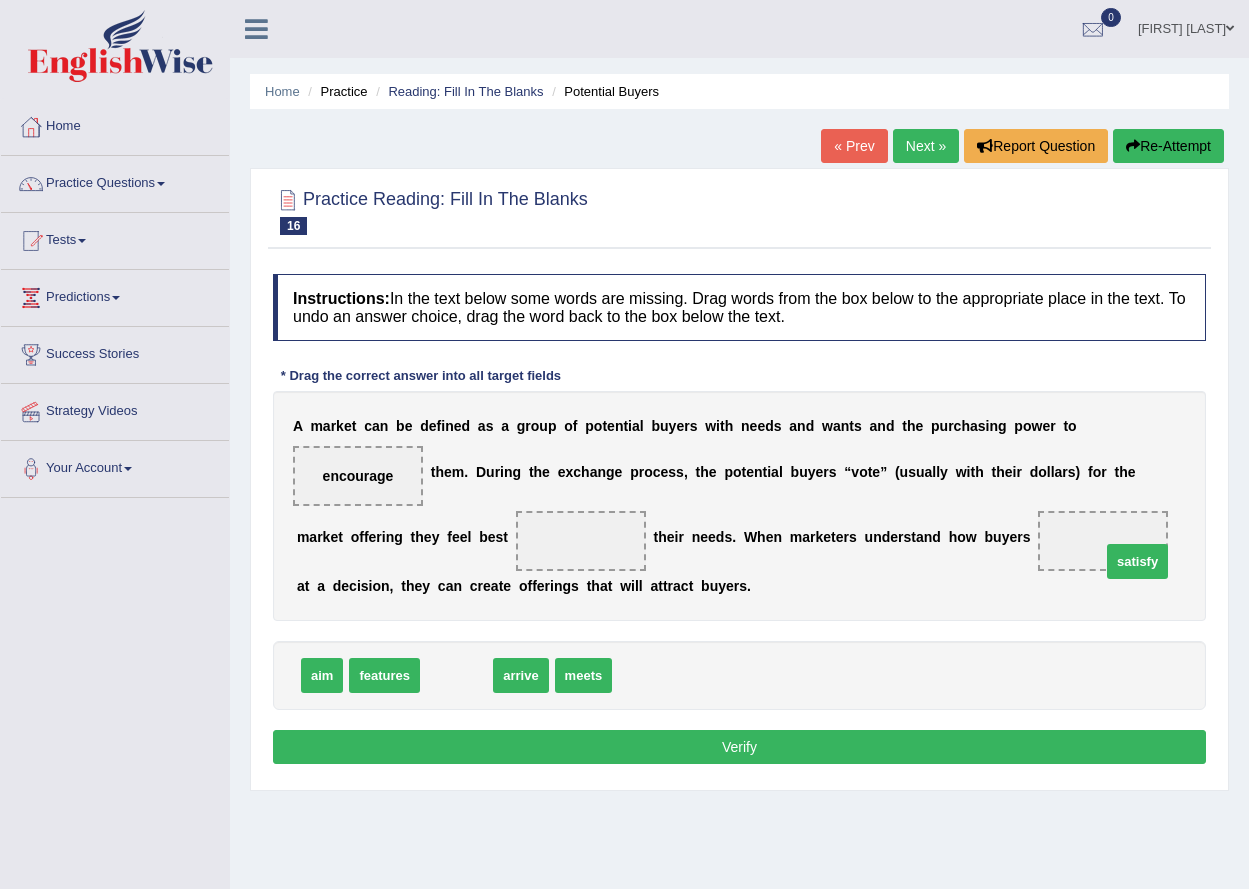 drag, startPoint x: 444, startPoint y: 678, endPoint x: 1126, endPoint y: 563, distance: 691.6278 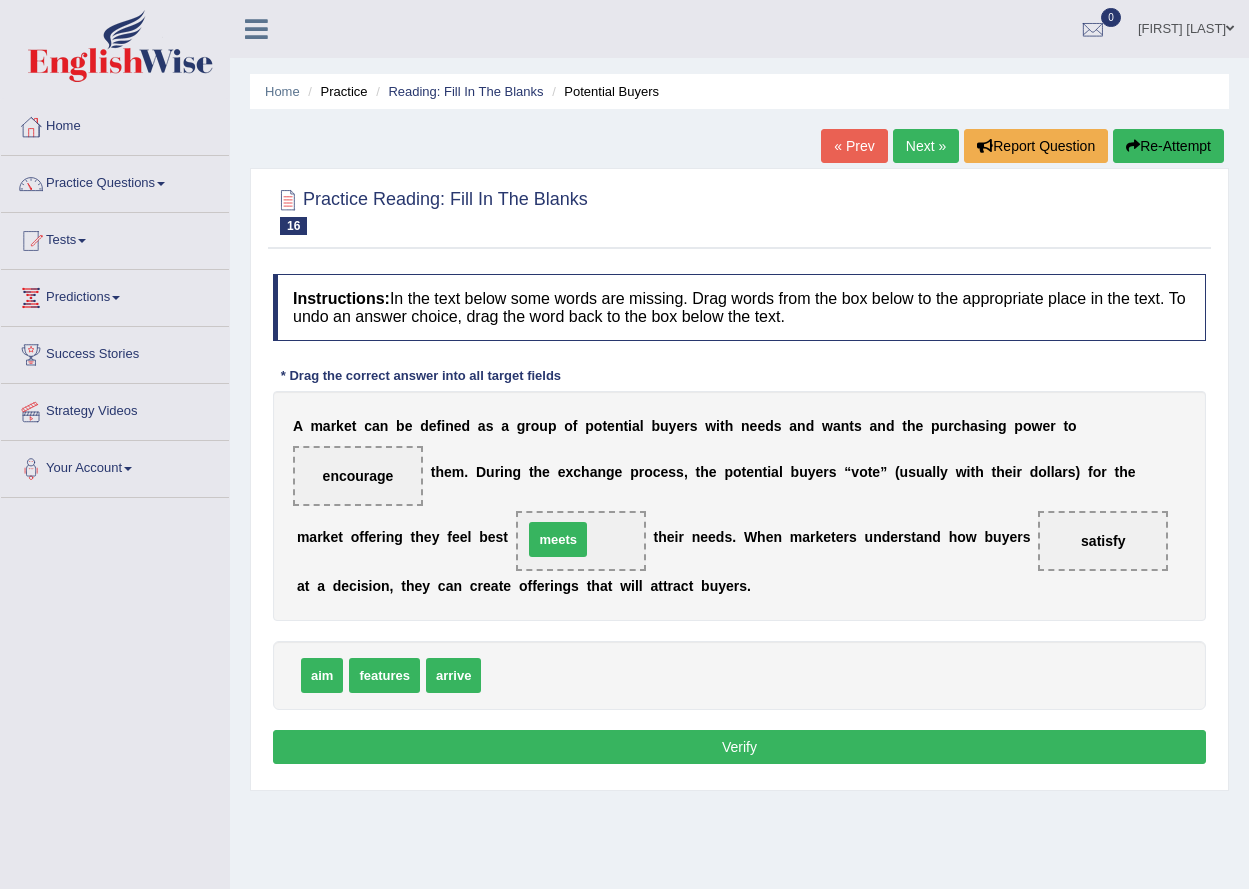 drag, startPoint x: 530, startPoint y: 672, endPoint x: 571, endPoint y: 537, distance: 141.08862 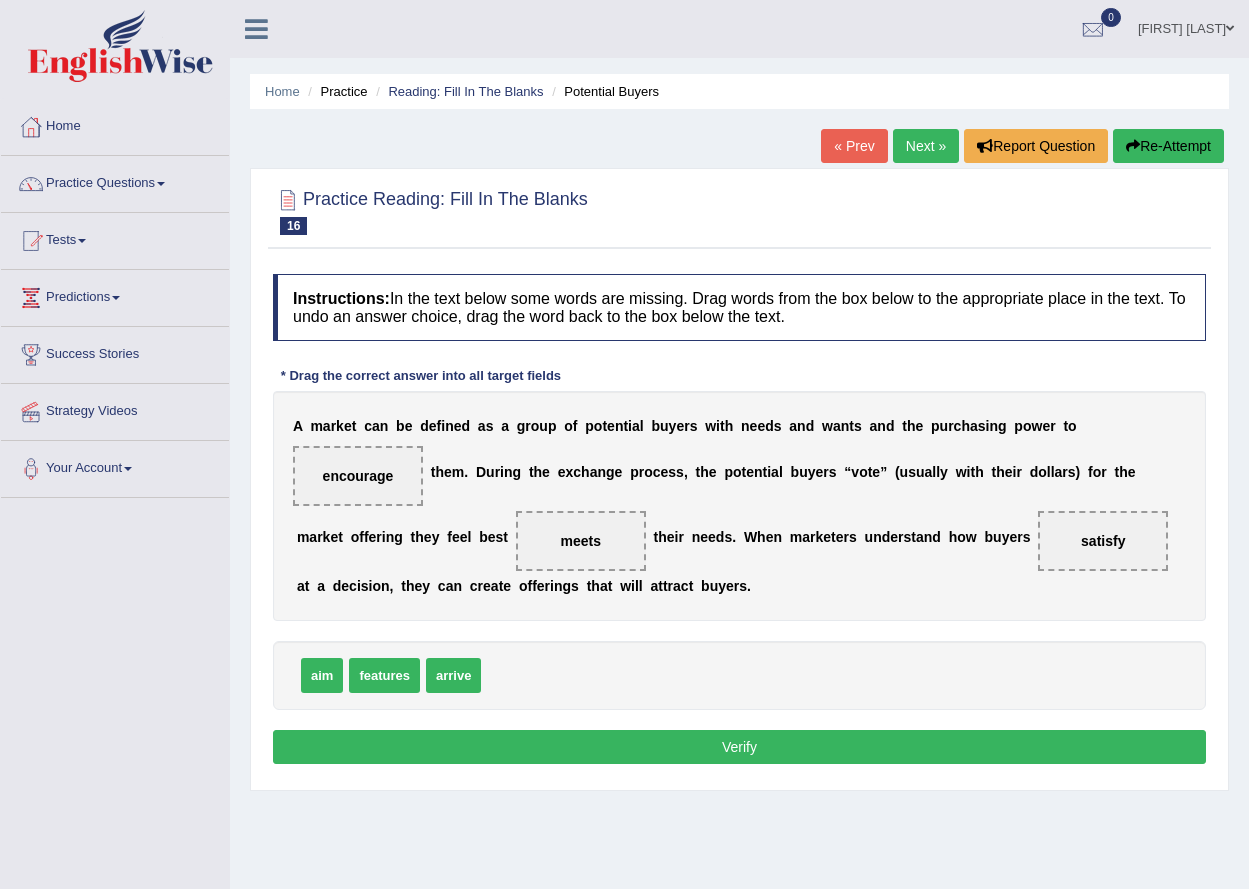click on "Verify" at bounding box center [739, 747] 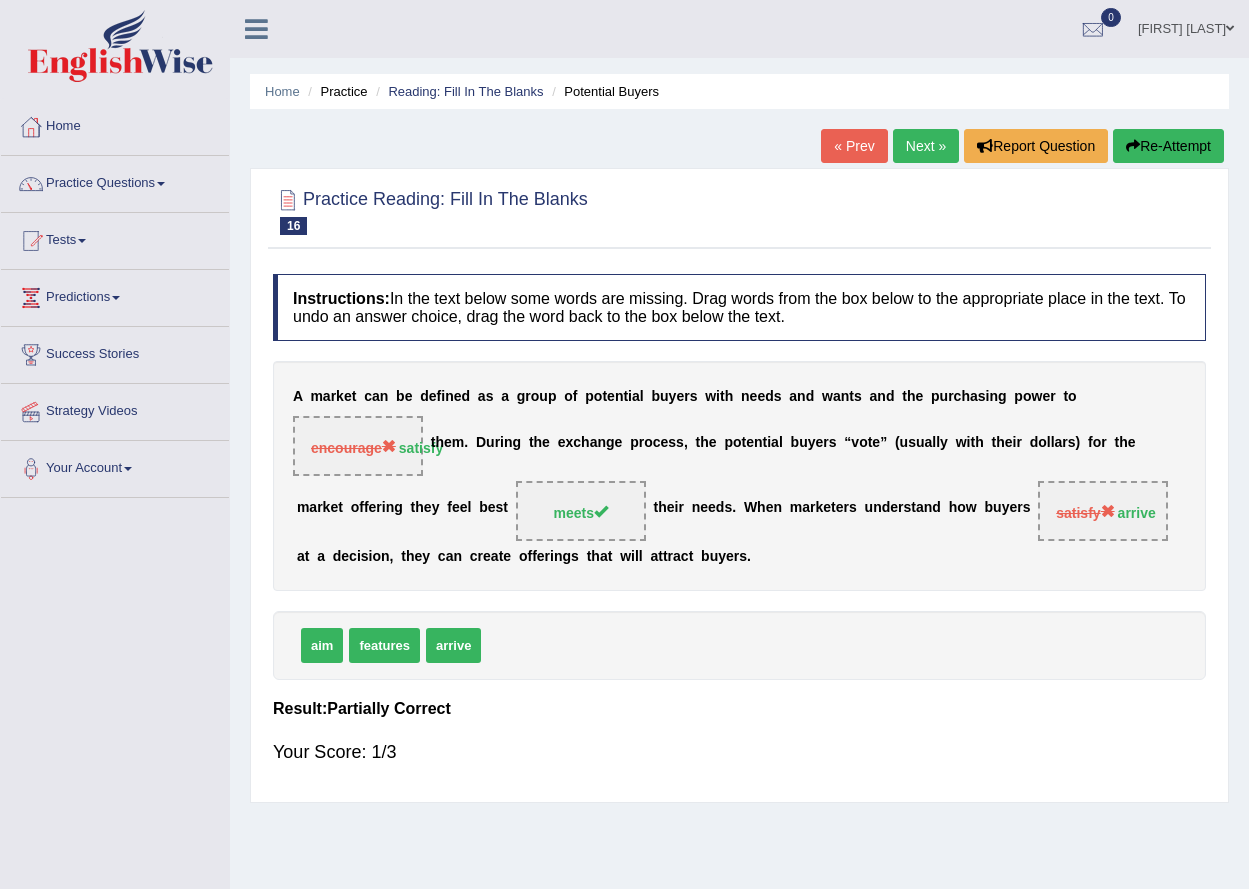 click on "Next »" at bounding box center [926, 146] 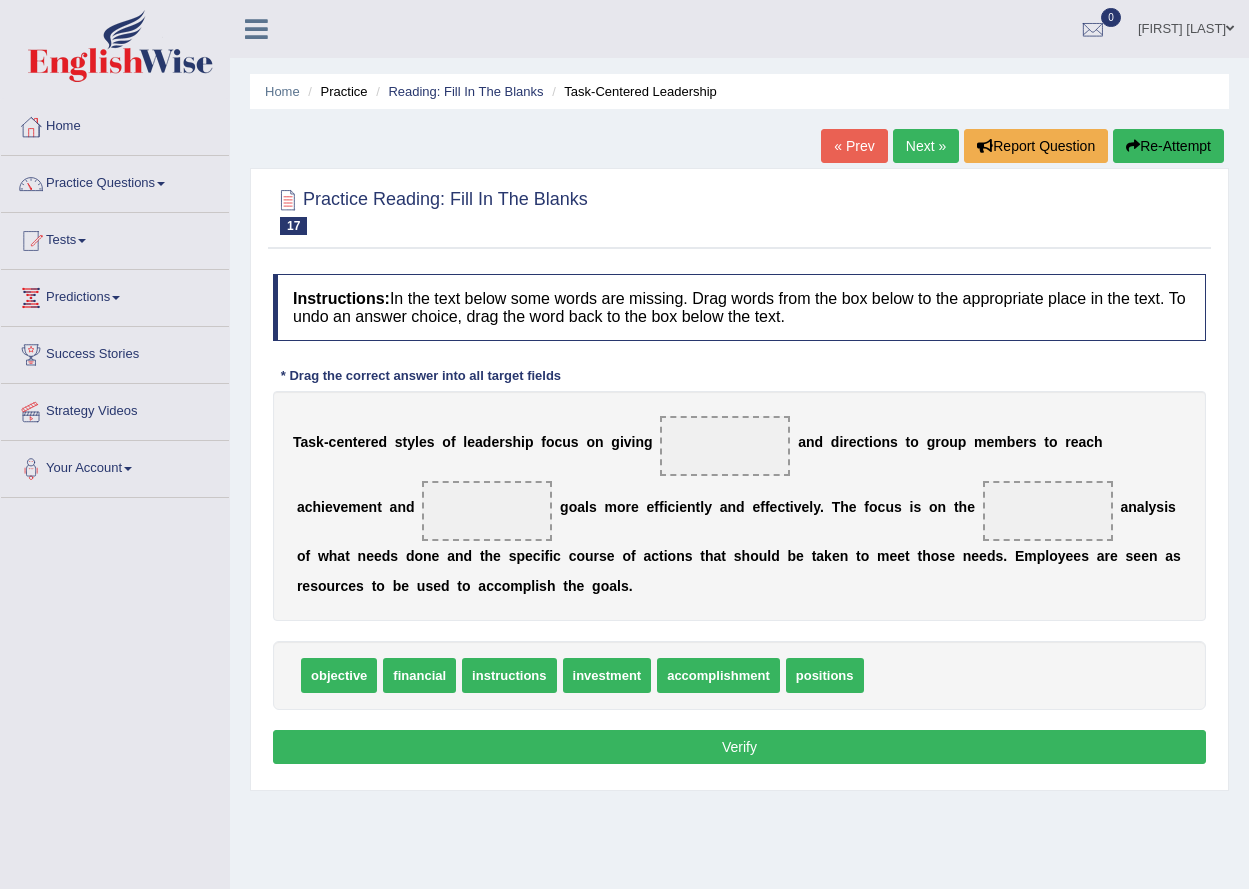 scroll, scrollTop: 0, scrollLeft: 0, axis: both 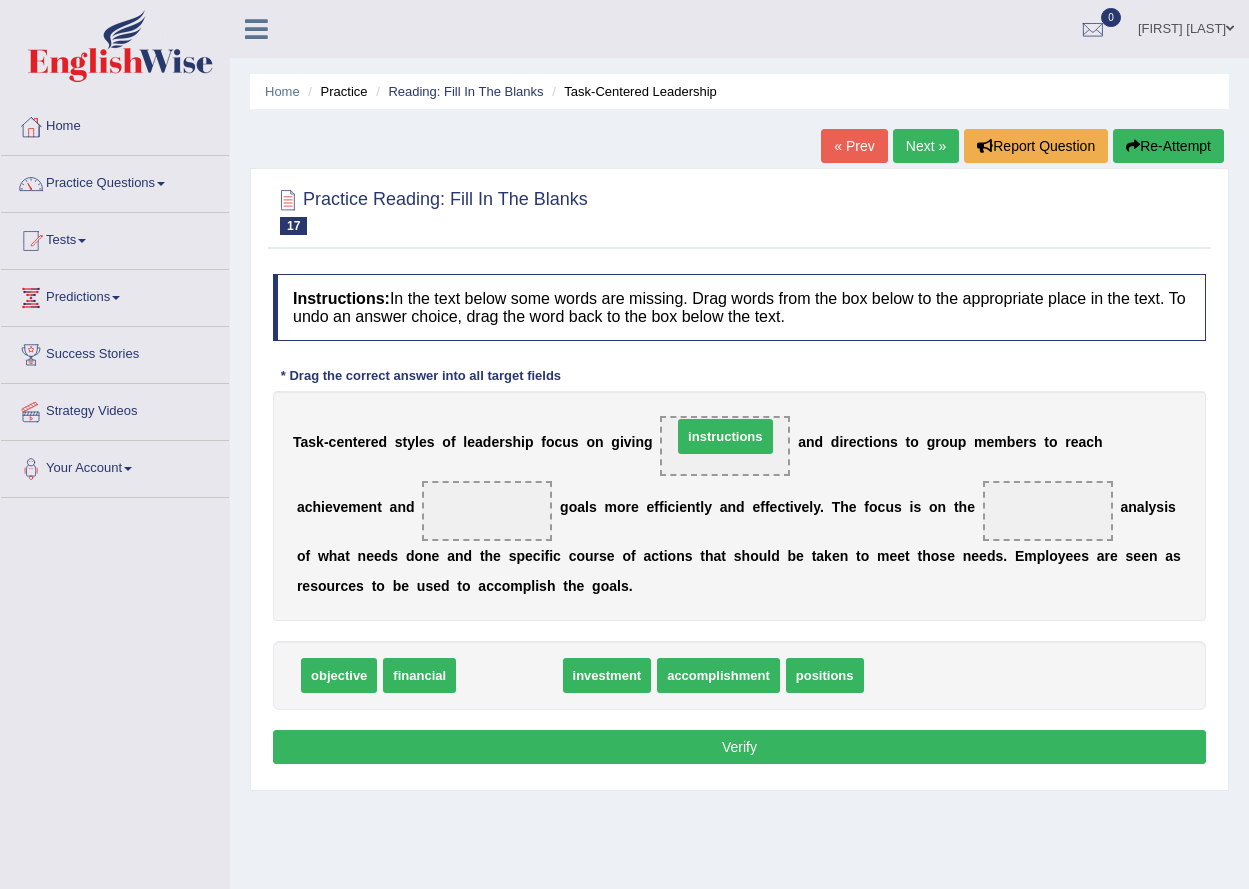 drag, startPoint x: 485, startPoint y: 677, endPoint x: 700, endPoint y: 438, distance: 321.47473 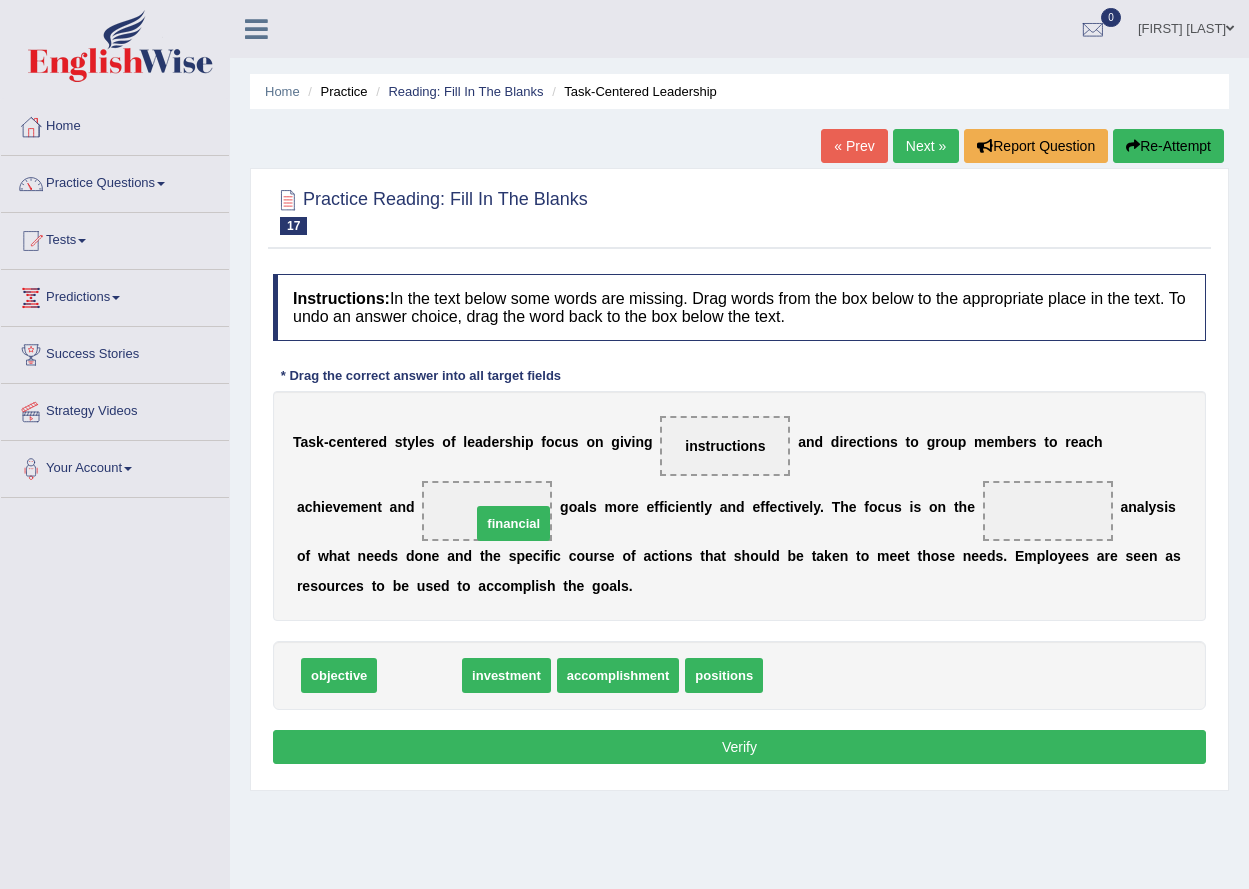 drag, startPoint x: 425, startPoint y: 682, endPoint x: 519, endPoint y: 530, distance: 178.71765 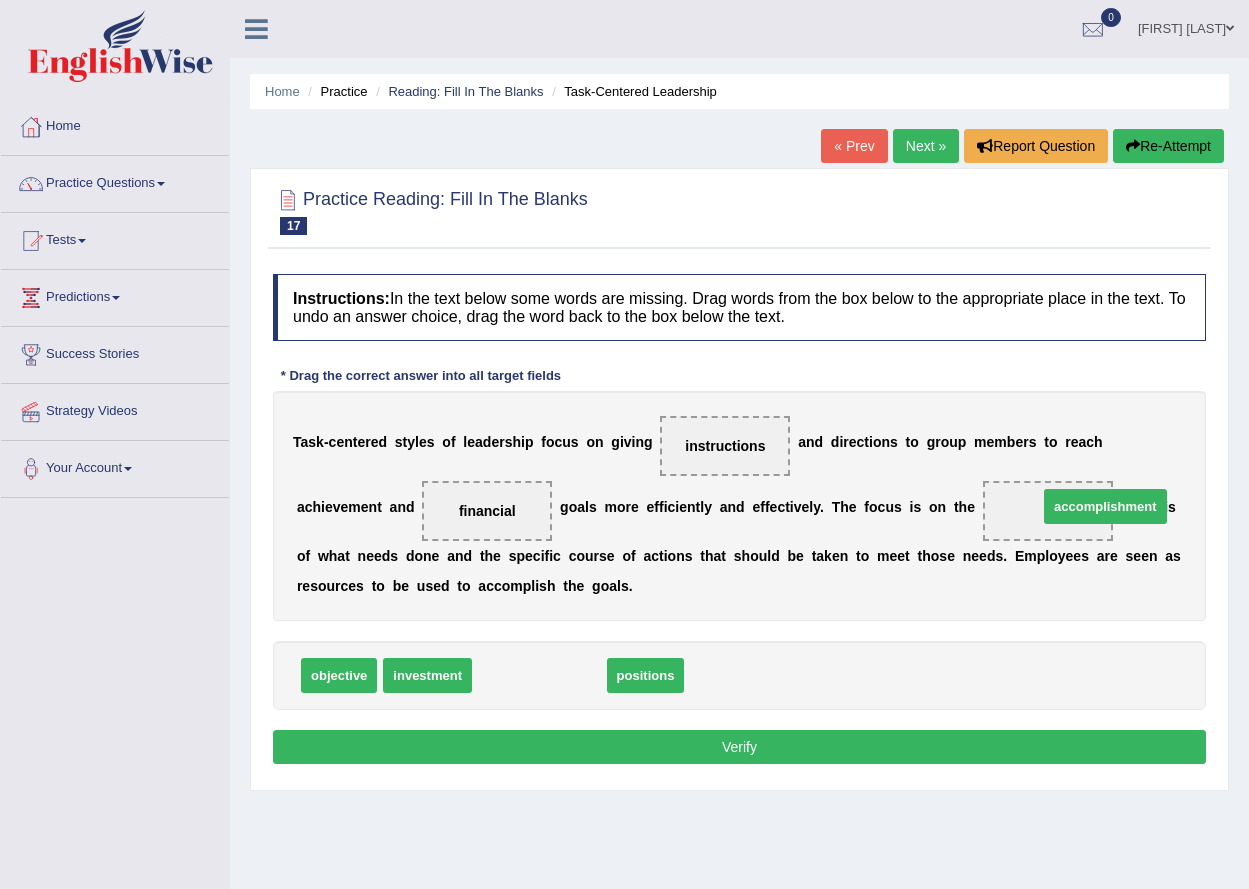 drag, startPoint x: 561, startPoint y: 671, endPoint x: 1097, endPoint y: 511, distance: 559.3711 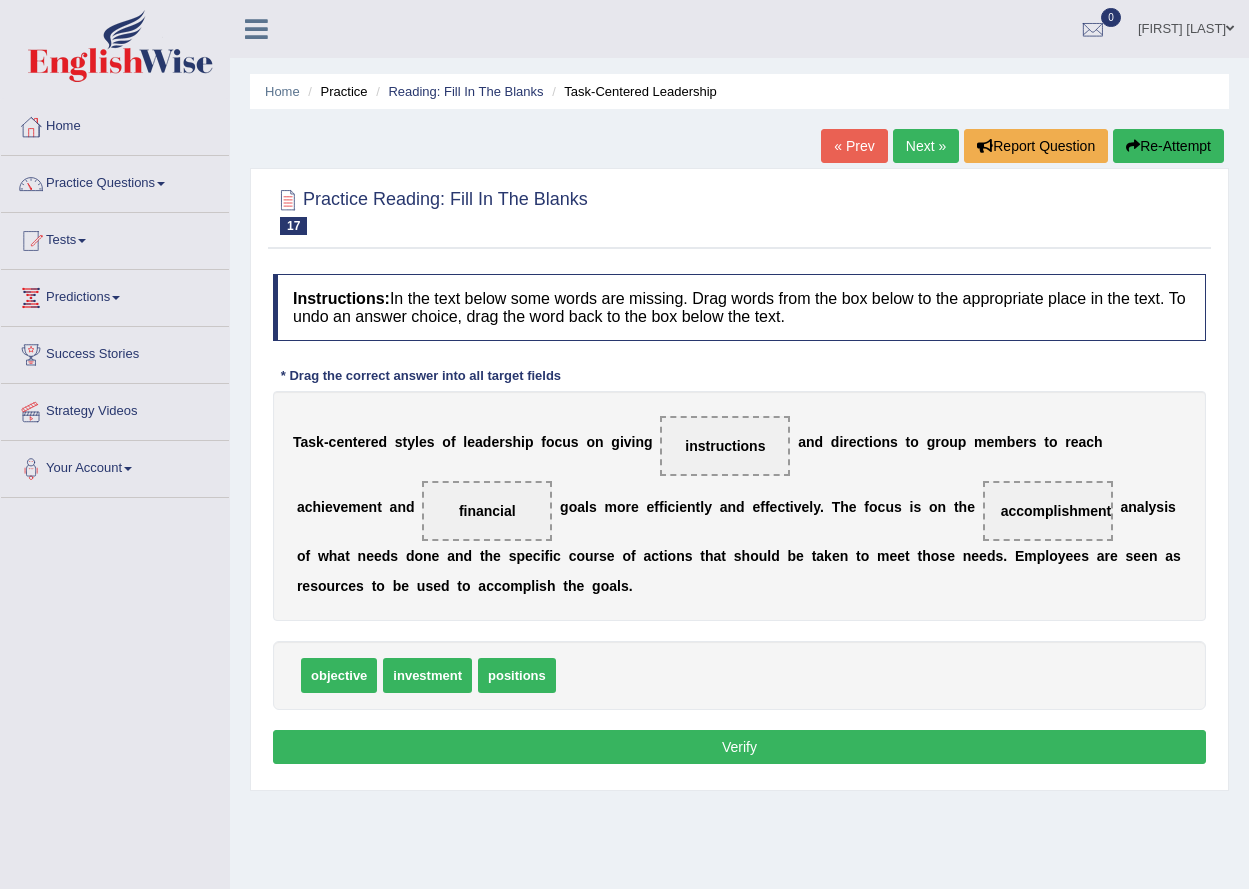 click on "Verify" at bounding box center [739, 747] 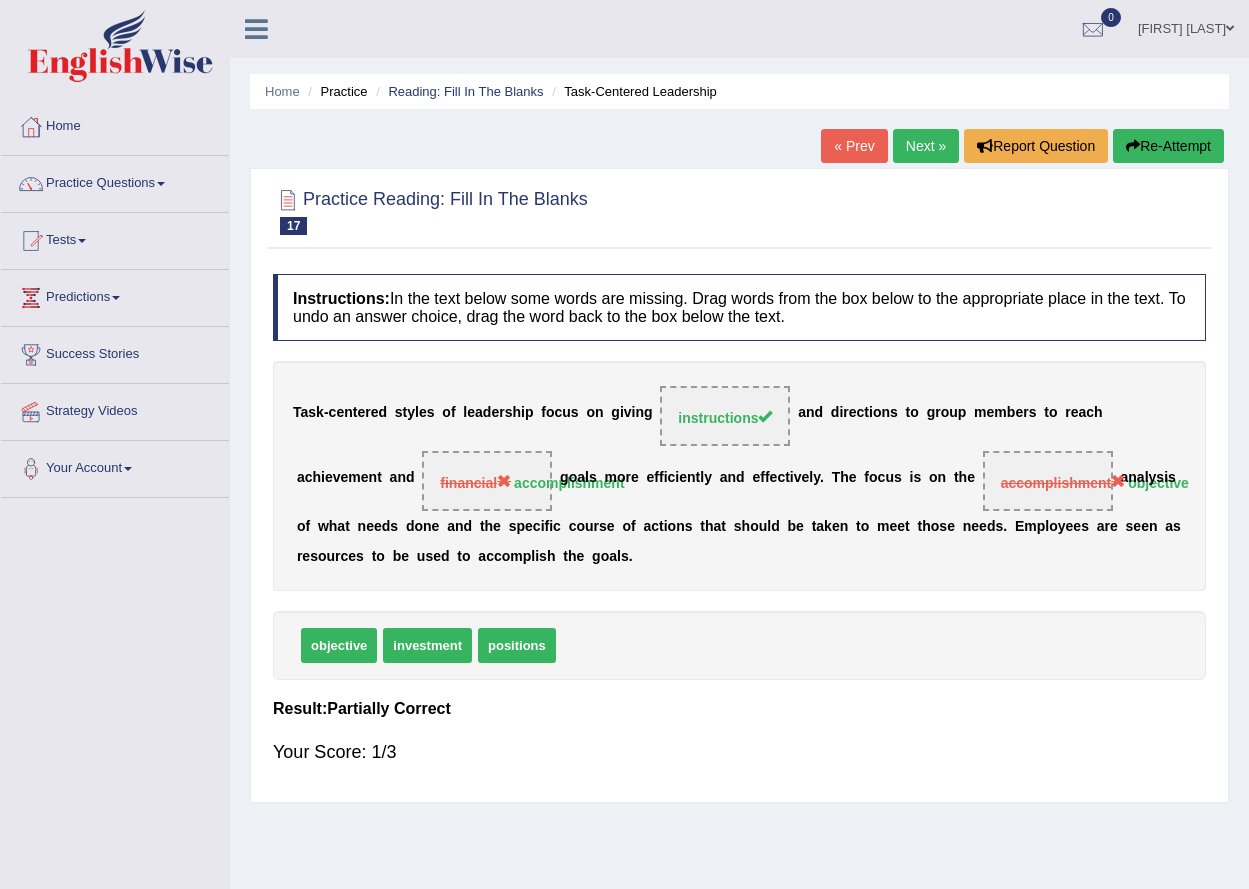 click on "Next »" at bounding box center (926, 146) 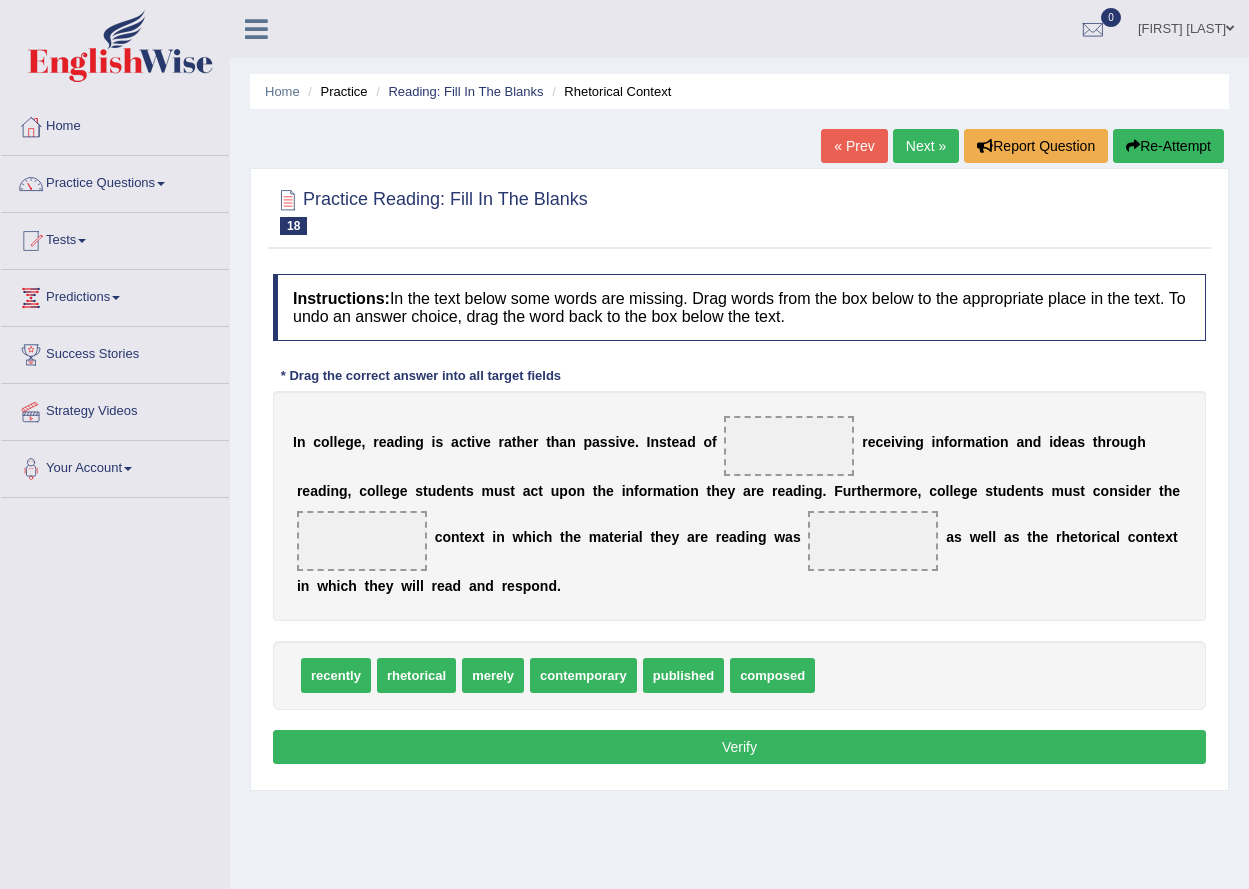 scroll, scrollTop: 0, scrollLeft: 0, axis: both 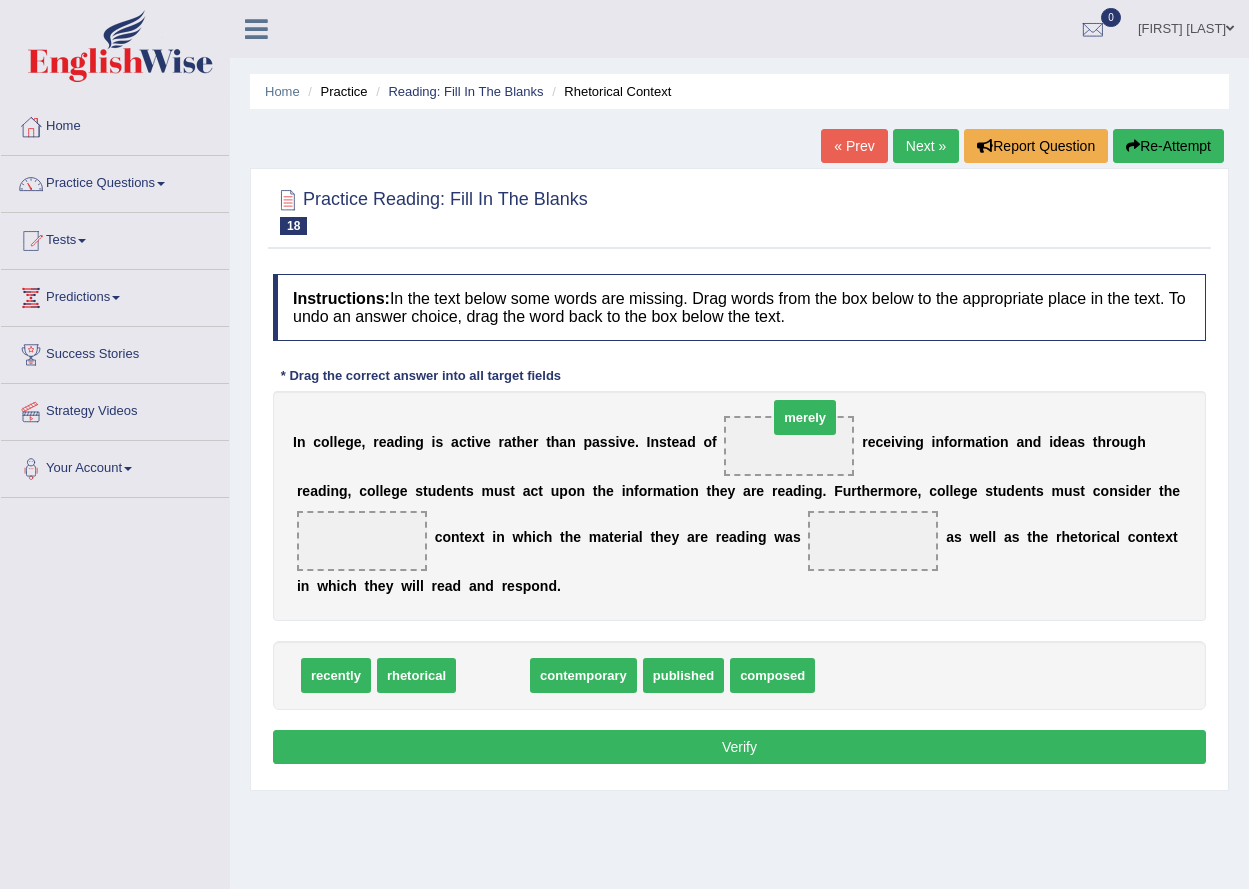 drag, startPoint x: 487, startPoint y: 670, endPoint x: 788, endPoint y: 412, distance: 396.4404 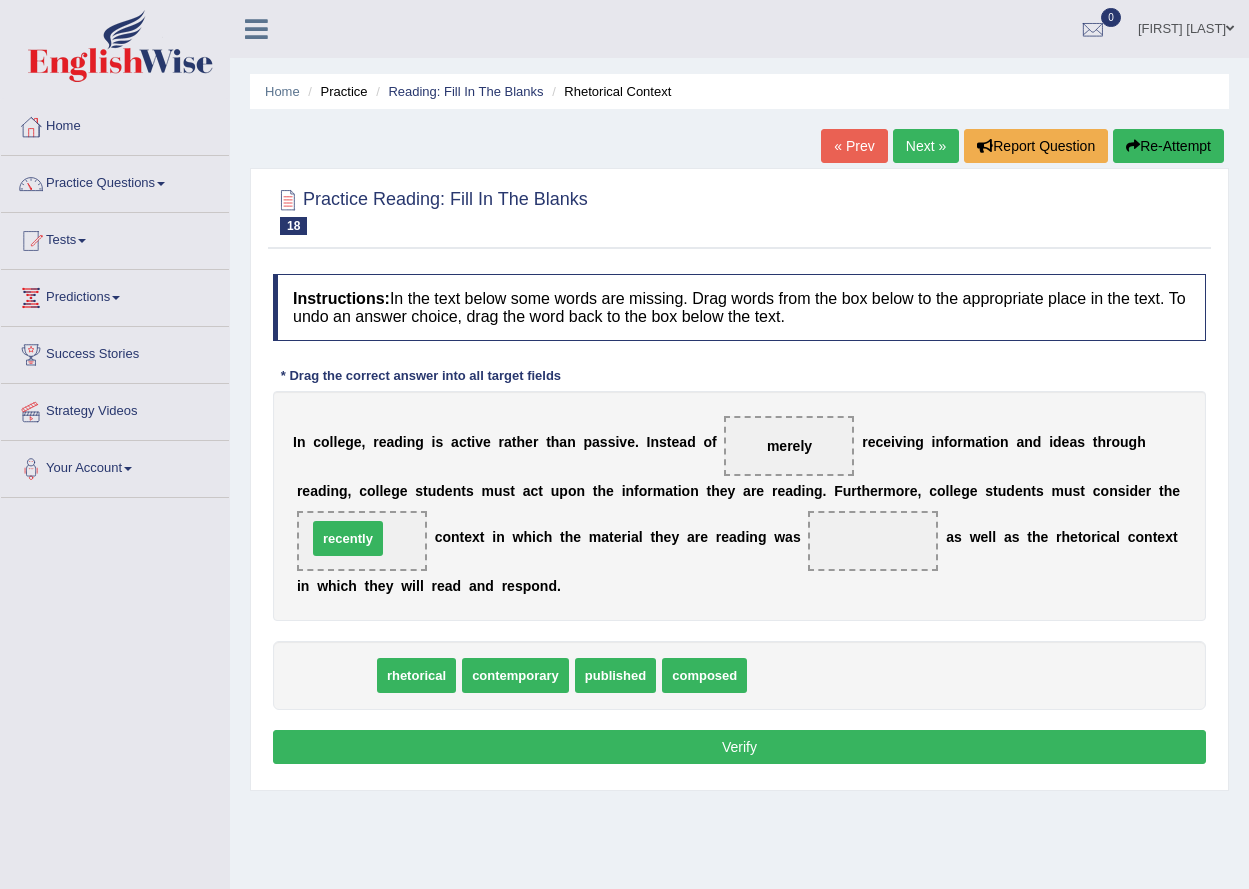 drag, startPoint x: 335, startPoint y: 670, endPoint x: 358, endPoint y: 537, distance: 134.97408 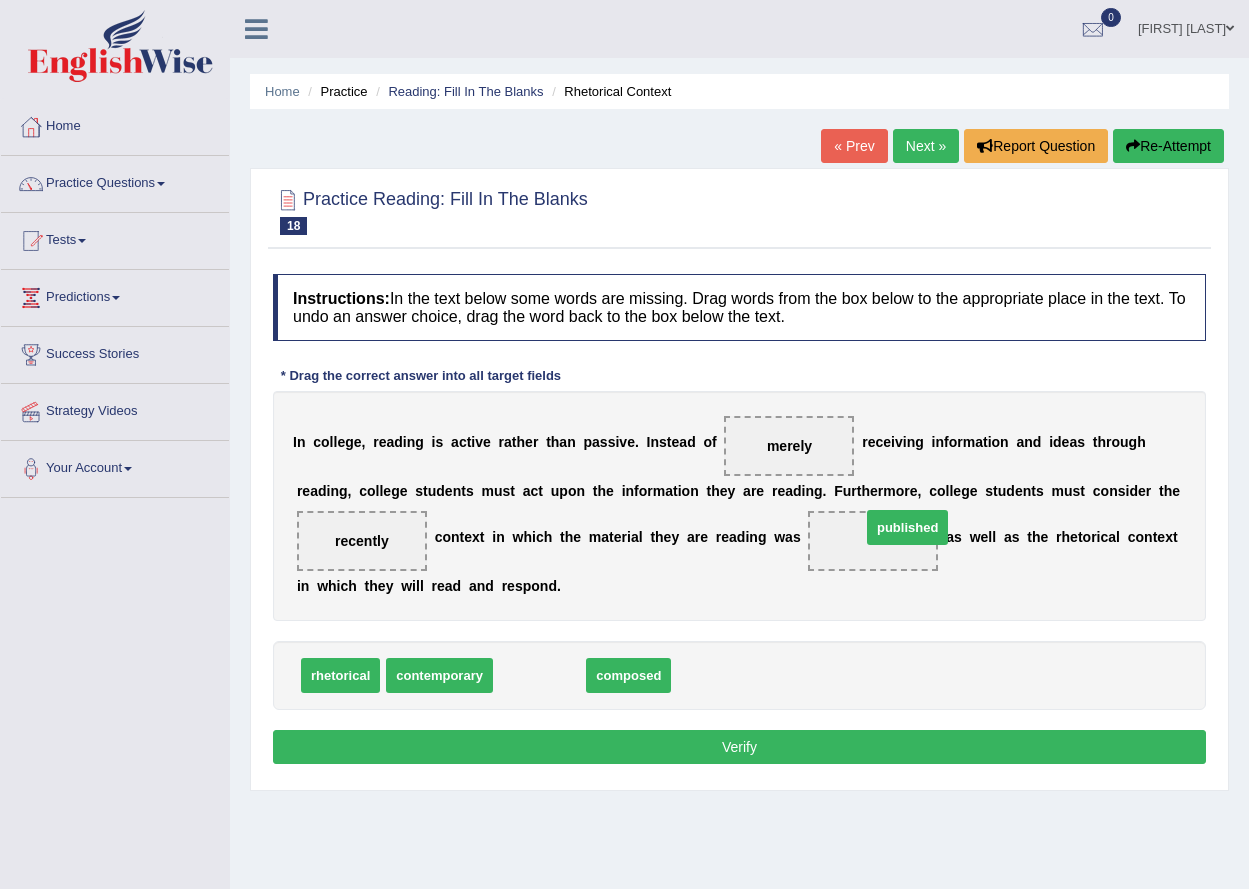 drag, startPoint x: 551, startPoint y: 680, endPoint x: 908, endPoint y: 545, distance: 381.67264 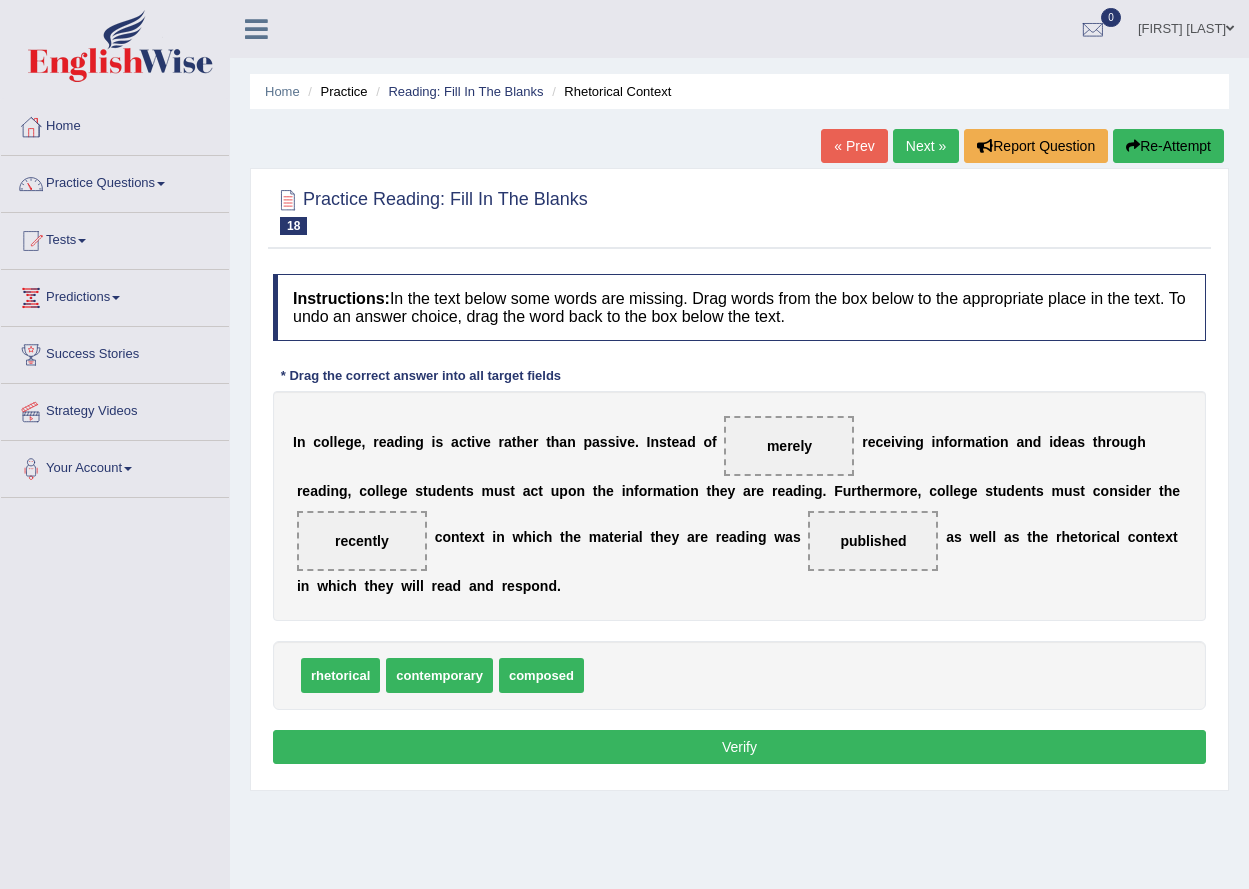 drag, startPoint x: 799, startPoint y: 738, endPoint x: 803, endPoint y: 751, distance: 13.601471 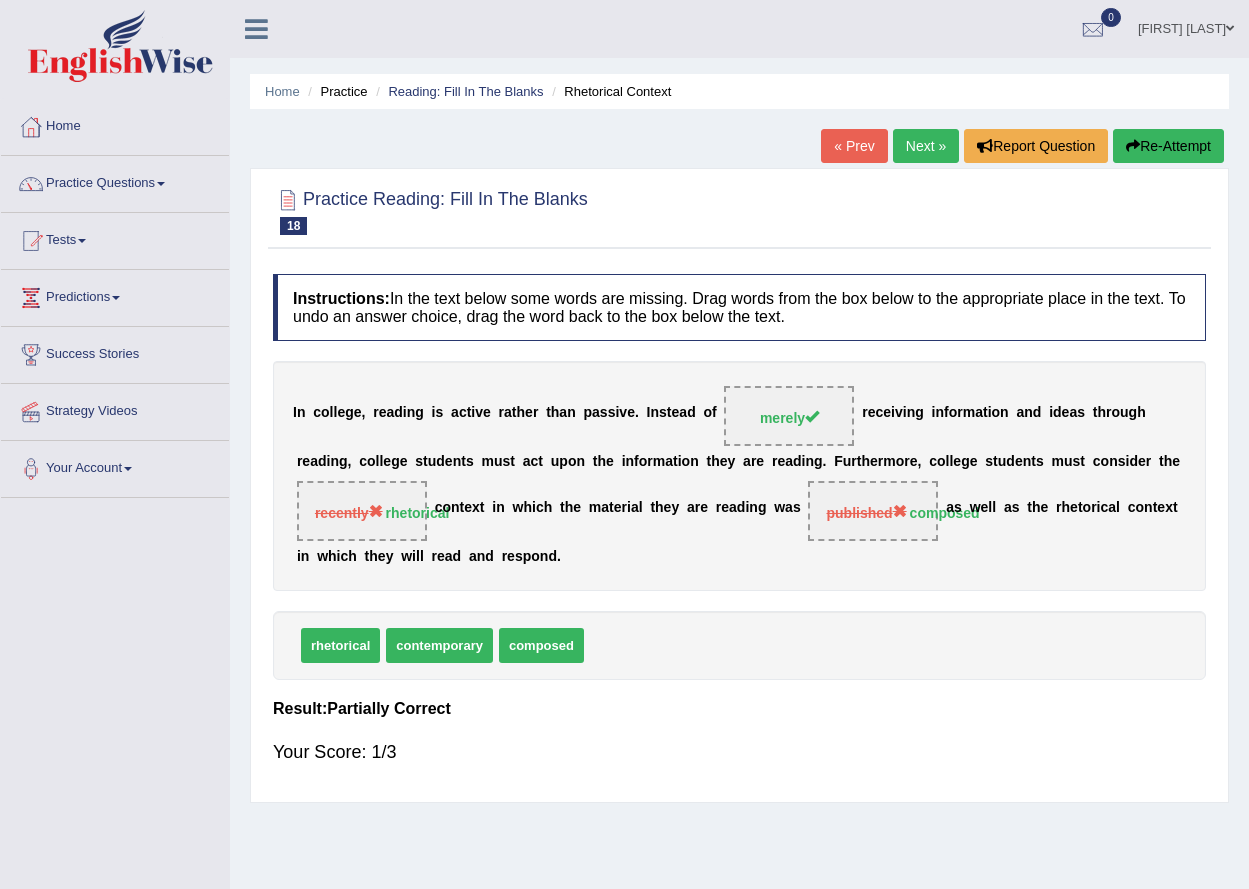 click on "Next »" at bounding box center (926, 146) 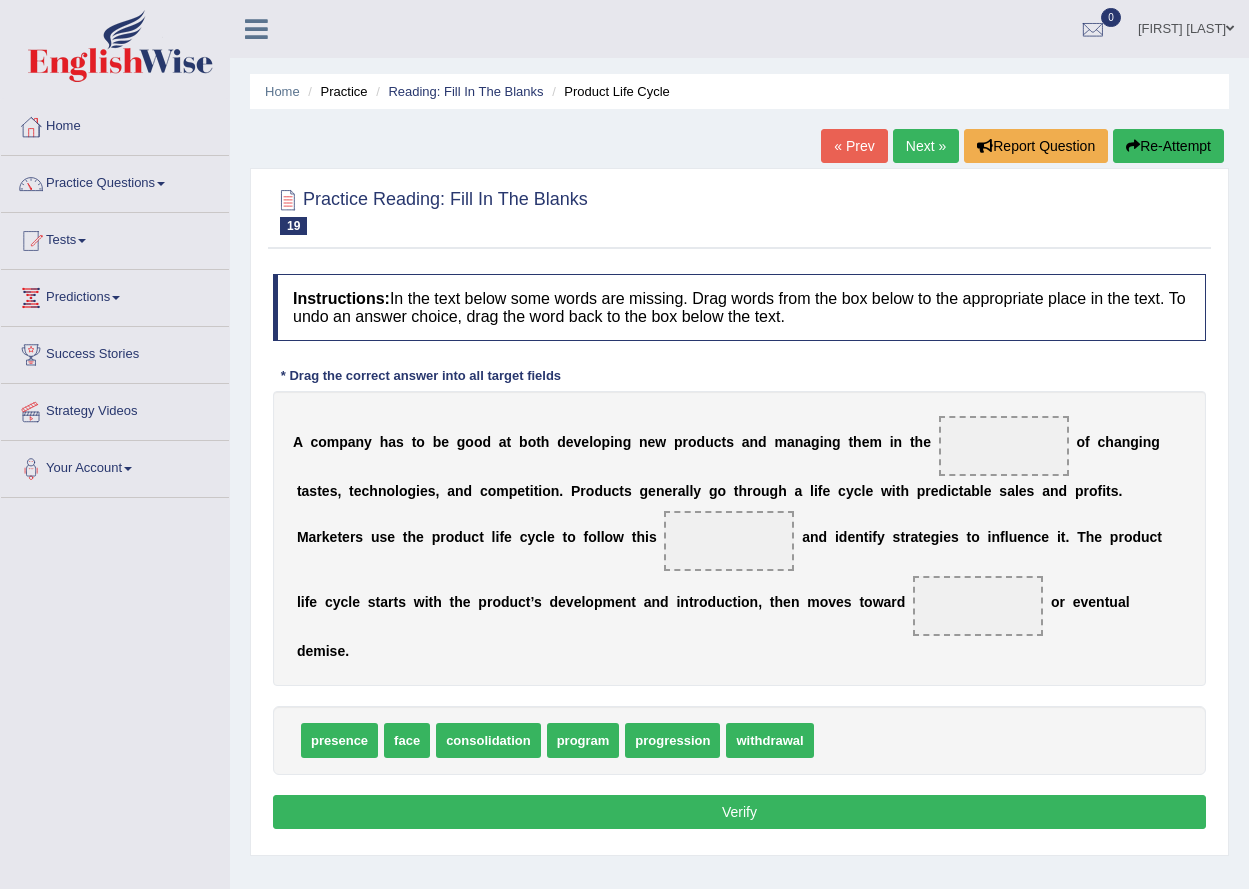 scroll, scrollTop: 0, scrollLeft: 0, axis: both 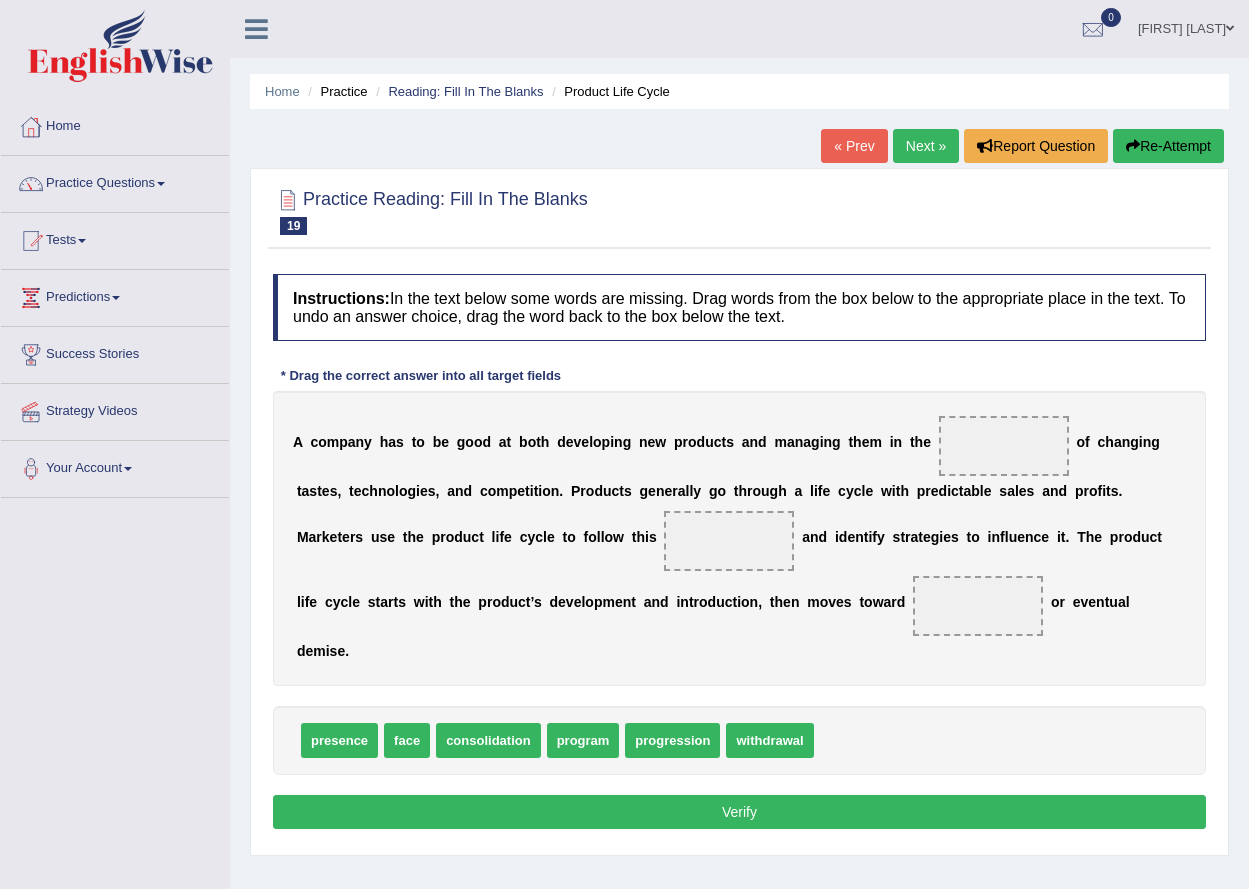 click on "Practice Questions" at bounding box center [115, 181] 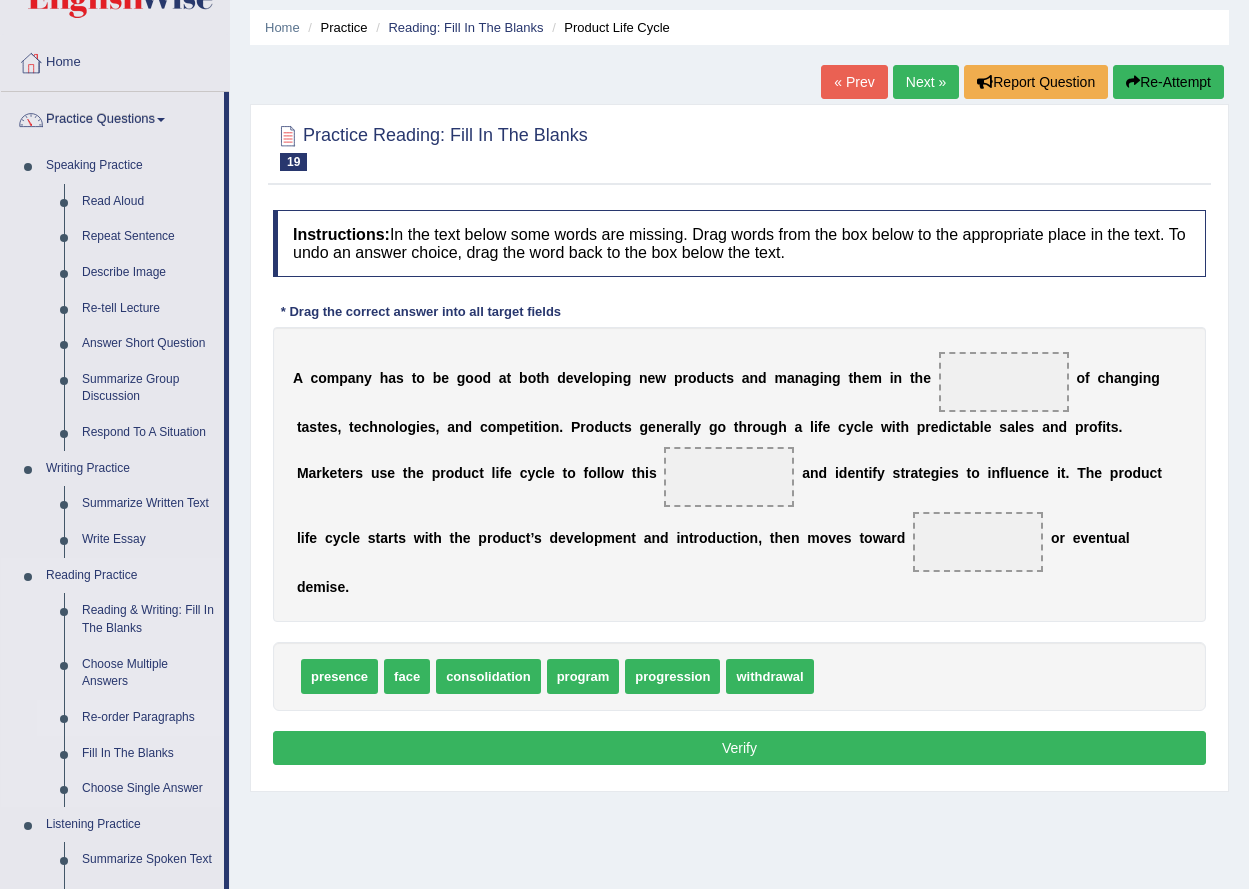scroll, scrollTop: 100, scrollLeft: 0, axis: vertical 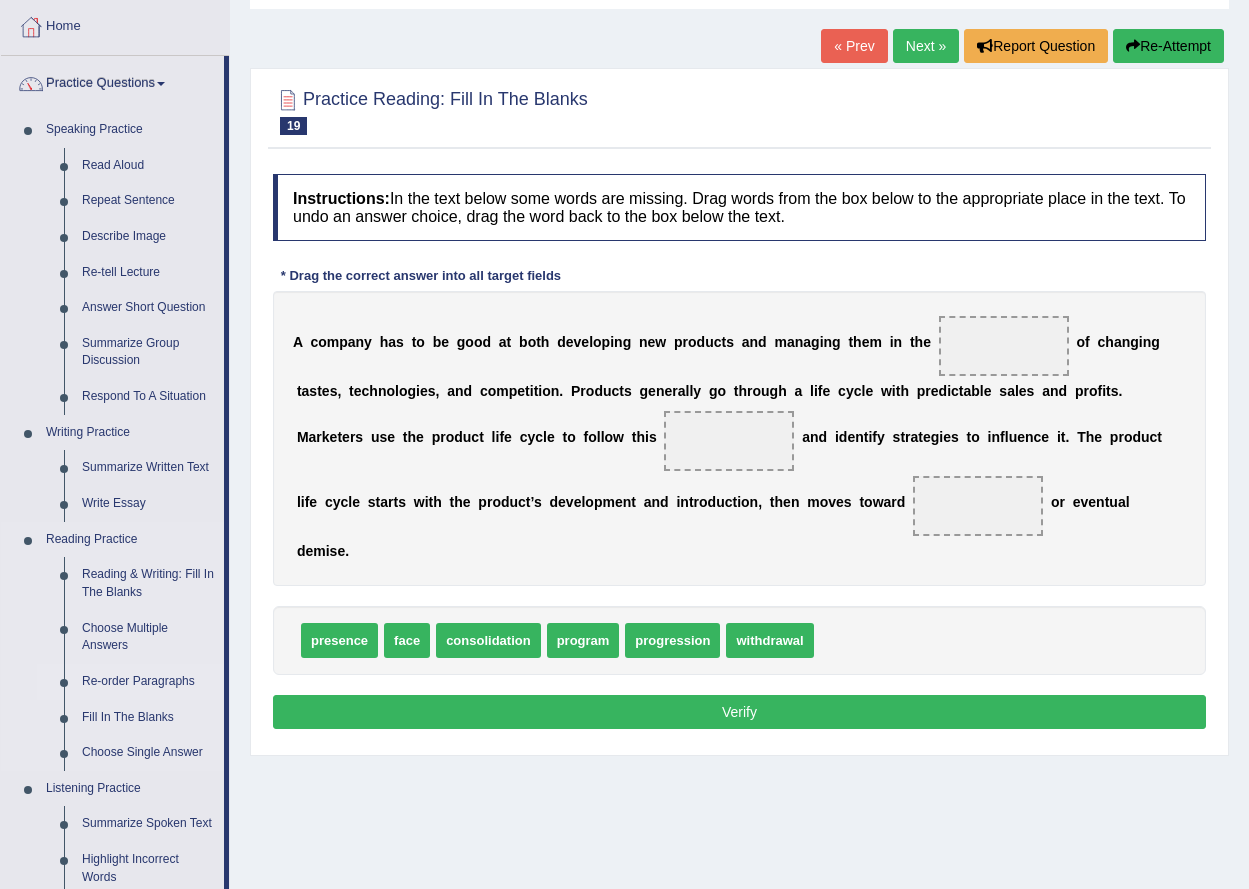 click on "Re-order Paragraphs" at bounding box center [148, 682] 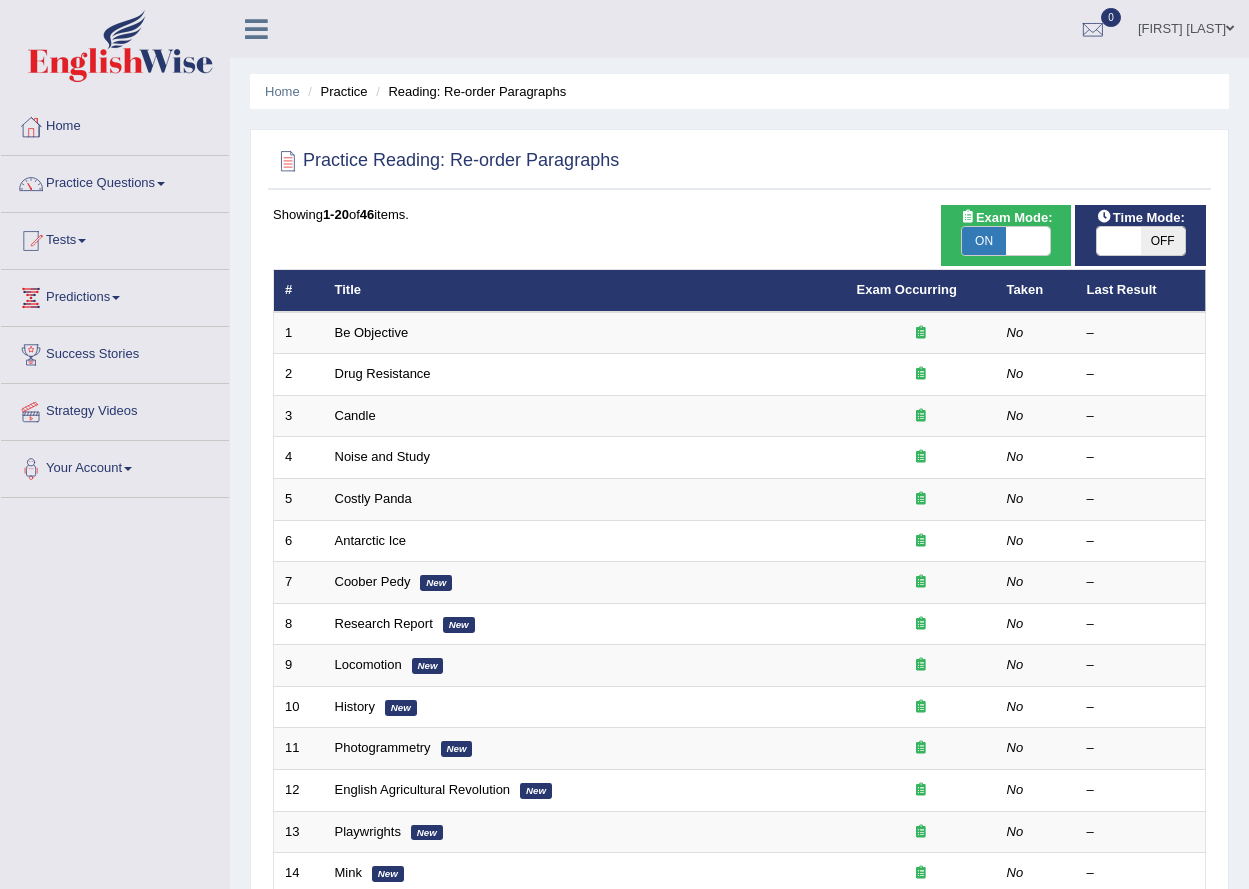 scroll, scrollTop: 0, scrollLeft: 0, axis: both 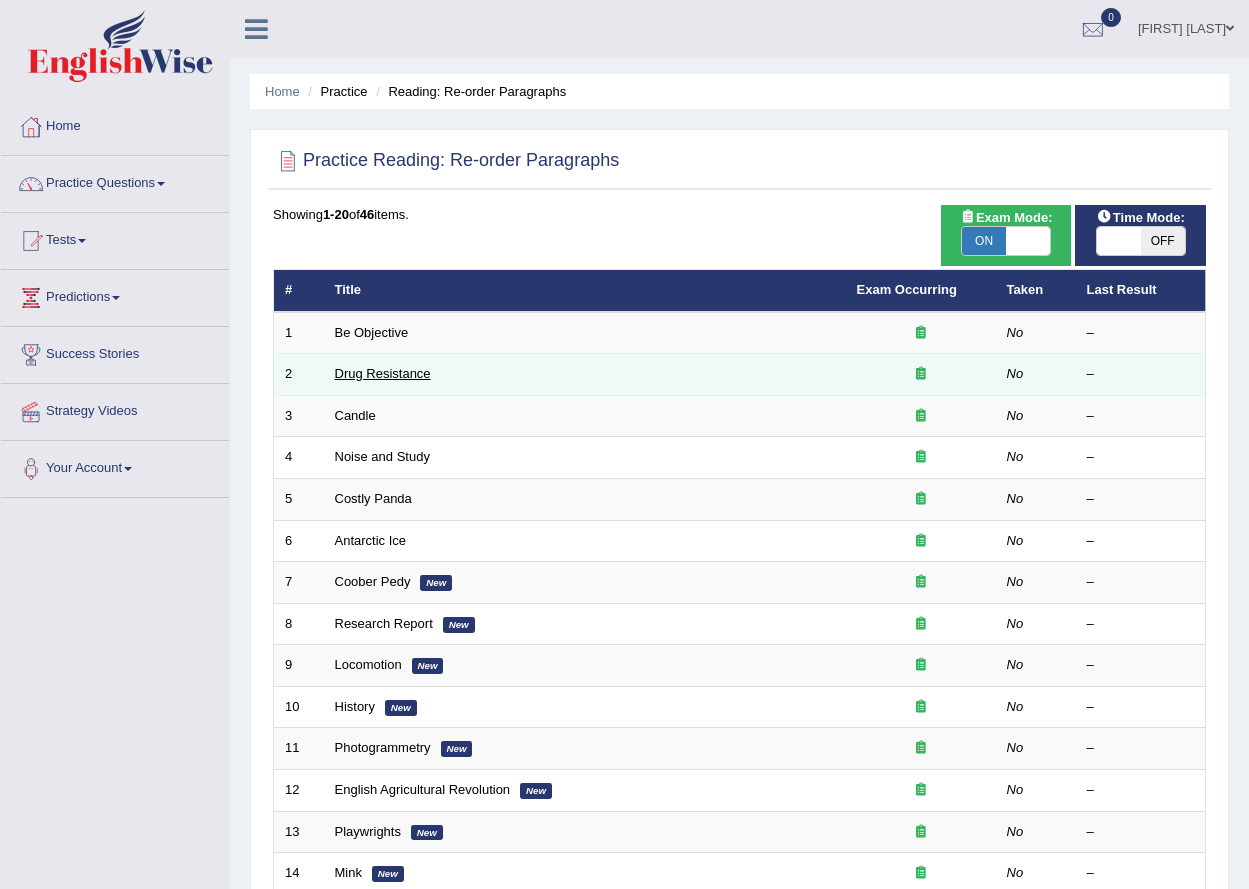 click on "Drug Resistance" at bounding box center [383, 373] 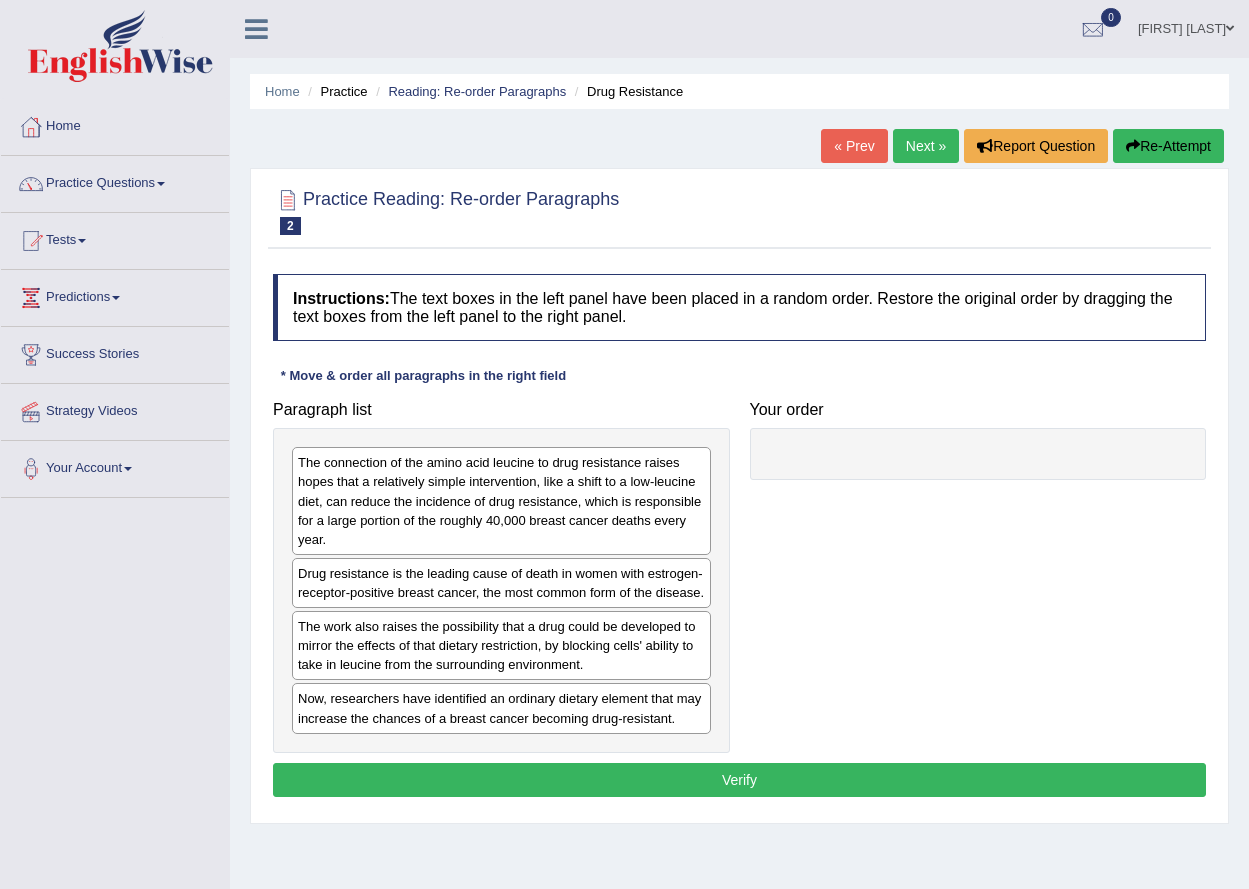 scroll, scrollTop: 0, scrollLeft: 0, axis: both 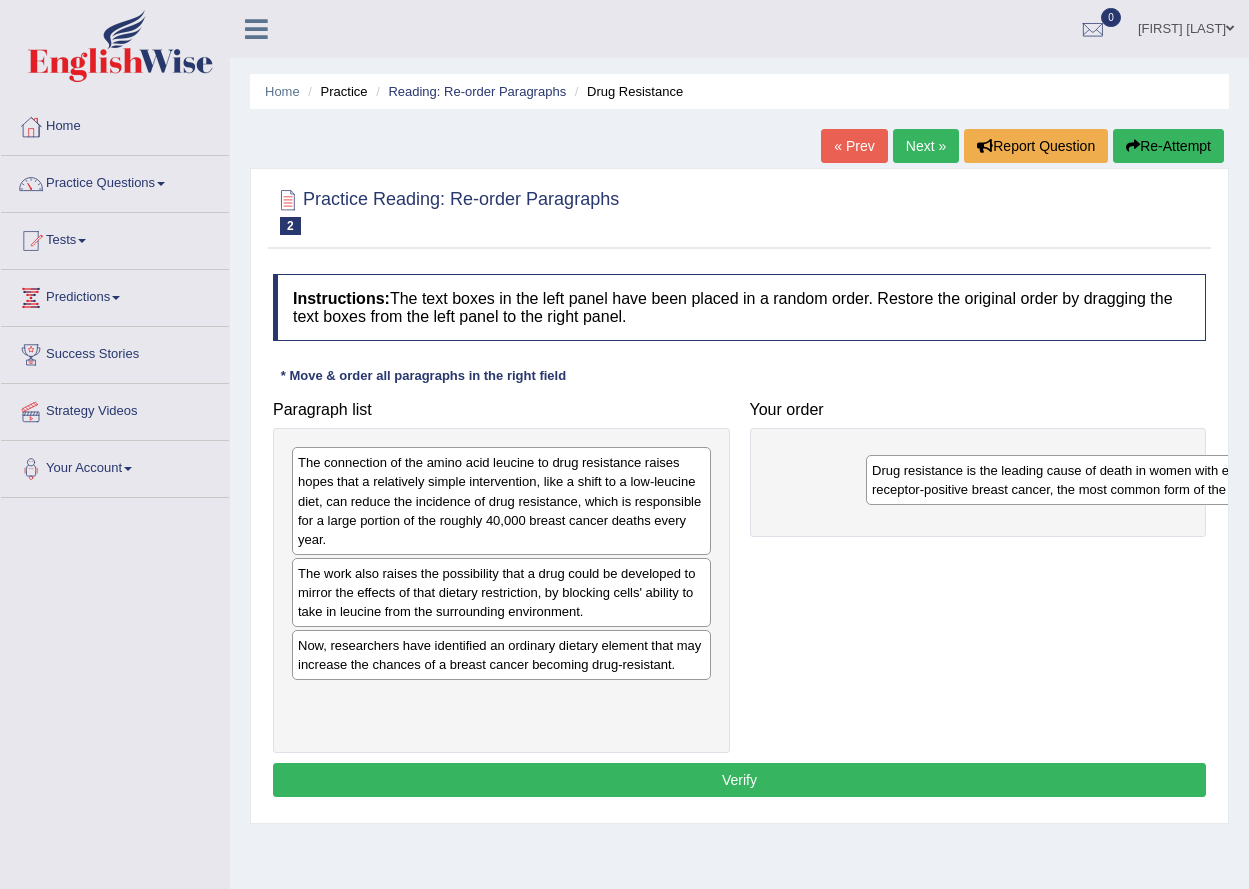 drag, startPoint x: 533, startPoint y: 597, endPoint x: 1100, endPoint y: 485, distance: 577.9559 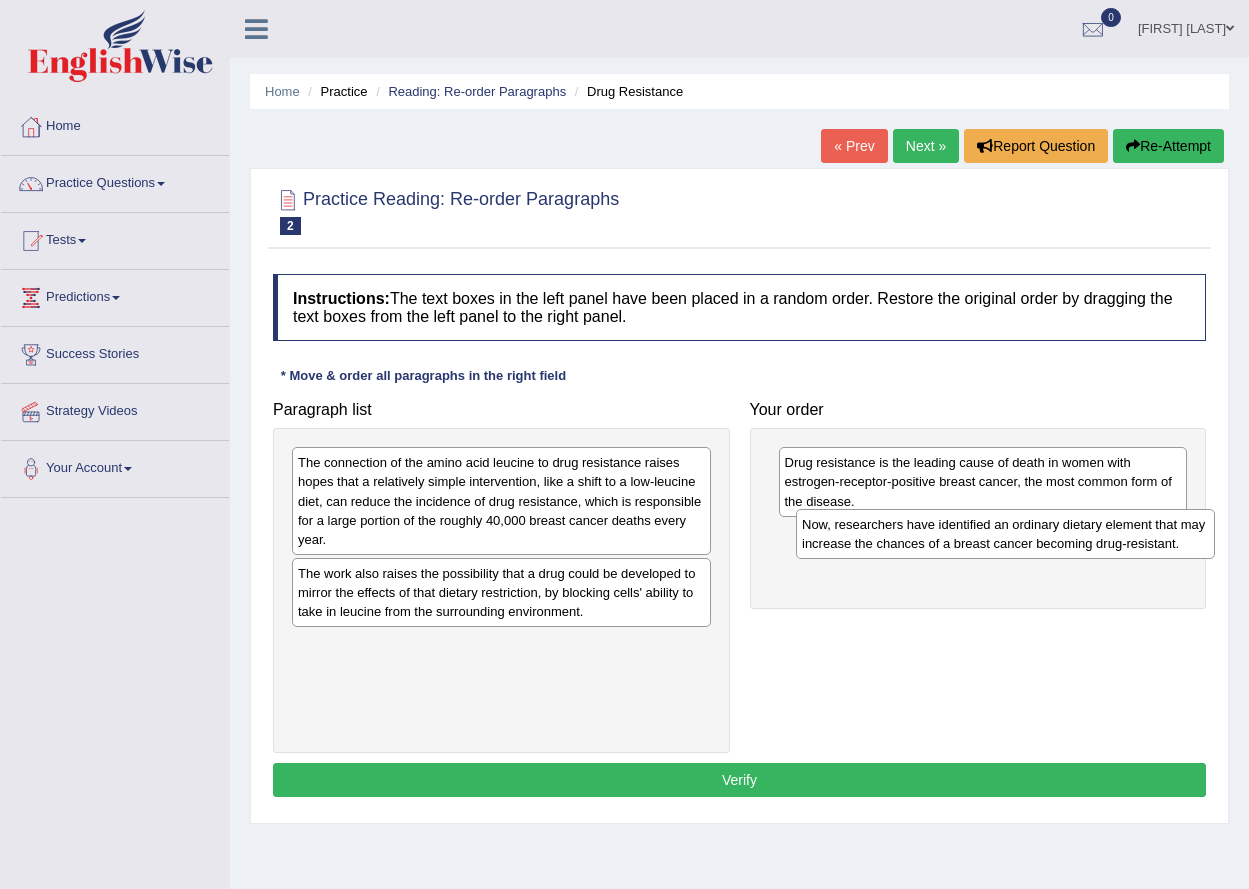 drag, startPoint x: 584, startPoint y: 644, endPoint x: 1080, endPoint y: 520, distance: 511.2651 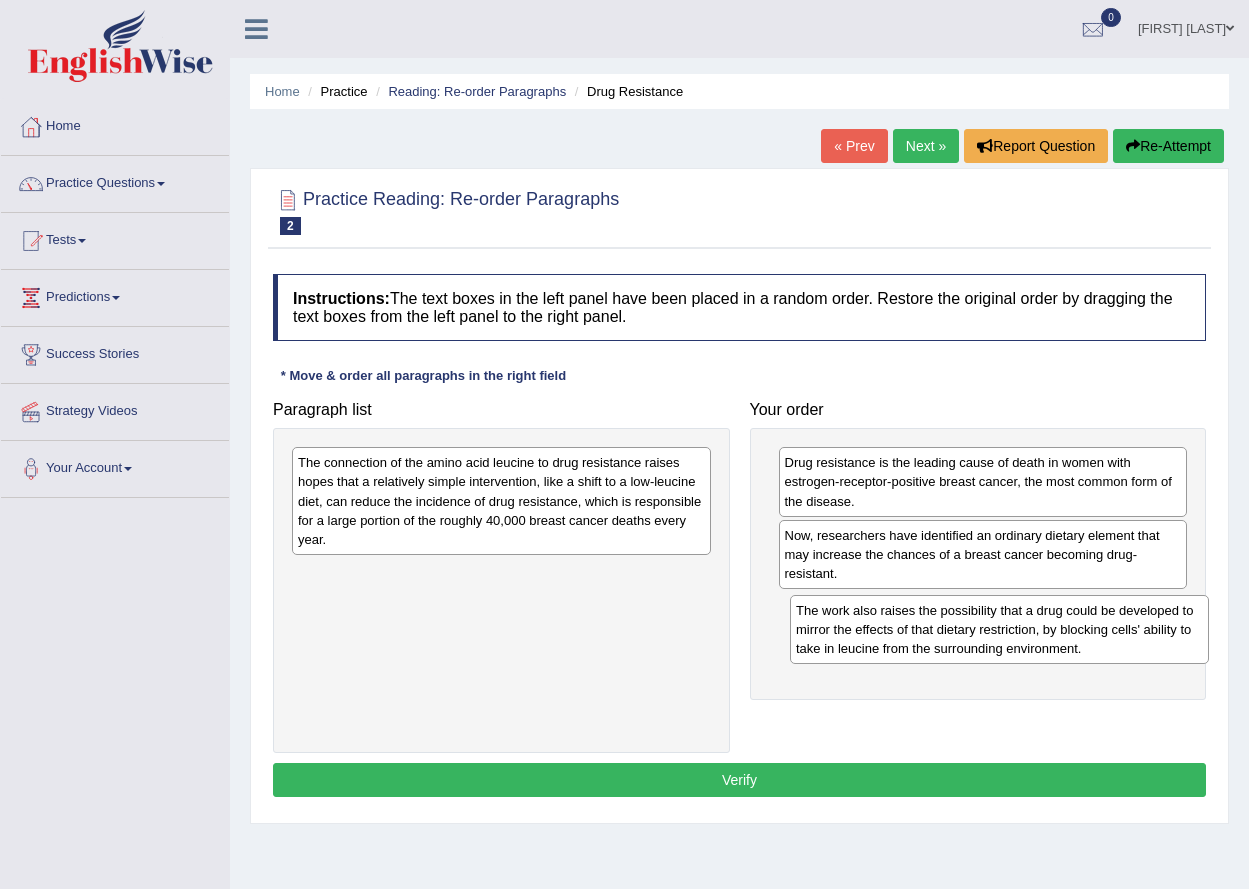 drag, startPoint x: 531, startPoint y: 599, endPoint x: 1026, endPoint y: 632, distance: 496.0988 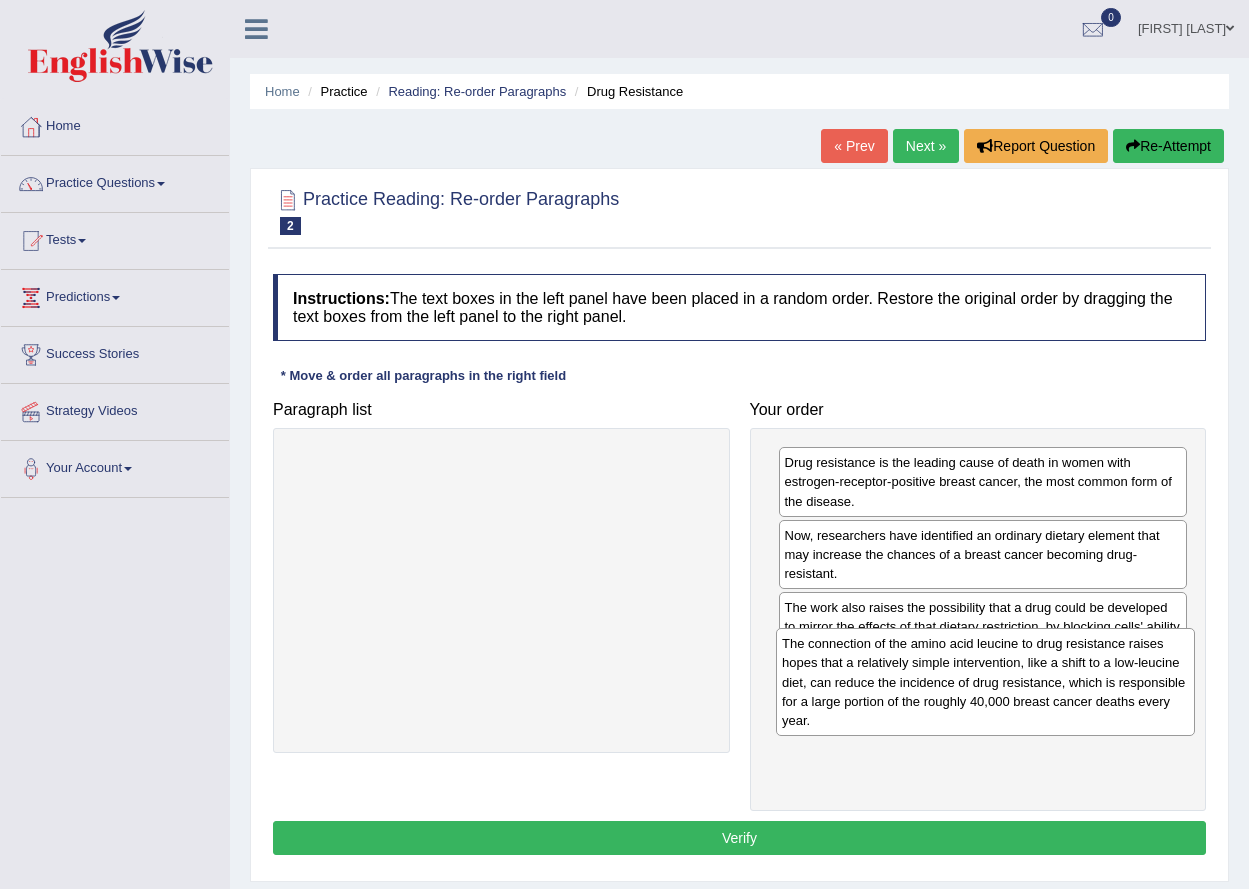 drag, startPoint x: 562, startPoint y: 484, endPoint x: 1042, endPoint y: 669, distance: 514.4172 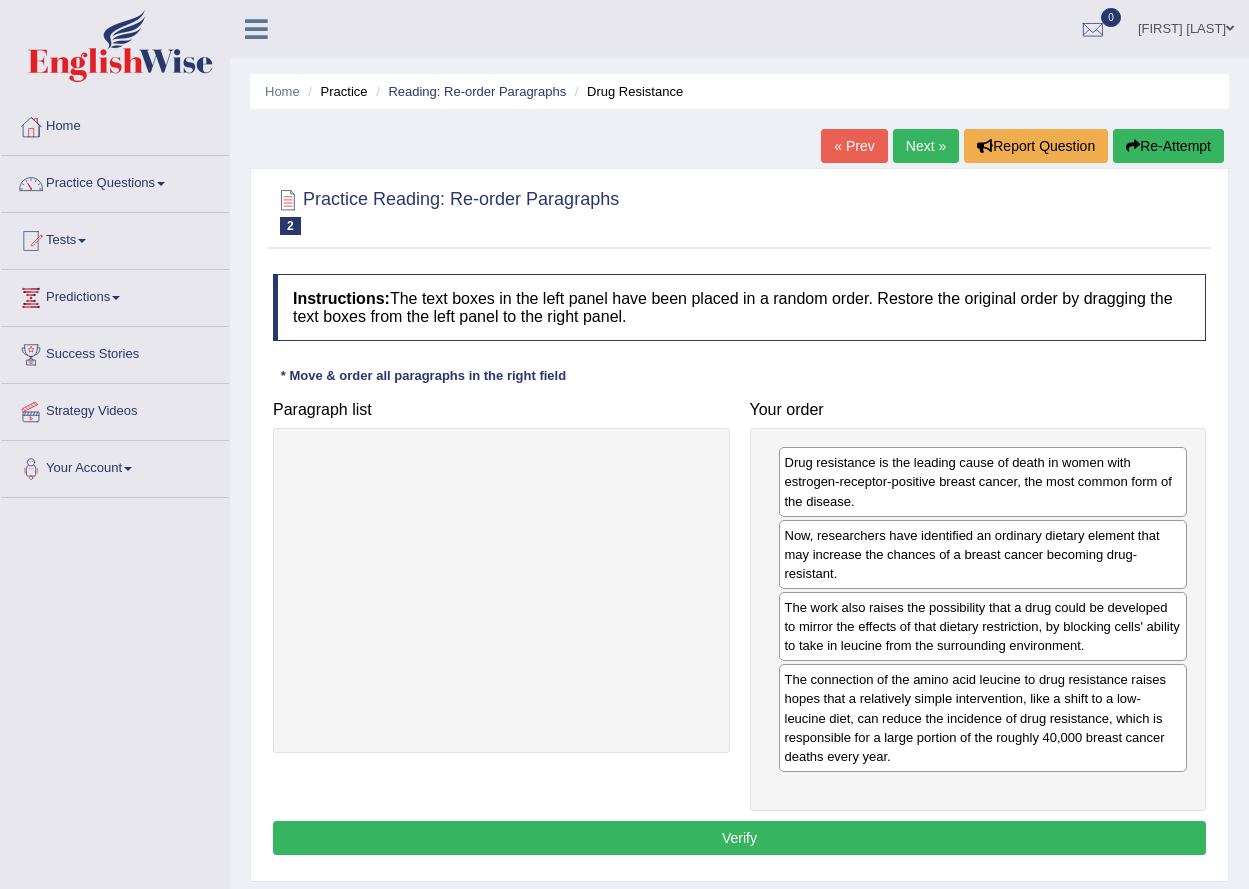 click on "Verify" at bounding box center (739, 838) 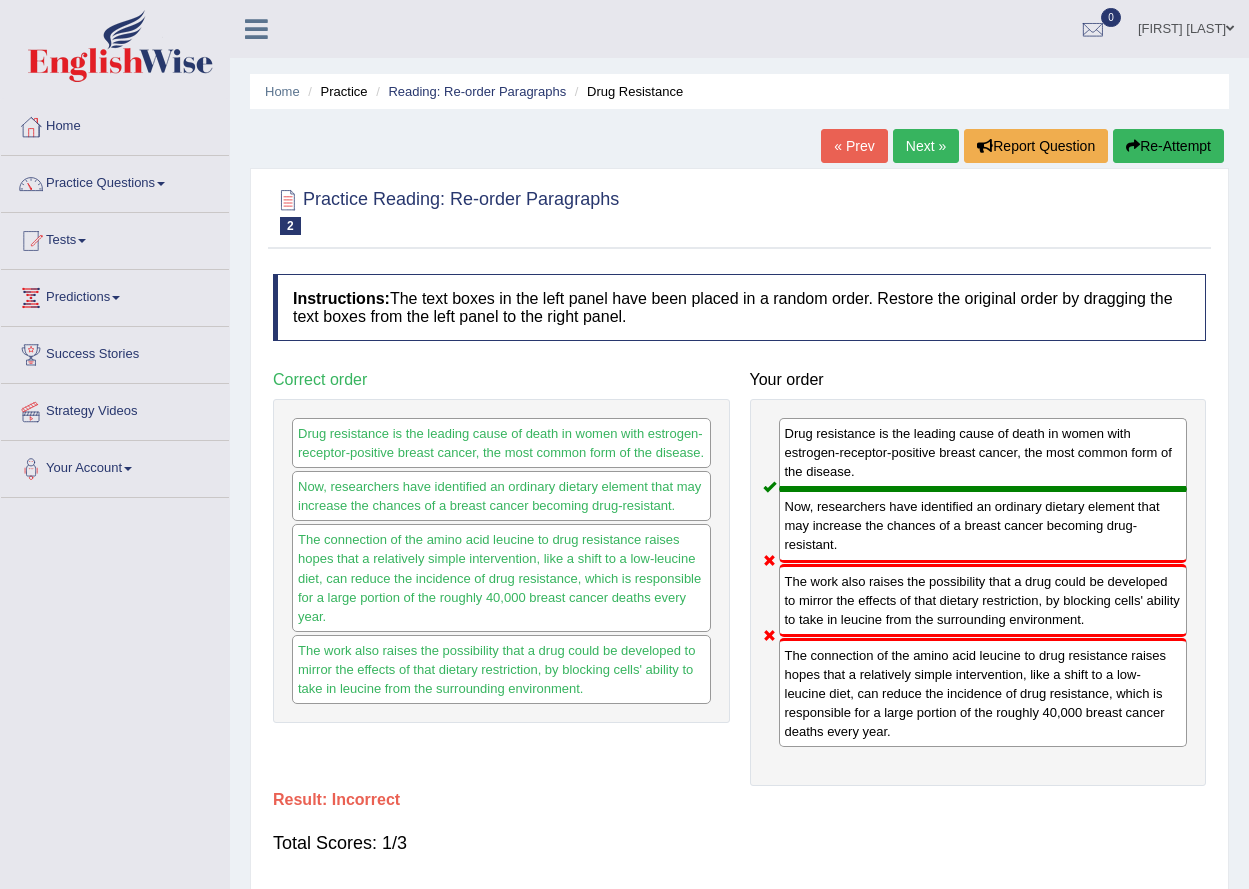 click on "Total Scores: 1/3" at bounding box center [739, 843] 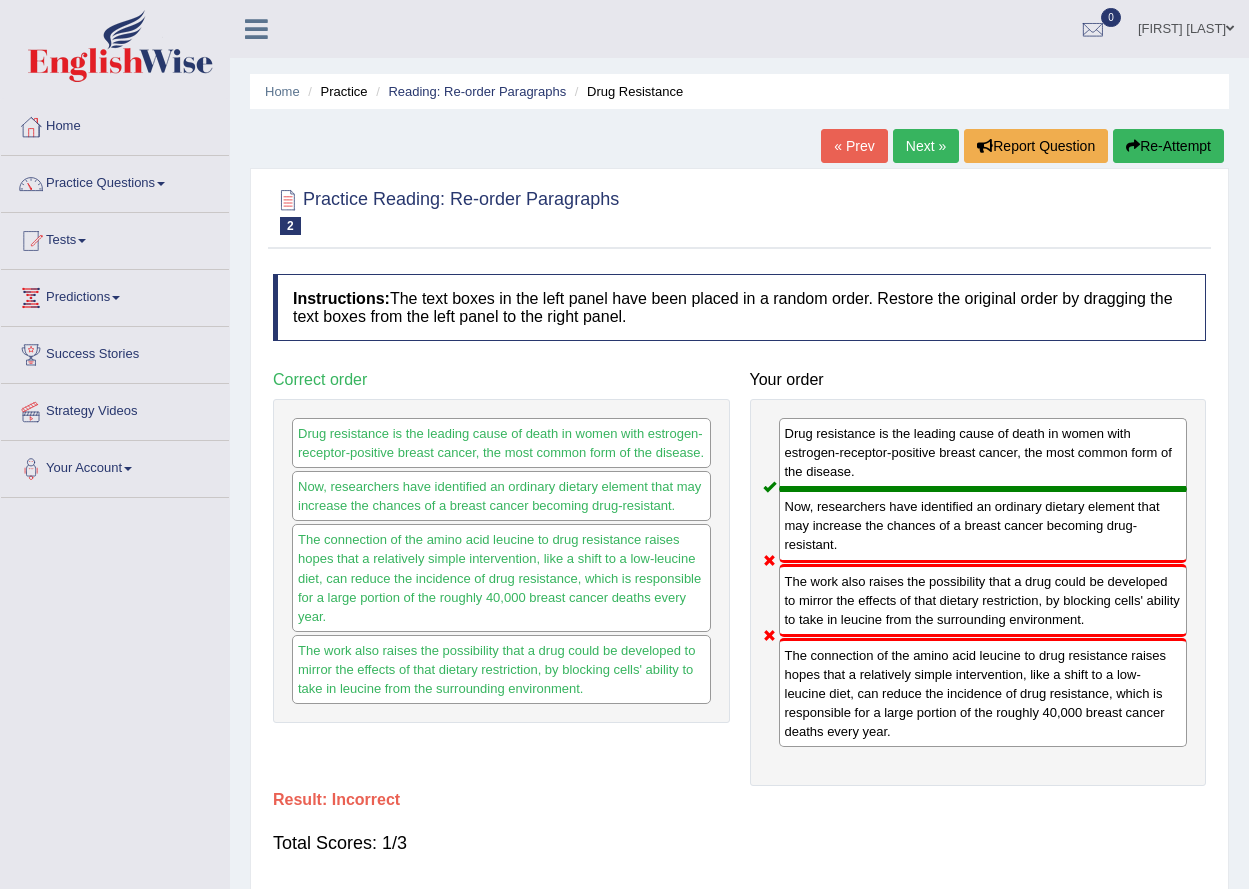 click on "The connection of the amino acid leucine to drug resistance raises hopes that a relatively simple intervention, like a shift to a low-leucine
diet, can reduce the incidence of drug resistance, which is responsible for a large portion of the roughly 40,000 breast cancer deaths every
year." at bounding box center (501, 578) 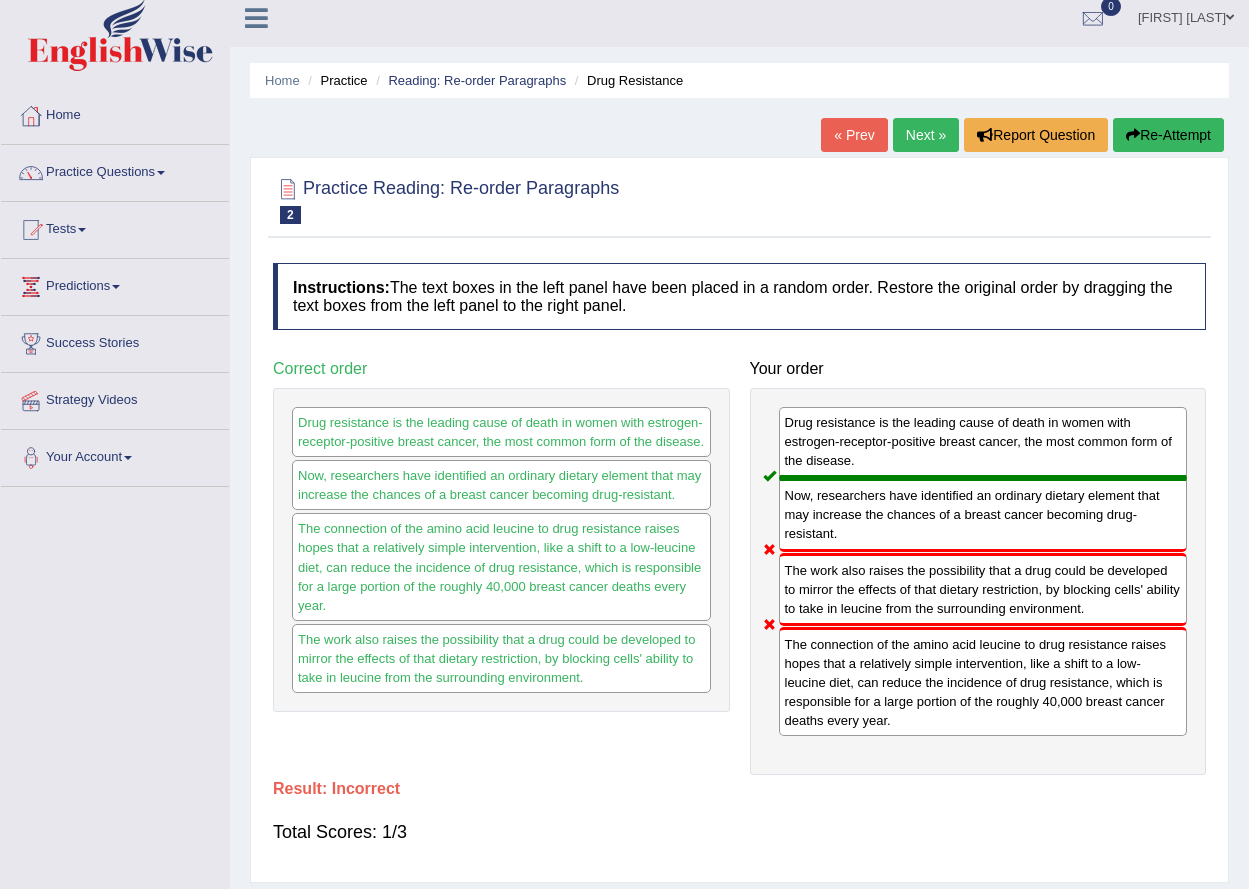 scroll, scrollTop: 0, scrollLeft: 0, axis: both 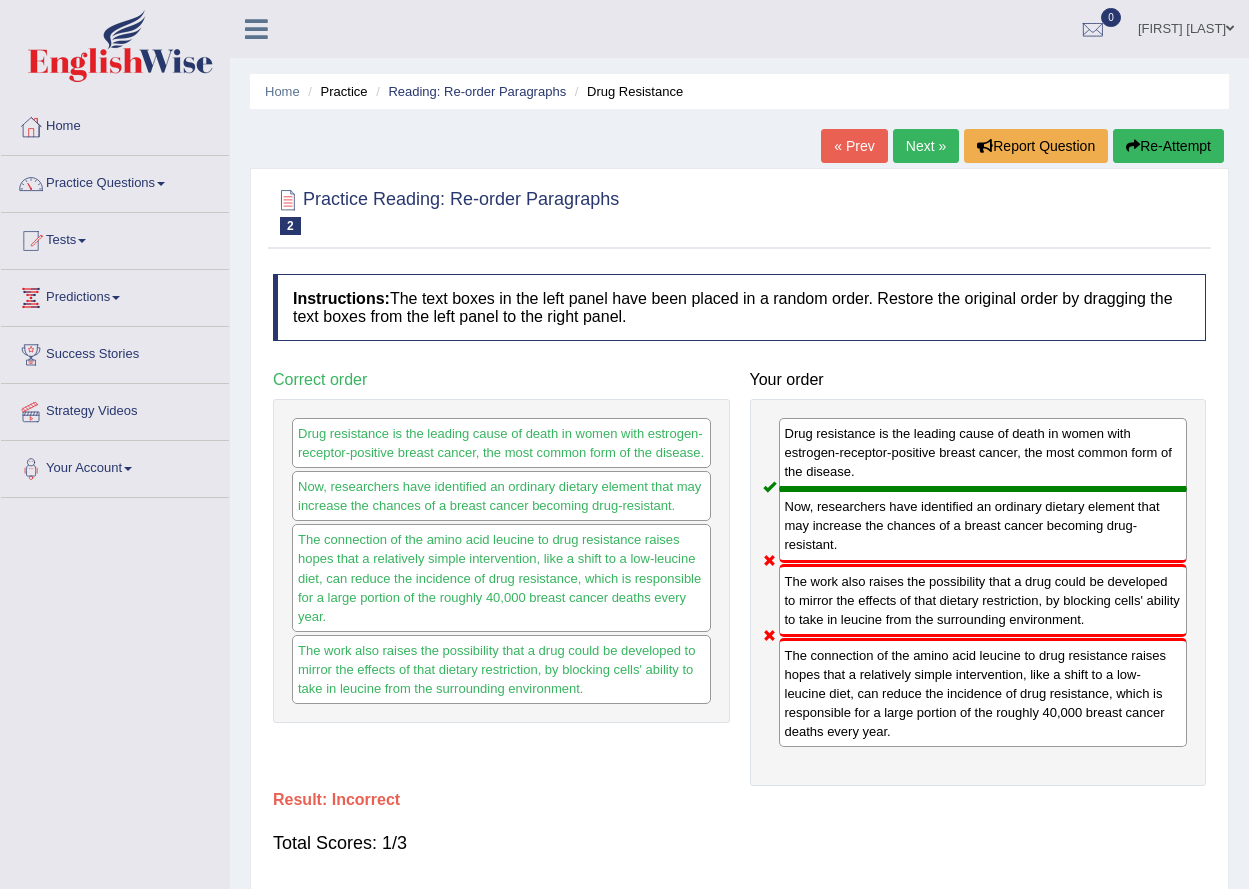 click on "Next »" at bounding box center (926, 146) 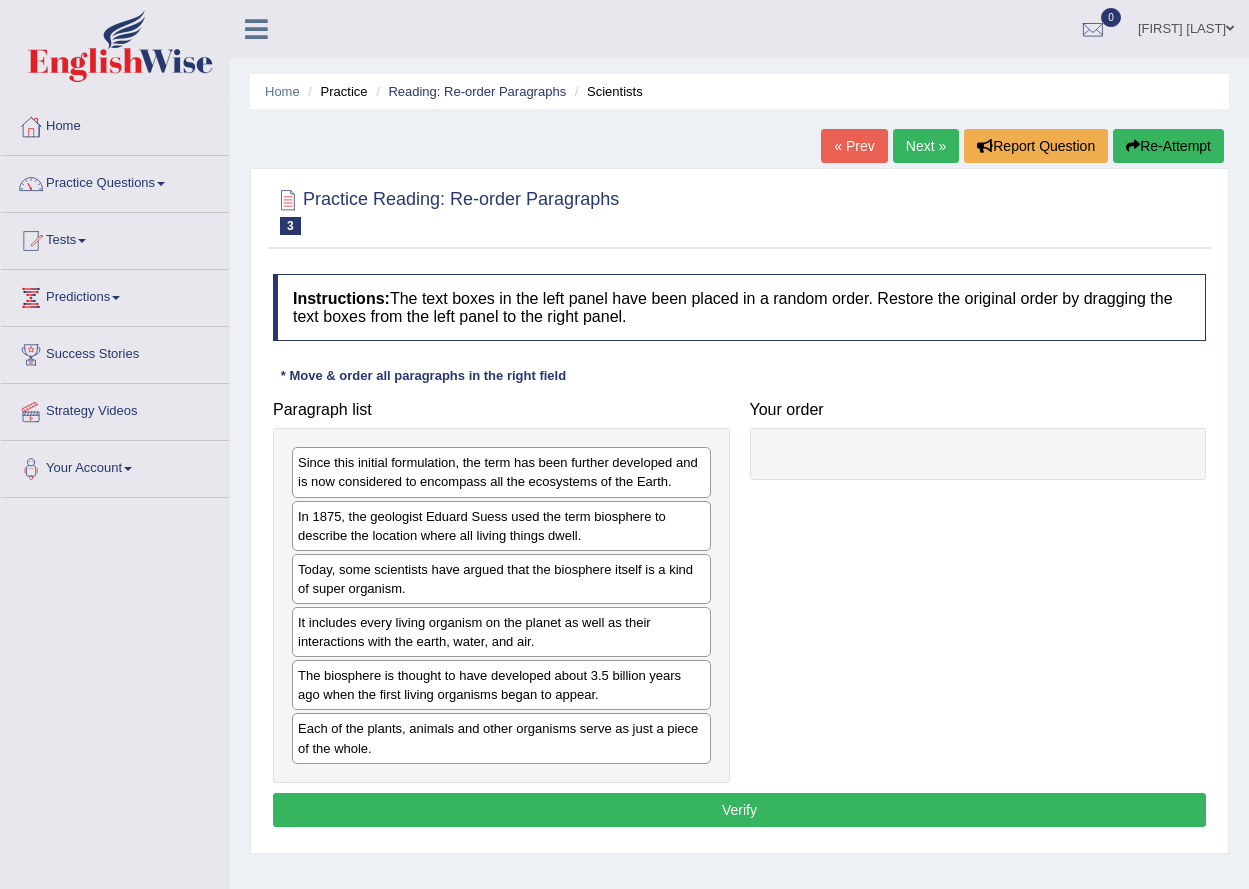 scroll, scrollTop: 0, scrollLeft: 0, axis: both 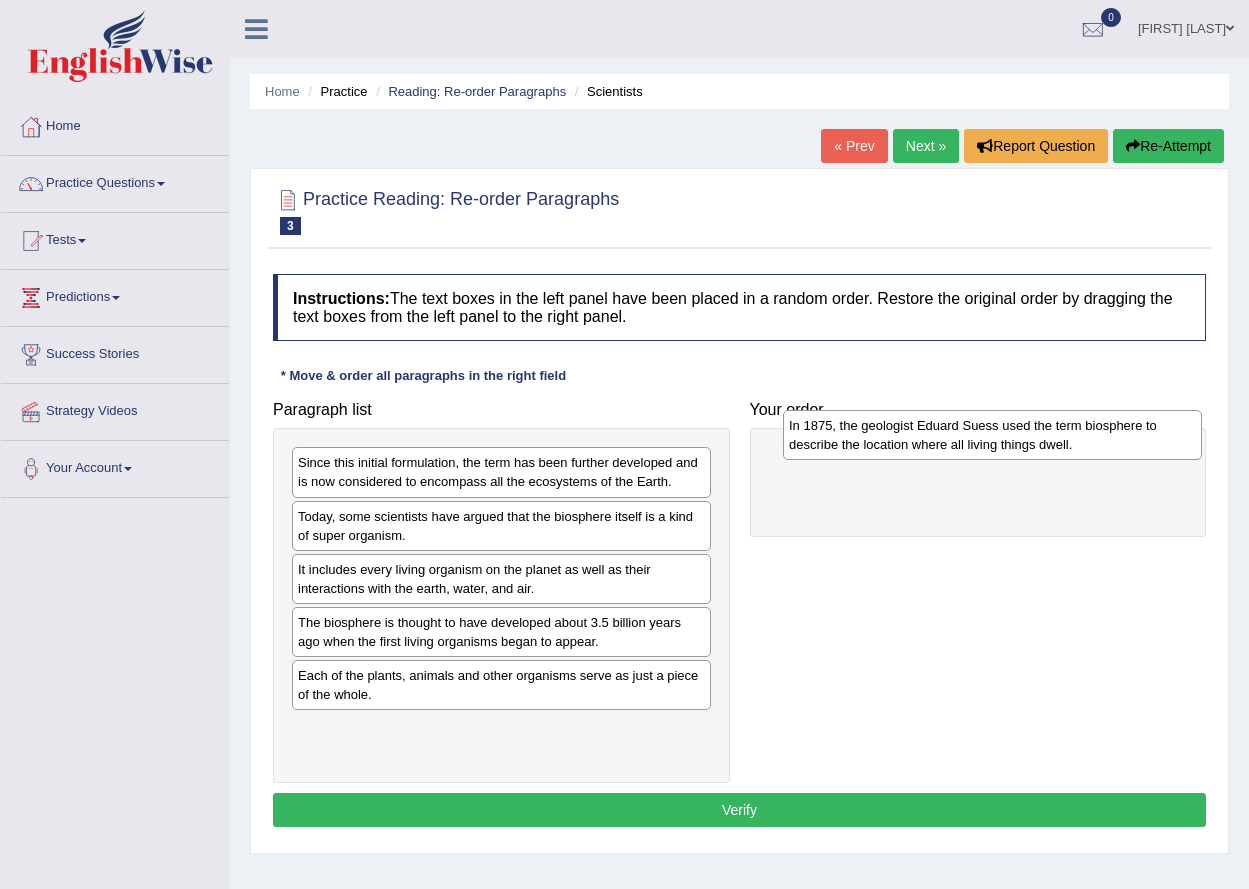 drag, startPoint x: 536, startPoint y: 540, endPoint x: 1027, endPoint y: 449, distance: 499.3616 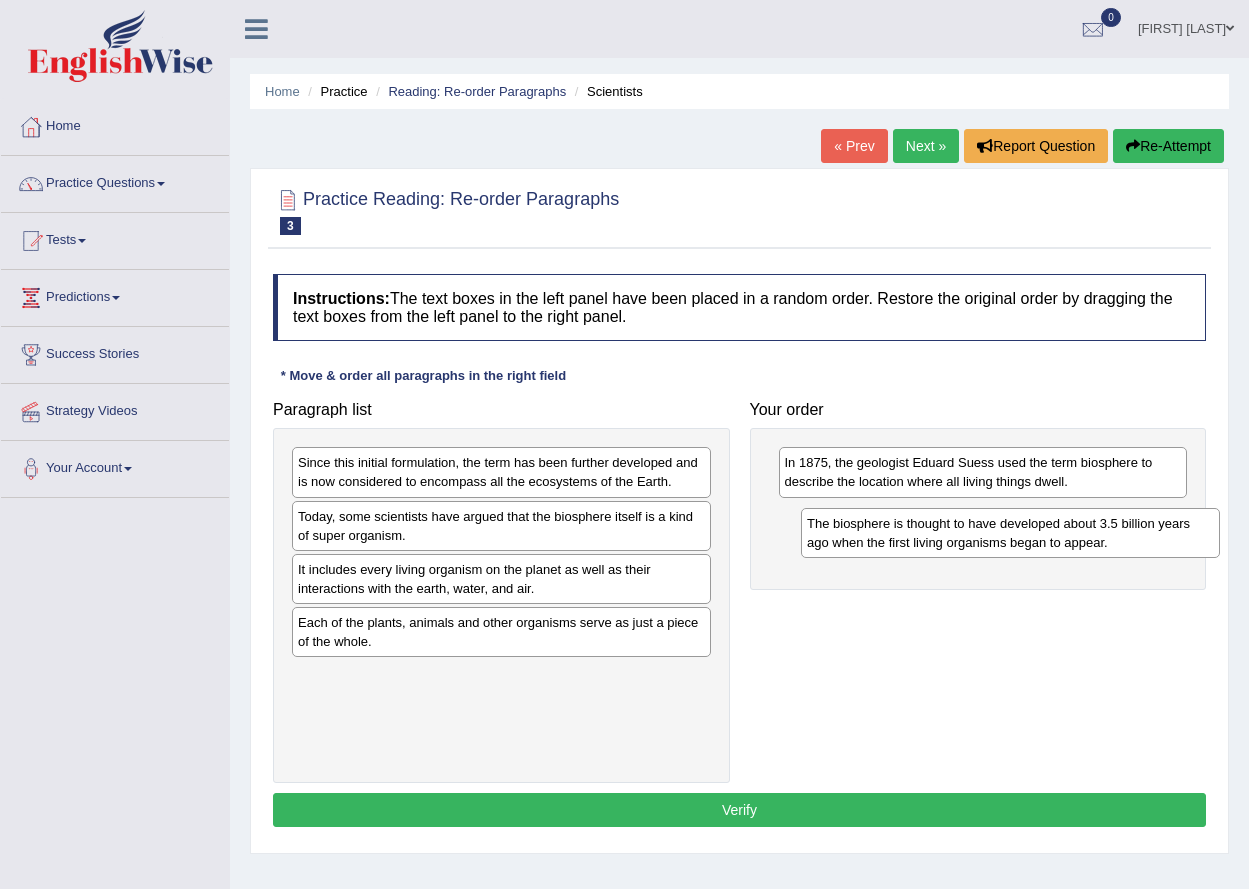 drag, startPoint x: 506, startPoint y: 634, endPoint x: 1014, endPoint y: 521, distance: 520.4162 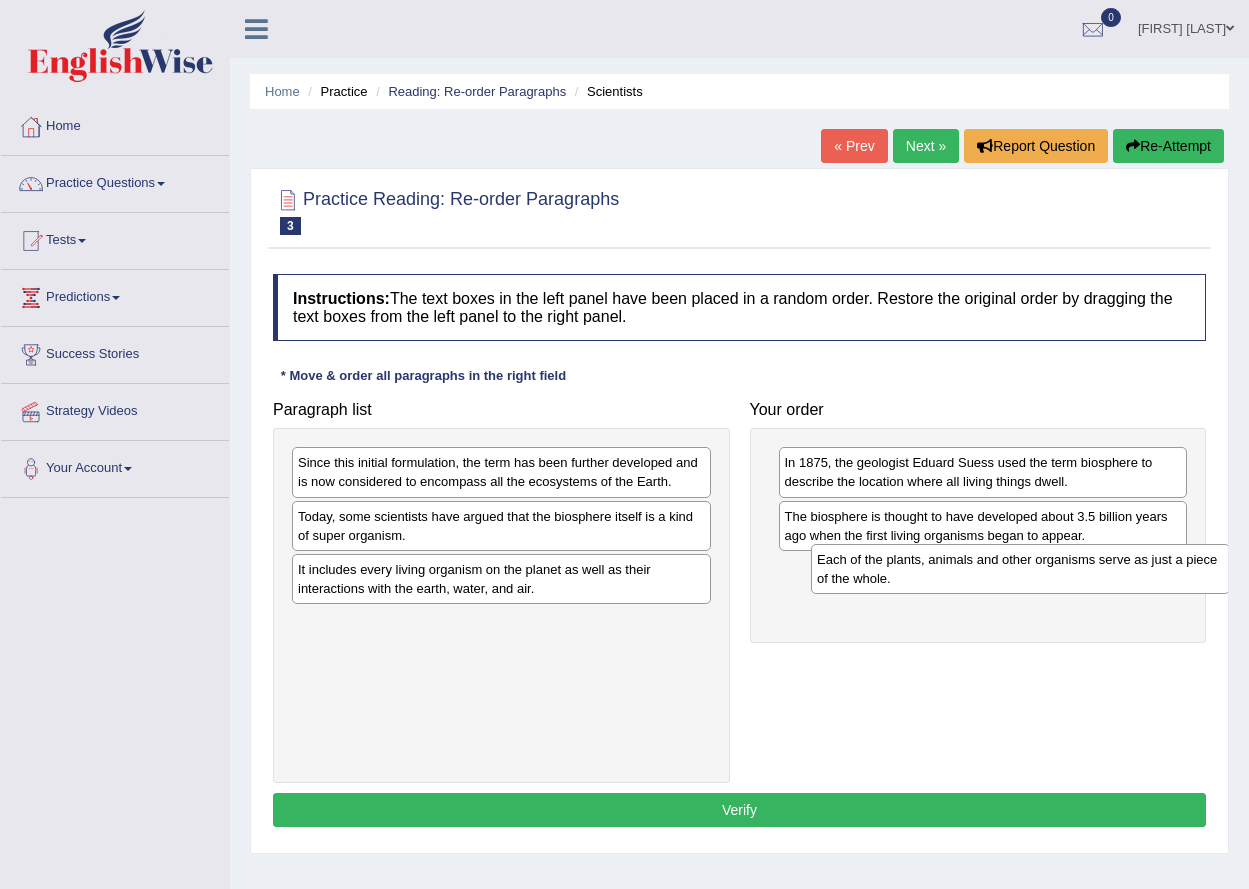 drag, startPoint x: 344, startPoint y: 624, endPoint x: 863, endPoint y: 561, distance: 522.8097 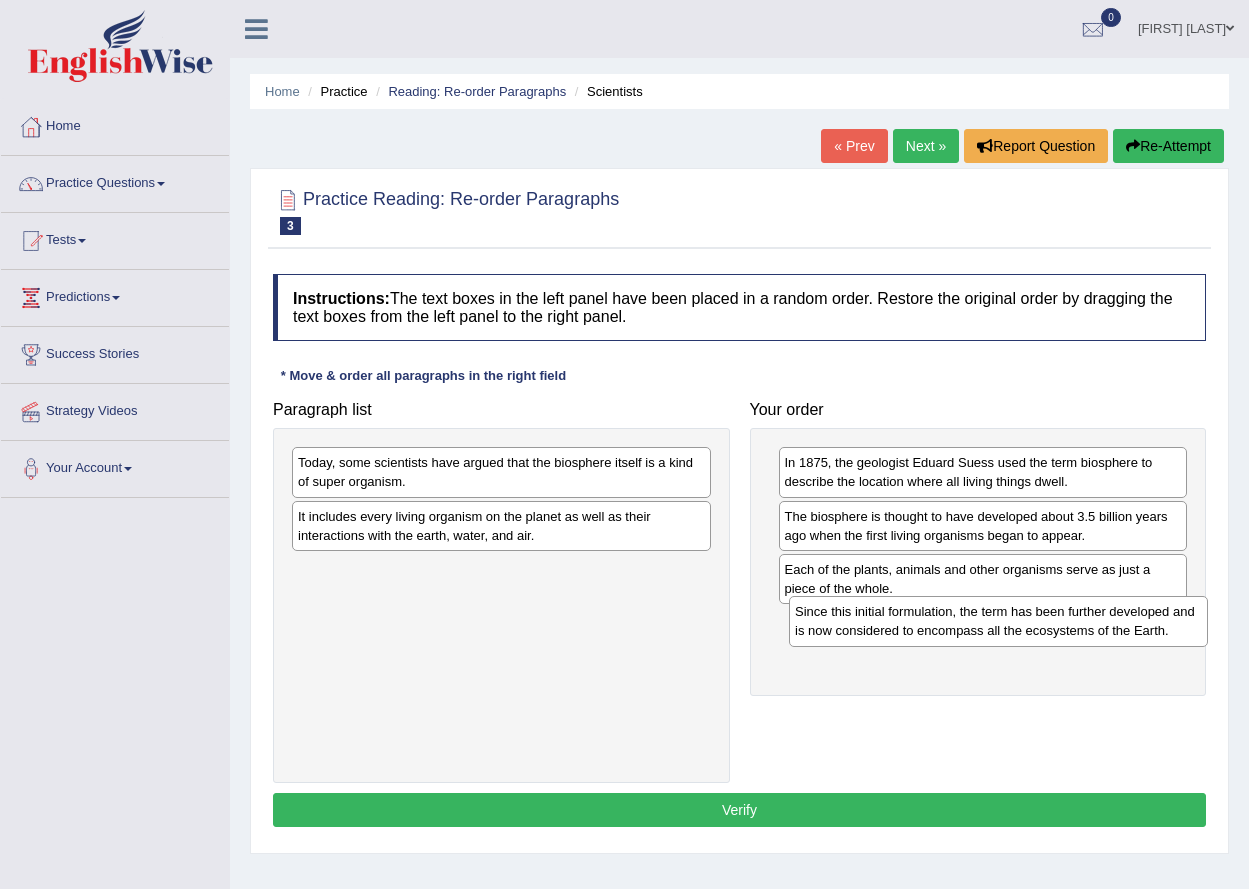 drag, startPoint x: 457, startPoint y: 472, endPoint x: 948, endPoint y: 619, distance: 512.5329 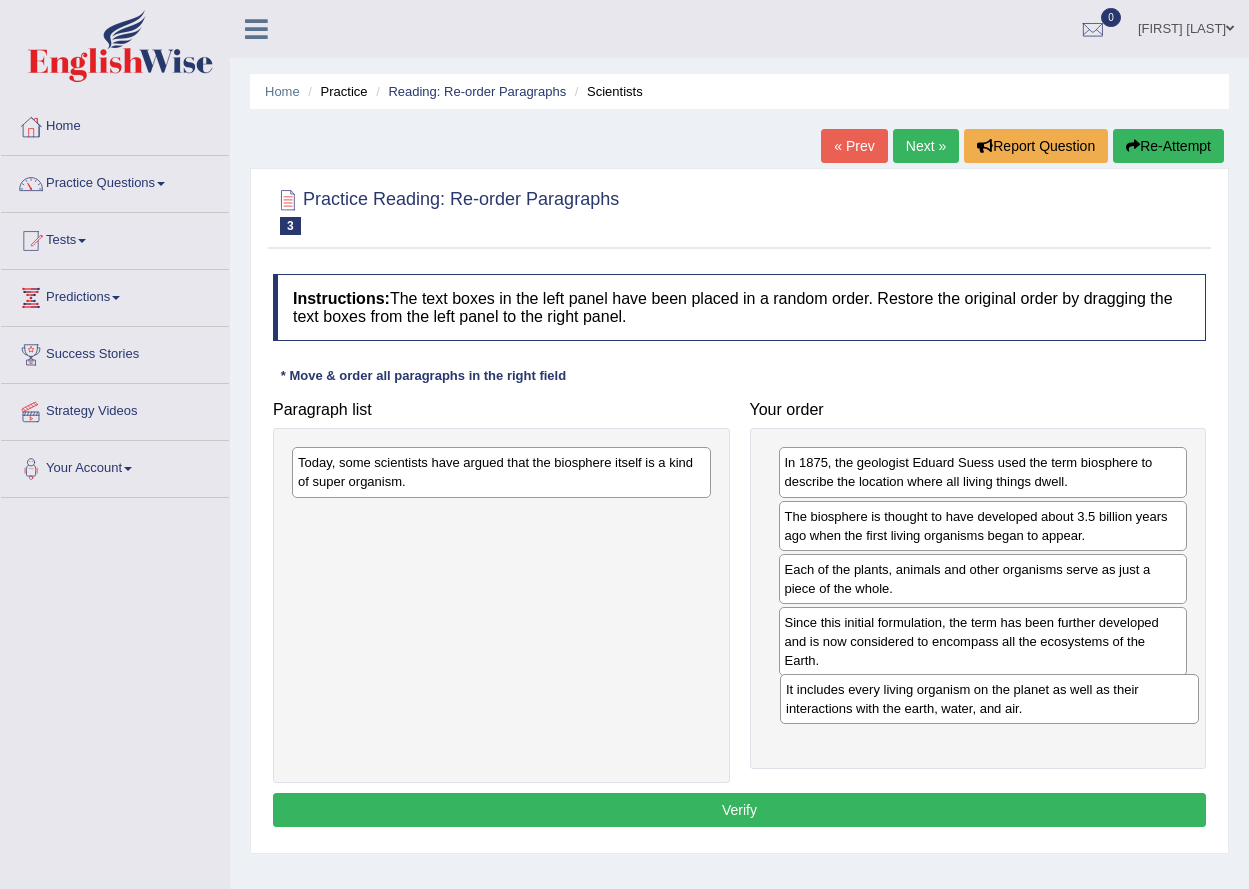 drag, startPoint x: 463, startPoint y: 537, endPoint x: 950, endPoint y: 706, distance: 515.49005 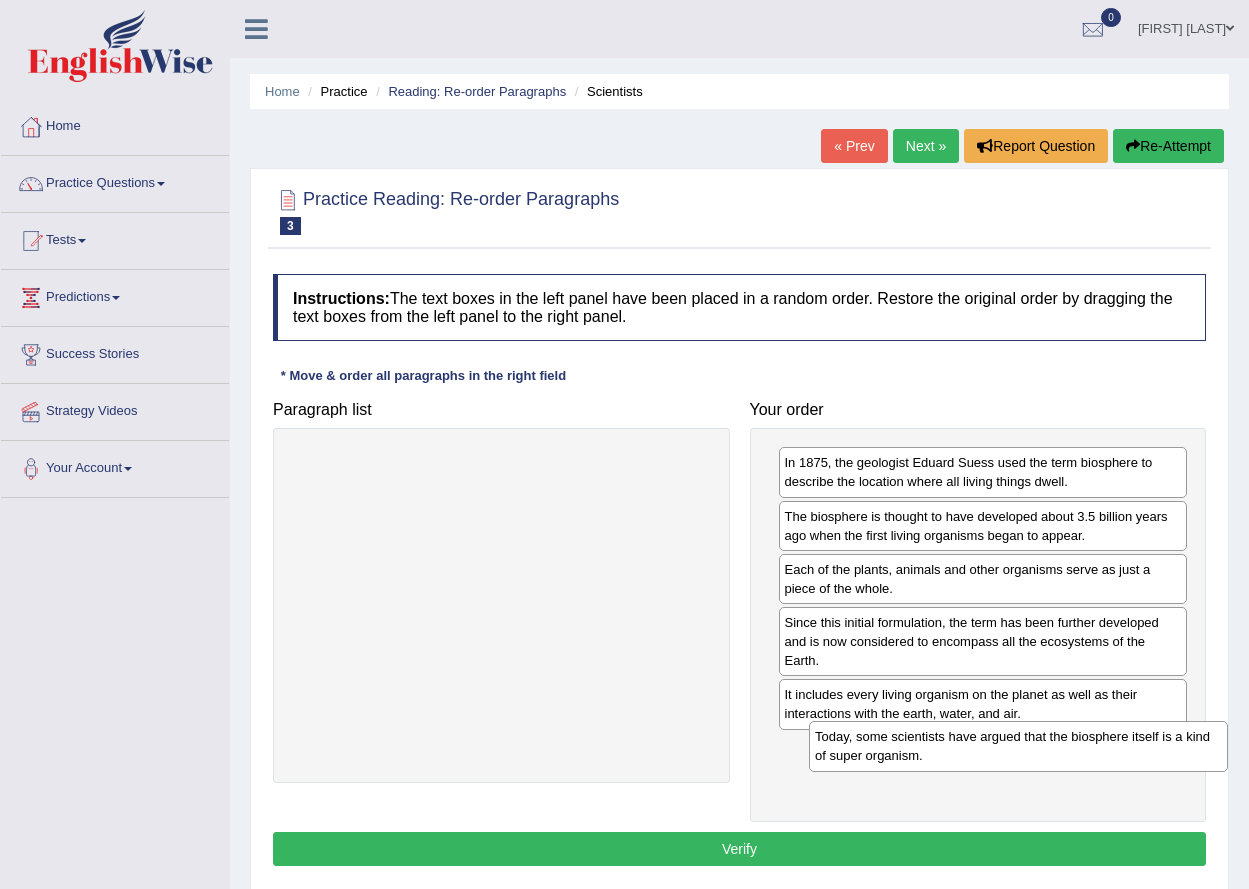 drag, startPoint x: 397, startPoint y: 465, endPoint x: 914, endPoint y: 739, distance: 585.1196 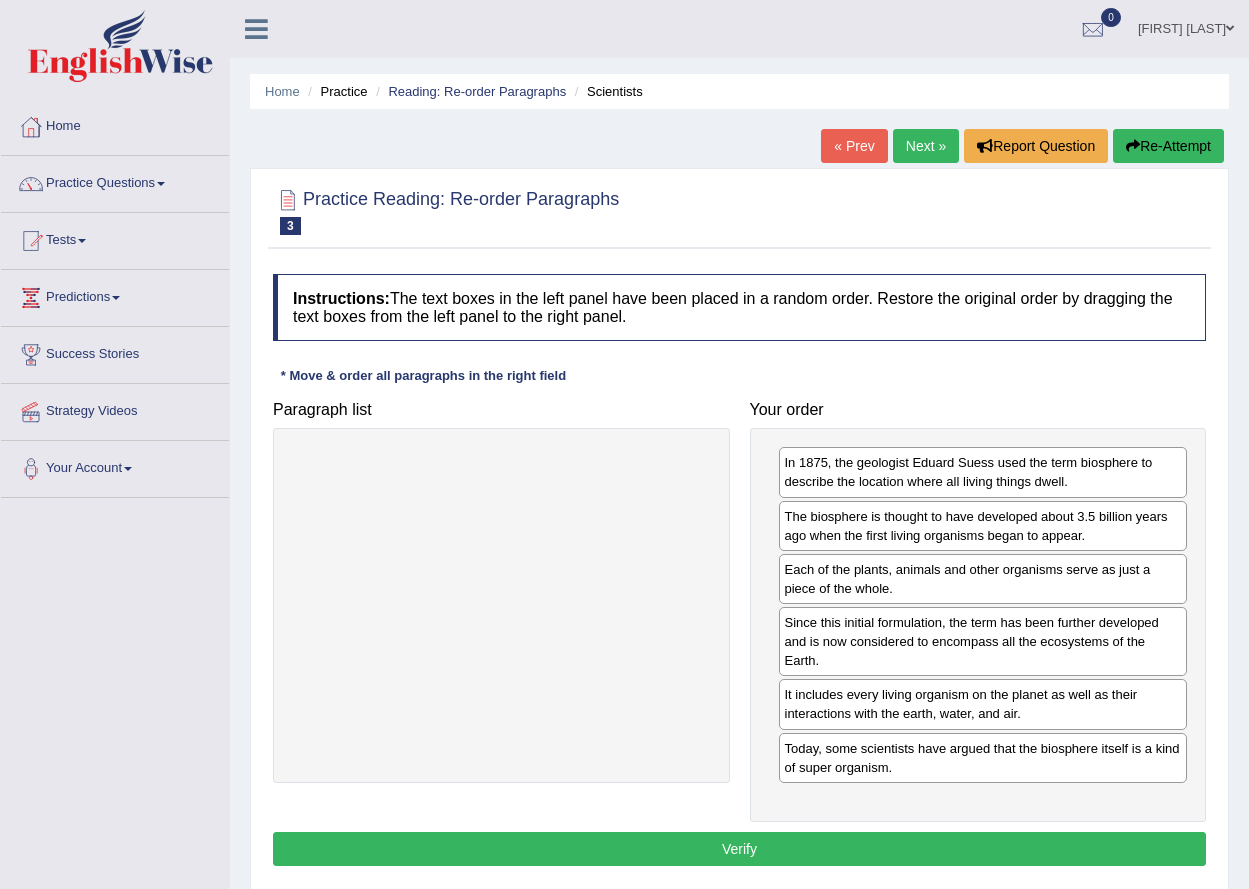 click on "Verify" at bounding box center (739, 849) 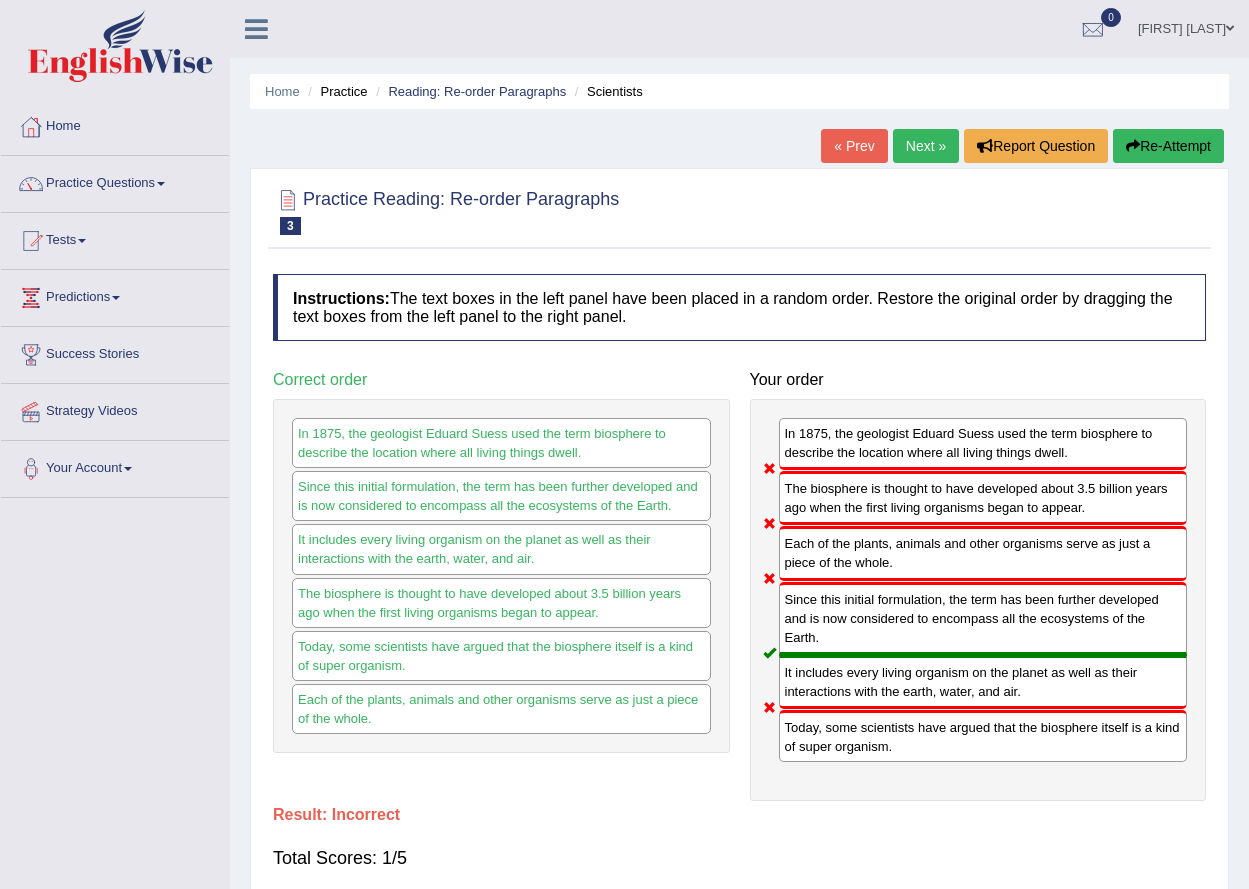 click on "Next »" at bounding box center (926, 146) 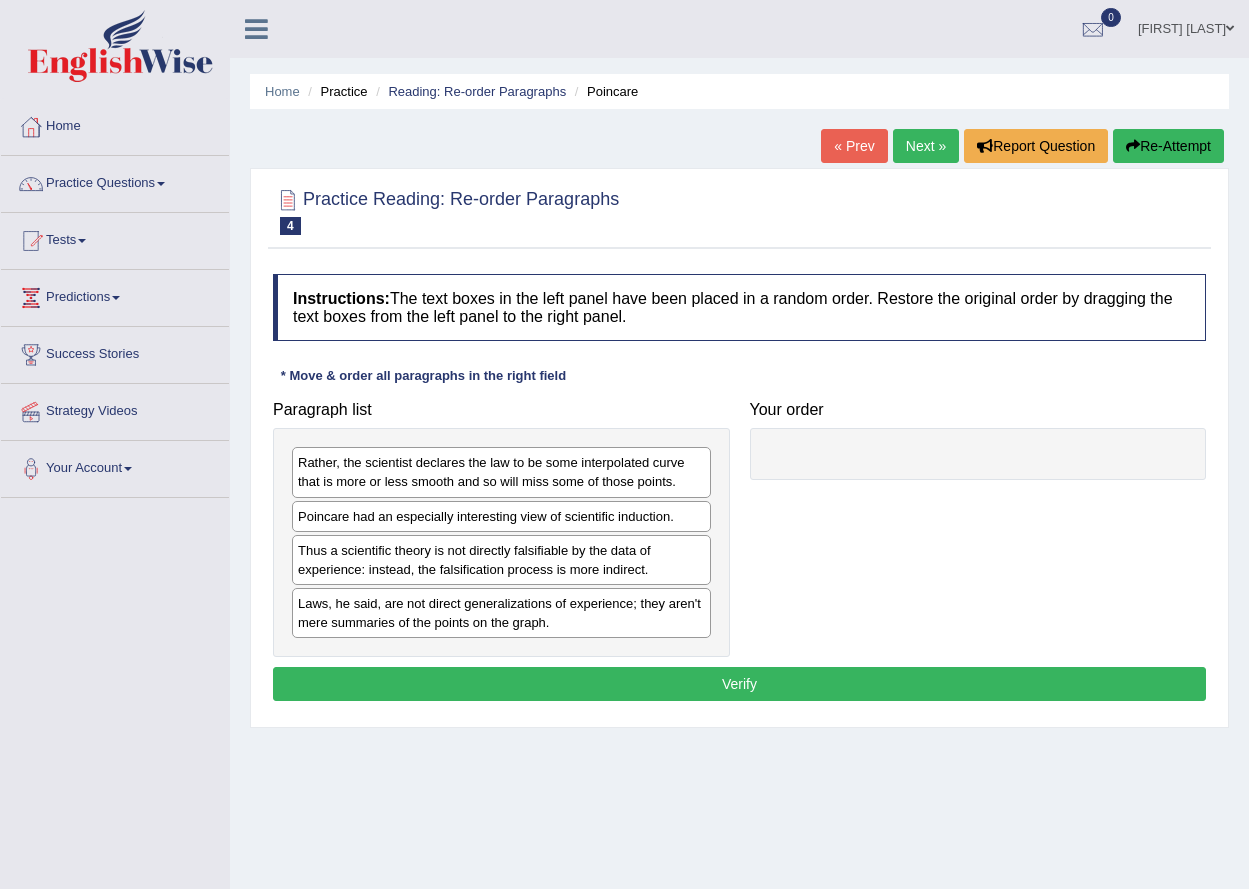 scroll, scrollTop: 0, scrollLeft: 0, axis: both 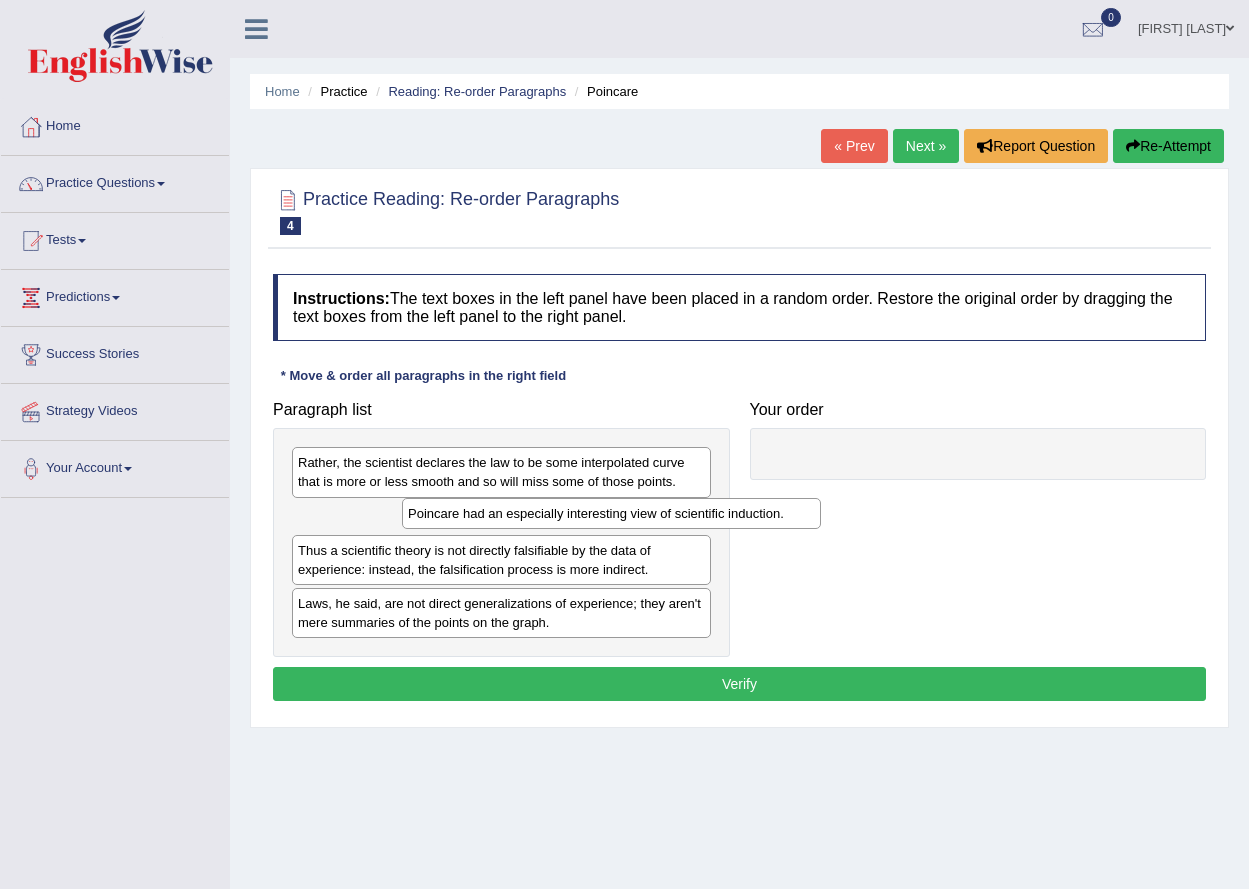 drag, startPoint x: 470, startPoint y: 516, endPoint x: 689, endPoint y: 445, distance: 230.22163 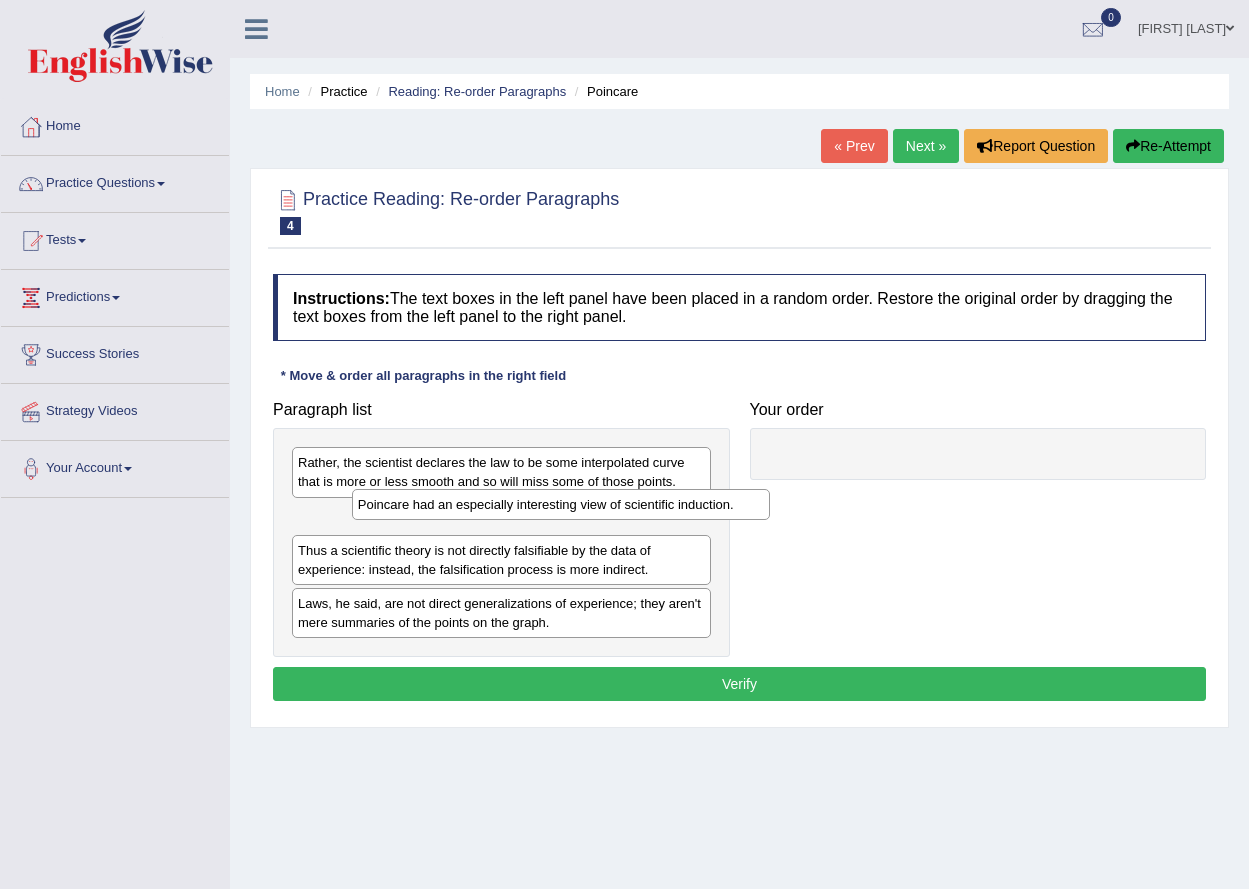 drag, startPoint x: 717, startPoint y: 432, endPoint x: 736, endPoint y: 423, distance: 21.023796 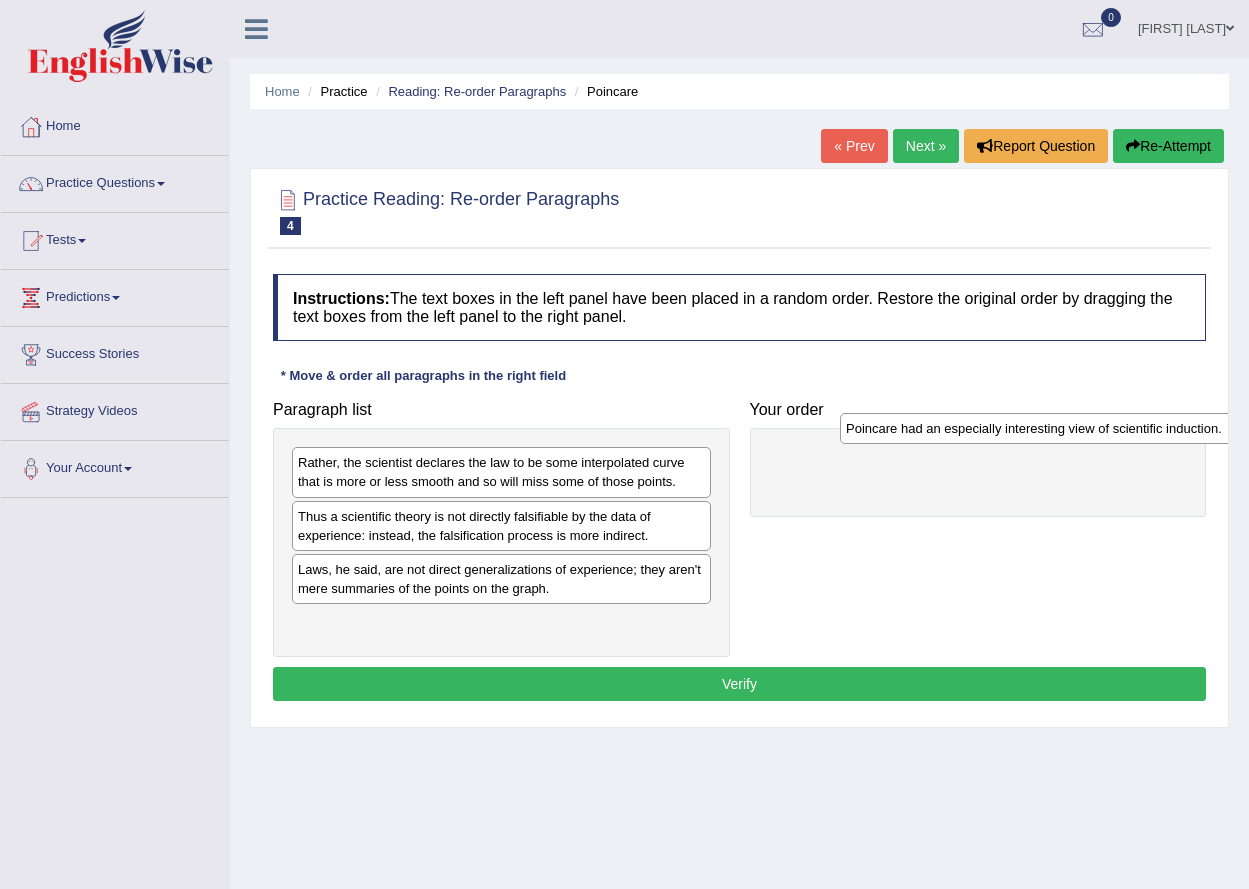 drag, startPoint x: 506, startPoint y: 524, endPoint x: 1041, endPoint y: 438, distance: 541.86804 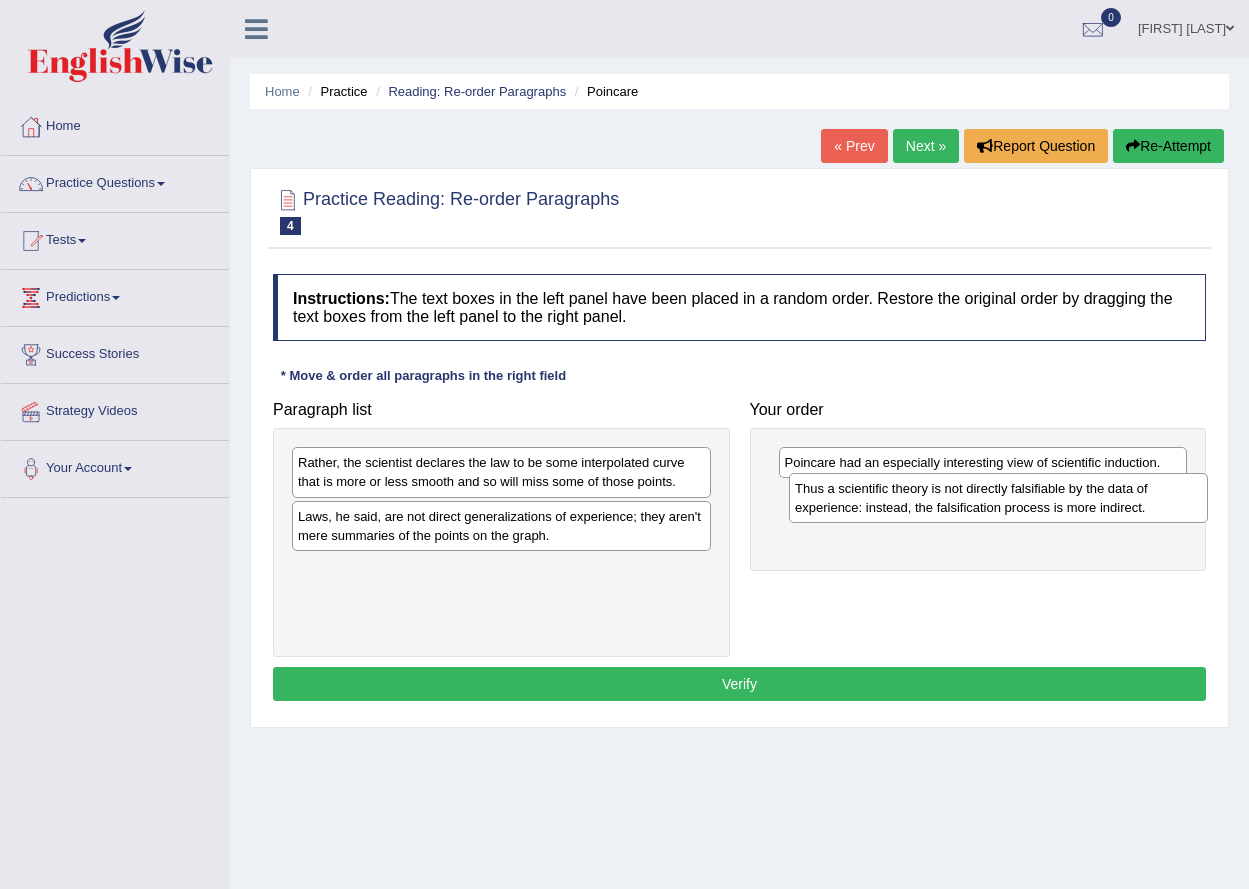 drag, startPoint x: 343, startPoint y: 529, endPoint x: 840, endPoint y: 499, distance: 497.9046 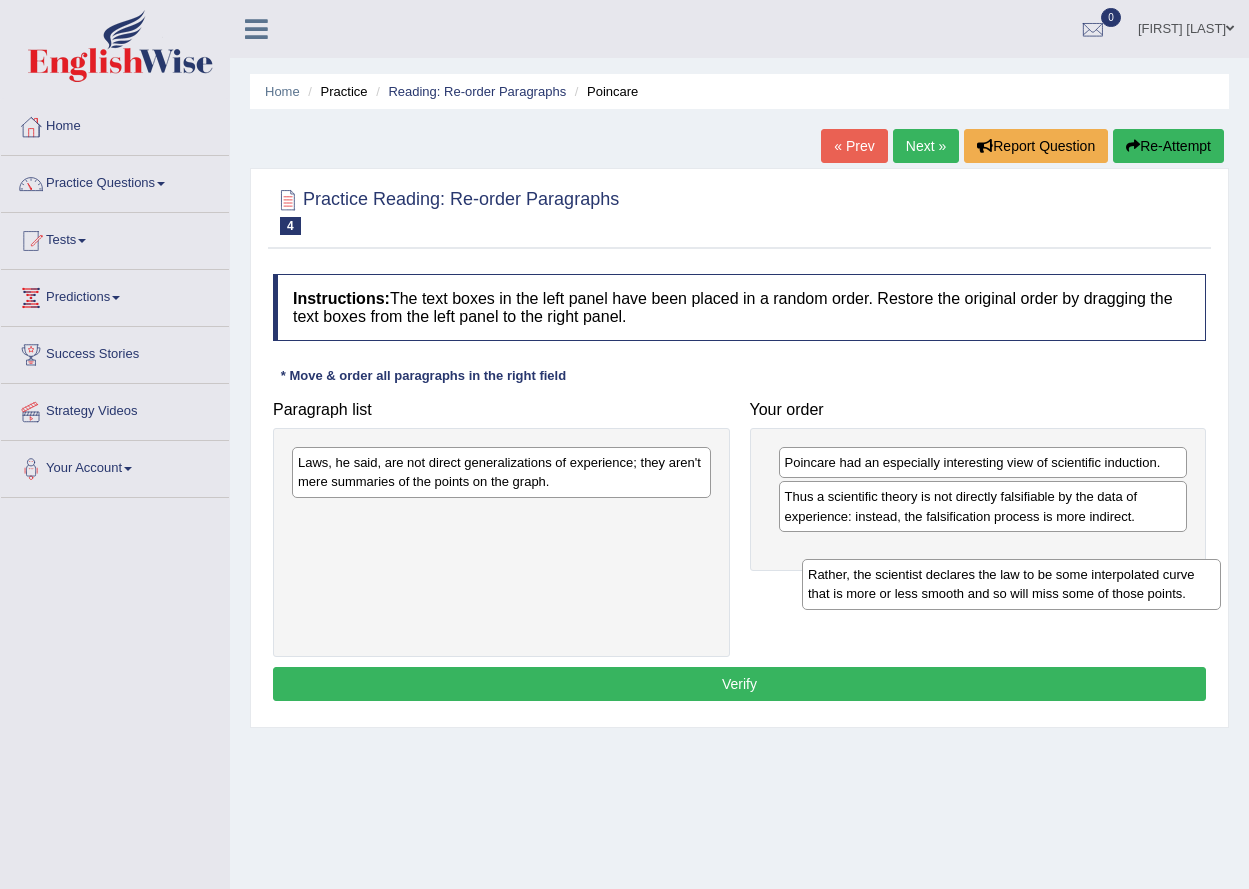 drag, startPoint x: 492, startPoint y: 485, endPoint x: 1002, endPoint y: 597, distance: 522.15326 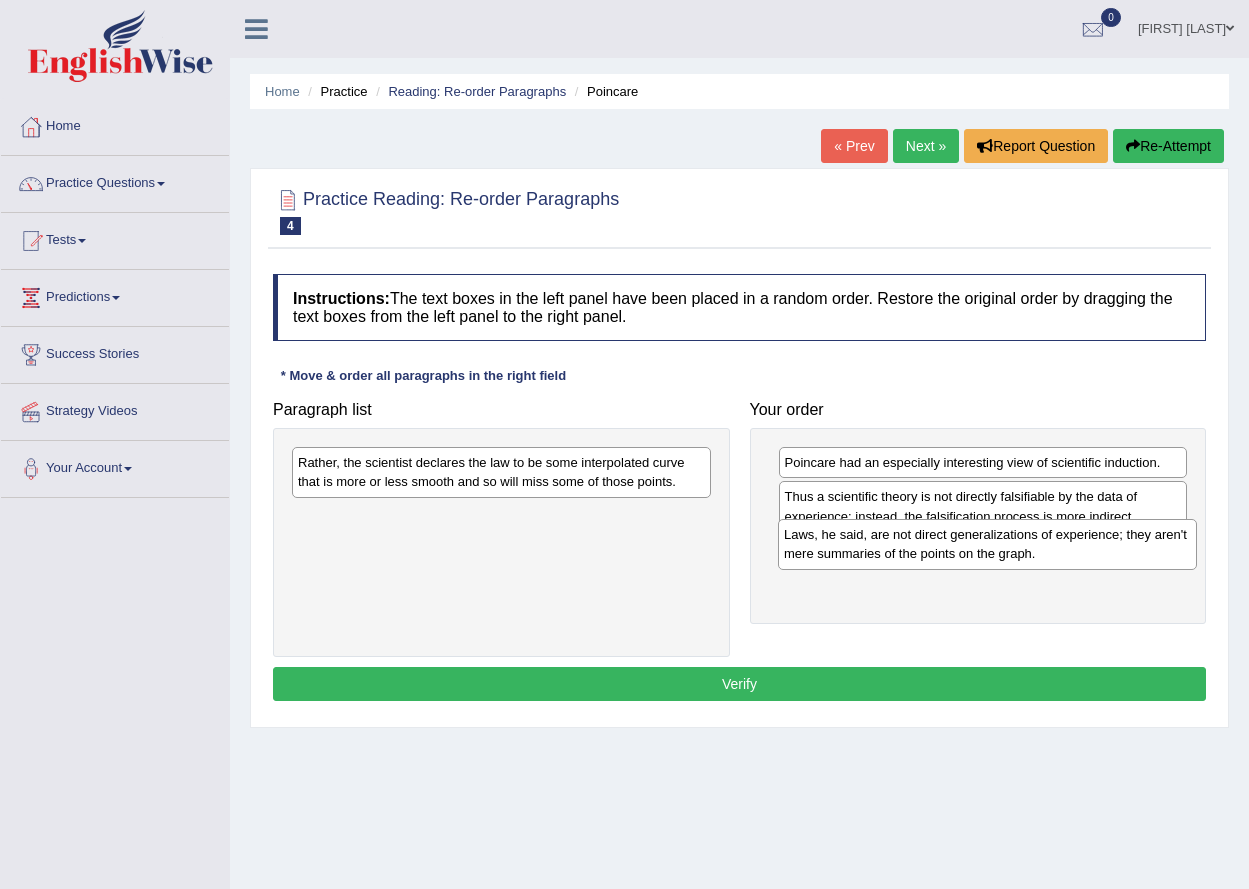 drag, startPoint x: 460, startPoint y: 494, endPoint x: 946, endPoint y: 566, distance: 491.30438 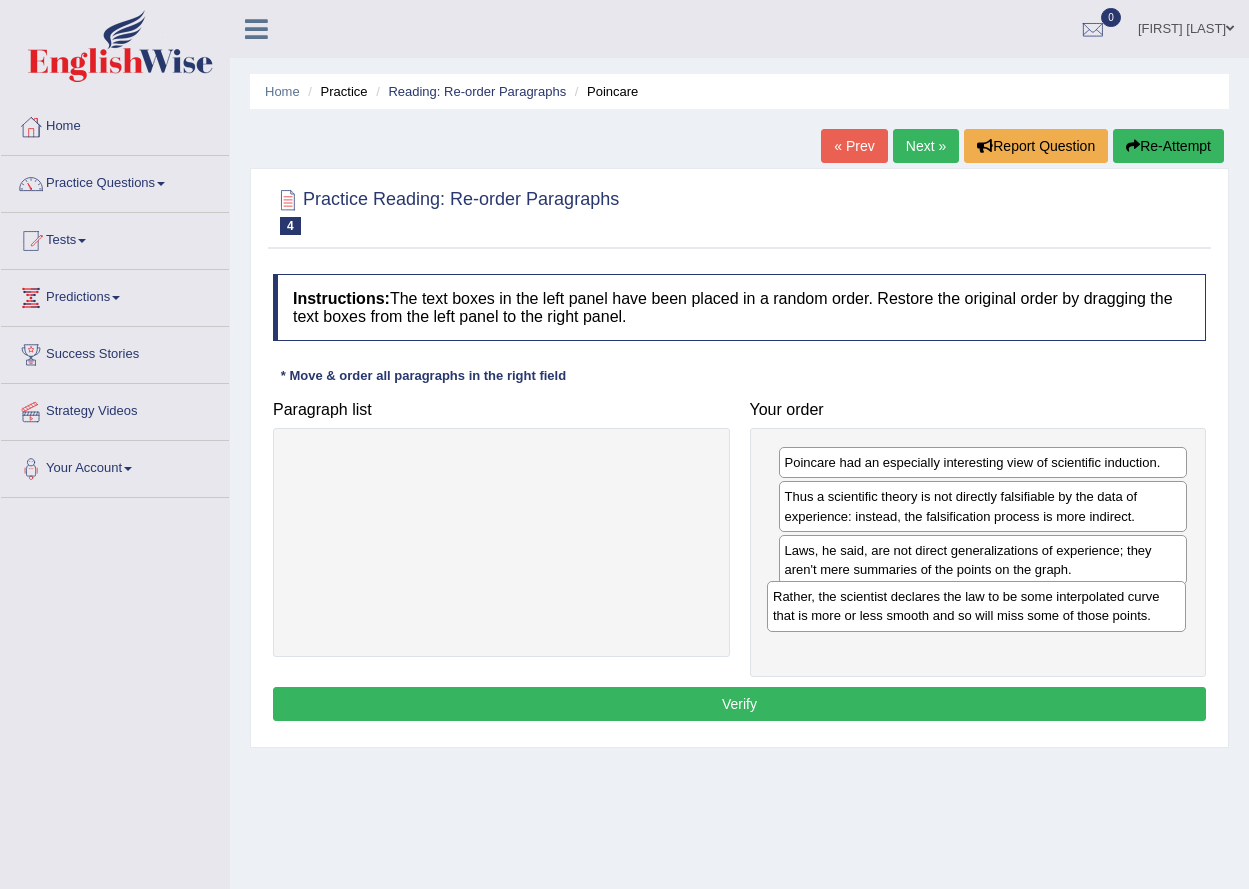 drag, startPoint x: 498, startPoint y: 481, endPoint x: 973, endPoint y: 615, distance: 493.53925 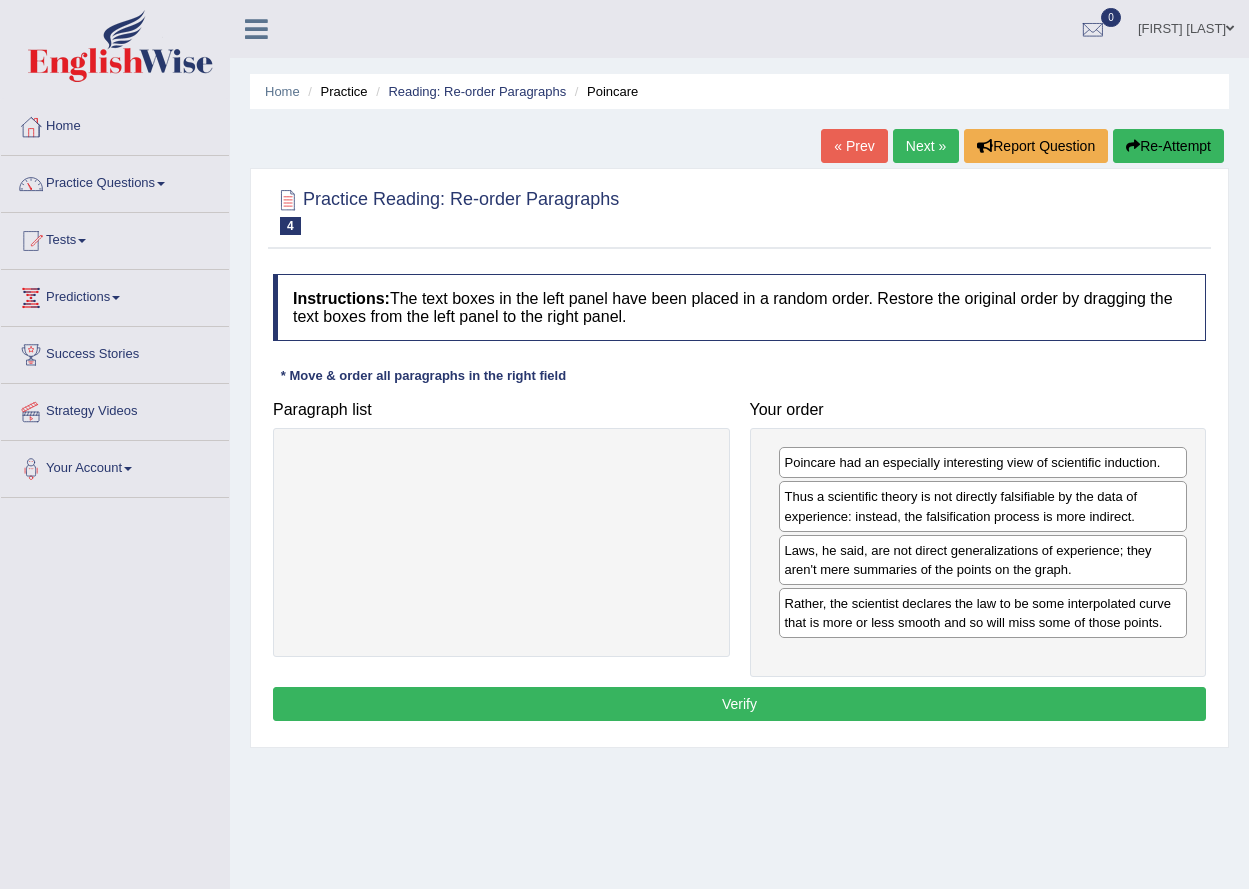 click on "Verify" at bounding box center [739, 704] 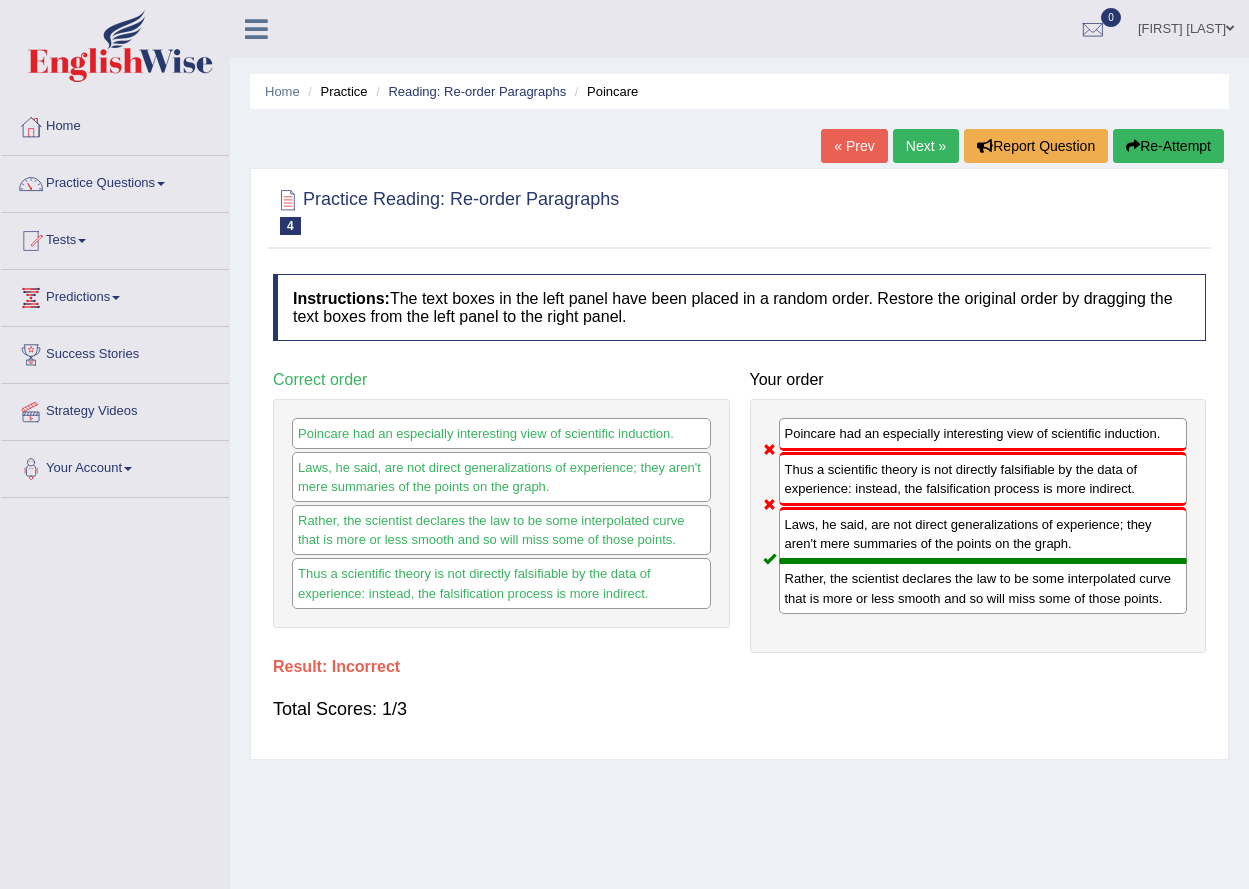 click on "Next »" at bounding box center [926, 146] 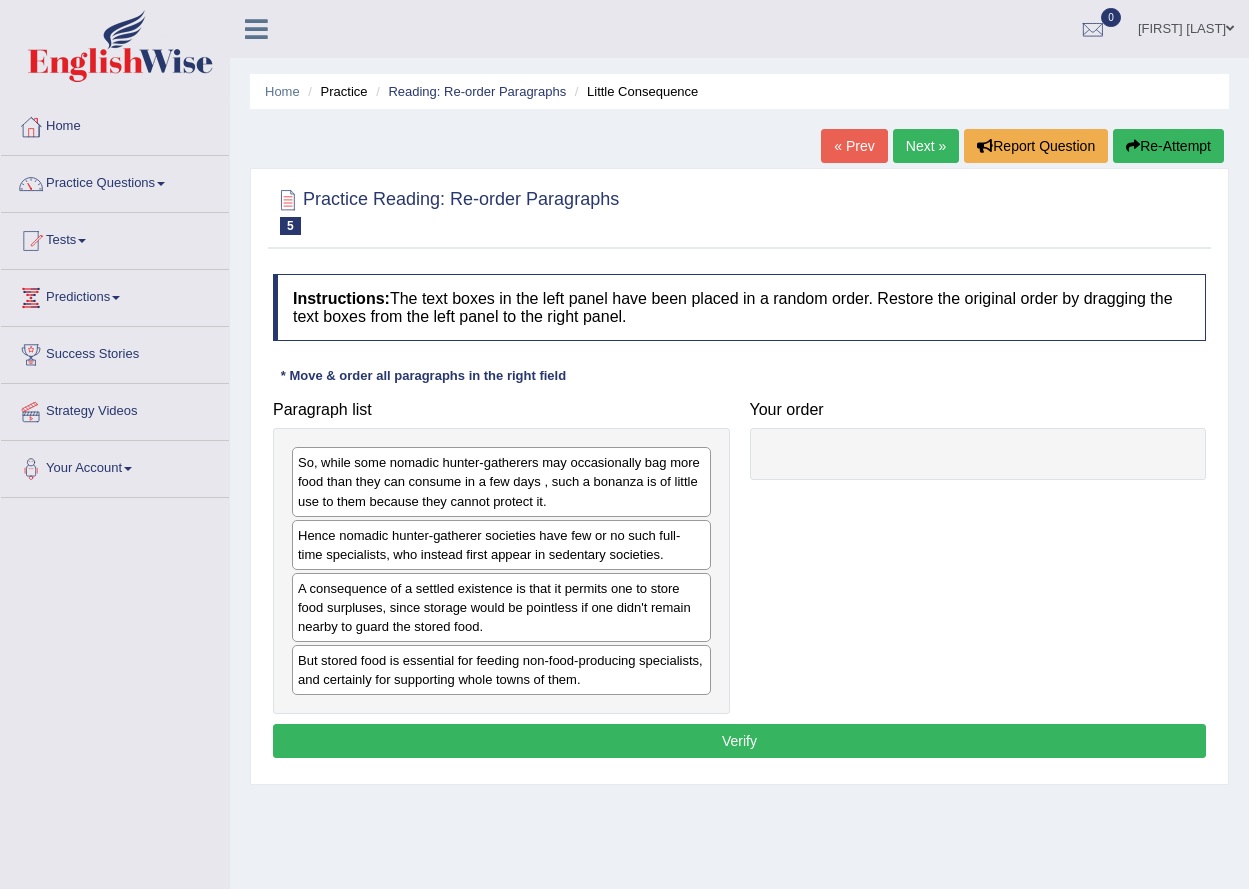 scroll, scrollTop: 0, scrollLeft: 0, axis: both 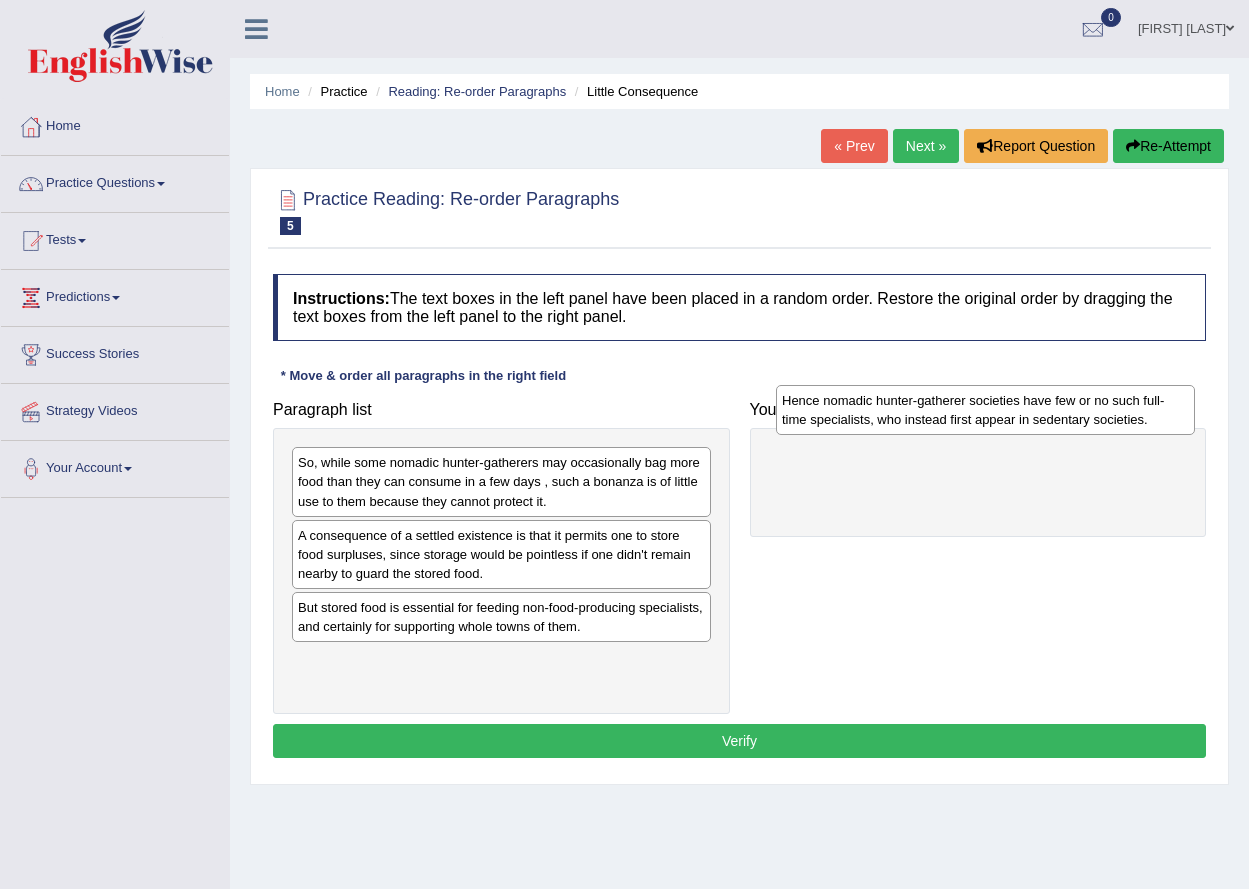 drag, startPoint x: 428, startPoint y: 550, endPoint x: 912, endPoint y: 415, distance: 502.47488 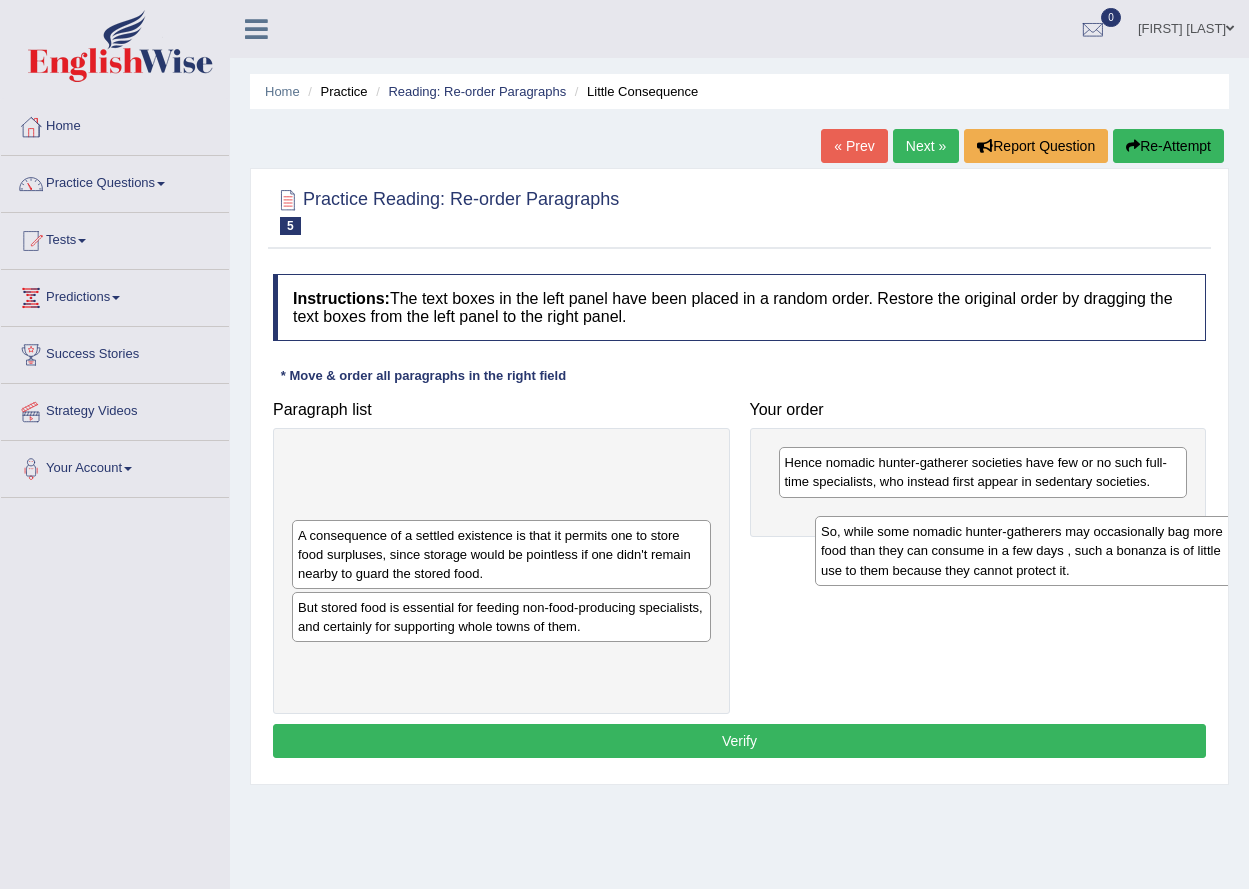 drag, startPoint x: 503, startPoint y: 484, endPoint x: 1031, endPoint y: 544, distance: 531.39813 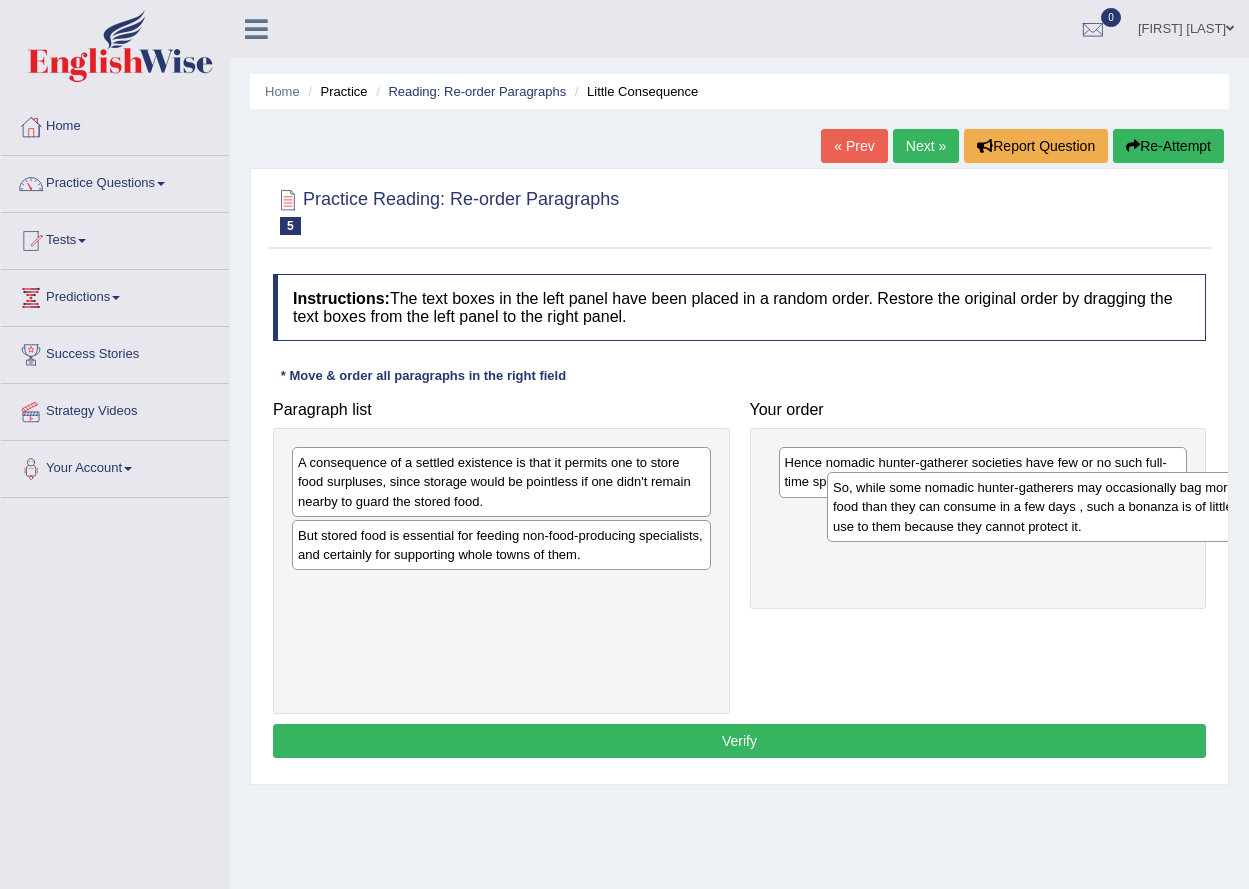 drag, startPoint x: 482, startPoint y: 483, endPoint x: 1013, endPoint y: 494, distance: 531.11395 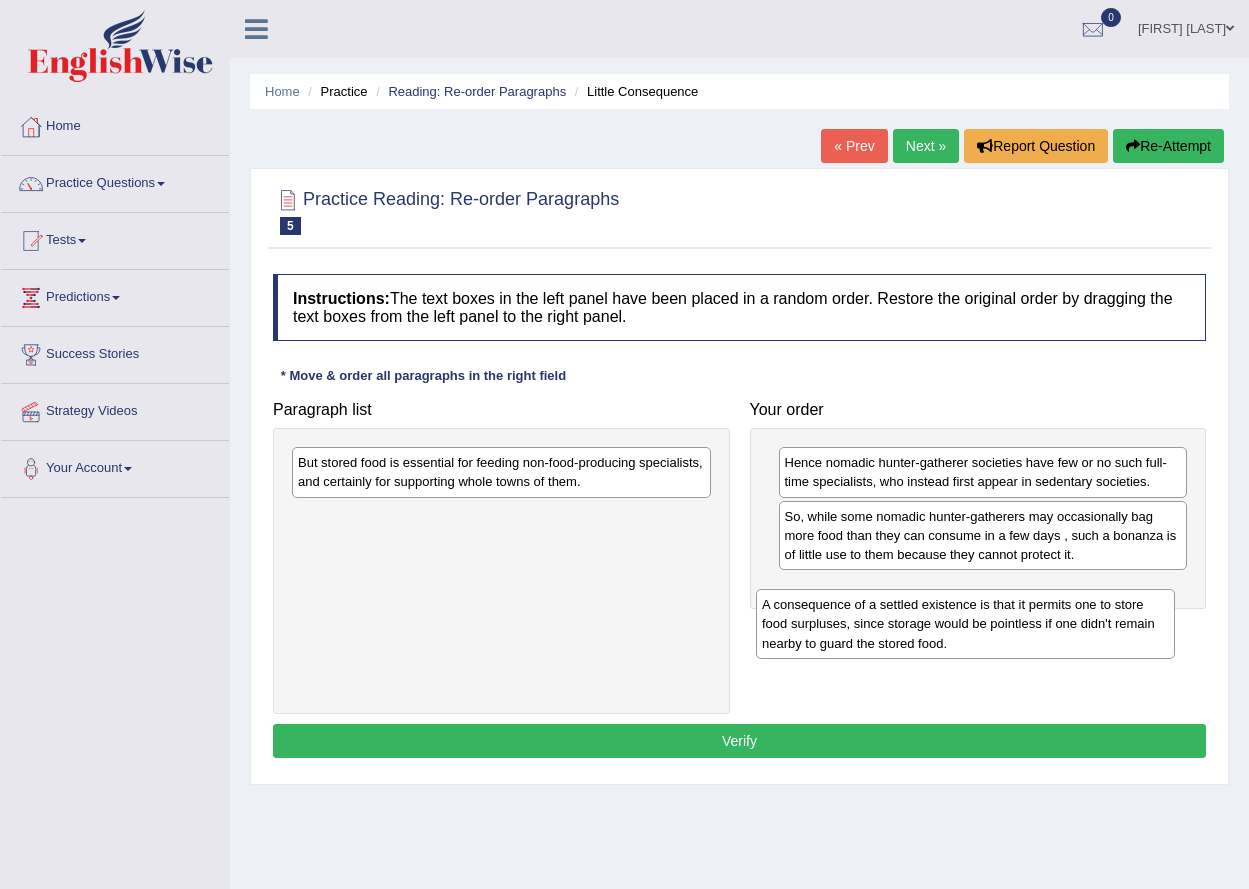 drag, startPoint x: 437, startPoint y: 472, endPoint x: 901, endPoint y: 614, distance: 485.24222 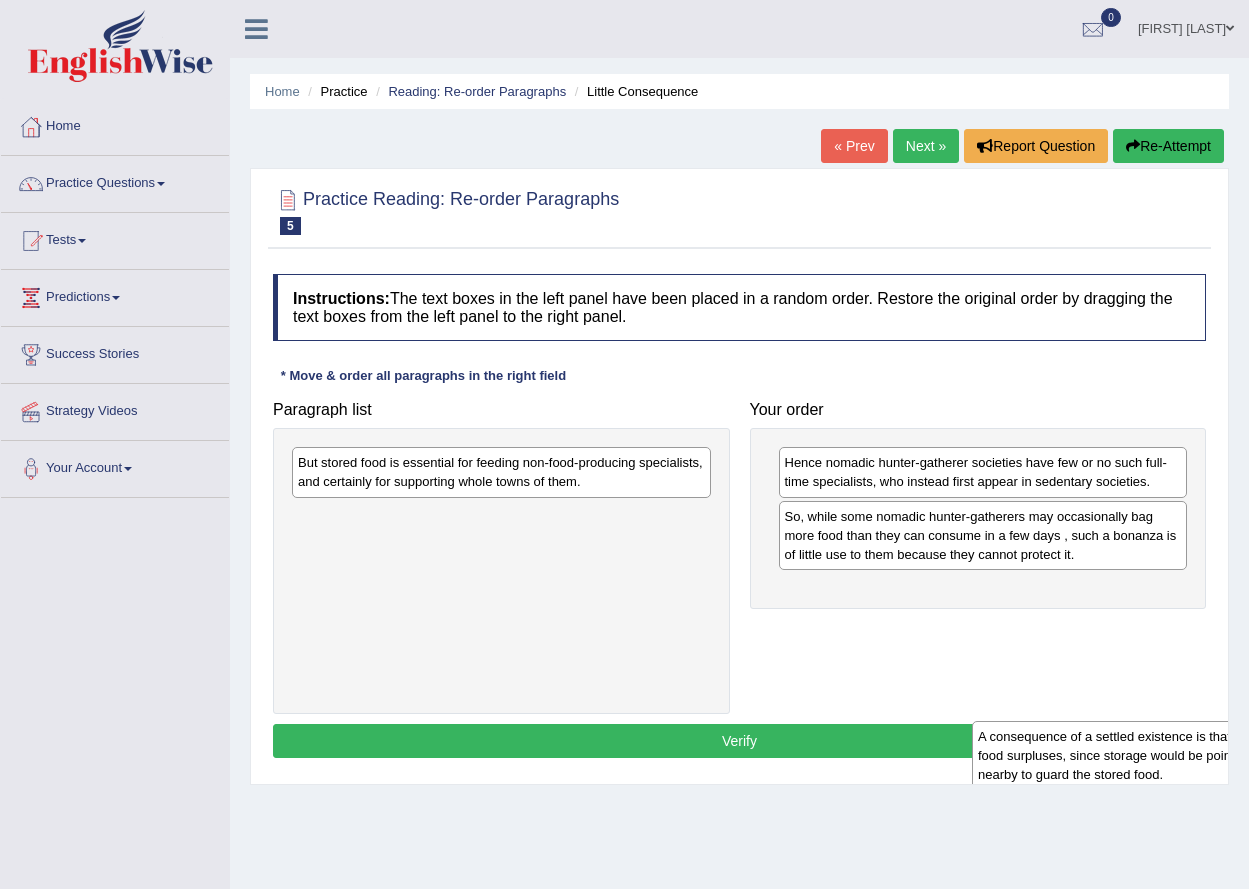 drag, startPoint x: 442, startPoint y: 547, endPoint x: 1105, endPoint y: 681, distance: 676.40594 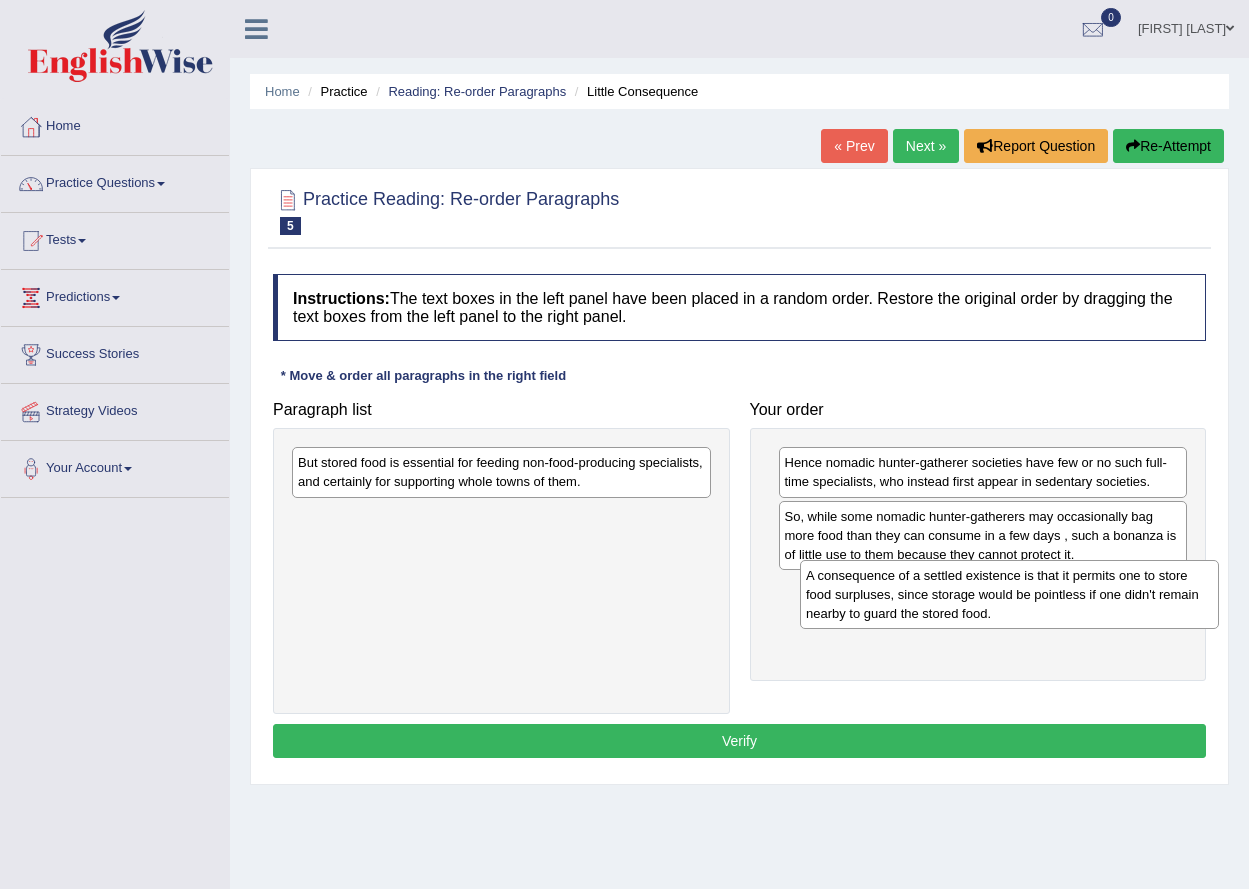 drag, startPoint x: 604, startPoint y: 557, endPoint x: 1095, endPoint y: 613, distance: 494.18317 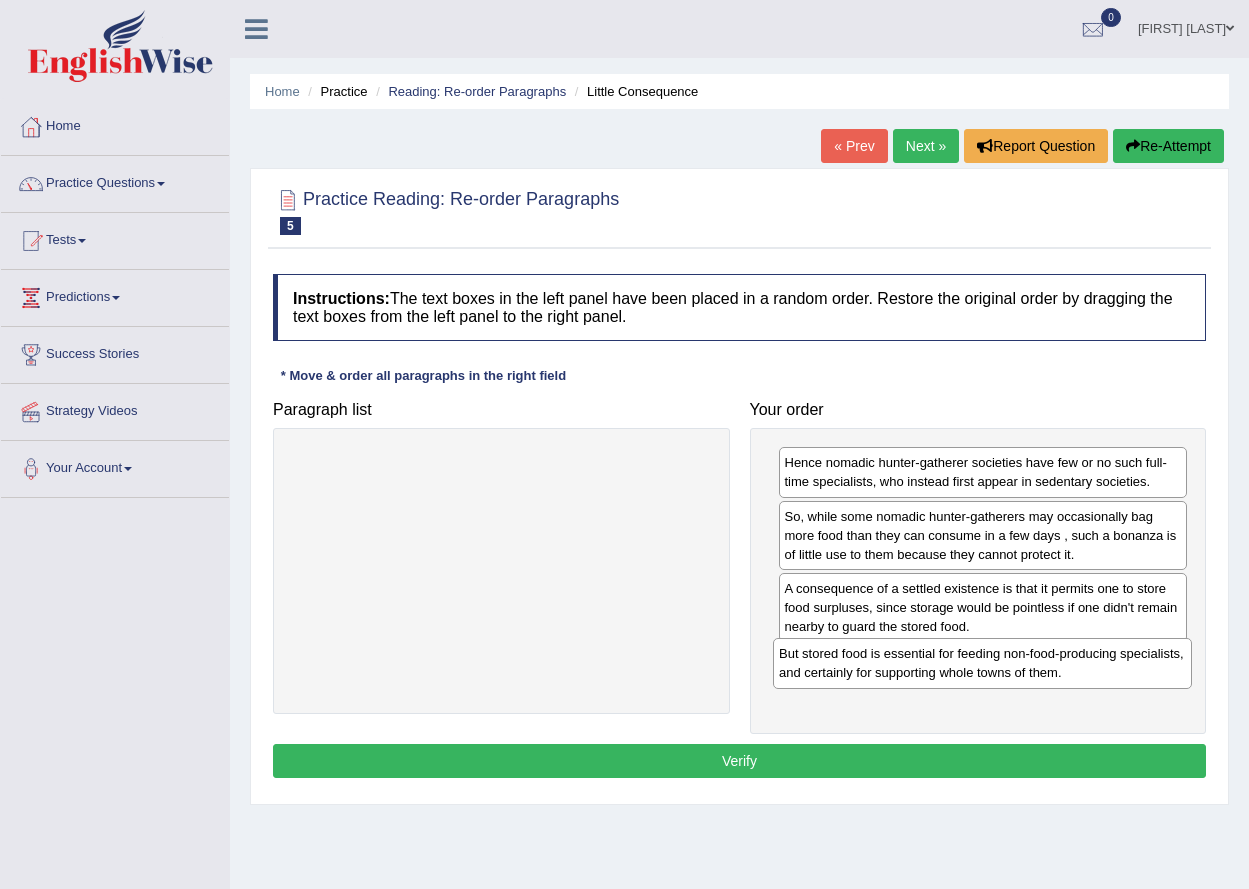 drag, startPoint x: 397, startPoint y: 472, endPoint x: 856, endPoint y: 670, distance: 499.88498 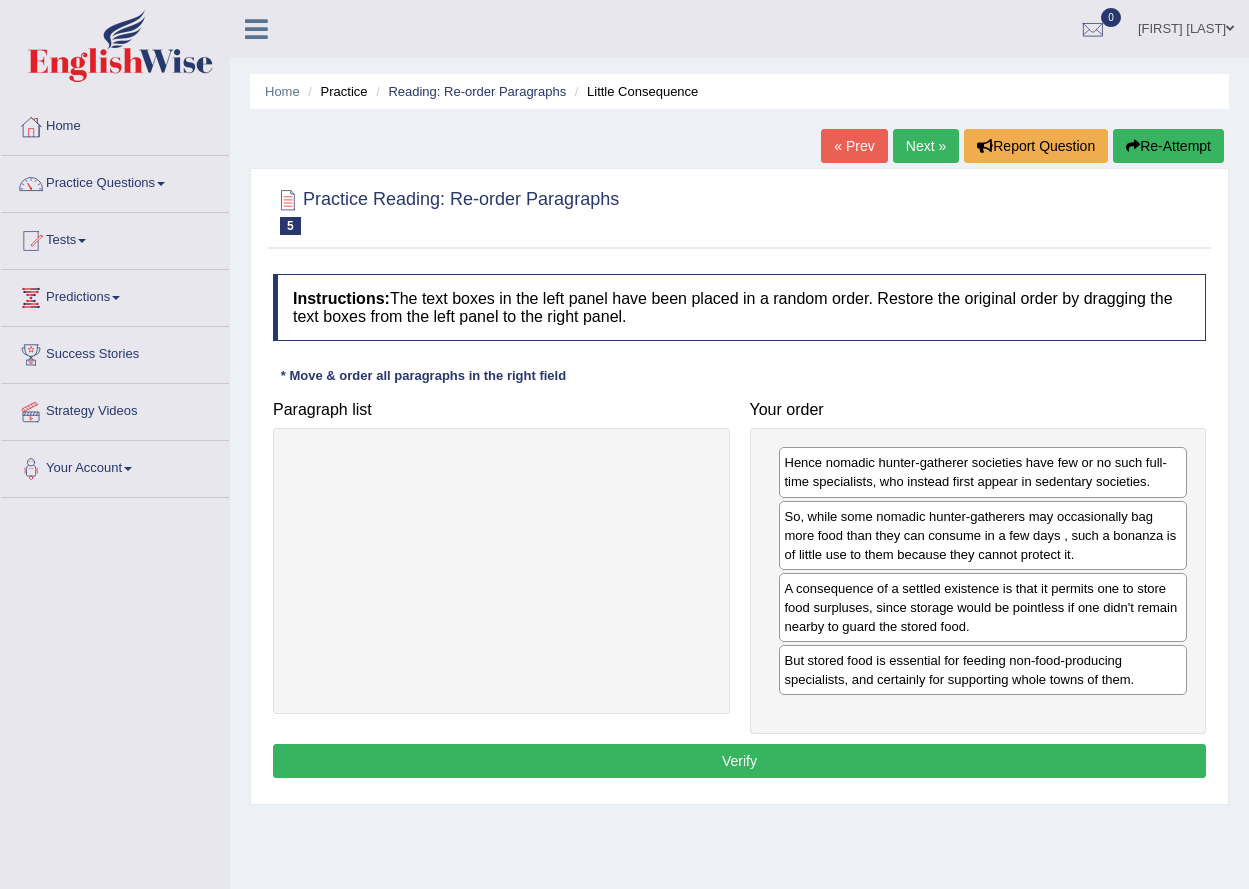 click on "Verify" at bounding box center [739, 761] 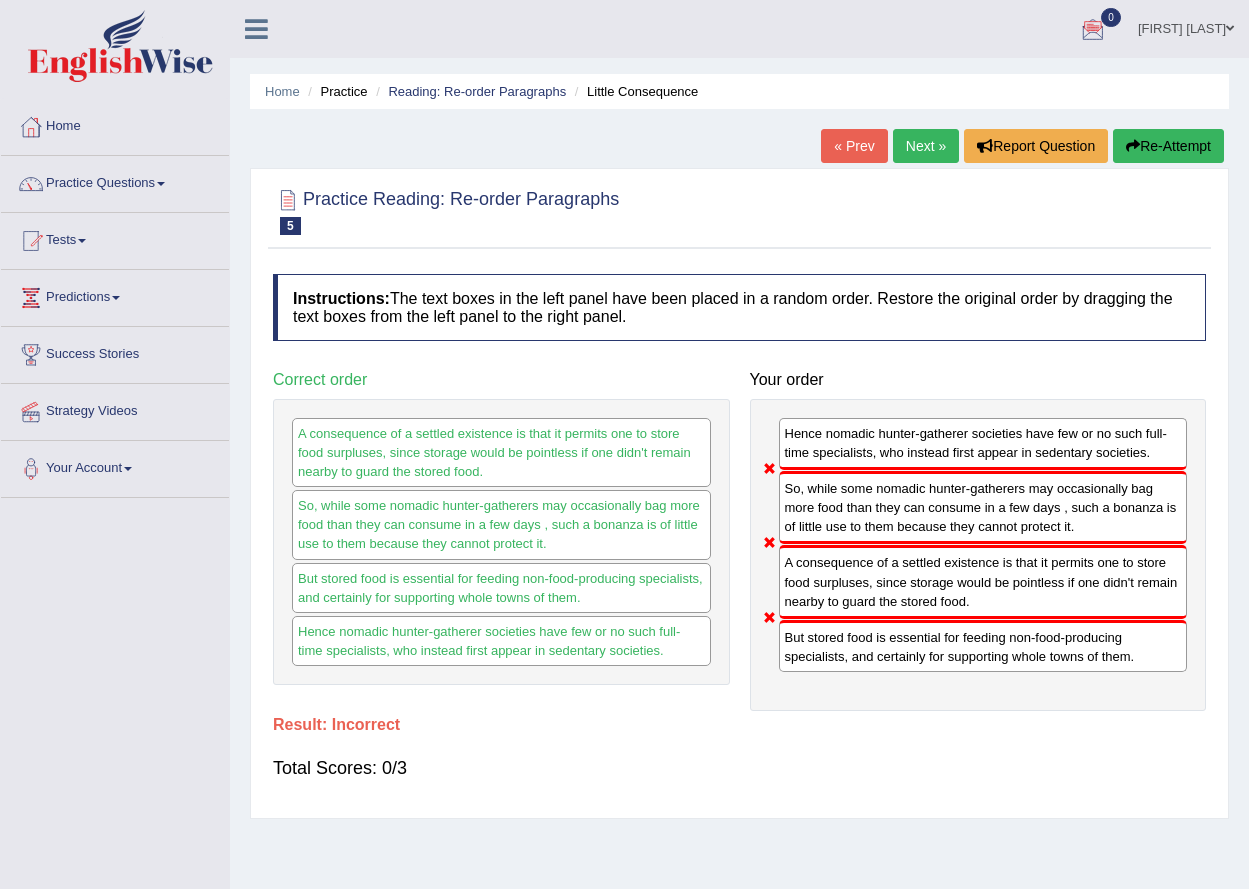 click on "Next »" at bounding box center [926, 146] 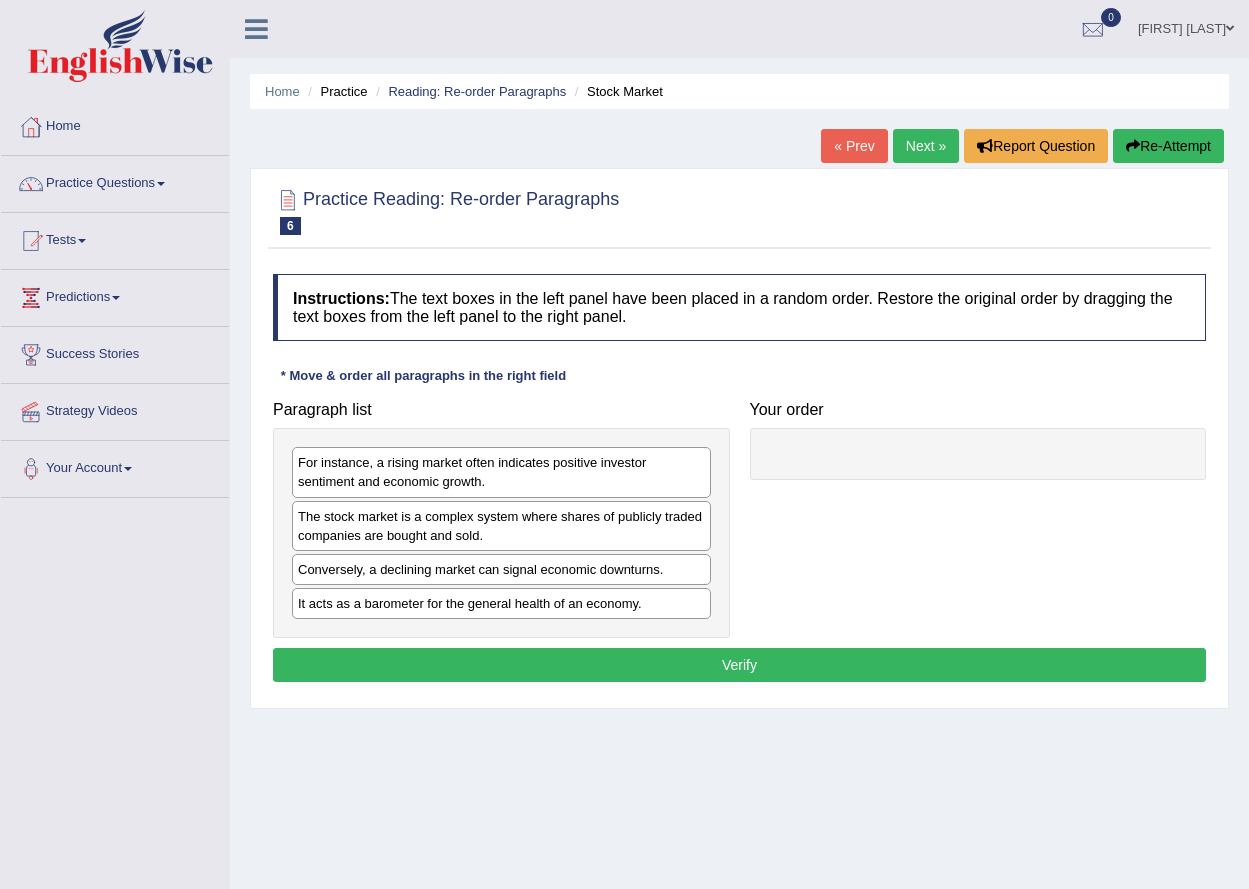scroll, scrollTop: 0, scrollLeft: 0, axis: both 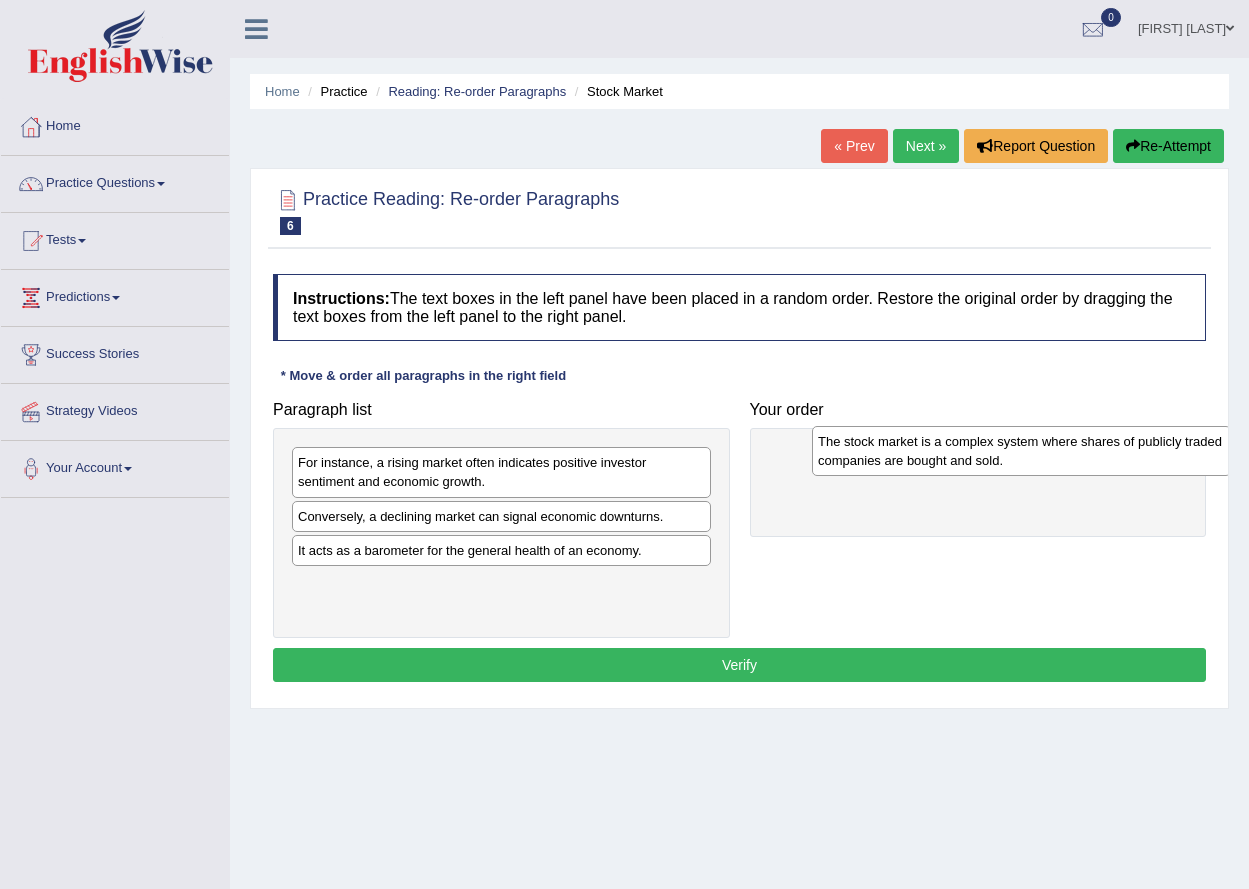 drag, startPoint x: 360, startPoint y: 527, endPoint x: 880, endPoint y: 452, distance: 525.3808 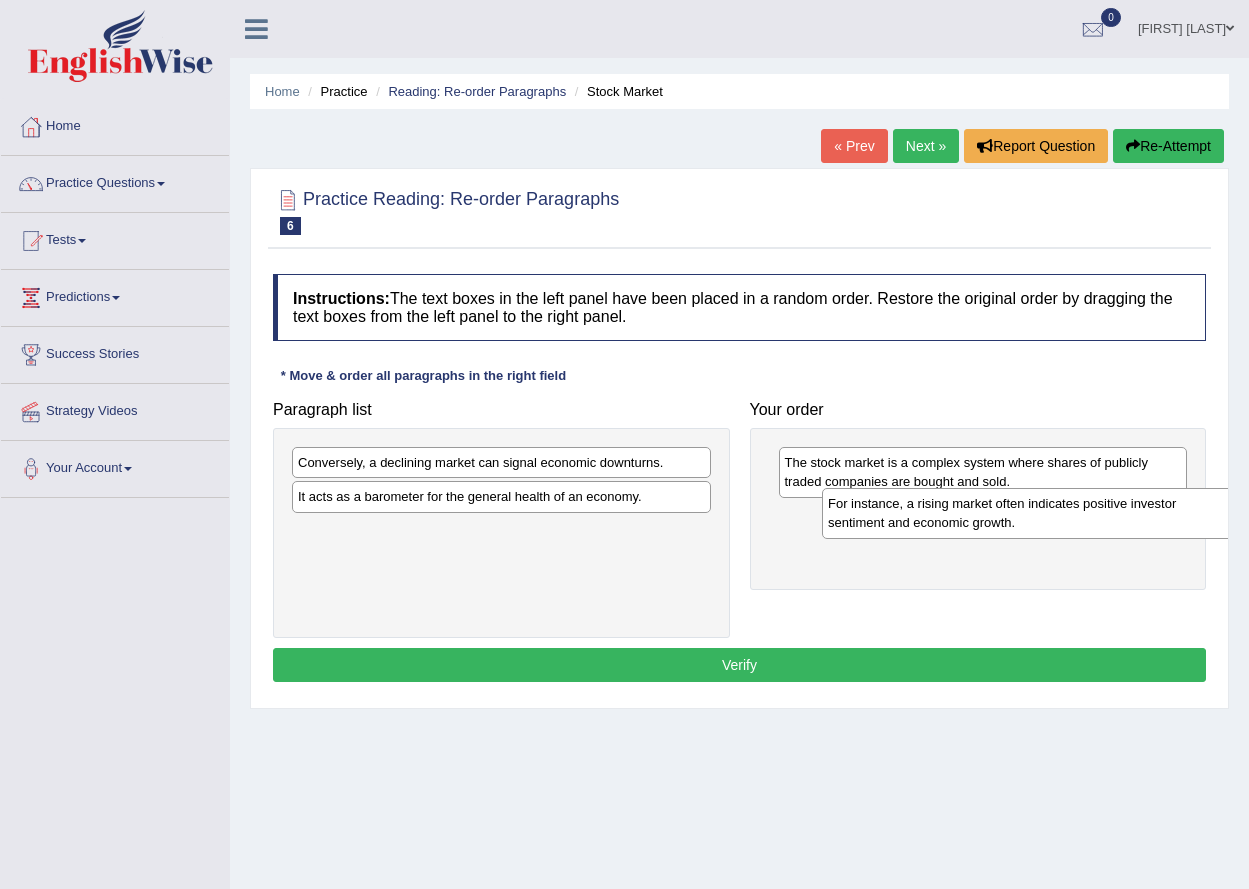 drag, startPoint x: 417, startPoint y: 487, endPoint x: 928, endPoint y: 527, distance: 512.5632 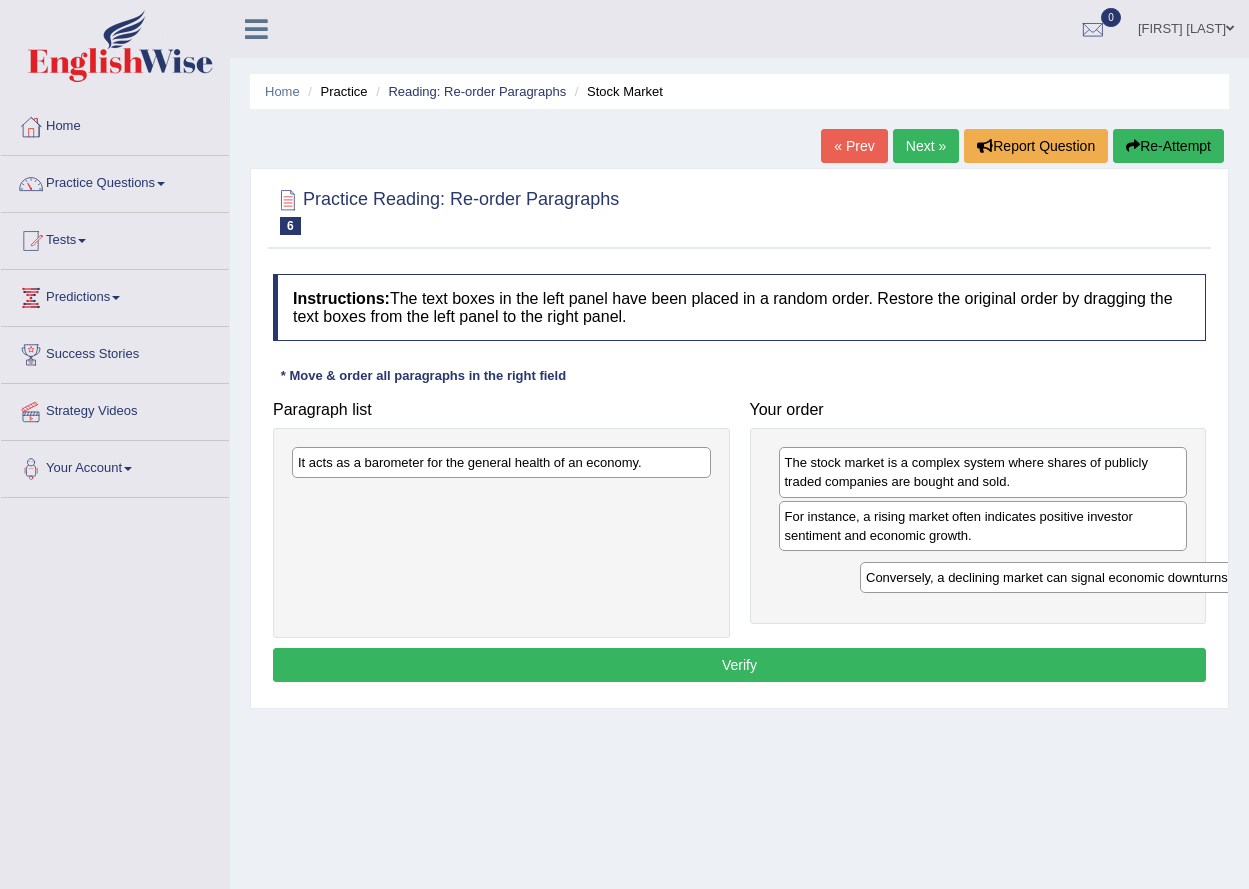 drag, startPoint x: 446, startPoint y: 470, endPoint x: 1014, endPoint y: 585, distance: 579.5248 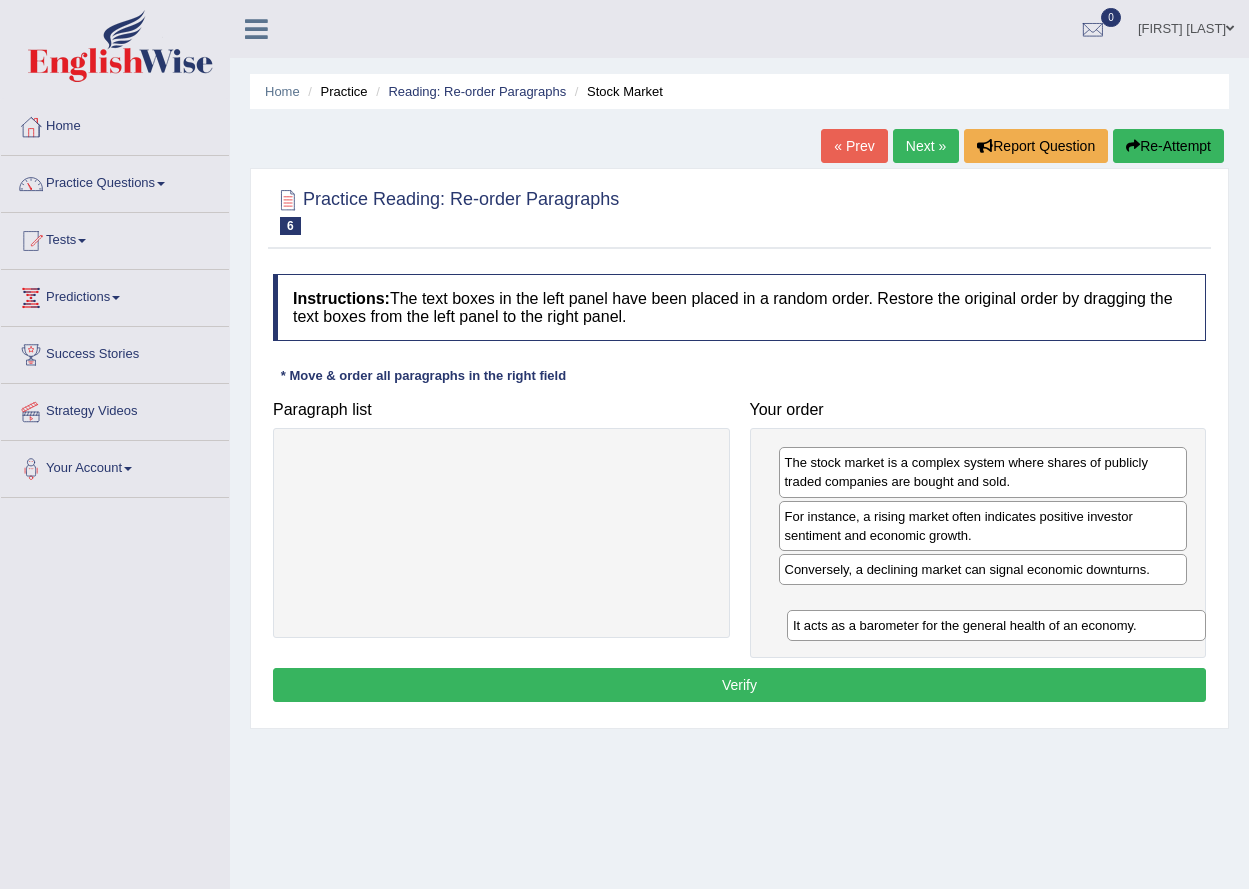 drag, startPoint x: 575, startPoint y: 465, endPoint x: 1056, endPoint y: 595, distance: 498.25797 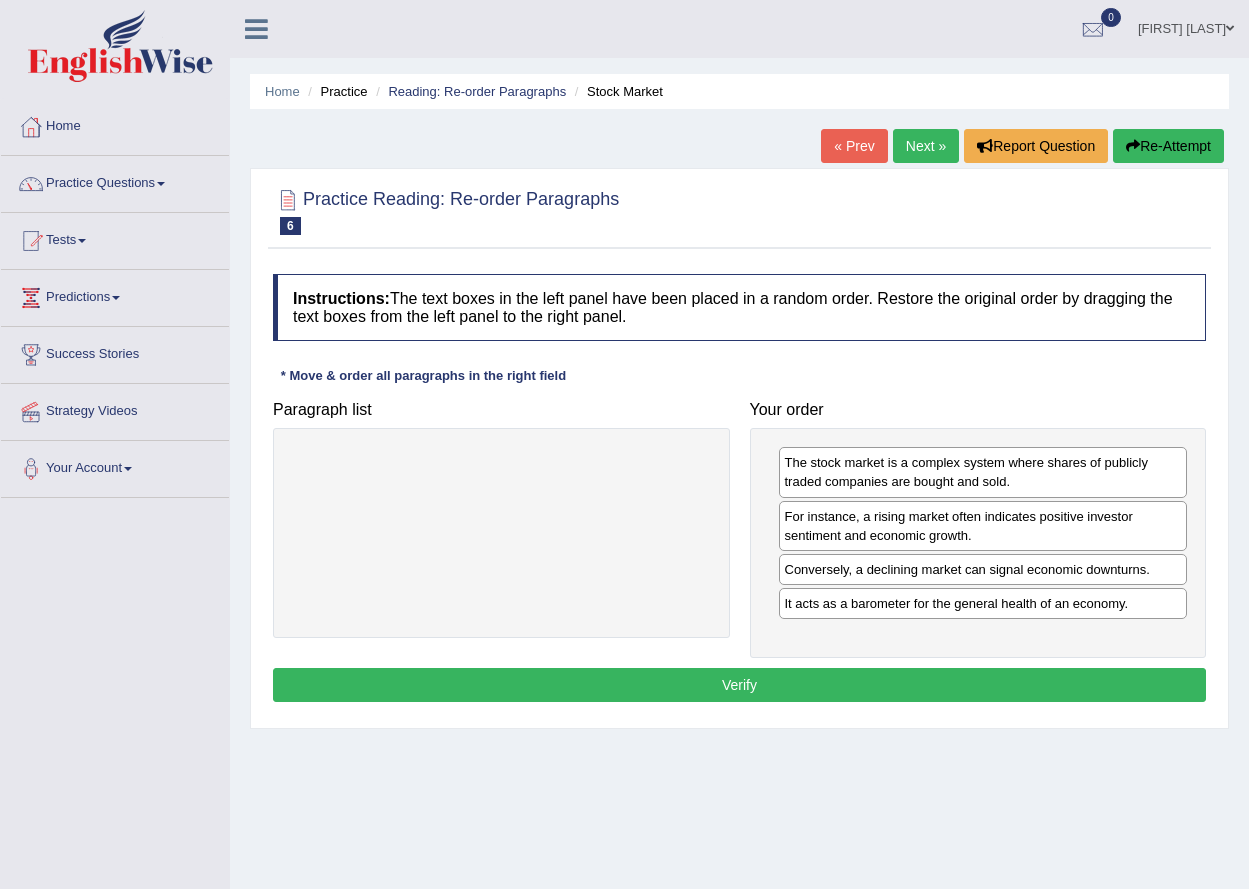click on "Verify" at bounding box center (739, 685) 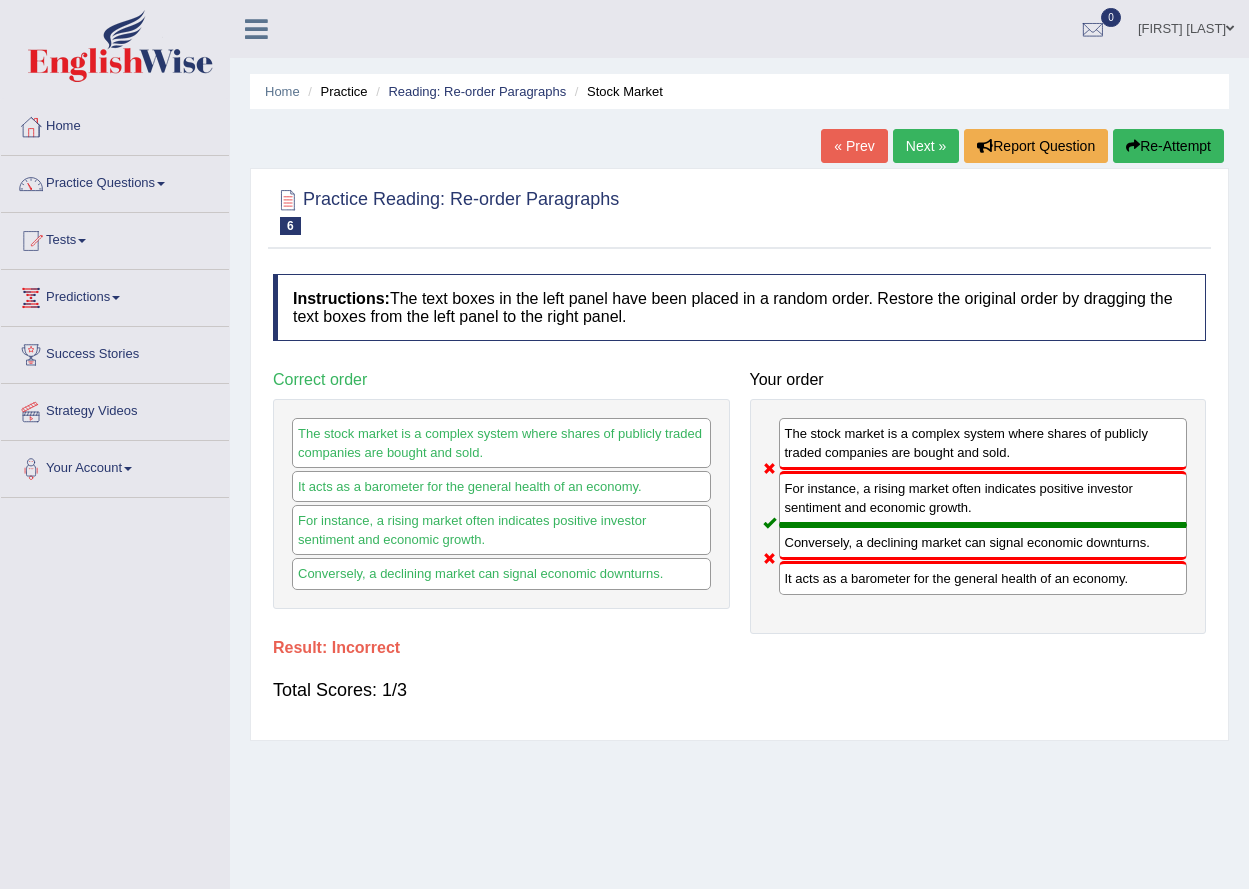 click on "Next »" at bounding box center [926, 146] 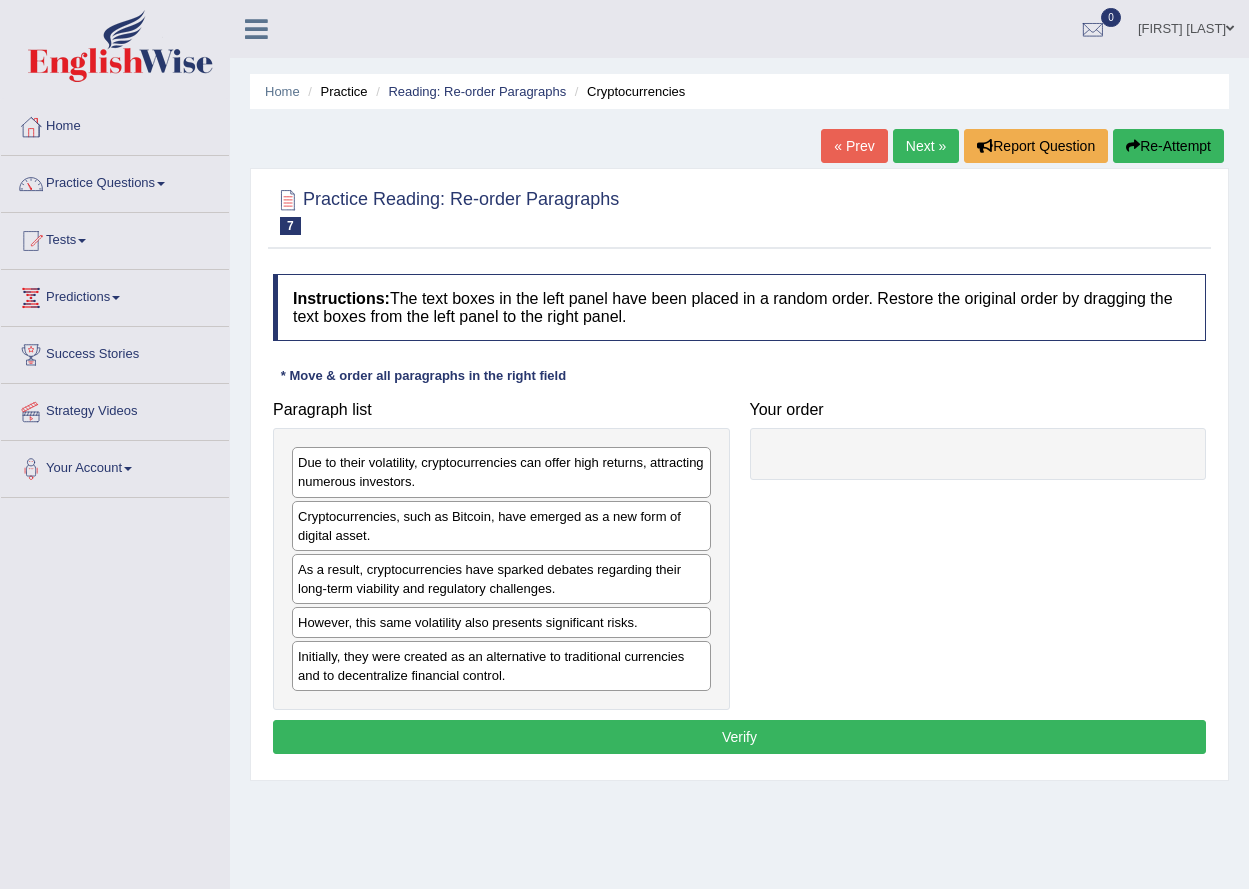 scroll, scrollTop: 0, scrollLeft: 0, axis: both 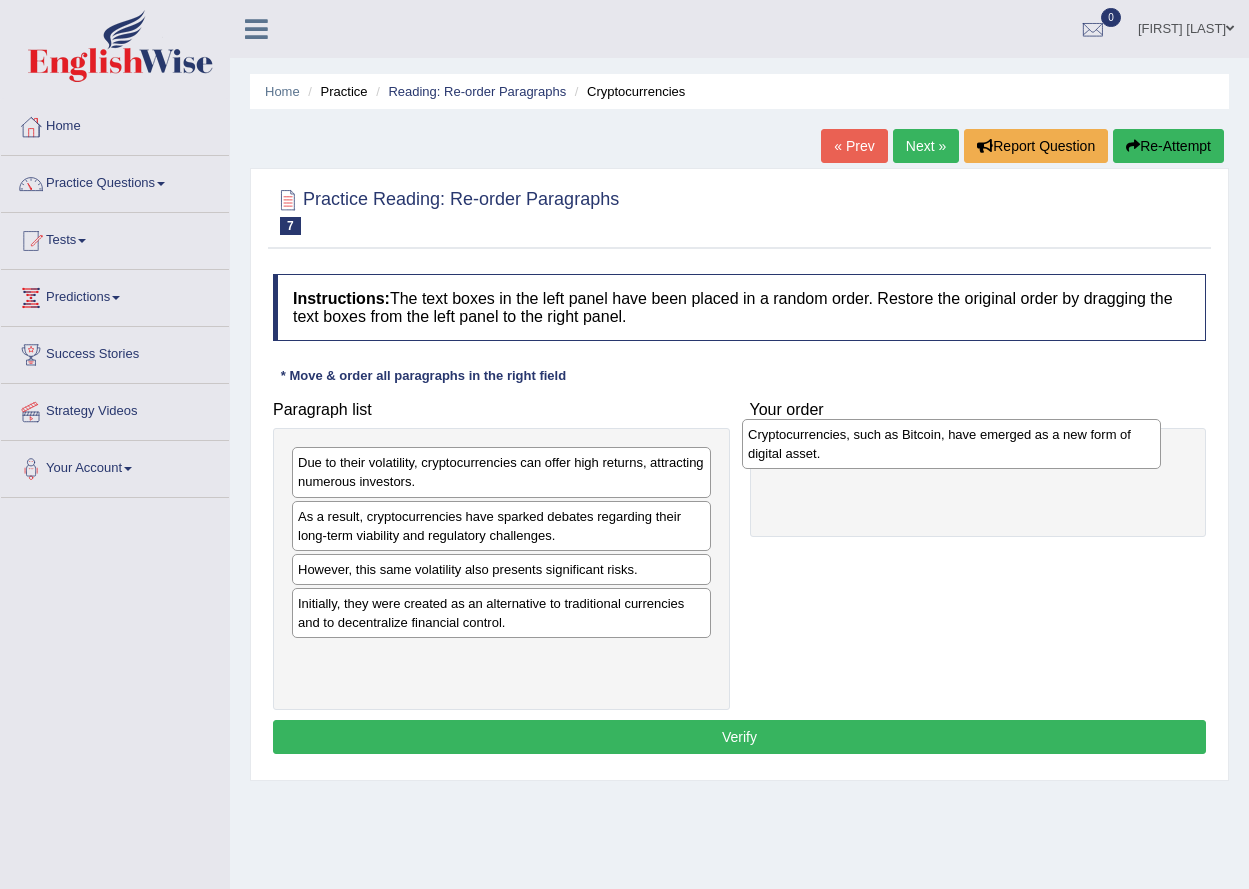 drag, startPoint x: 444, startPoint y: 531, endPoint x: 894, endPoint y: 449, distance: 457.4101 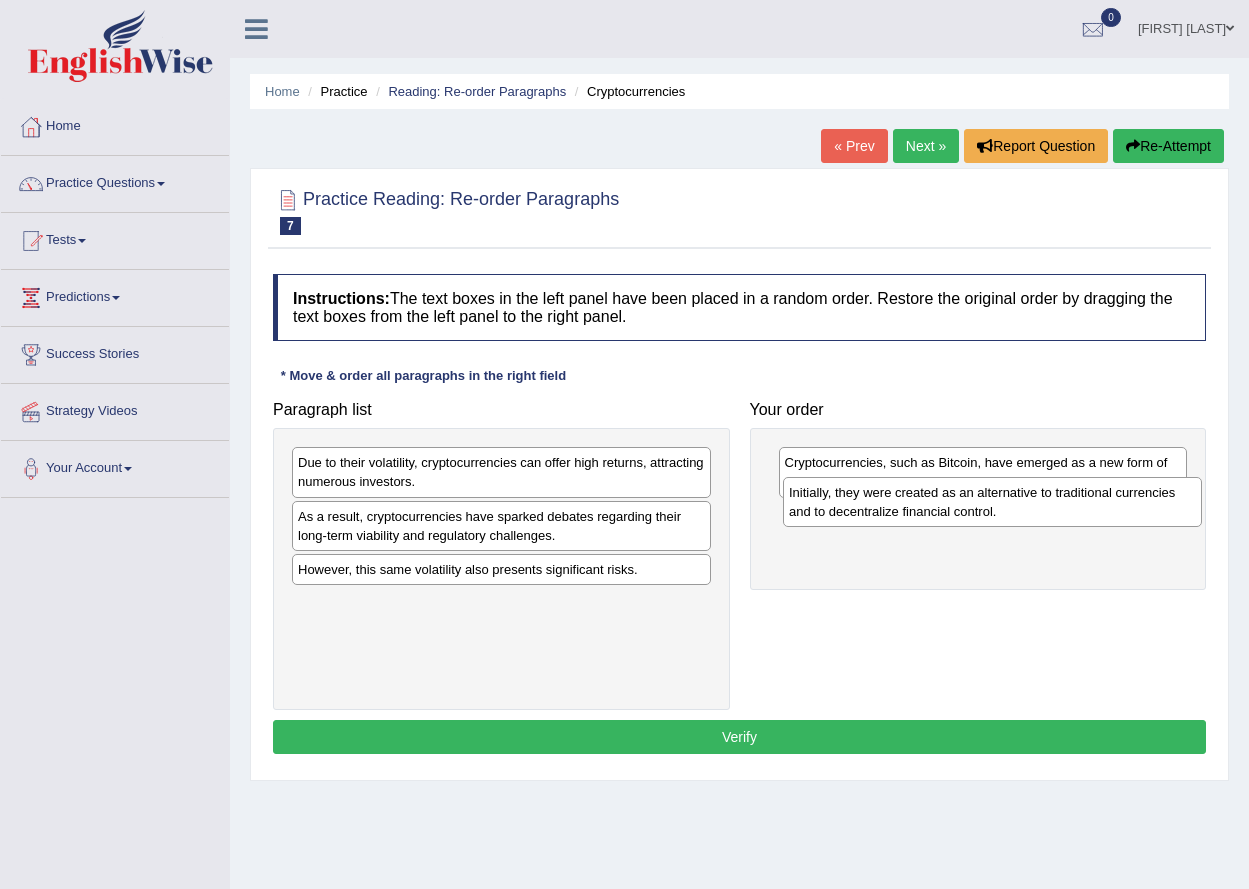 drag, startPoint x: 359, startPoint y: 627, endPoint x: 850, endPoint y: 516, distance: 503.3905 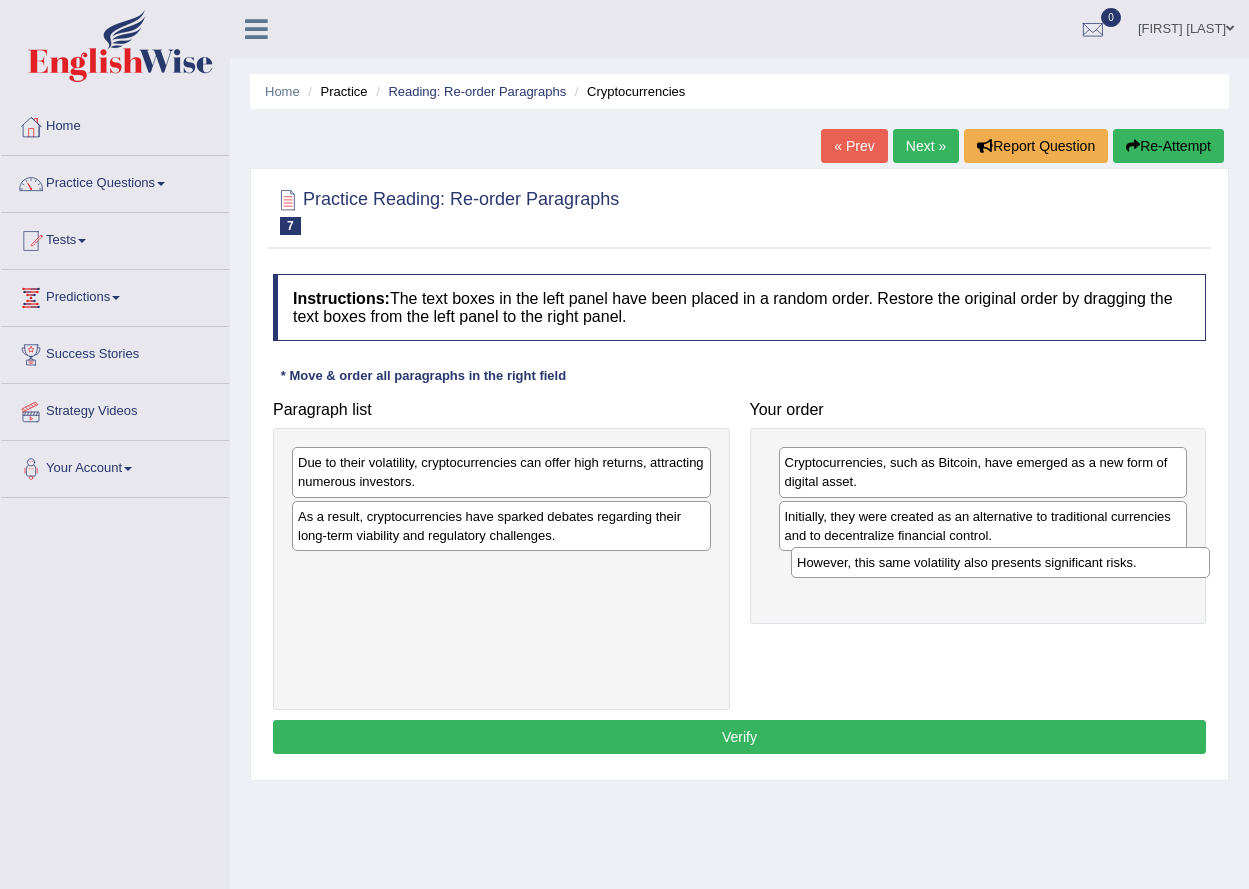drag, startPoint x: 420, startPoint y: 573, endPoint x: 919, endPoint y: 566, distance: 499.0491 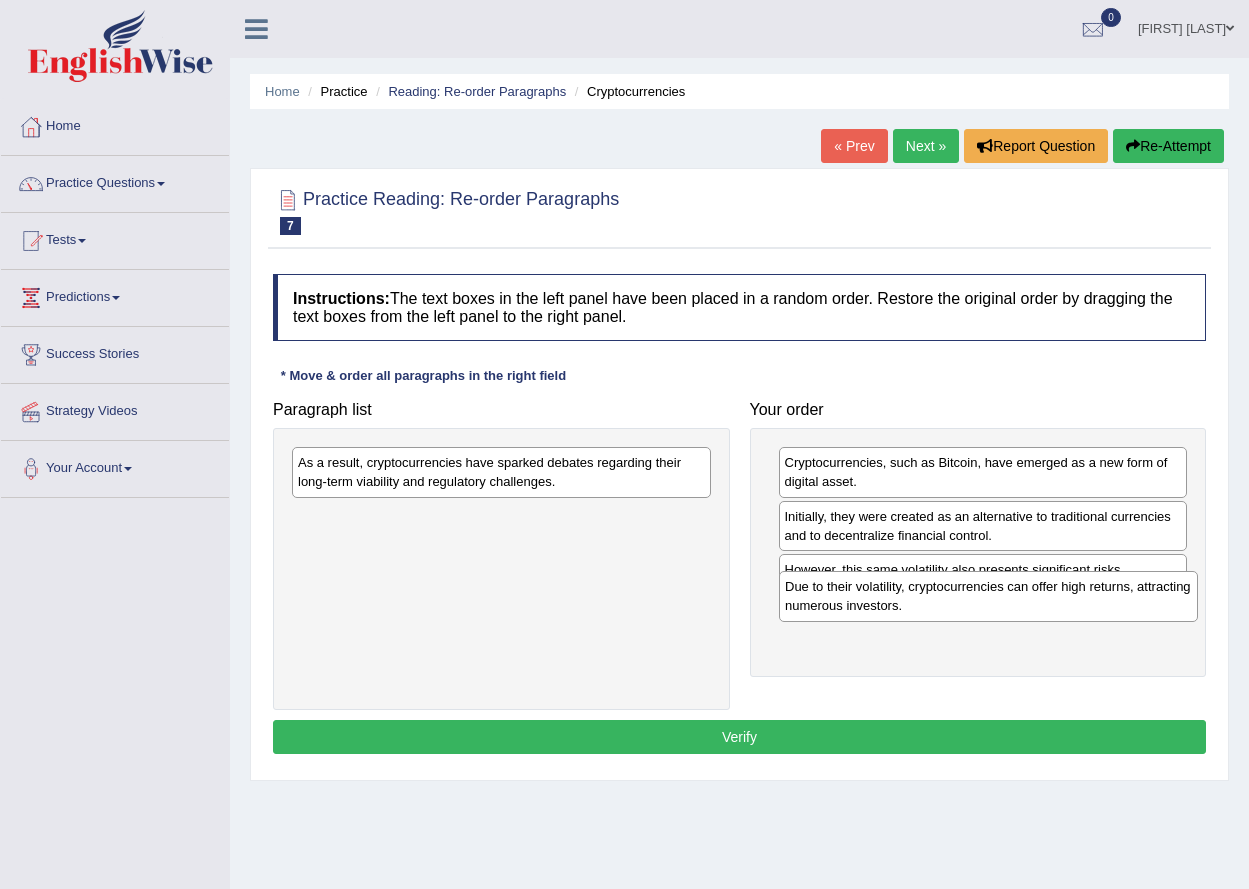 drag, startPoint x: 482, startPoint y: 463, endPoint x: 969, endPoint y: 587, distance: 502.53854 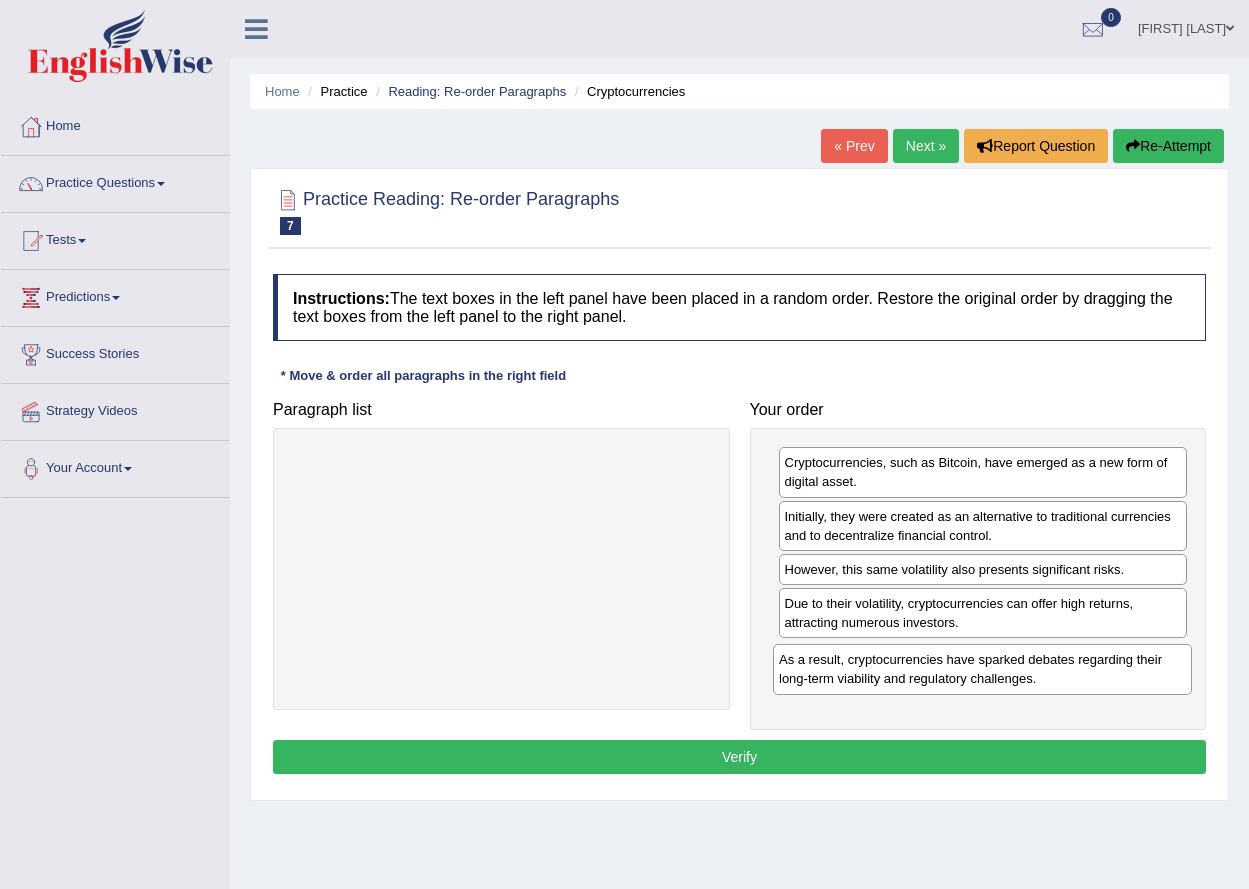 drag, startPoint x: 473, startPoint y: 472, endPoint x: 954, endPoint y: 658, distance: 515.7102 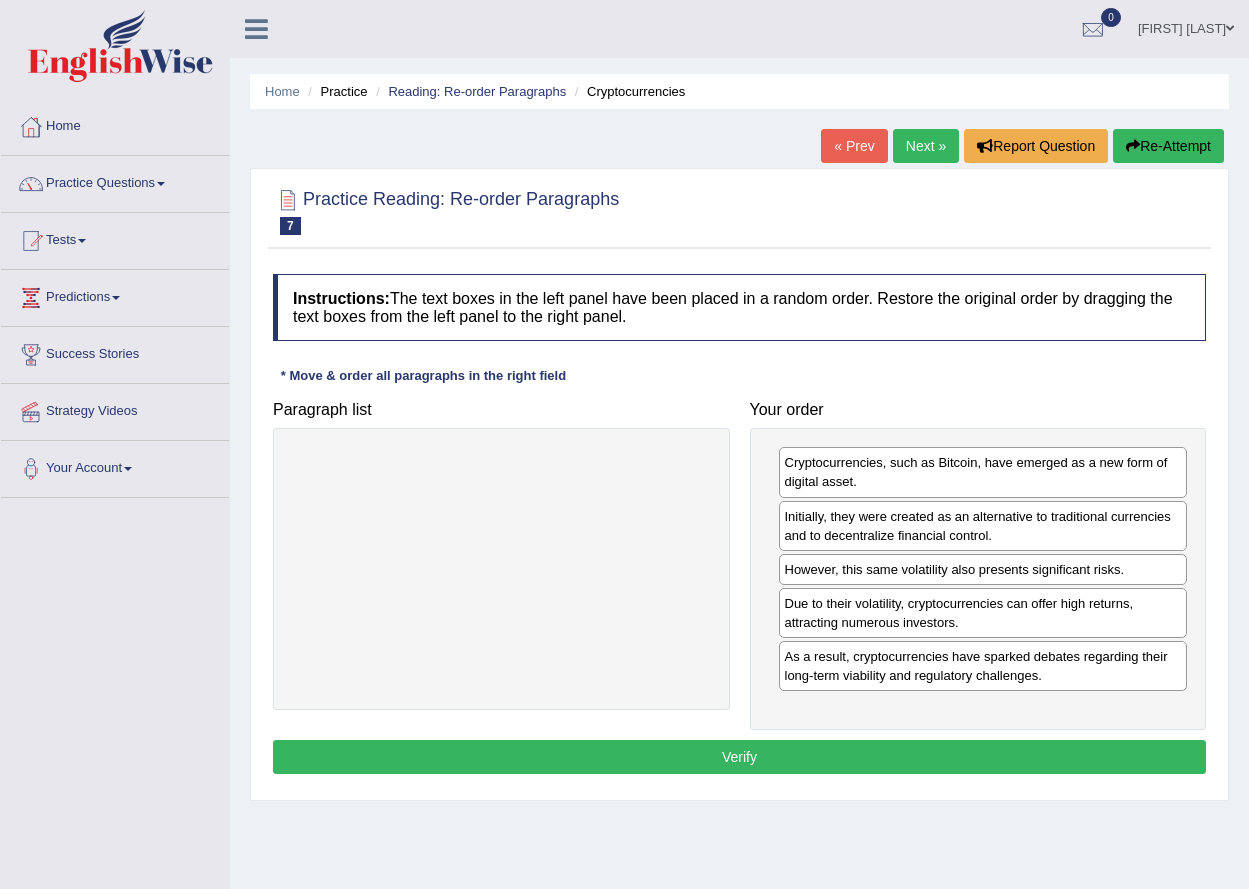 click on "Verify" at bounding box center [739, 757] 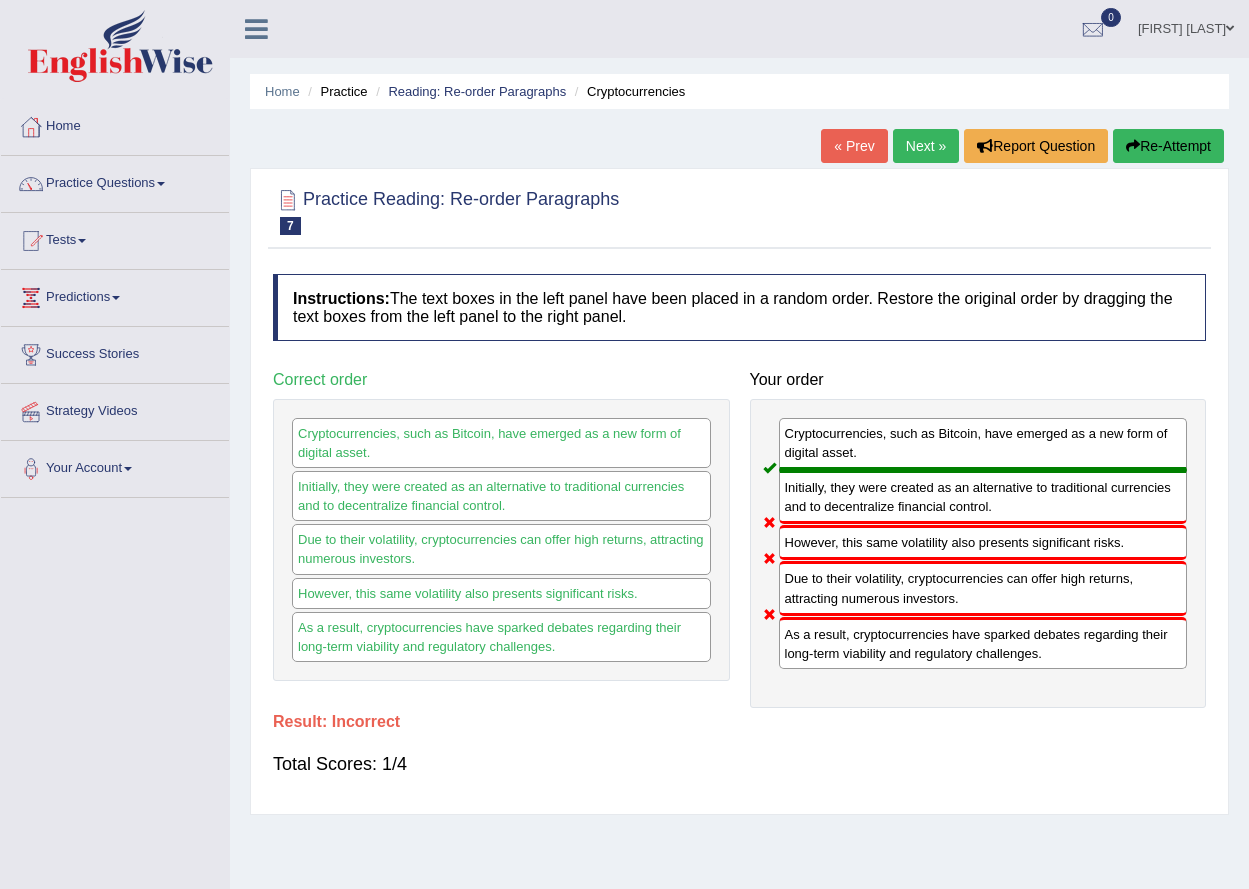 click on "Next »" at bounding box center [926, 146] 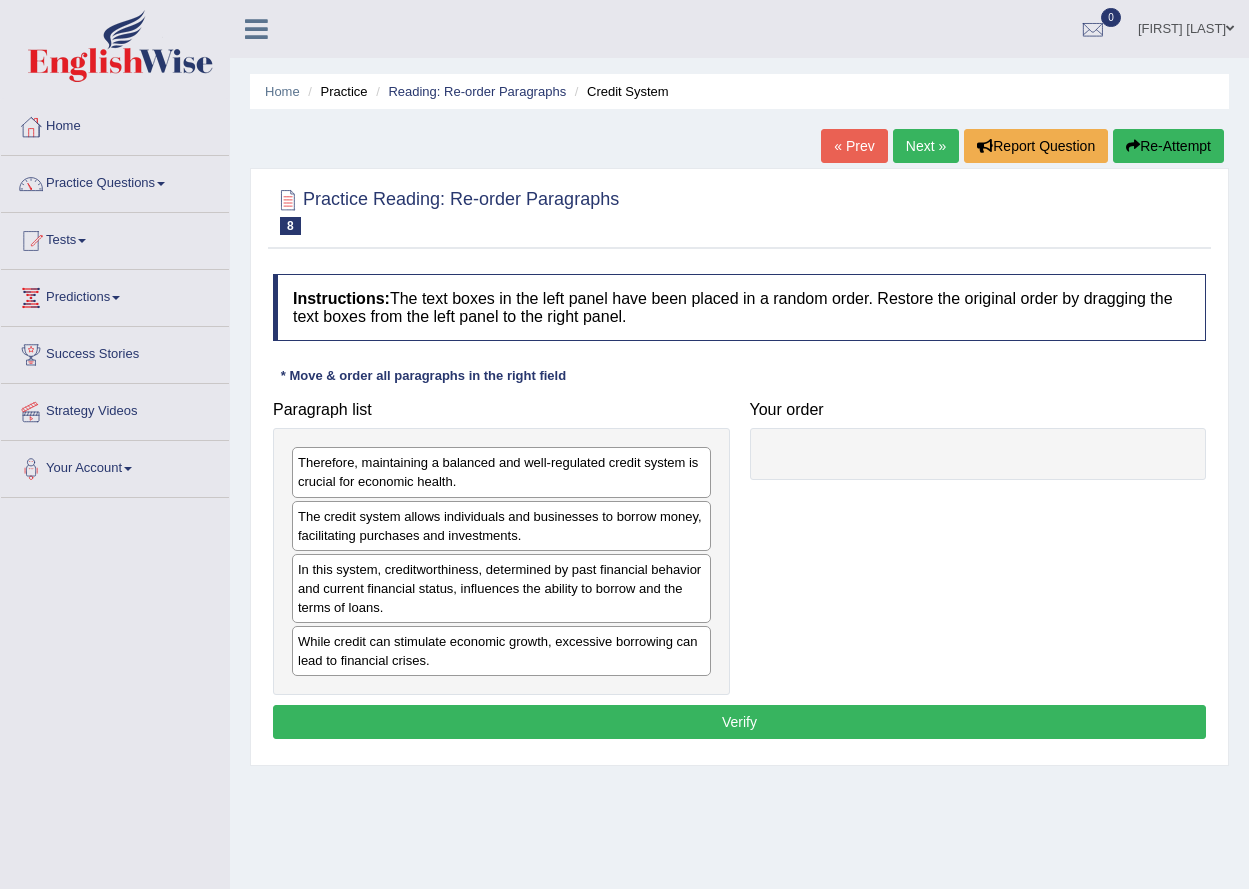 scroll, scrollTop: 0, scrollLeft: 0, axis: both 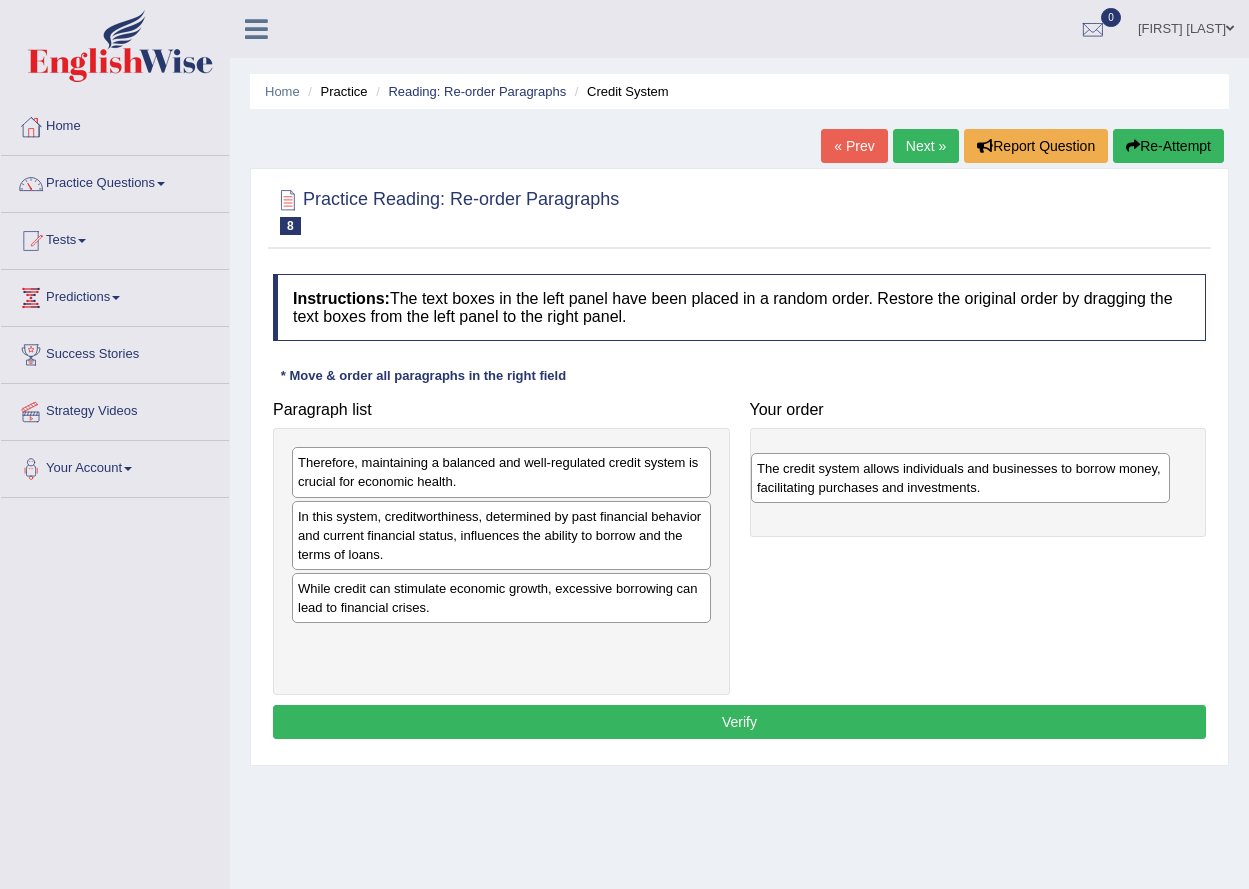 drag, startPoint x: 371, startPoint y: 526, endPoint x: 846, endPoint y: 472, distance: 478.05963 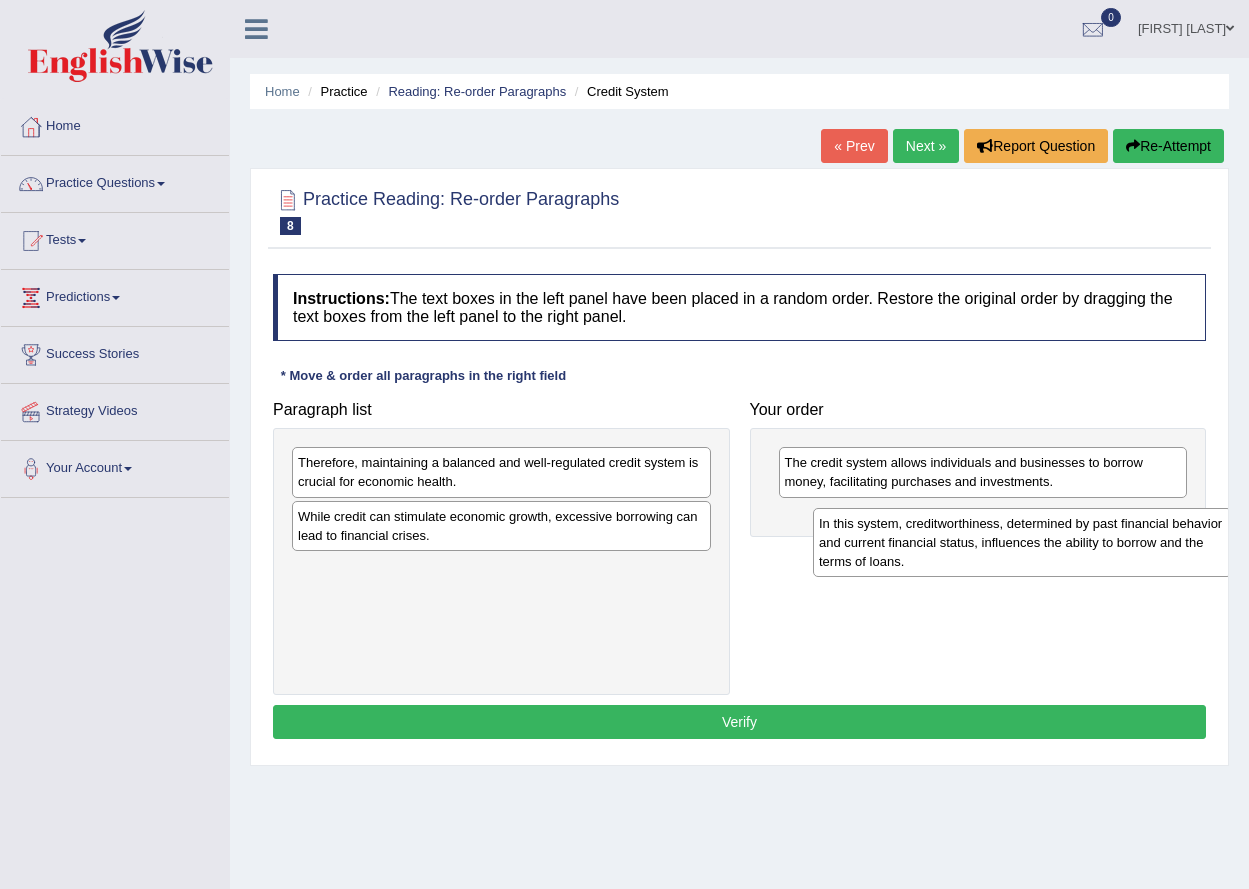 drag, startPoint x: 367, startPoint y: 540, endPoint x: 888, endPoint y: 547, distance: 521.047 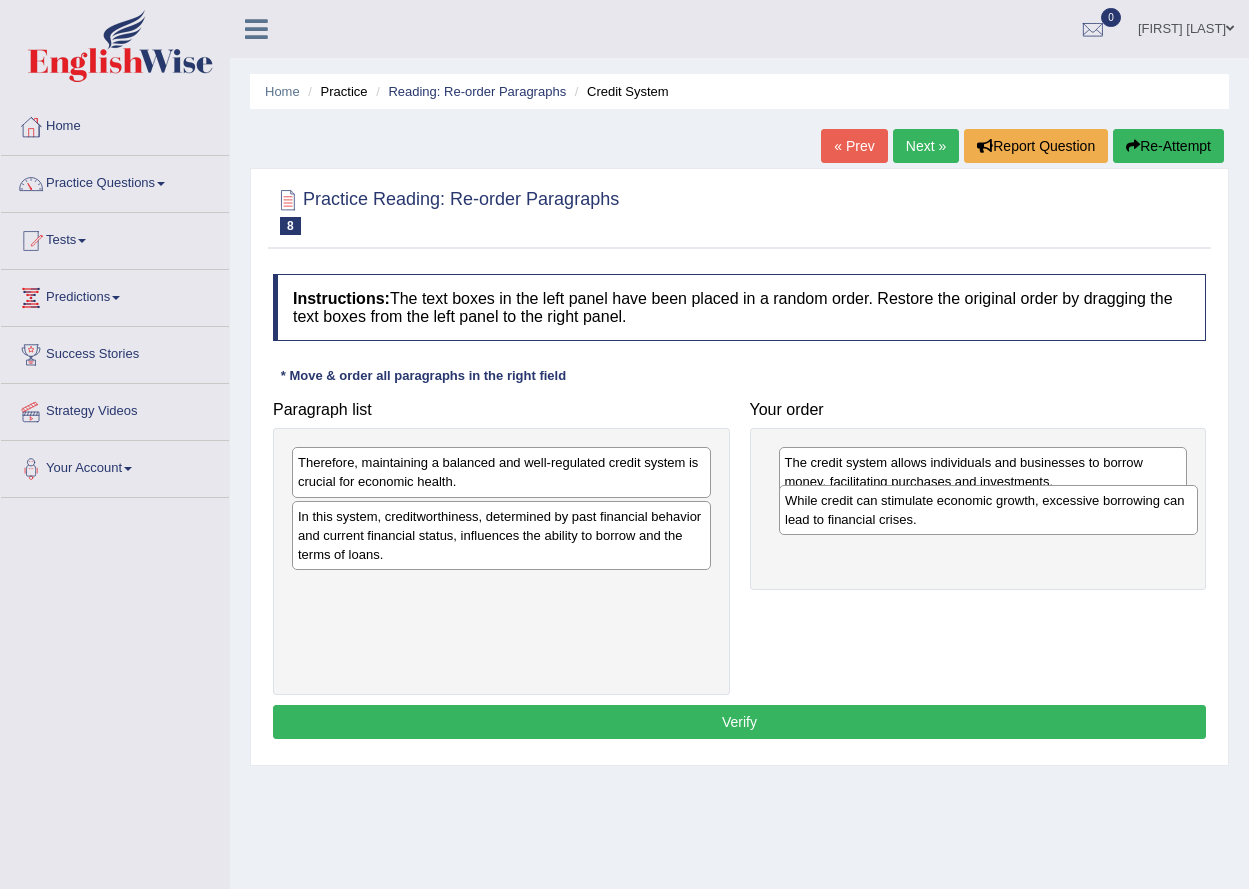 drag, startPoint x: 440, startPoint y: 537, endPoint x: 926, endPoint y: 521, distance: 486.2633 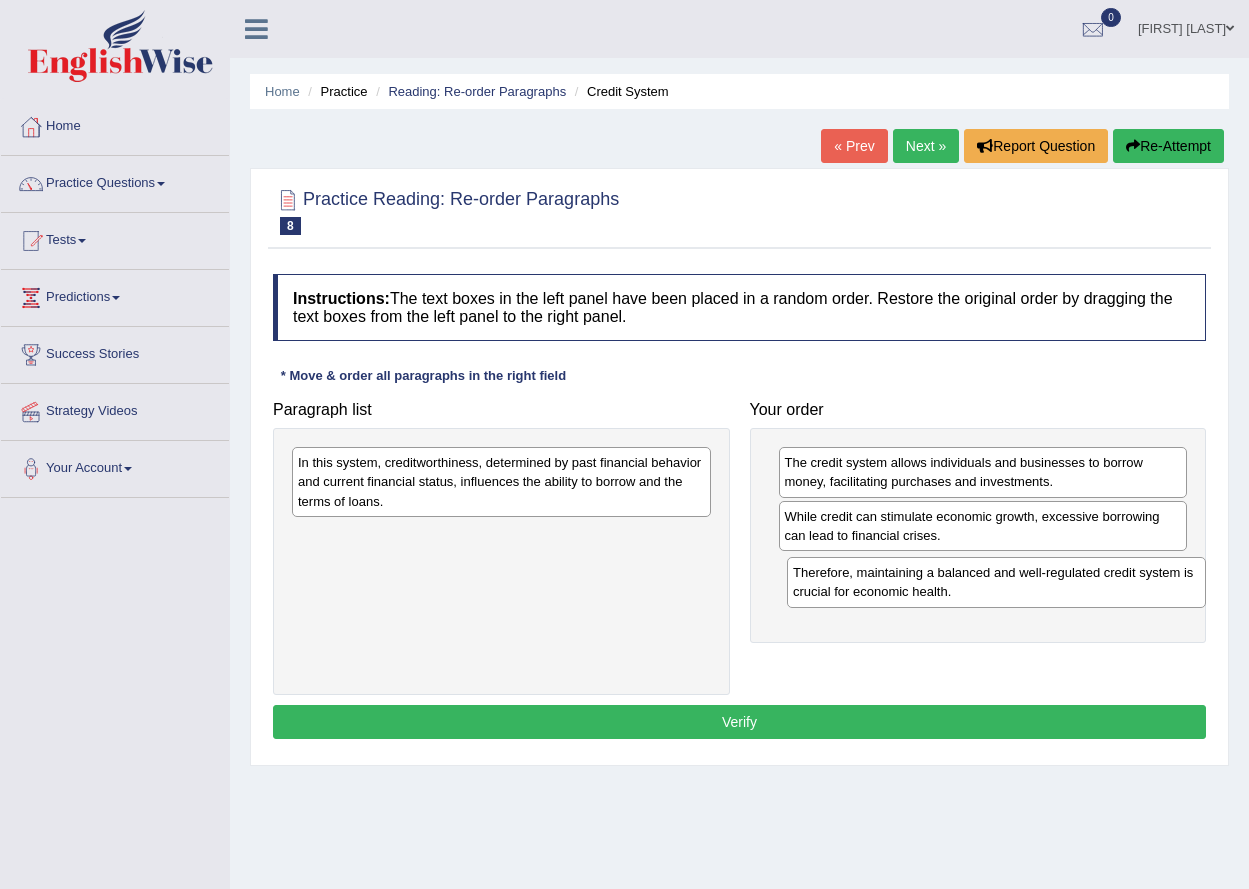 drag, startPoint x: 486, startPoint y: 484, endPoint x: 982, endPoint y: 584, distance: 505.98022 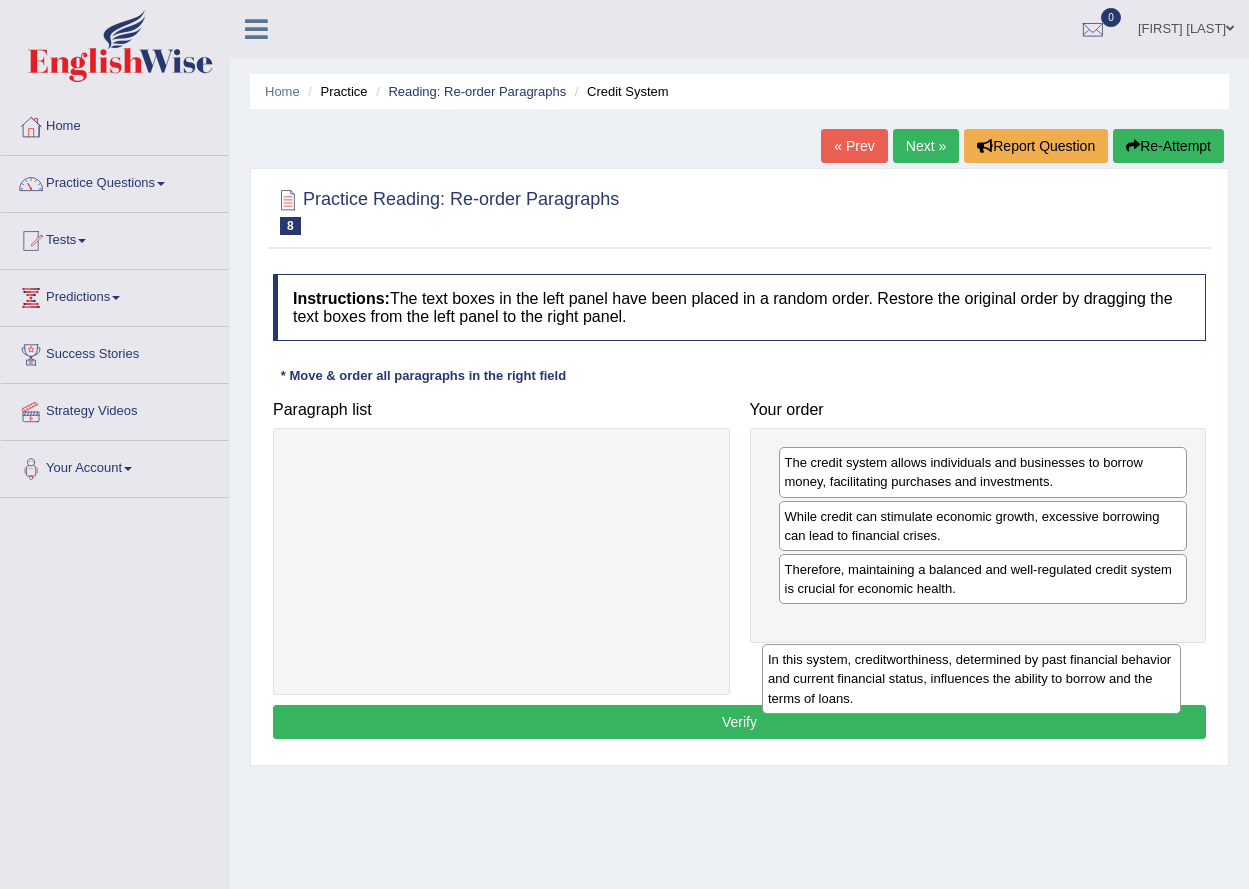 drag, startPoint x: 557, startPoint y: 476, endPoint x: 1046, endPoint y: 631, distance: 512.9776 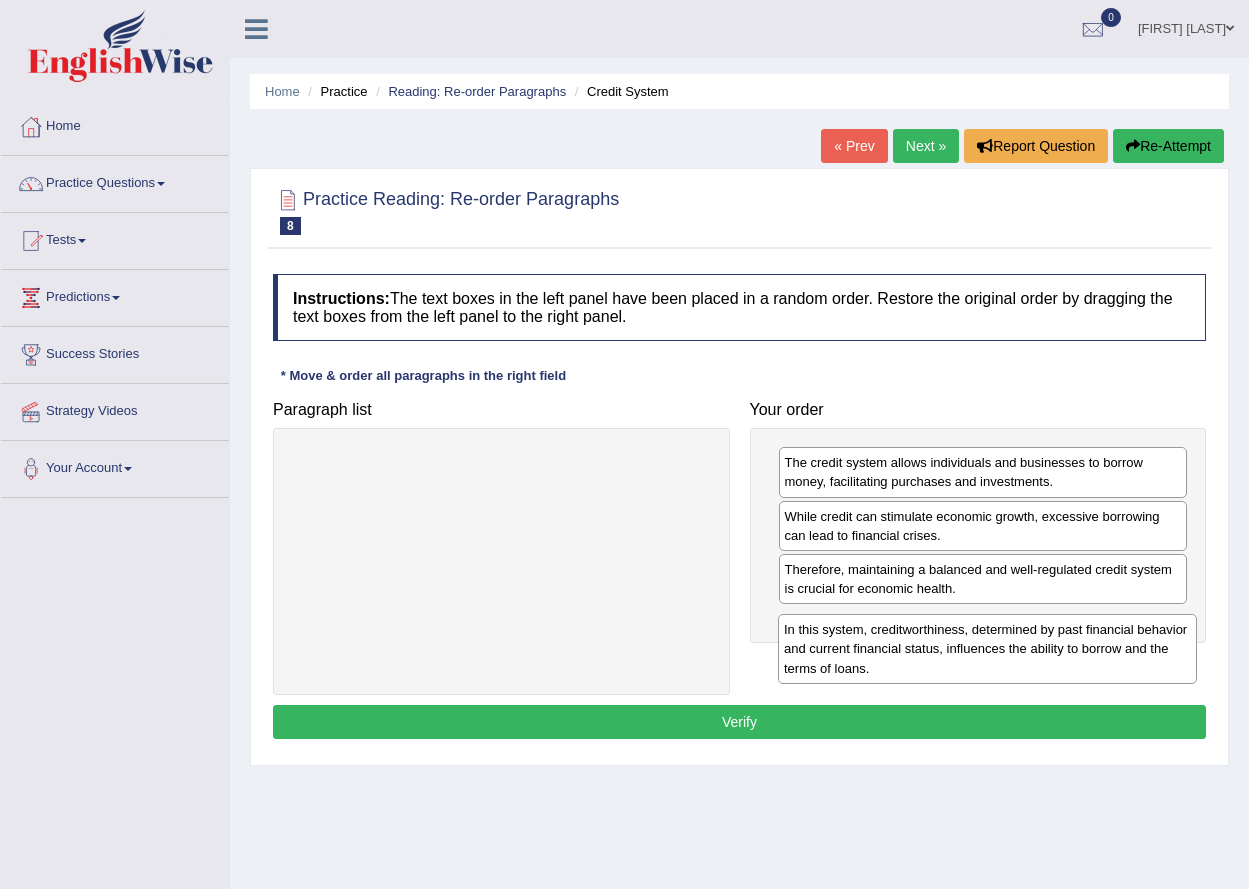 drag, startPoint x: 466, startPoint y: 493, endPoint x: 952, endPoint y: 642, distance: 508.32764 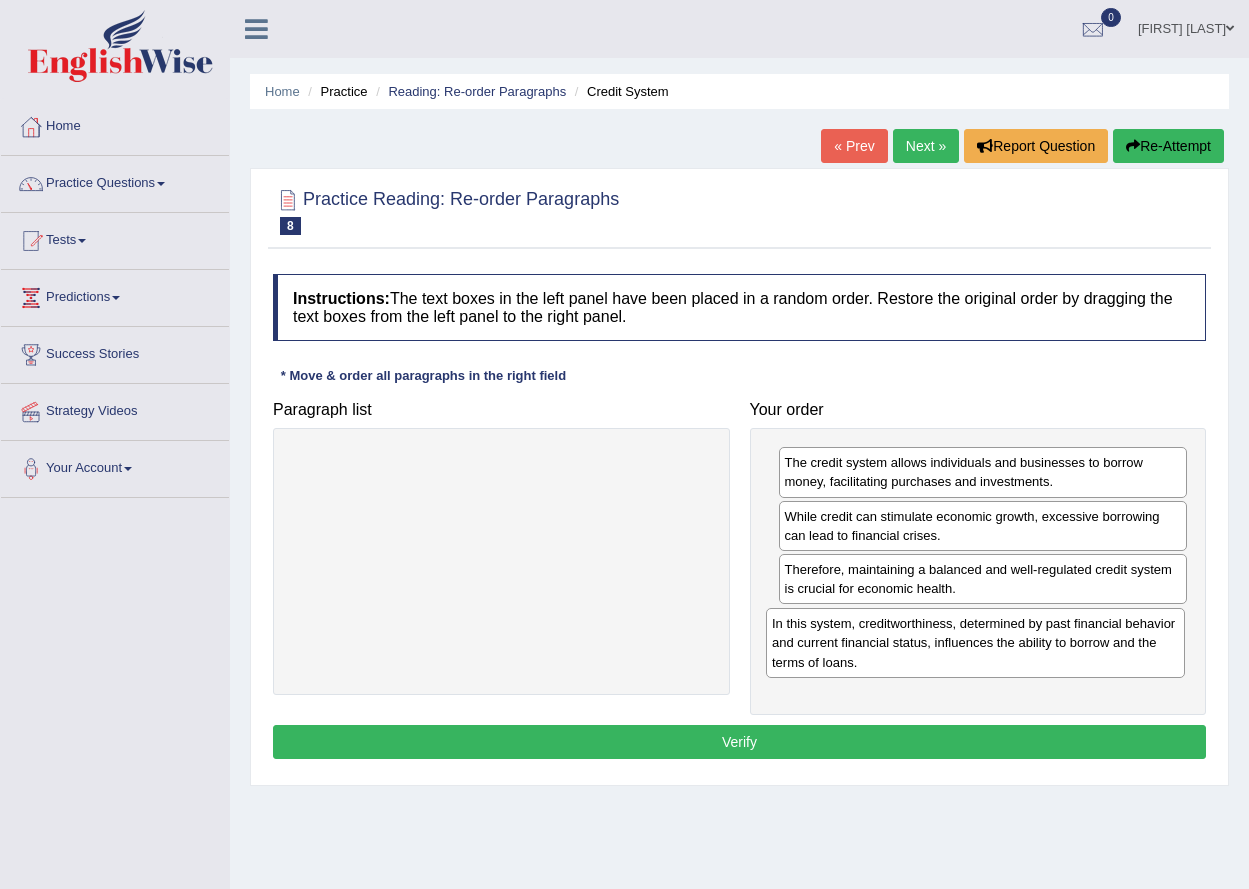 drag, startPoint x: 482, startPoint y: 497, endPoint x: 983, endPoint y: 655, distance: 525.3237 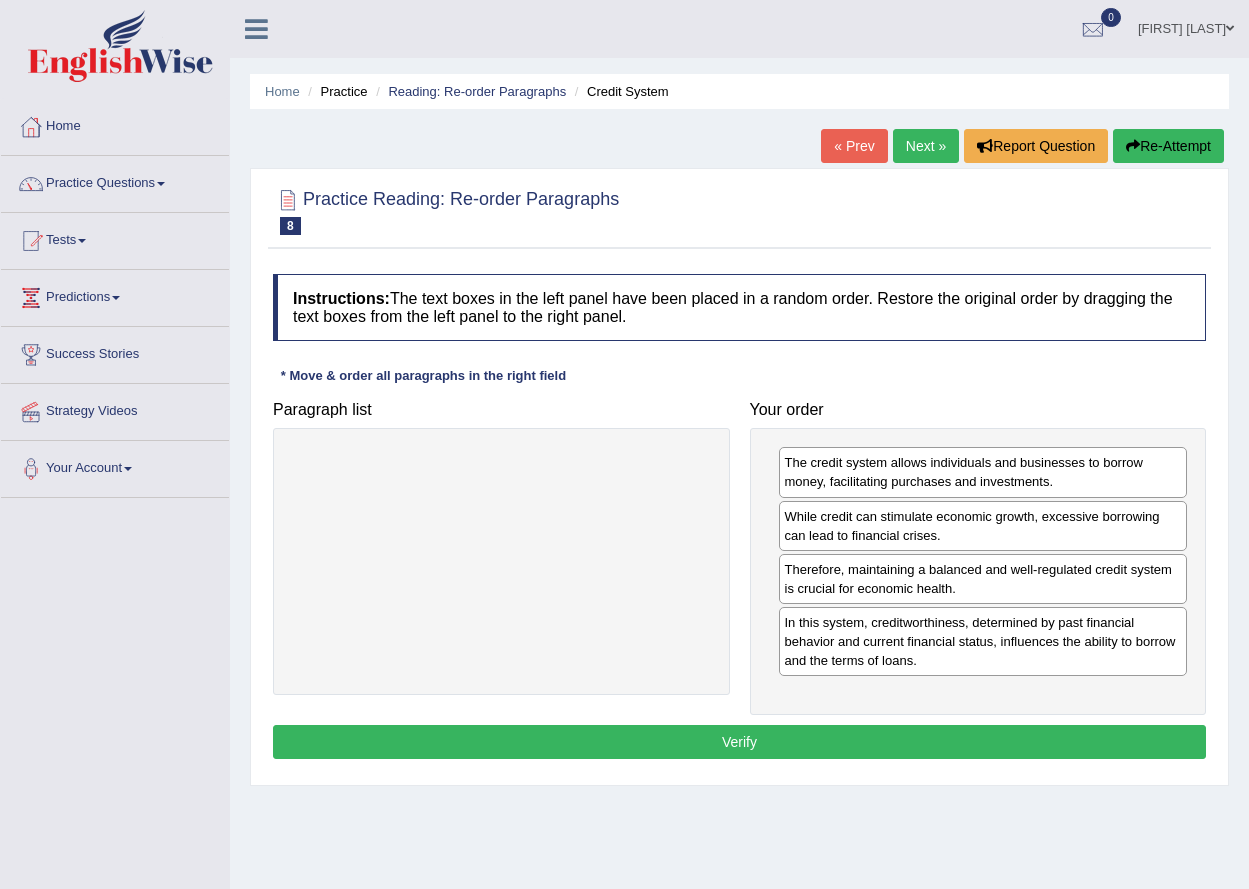 click on "Verify" at bounding box center (739, 742) 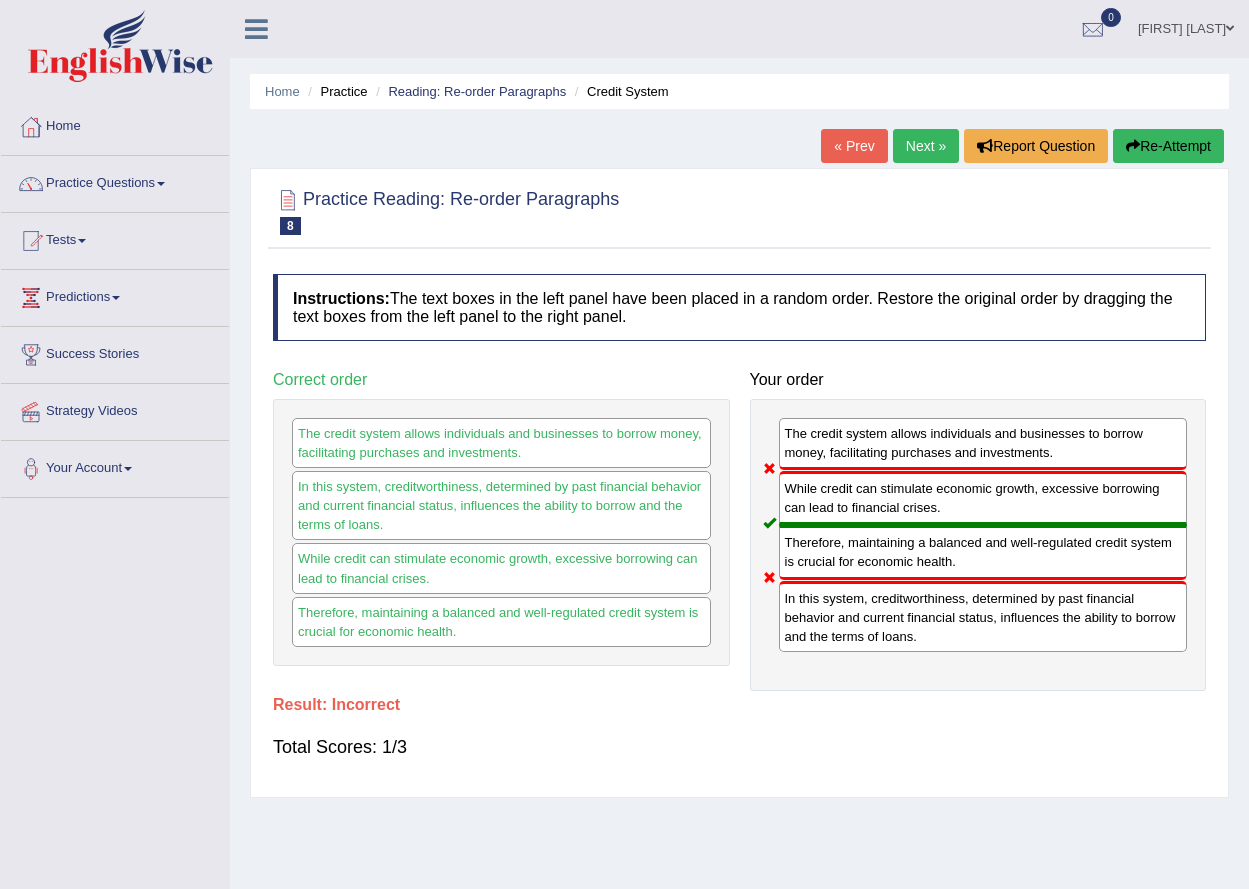 click on "Next »" at bounding box center (926, 146) 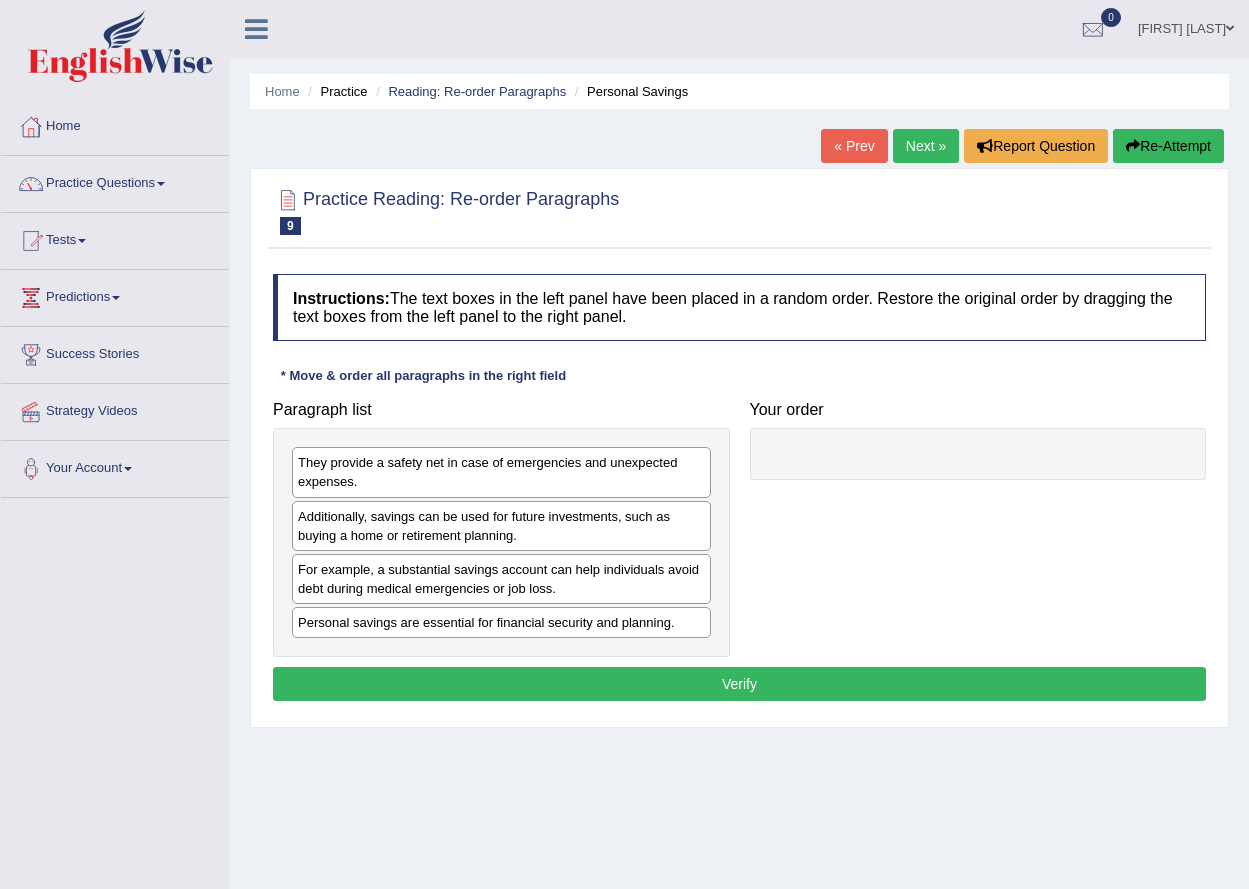 scroll, scrollTop: 0, scrollLeft: 0, axis: both 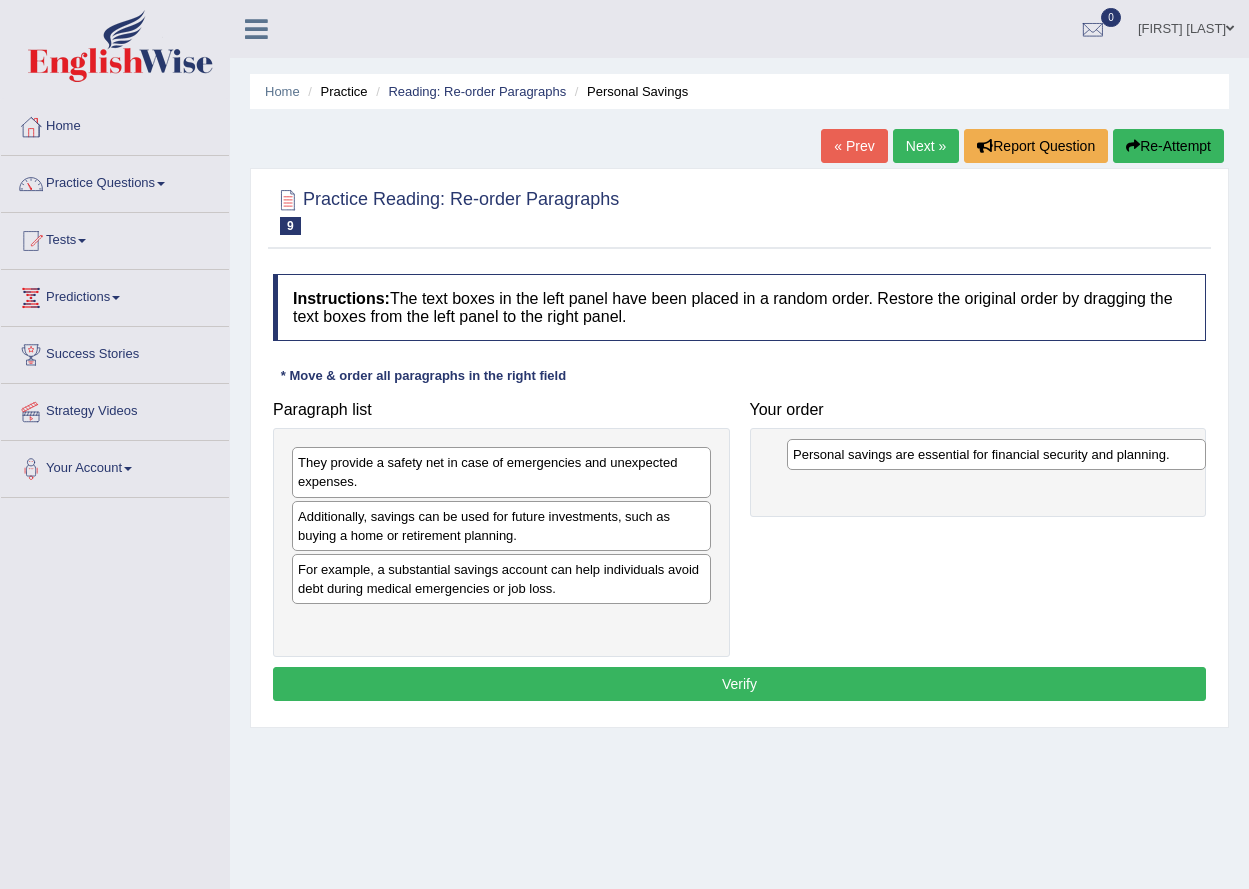 drag, startPoint x: 562, startPoint y: 630, endPoint x: 1057, endPoint y: 461, distance: 523.0545 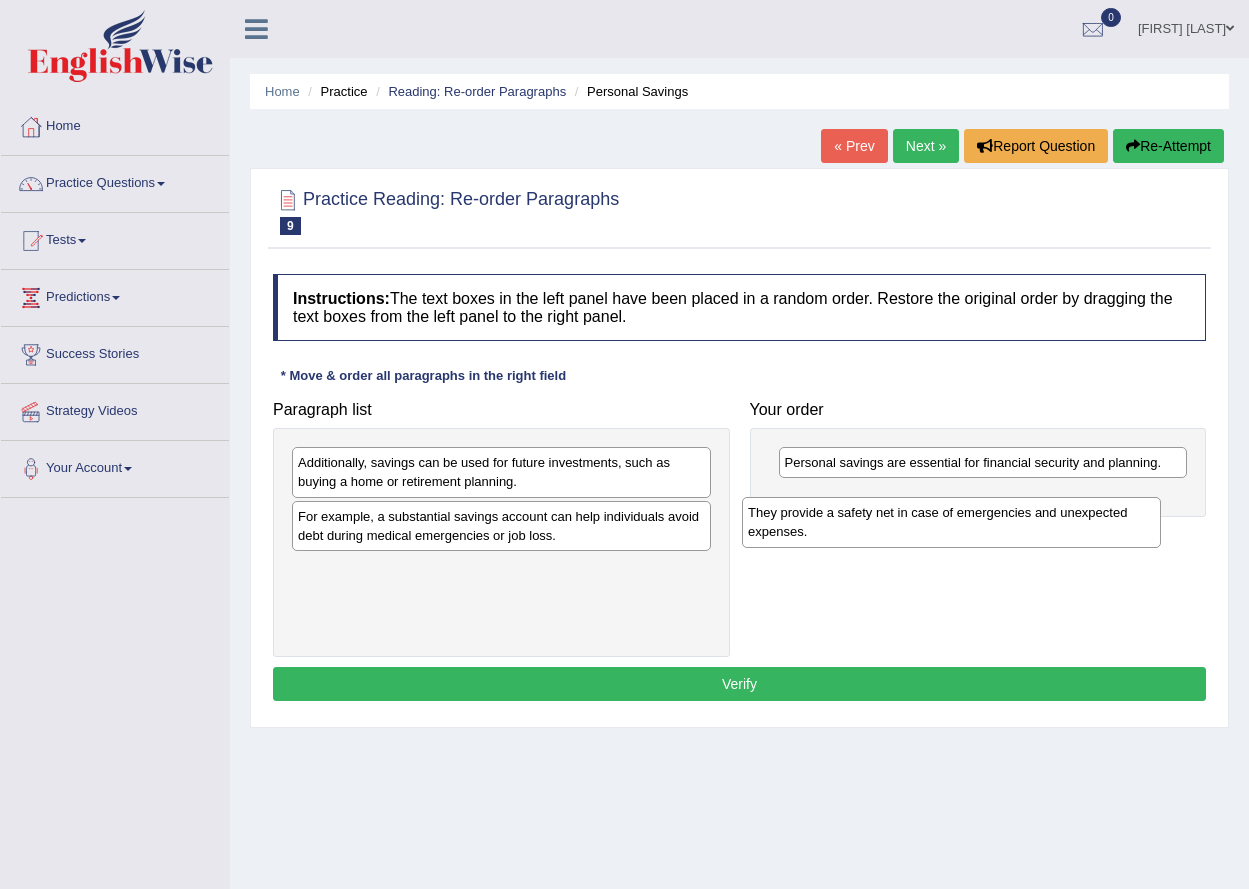 drag, startPoint x: 347, startPoint y: 491, endPoint x: 797, endPoint y: 541, distance: 452.76926 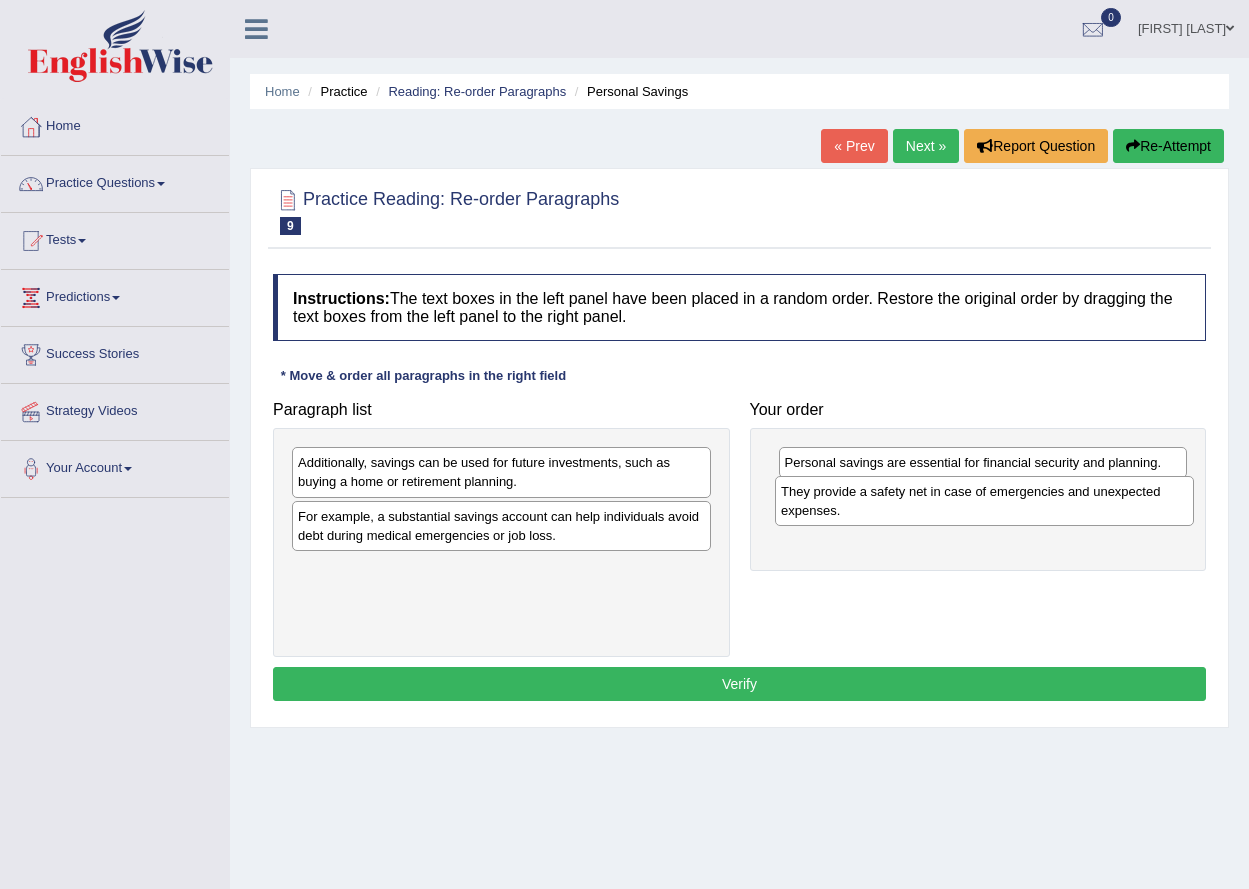 drag, startPoint x: 408, startPoint y: 592, endPoint x: 887, endPoint y: 516, distance: 484.99176 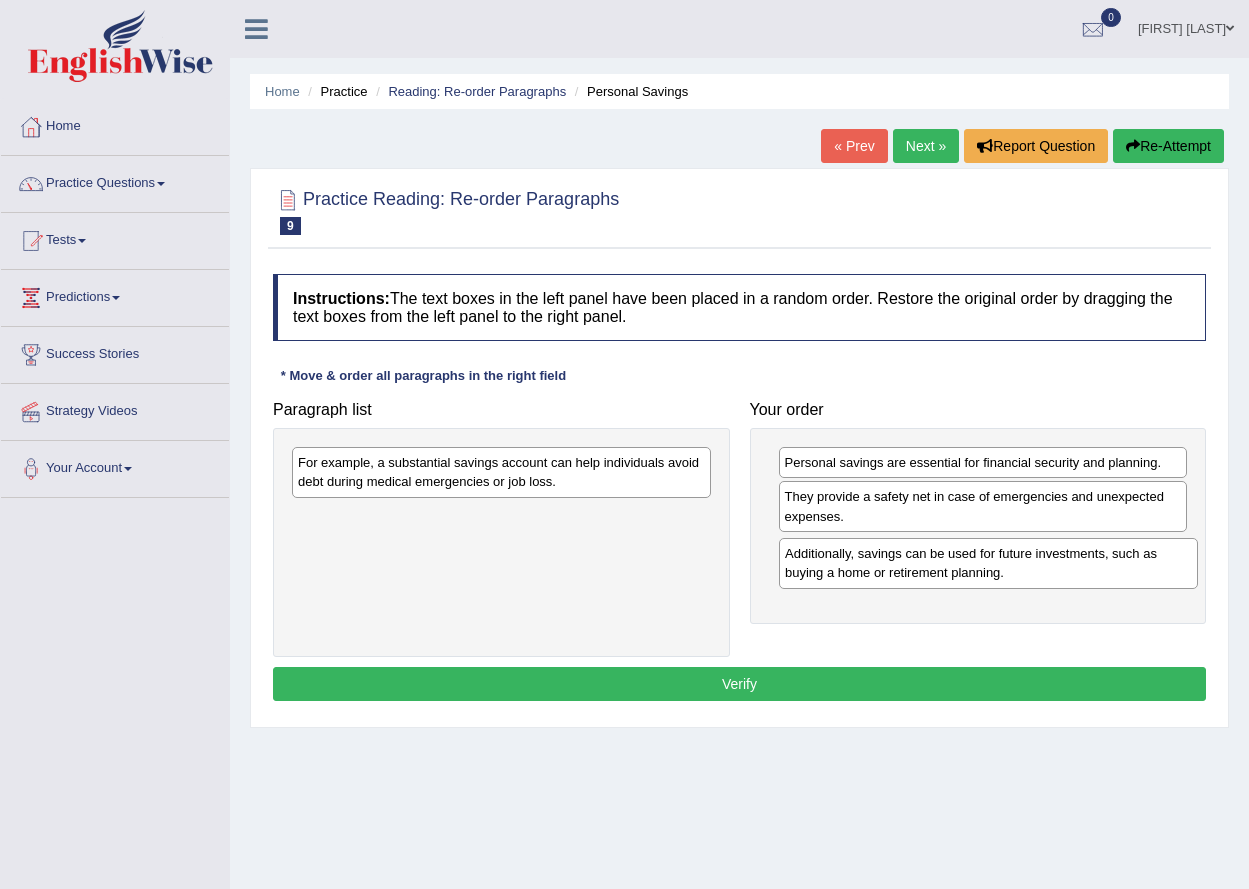 drag, startPoint x: 701, startPoint y: 522, endPoint x: 1118, endPoint y: 563, distance: 419.01074 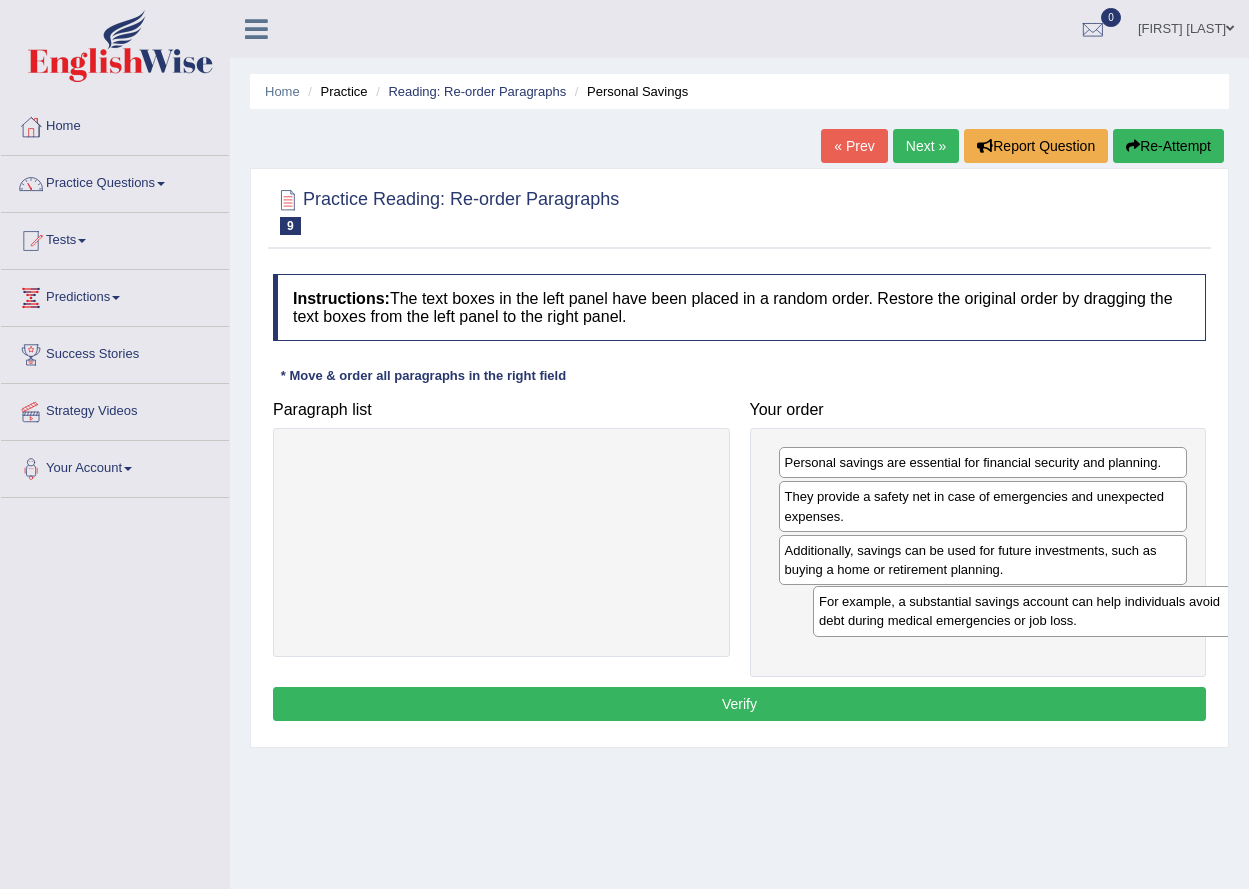 drag, startPoint x: 562, startPoint y: 475, endPoint x: 1074, endPoint y: 610, distance: 529.49884 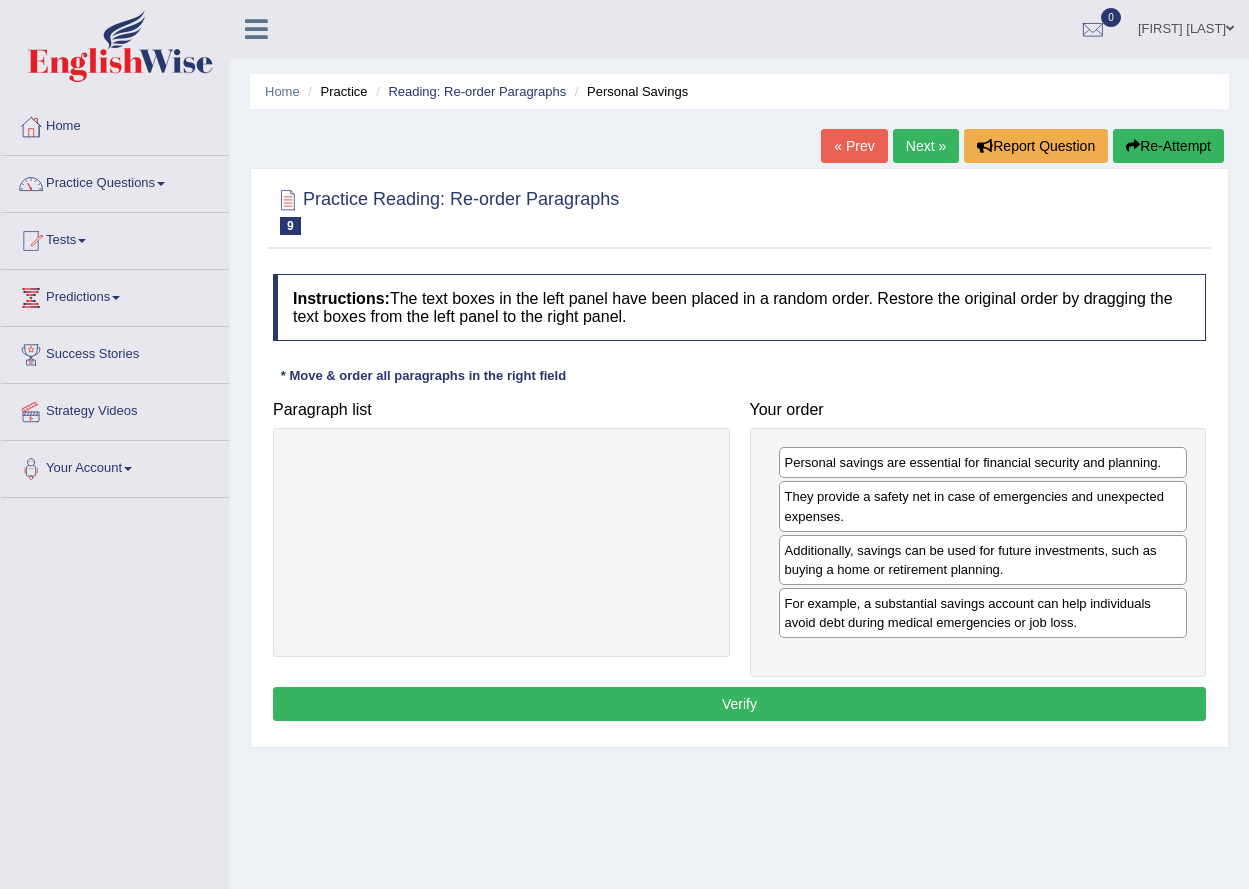 click on "Verify" at bounding box center (739, 704) 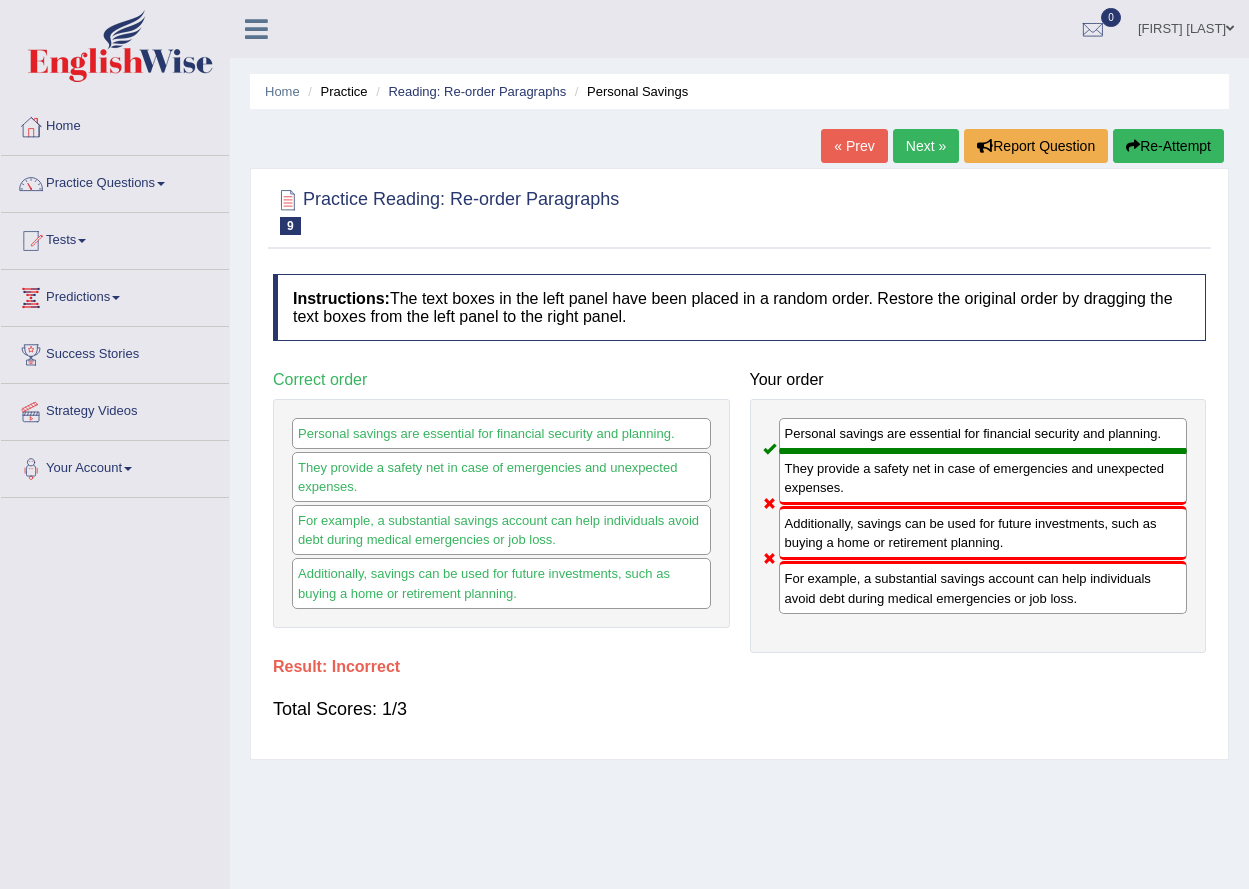 click on "Next »" at bounding box center [926, 146] 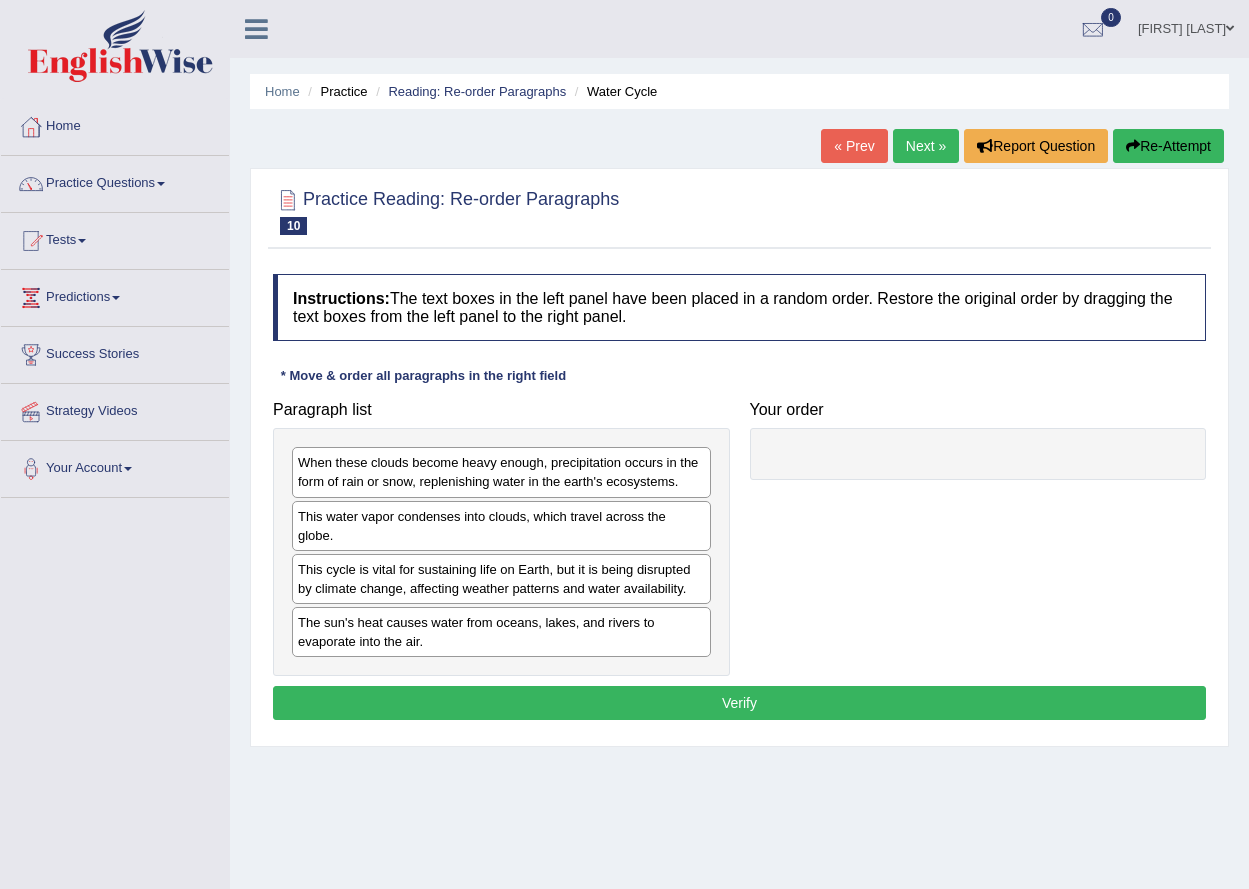 scroll, scrollTop: 0, scrollLeft: 0, axis: both 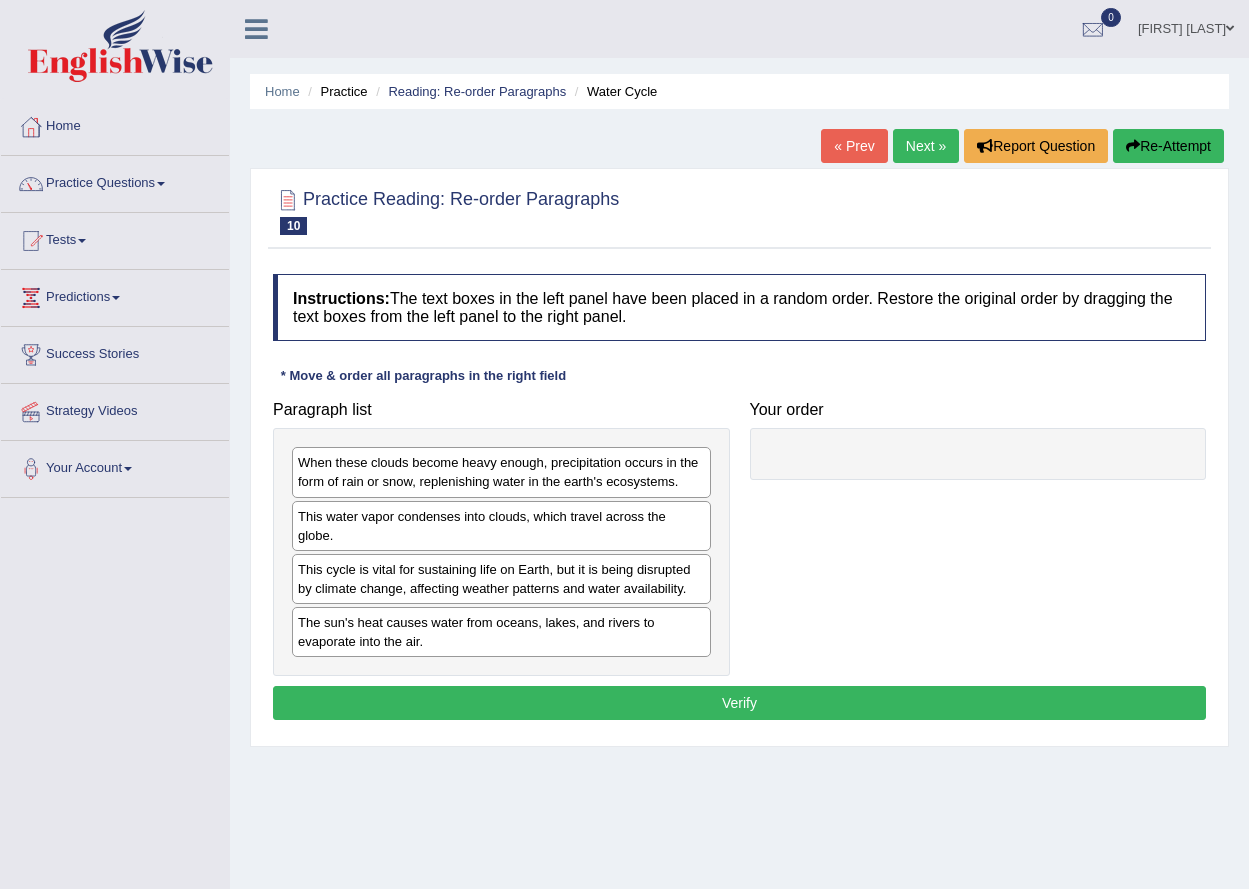 click on "The sun's heat causes water from oceans, lakes, and rivers to evaporate into the air." at bounding box center [501, 632] 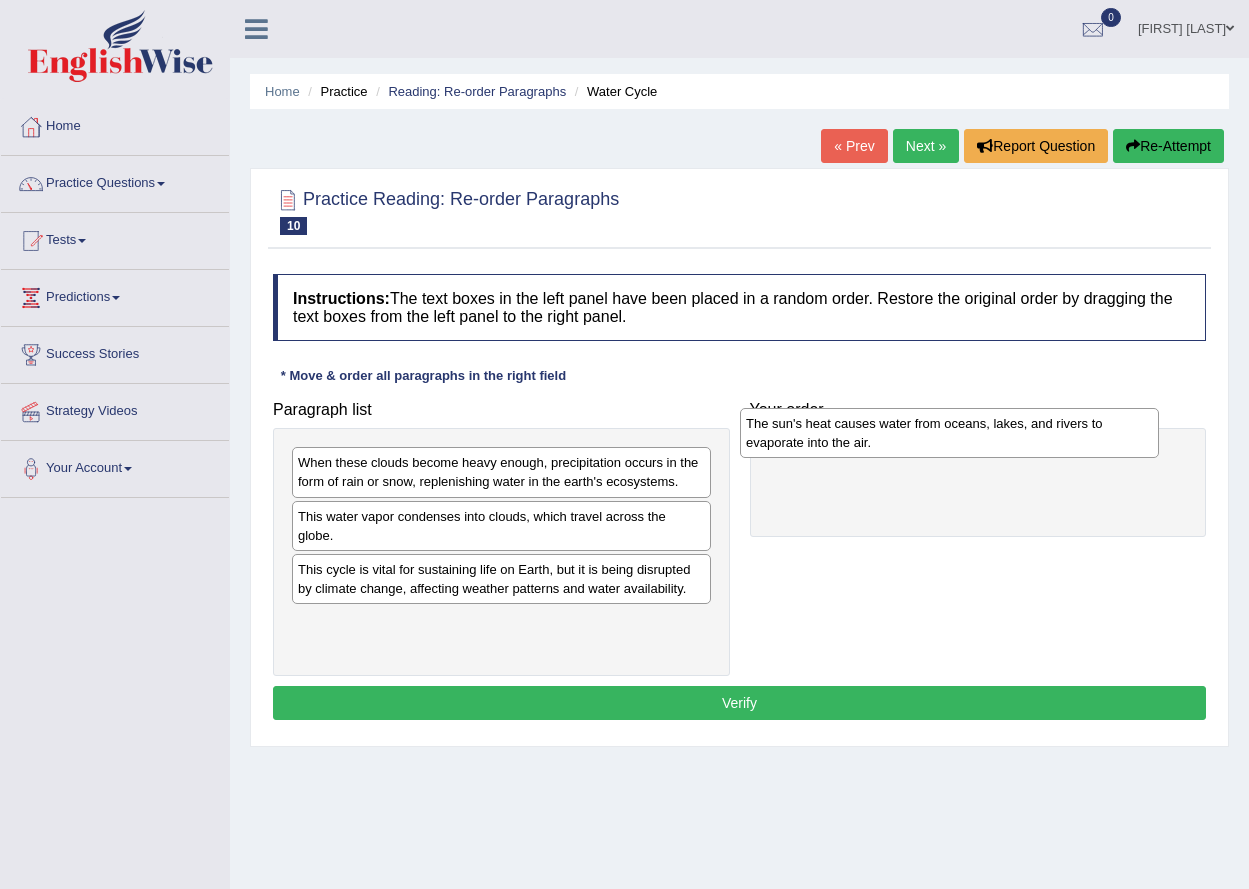 drag, startPoint x: 406, startPoint y: 645, endPoint x: 854, endPoint y: 446, distance: 490.20914 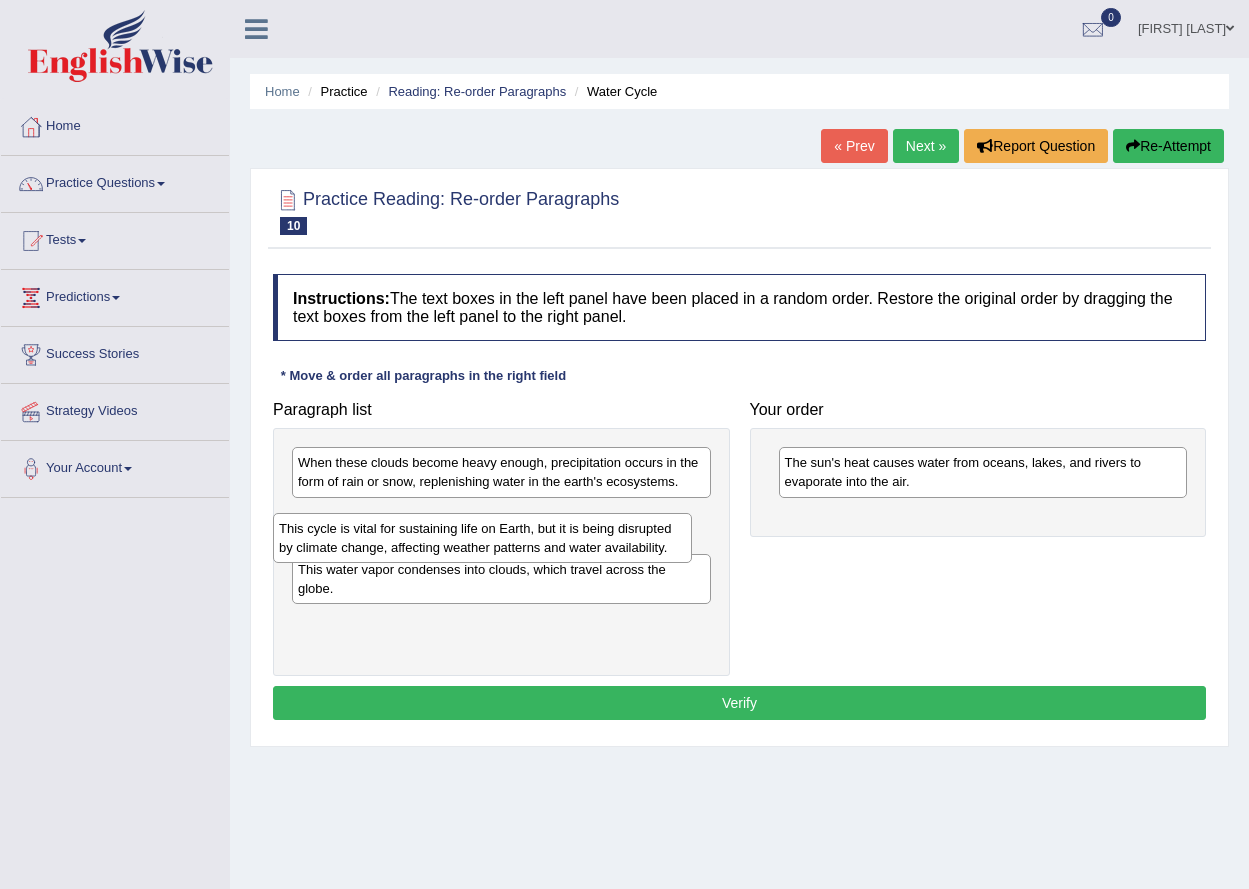 drag, startPoint x: 368, startPoint y: 554, endPoint x: 352, endPoint y: 501, distance: 55.362442 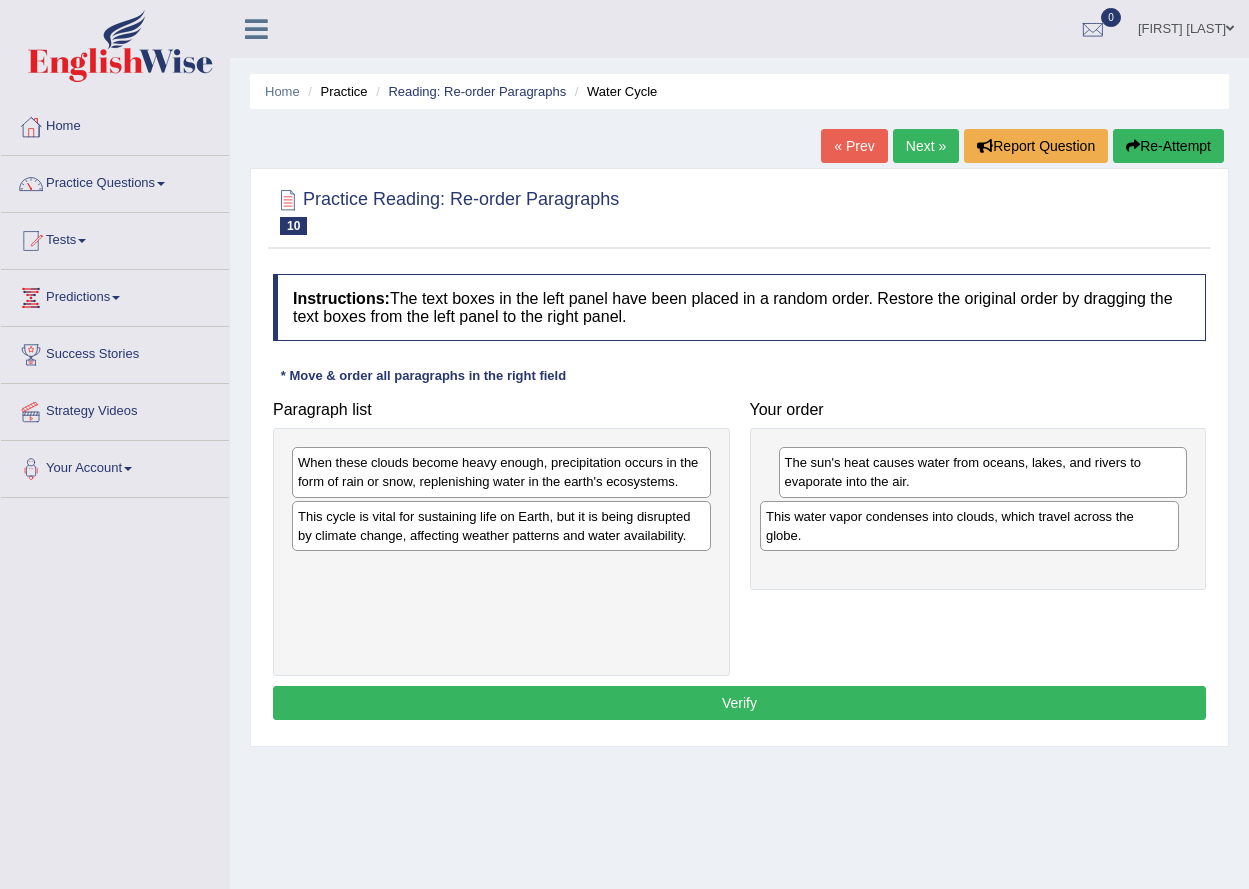 drag, startPoint x: 339, startPoint y: 583, endPoint x: 793, endPoint y: 502, distance: 461.16916 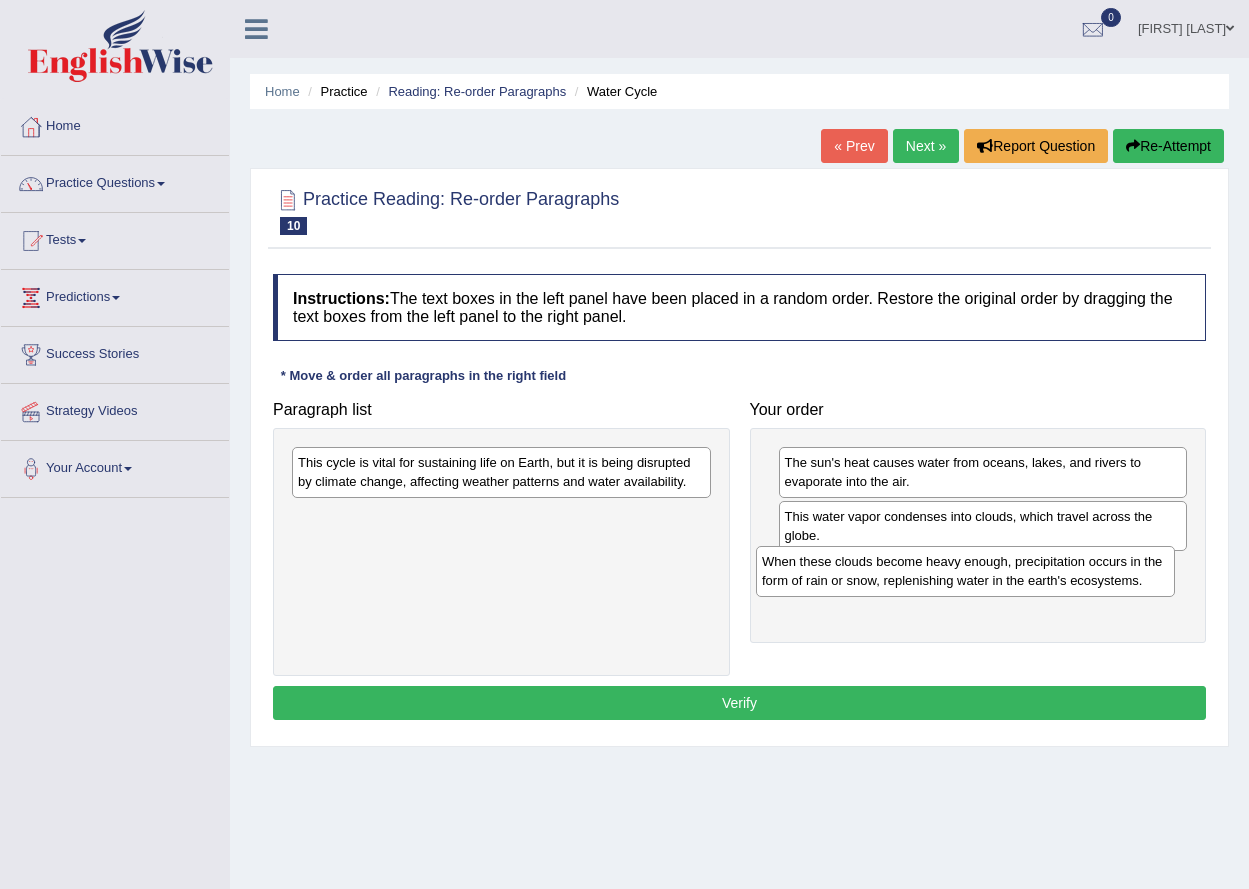 drag, startPoint x: 498, startPoint y: 469, endPoint x: 903, endPoint y: 563, distance: 415.76556 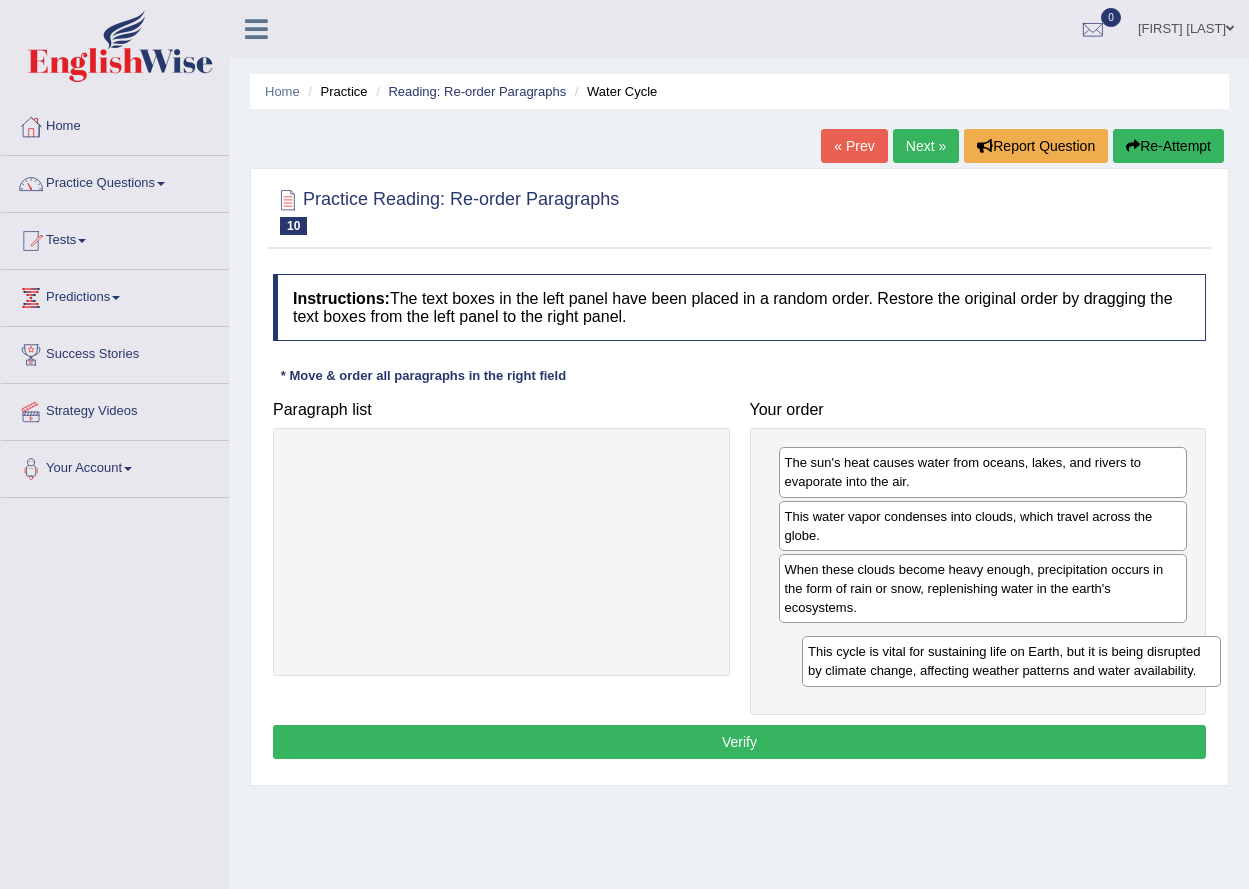 drag, startPoint x: 546, startPoint y: 460, endPoint x: 1016, endPoint y: 637, distance: 502.22406 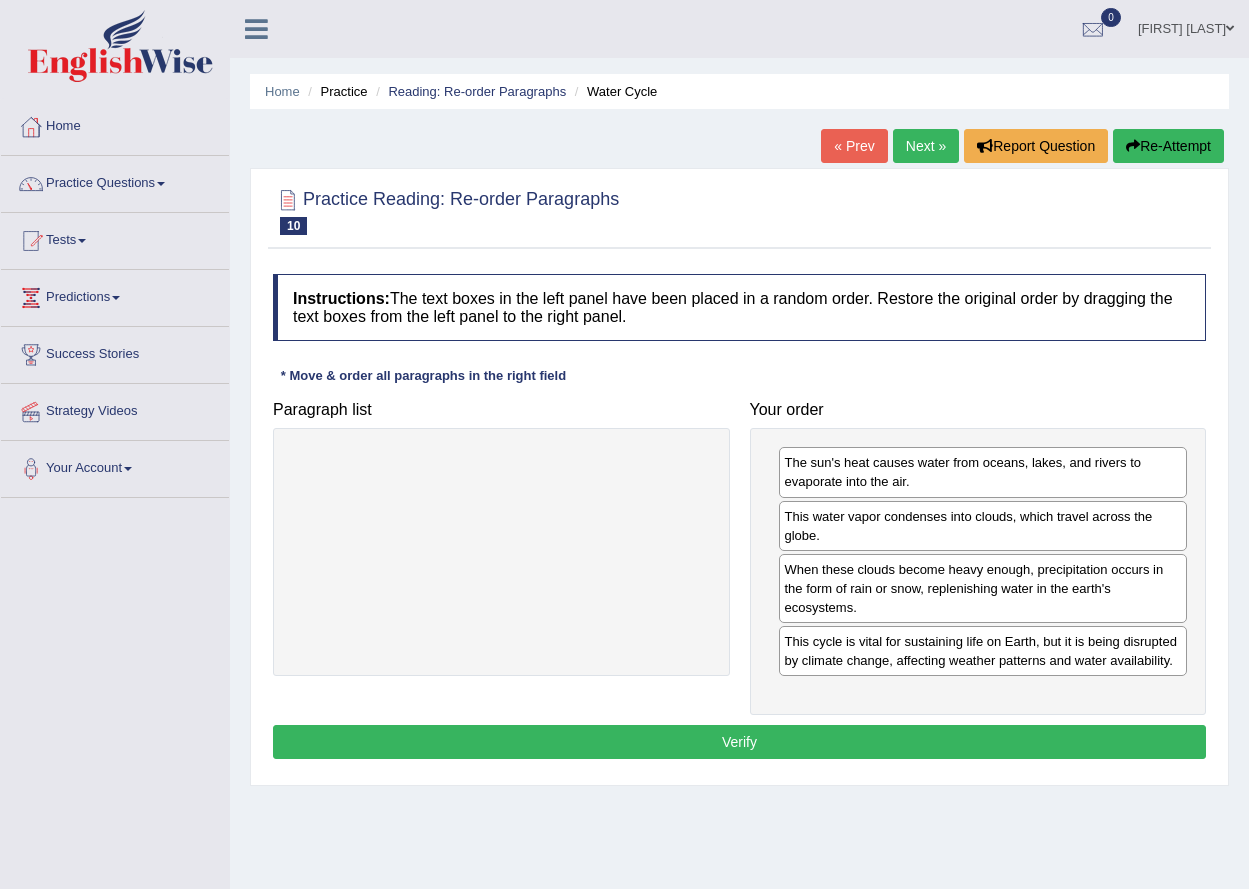 click on "Verify" at bounding box center (739, 742) 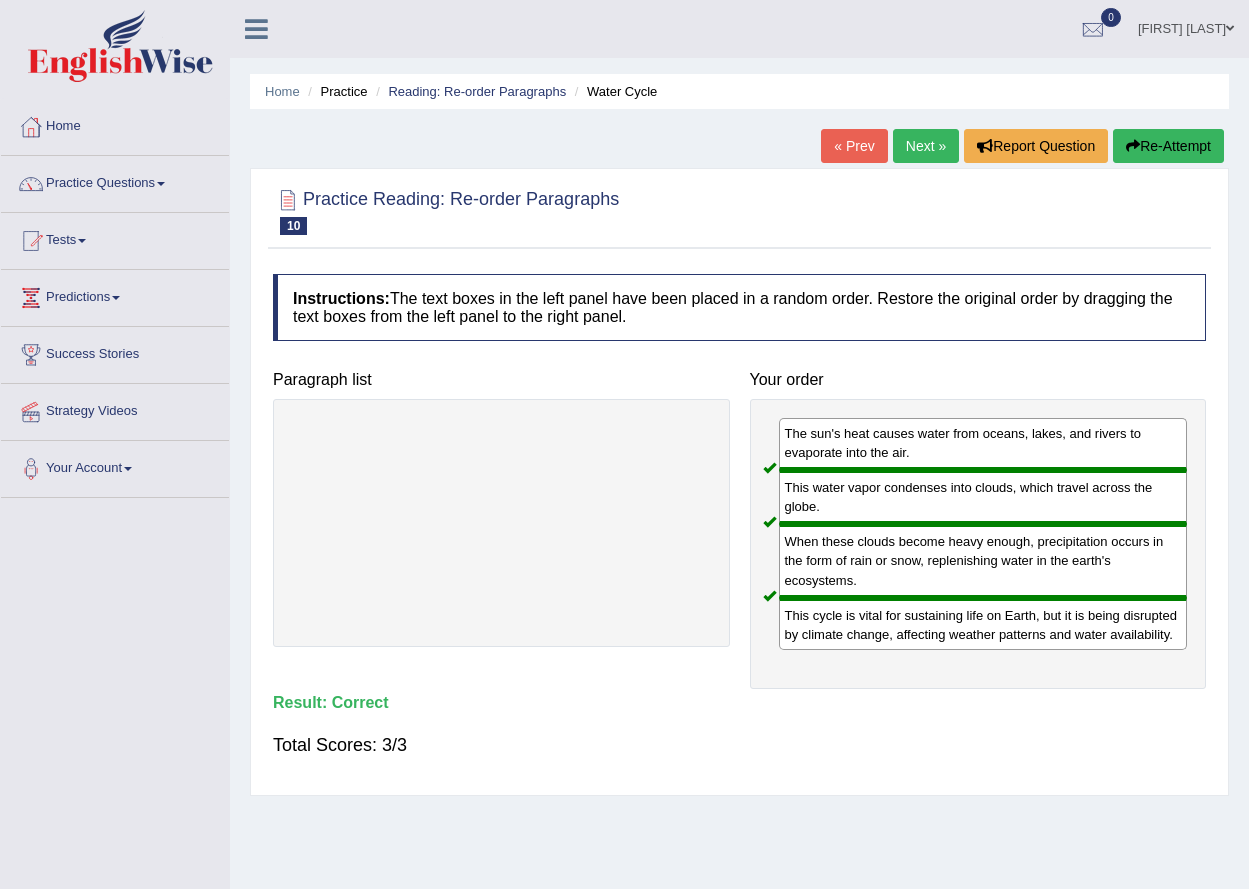 click on "Next »" at bounding box center (926, 146) 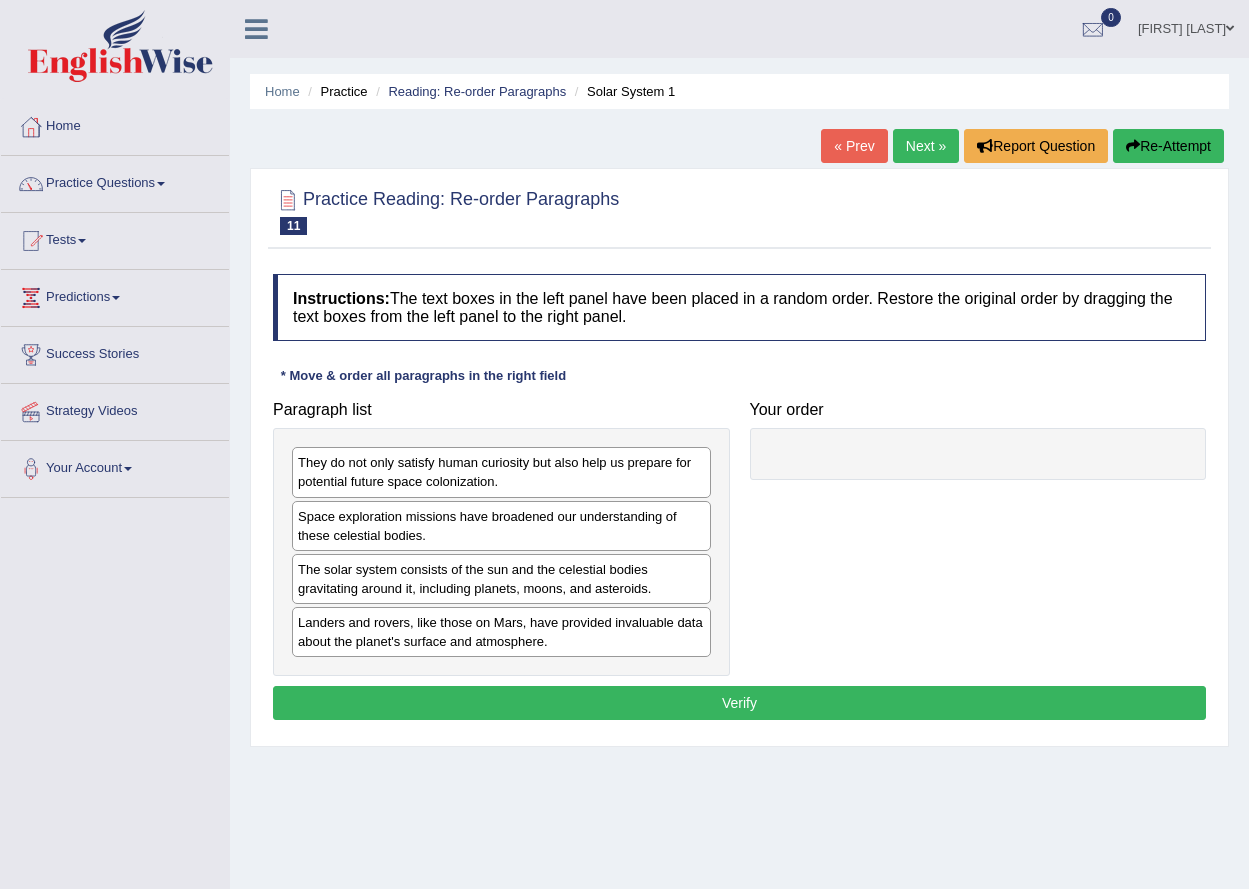 scroll, scrollTop: 0, scrollLeft: 0, axis: both 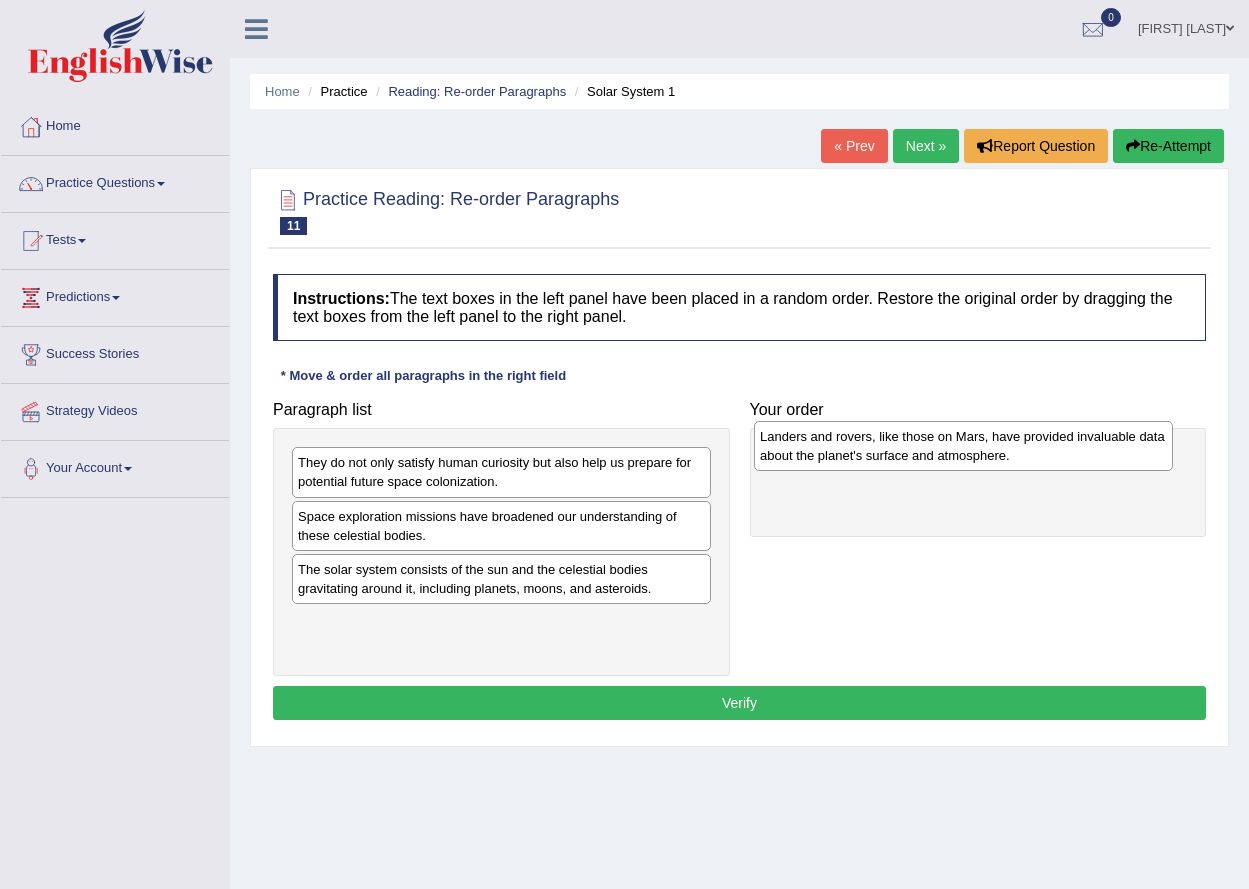 drag, startPoint x: 511, startPoint y: 641, endPoint x: 973, endPoint y: 455, distance: 498.03613 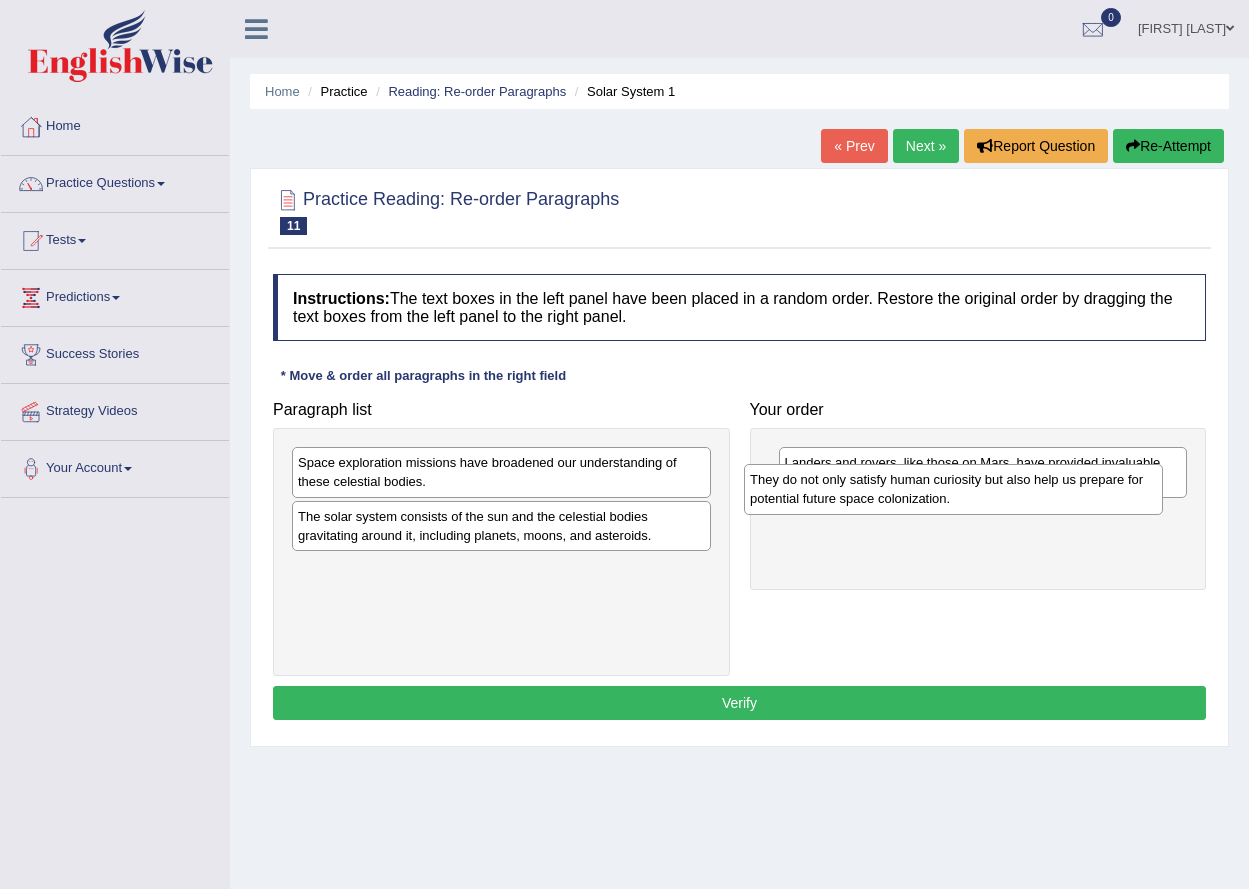 drag, startPoint x: 405, startPoint y: 470, endPoint x: 867, endPoint y: 500, distance: 462.973 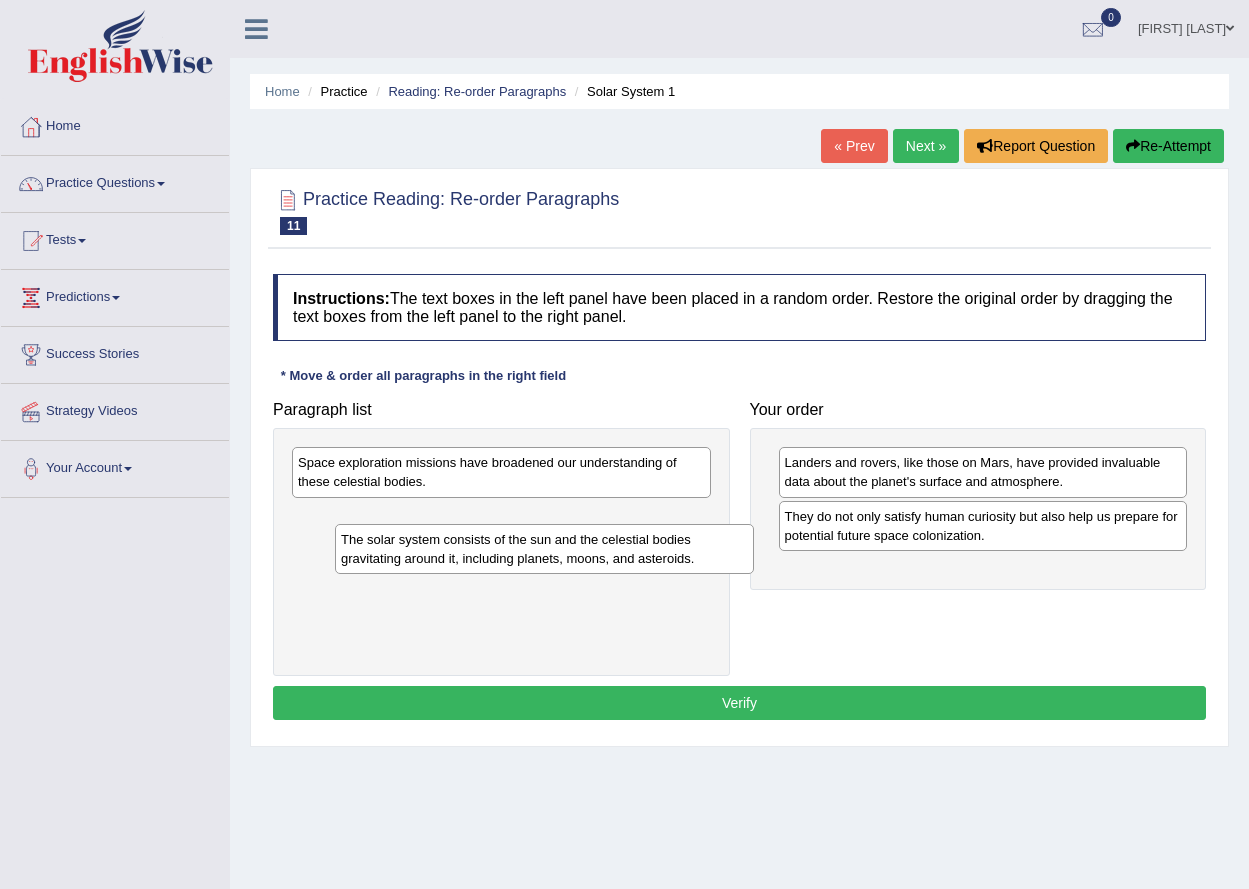 drag, startPoint x: 417, startPoint y: 530, endPoint x: 913, endPoint y: 715, distance: 529.3779 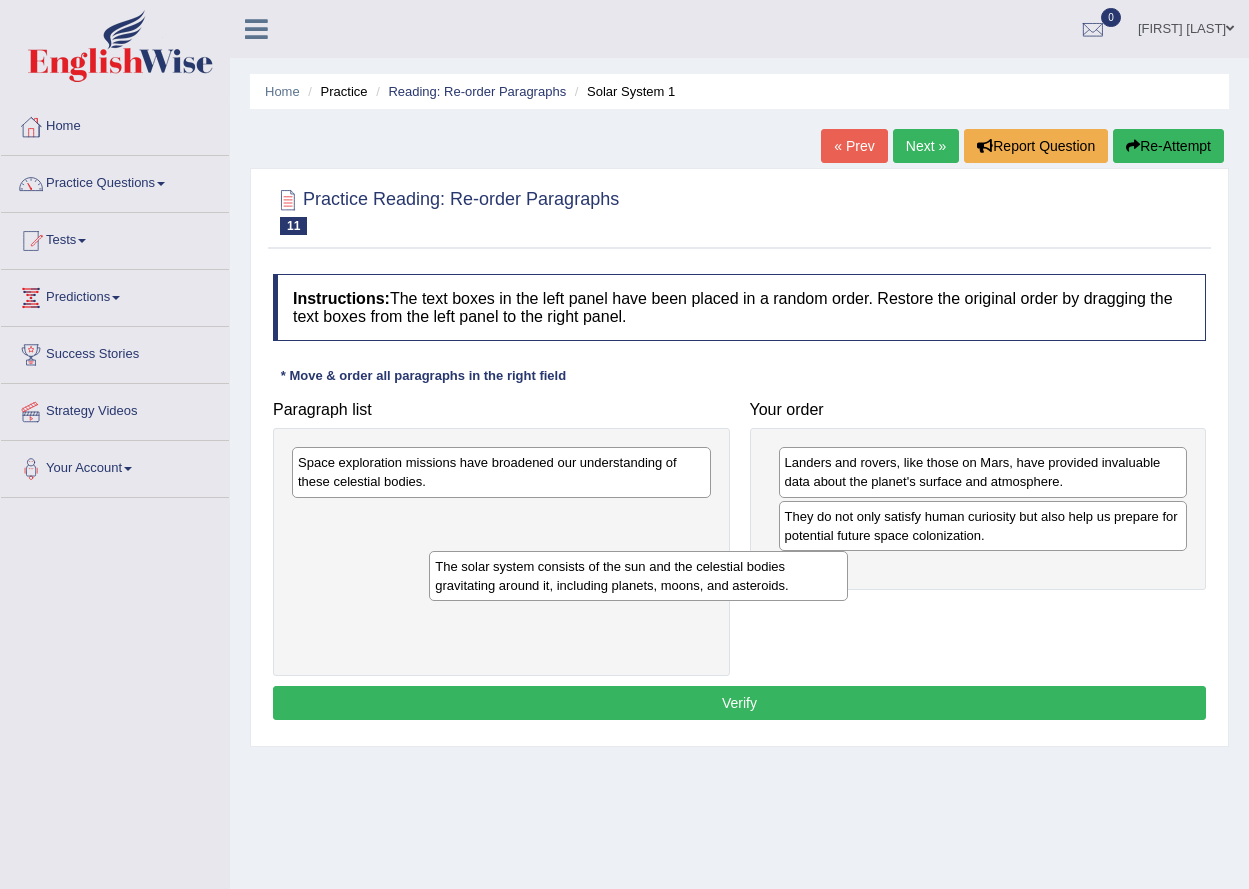 click on "Home
Practice
Reading: Re-order Paragraphs
Solar System 1
« Prev Next »  Report Question  Re-Attempt
Practice Reading: Re-order Paragraphs
11
Solar System 1
Instructions:  The text boxes in the left panel have been placed in a random order. Restore the original order by dragging the text boxes from the left panel to the right panel.
* Move & order all paragraphs in the right field
Paragraph list
Space exploration missions have broadened our understanding of these celestial bodies. The solar system consists of the sun and the celestial bodies gravitating around it, including planets, moons, and
asteroids.
Correct order
The solar system consists of the sun and the celestial bodies gravitating around it, including planets, moons, and
asteroids.
Your order" at bounding box center (739, 500) 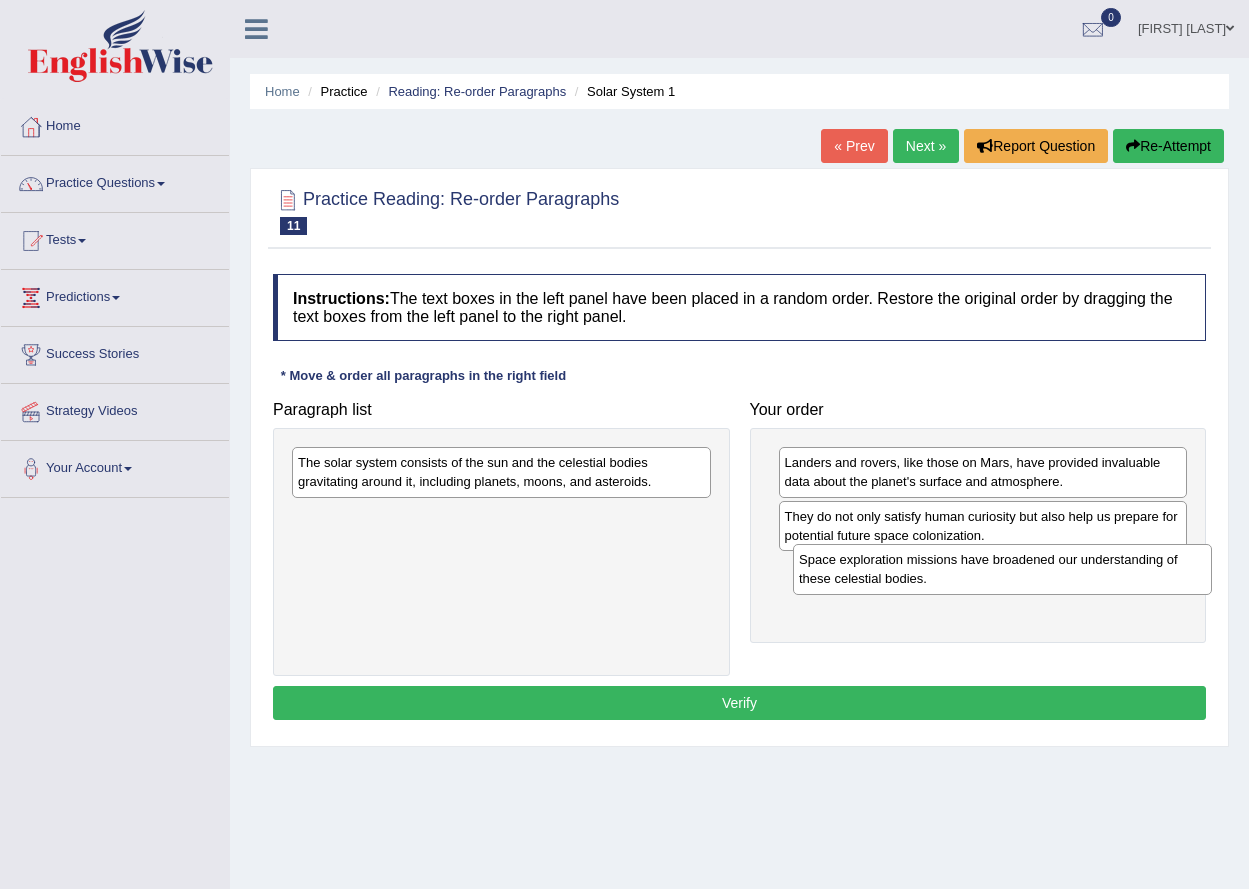 drag, startPoint x: 454, startPoint y: 485, endPoint x: 955, endPoint y: 582, distance: 510.30383 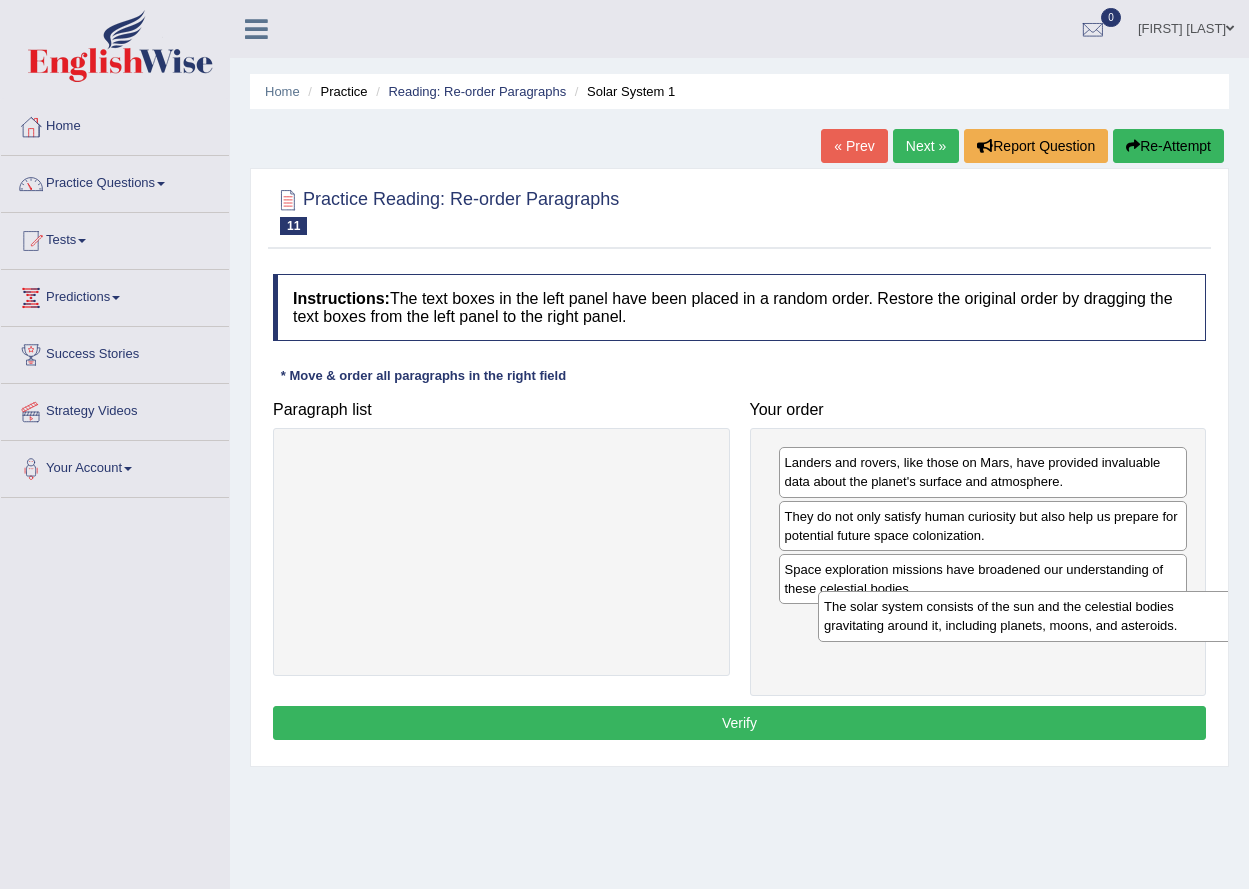 drag, startPoint x: 598, startPoint y: 480, endPoint x: 1123, endPoint y: 623, distance: 544.12683 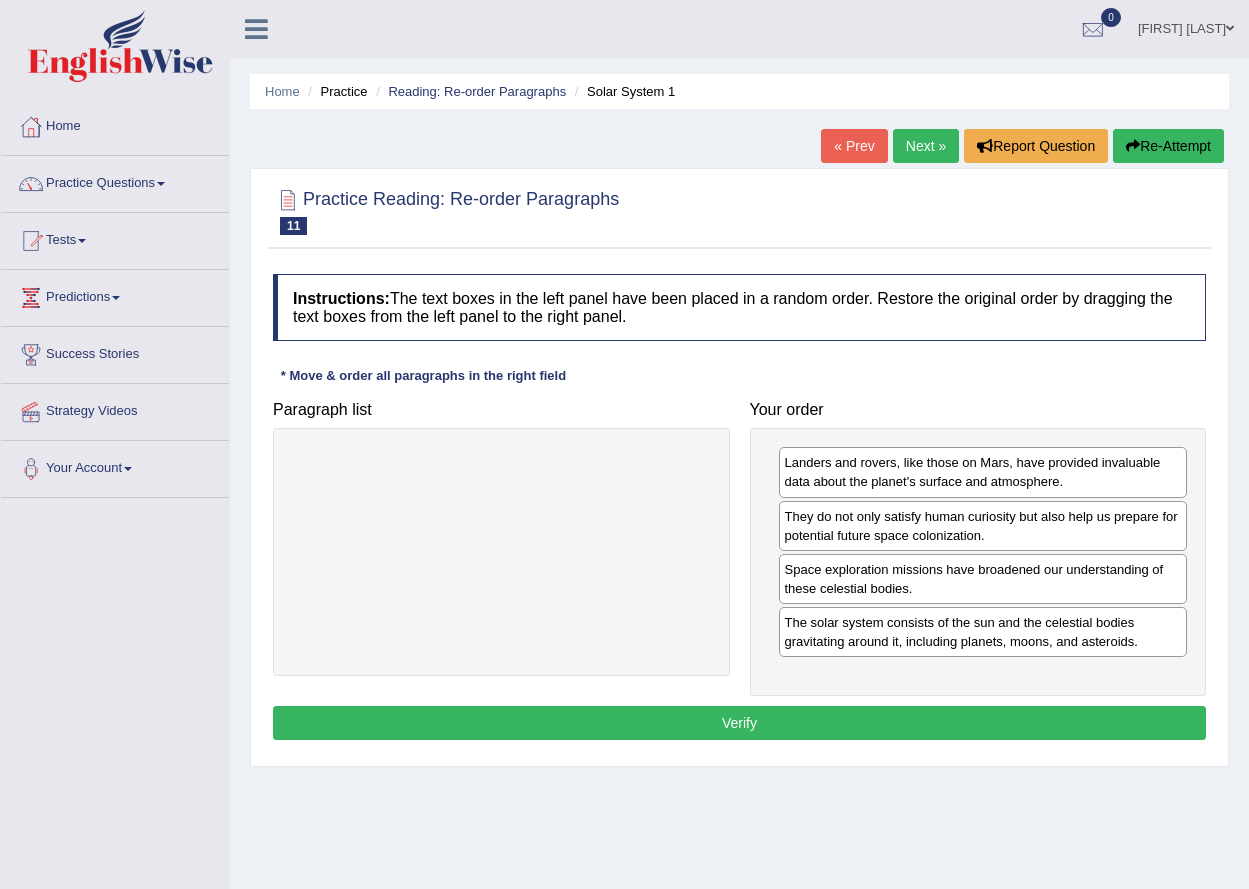 click on "Verify" at bounding box center [739, 723] 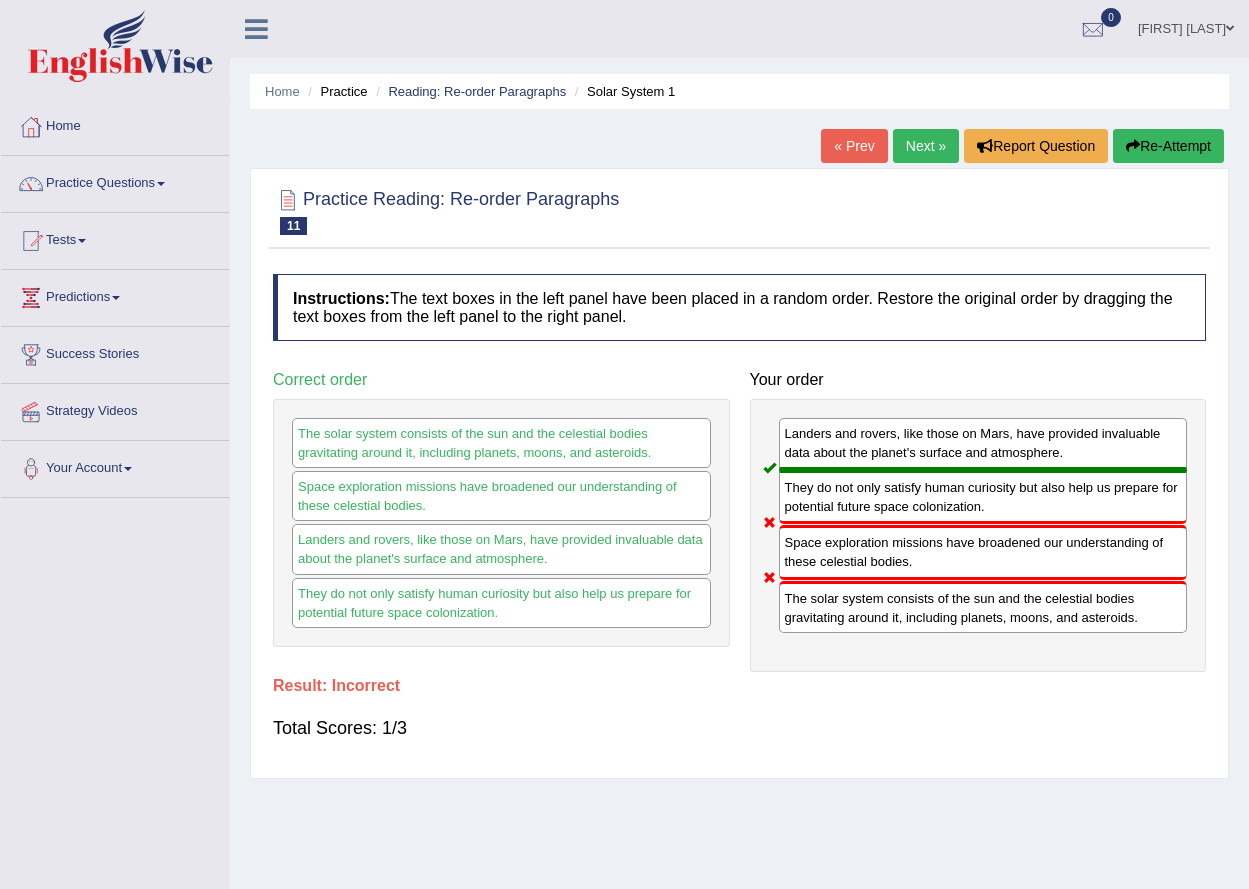 click on "Next »" at bounding box center (926, 146) 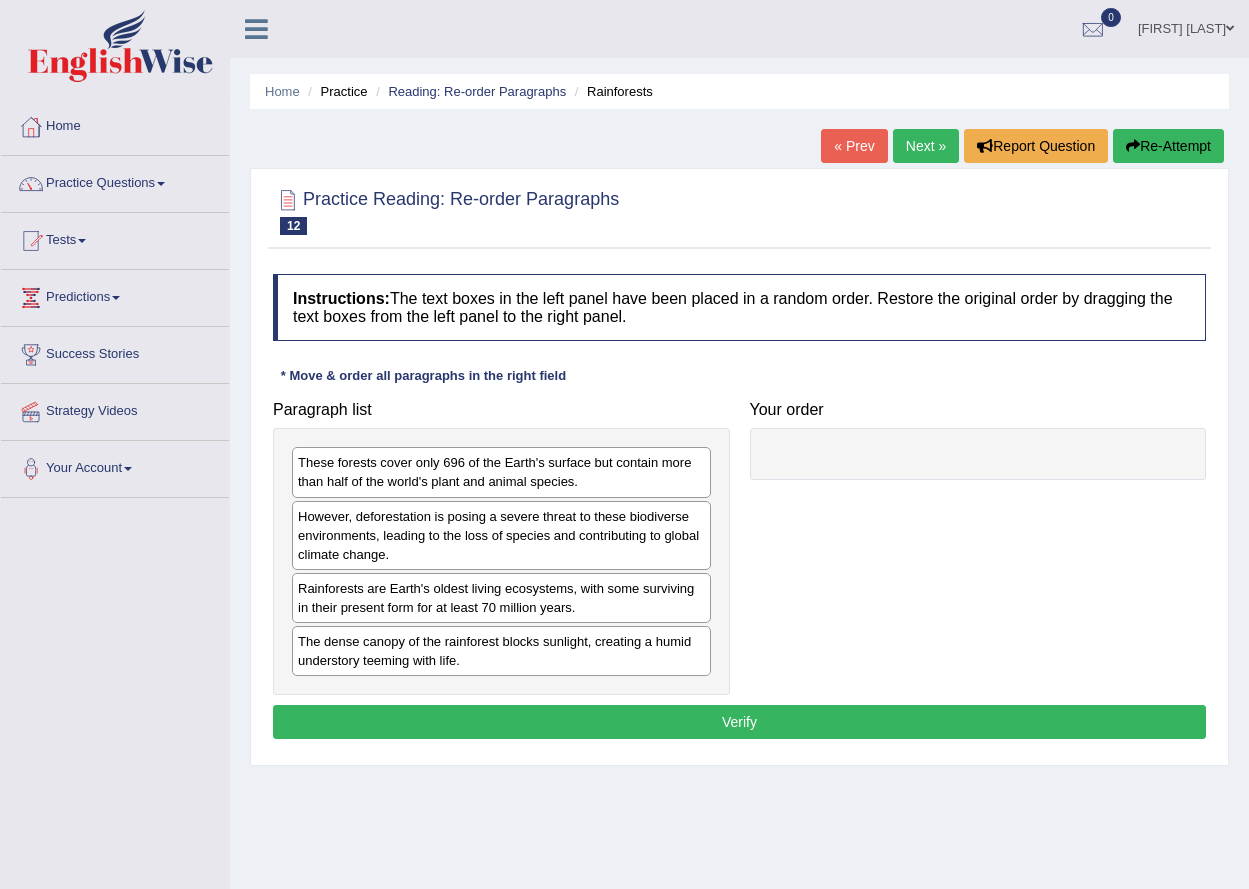 scroll, scrollTop: 0, scrollLeft: 0, axis: both 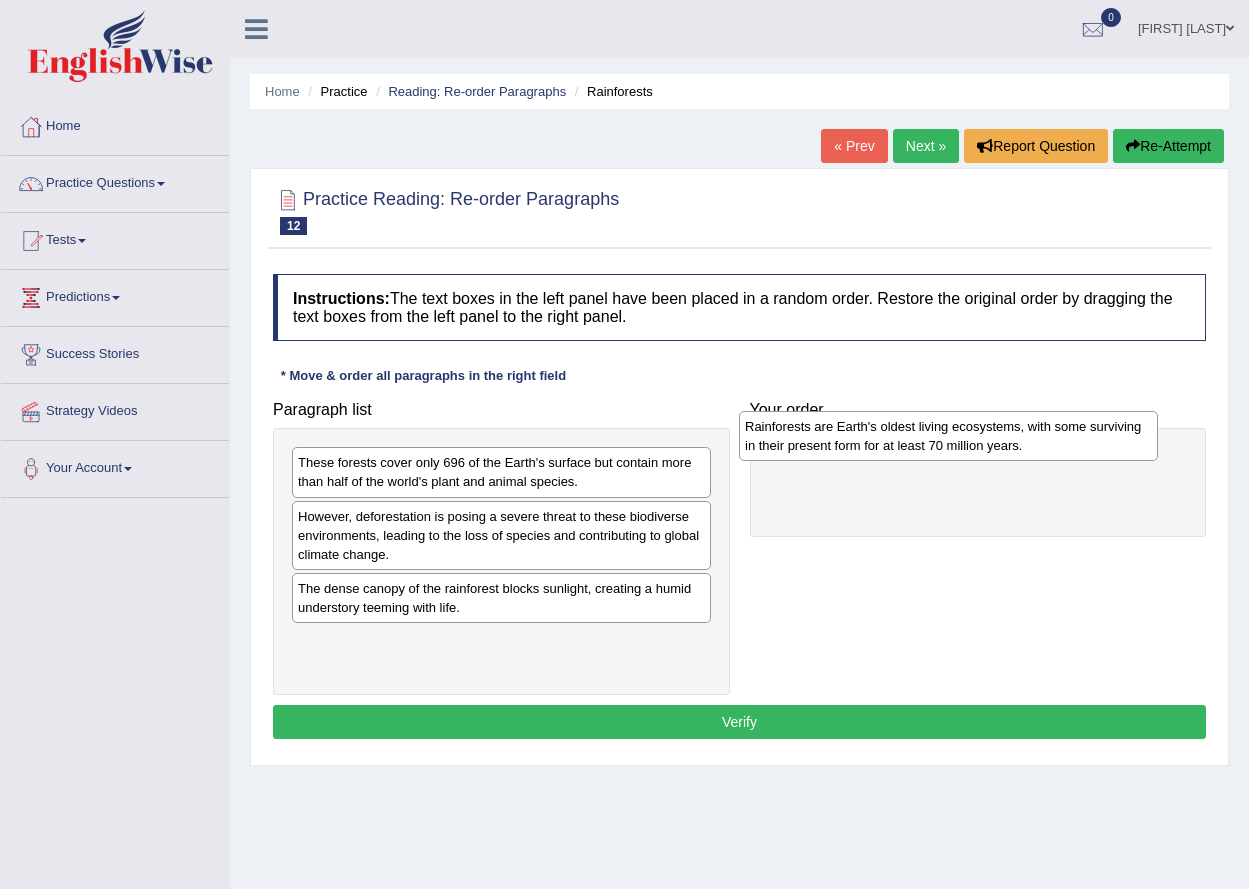 drag, startPoint x: 394, startPoint y: 618, endPoint x: 841, endPoint y: 456, distance: 475.45032 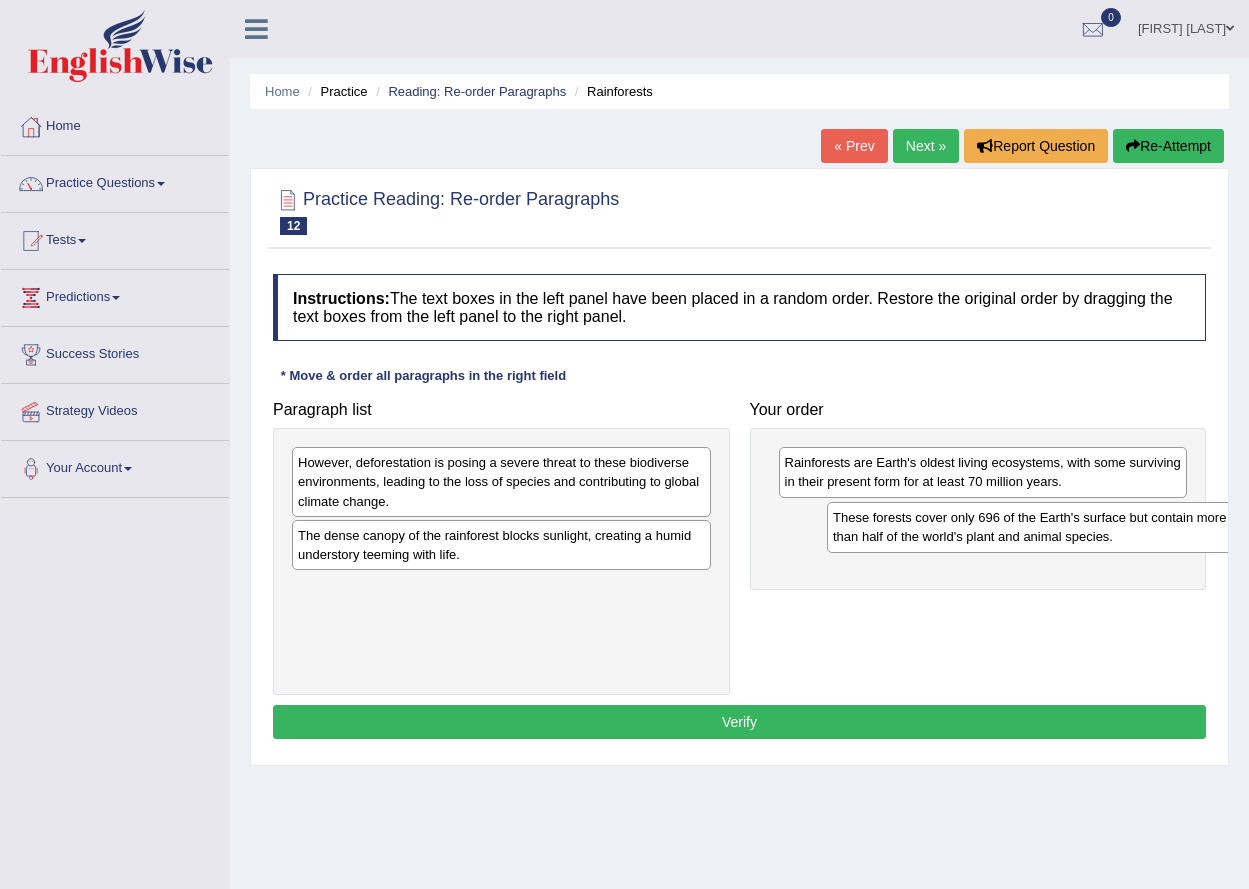 drag, startPoint x: 326, startPoint y: 458, endPoint x: 858, endPoint y: 503, distance: 533.8998 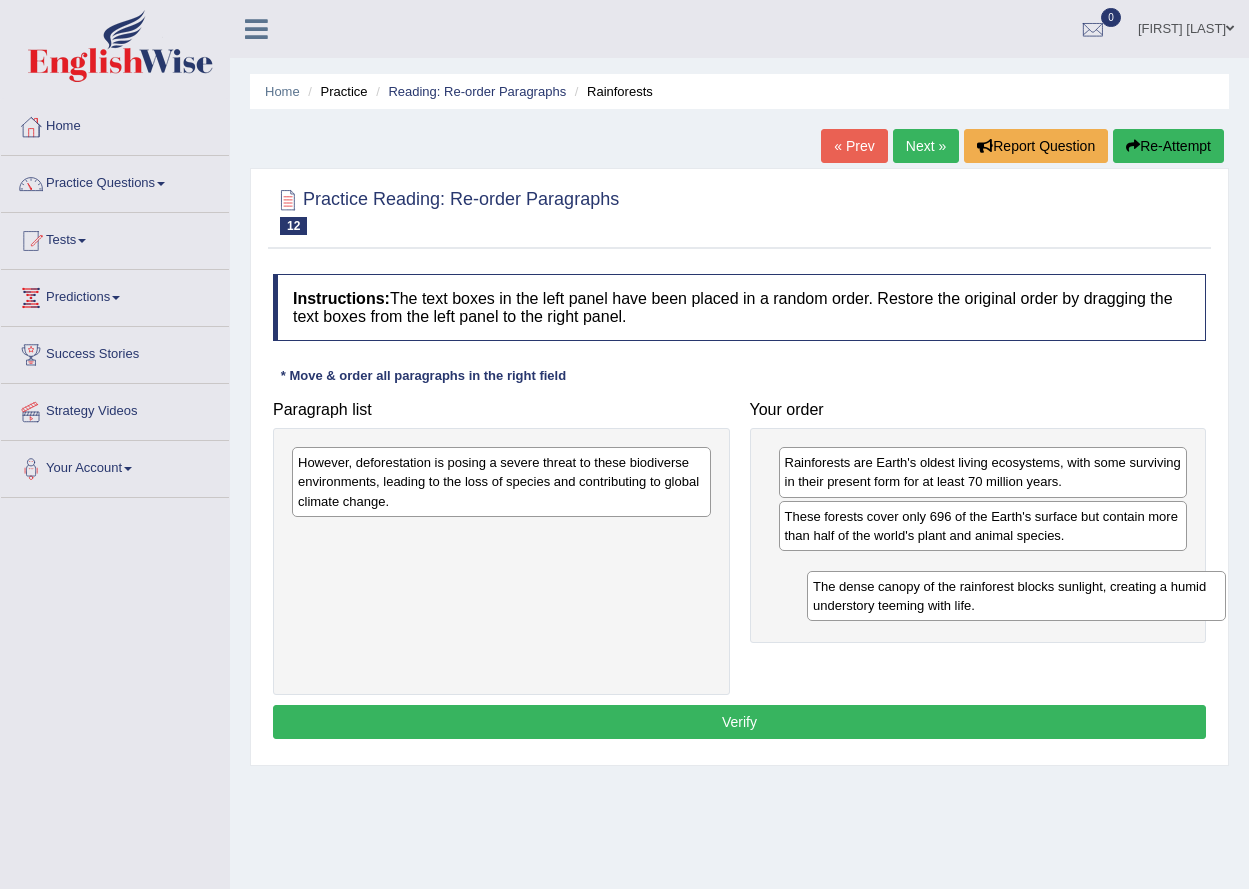 drag, startPoint x: 425, startPoint y: 546, endPoint x: 966, endPoint y: 573, distance: 541.67334 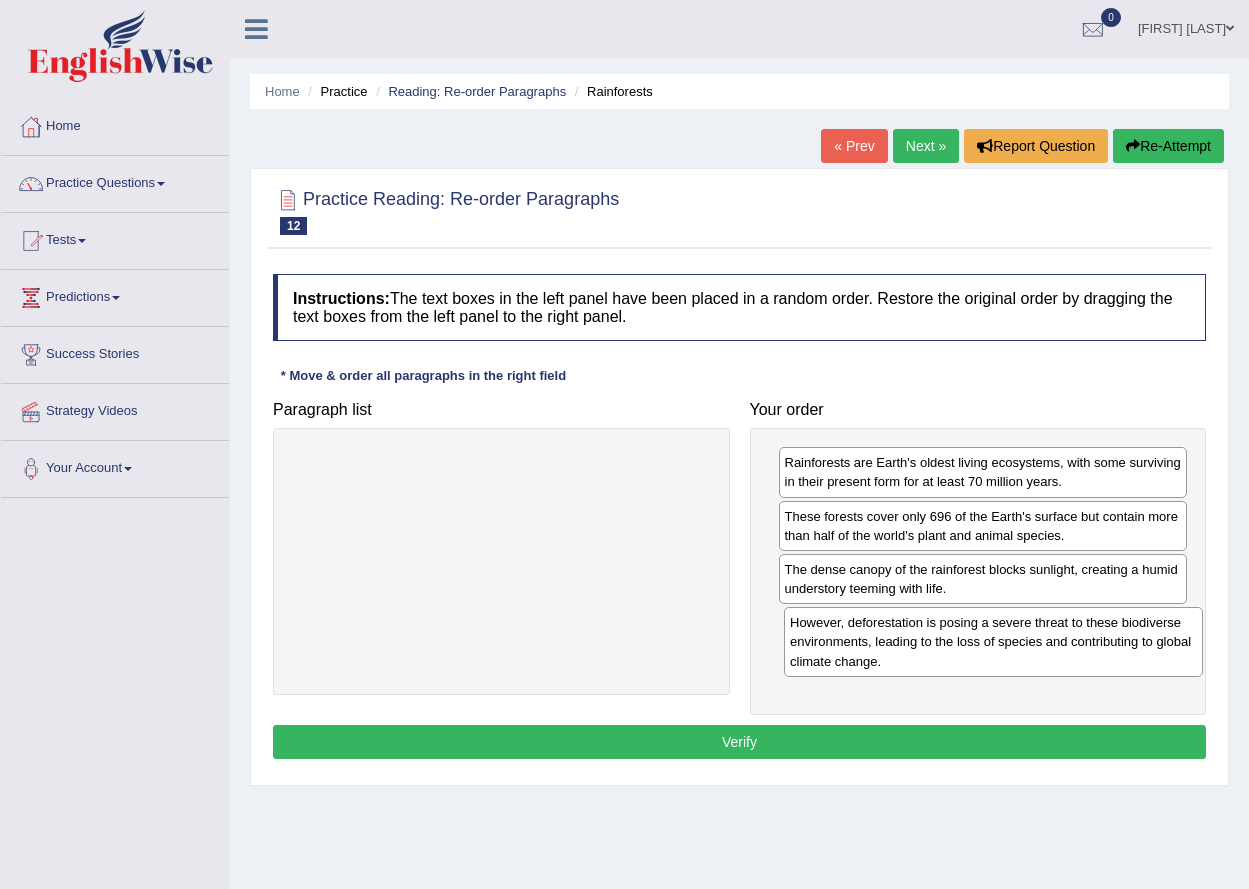 drag, startPoint x: 517, startPoint y: 478, endPoint x: 1008, endPoint y: 629, distance: 513.69446 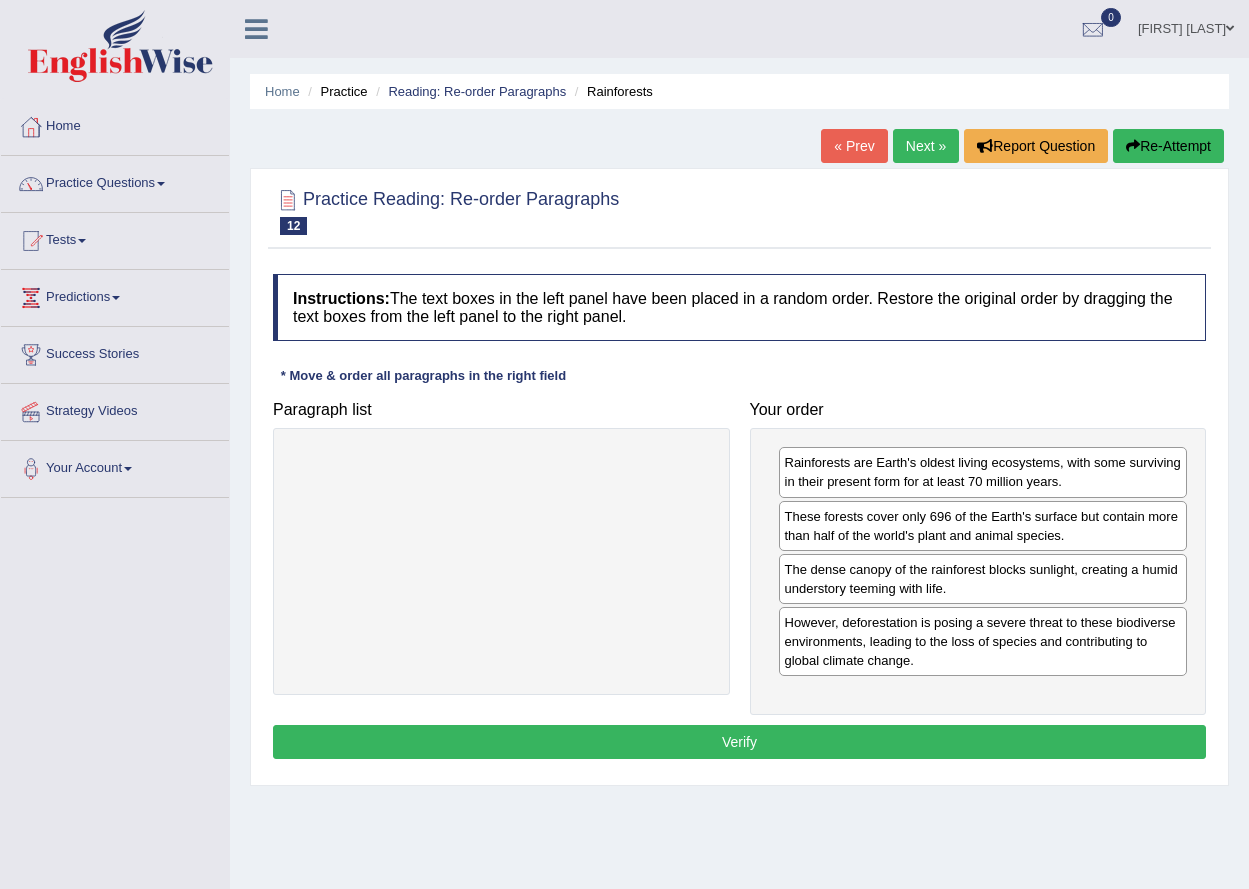 click on "Verify" at bounding box center (739, 742) 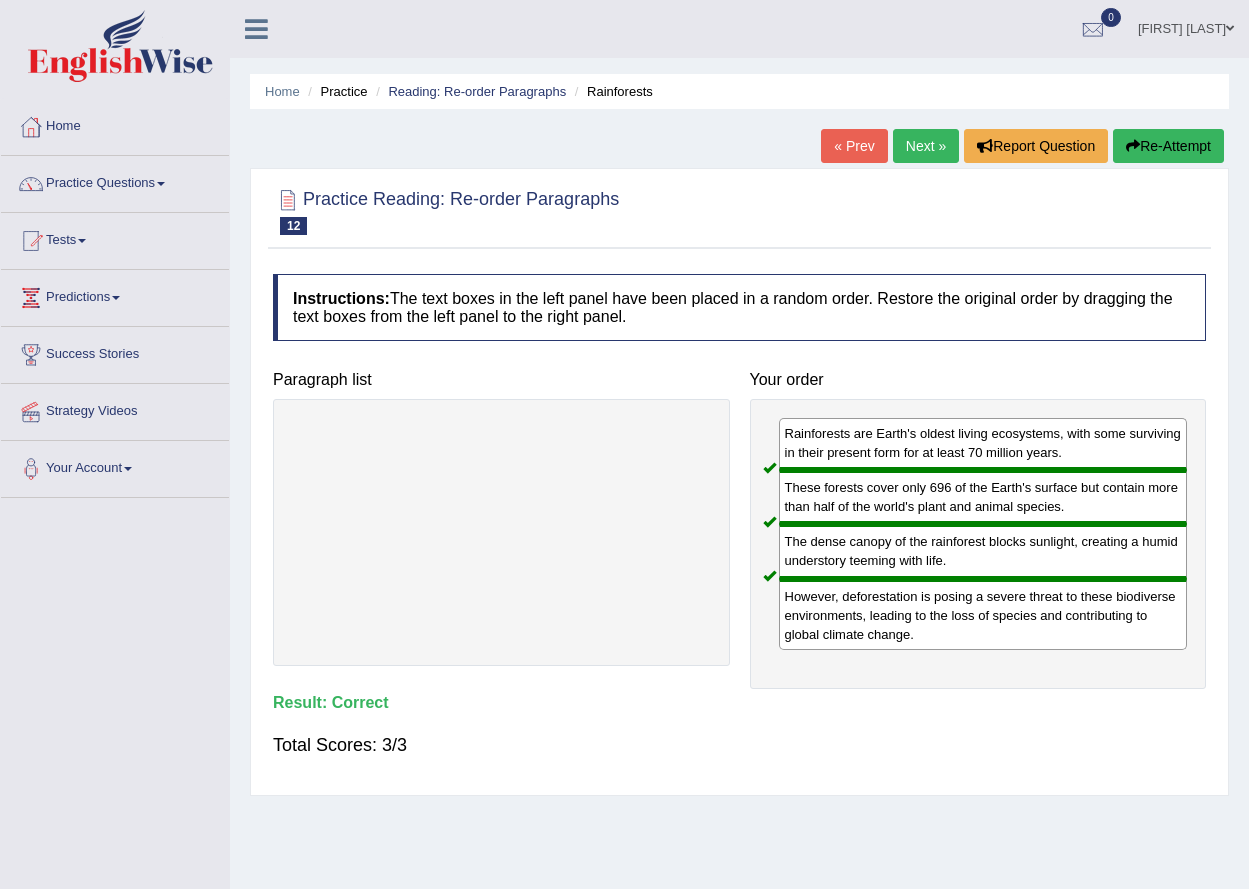 click on "Next »" at bounding box center [926, 146] 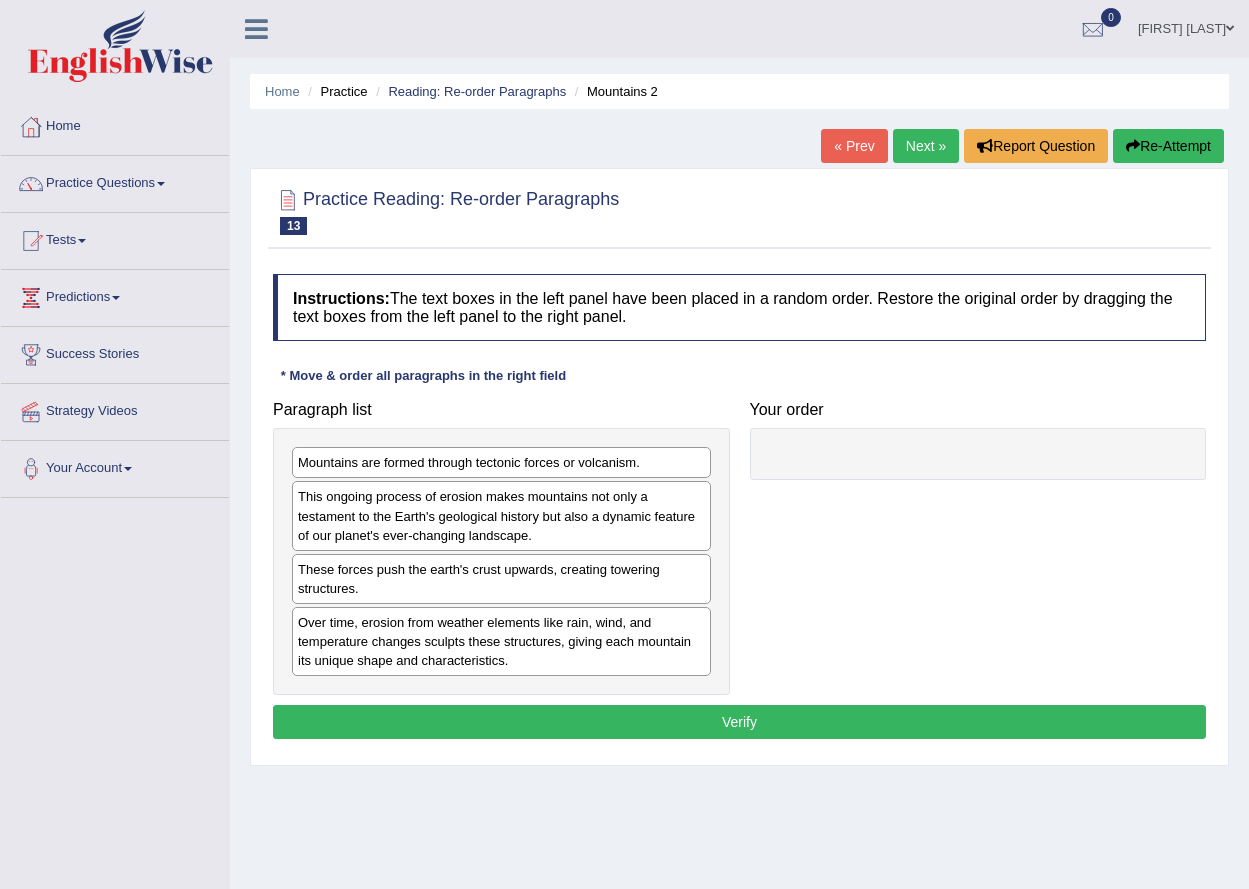 scroll, scrollTop: 0, scrollLeft: 0, axis: both 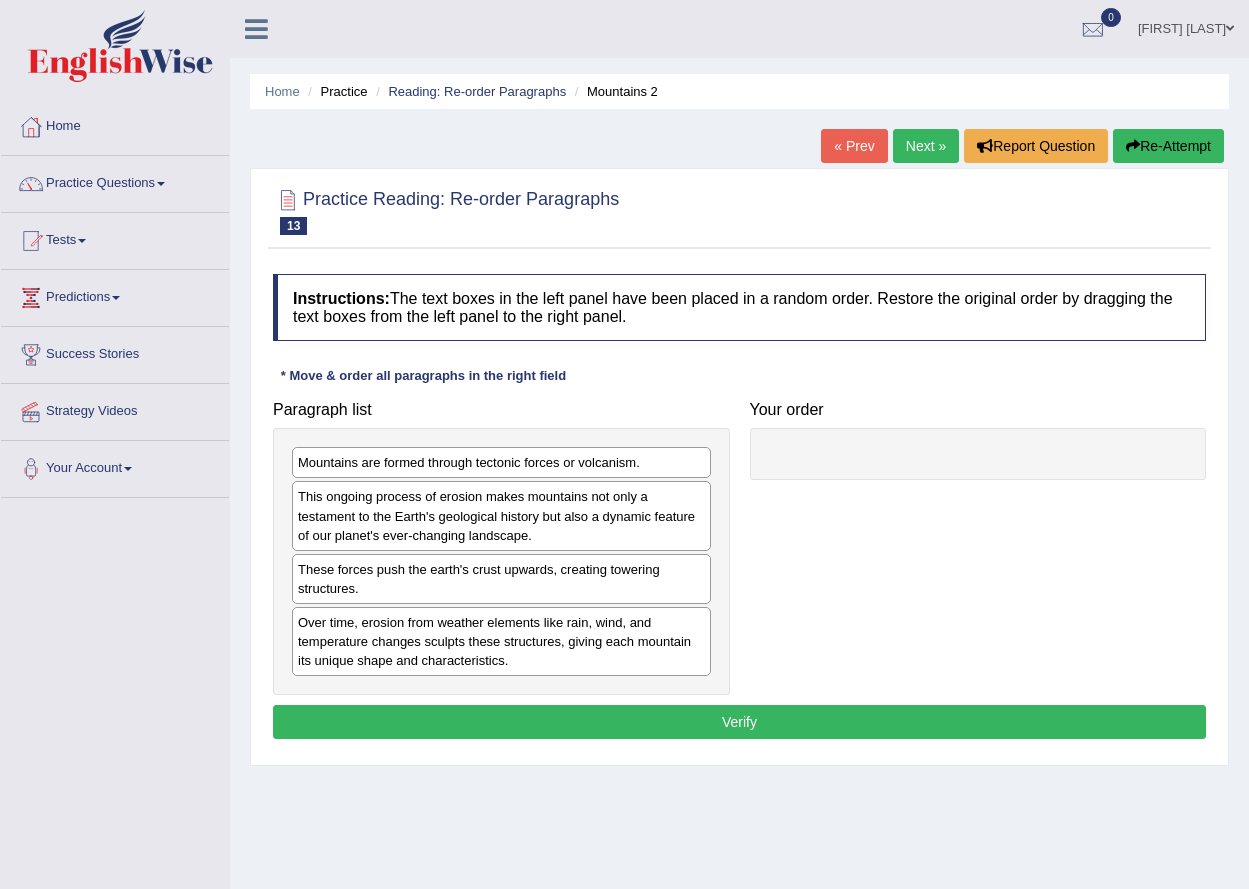 click on "Next »" at bounding box center [926, 146] 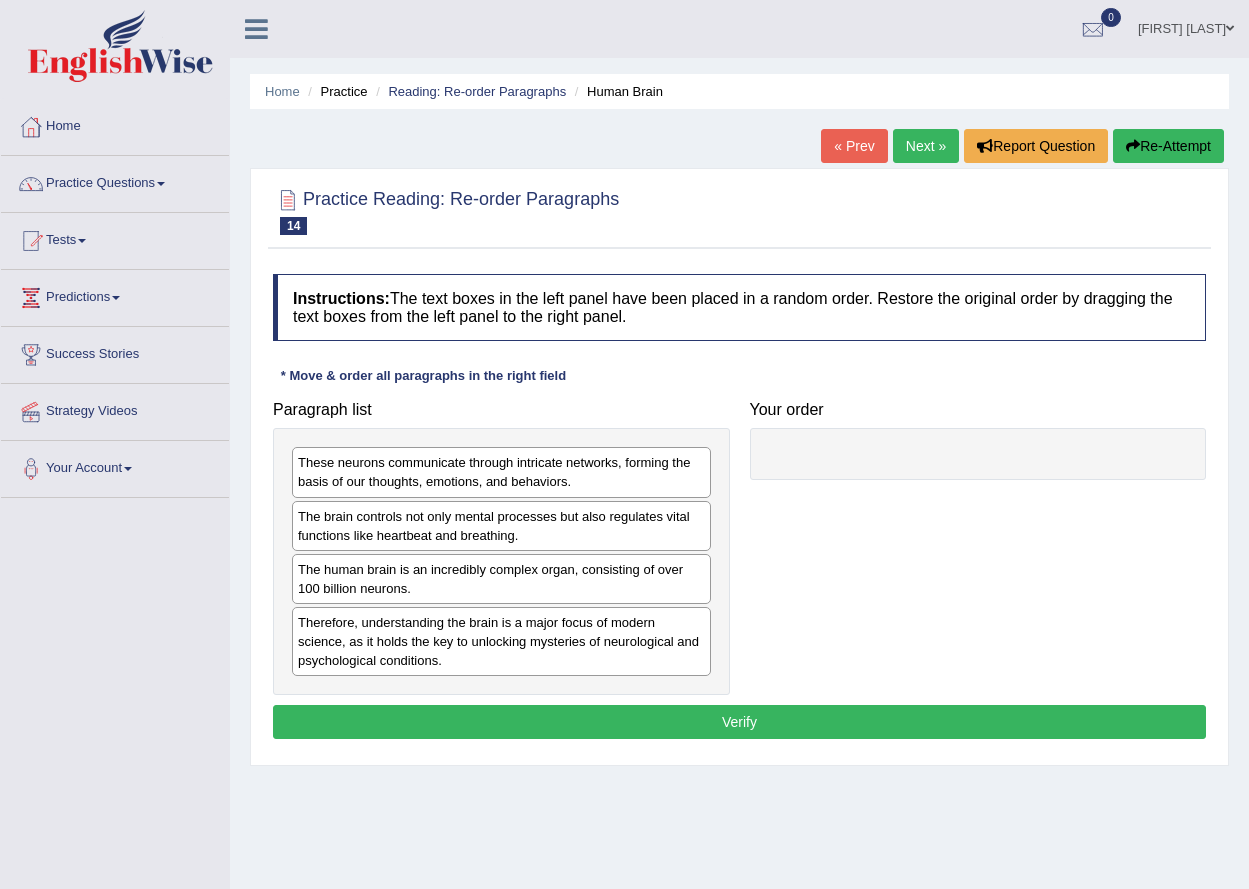 scroll, scrollTop: 0, scrollLeft: 0, axis: both 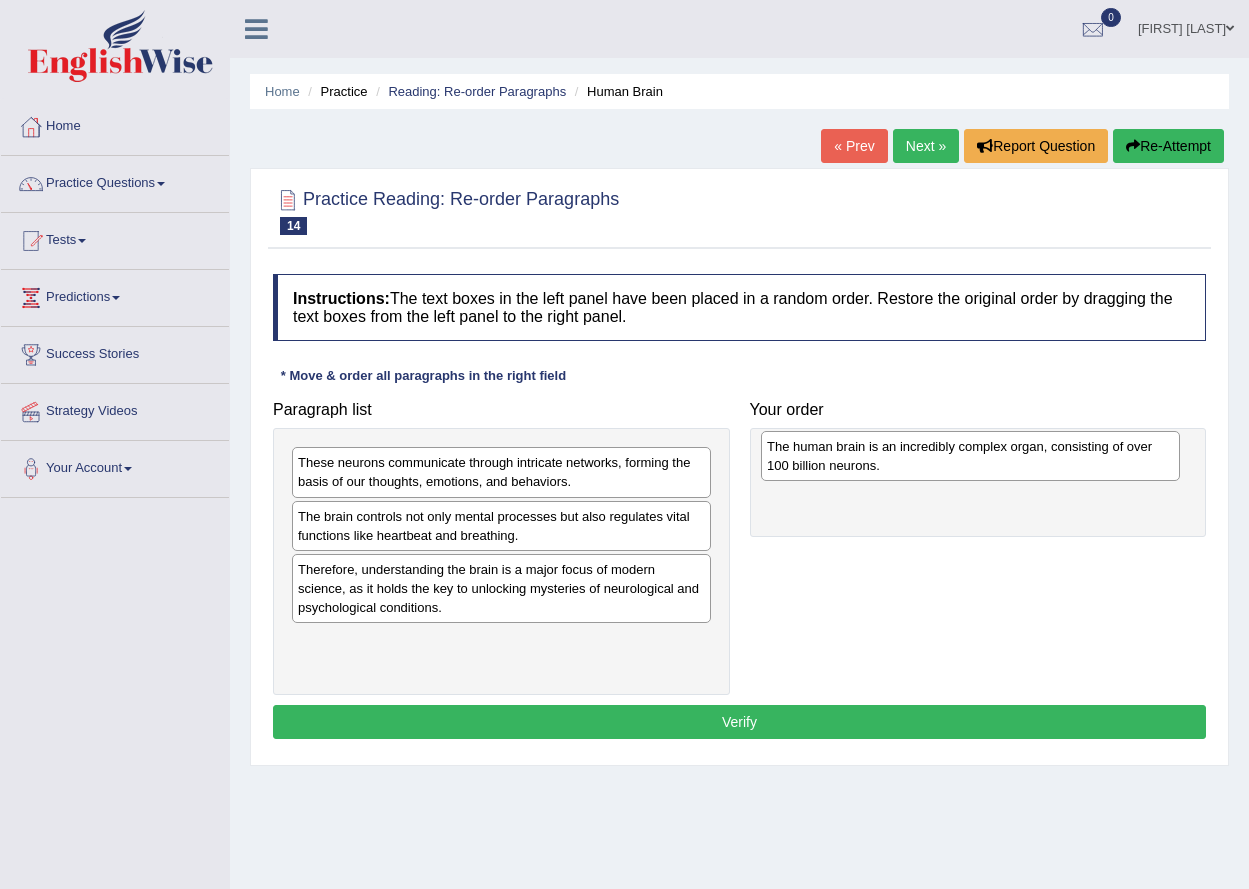 drag, startPoint x: 579, startPoint y: 590, endPoint x: 1050, endPoint y: 454, distance: 490.2418 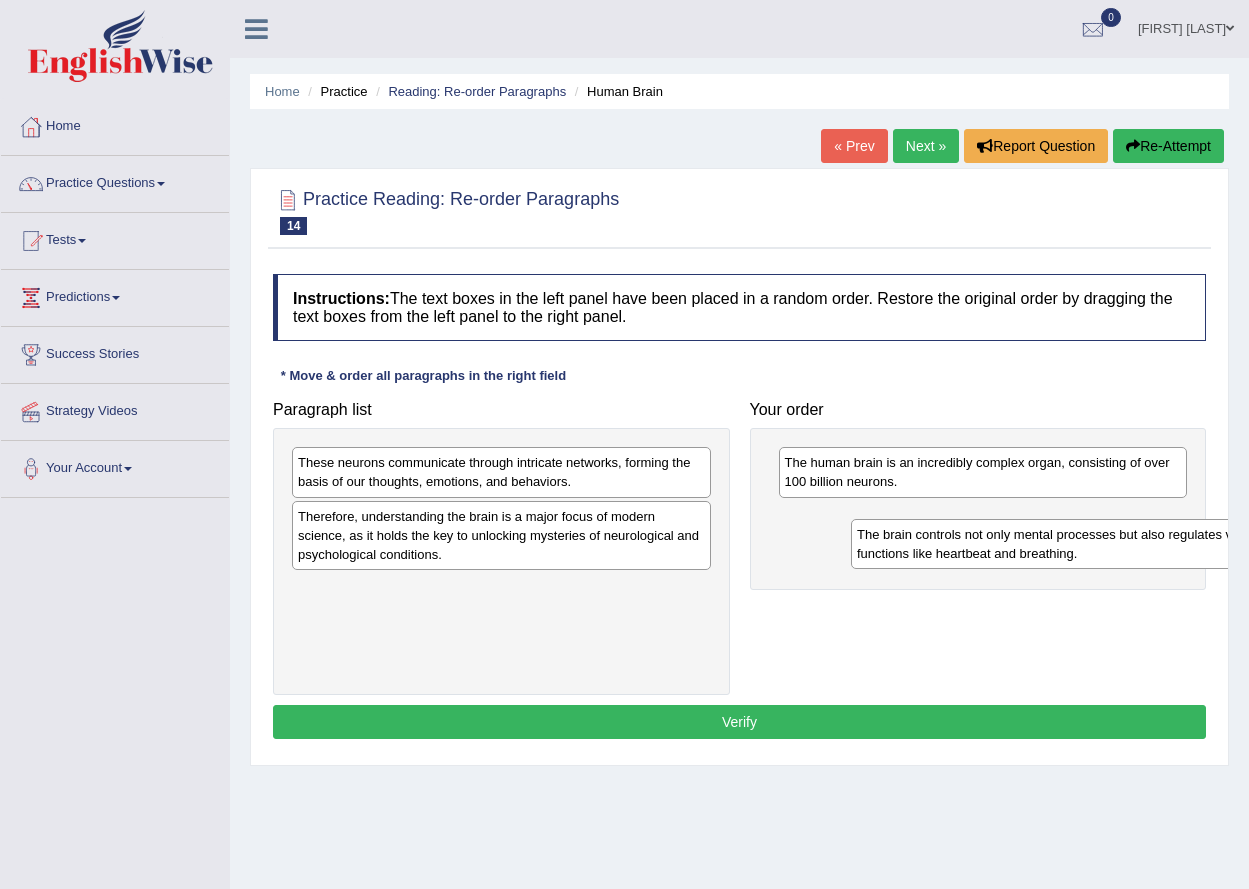 drag, startPoint x: 544, startPoint y: 525, endPoint x: 1103, endPoint y: 543, distance: 559.28973 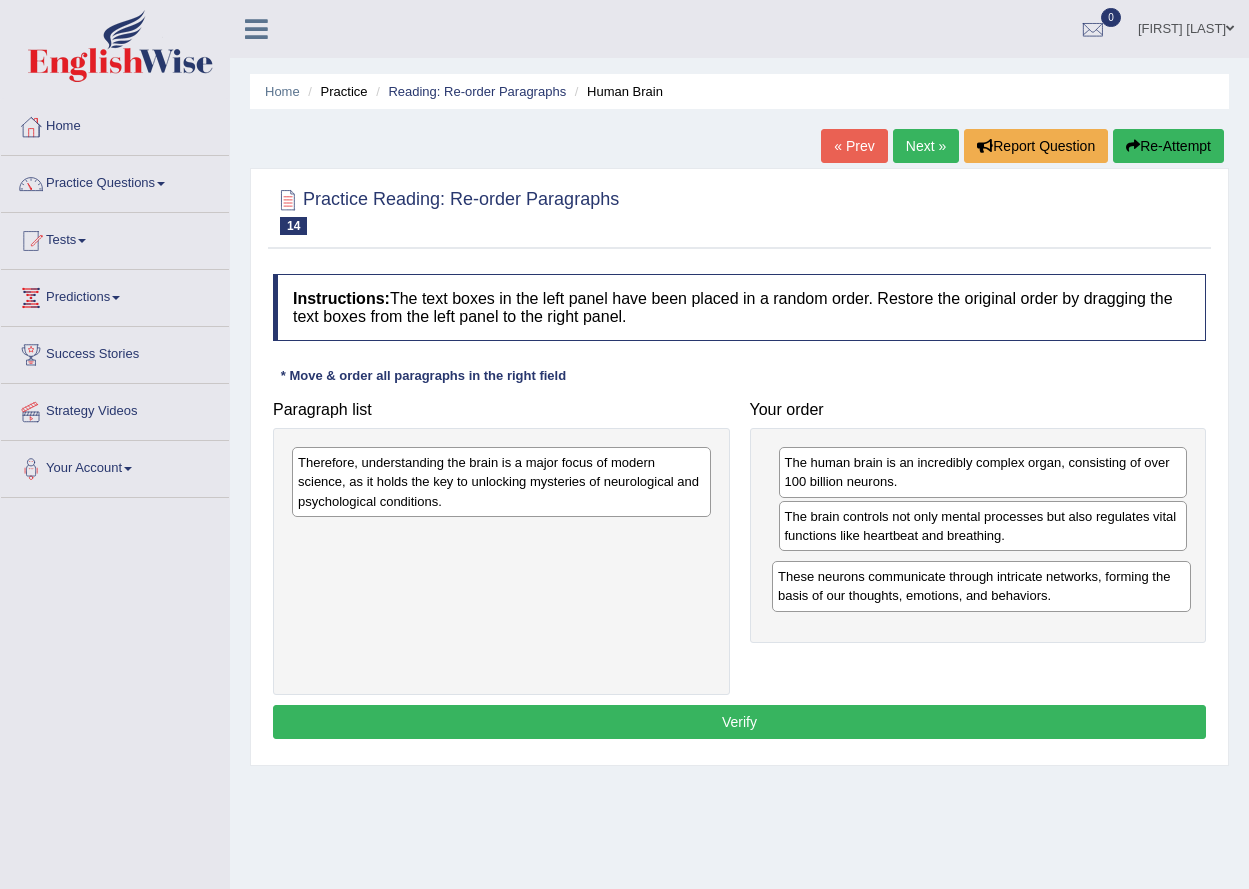 drag, startPoint x: 539, startPoint y: 482, endPoint x: 1019, endPoint y: 596, distance: 493.3518 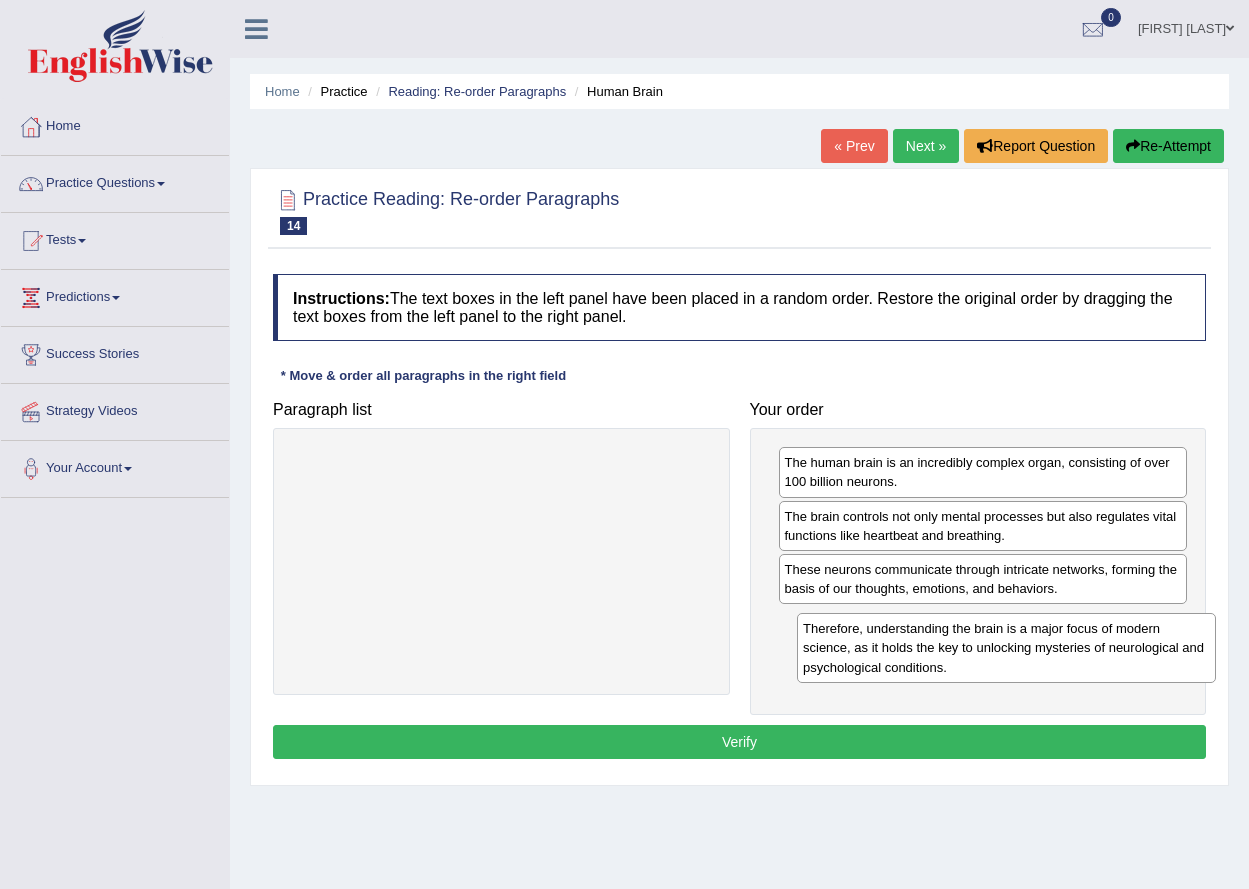 drag, startPoint x: 585, startPoint y: 507, endPoint x: 1042, endPoint y: 634, distance: 474.31845 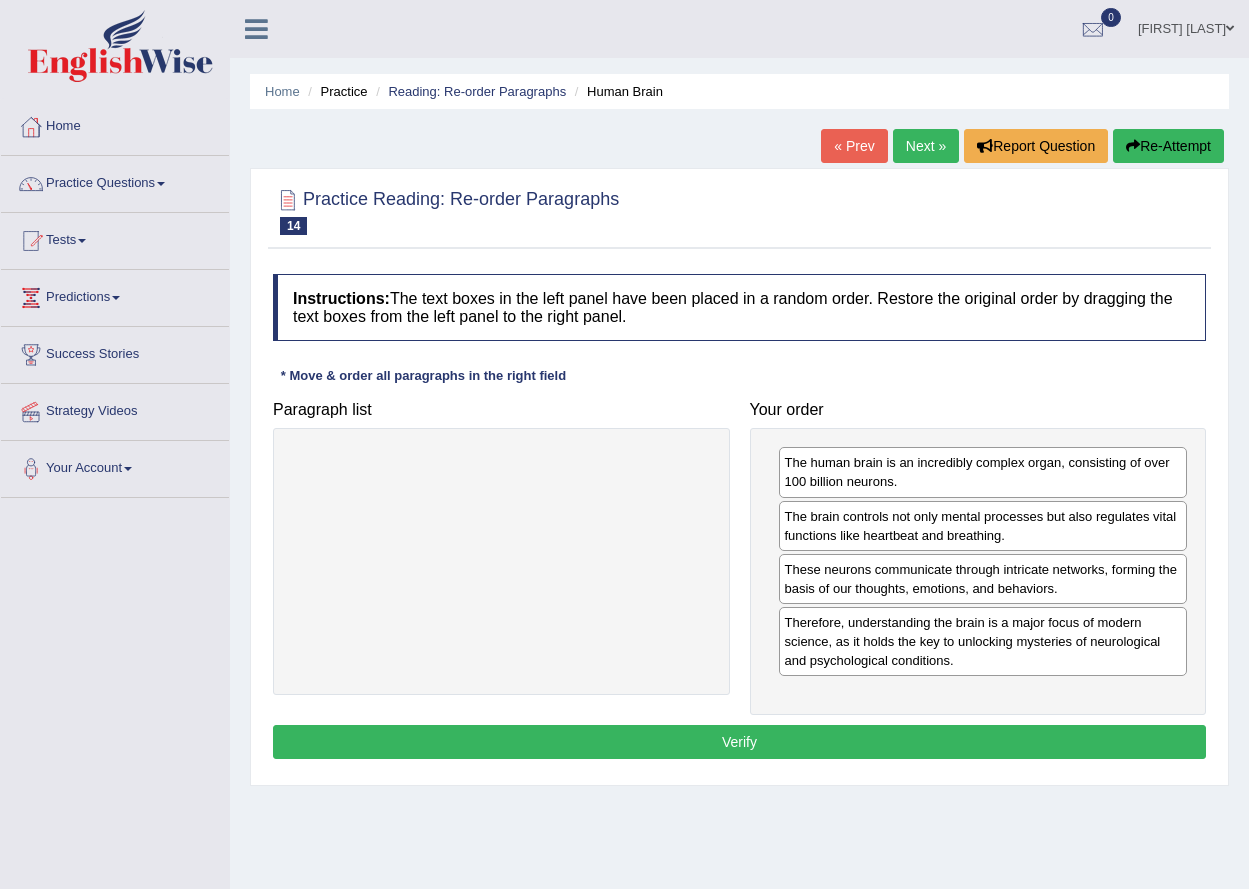 click on "Verify" at bounding box center (739, 742) 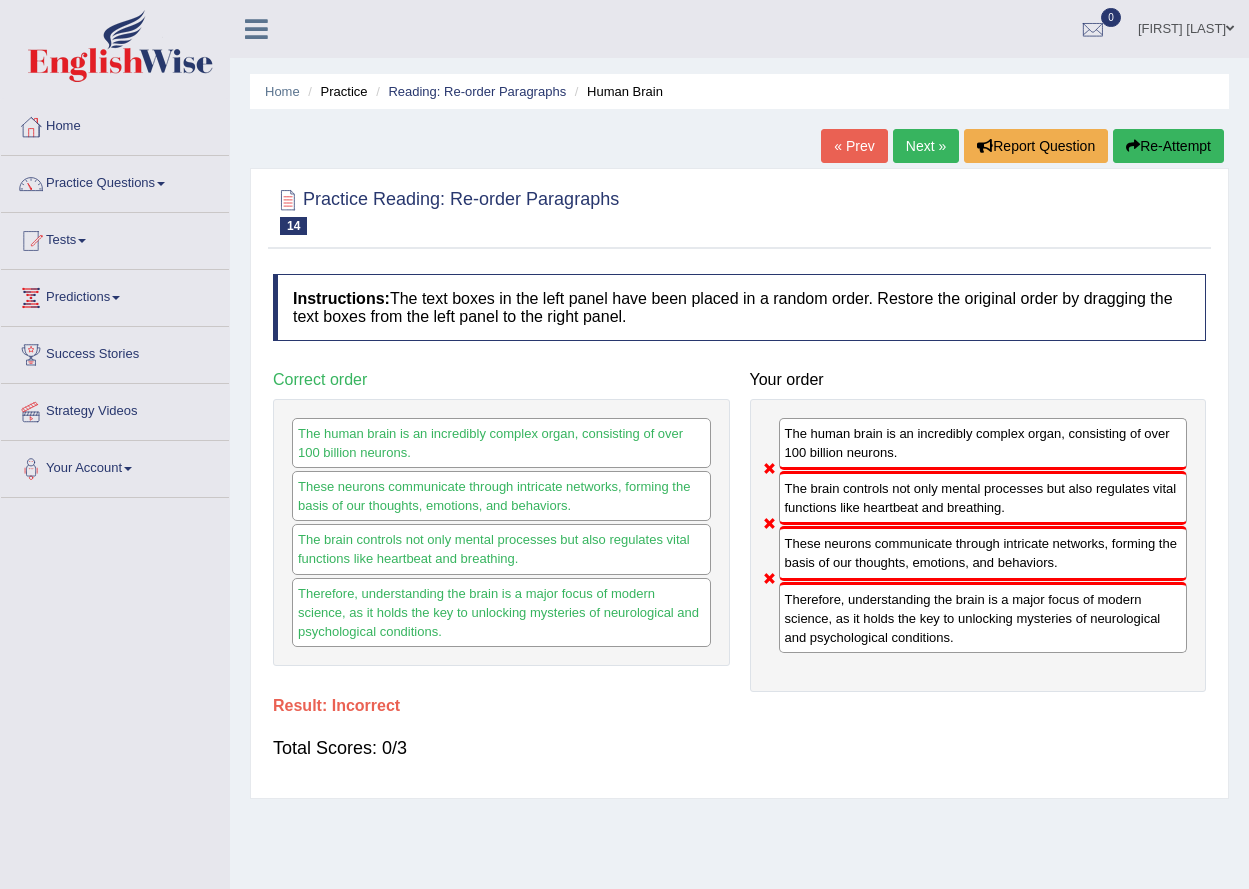 click on "Next »" at bounding box center [926, 146] 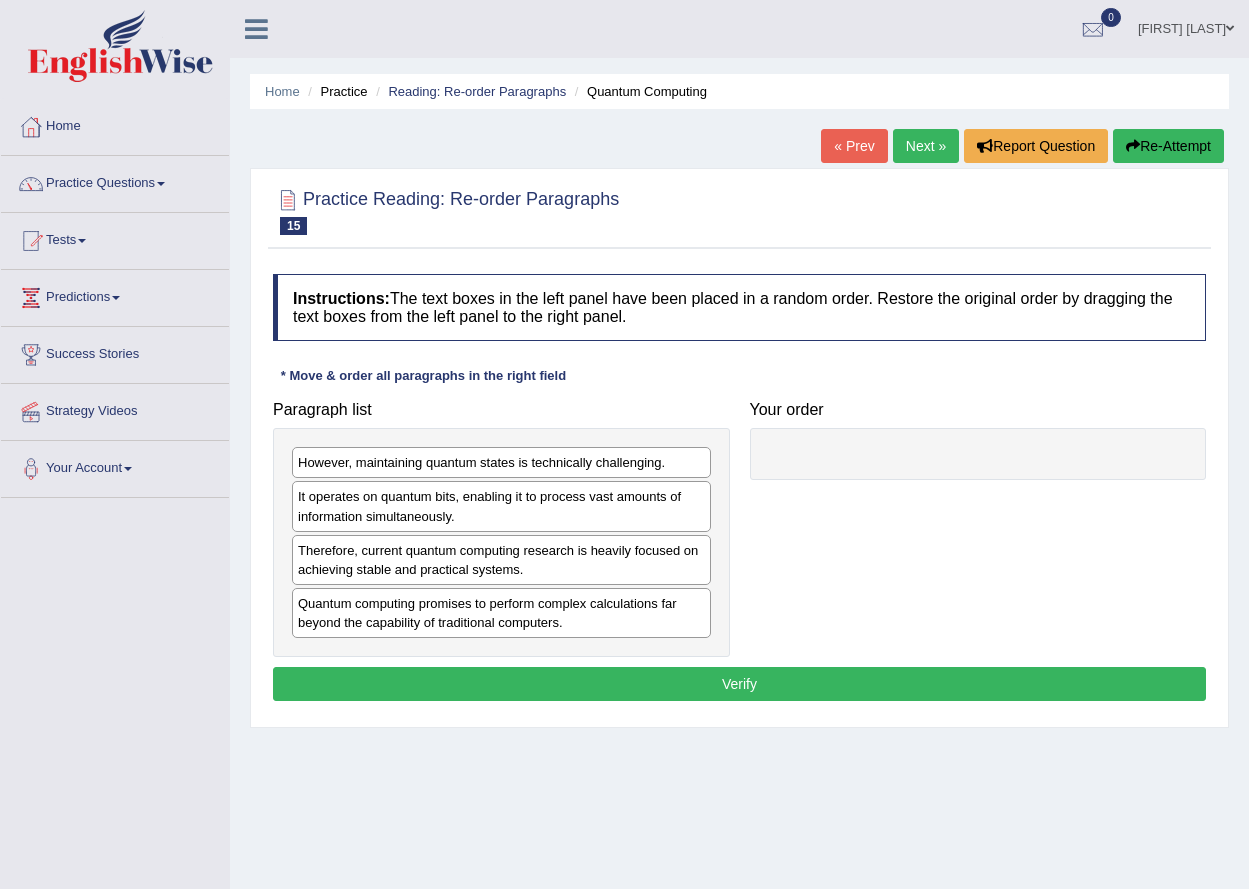scroll, scrollTop: 0, scrollLeft: 0, axis: both 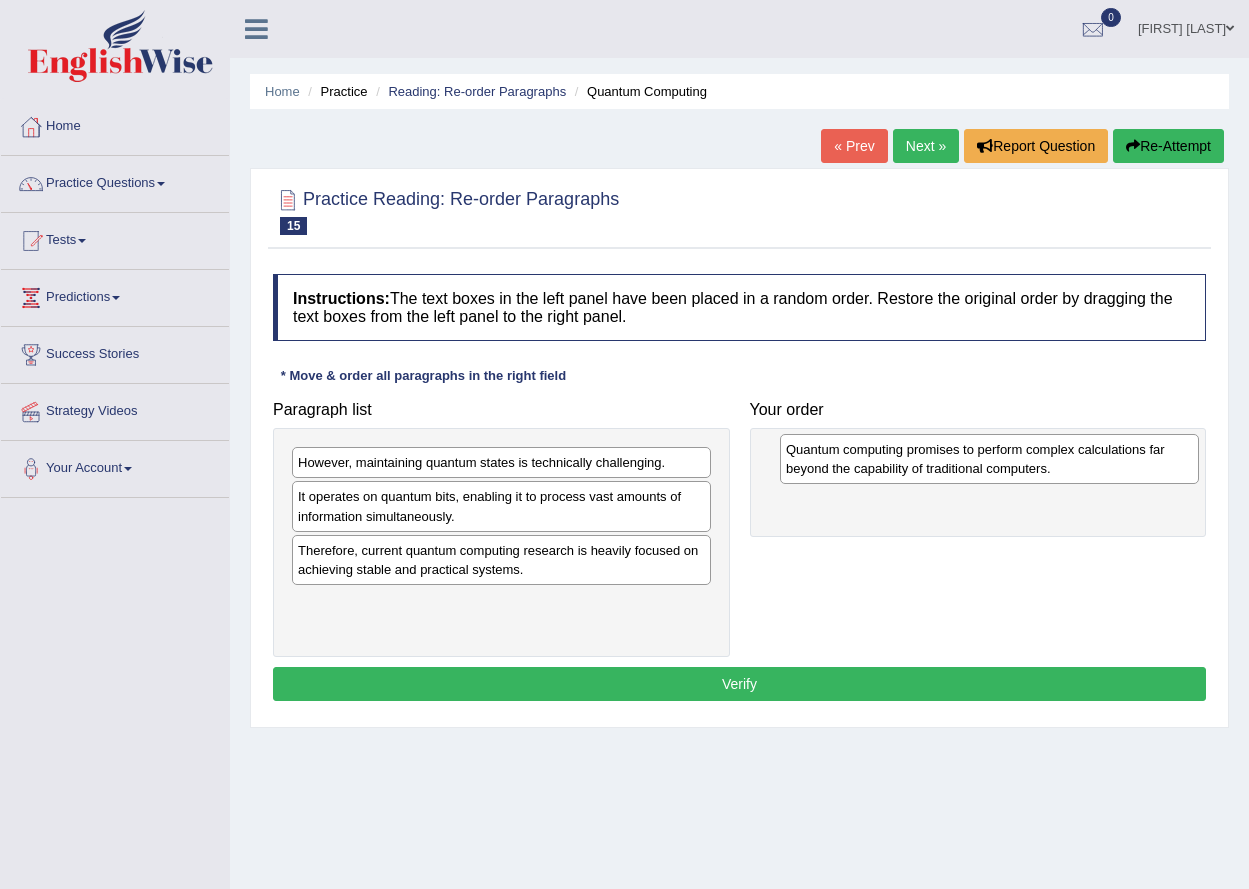 drag, startPoint x: 564, startPoint y: 628, endPoint x: 1053, endPoint y: 473, distance: 512.9776 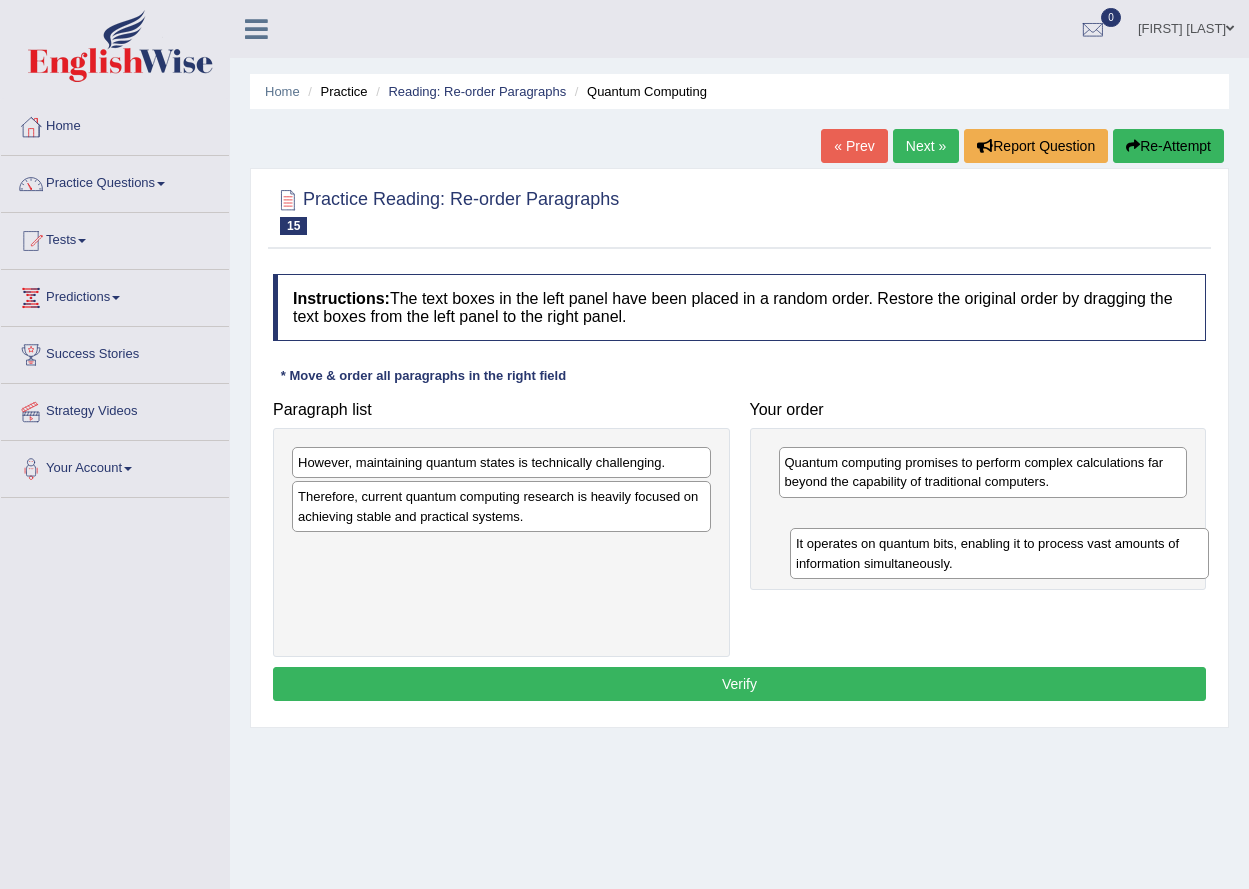 drag, startPoint x: 359, startPoint y: 516, endPoint x: 822, endPoint y: 516, distance: 463 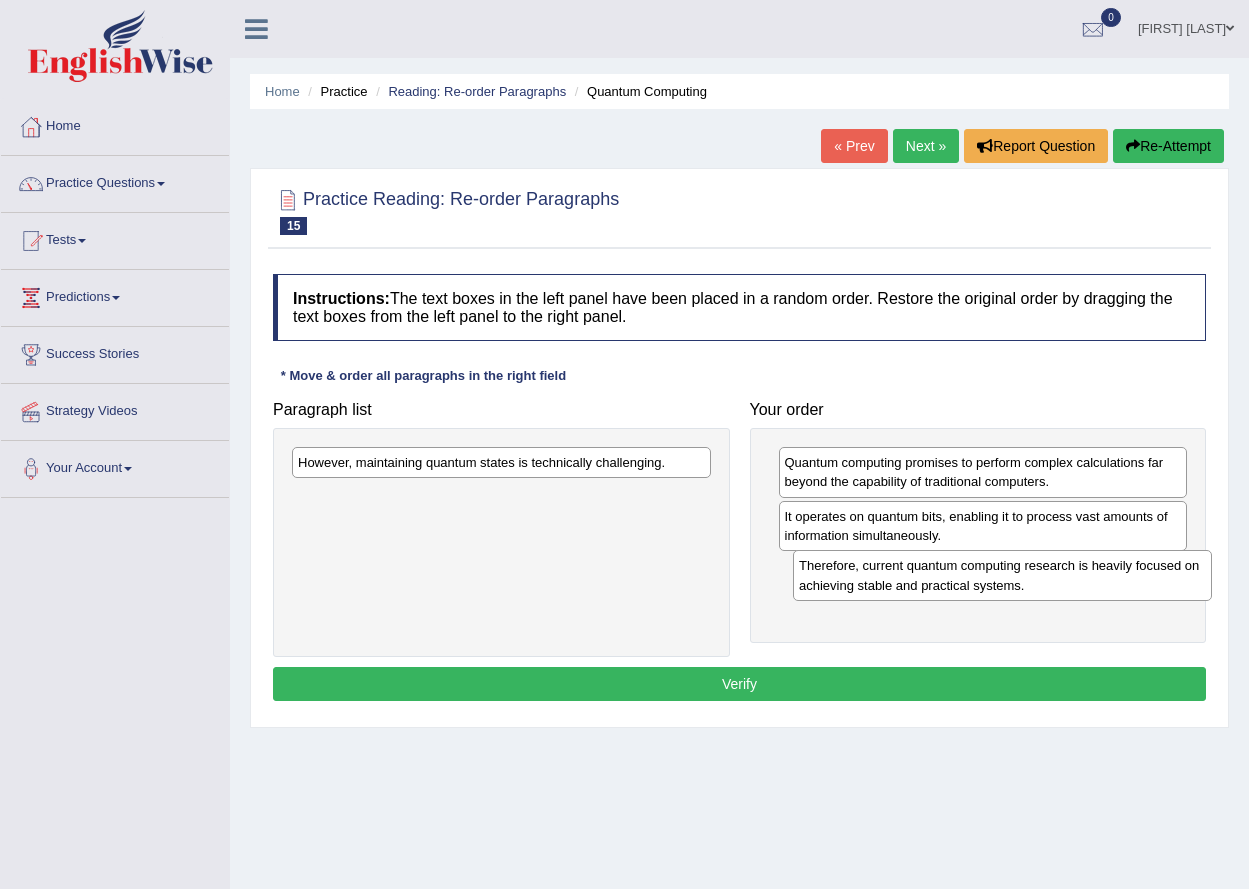 drag, startPoint x: 410, startPoint y: 523, endPoint x: 912, endPoint y: 590, distance: 506.4514 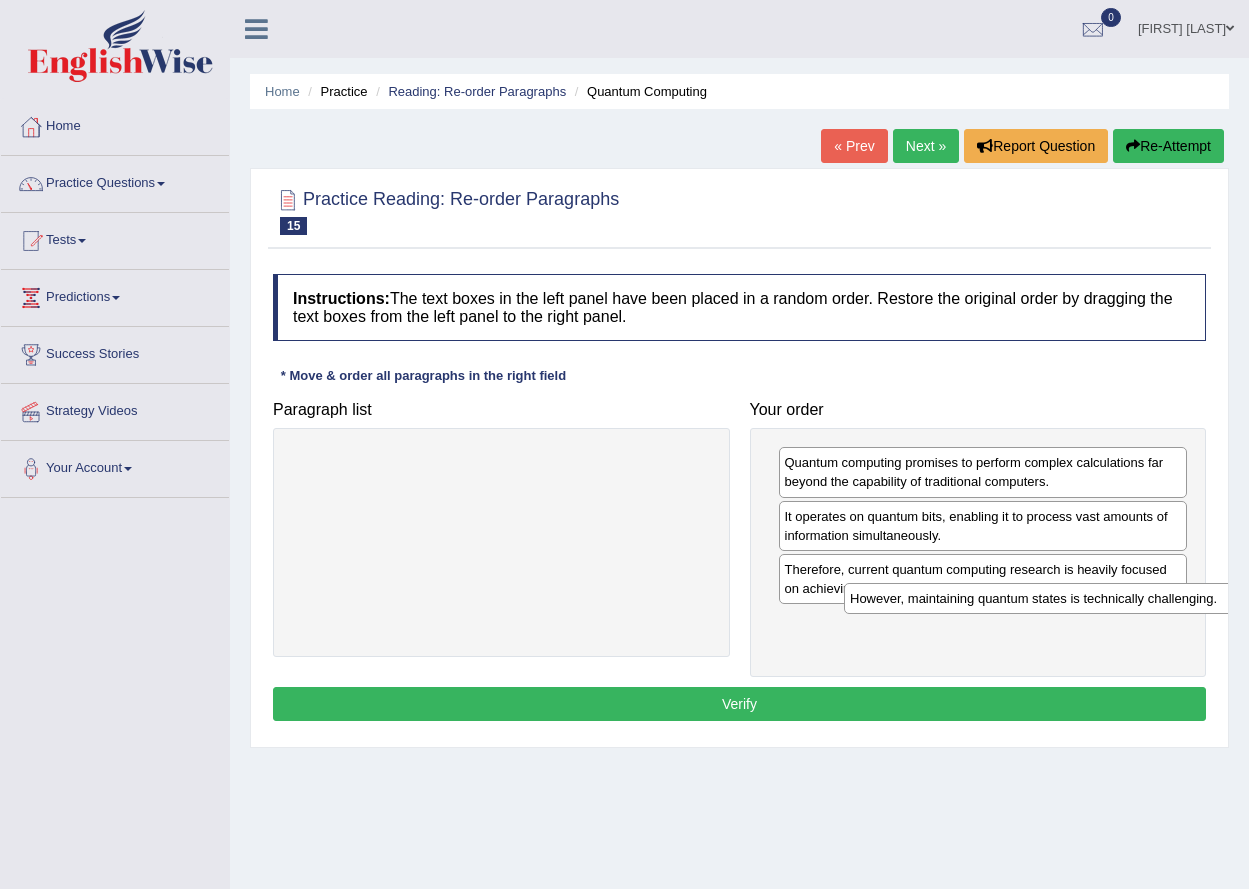 drag, startPoint x: 523, startPoint y: 463, endPoint x: 1070, endPoint y: 595, distance: 562.70154 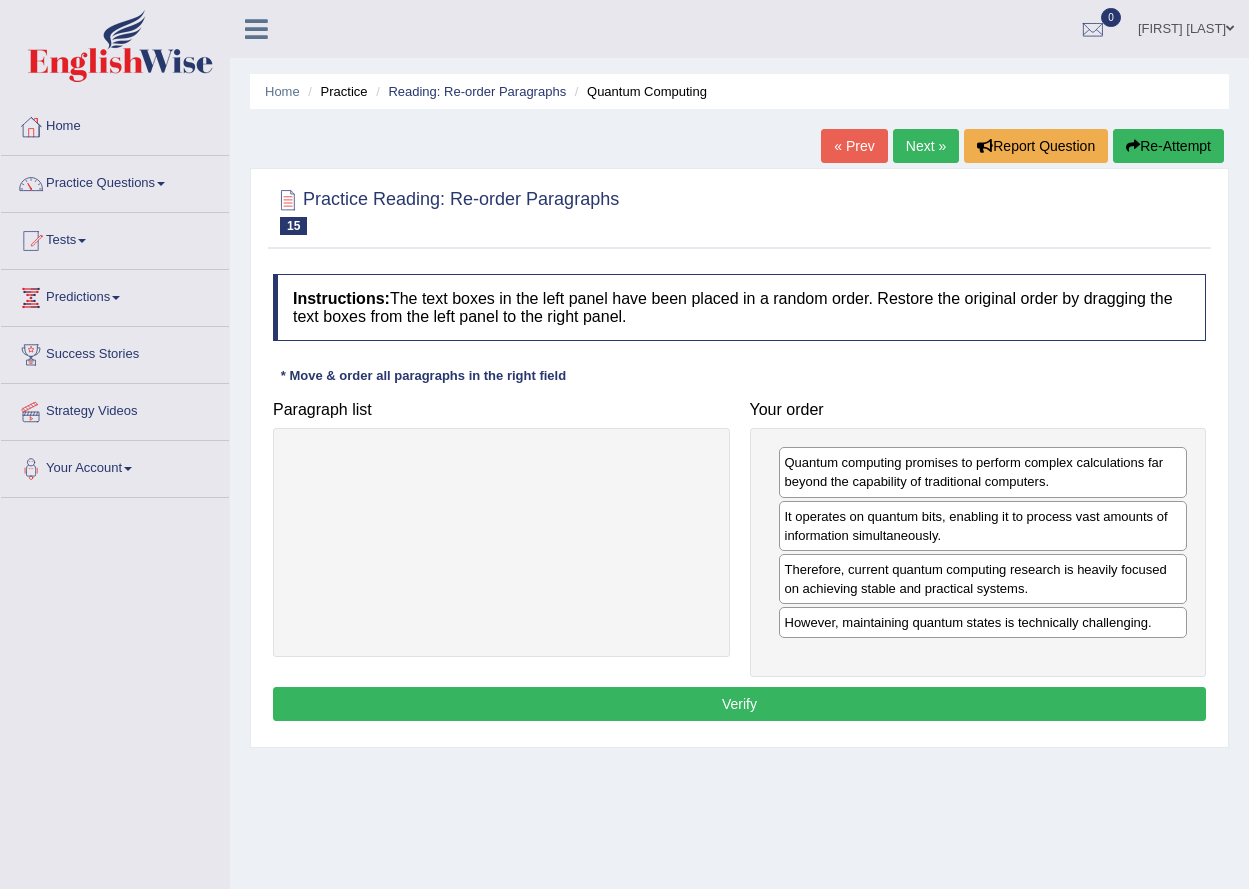 click on "Verify" at bounding box center (739, 704) 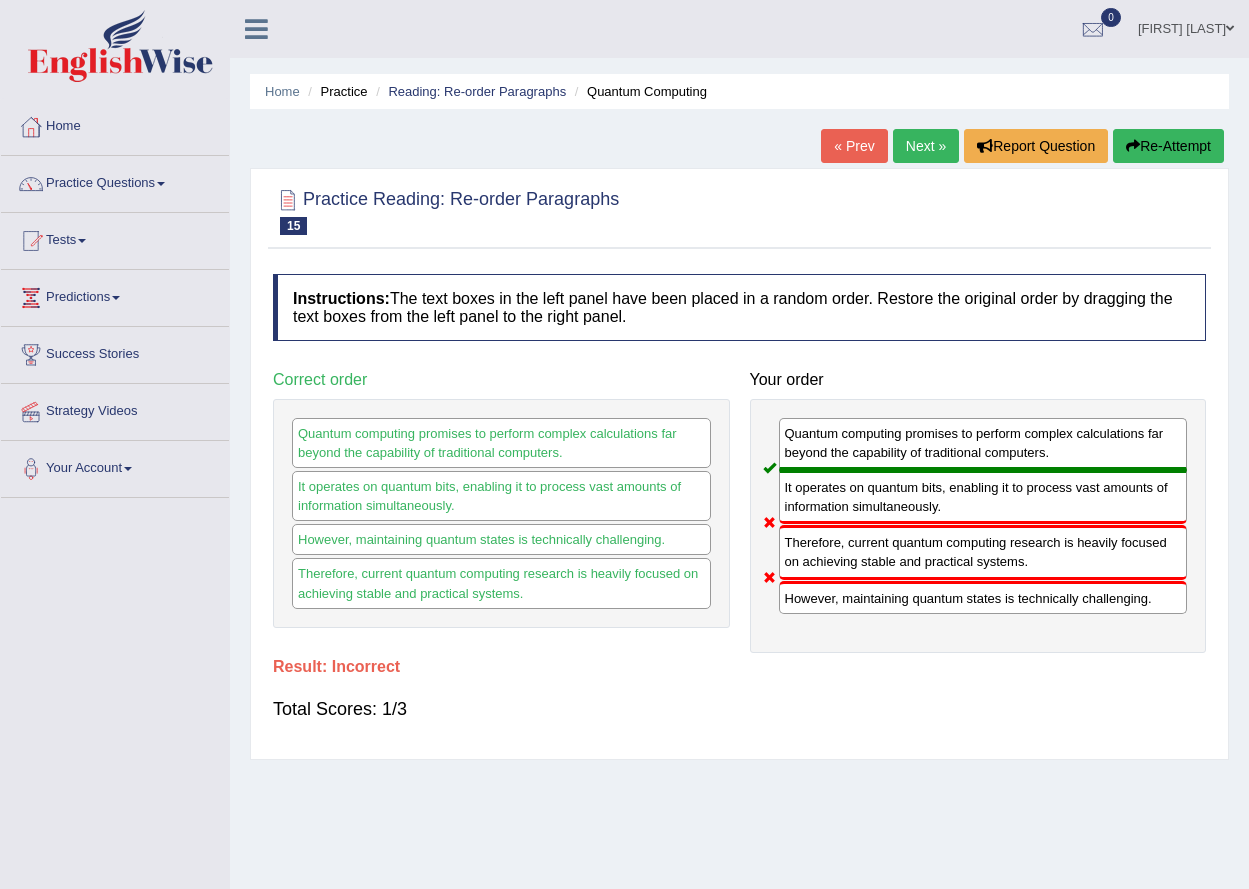 click on "Next »" at bounding box center [926, 146] 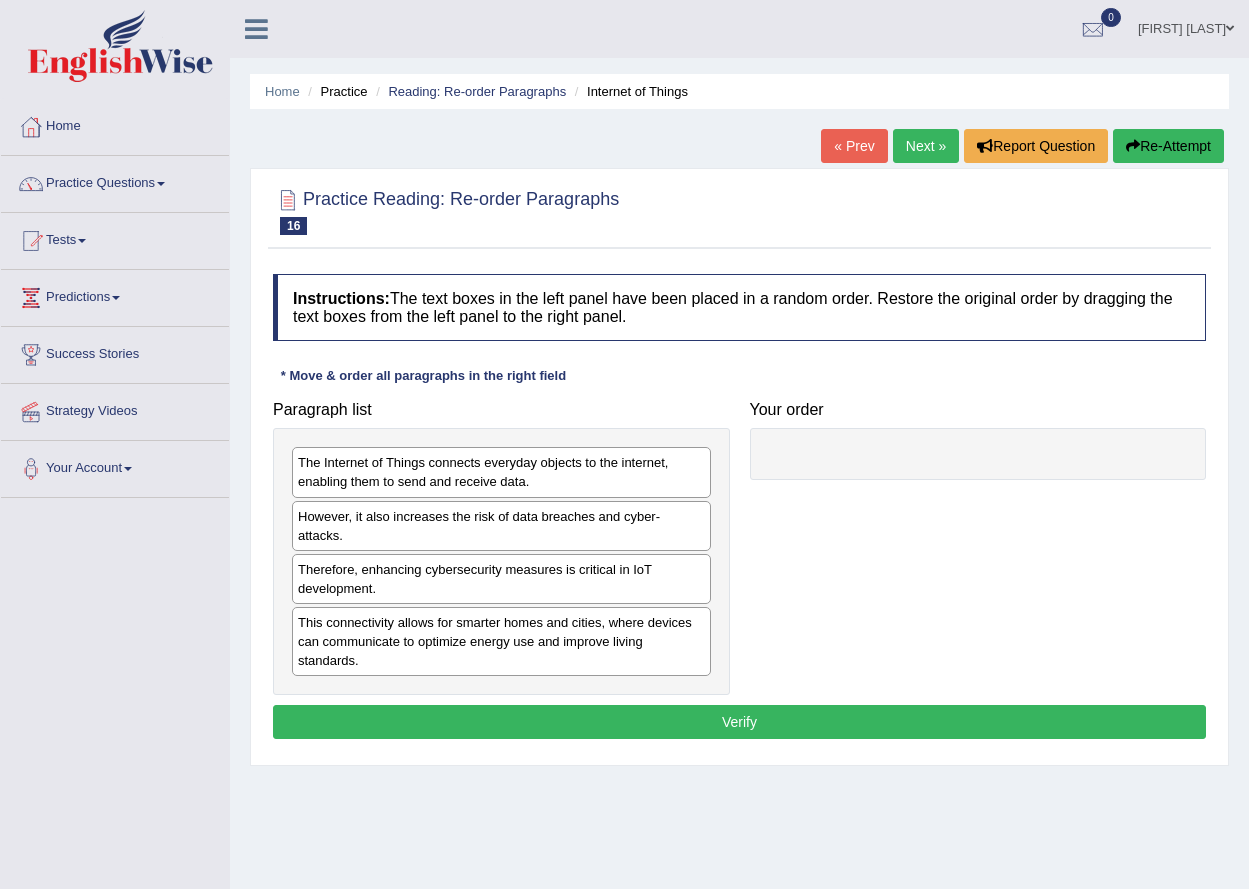 scroll, scrollTop: 0, scrollLeft: 0, axis: both 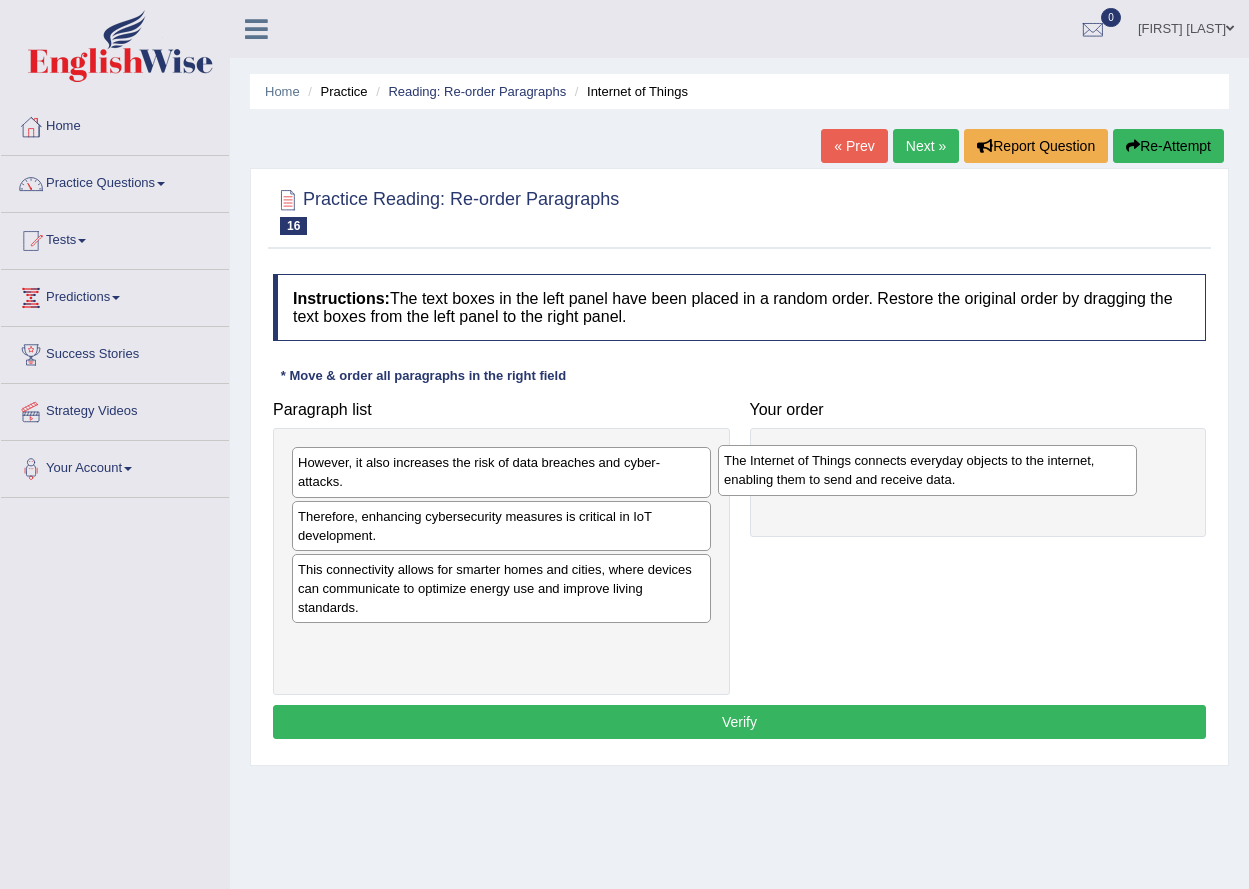drag, startPoint x: 426, startPoint y: 475, endPoint x: 859, endPoint y: 472, distance: 433.0104 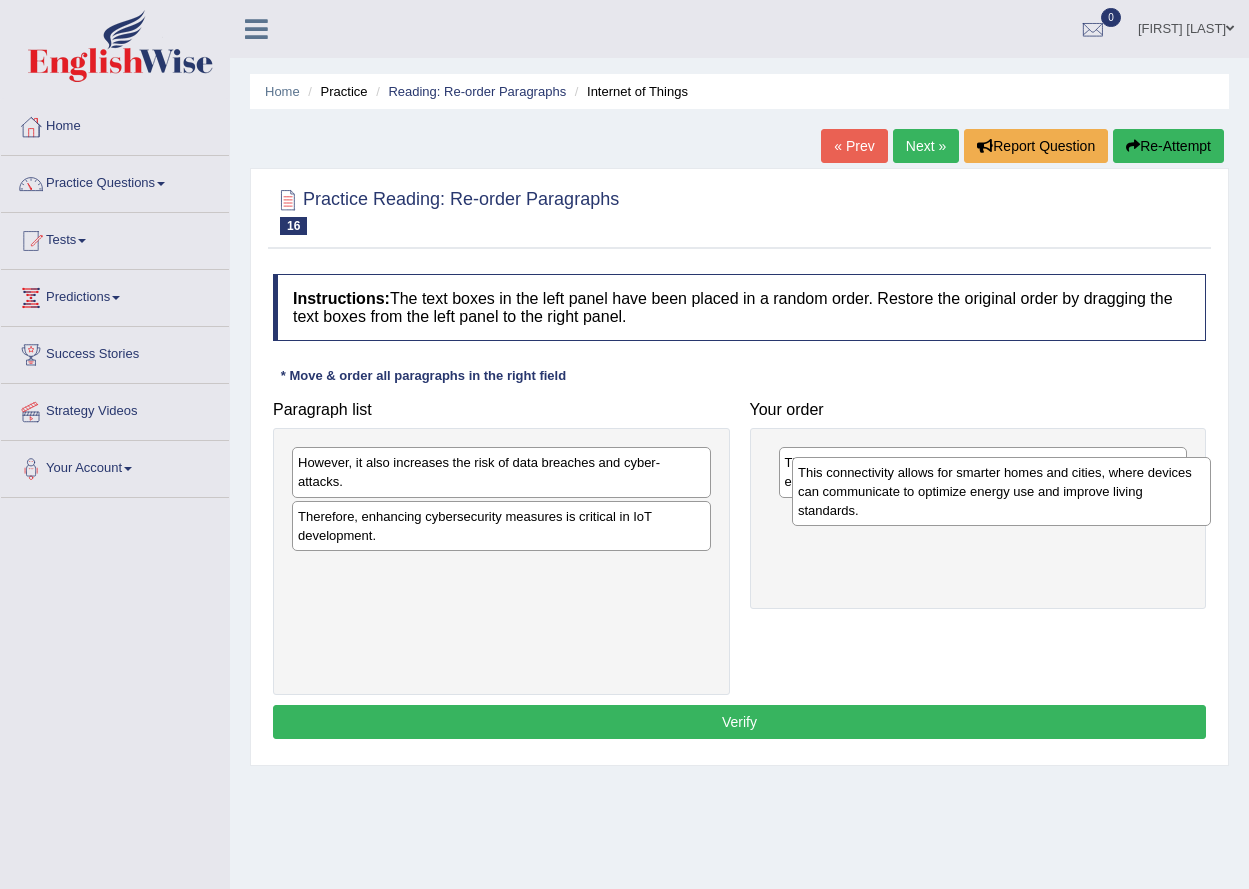 drag, startPoint x: 432, startPoint y: 590, endPoint x: 932, endPoint y: 493, distance: 509.3221 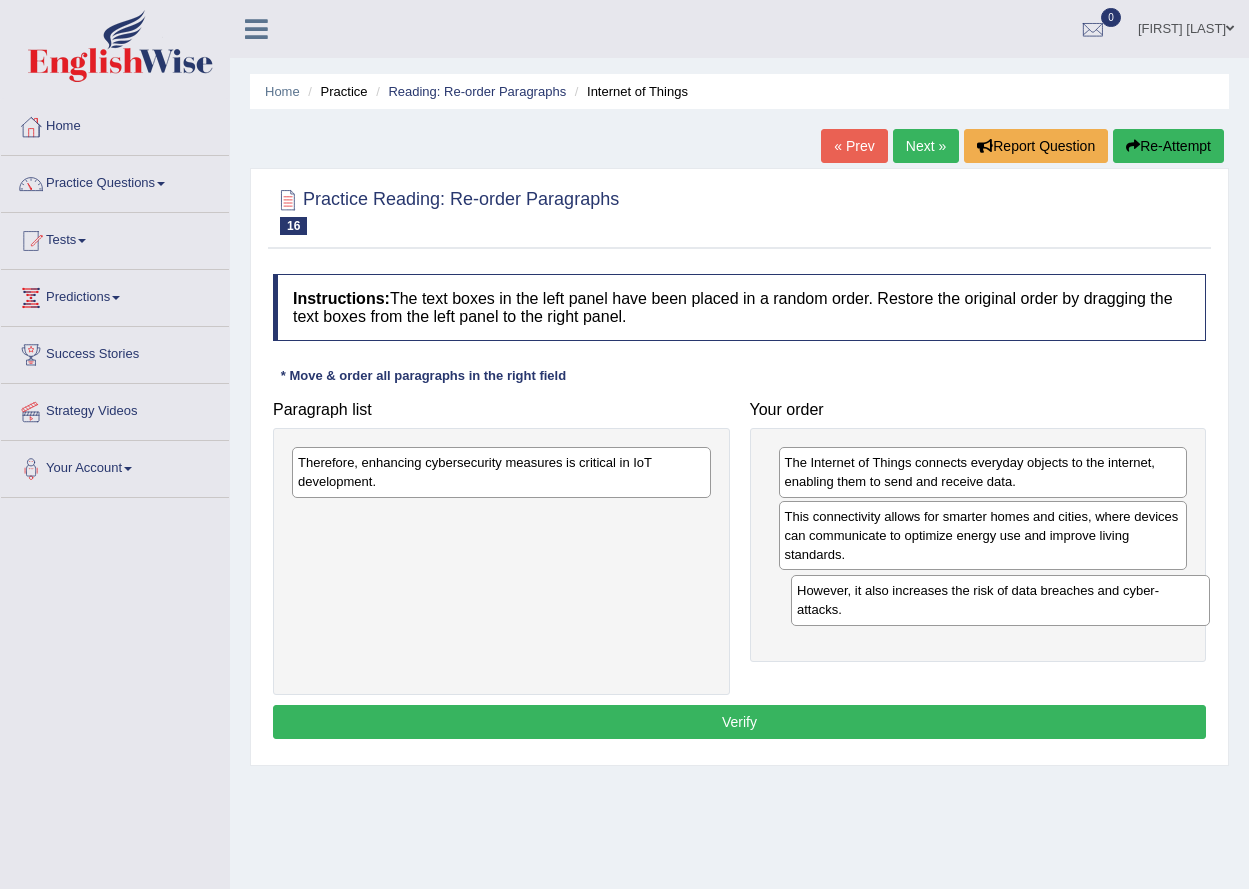 drag, startPoint x: 483, startPoint y: 478, endPoint x: 982, endPoint y: 606, distance: 515.15533 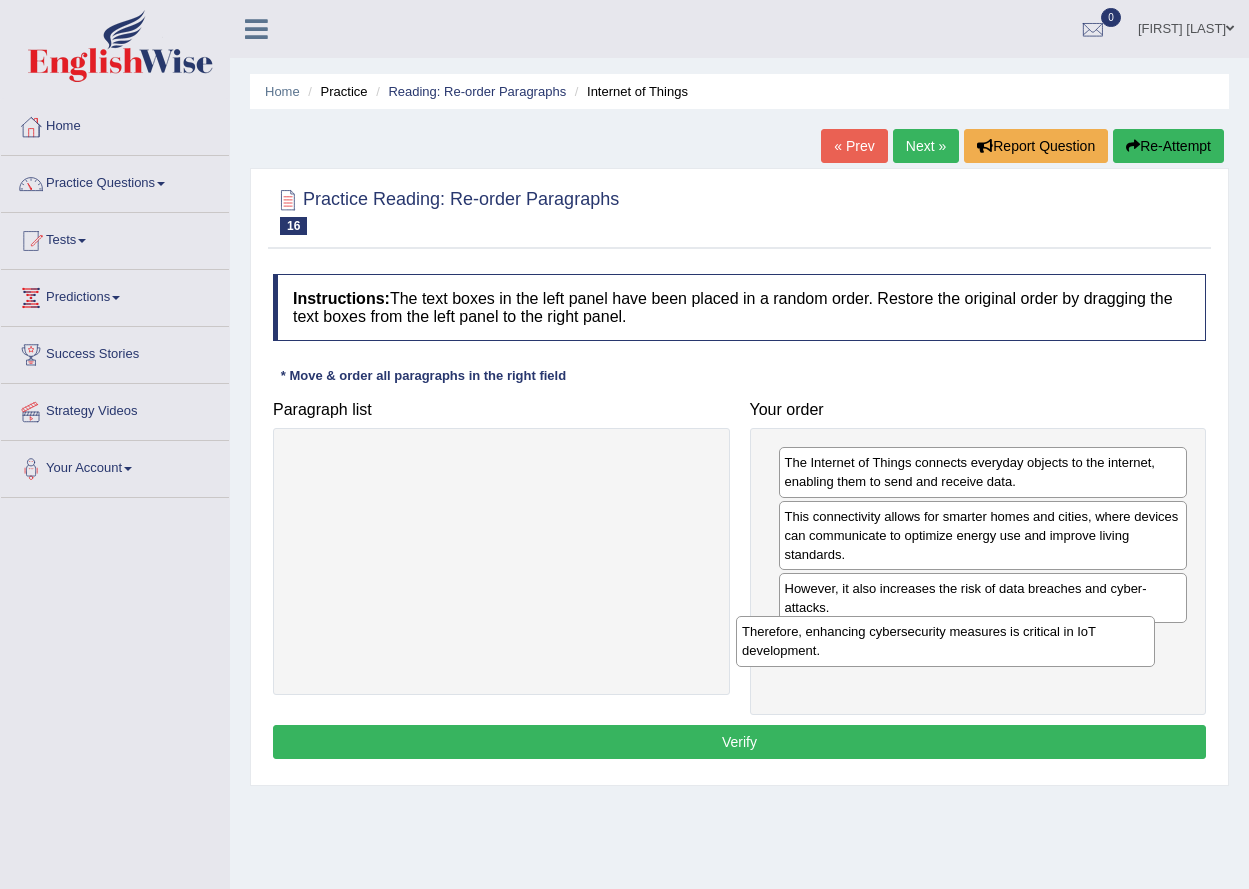 drag, startPoint x: 519, startPoint y: 474, endPoint x: 971, endPoint y: 637, distance: 480.49246 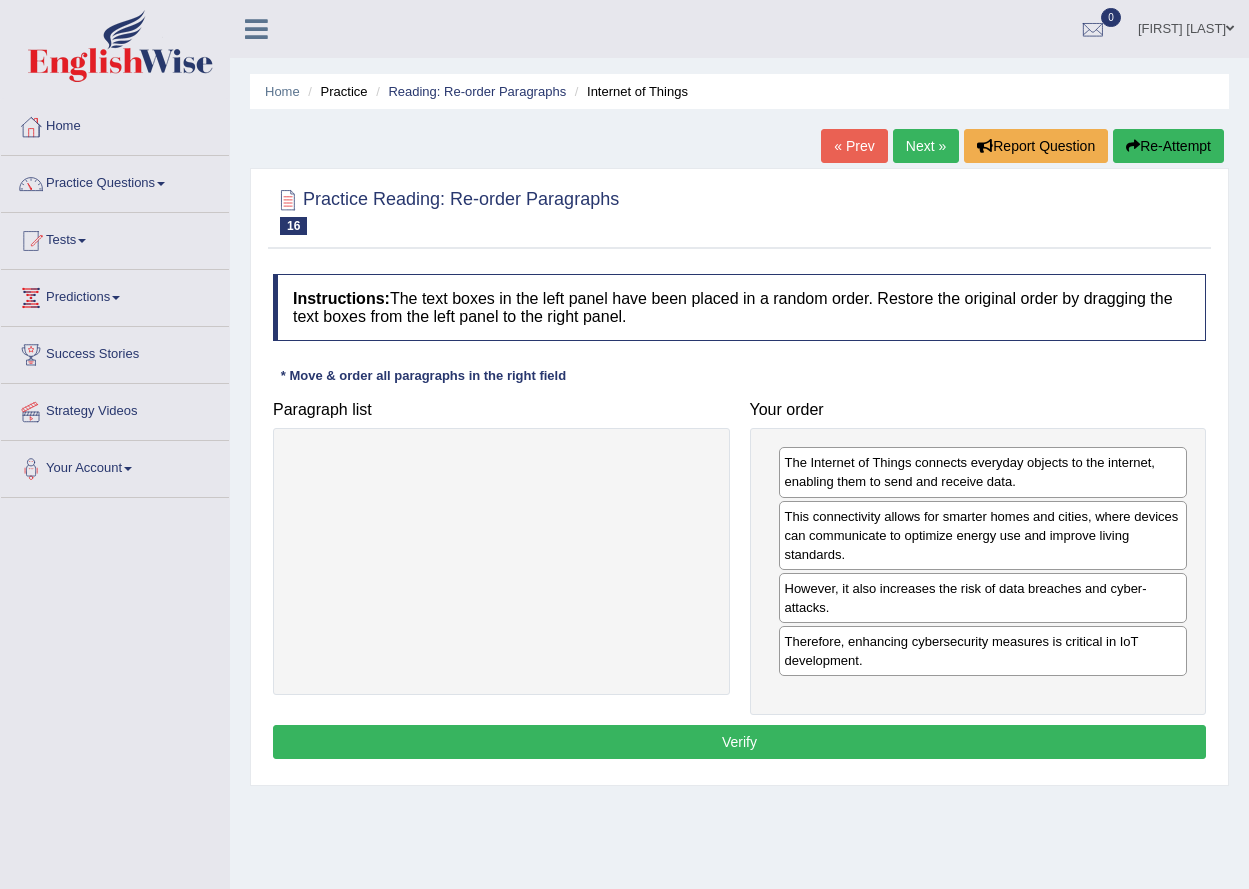 click on "Verify" at bounding box center [739, 742] 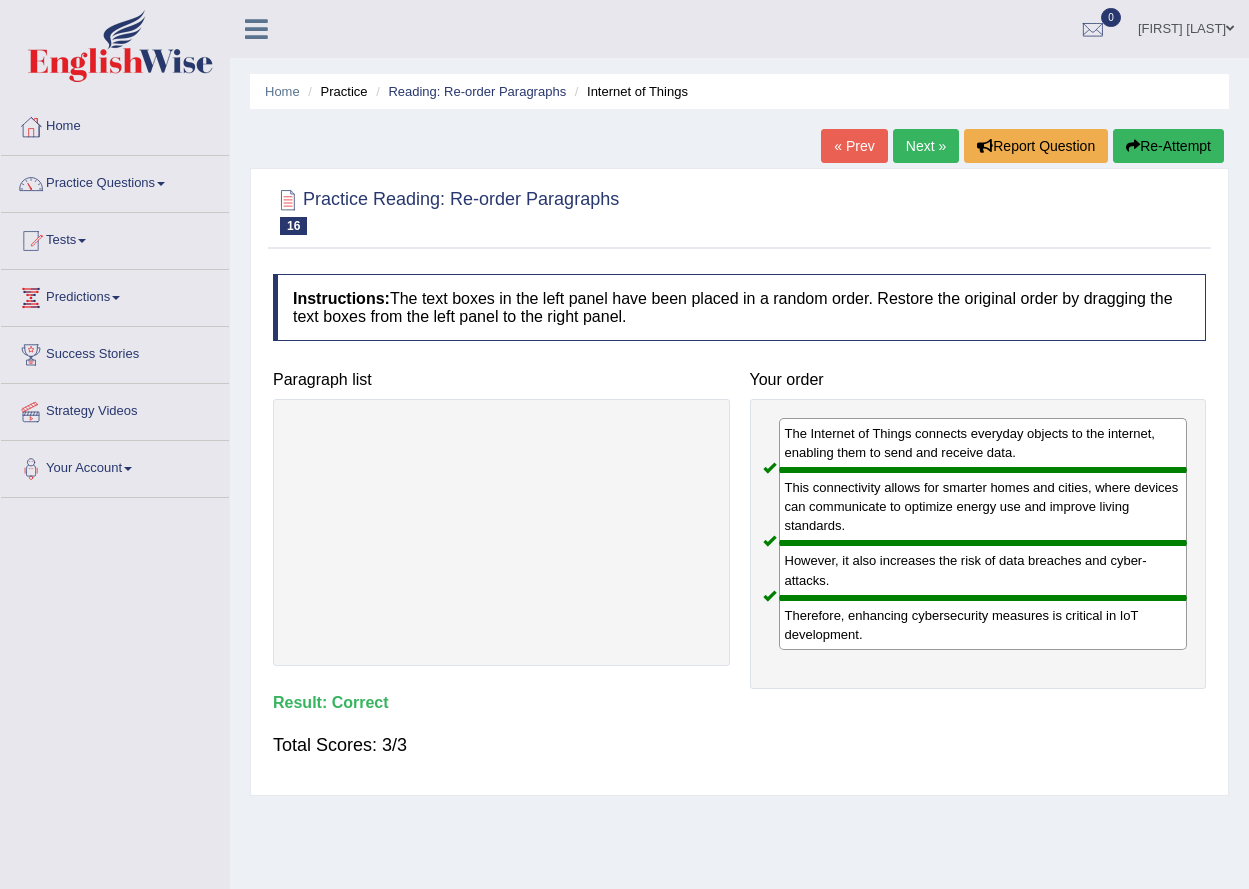 click on "Next »" at bounding box center (926, 146) 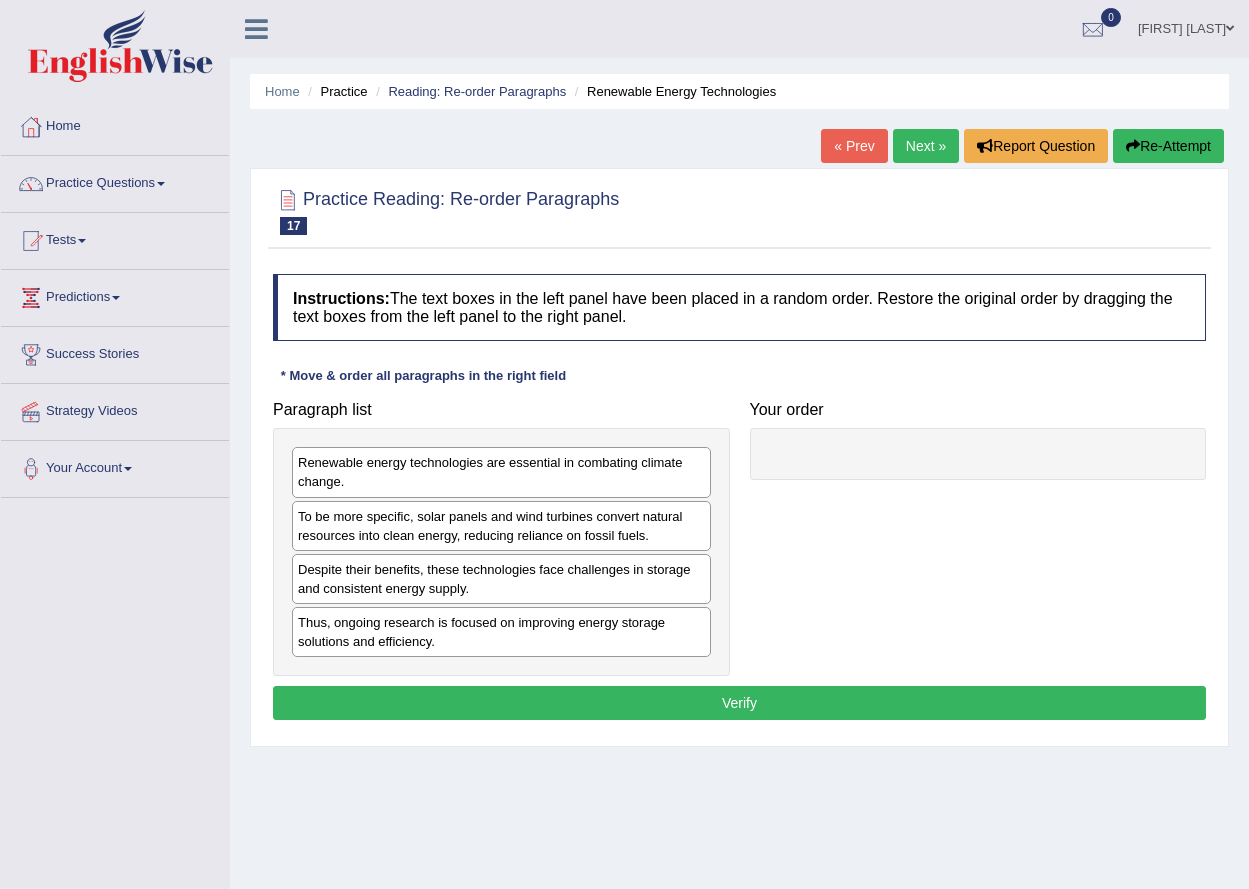 scroll, scrollTop: 0, scrollLeft: 0, axis: both 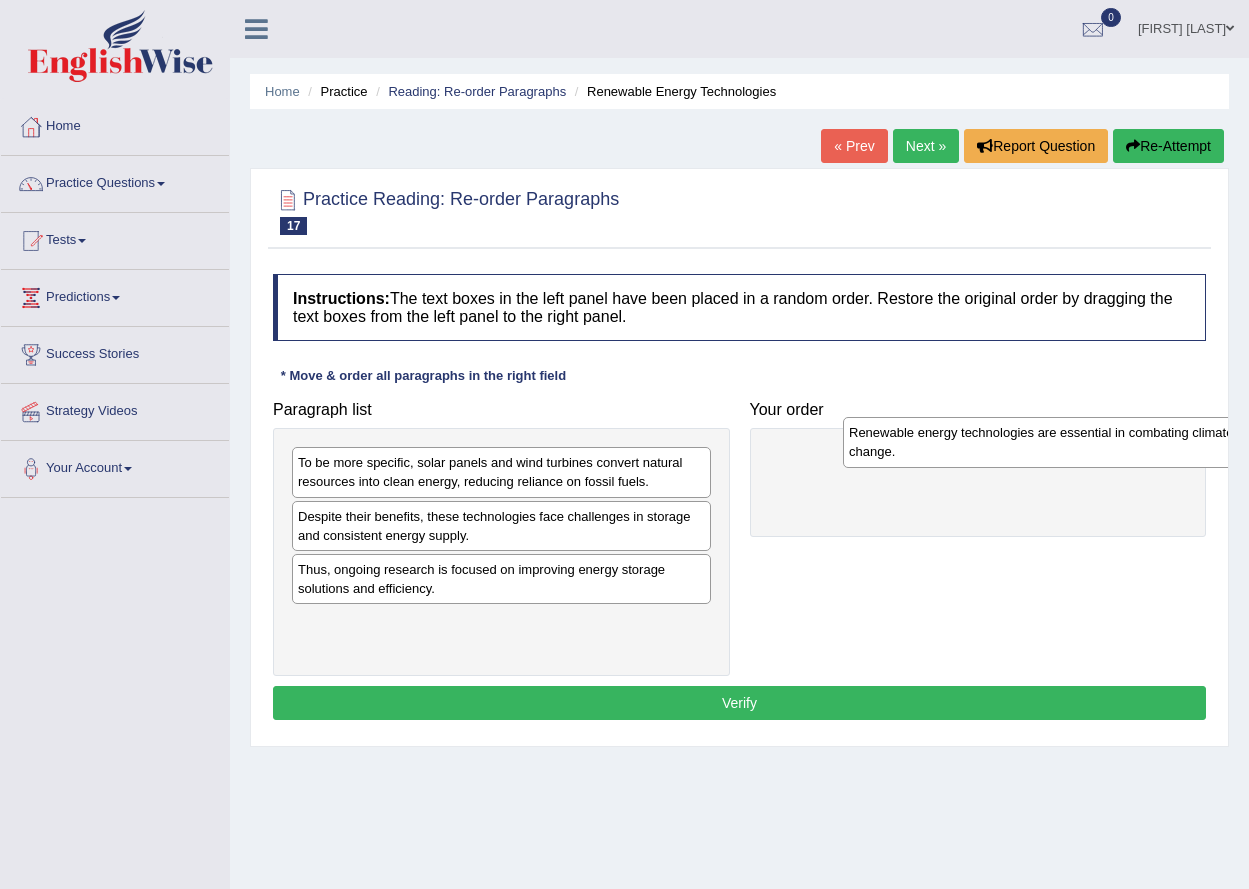 drag, startPoint x: 438, startPoint y: 487, endPoint x: 966, endPoint y: 449, distance: 529.36566 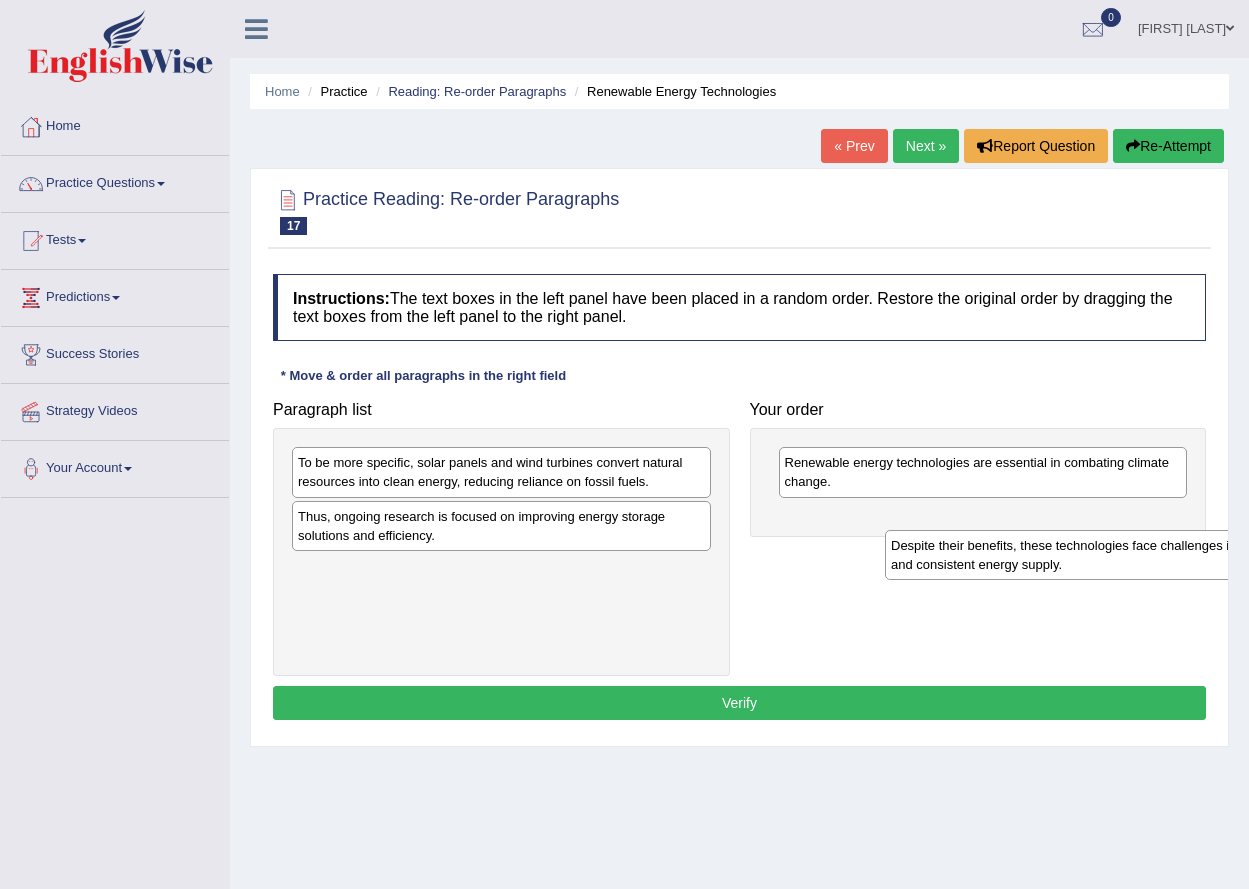 drag, startPoint x: 427, startPoint y: 547, endPoint x: 1018, endPoint y: 549, distance: 591.00336 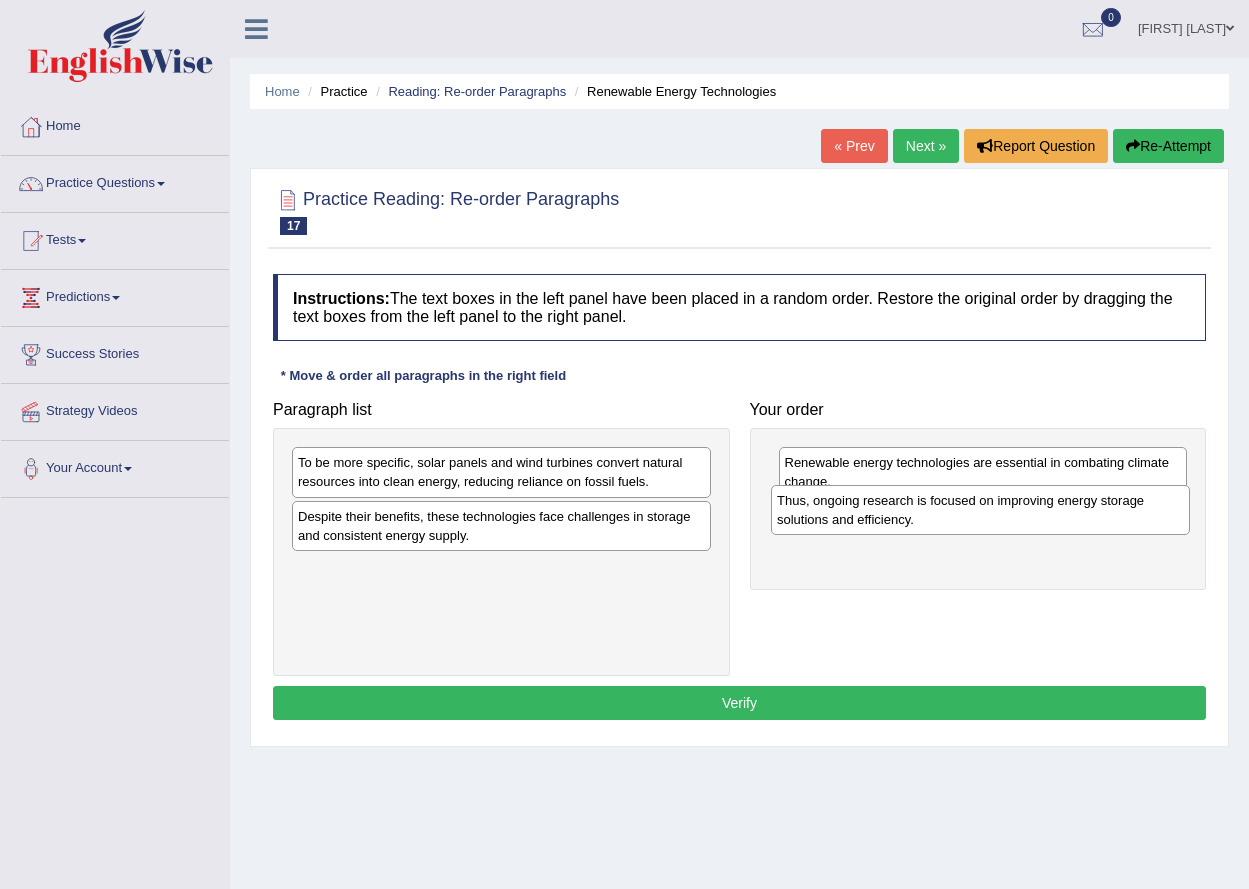 drag, startPoint x: 398, startPoint y: 543, endPoint x: 877, endPoint y: 527, distance: 479.26715 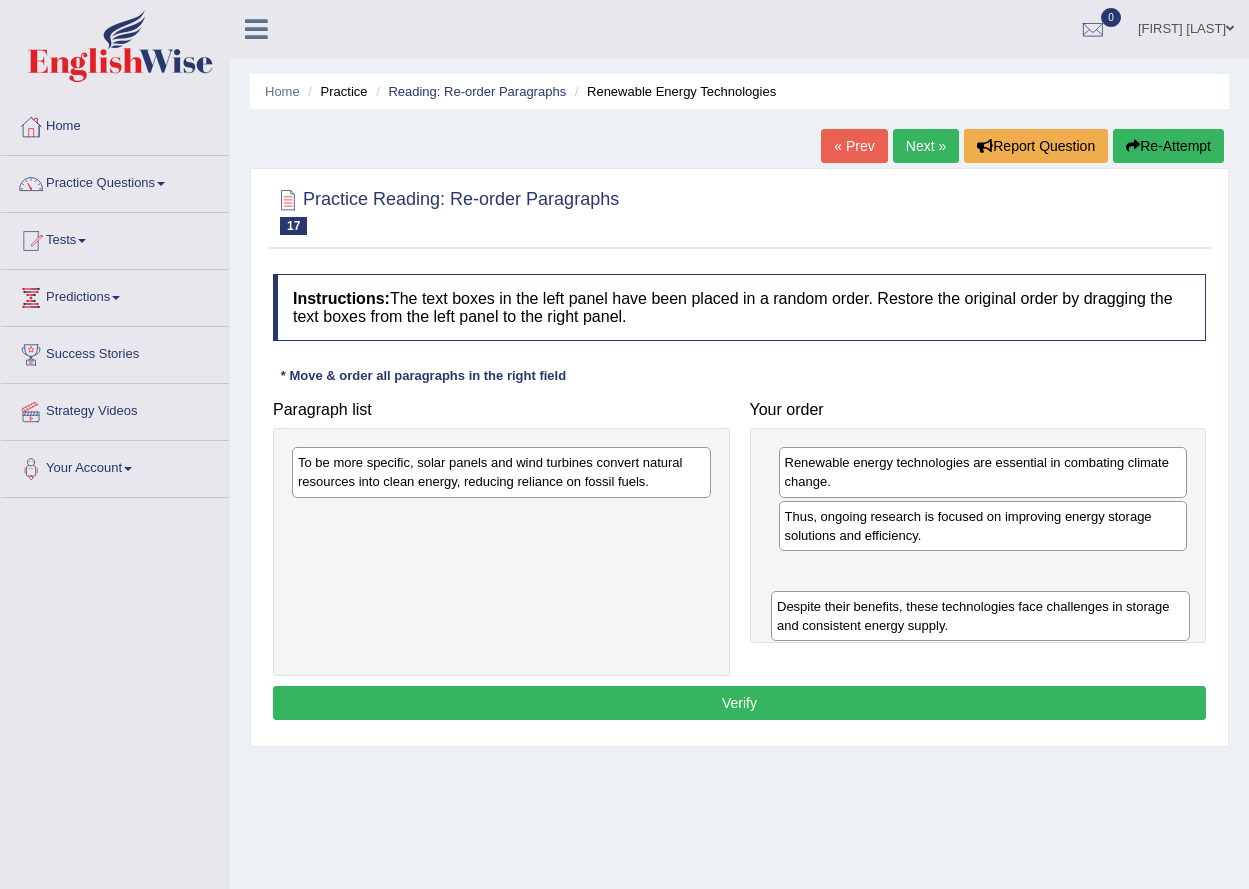 drag, startPoint x: 502, startPoint y: 527, endPoint x: 989, endPoint y: 598, distance: 492.14835 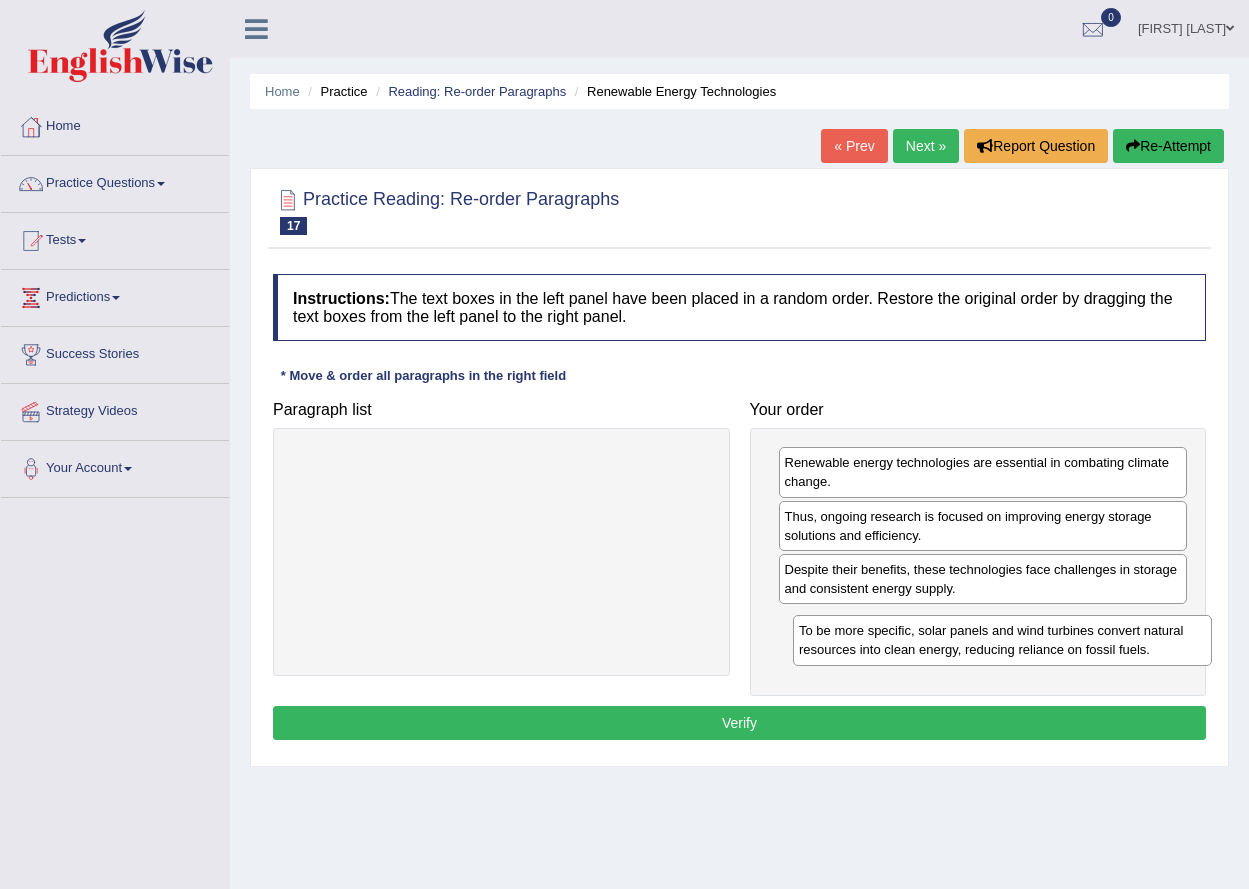drag, startPoint x: 493, startPoint y: 481, endPoint x: 994, endPoint y: 649, distance: 528.4174 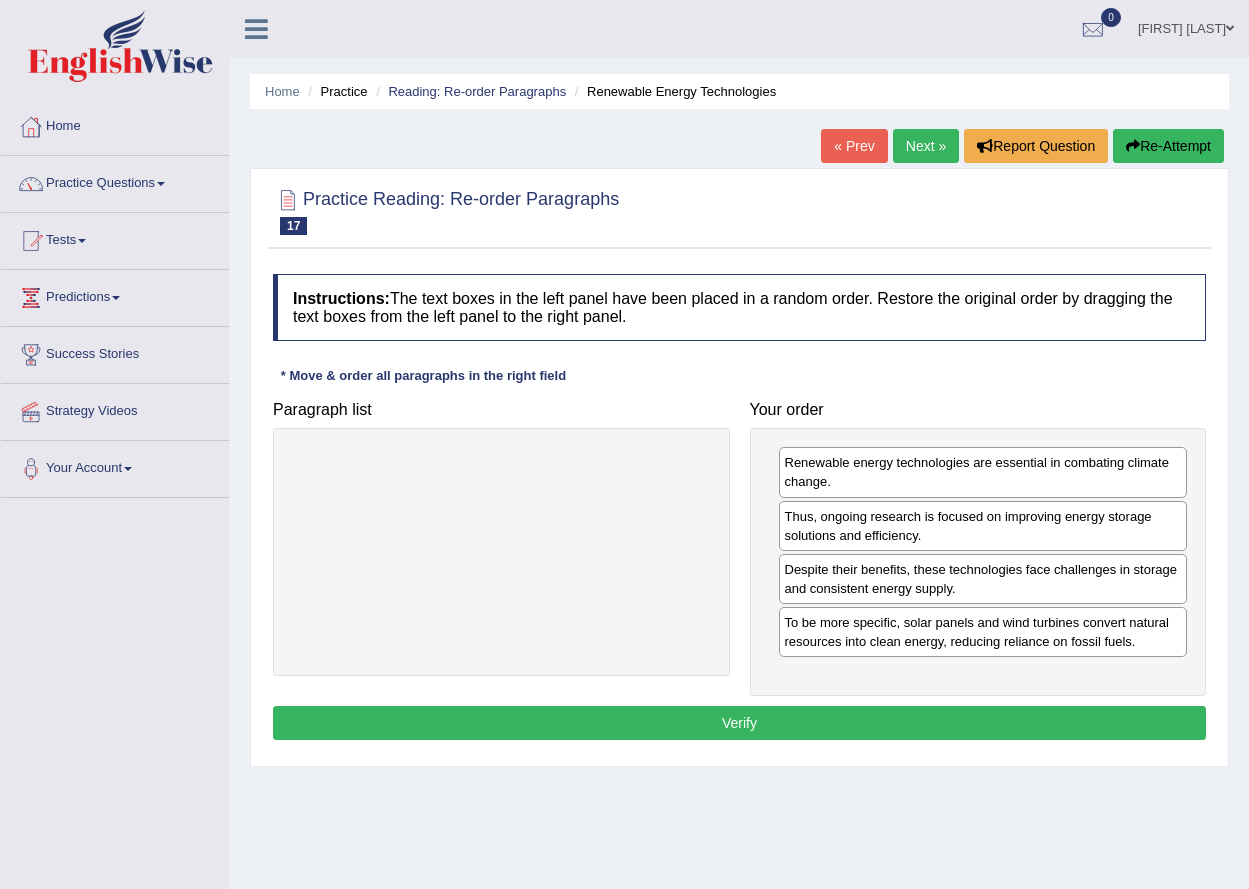 click on "Verify" at bounding box center (739, 723) 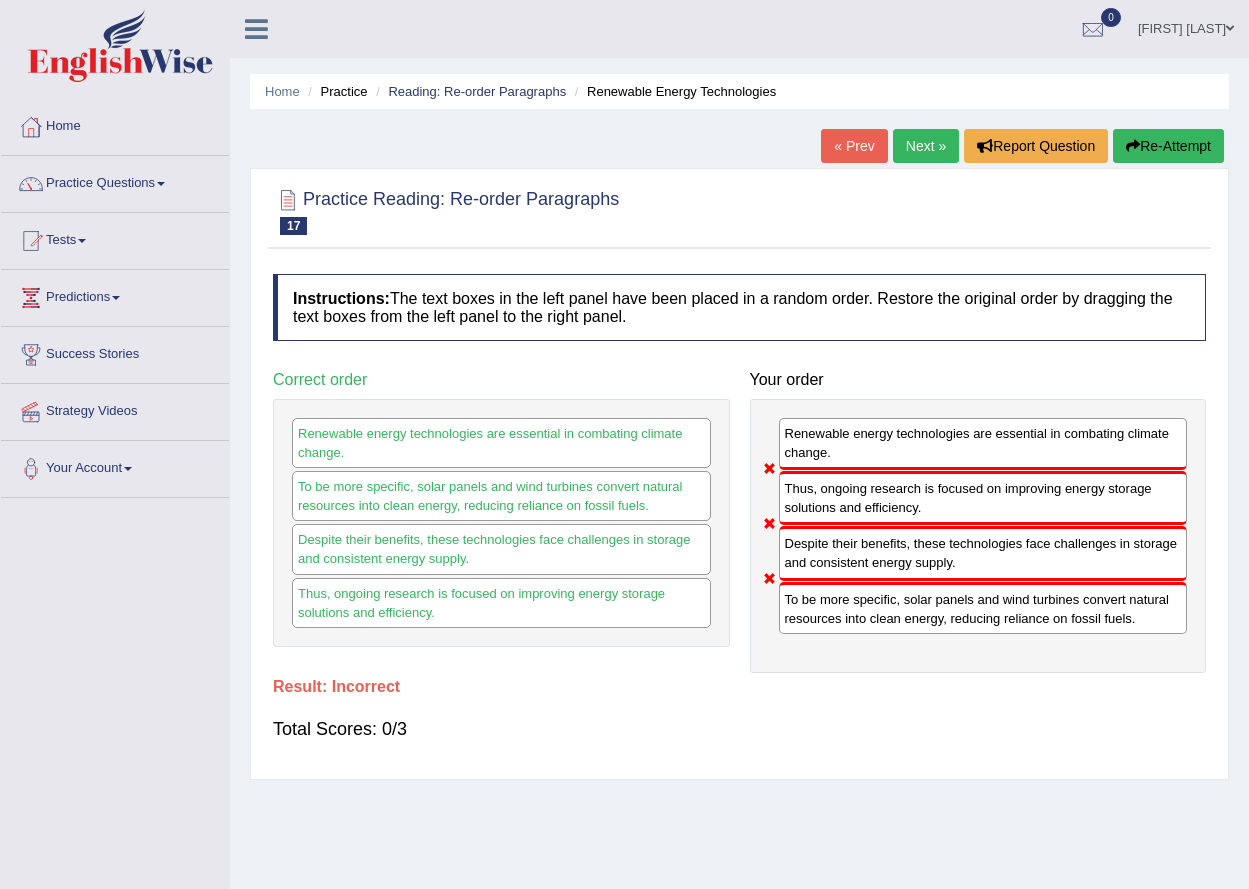 click on "Next »" at bounding box center [926, 146] 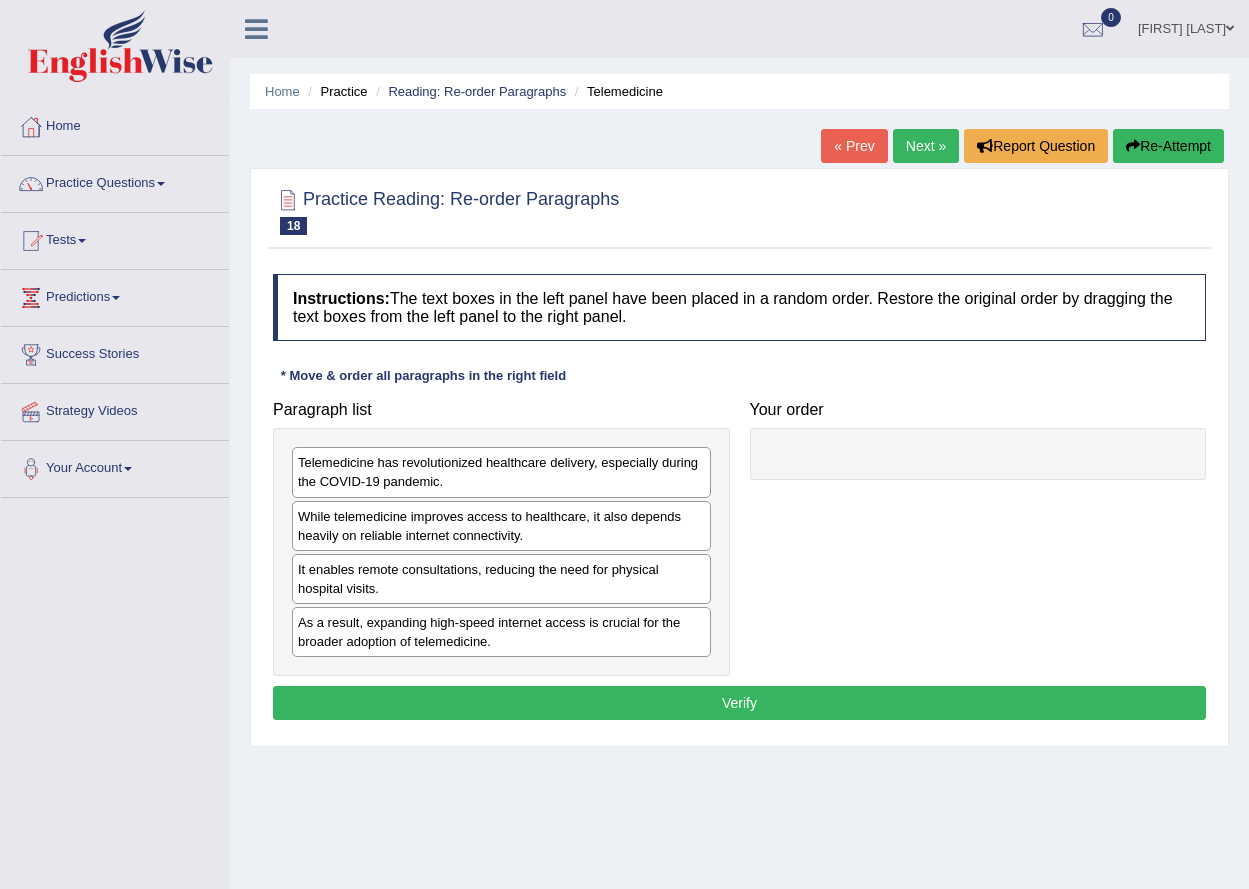 scroll, scrollTop: 0, scrollLeft: 0, axis: both 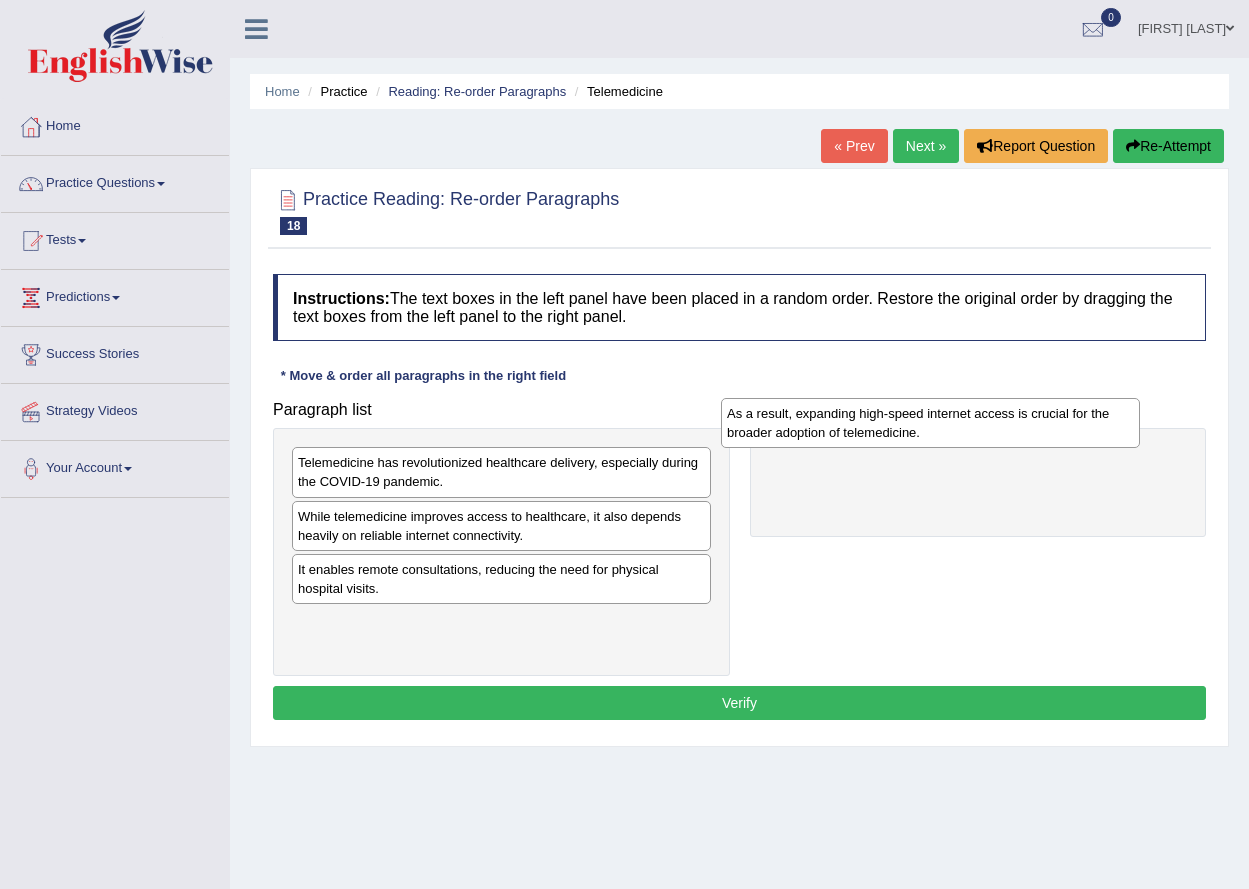 drag, startPoint x: 381, startPoint y: 647, endPoint x: 818, endPoint y: 454, distance: 477.72168 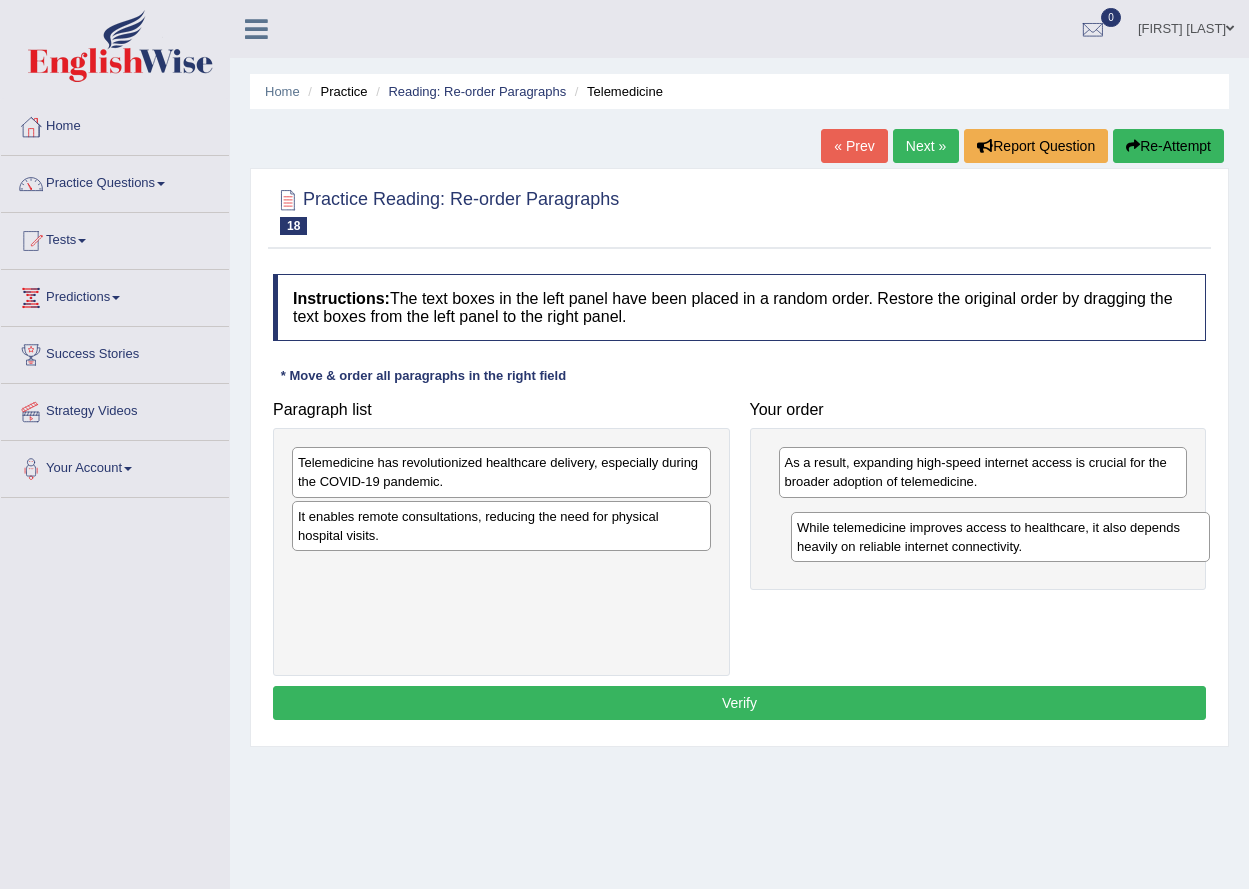 drag, startPoint x: 591, startPoint y: 595, endPoint x: 993, endPoint y: 549, distance: 404.6233 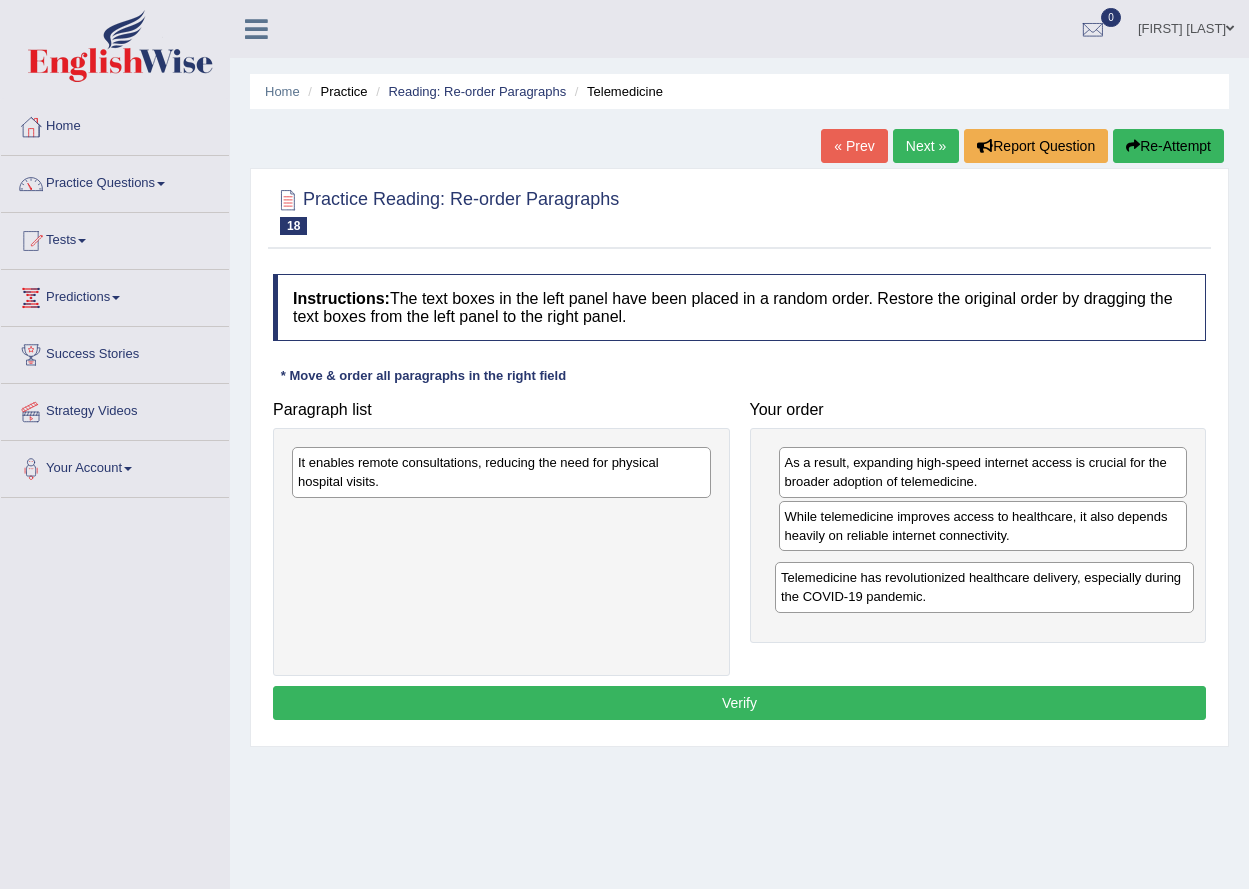 drag, startPoint x: 485, startPoint y: 481, endPoint x: 998, endPoint y: 544, distance: 516.85394 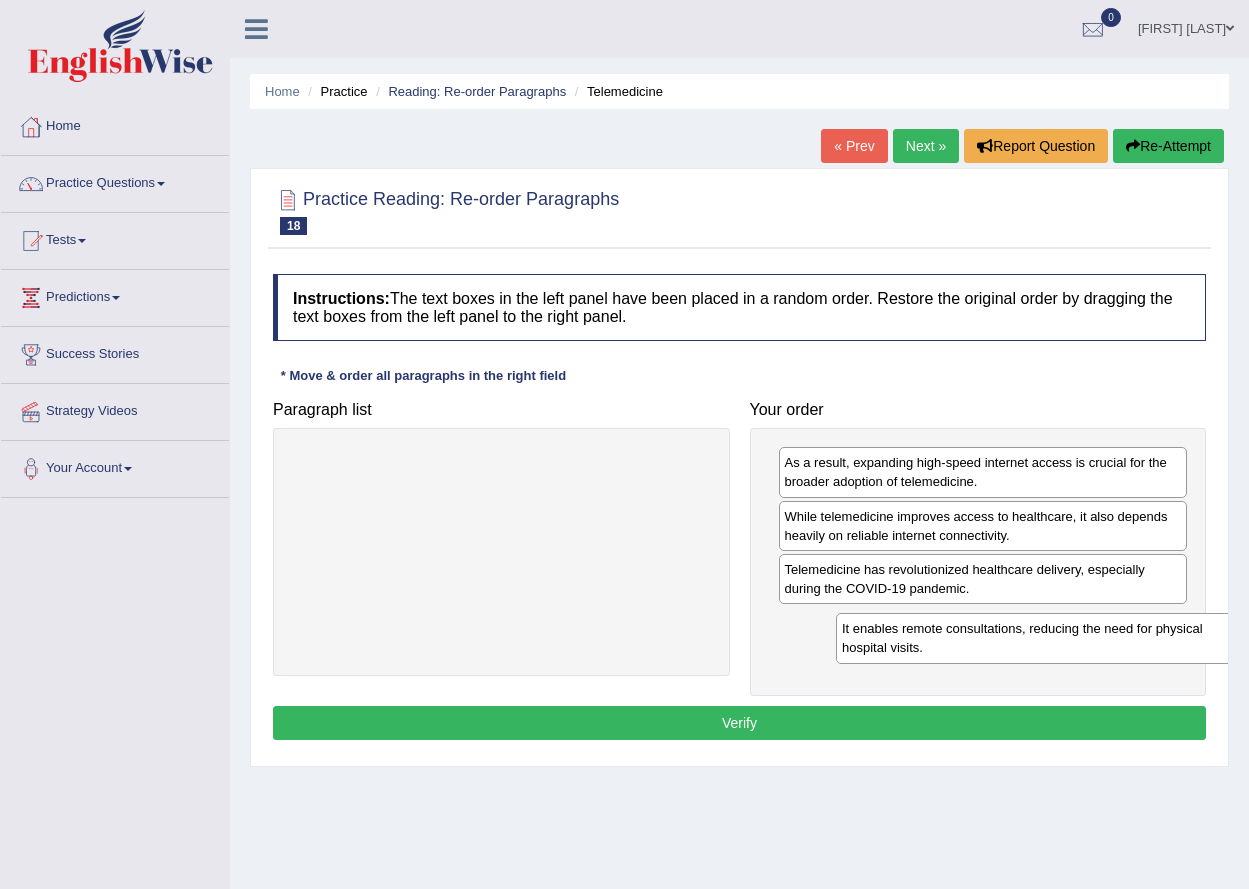 drag, startPoint x: 612, startPoint y: 491, endPoint x: 1136, endPoint y: 630, distance: 542.1227 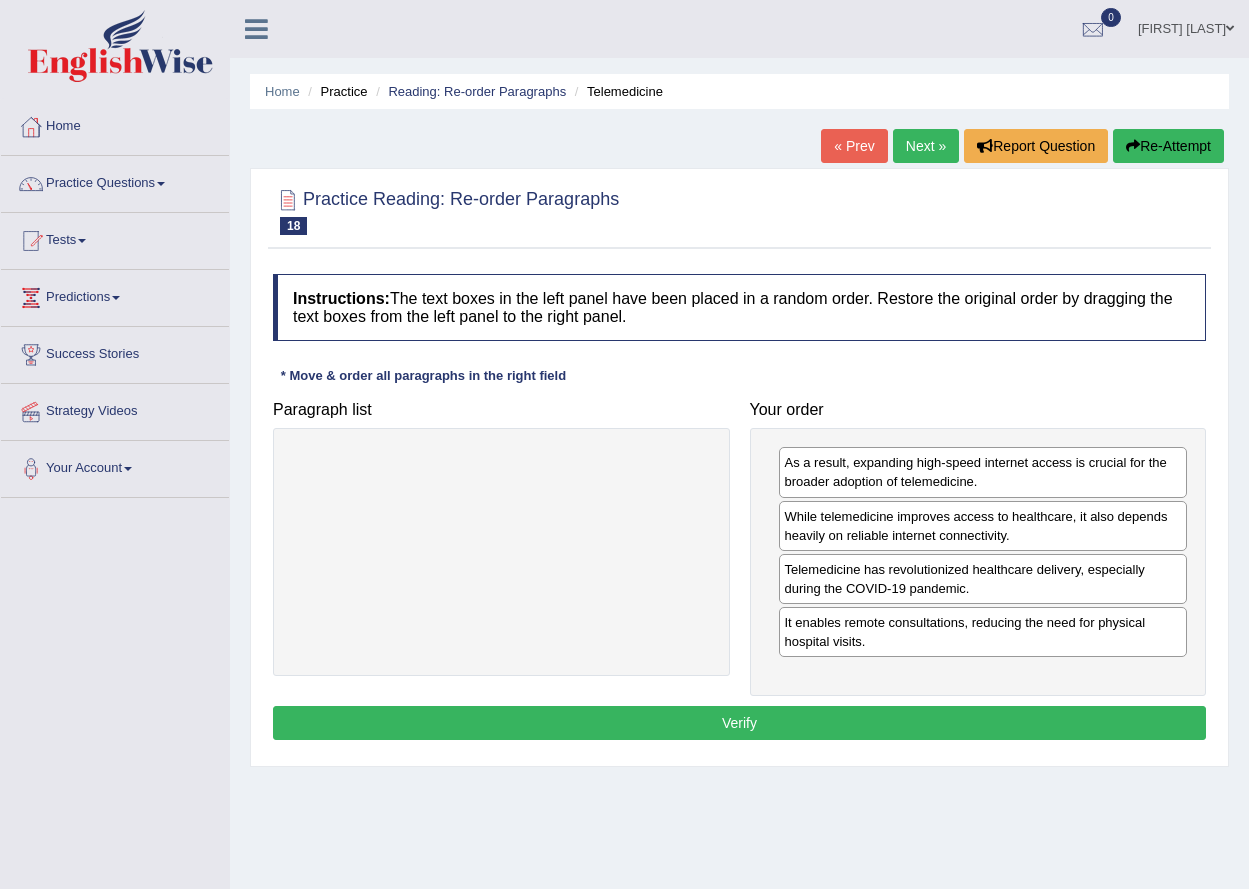 click on "Verify" at bounding box center [739, 723] 